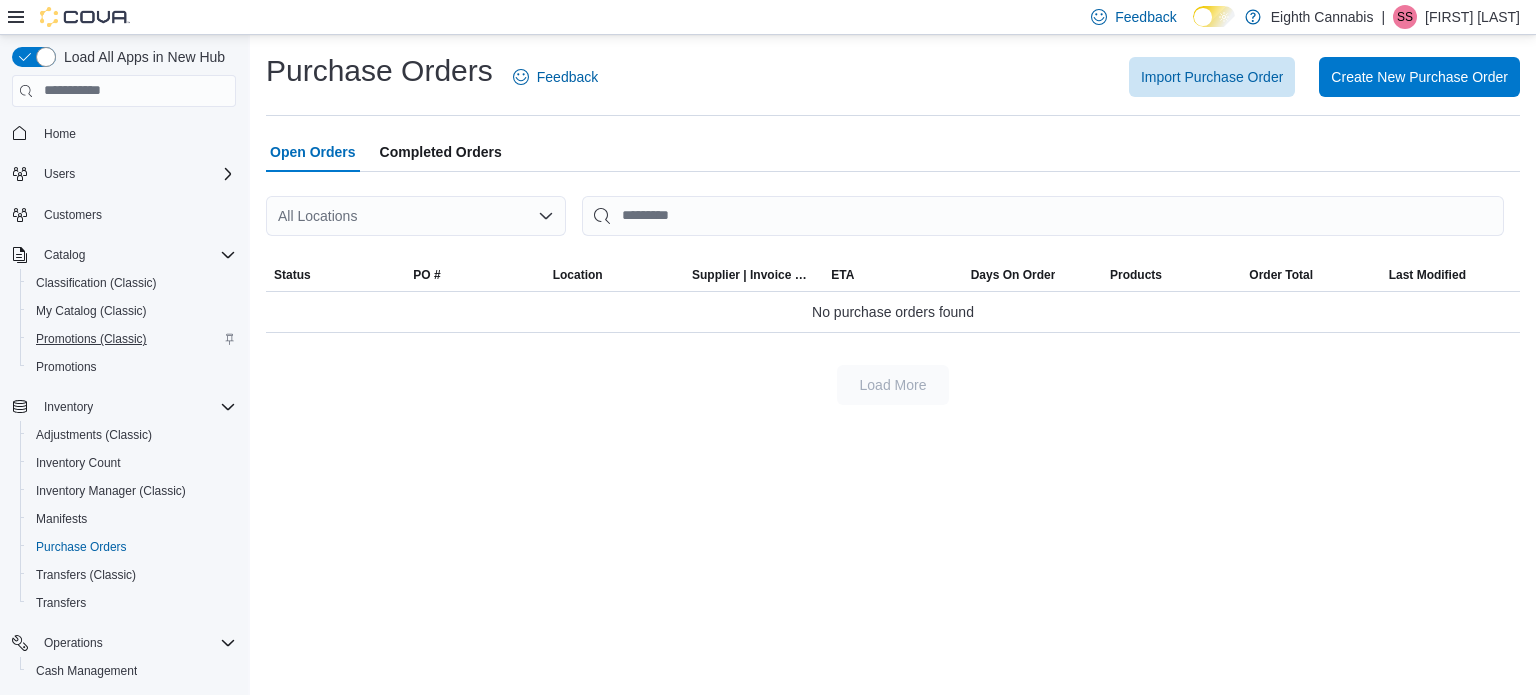 scroll, scrollTop: 0, scrollLeft: 0, axis: both 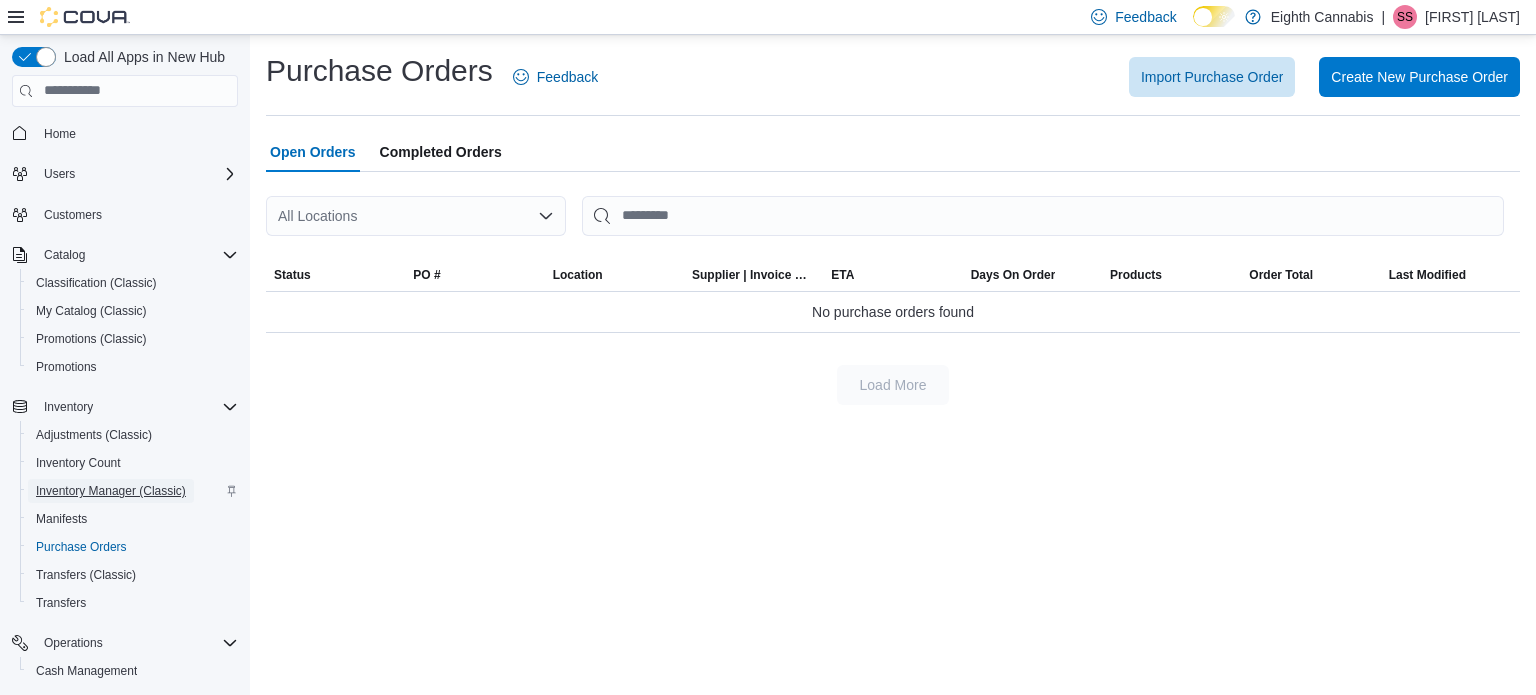 click on "Inventory Manager (Classic)" at bounding box center [111, 491] 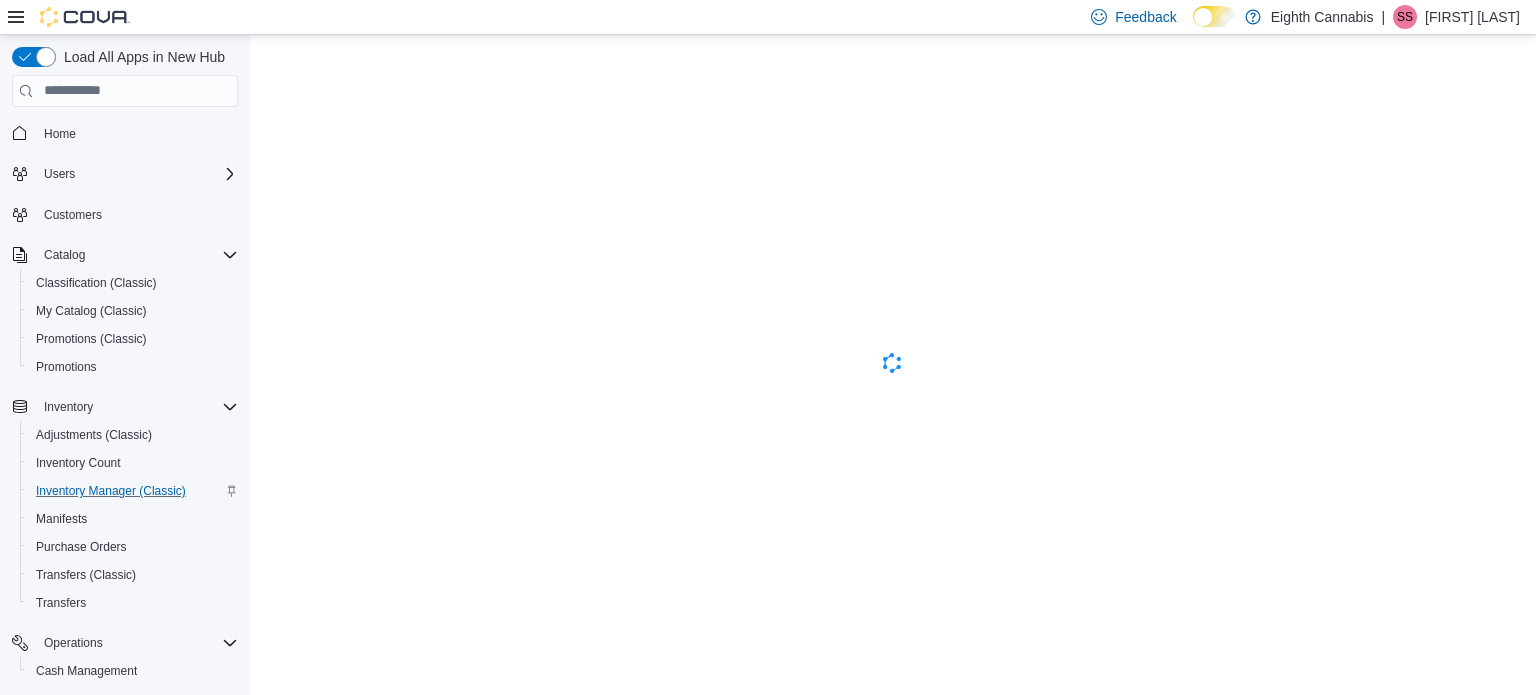 scroll, scrollTop: 0, scrollLeft: 0, axis: both 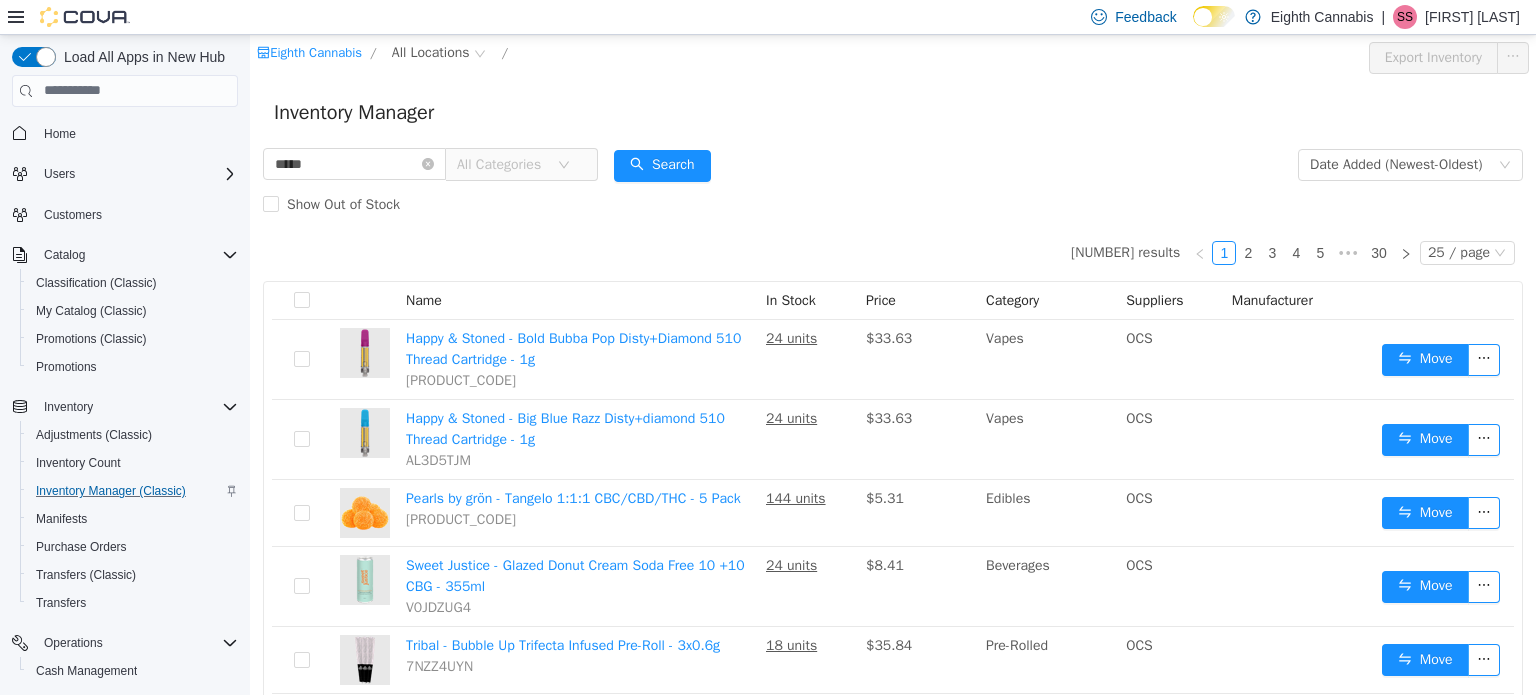 type on "******" 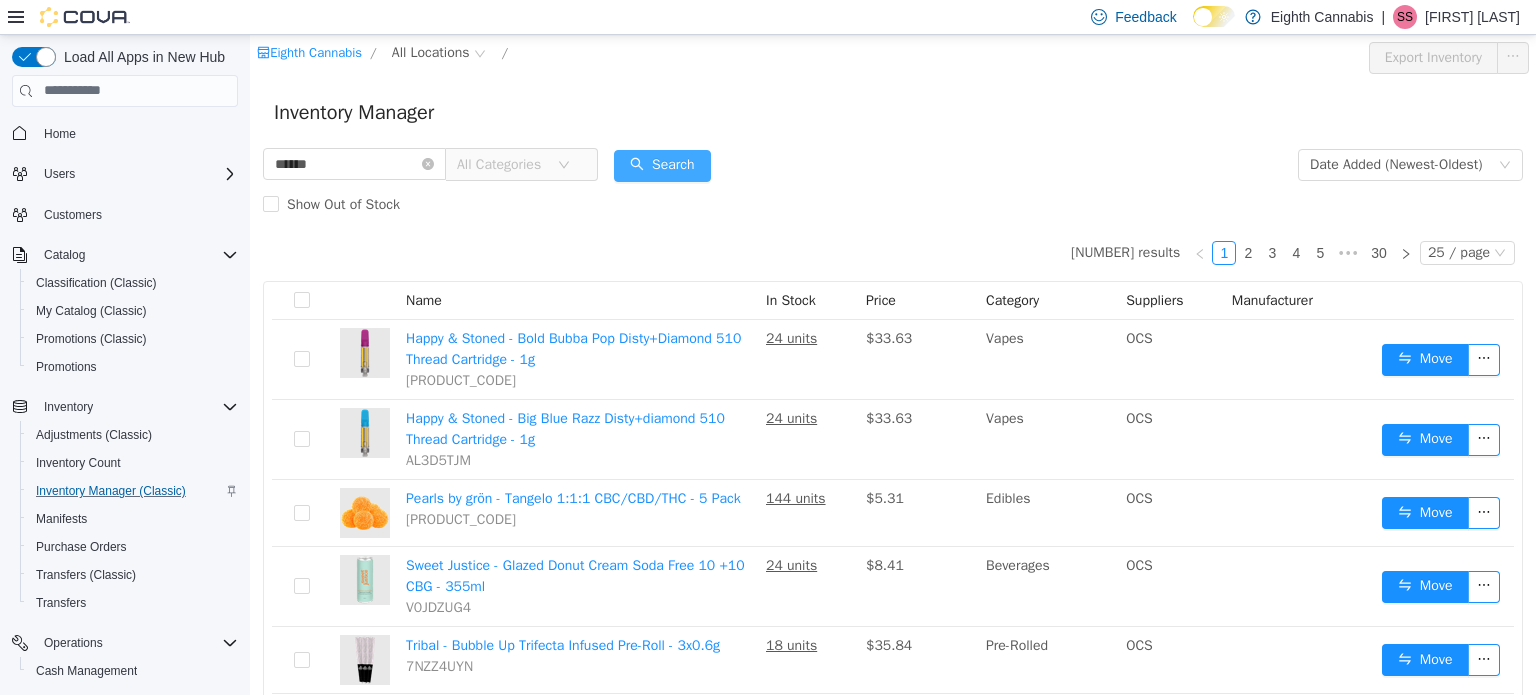 click on "Search" at bounding box center (662, 165) 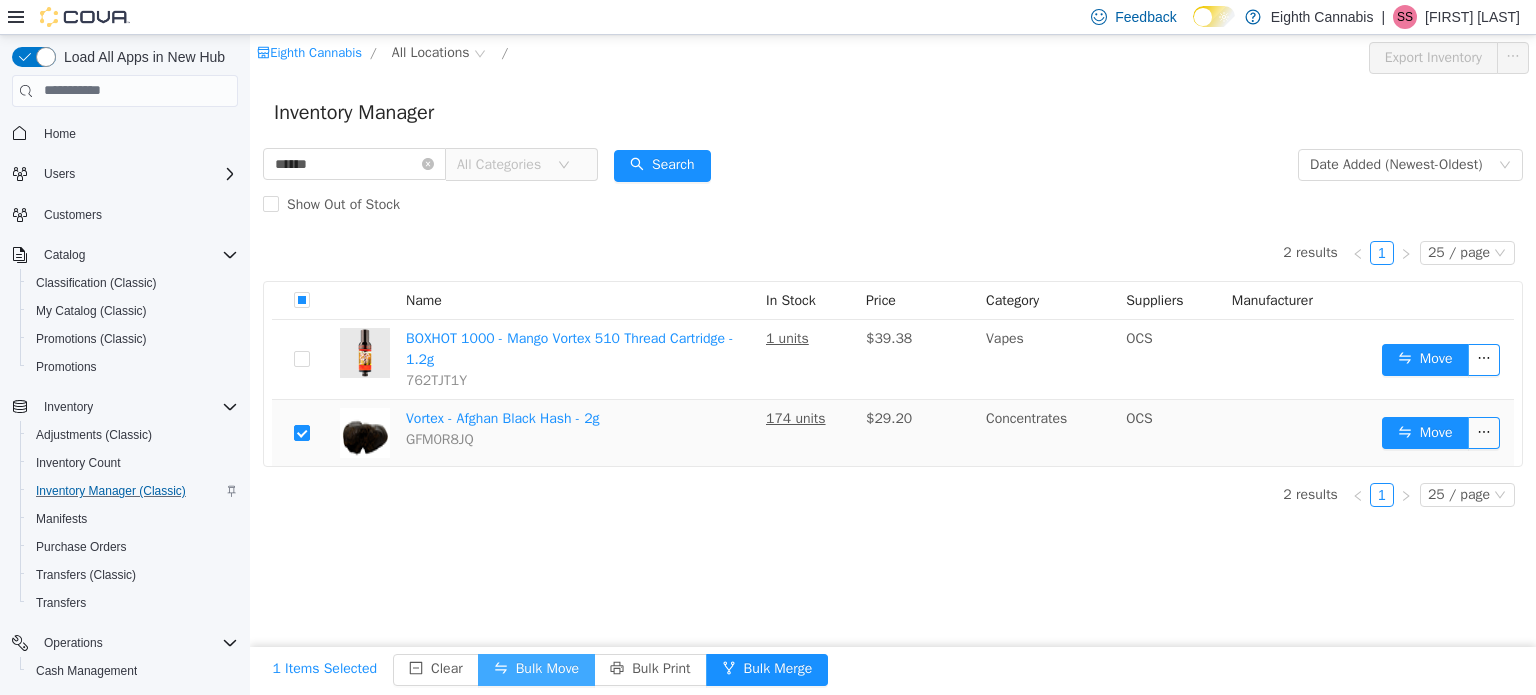 click on "Bulk Move" at bounding box center (536, 669) 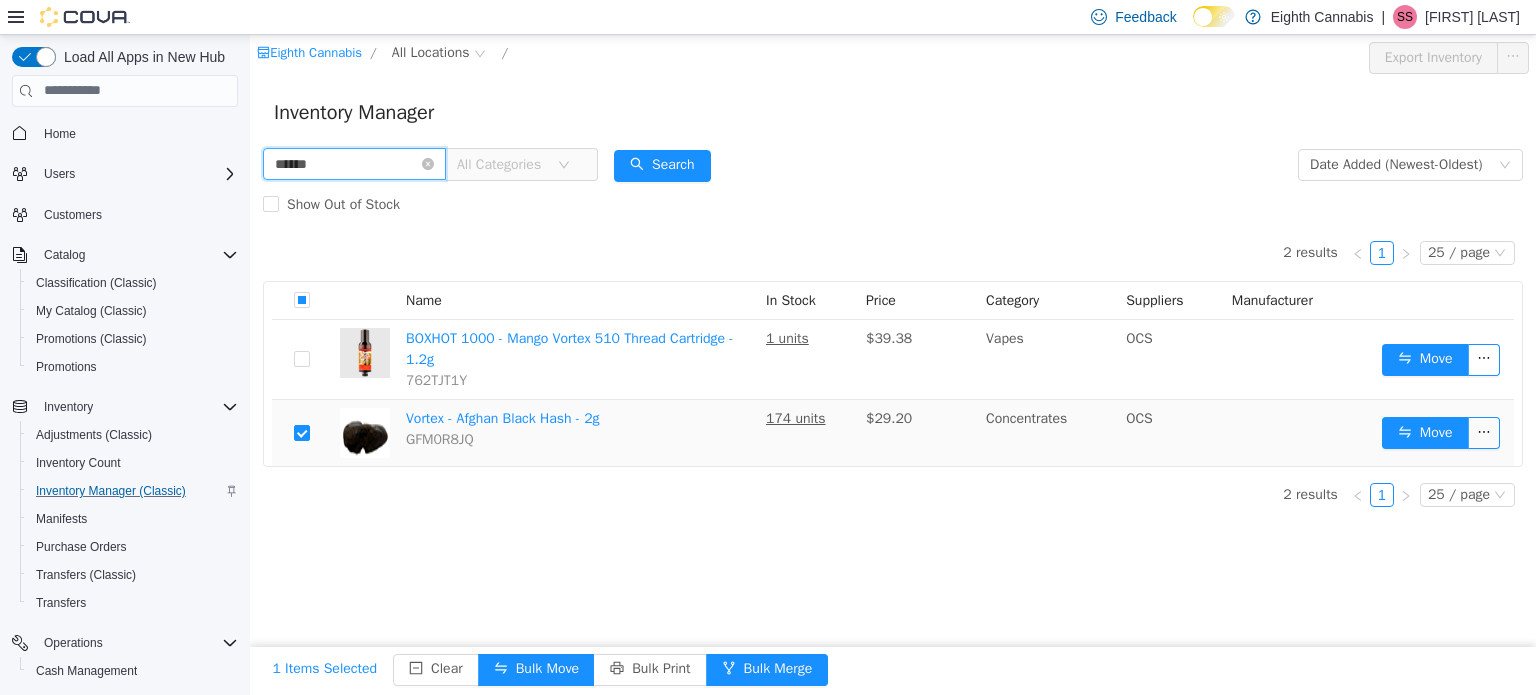 click on "******" at bounding box center (354, 163) 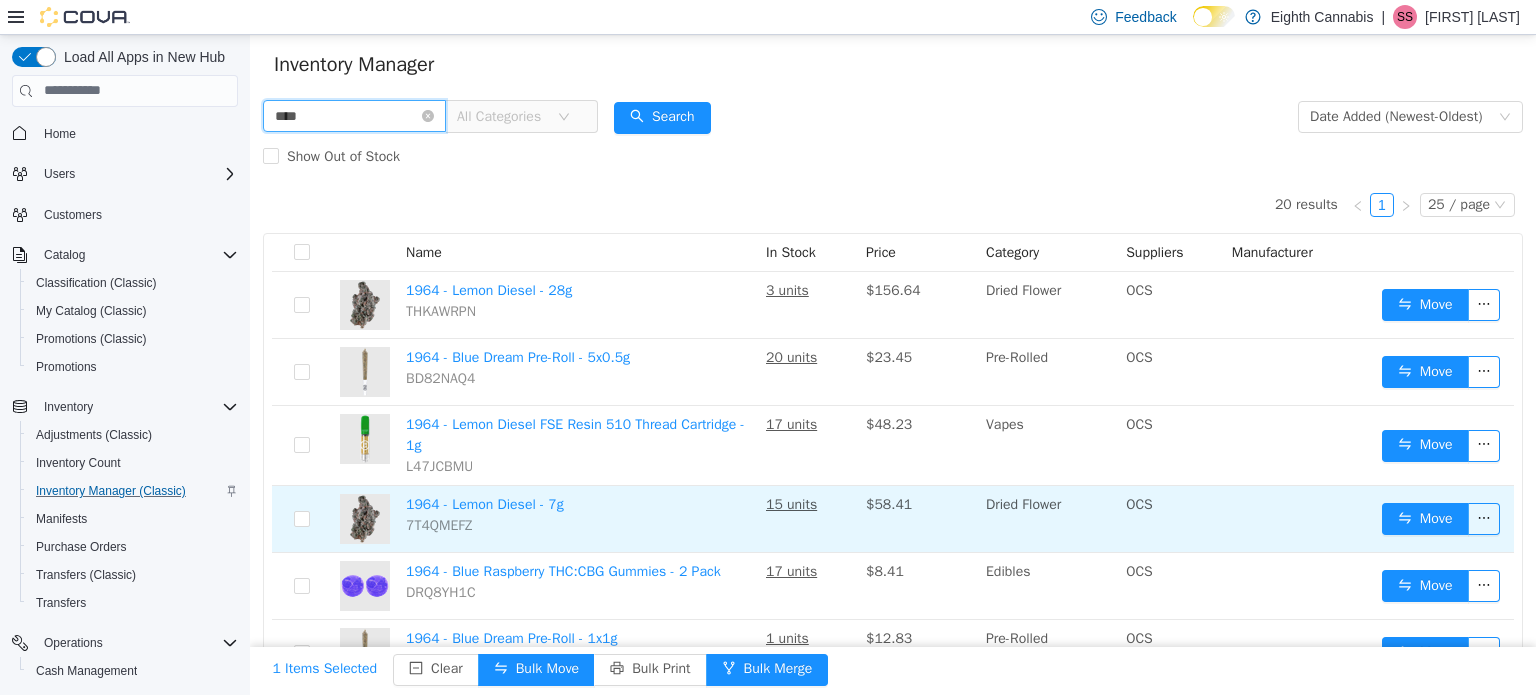 scroll, scrollTop: 0, scrollLeft: 0, axis: both 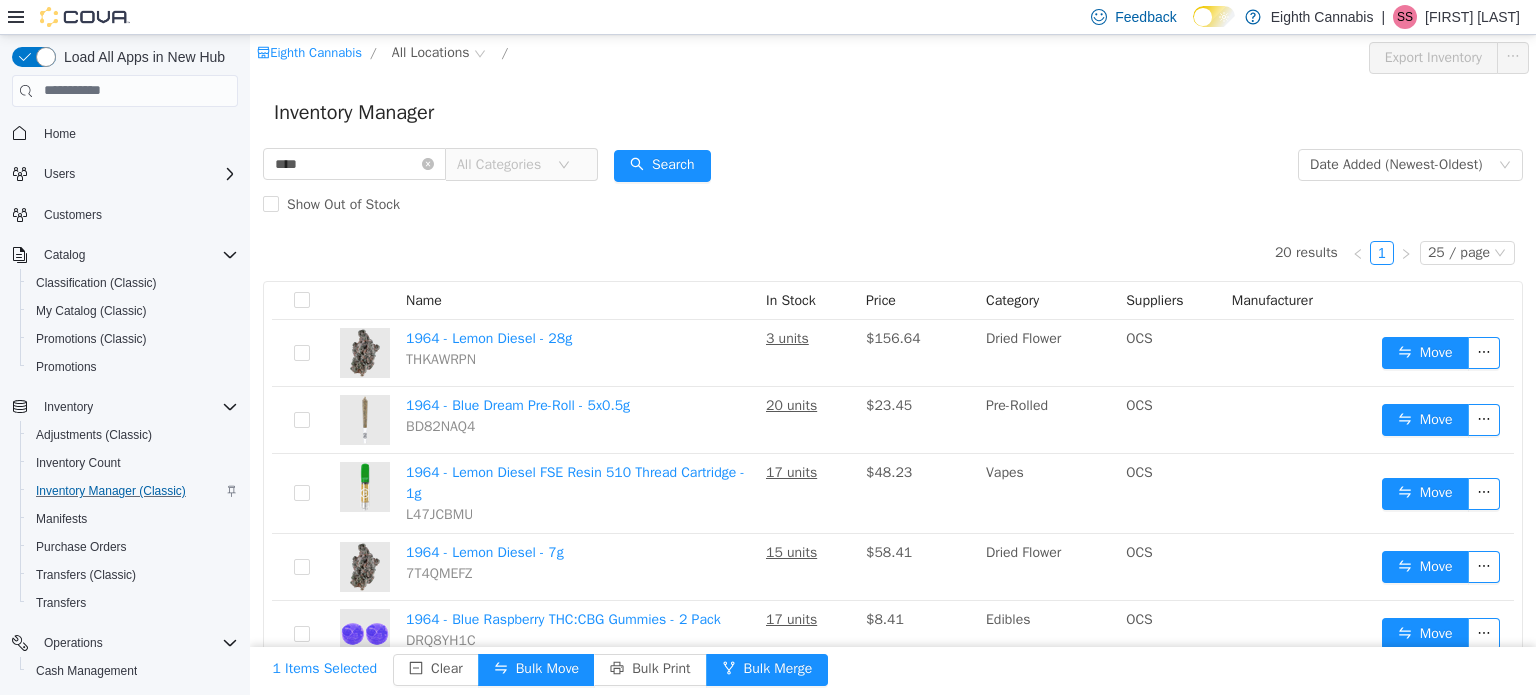 click on "All Categories" at bounding box center (502, 164) 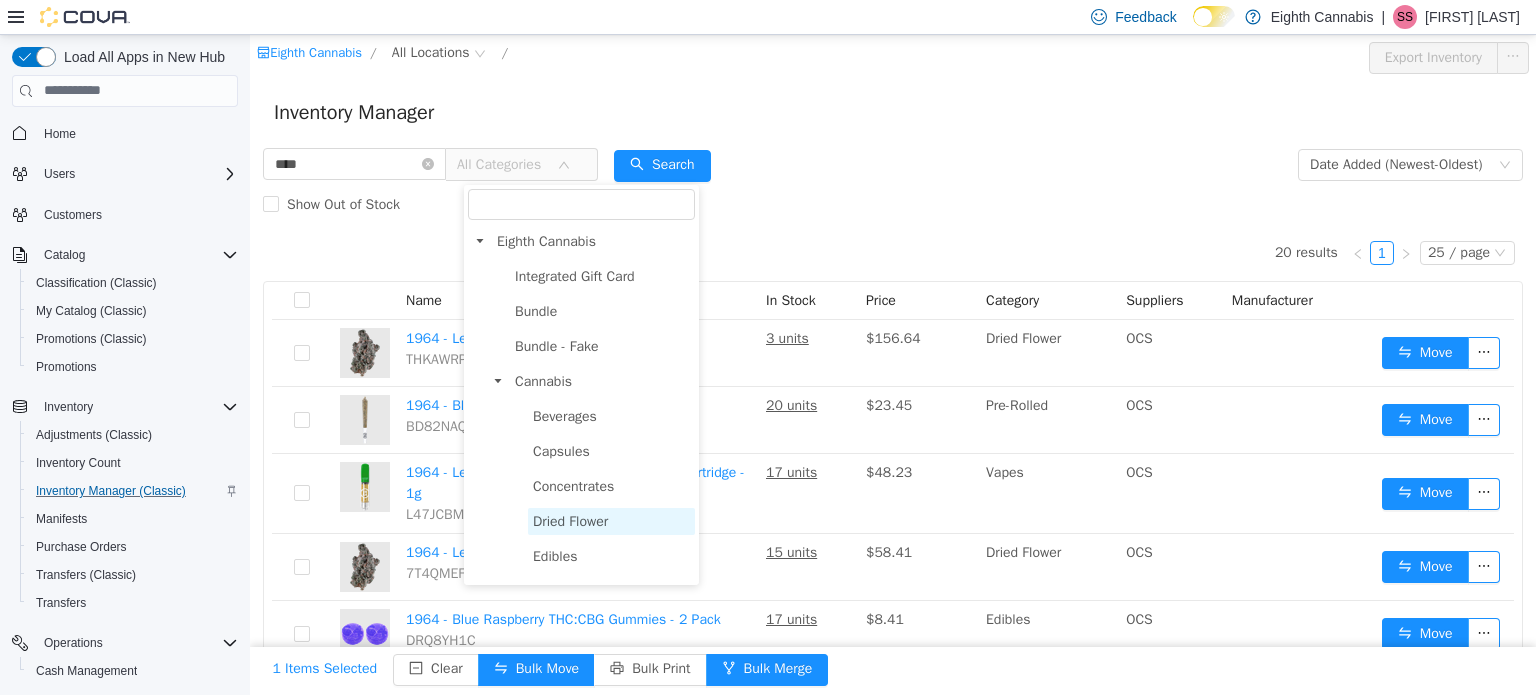 click on "Dried Flower" at bounding box center (570, 520) 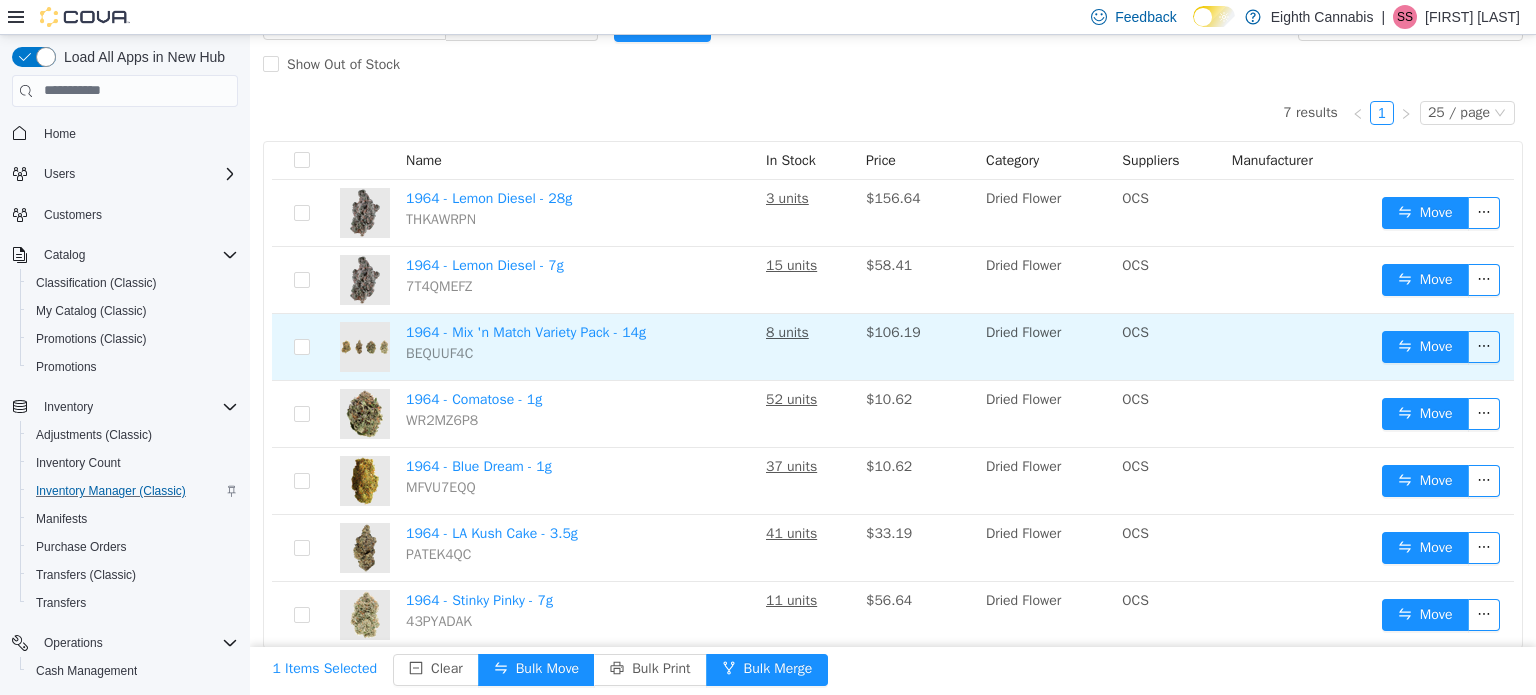 scroll, scrollTop: 148, scrollLeft: 0, axis: vertical 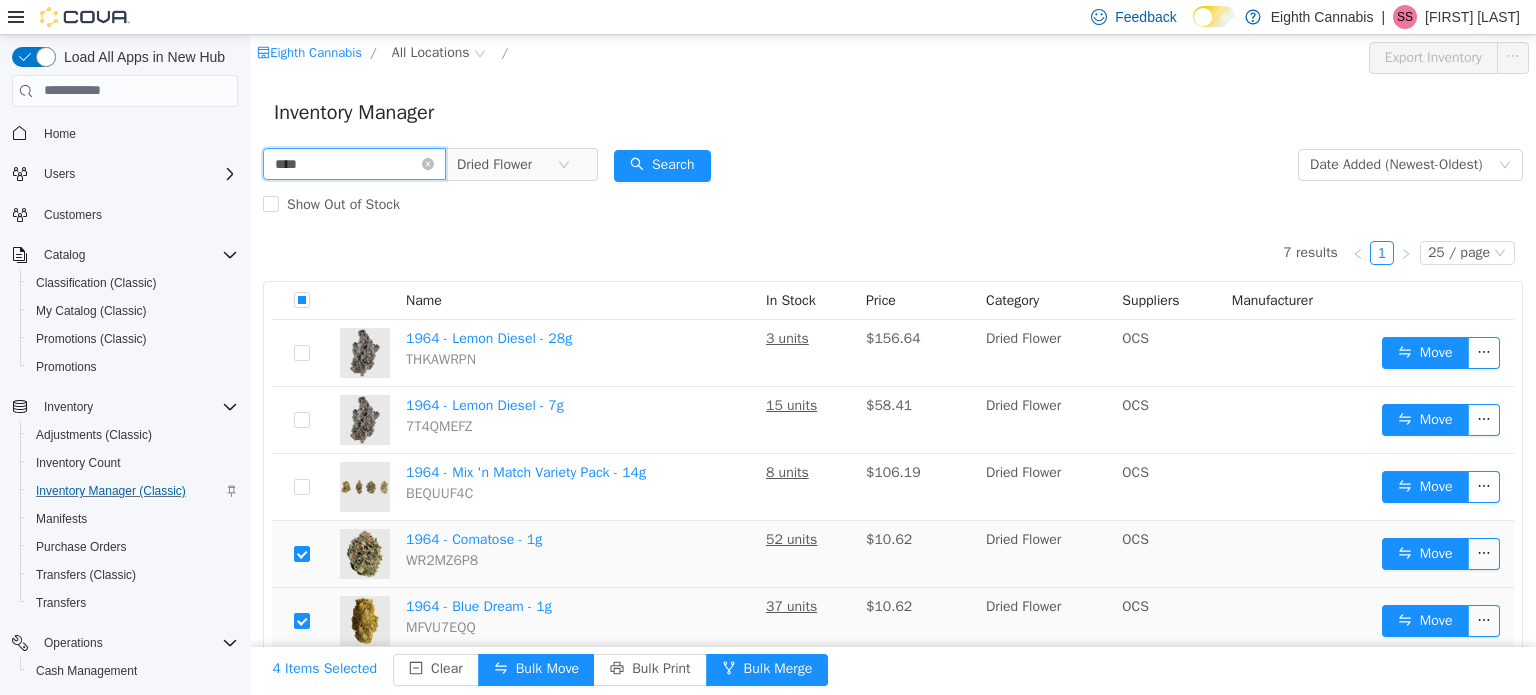 click on "****" at bounding box center (354, 163) 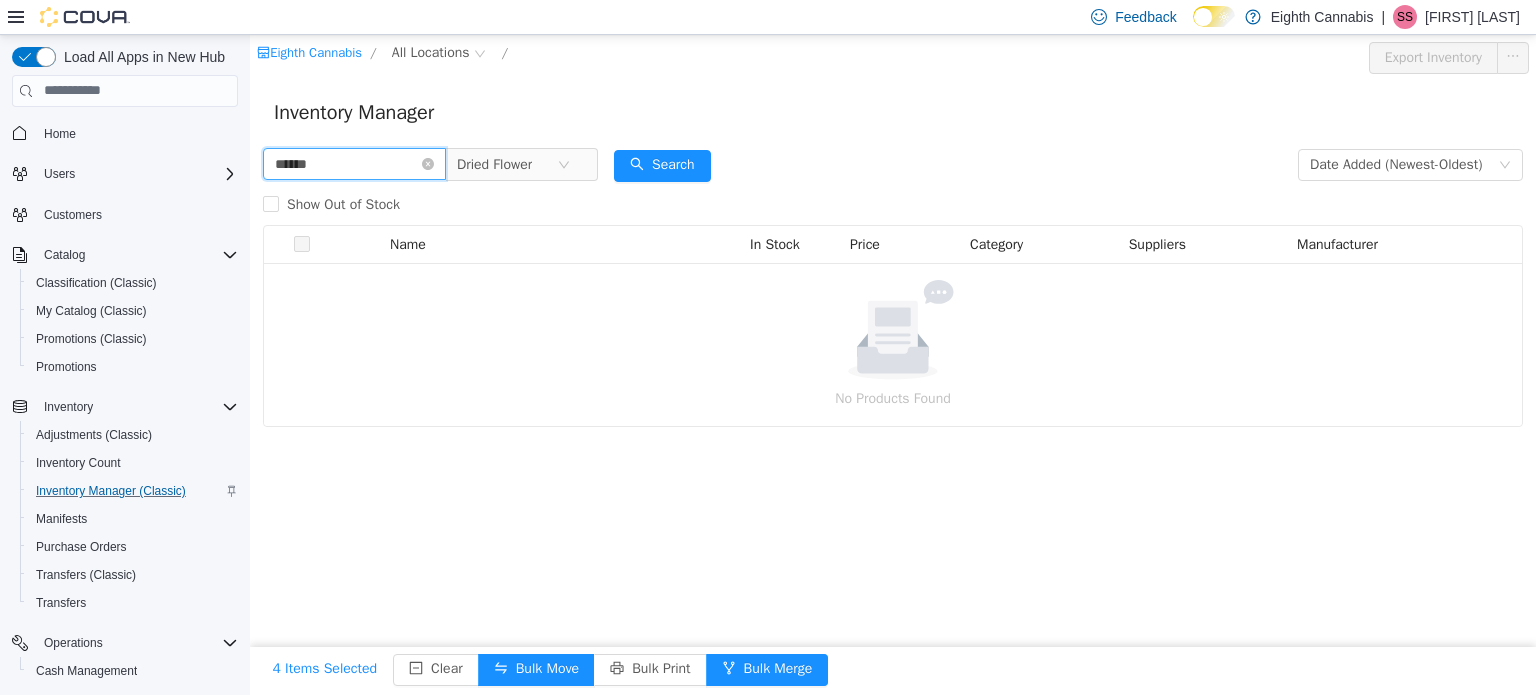 click on "******" at bounding box center (354, 163) 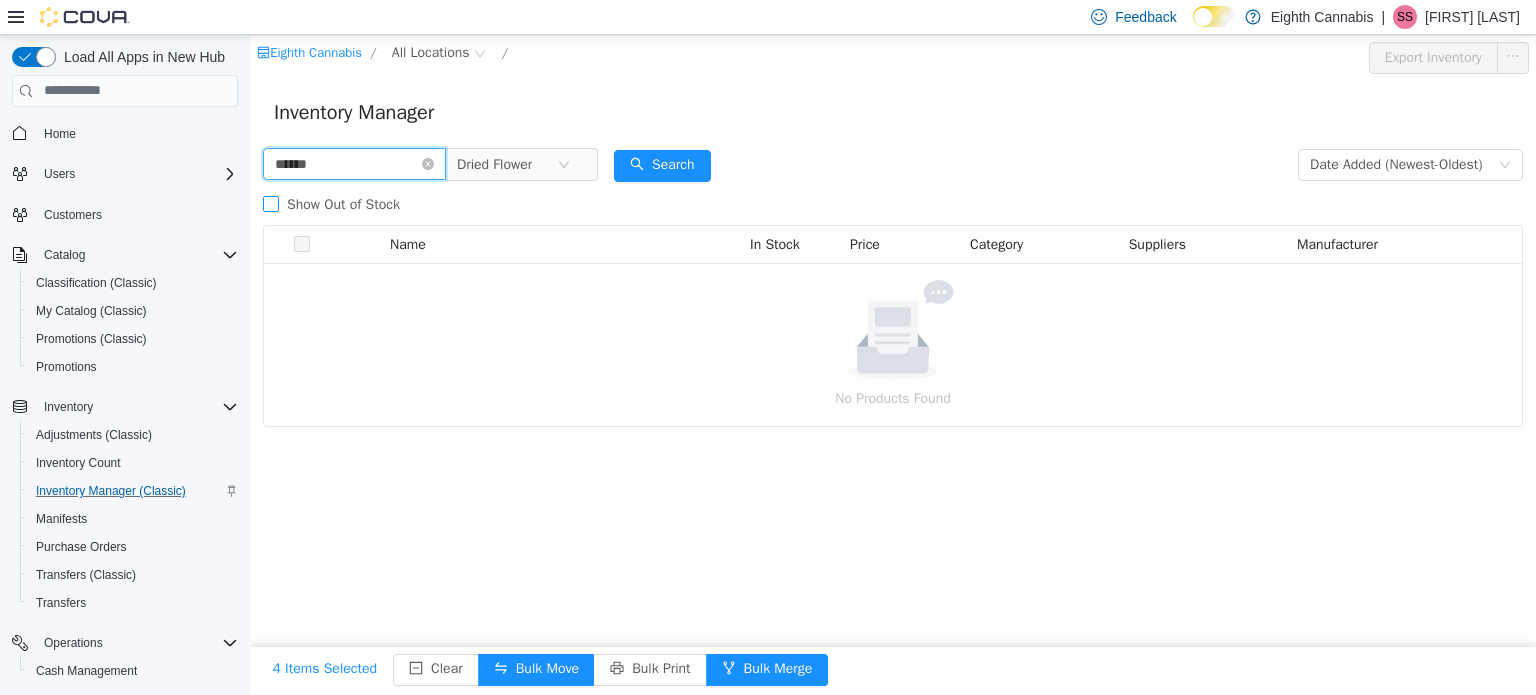 drag, startPoint x: 296, startPoint y: 170, endPoint x: 370, endPoint y: 185, distance: 75.50497 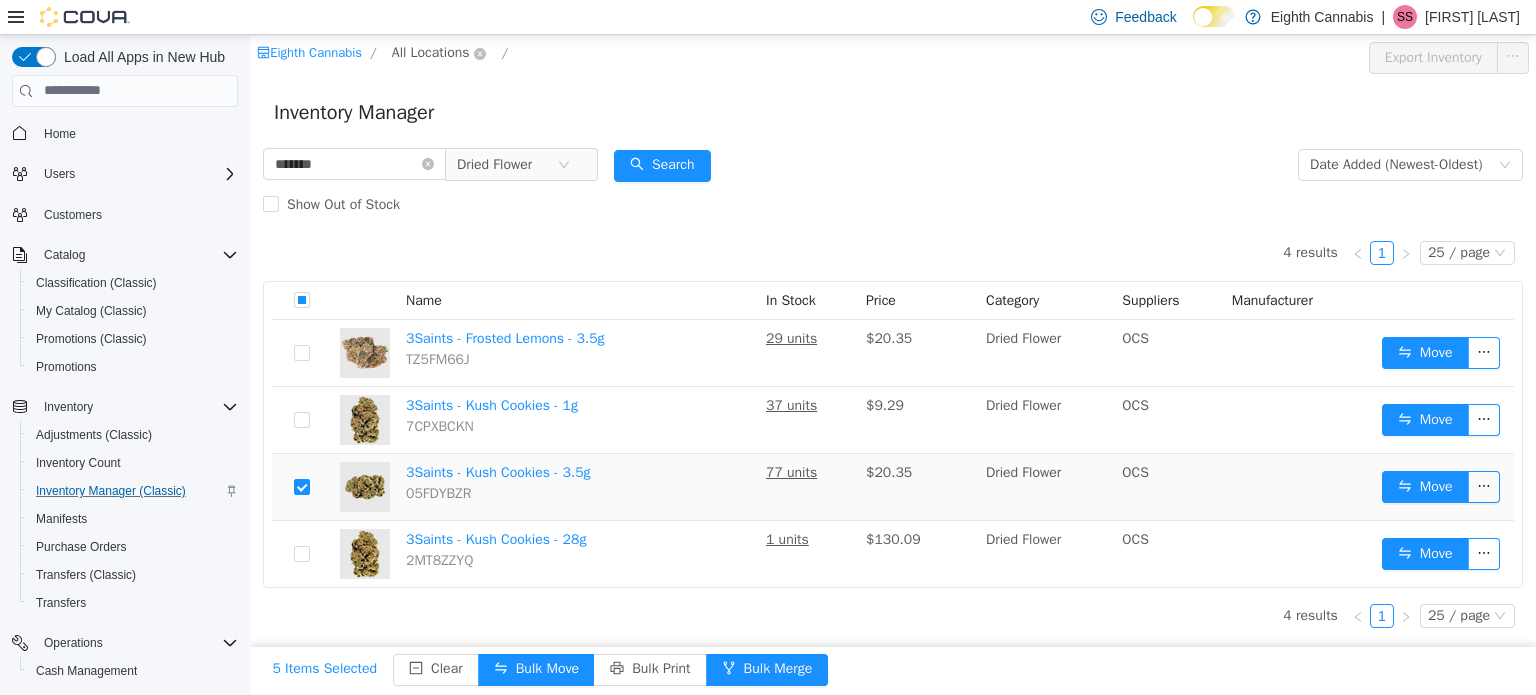 click on "All Locations" at bounding box center [431, 52] 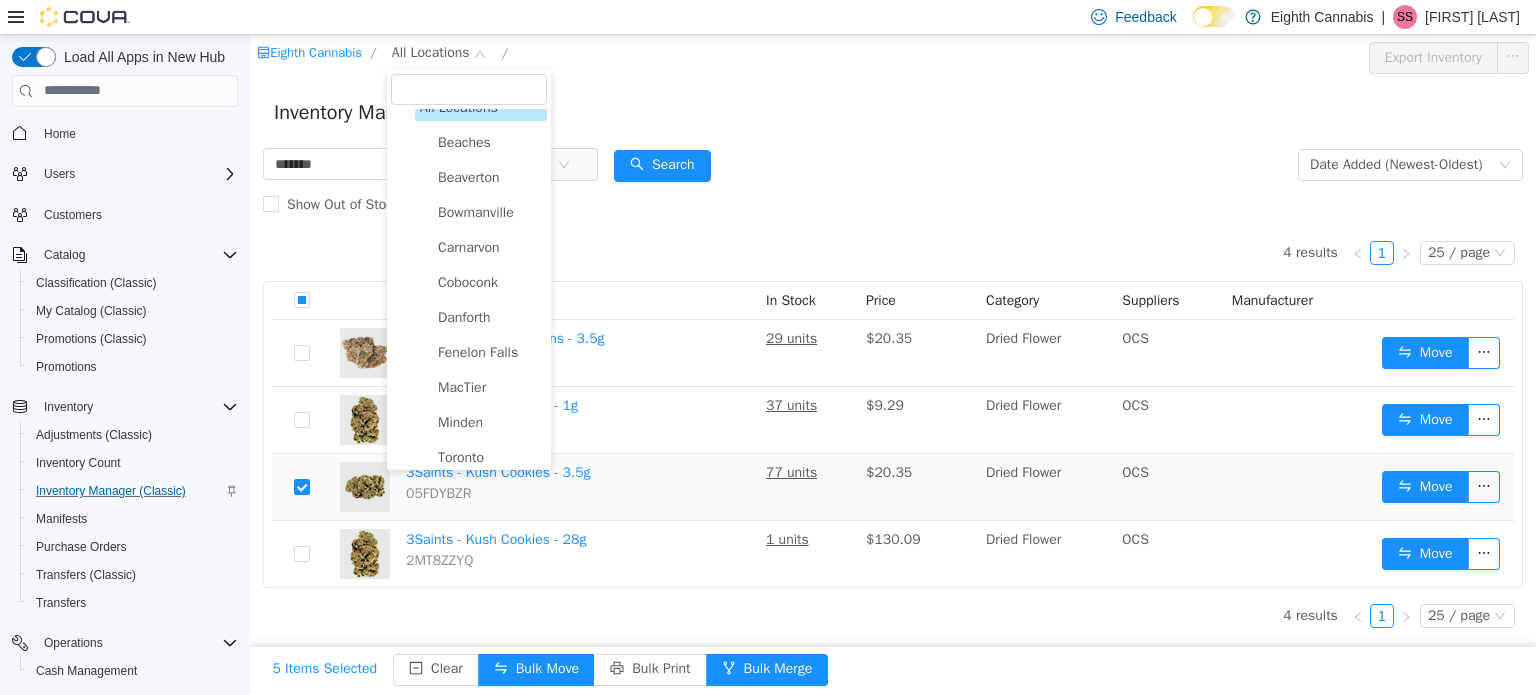 scroll, scrollTop: 32, scrollLeft: 0, axis: vertical 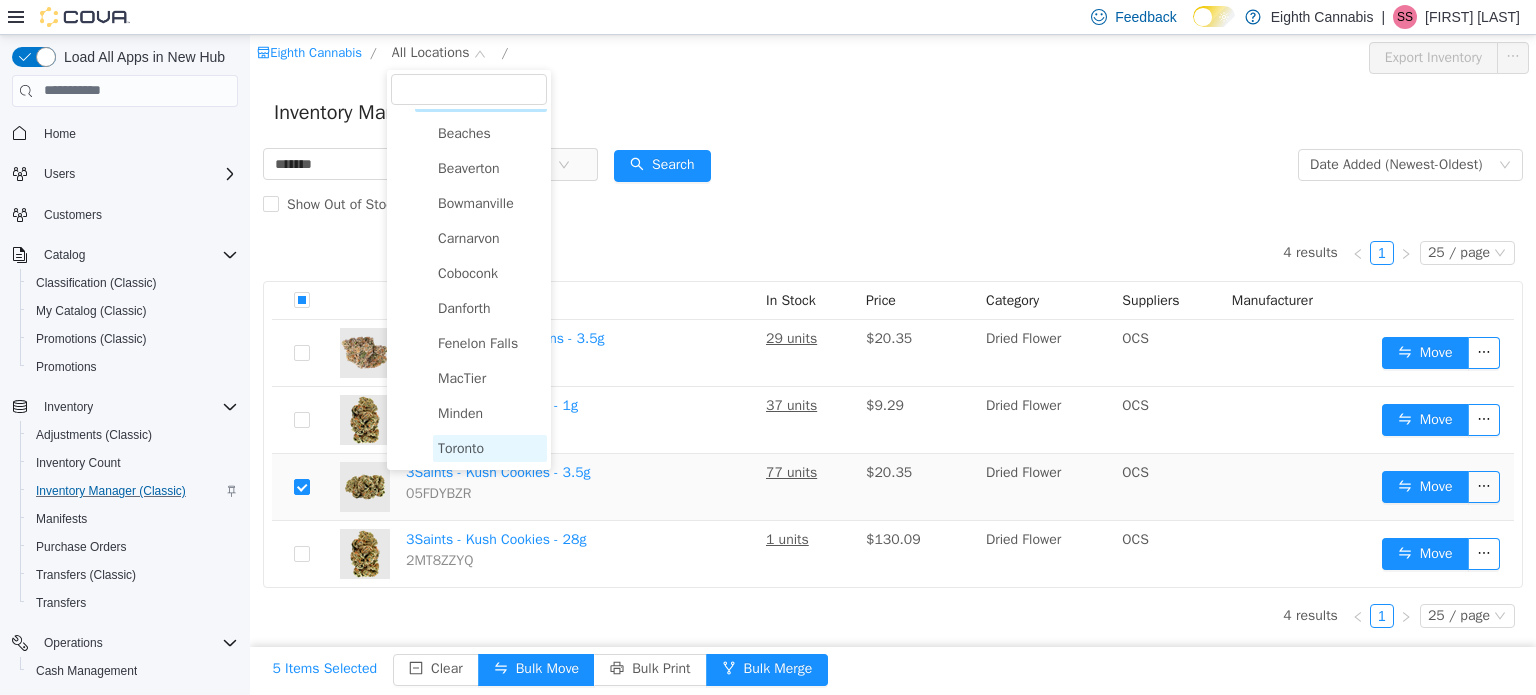 click on "Toronto" at bounding box center [461, 447] 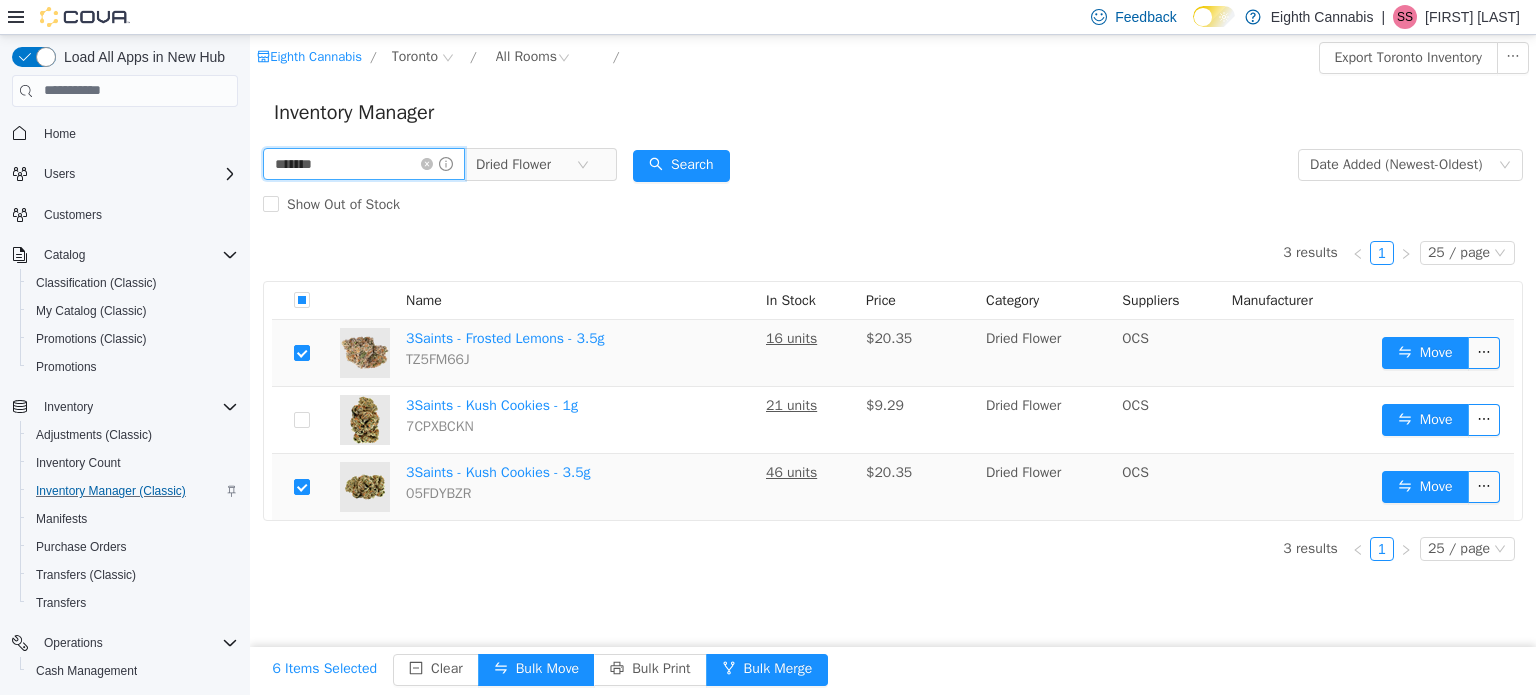 click on "*******" at bounding box center (364, 163) 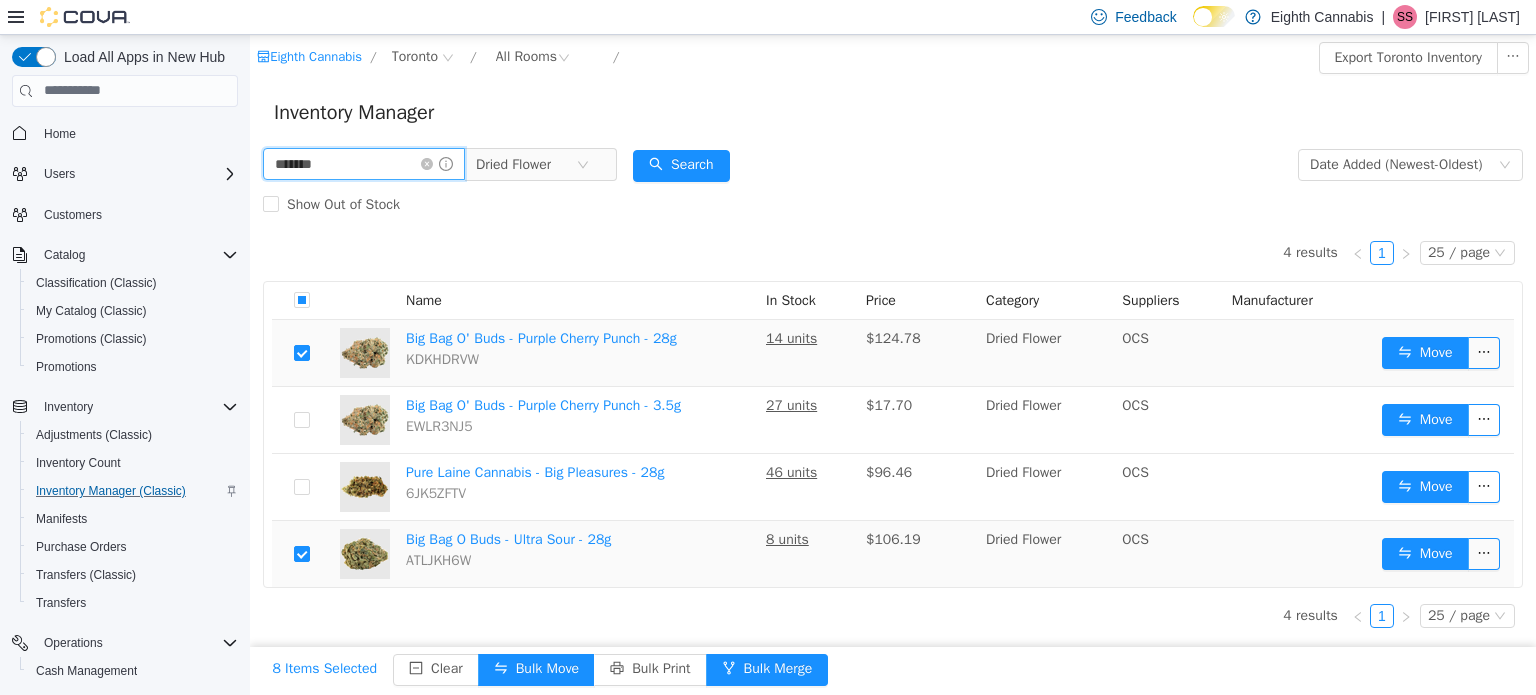 click on "*******" at bounding box center [364, 163] 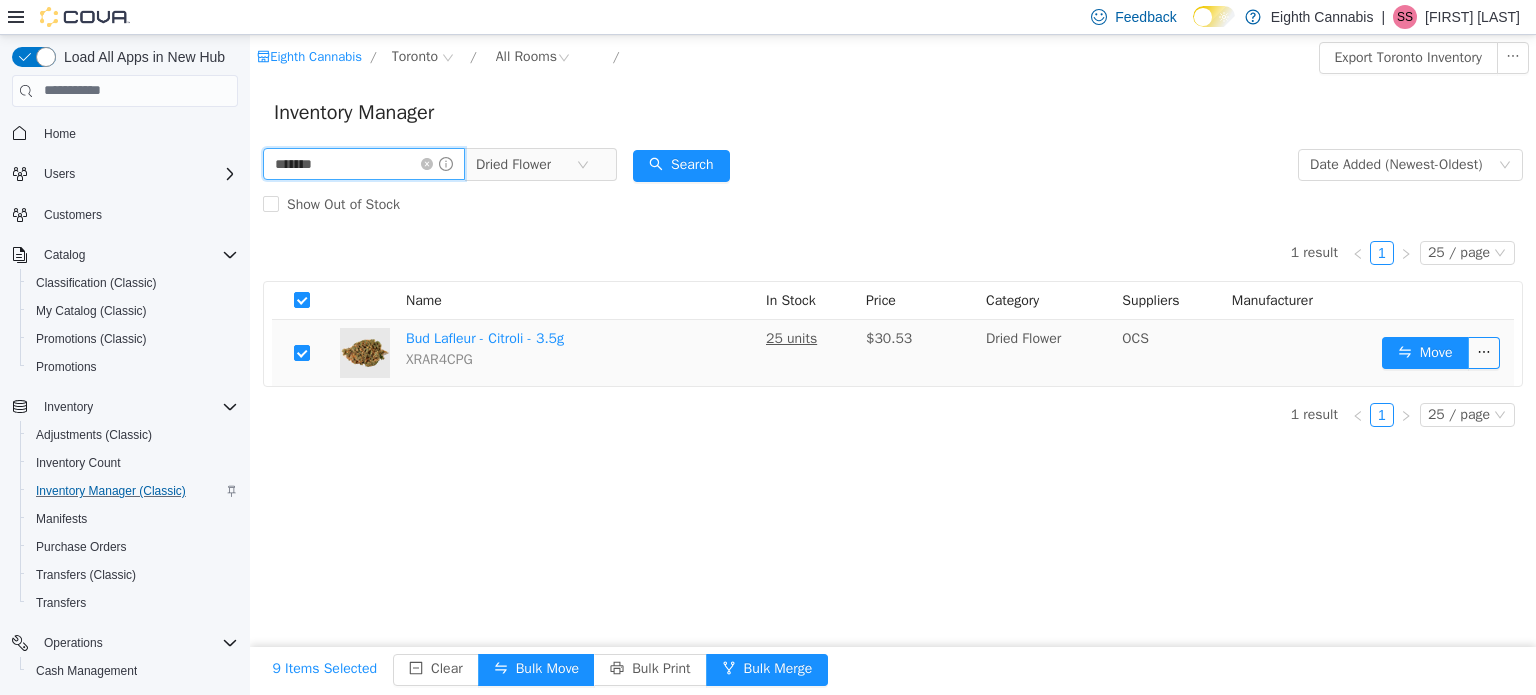 click on "*******" at bounding box center [364, 163] 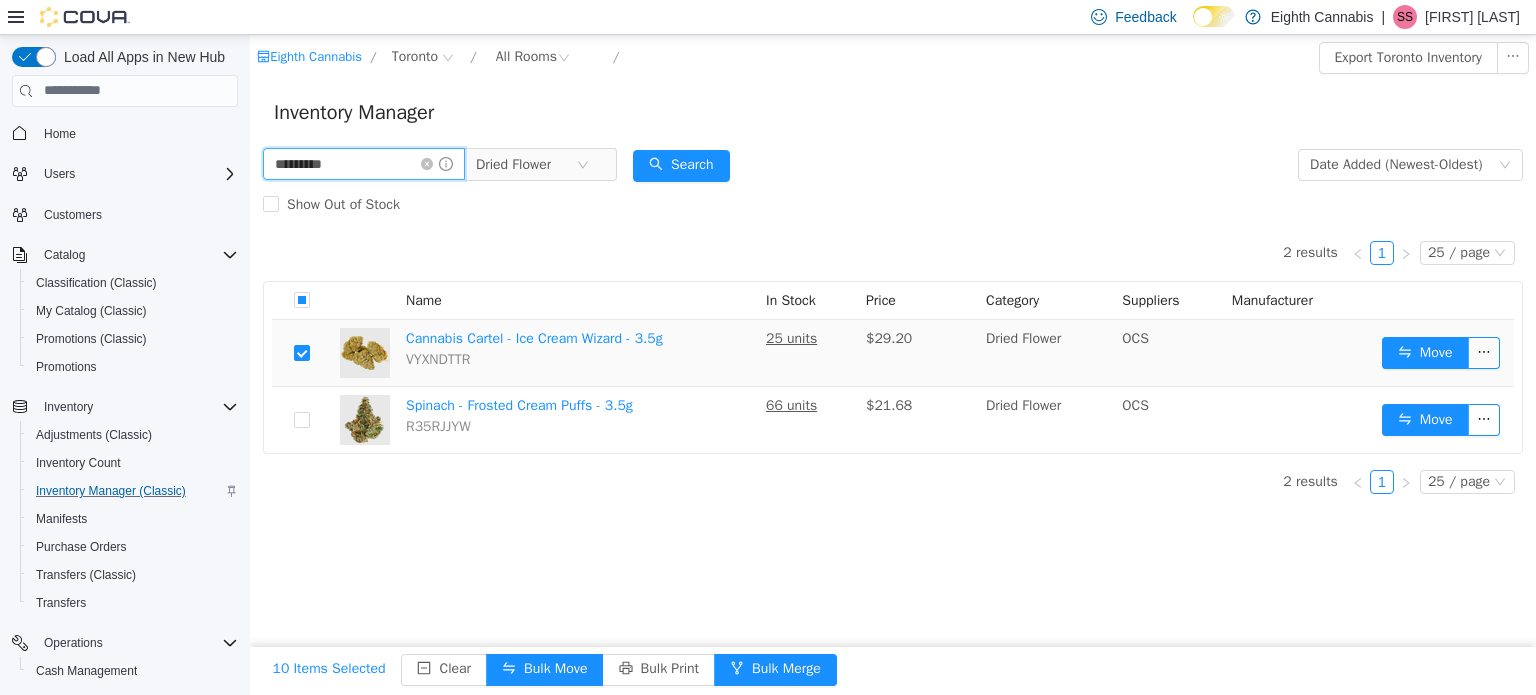 click on "*********" at bounding box center (364, 163) 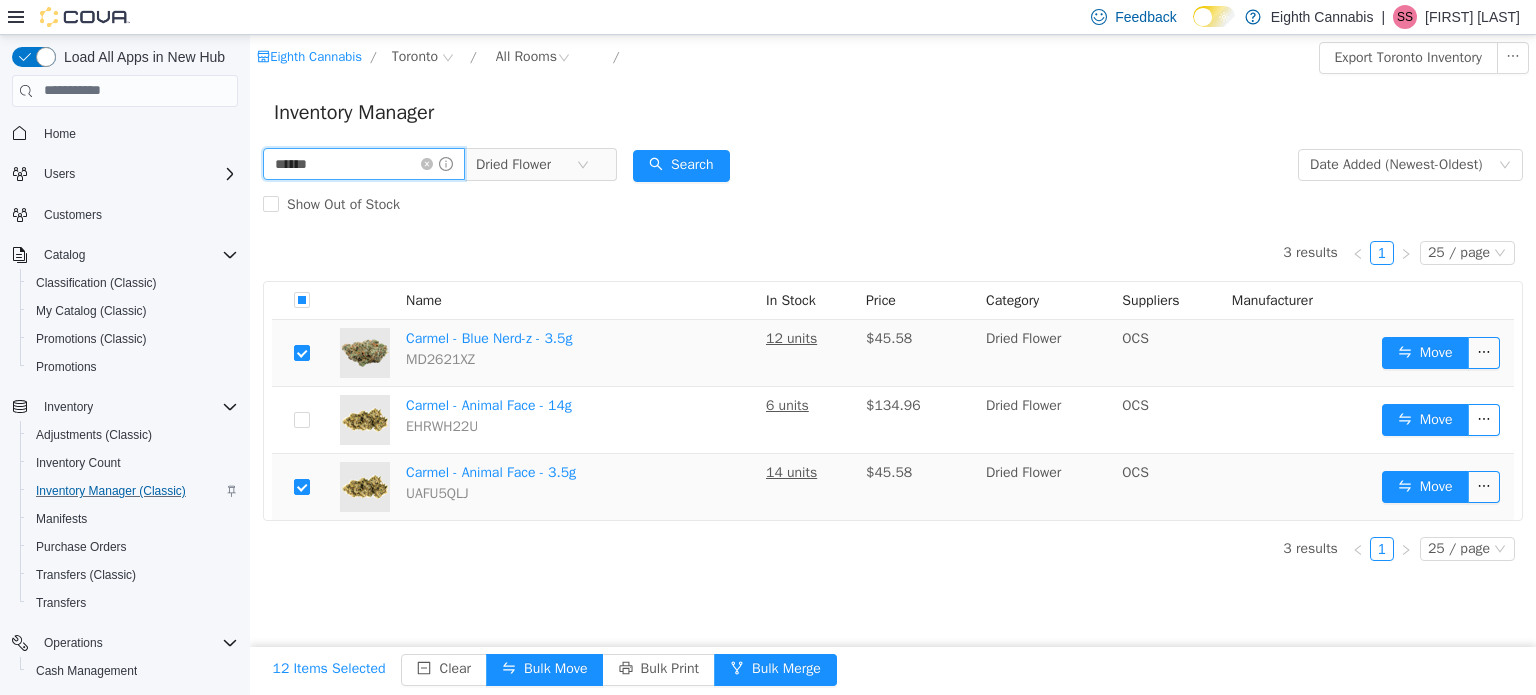 click on "******" at bounding box center (364, 163) 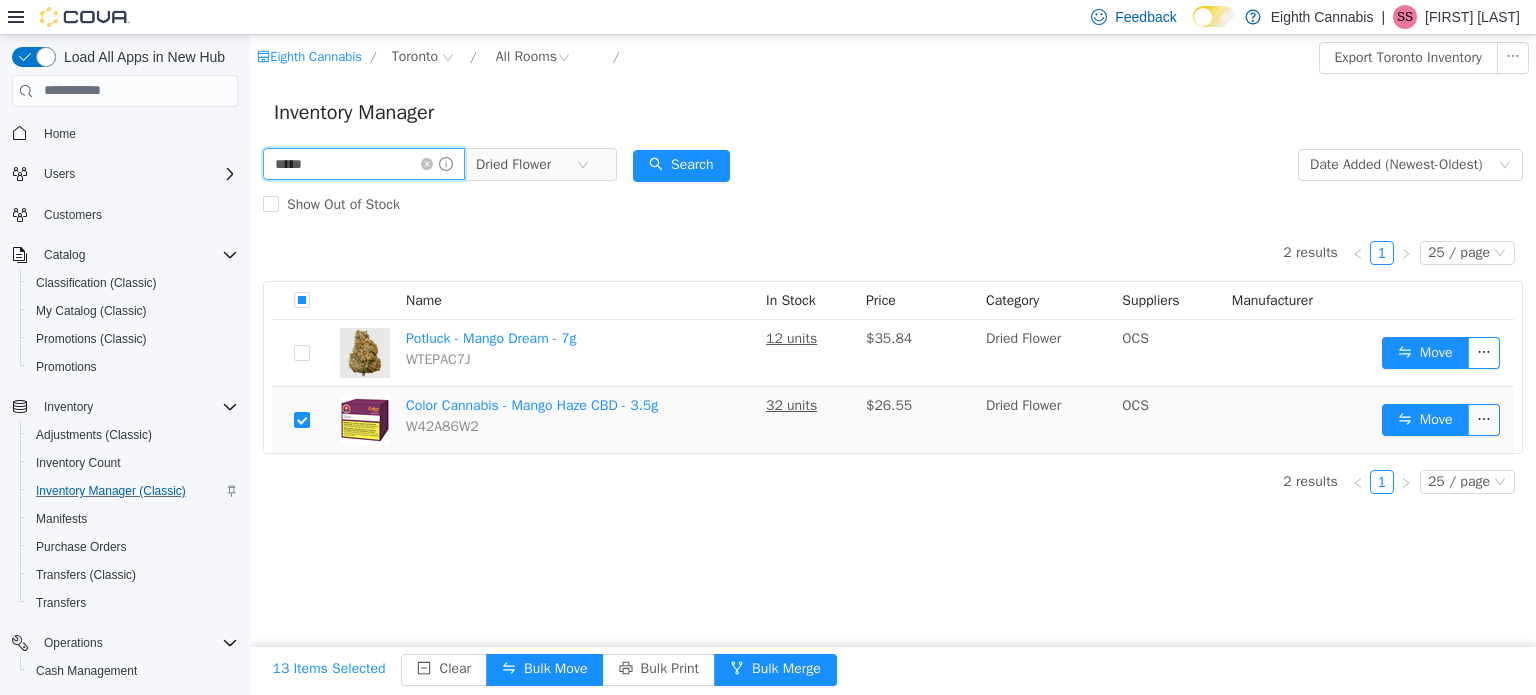 click on "*****" at bounding box center [364, 163] 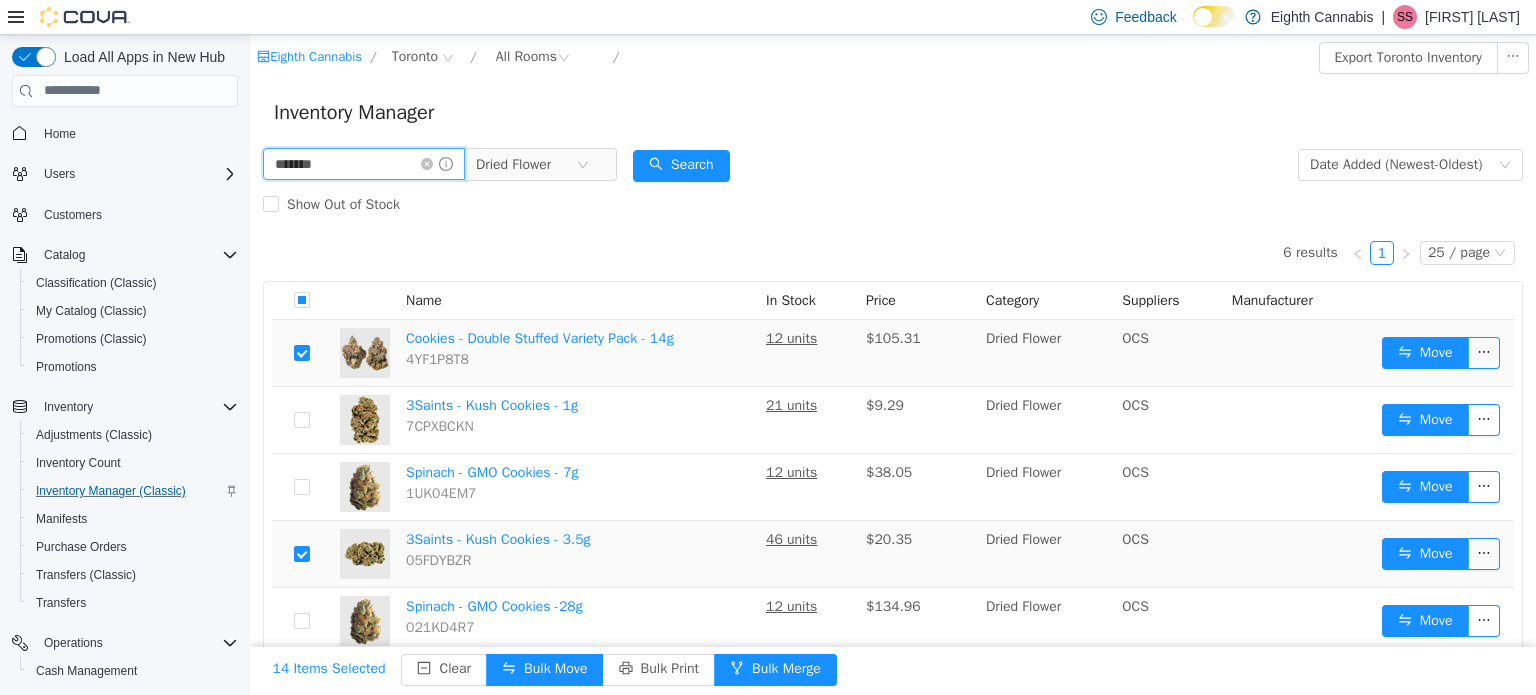 click on "*******" at bounding box center [364, 163] 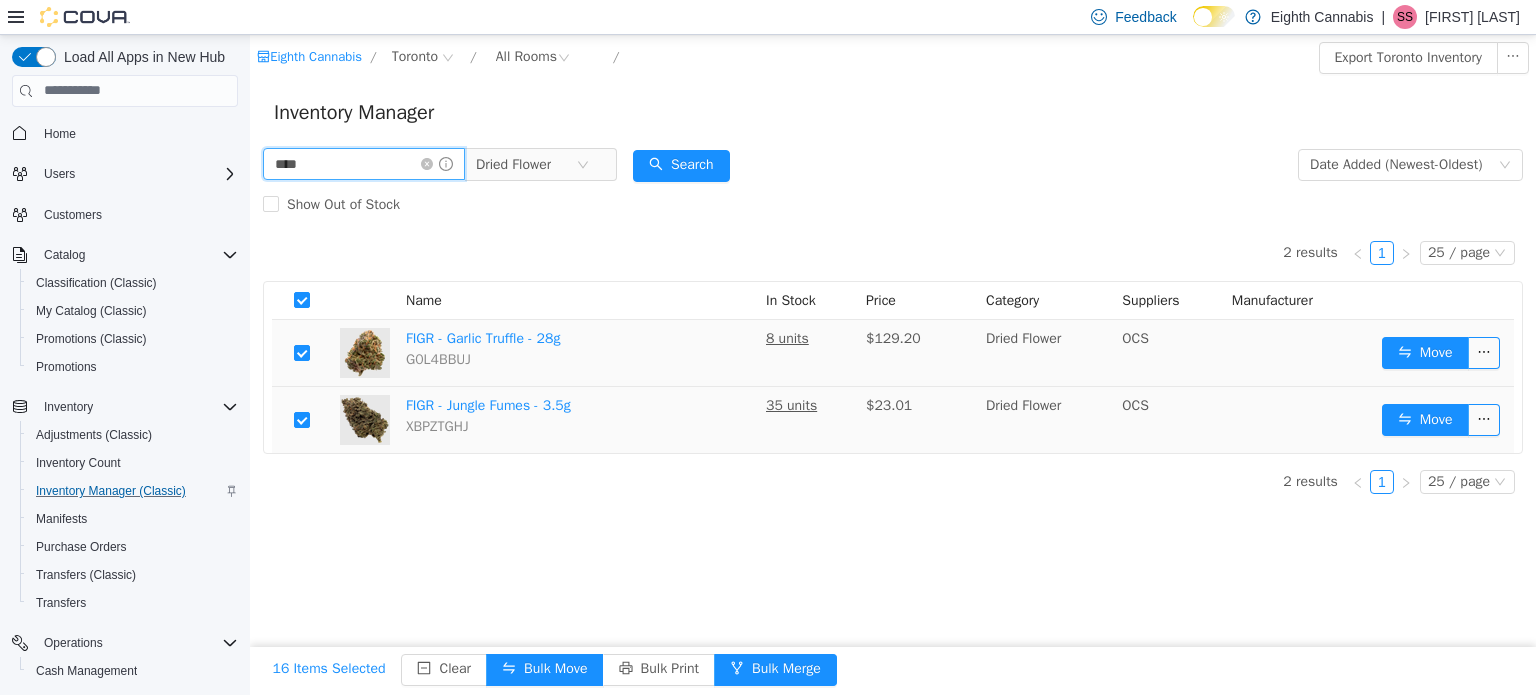 click on "****" at bounding box center (364, 163) 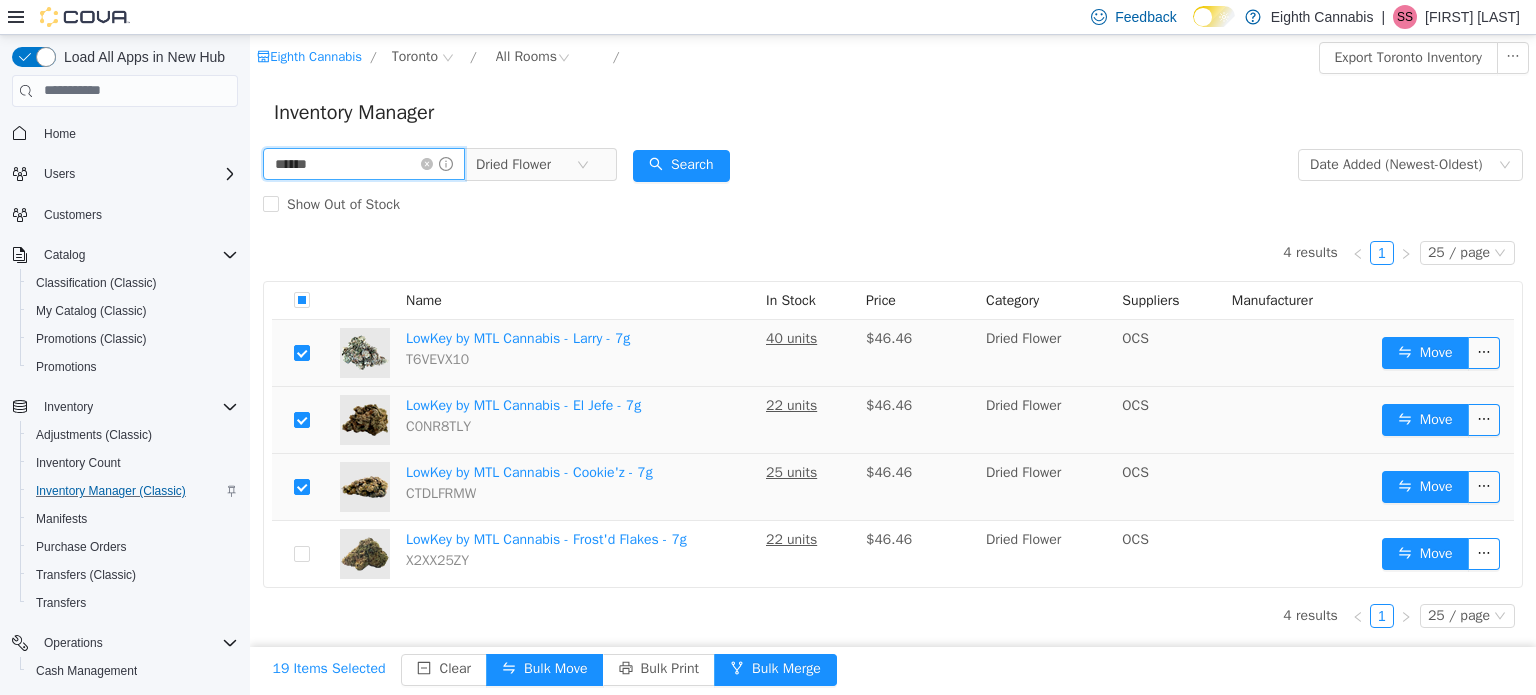 click on "******" at bounding box center [364, 163] 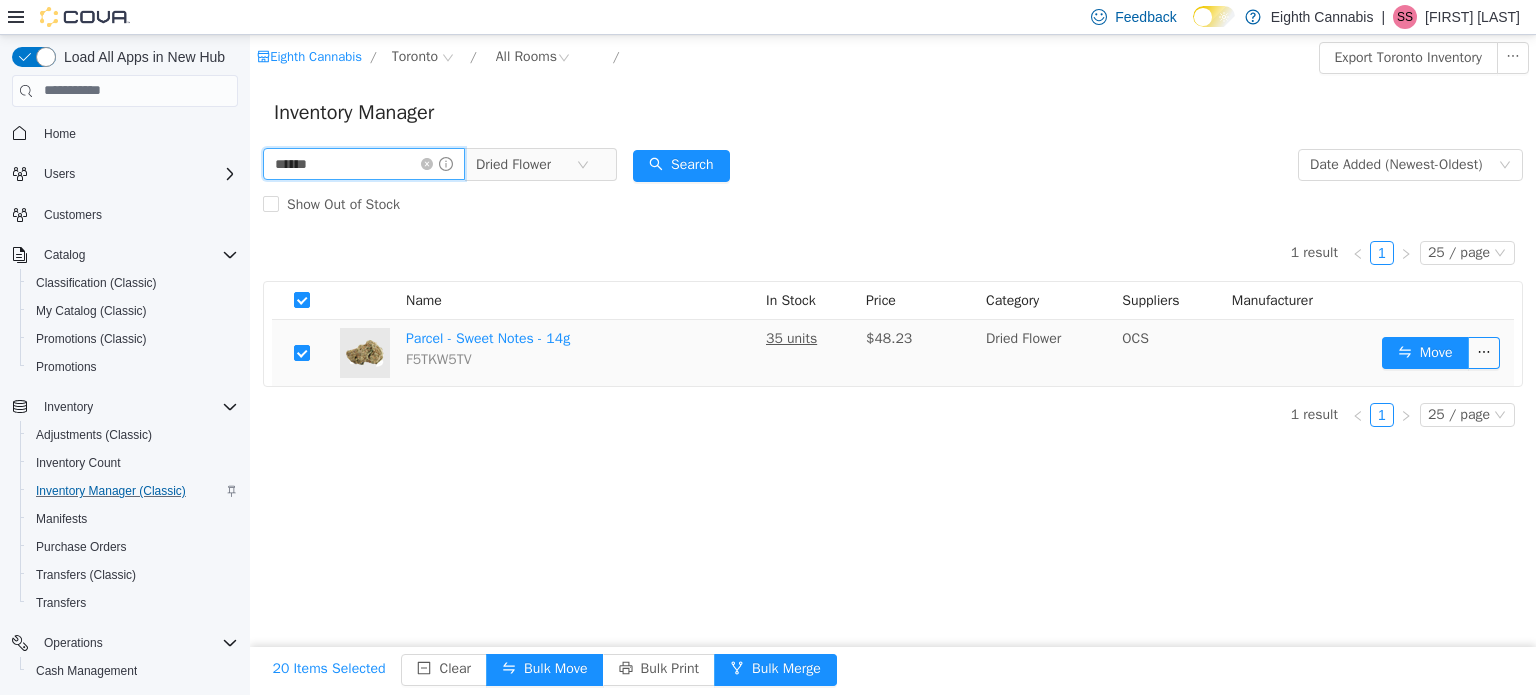 click on "******" at bounding box center [364, 163] 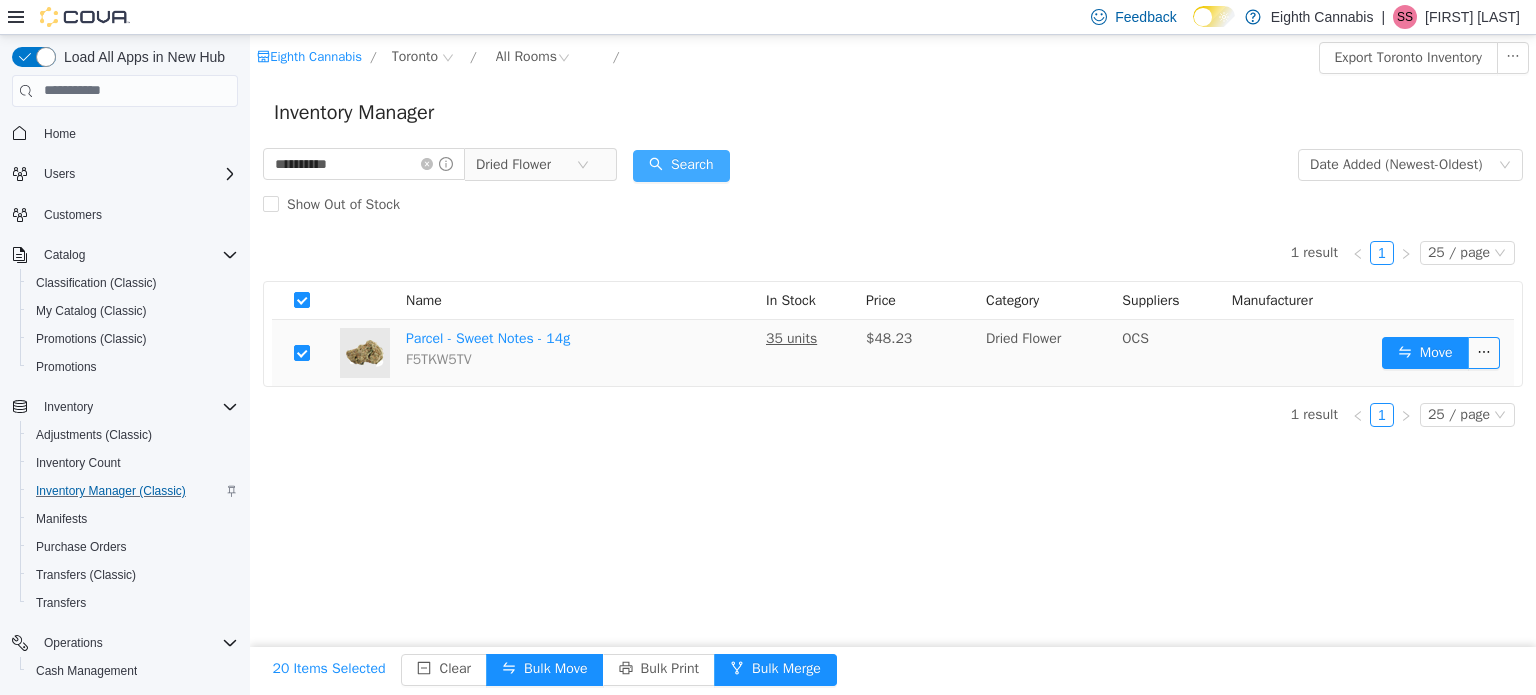 click on "Search" at bounding box center [681, 165] 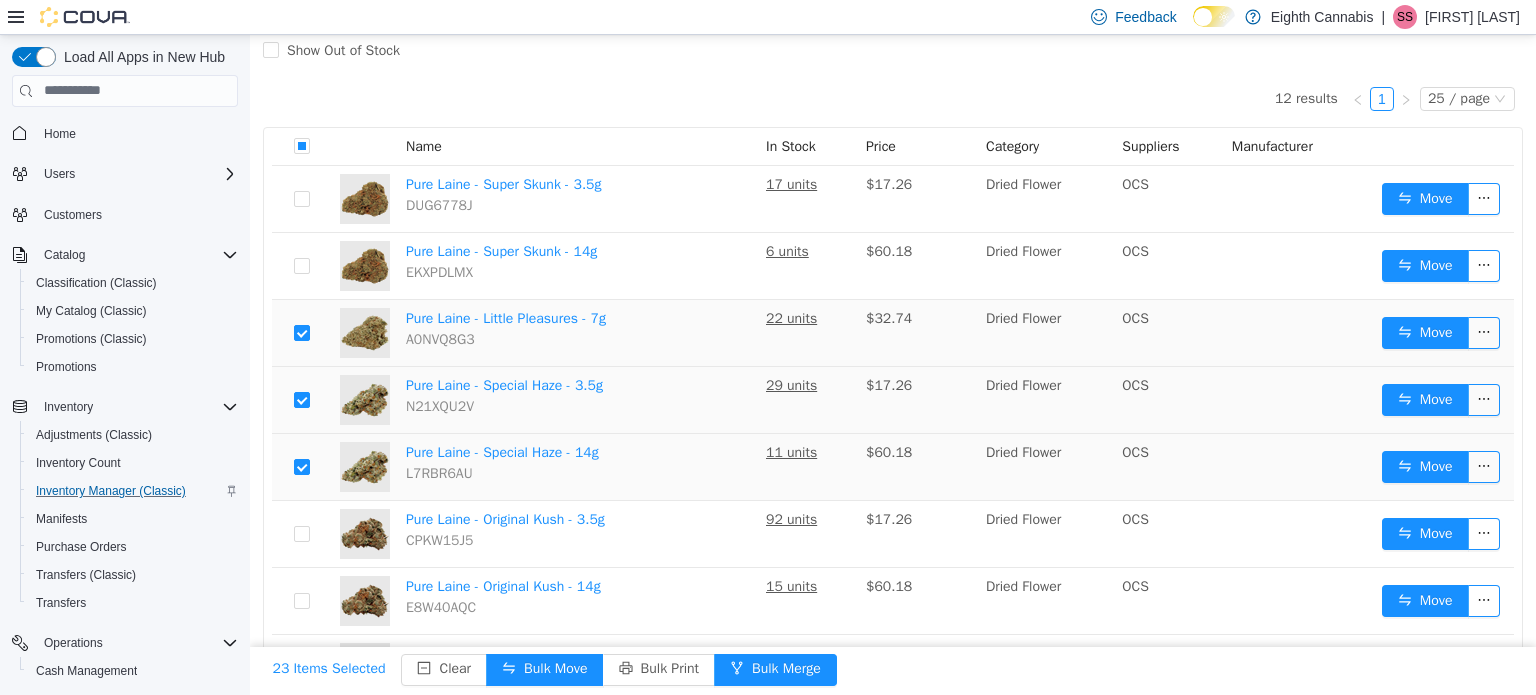 scroll, scrollTop: 200, scrollLeft: 0, axis: vertical 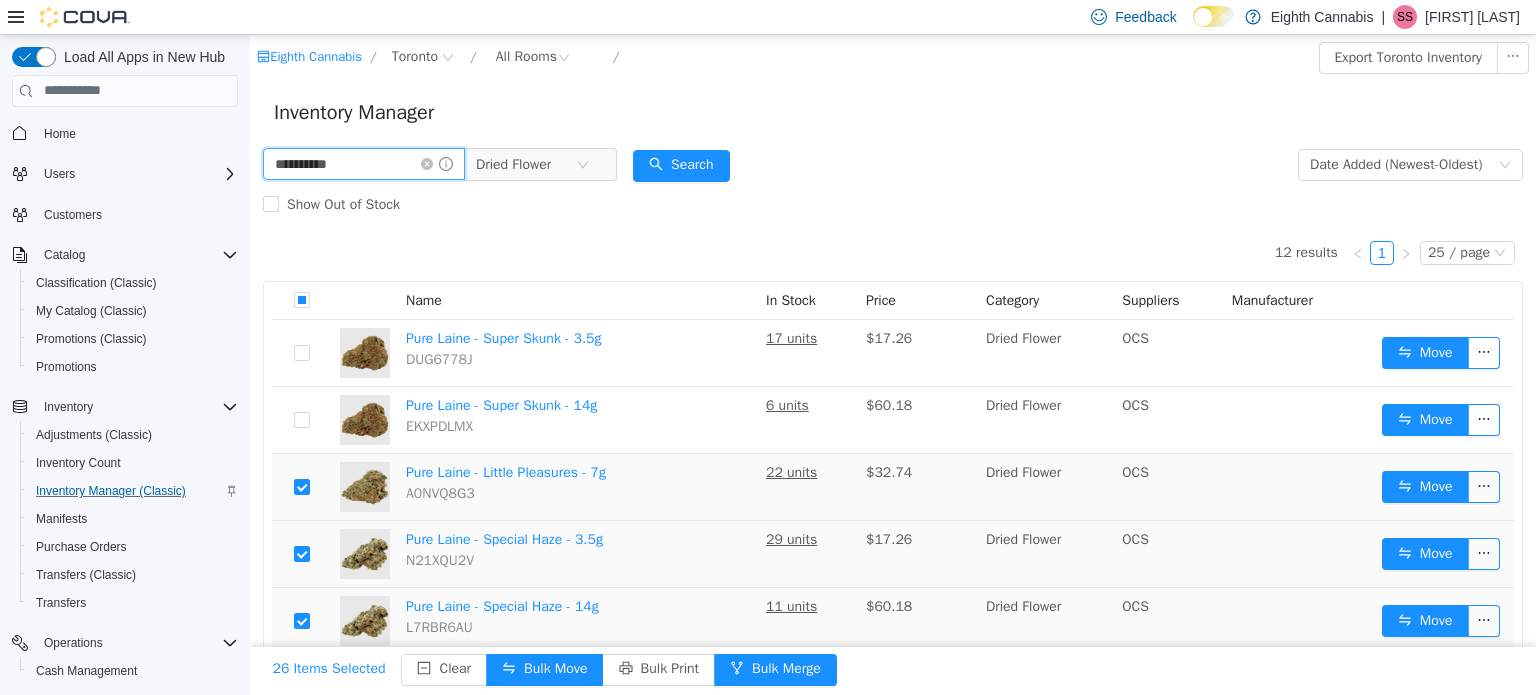 click on "**********" at bounding box center (364, 163) 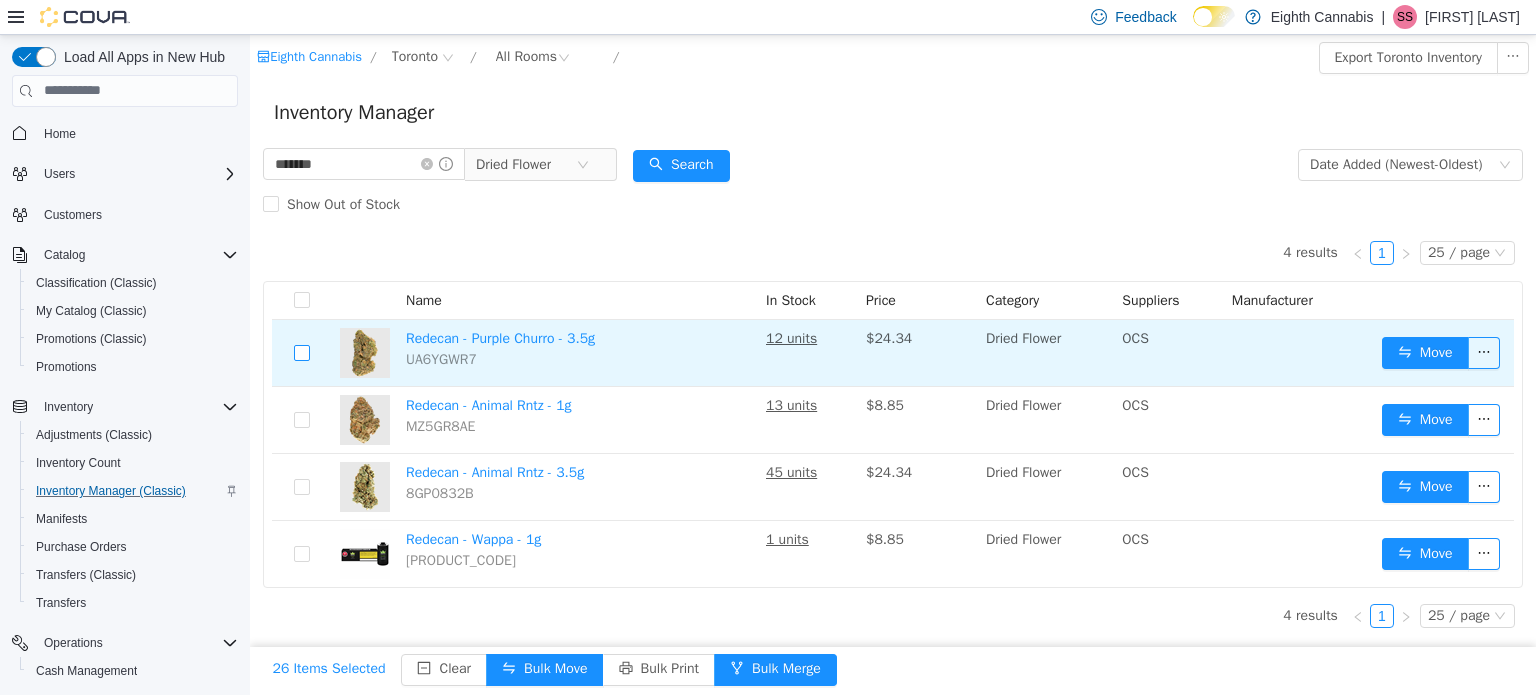 click at bounding box center [302, 352] 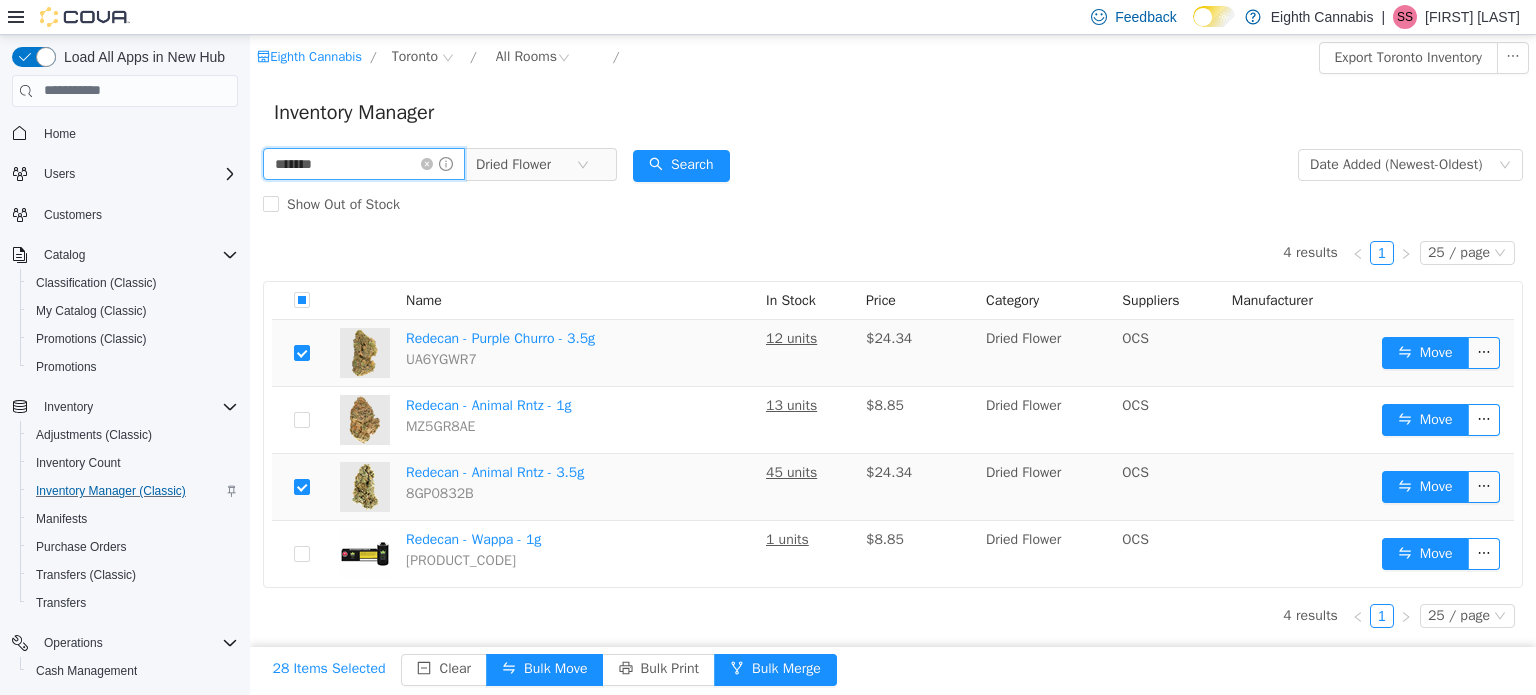 click on "*******" at bounding box center [364, 163] 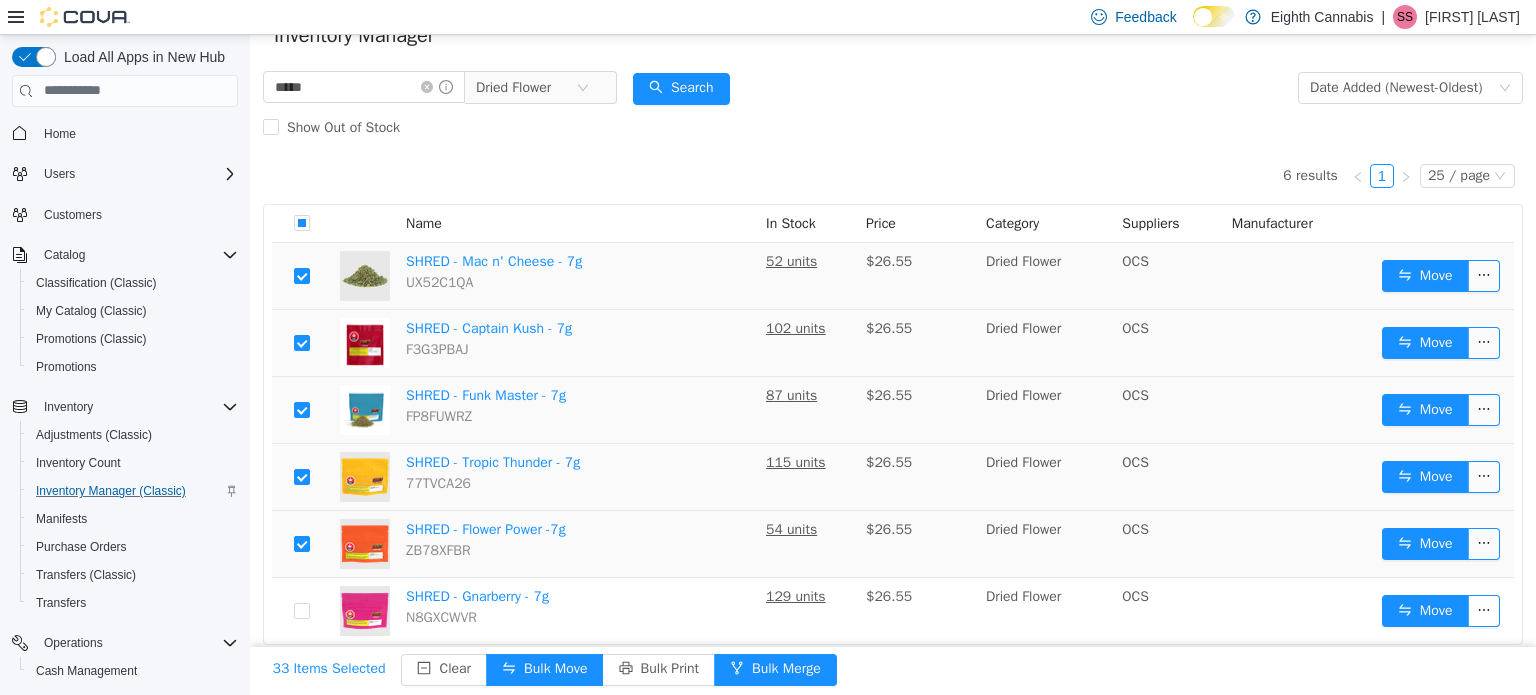 scroll, scrollTop: 81, scrollLeft: 0, axis: vertical 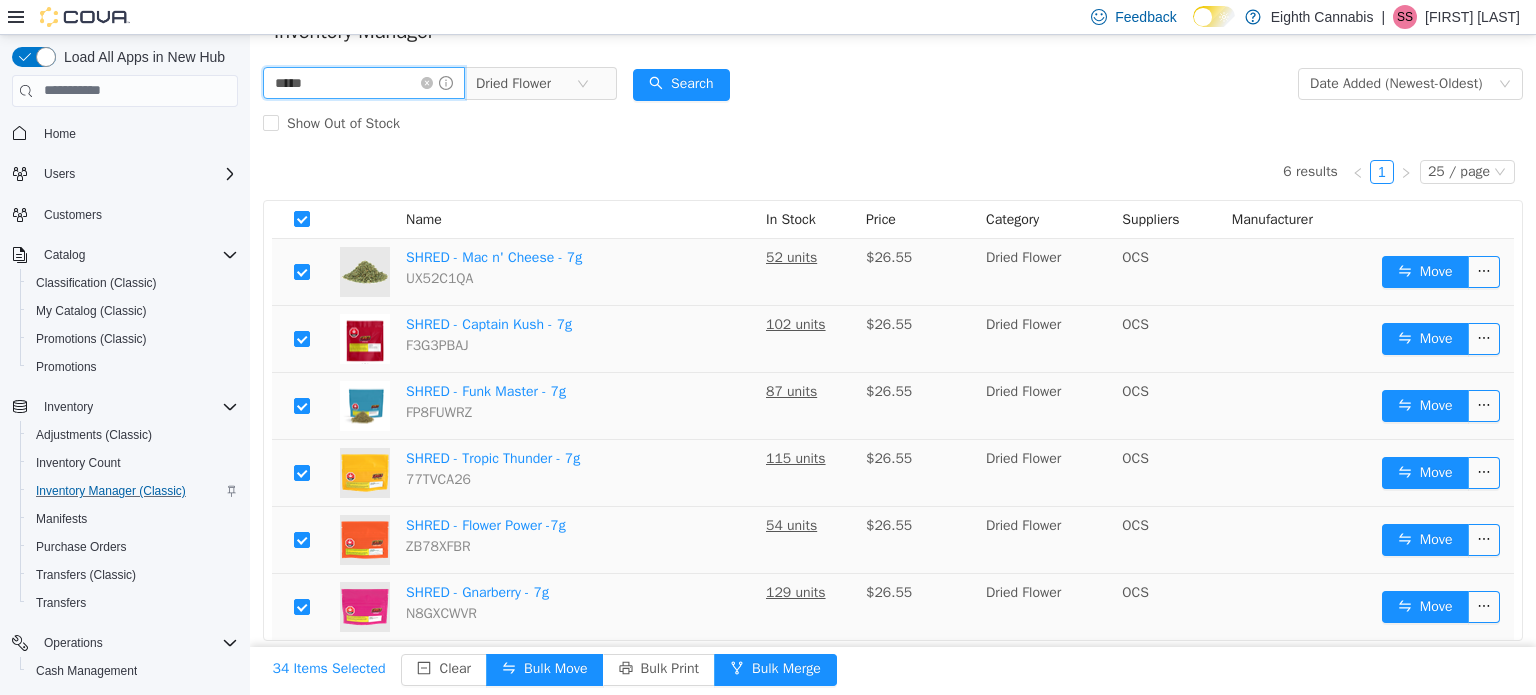 click on "*****" at bounding box center [364, 82] 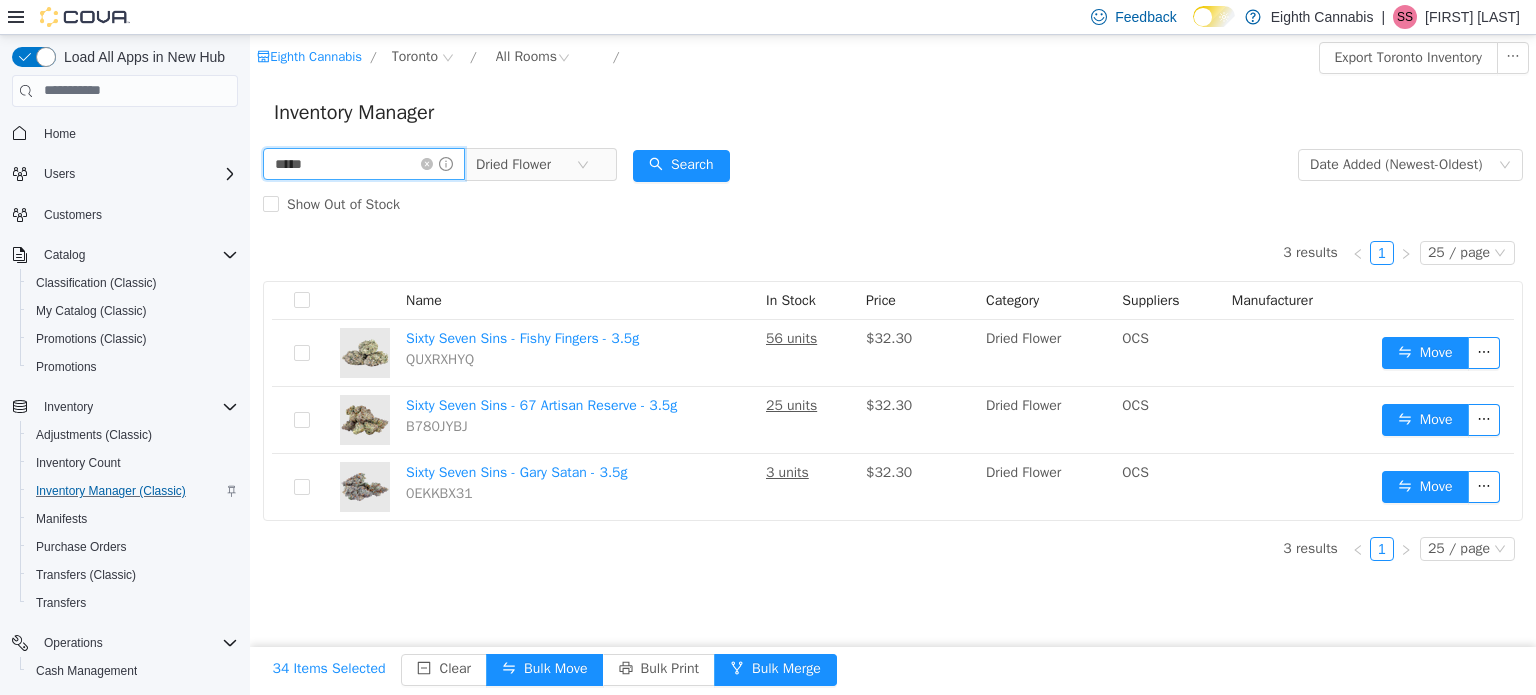 scroll, scrollTop: 0, scrollLeft: 0, axis: both 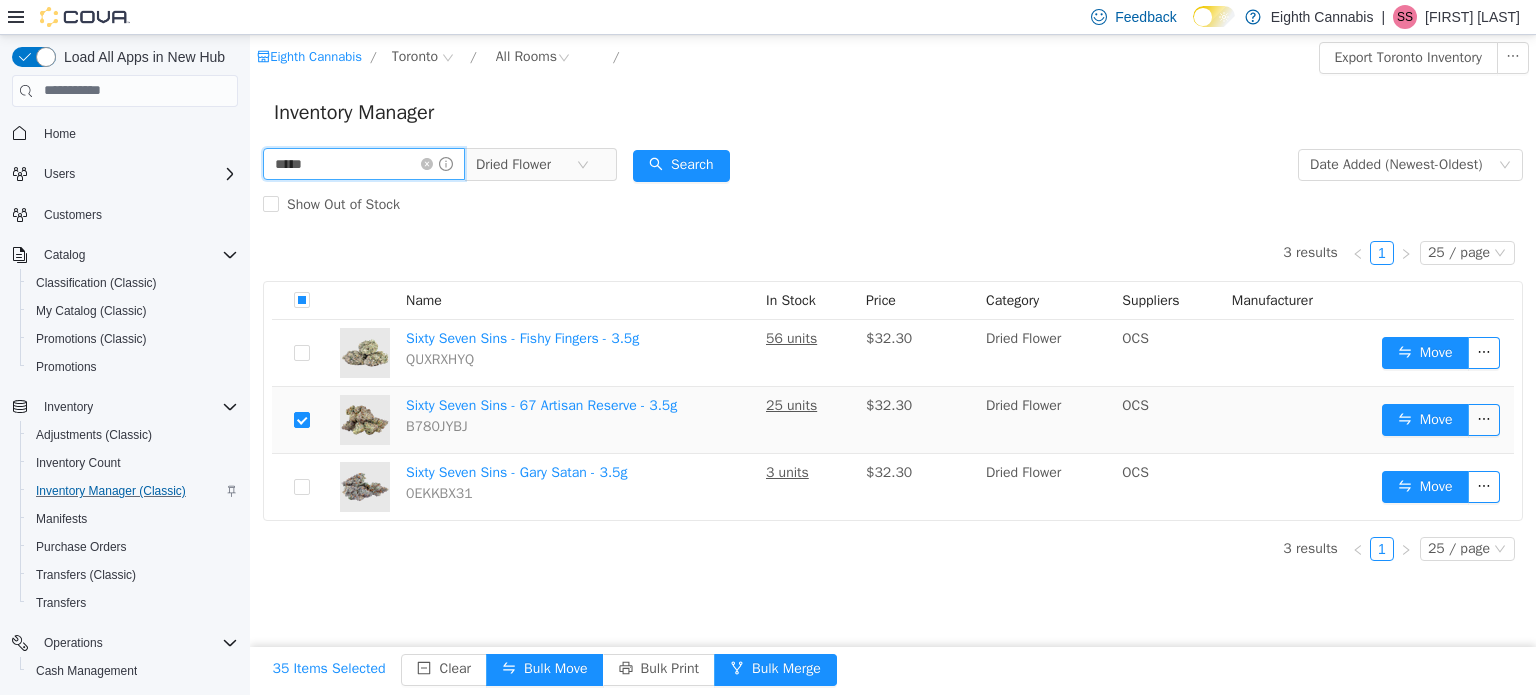 click on "*****" at bounding box center [364, 163] 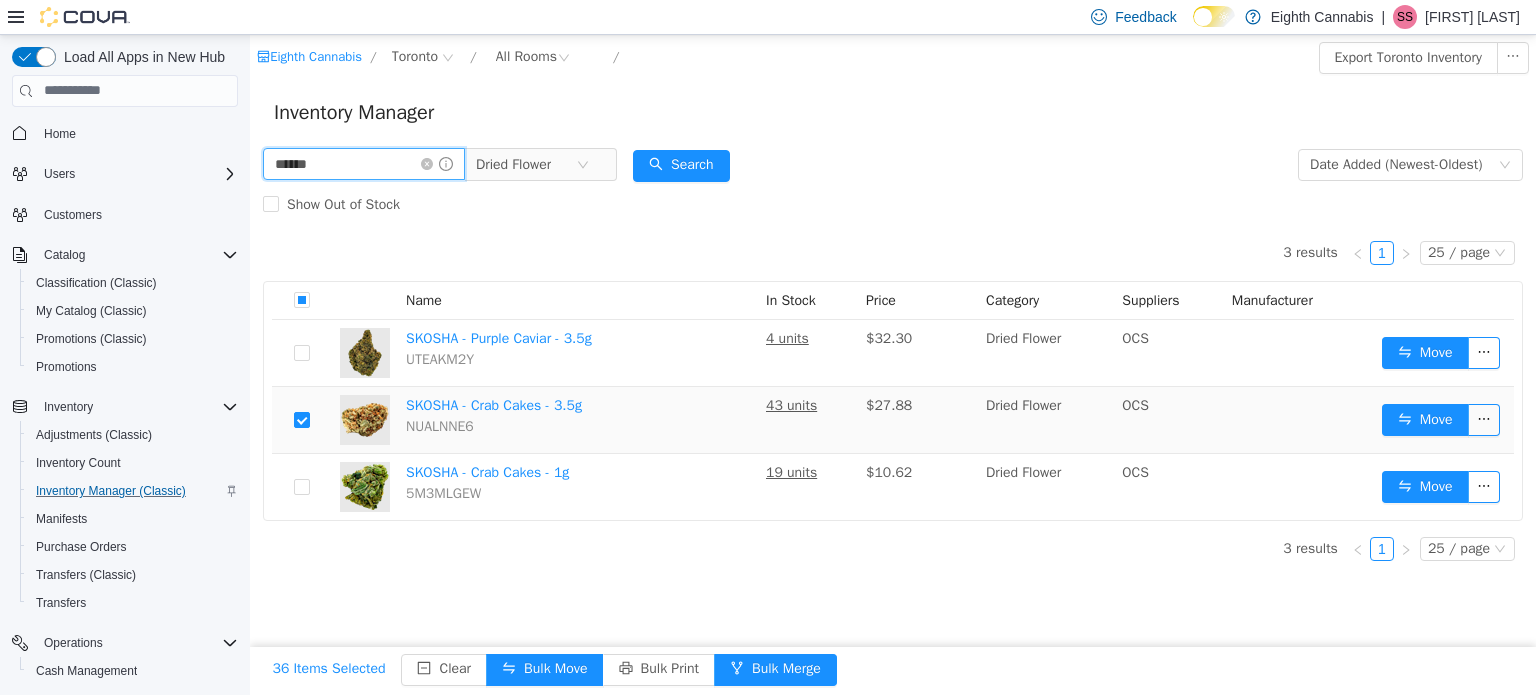 click on "******" at bounding box center [364, 163] 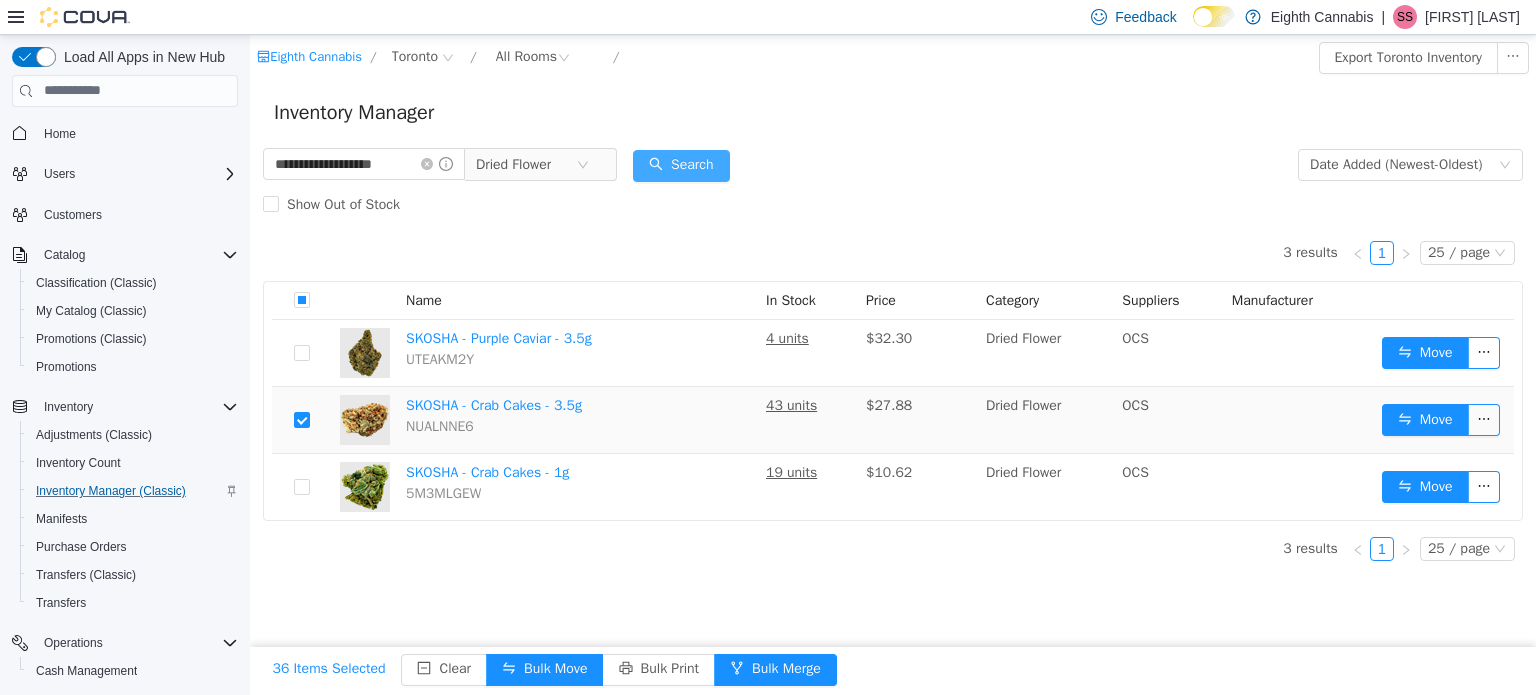 click on "Search" at bounding box center [681, 165] 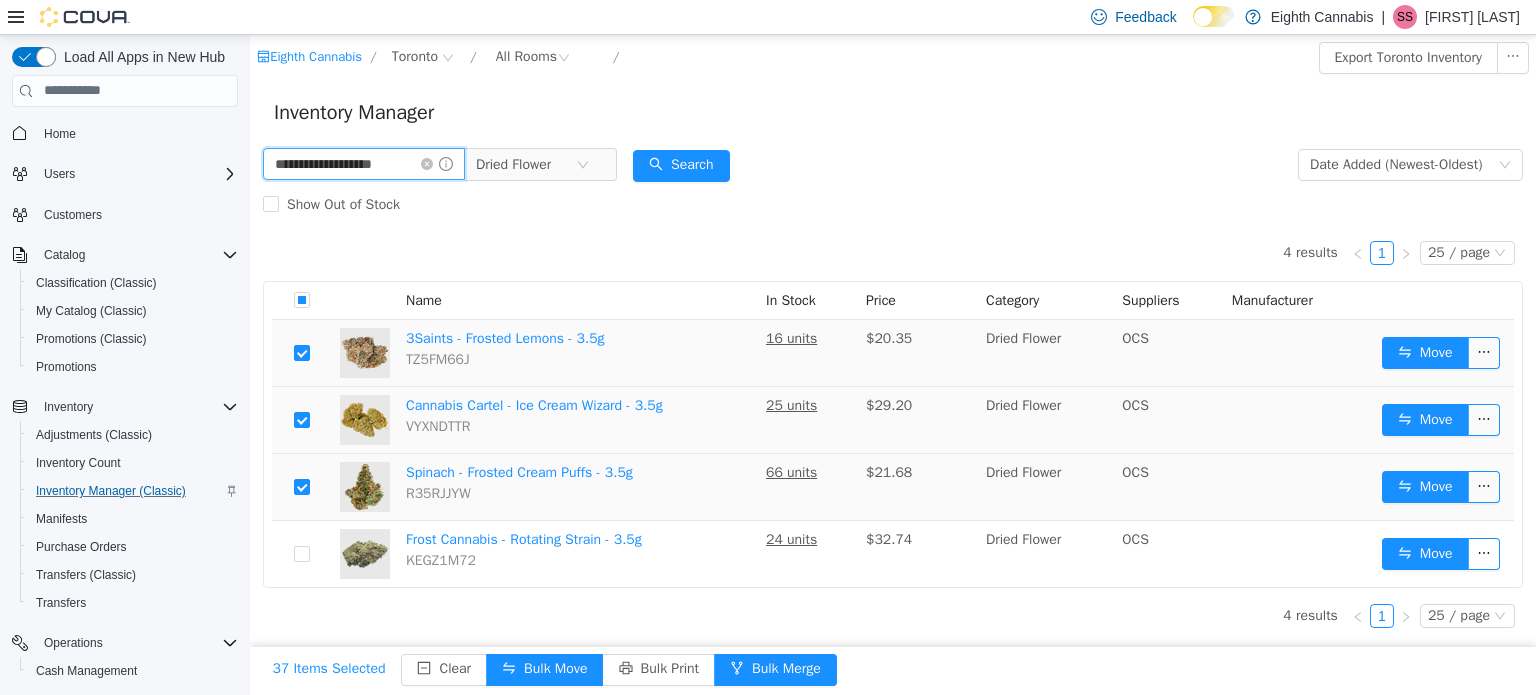 click on "**********" at bounding box center [364, 163] 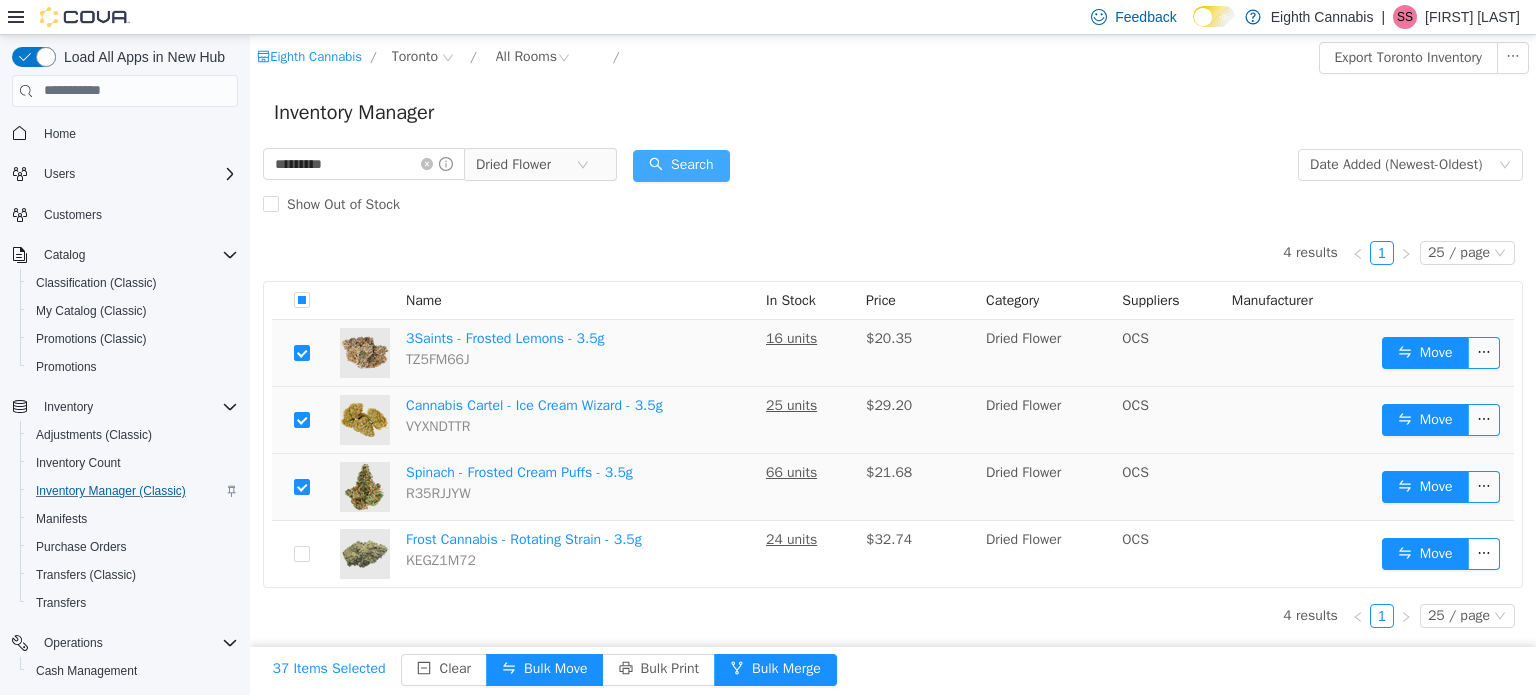 click on "Search" at bounding box center (681, 165) 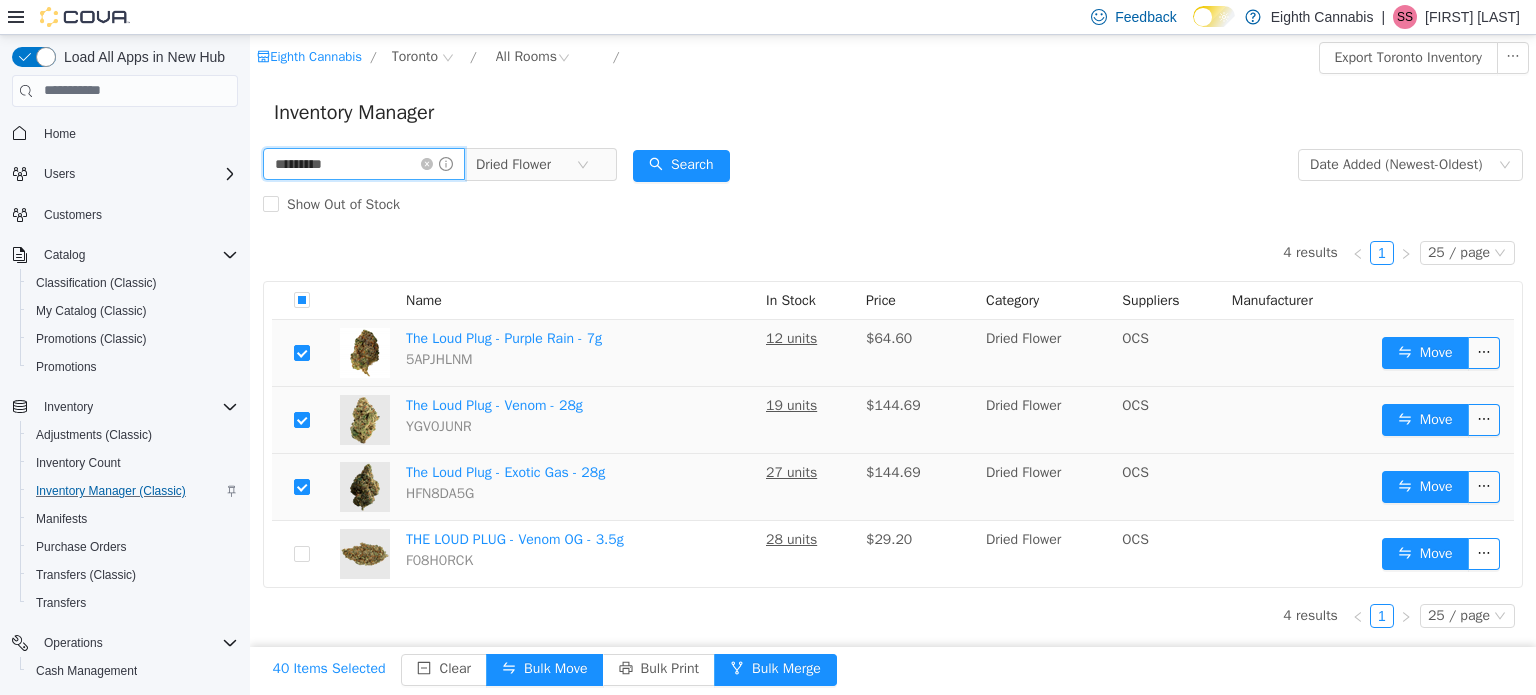 click on "*********" at bounding box center [364, 163] 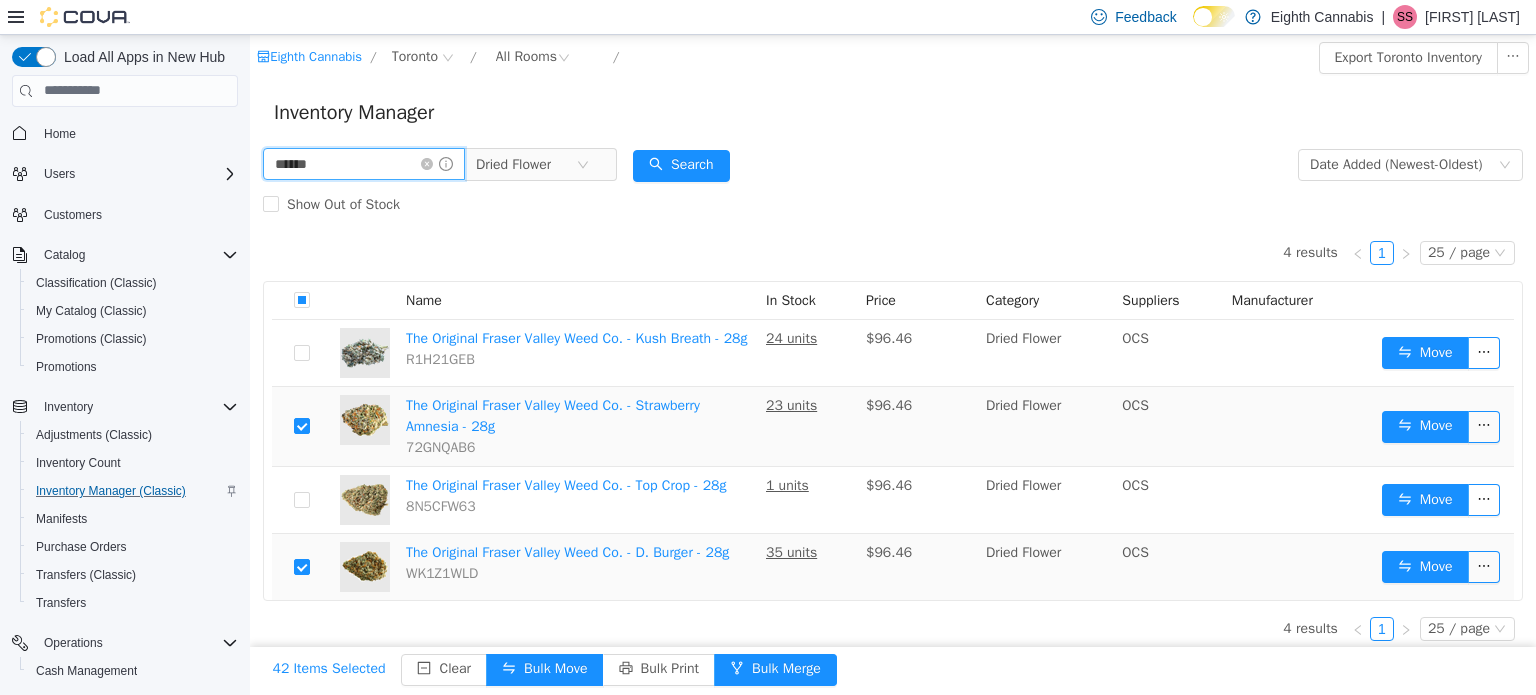 click on "******" at bounding box center (364, 163) 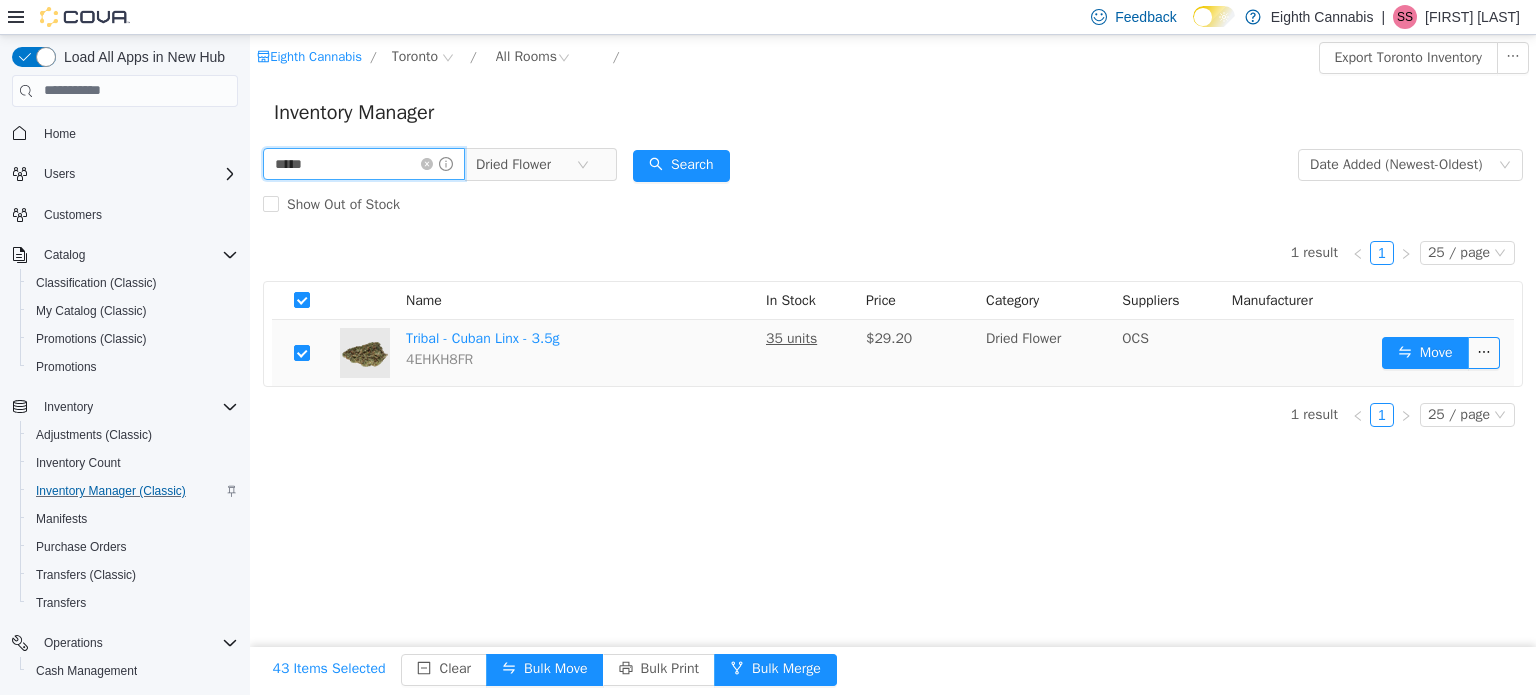 click on "*****" at bounding box center [364, 163] 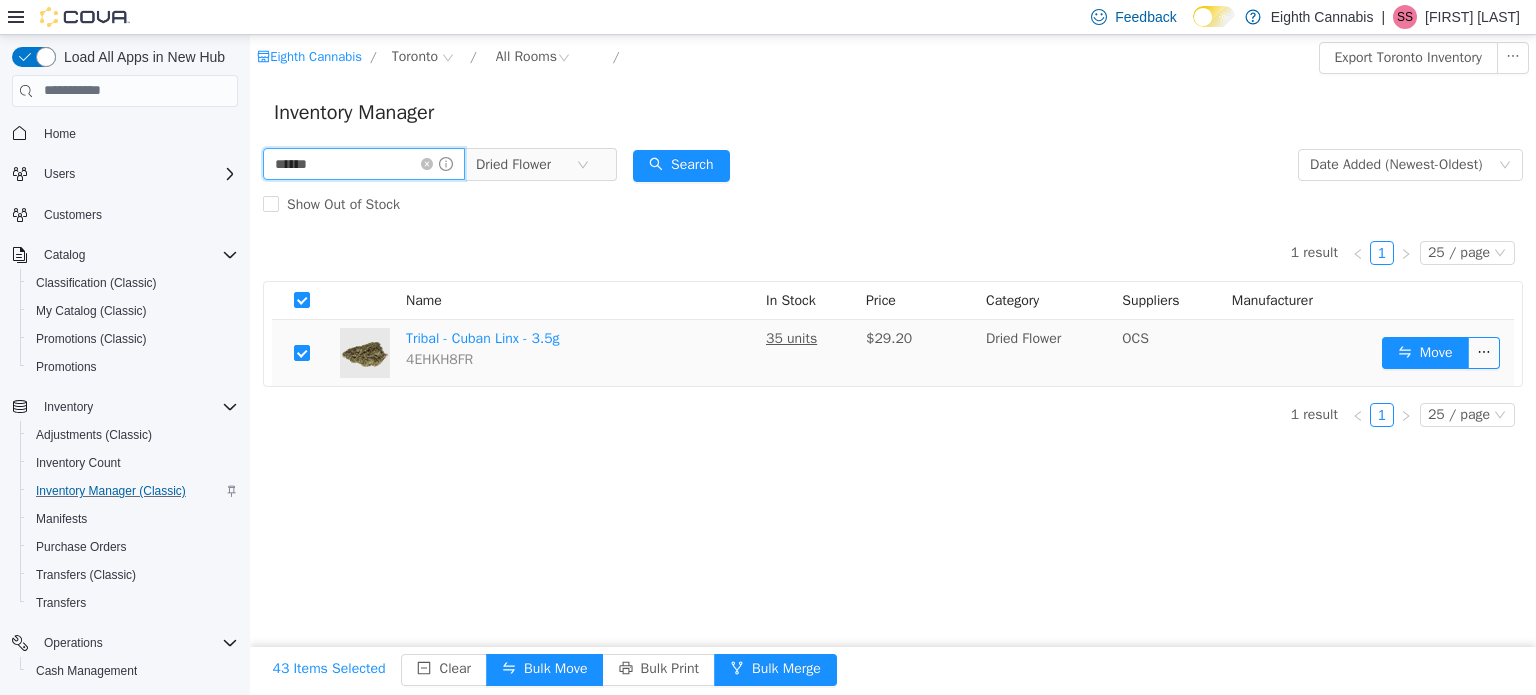 type on "******" 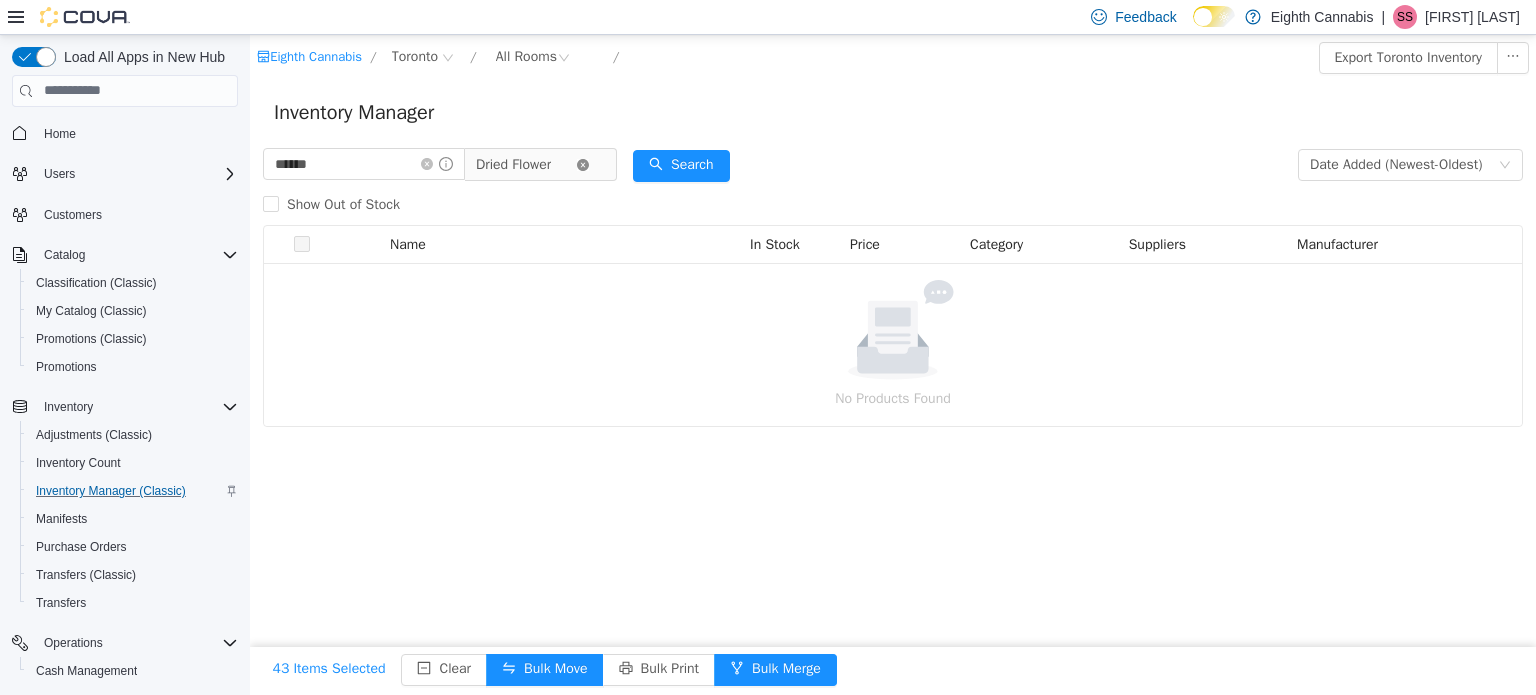 click 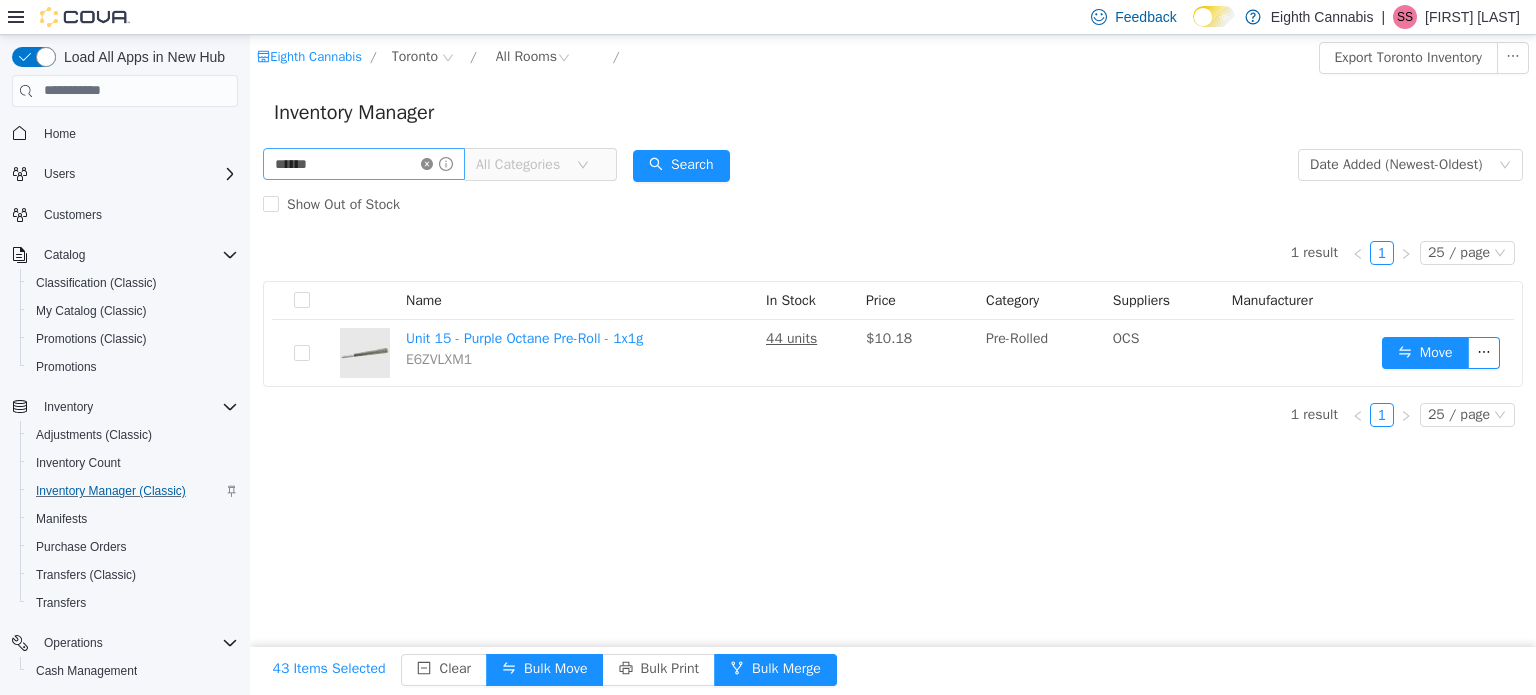 click 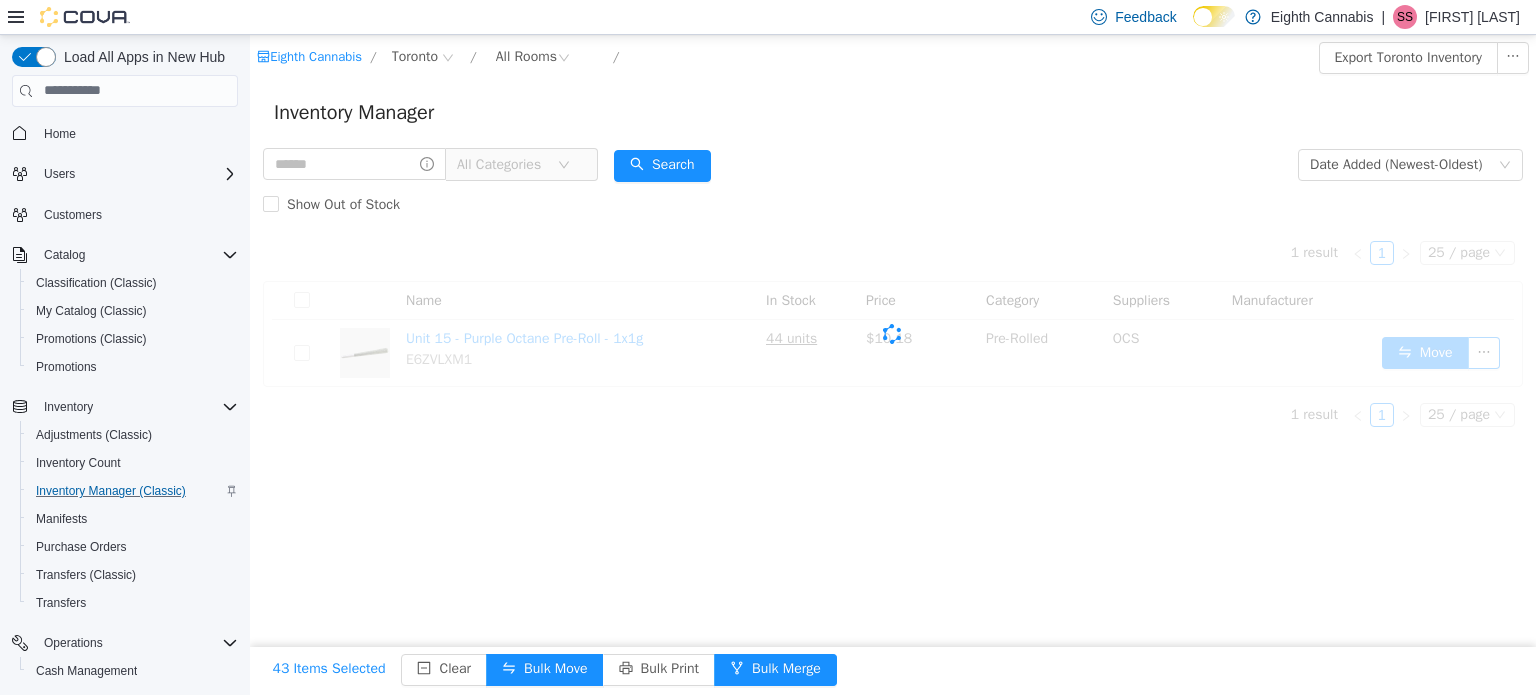 click on "All Categories" at bounding box center (502, 164) 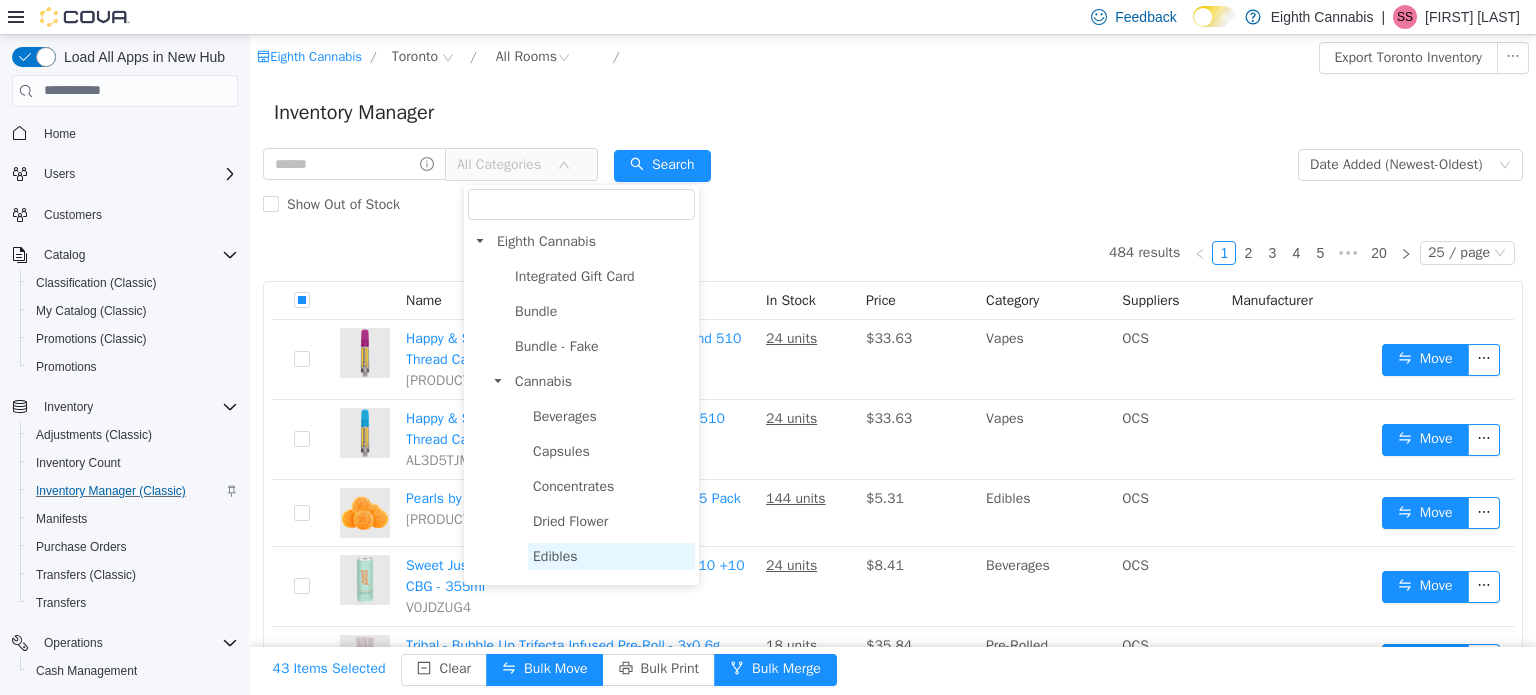 click on "Edibles" at bounding box center [555, 555] 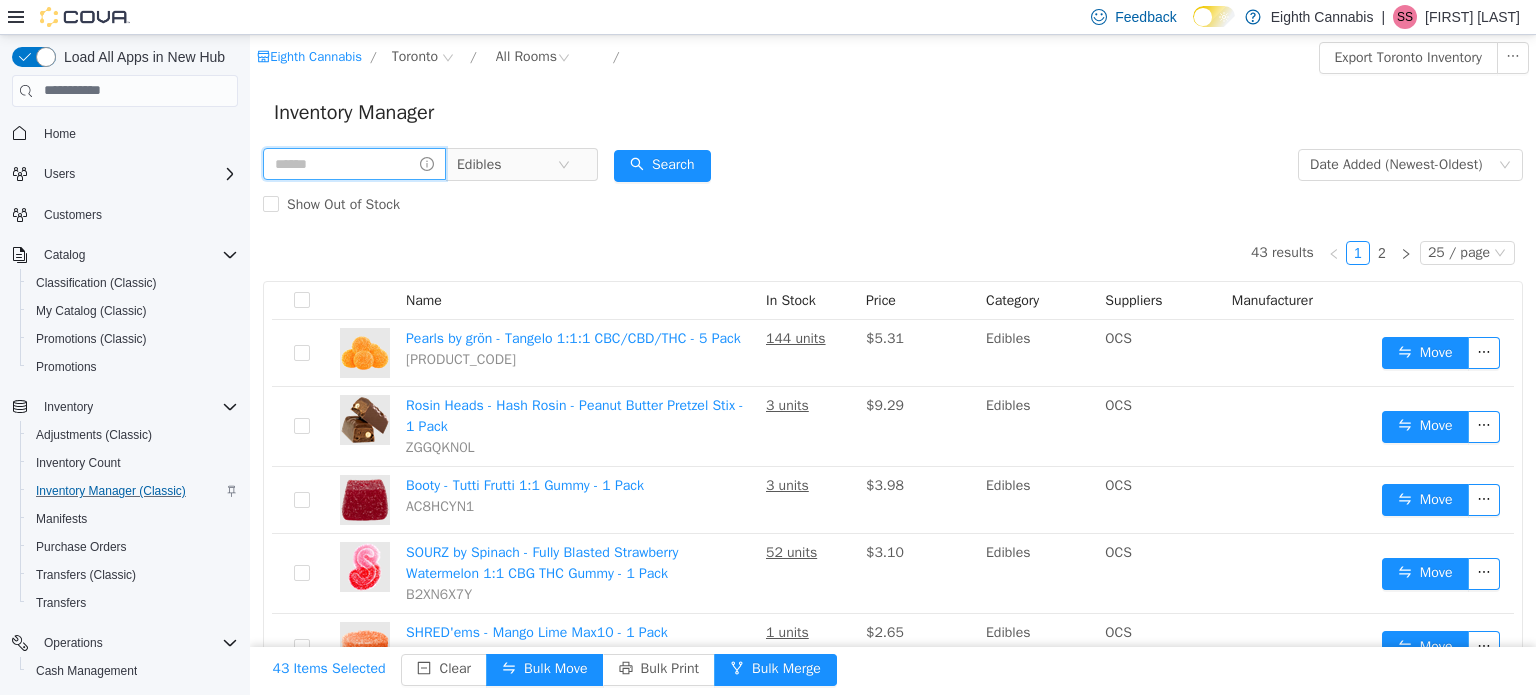 click at bounding box center (354, 163) 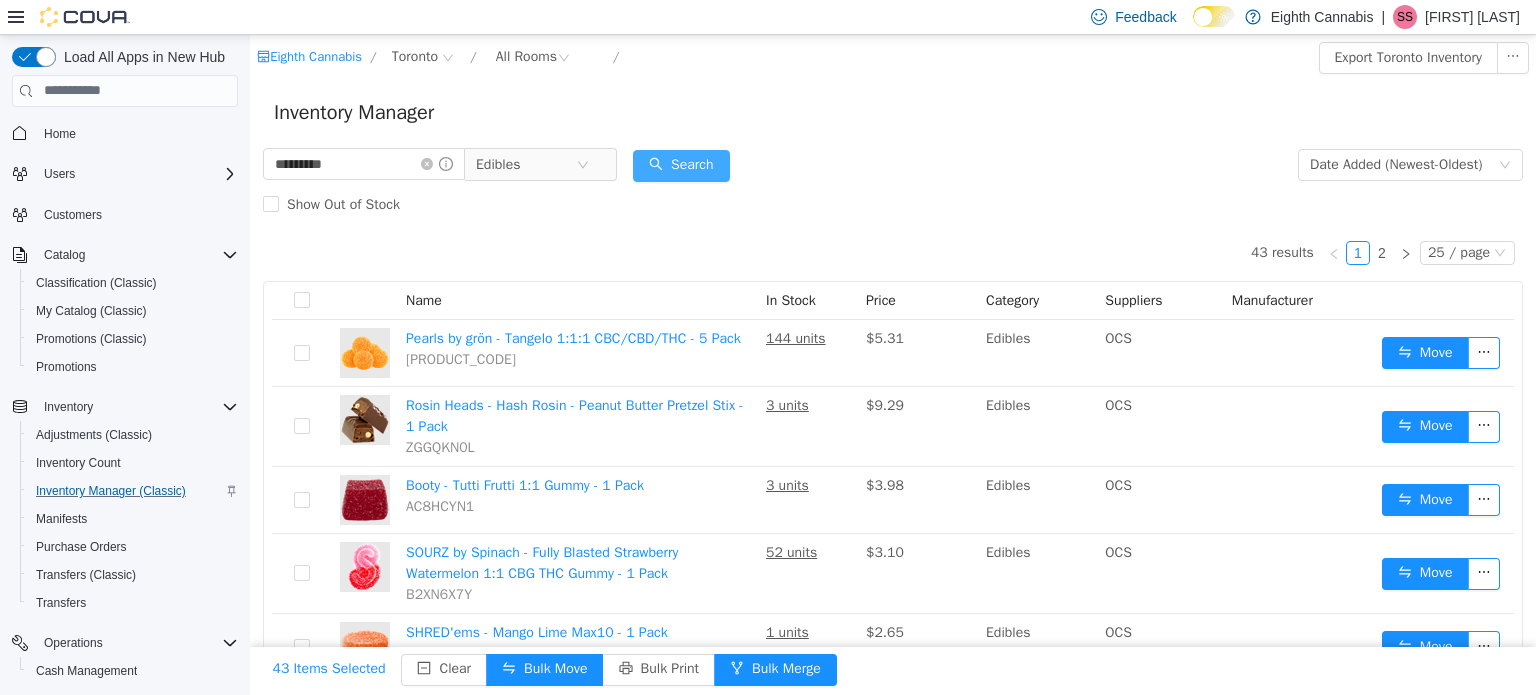 click on "Search" at bounding box center [681, 165] 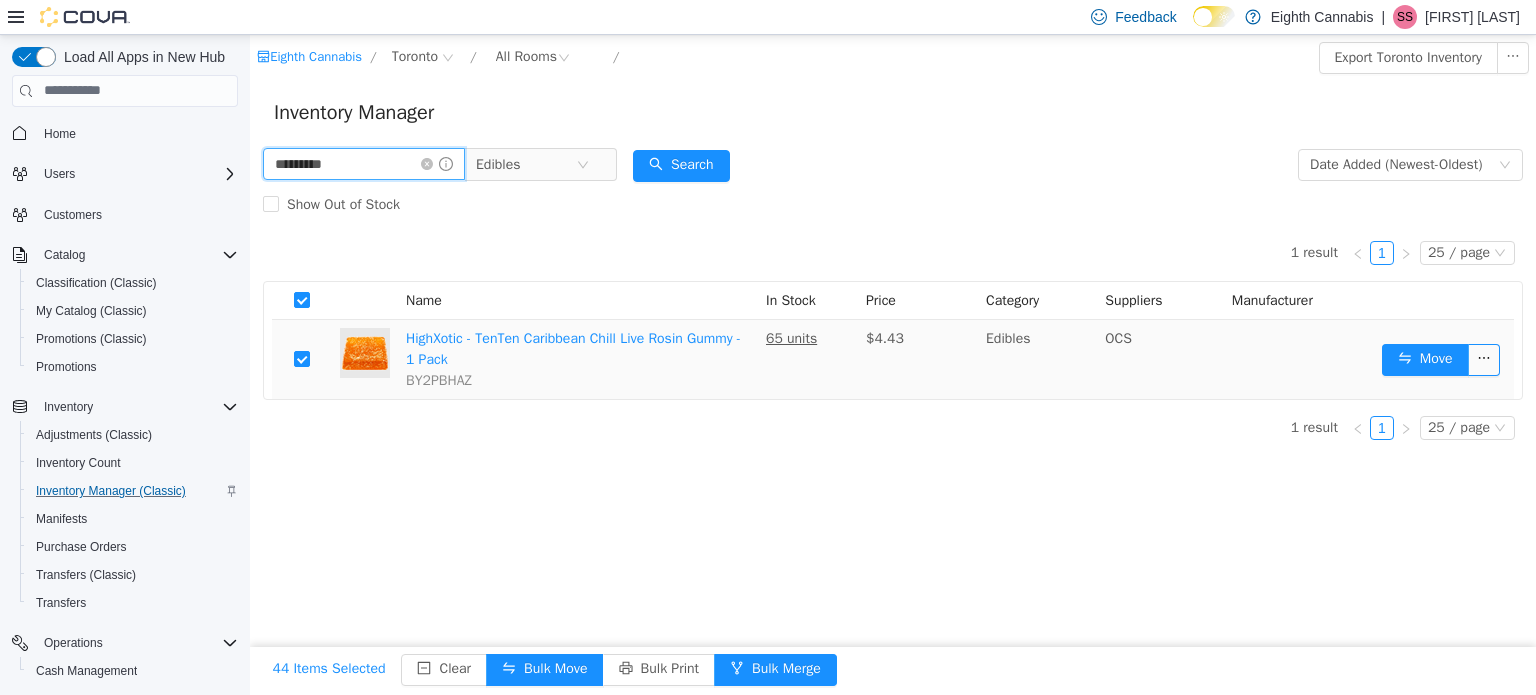 click on "*********" at bounding box center (364, 163) 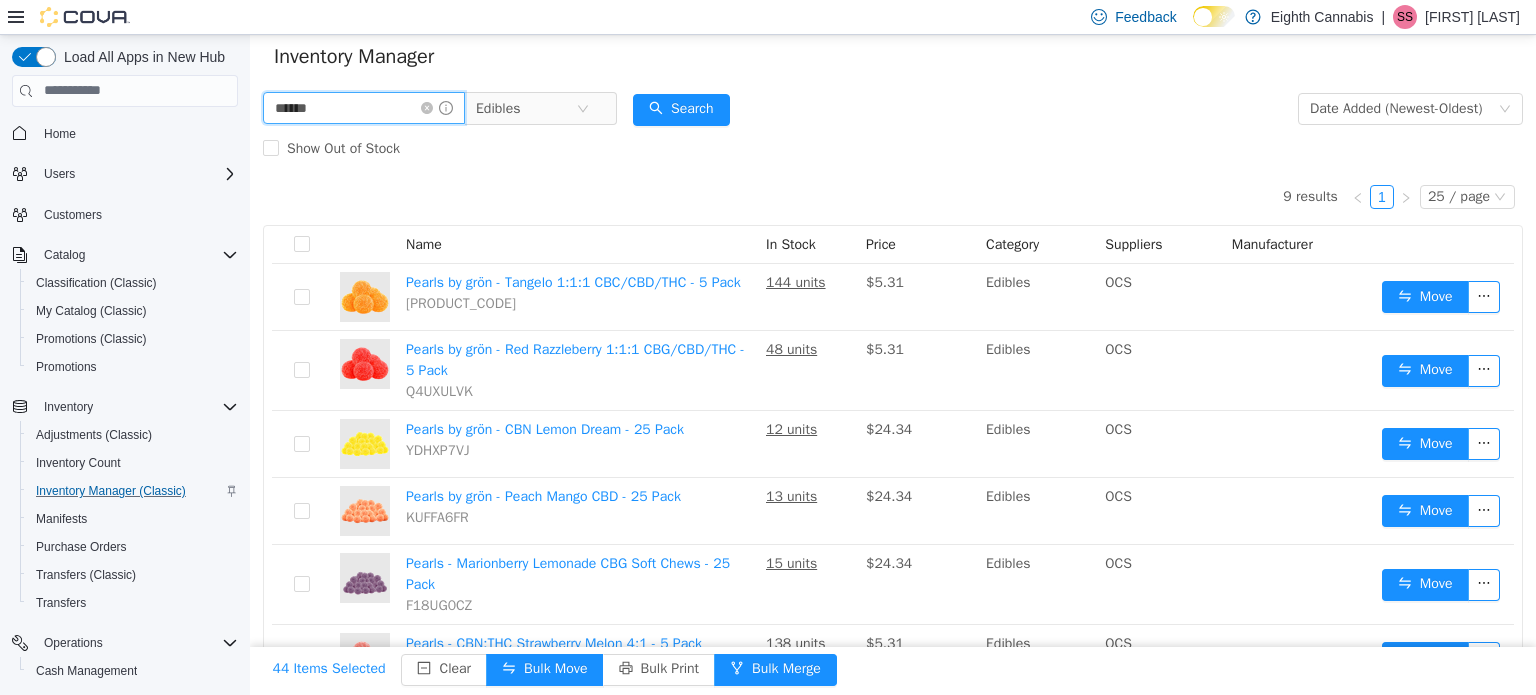 scroll, scrollTop: 100, scrollLeft: 0, axis: vertical 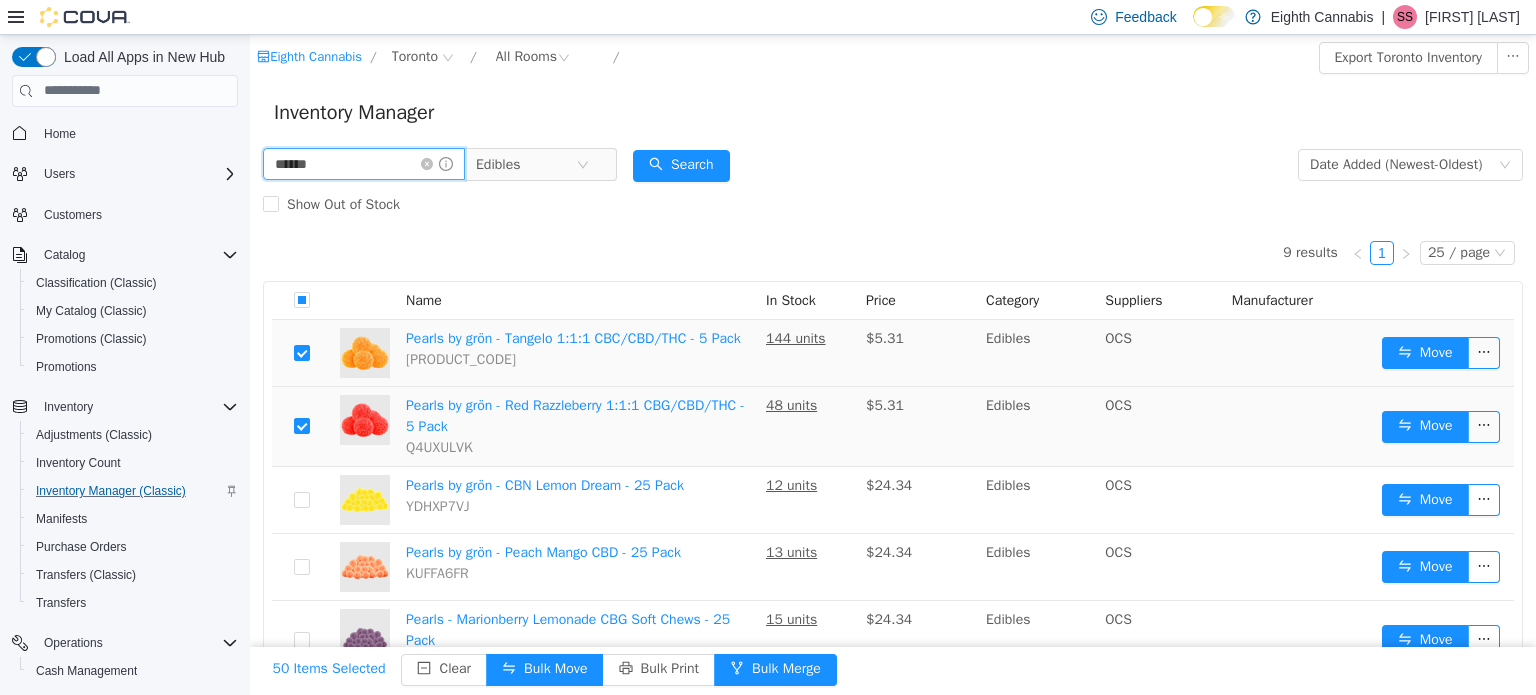 click on "******" at bounding box center (364, 163) 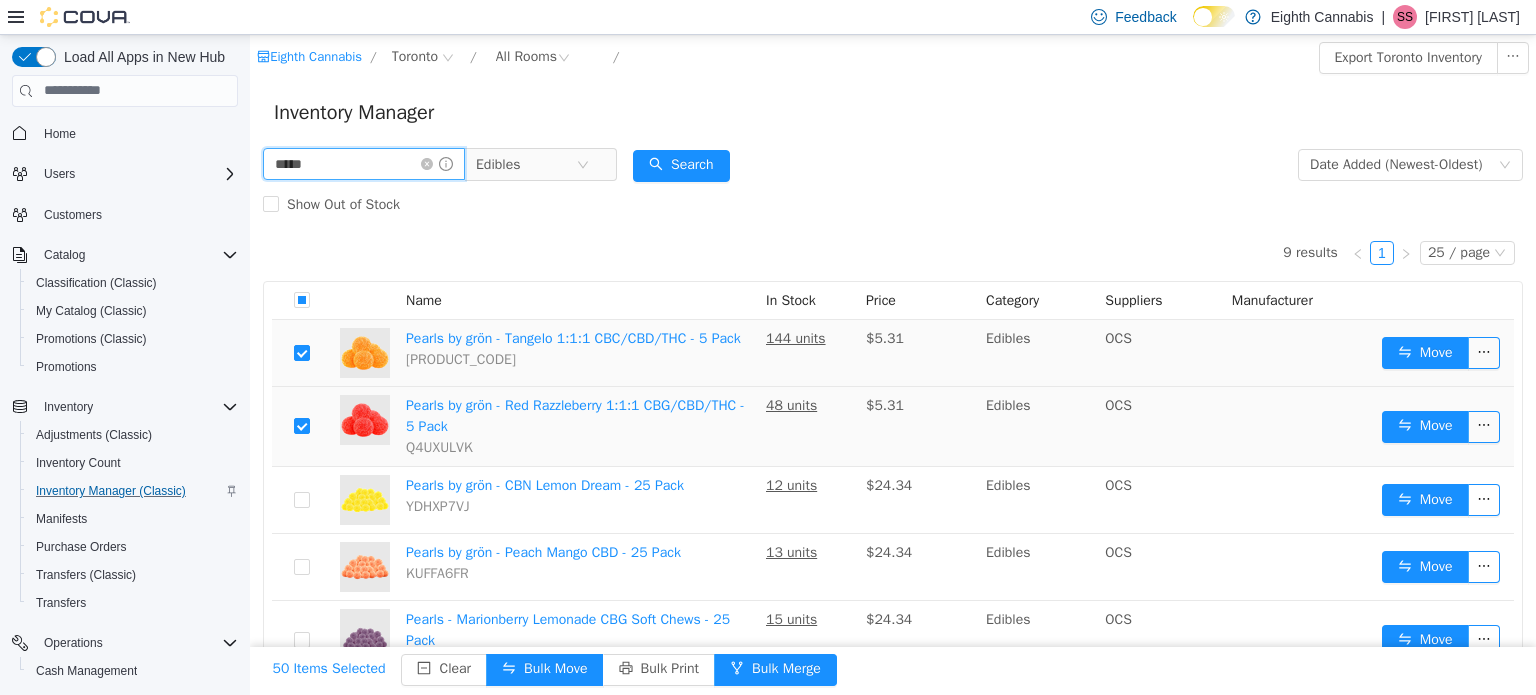 type on "**********" 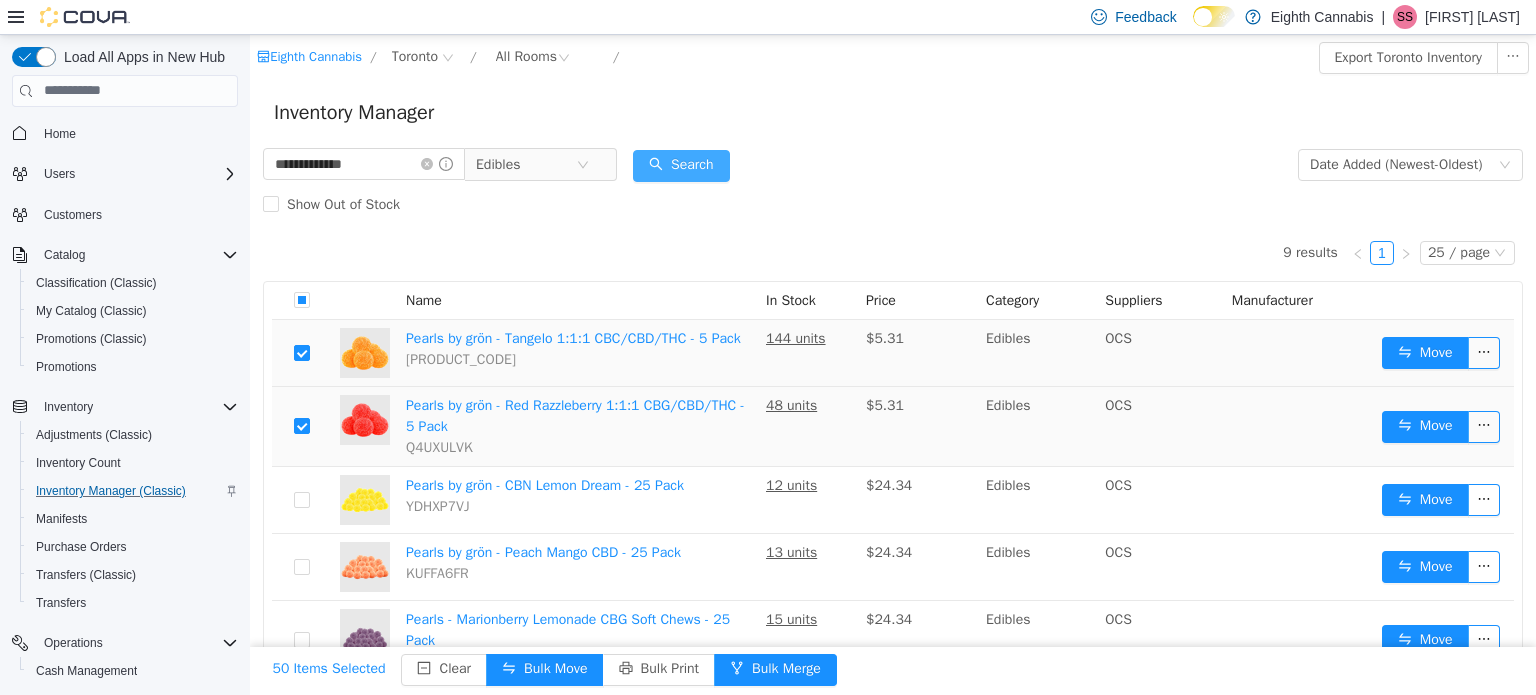 click on "Search" at bounding box center [681, 165] 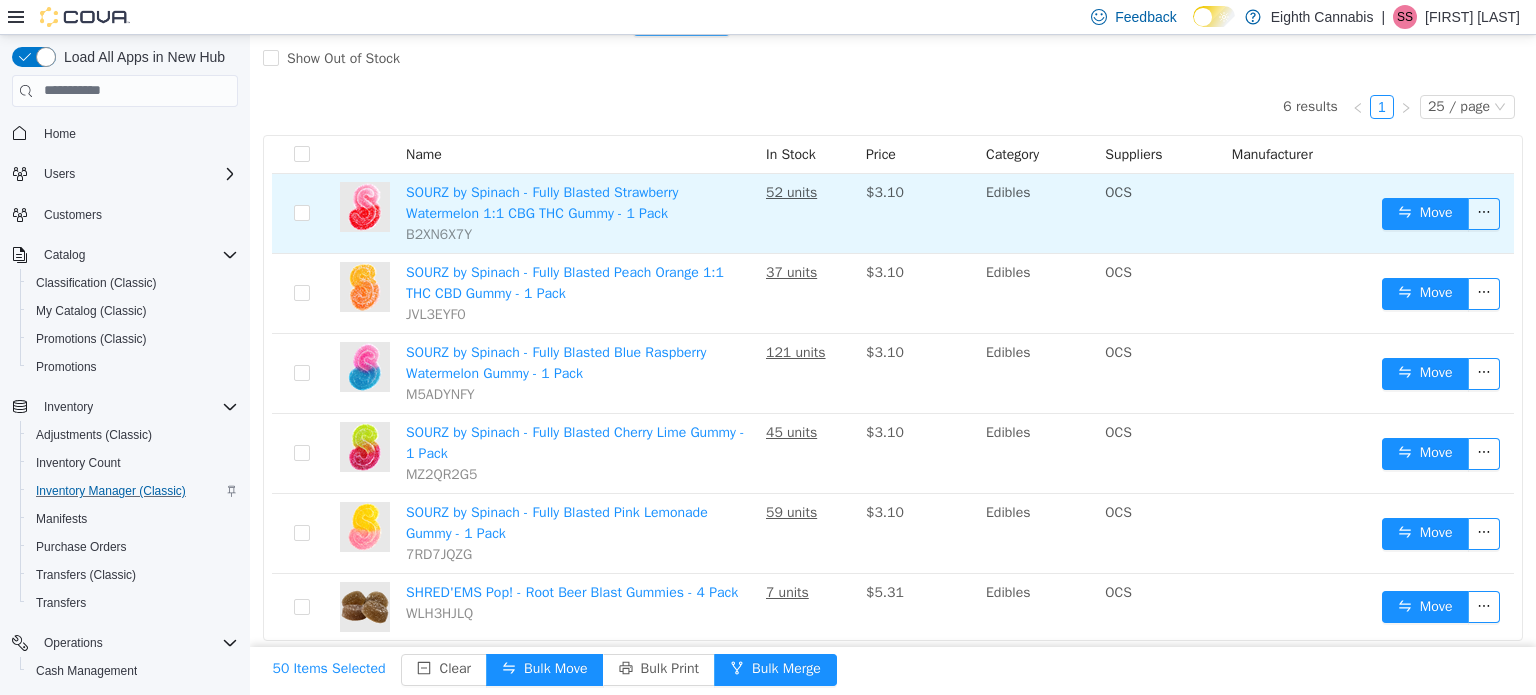 scroll, scrollTop: 147, scrollLeft: 0, axis: vertical 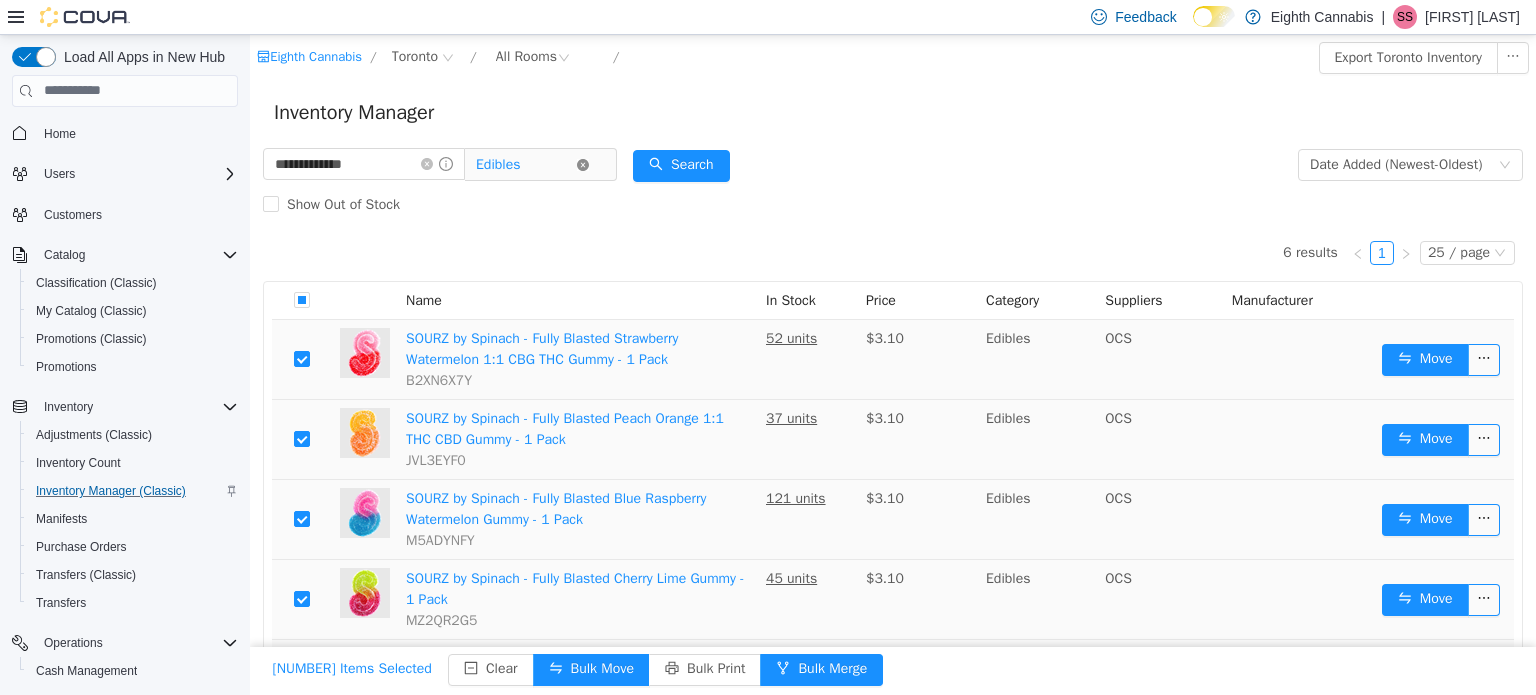 click 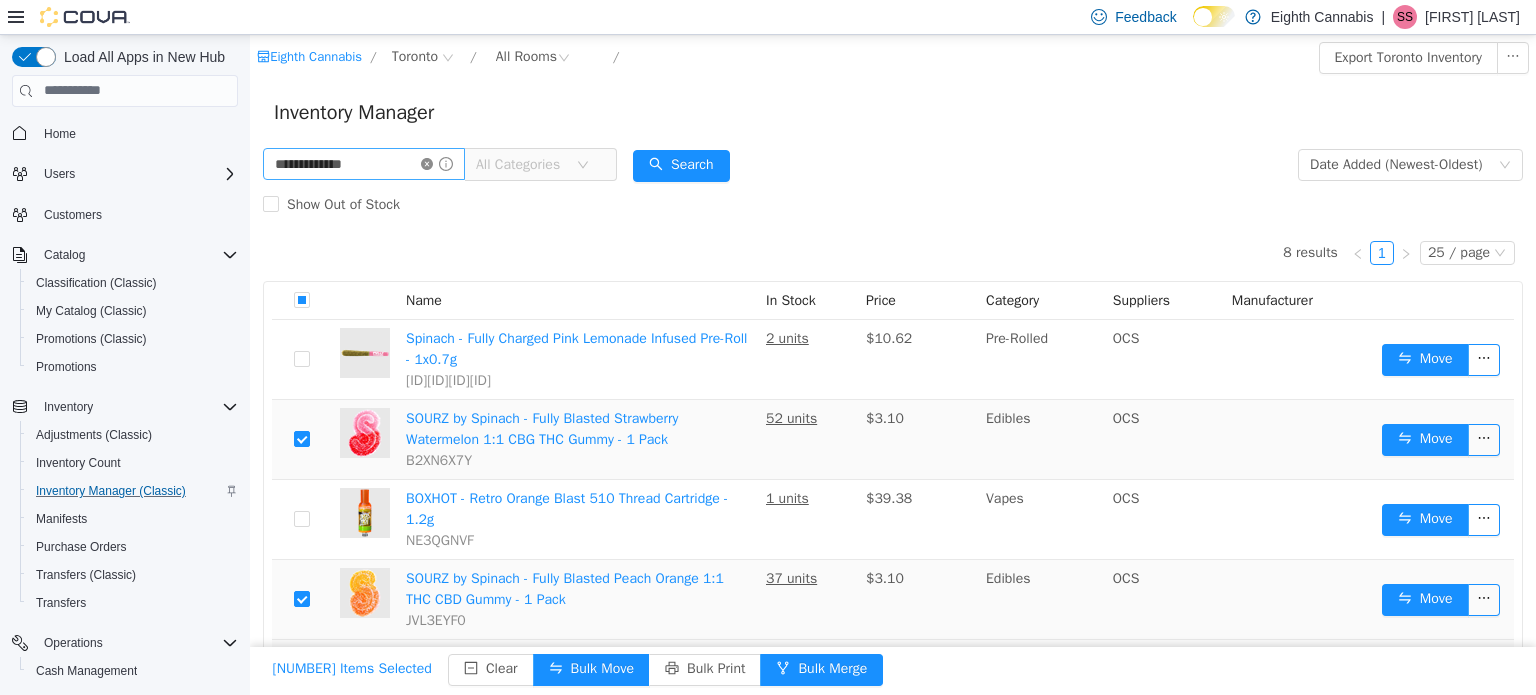click 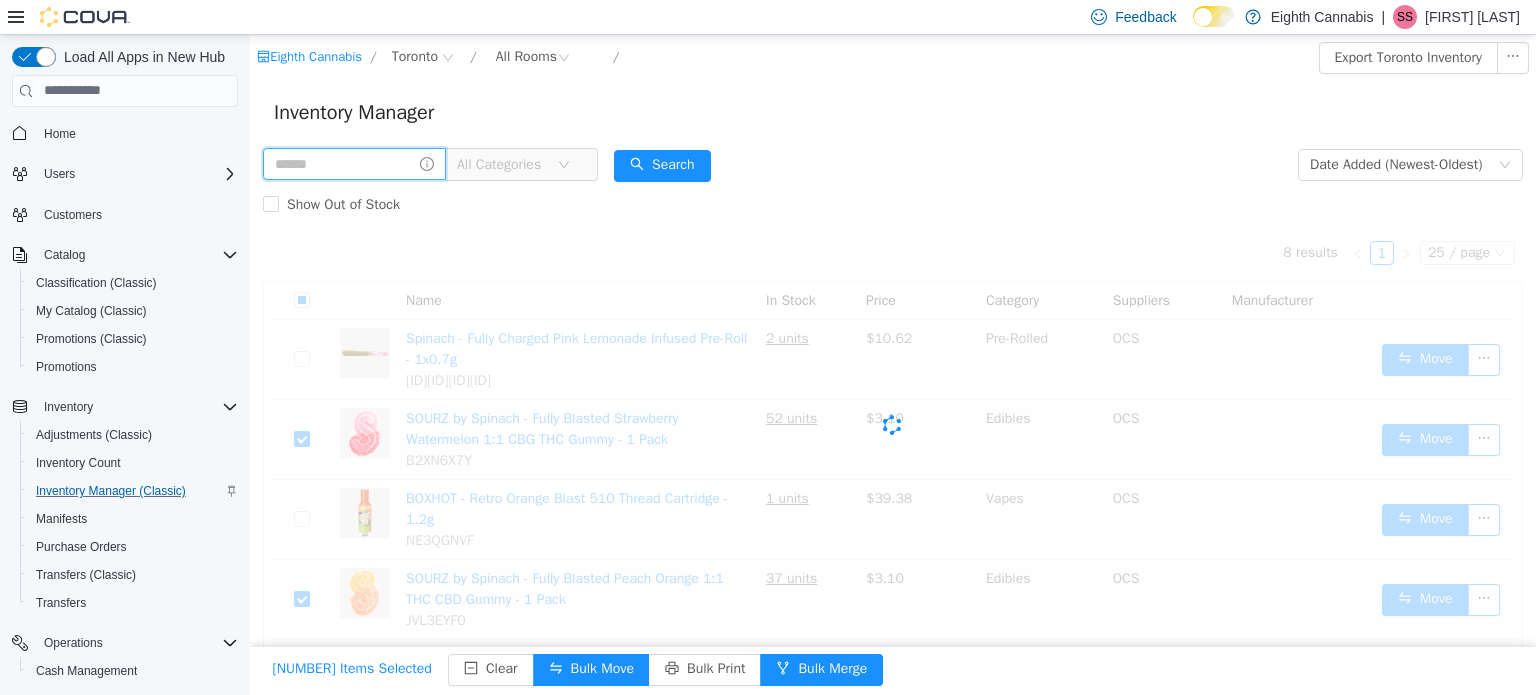 click at bounding box center (354, 163) 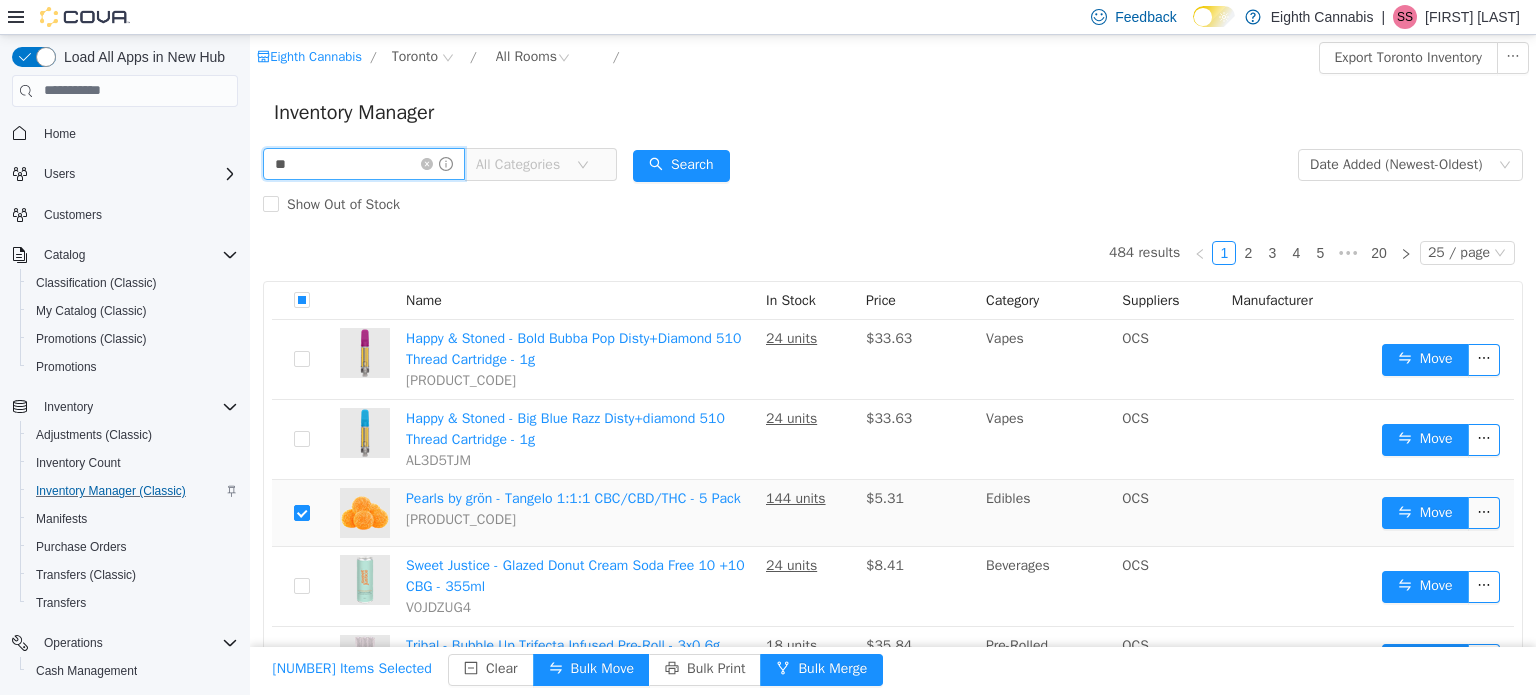 type on "***" 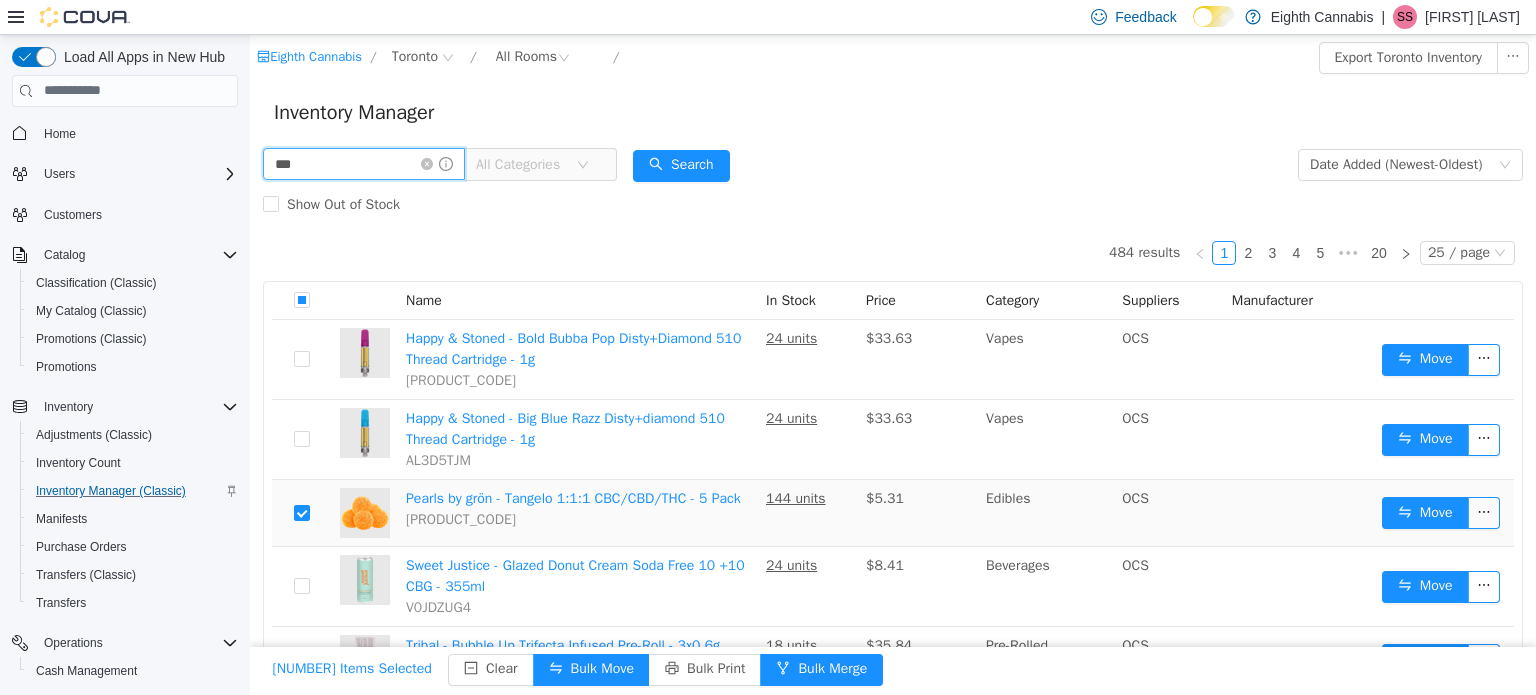 click on "***" at bounding box center [364, 163] 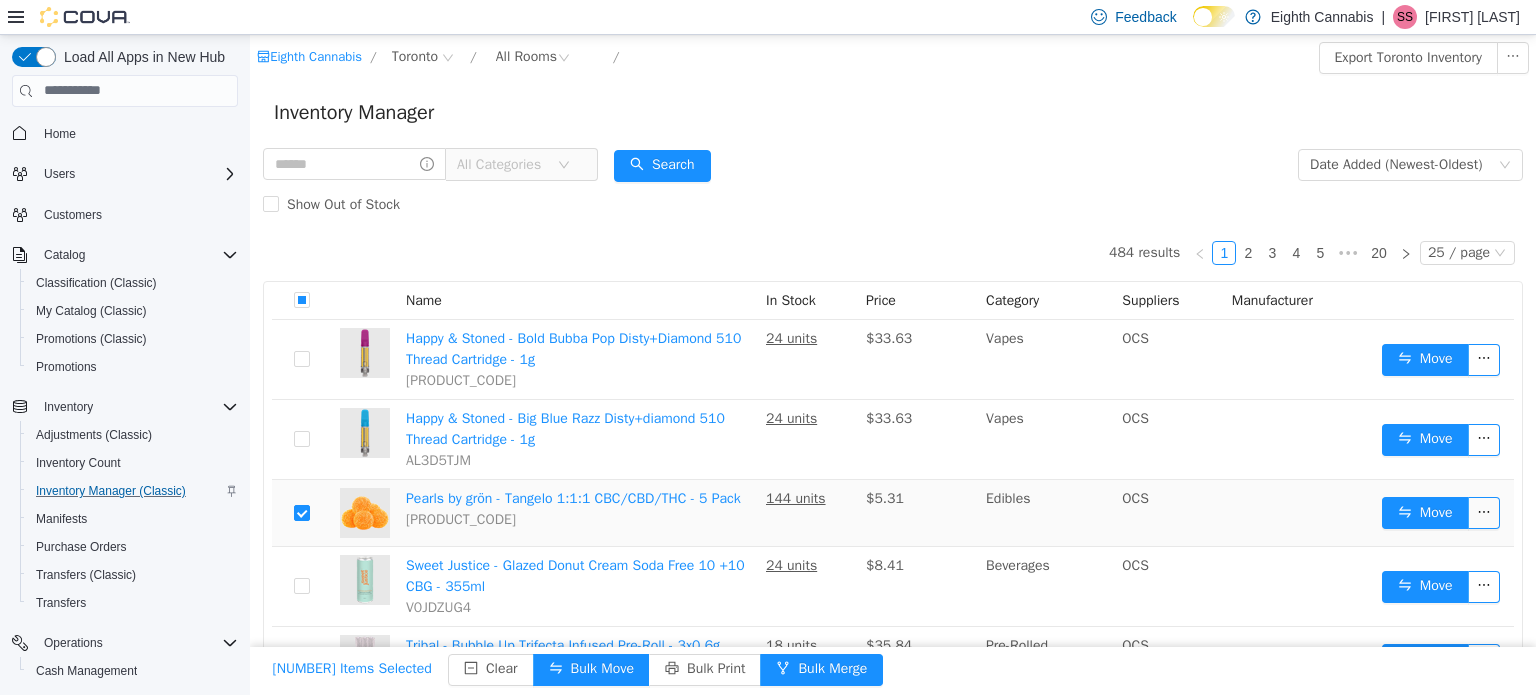 click on "All Categories" at bounding box center (502, 164) 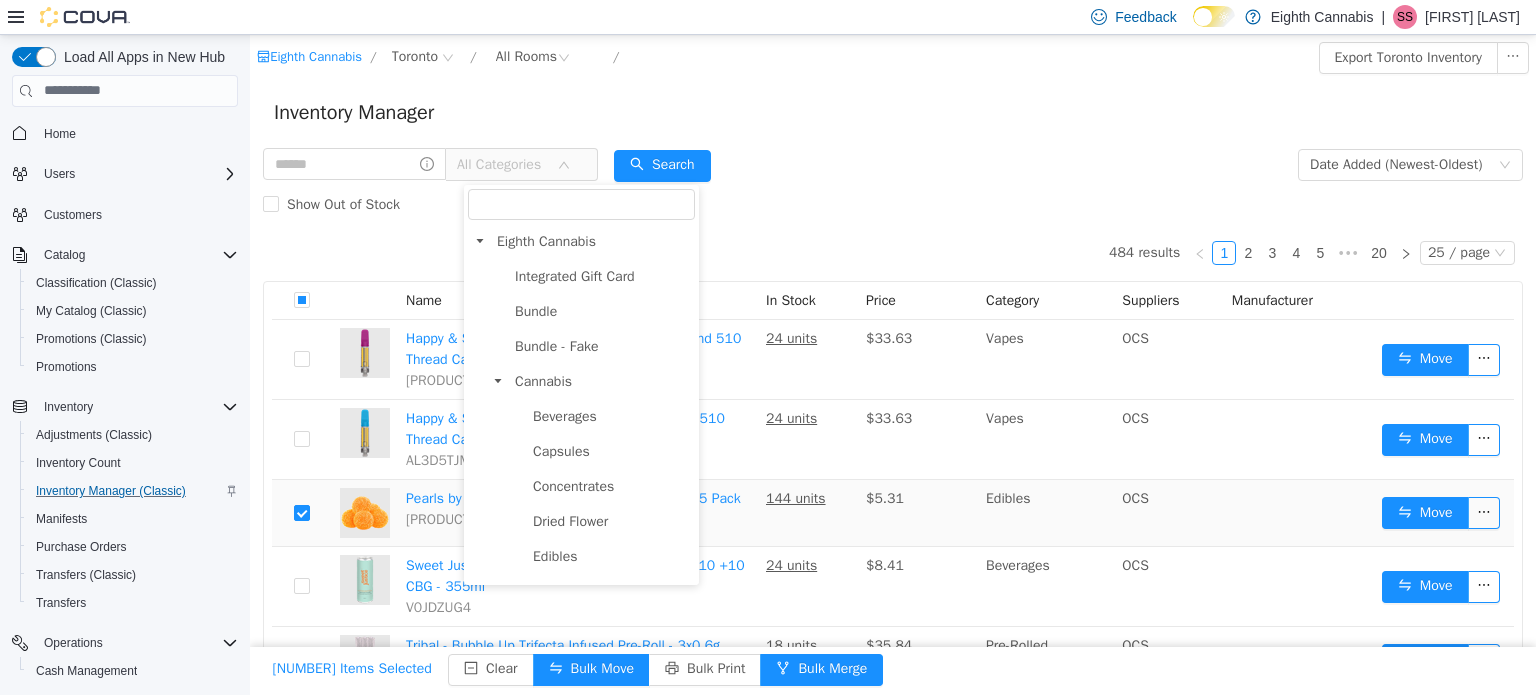 scroll, scrollTop: 100, scrollLeft: 0, axis: vertical 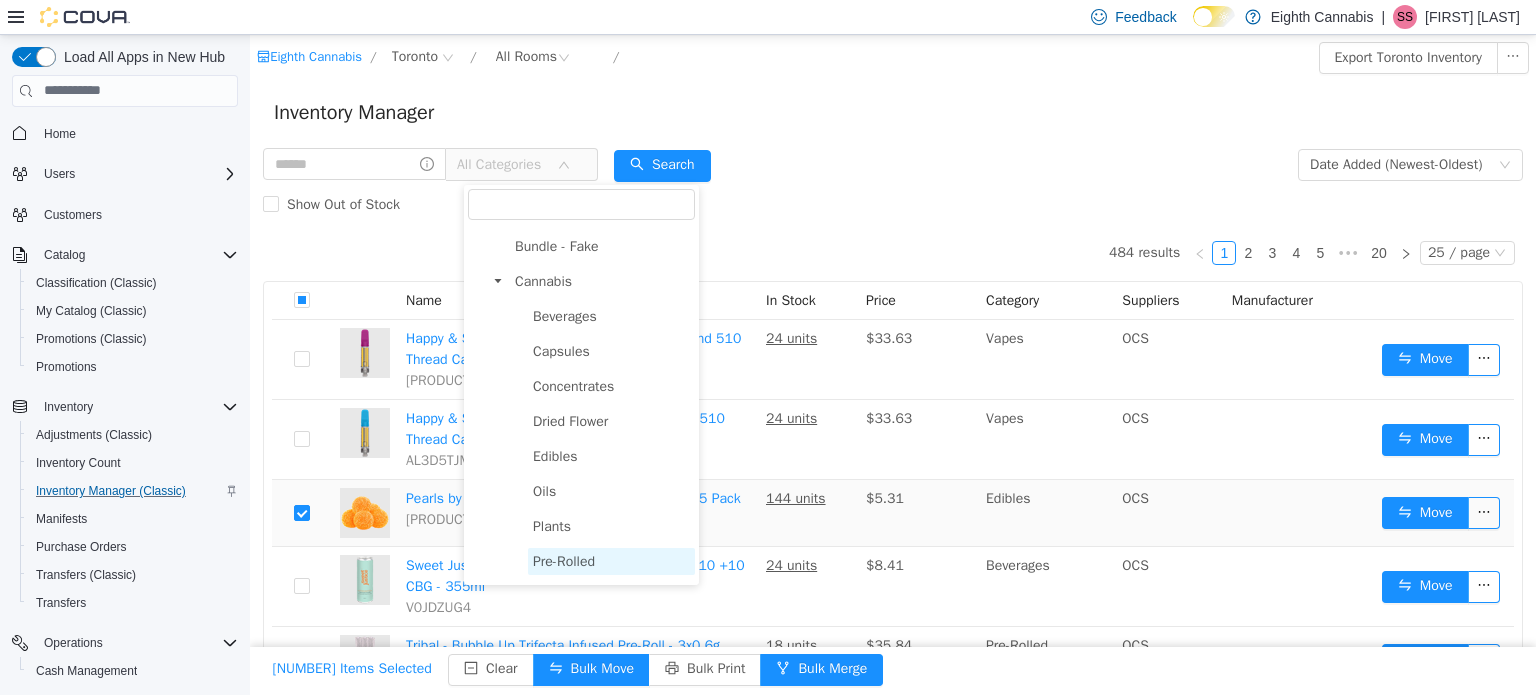 click on "Pre-Rolled" at bounding box center (564, 560) 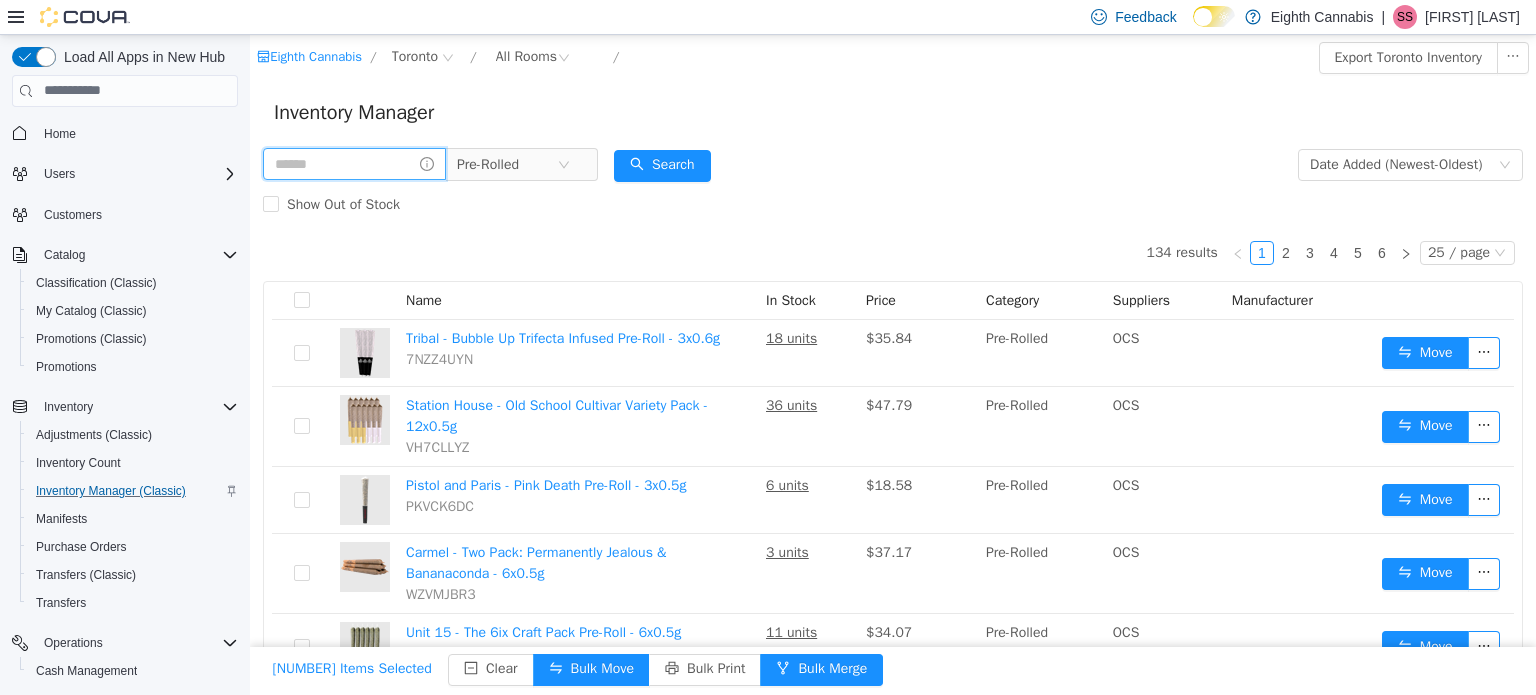 click at bounding box center (354, 163) 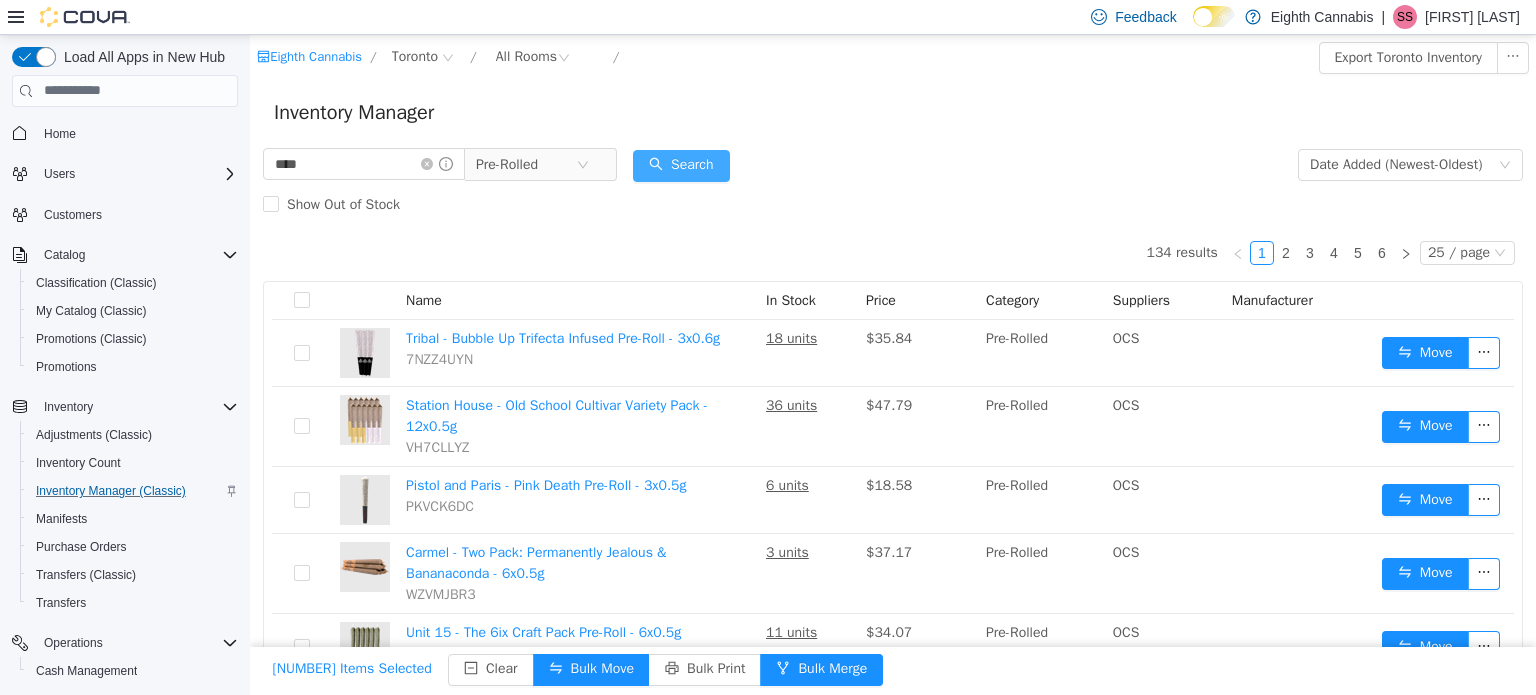 click on "Search" at bounding box center [681, 165] 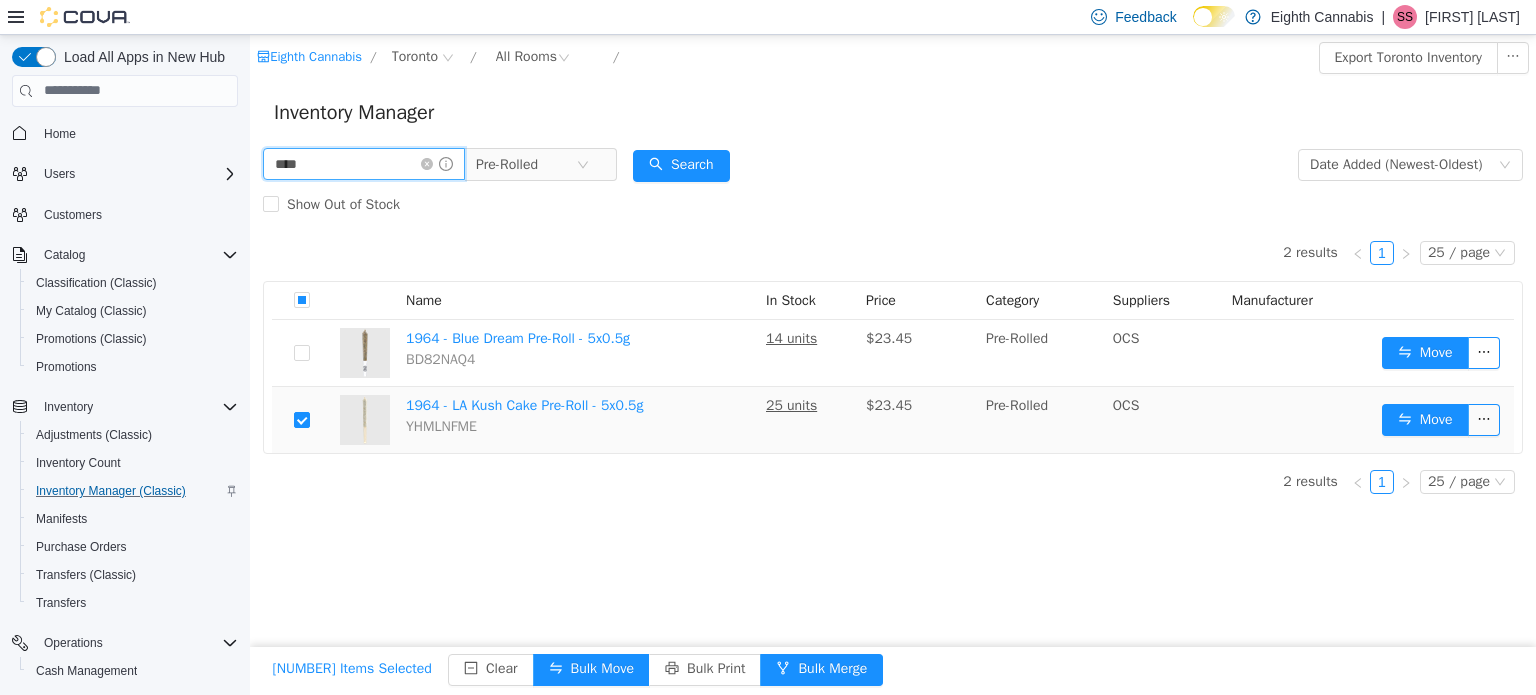 click on "****" at bounding box center [364, 163] 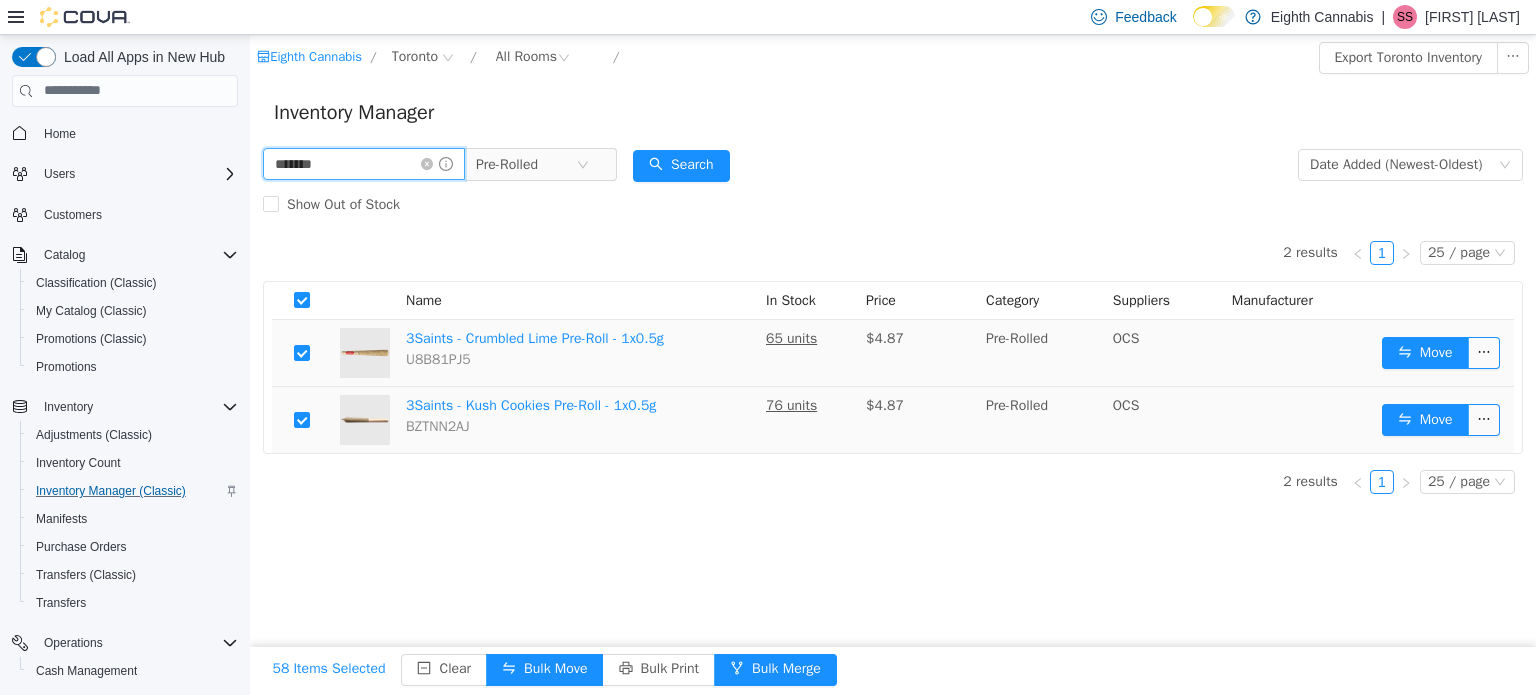 click on "*******" at bounding box center [364, 163] 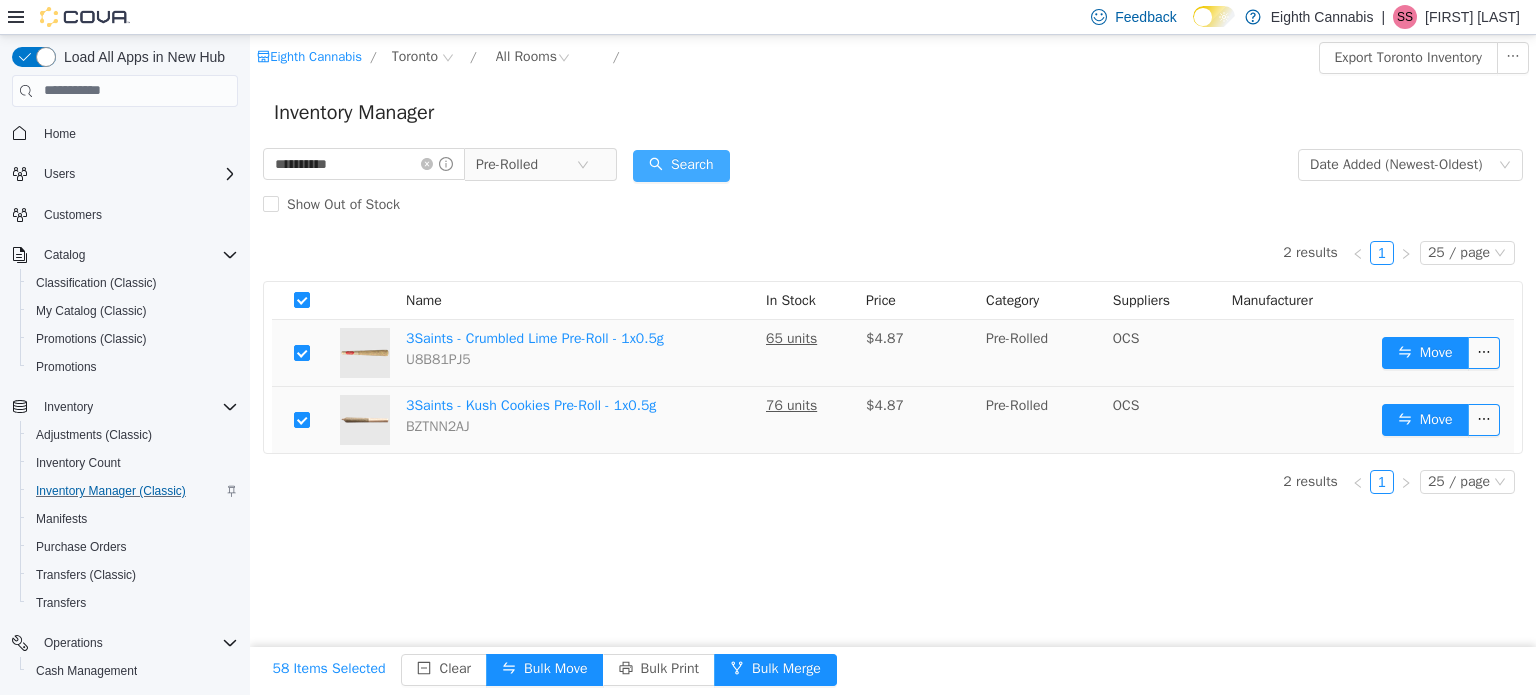 click on "Search" at bounding box center (681, 165) 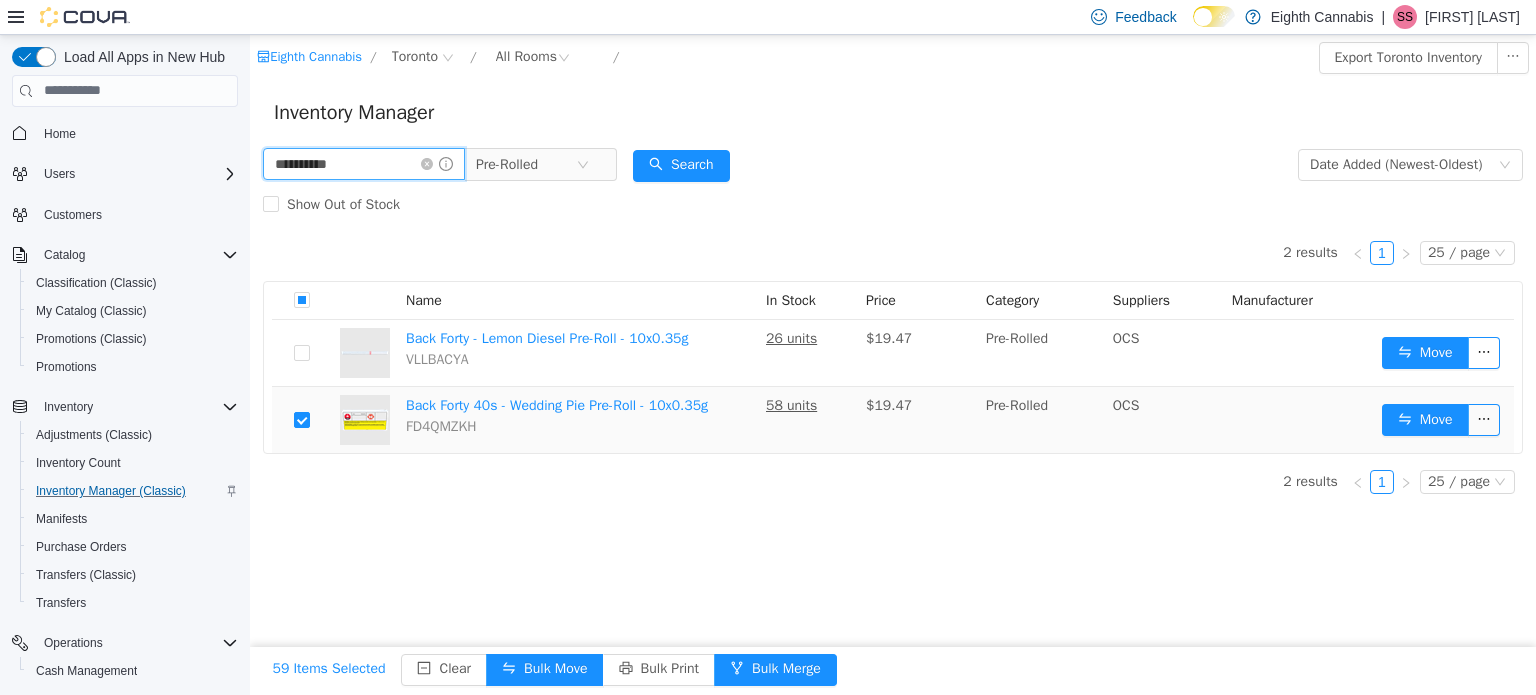 click on "**********" at bounding box center (364, 163) 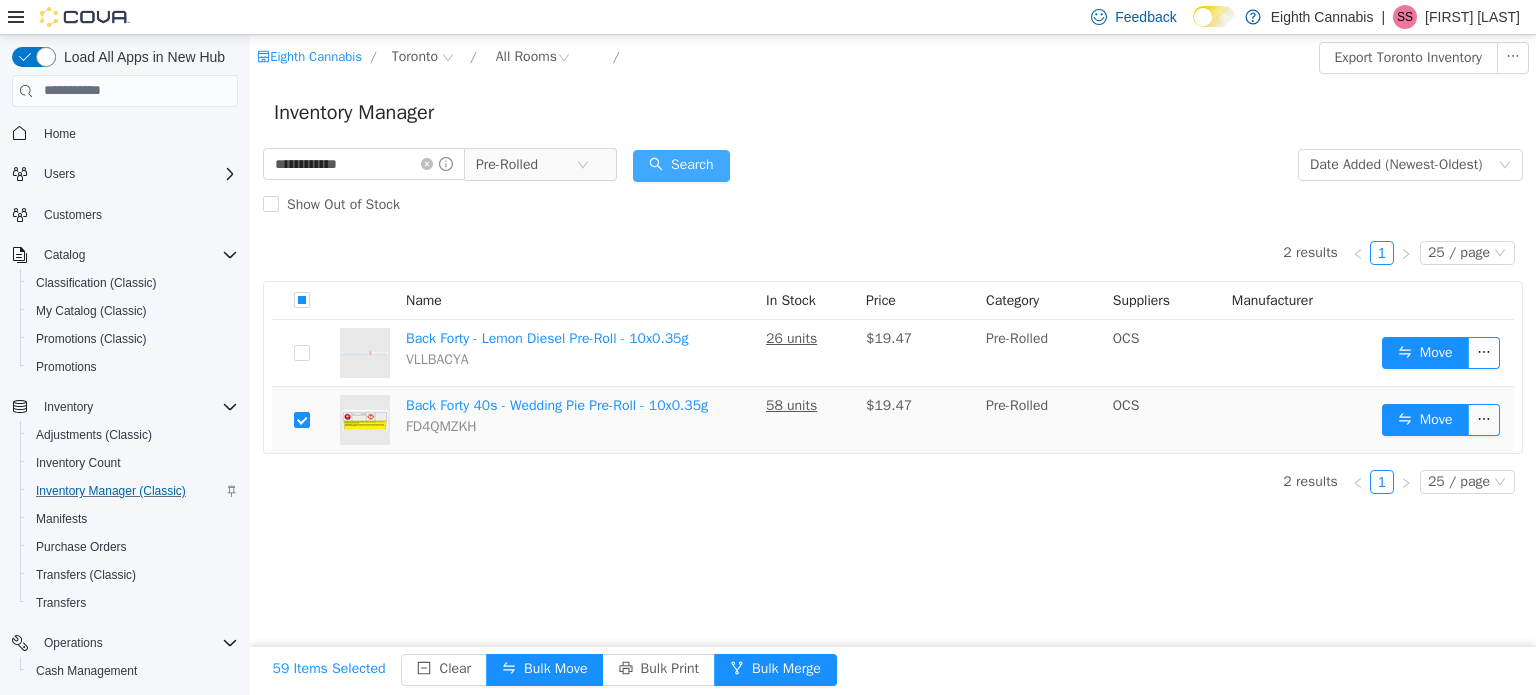 click on "Search" at bounding box center [681, 165] 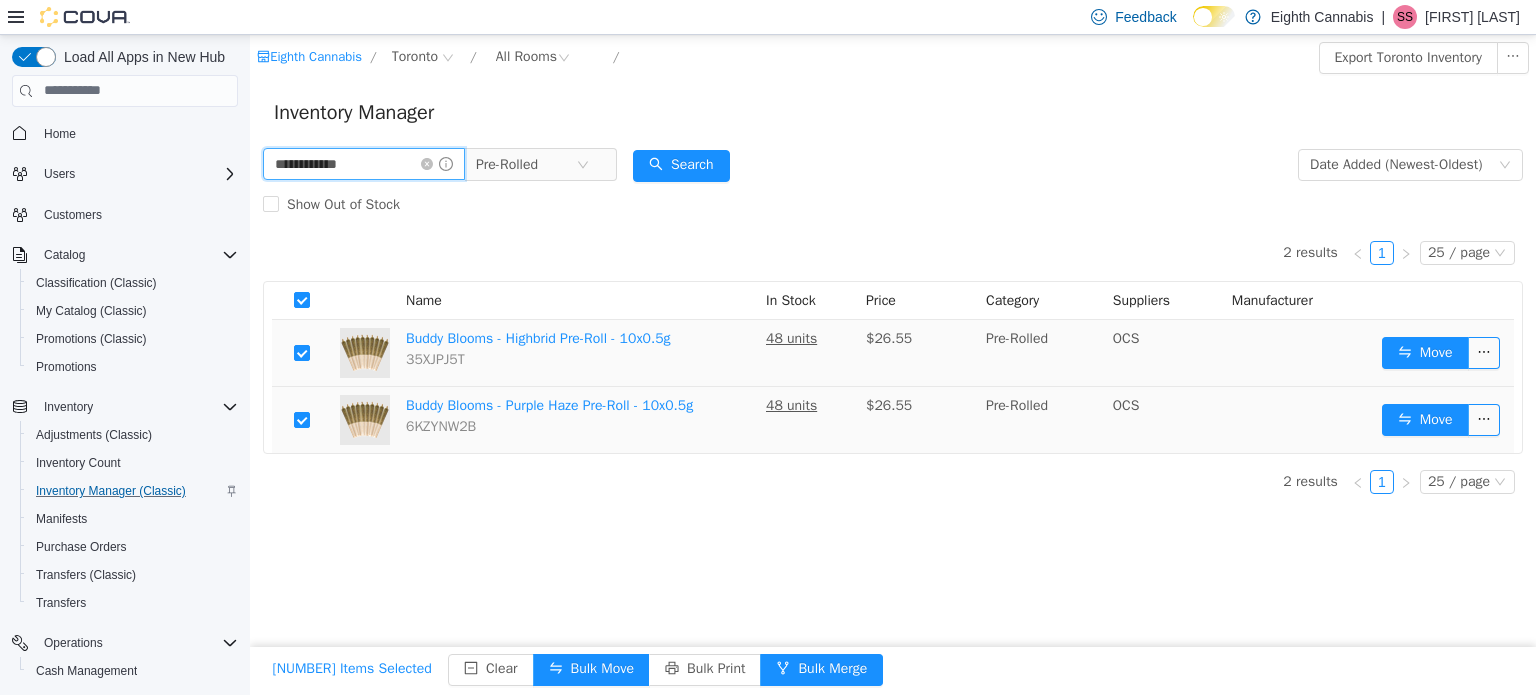 click on "**********" at bounding box center (364, 163) 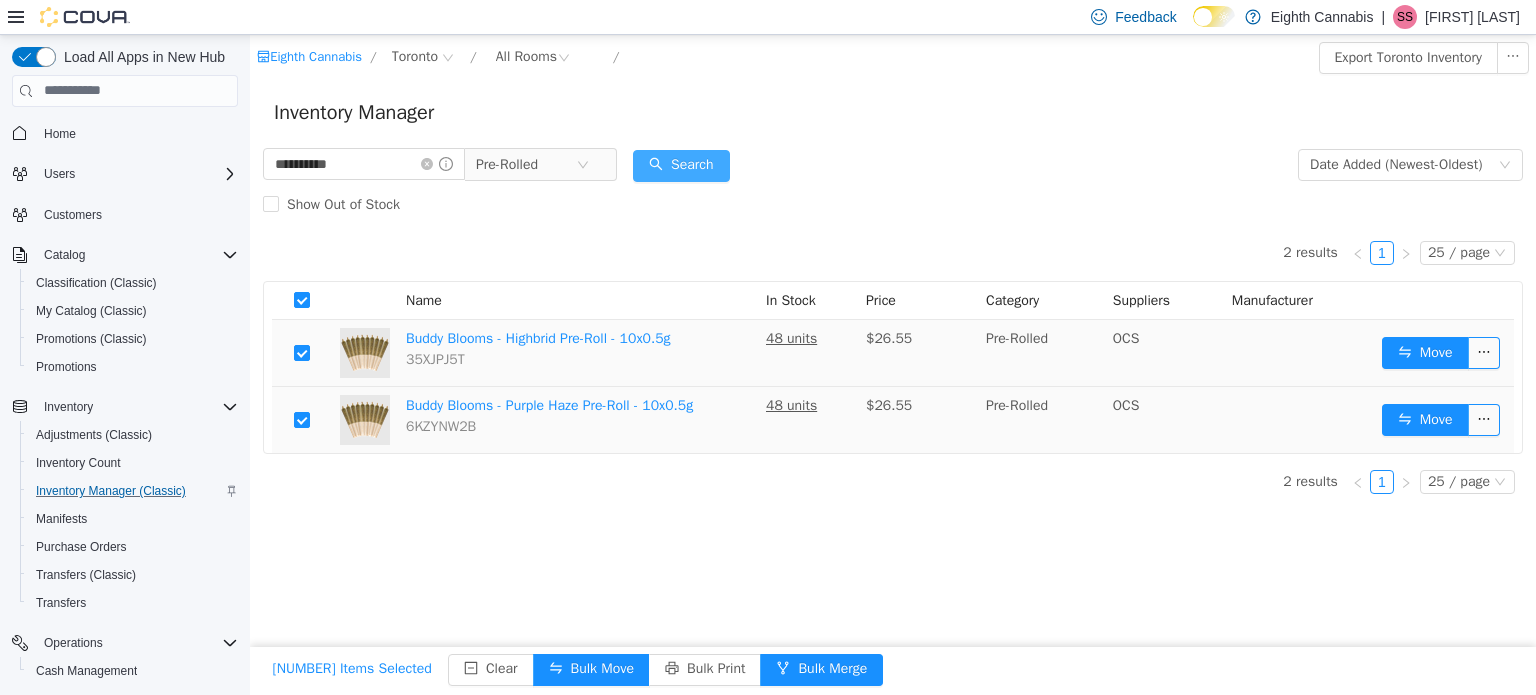 click on "Search" at bounding box center (681, 165) 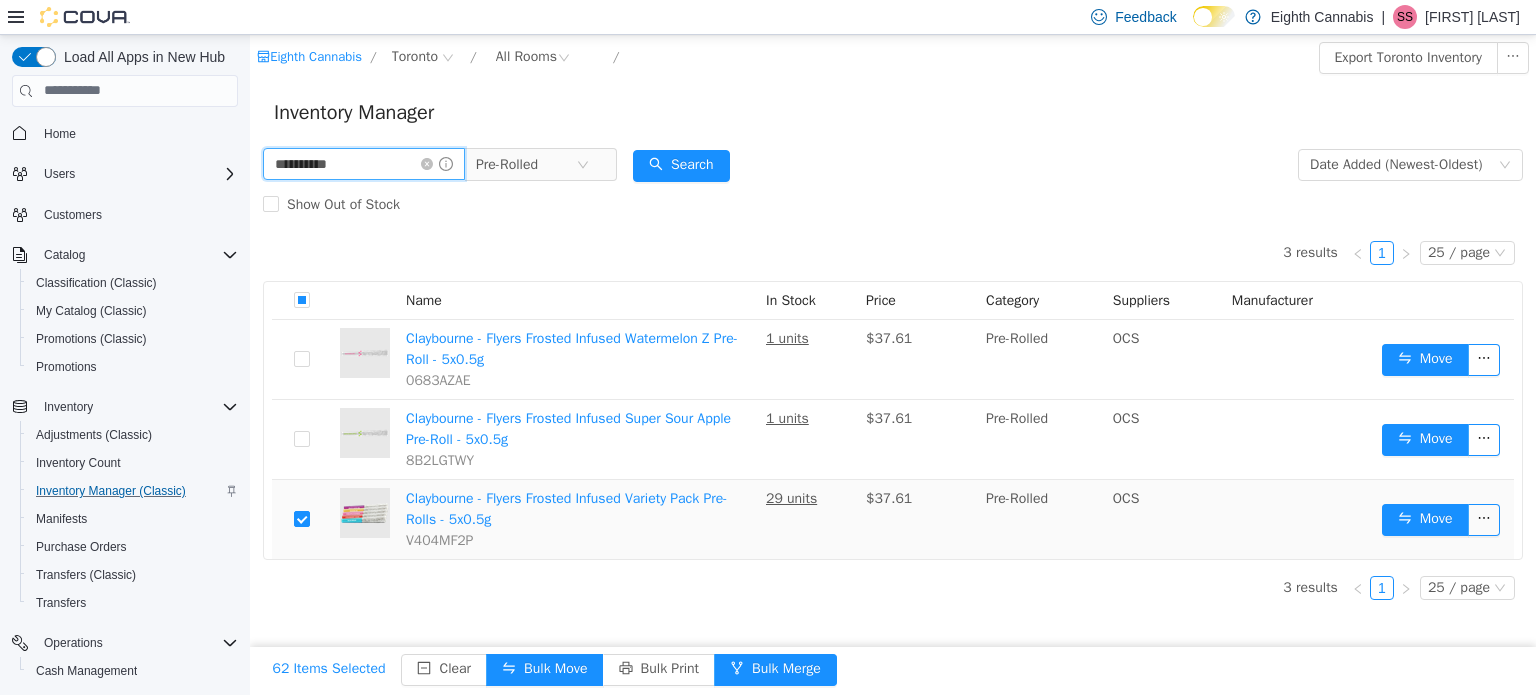 click on "**********" at bounding box center (364, 163) 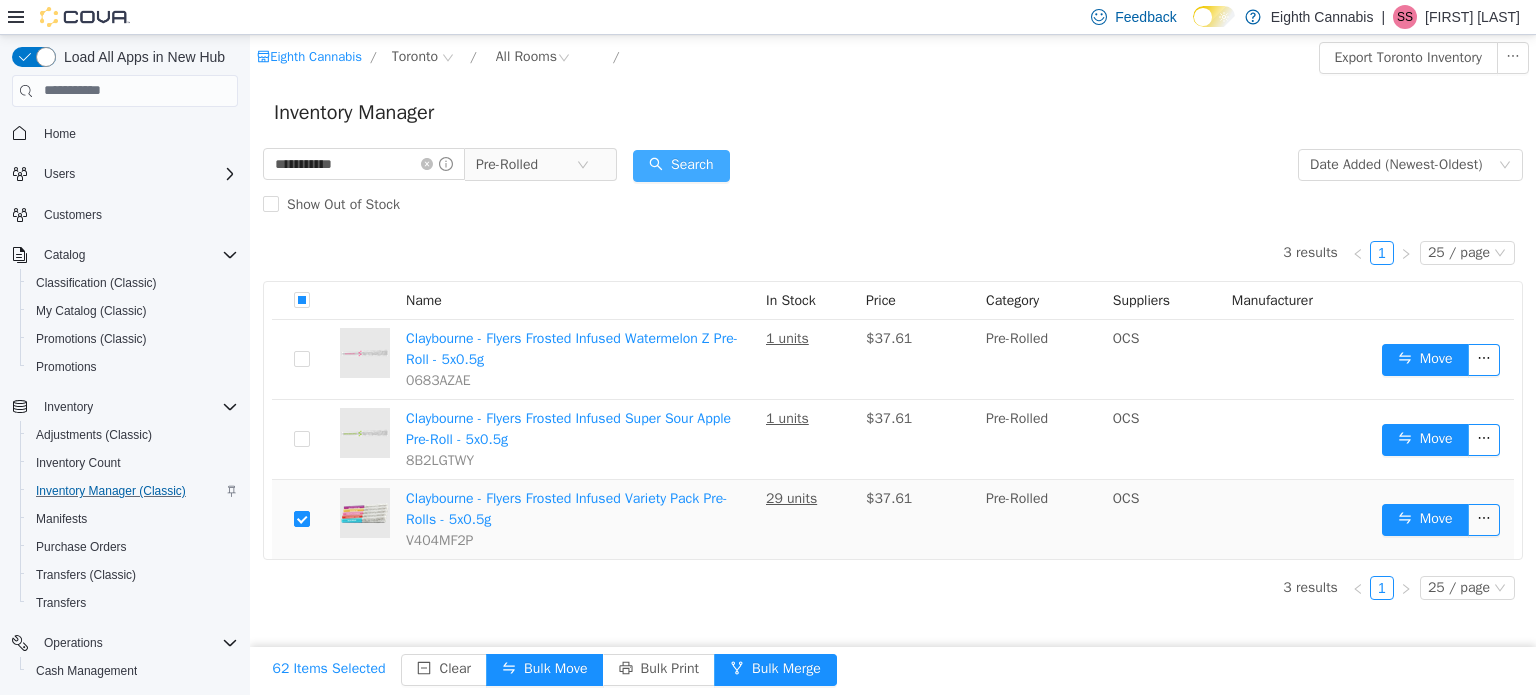 click on "Search" at bounding box center (681, 165) 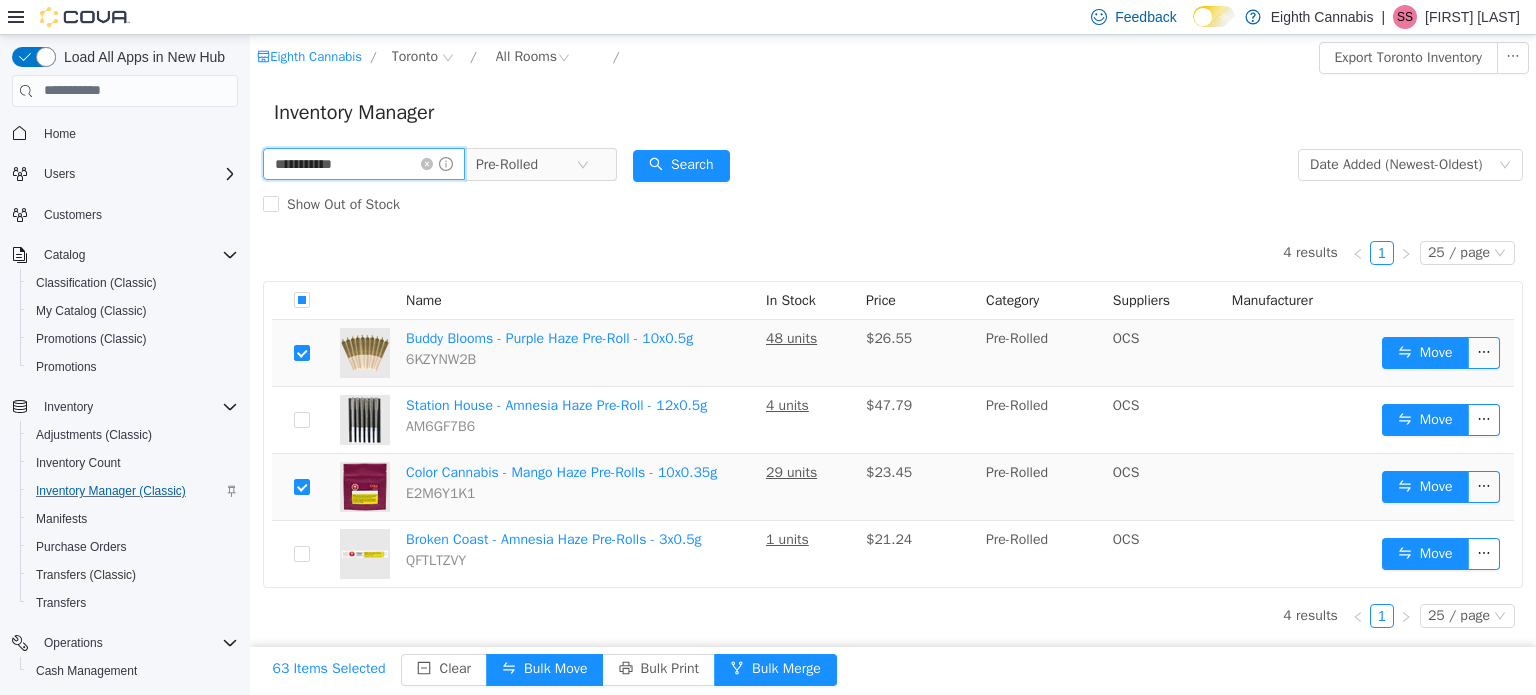 click on "**********" at bounding box center [364, 163] 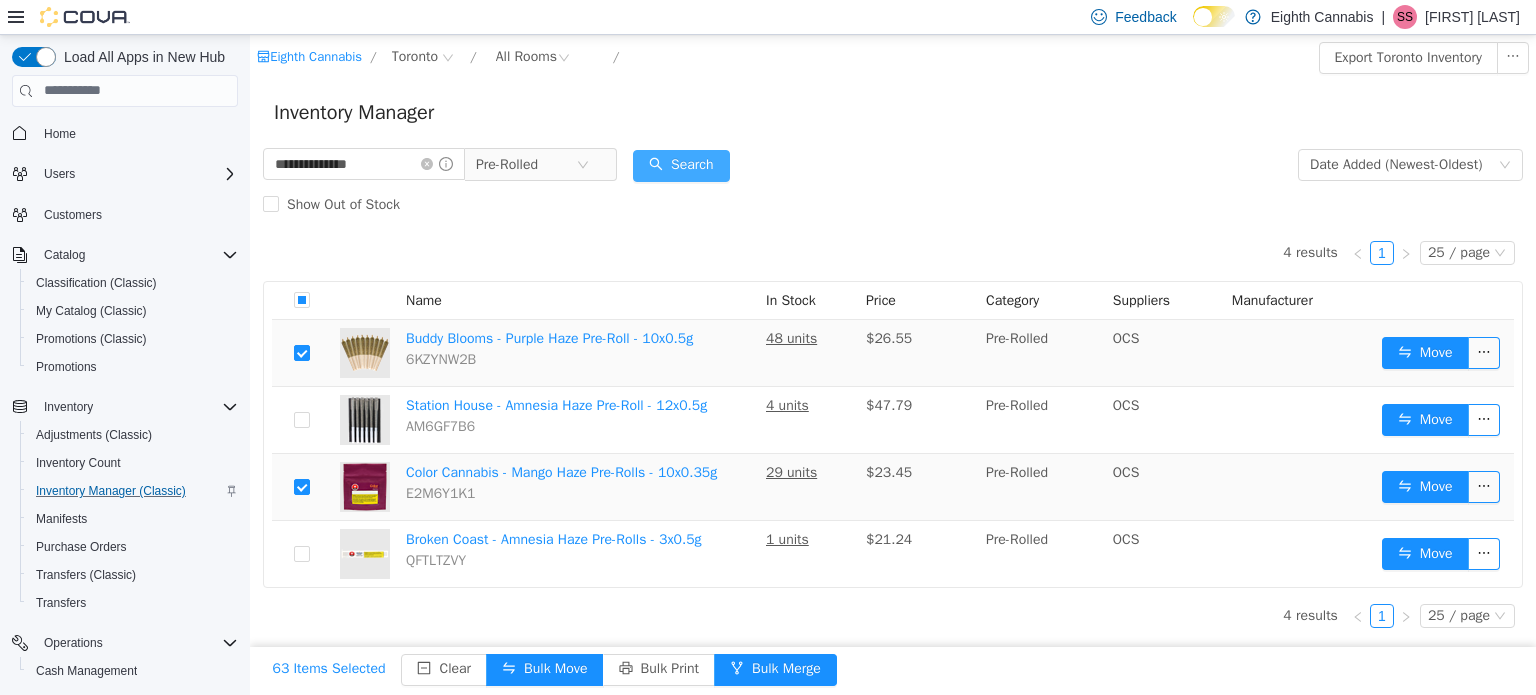 click on "Search" at bounding box center (681, 165) 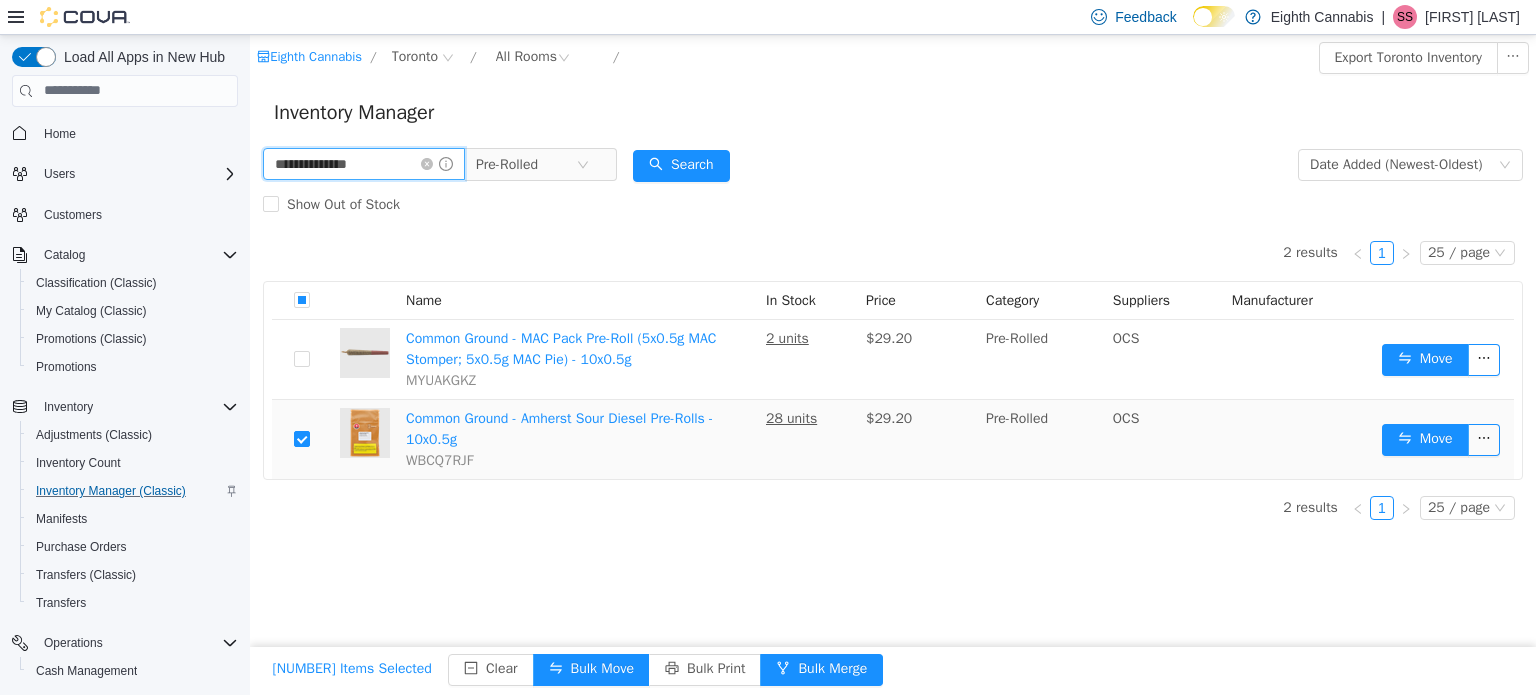 click on "**********" at bounding box center [364, 163] 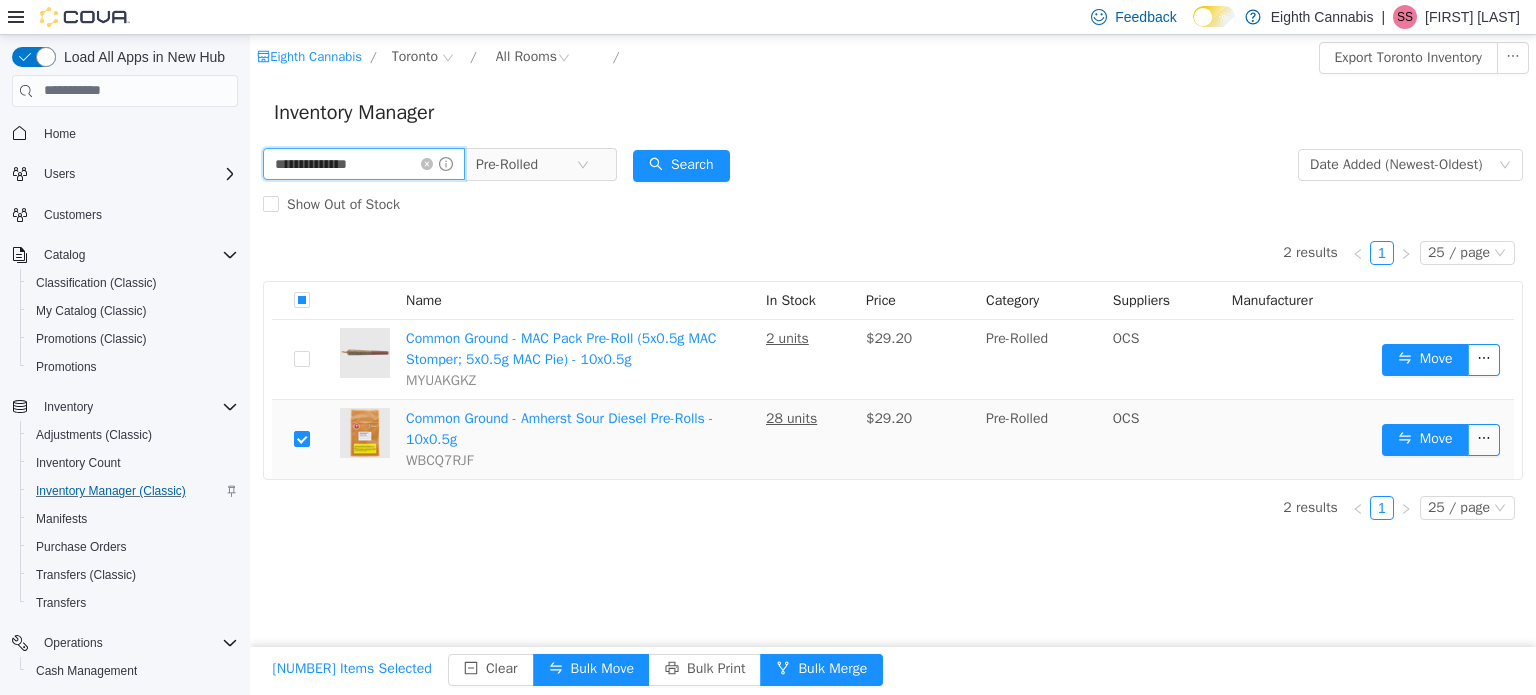 paste 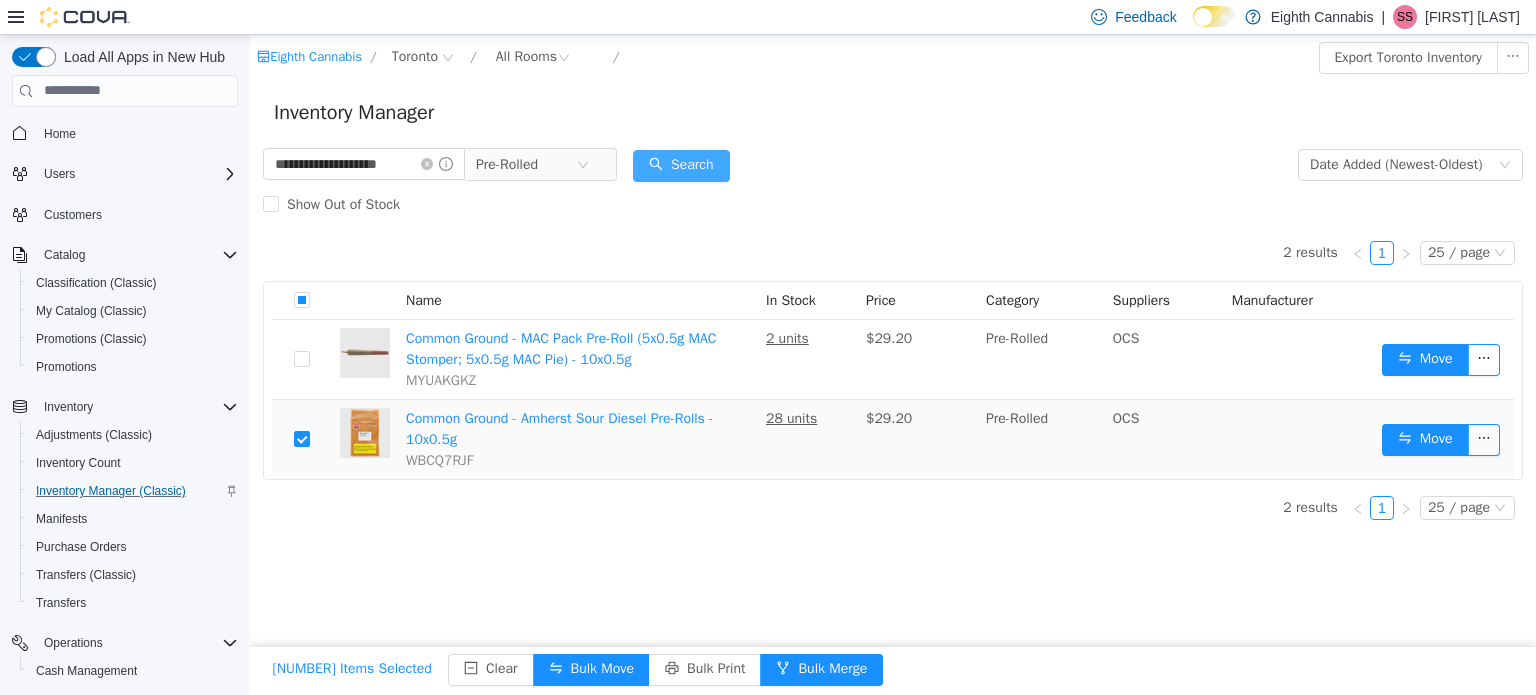 click on "Search" at bounding box center (681, 165) 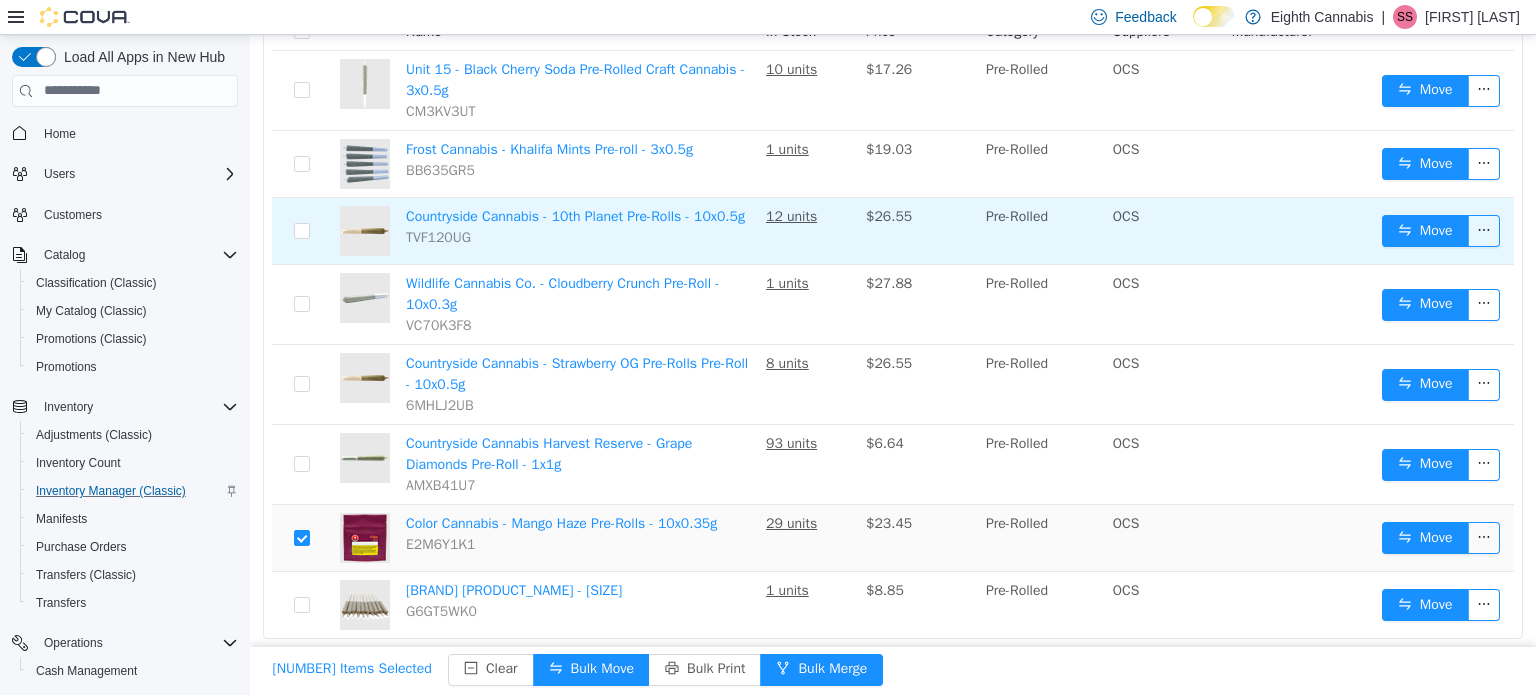scroll, scrollTop: 280, scrollLeft: 0, axis: vertical 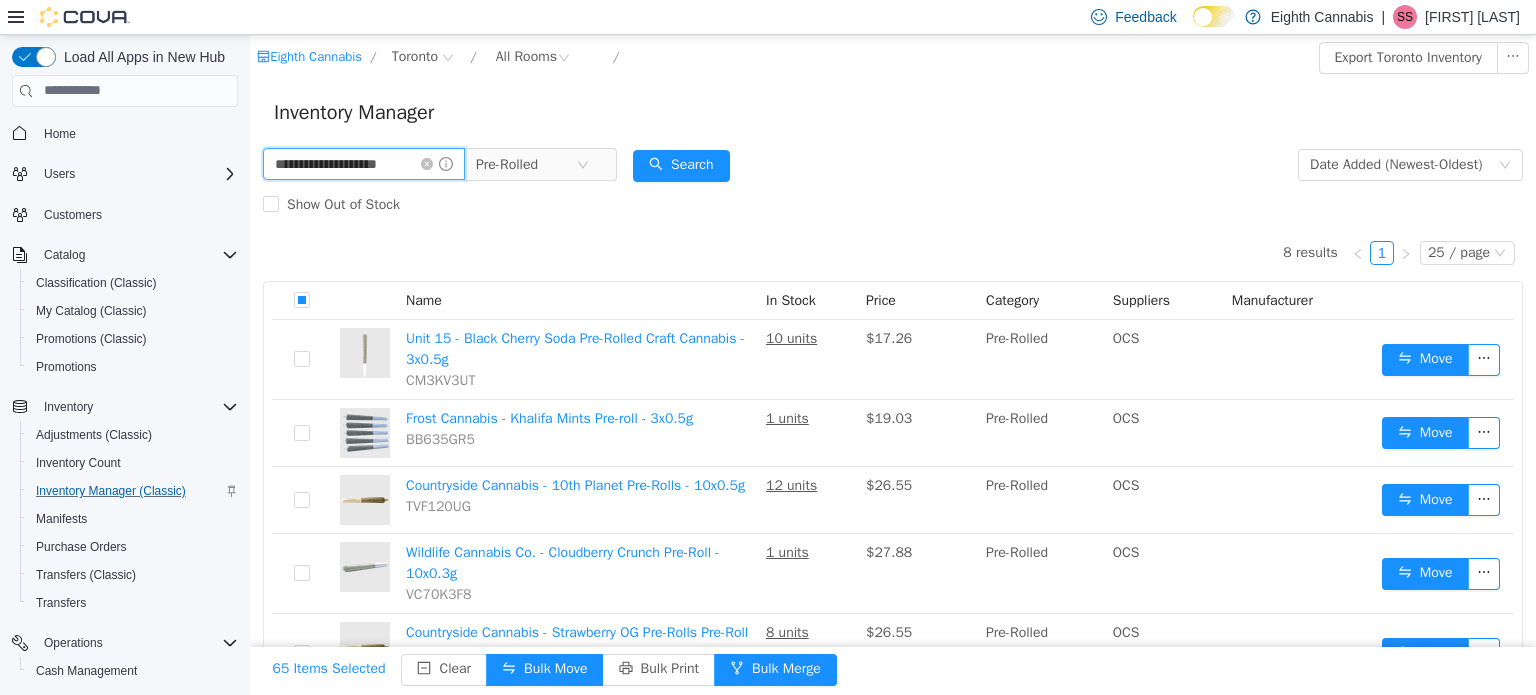 click on "**********" at bounding box center [364, 163] 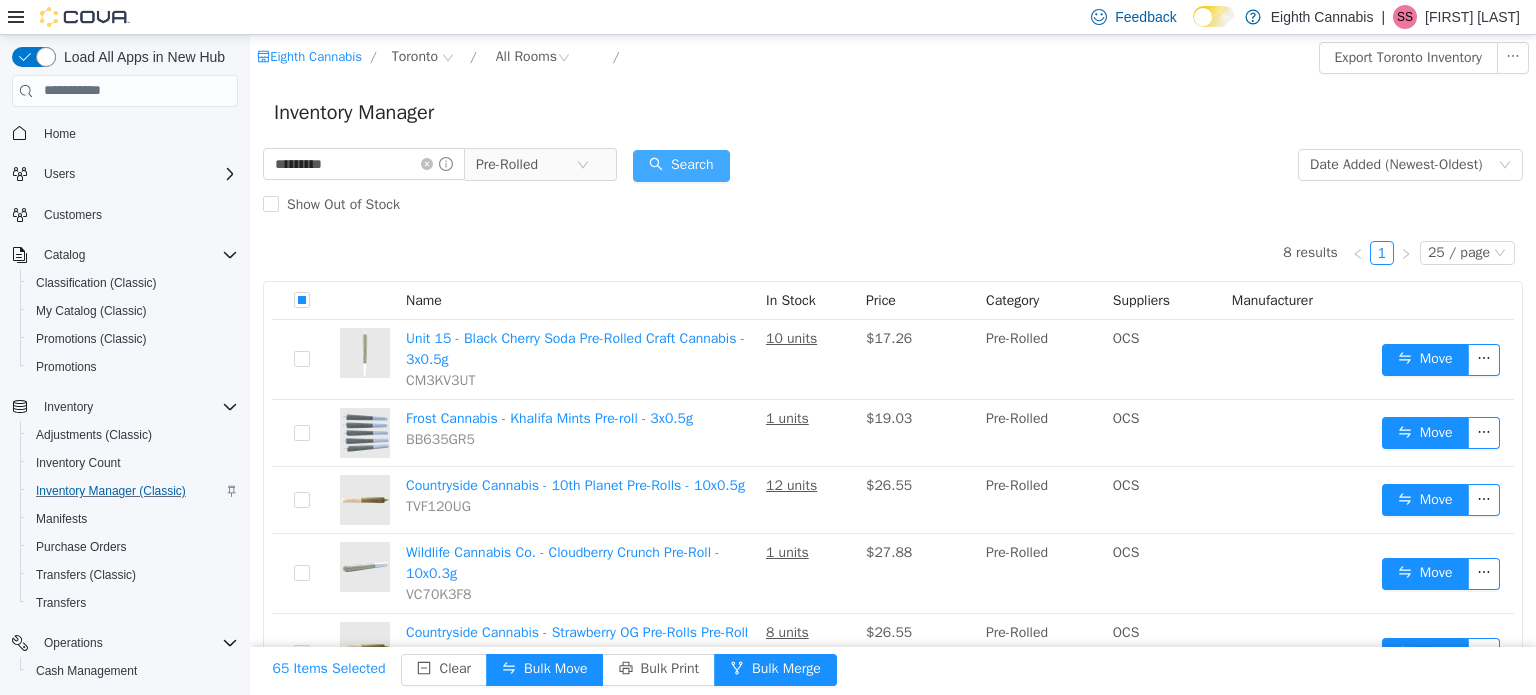 click on "Search" at bounding box center (681, 165) 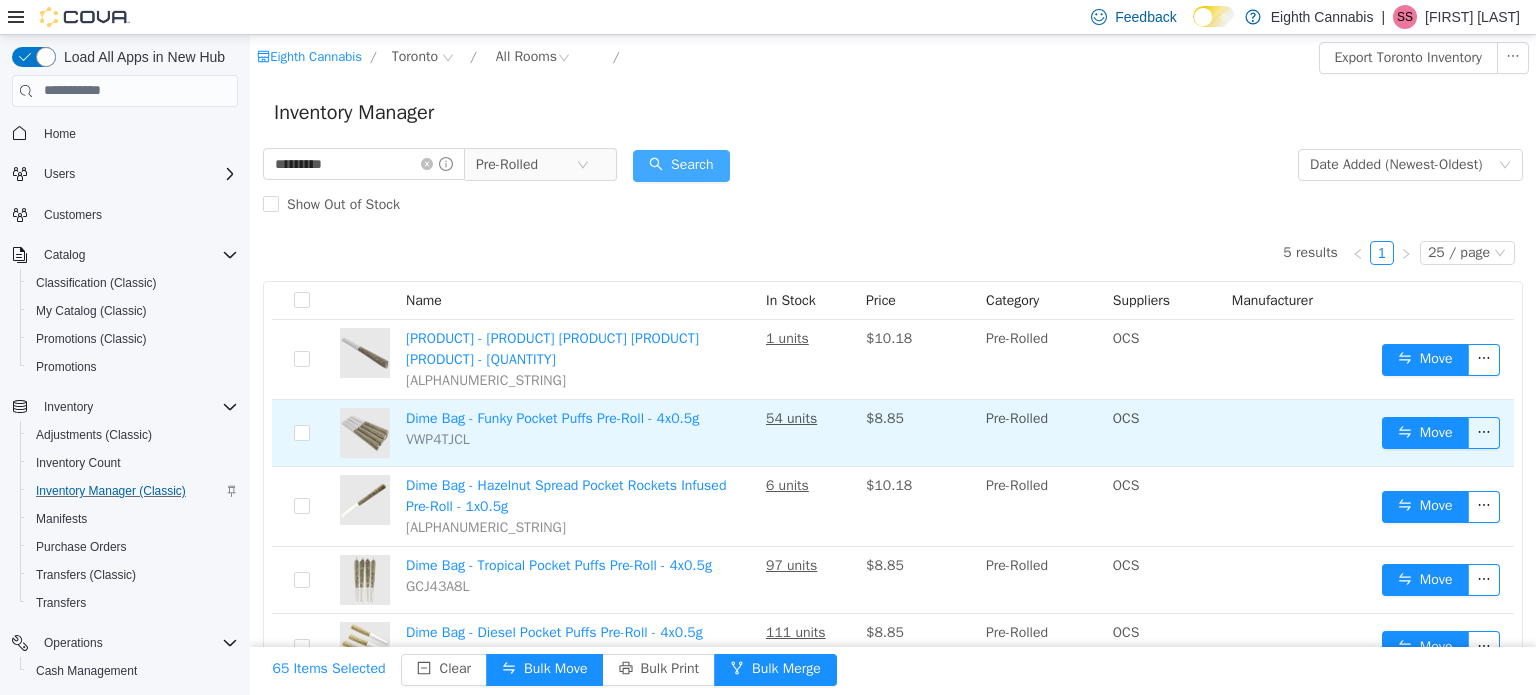 scroll, scrollTop: 40, scrollLeft: 0, axis: vertical 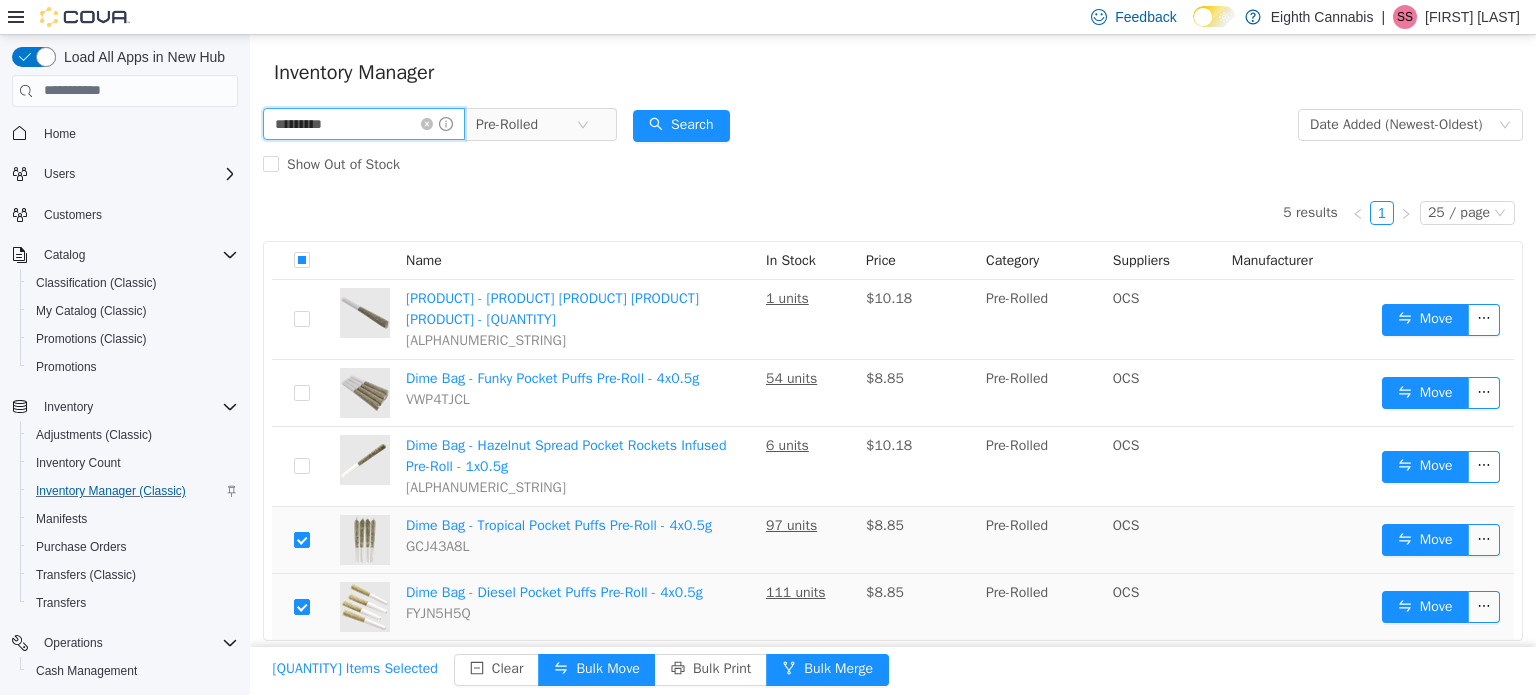 click on "********" at bounding box center [364, 123] 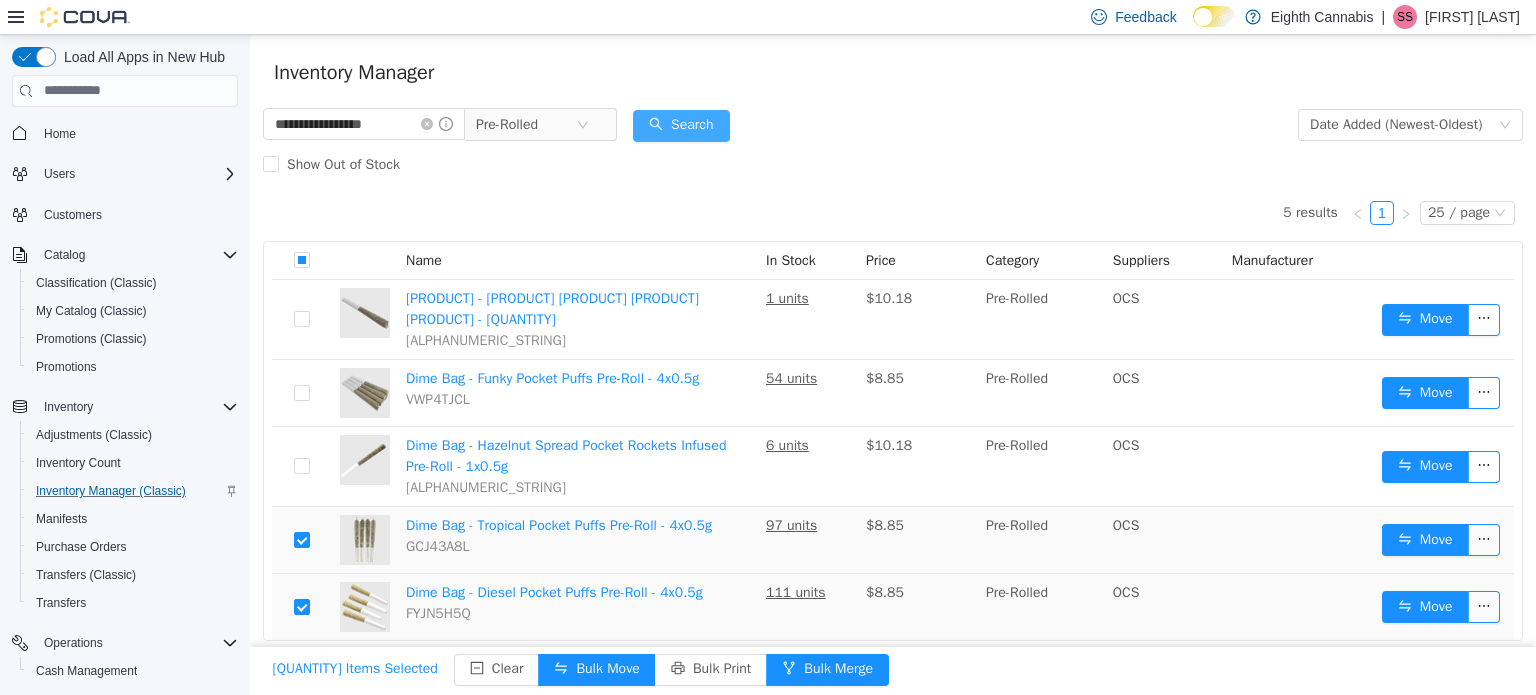 click on "Search" at bounding box center (681, 125) 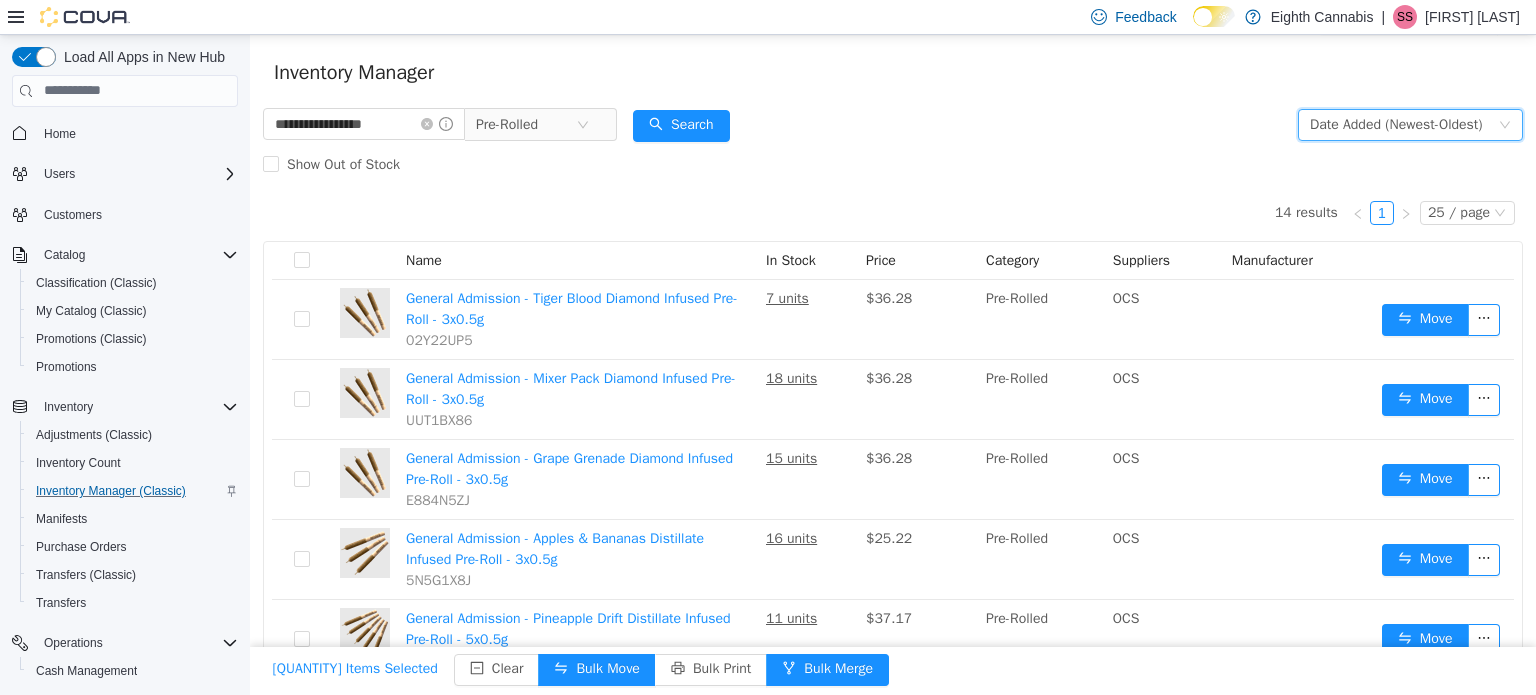 click on "Date Added (Newest-Oldest)" at bounding box center (1396, 124) 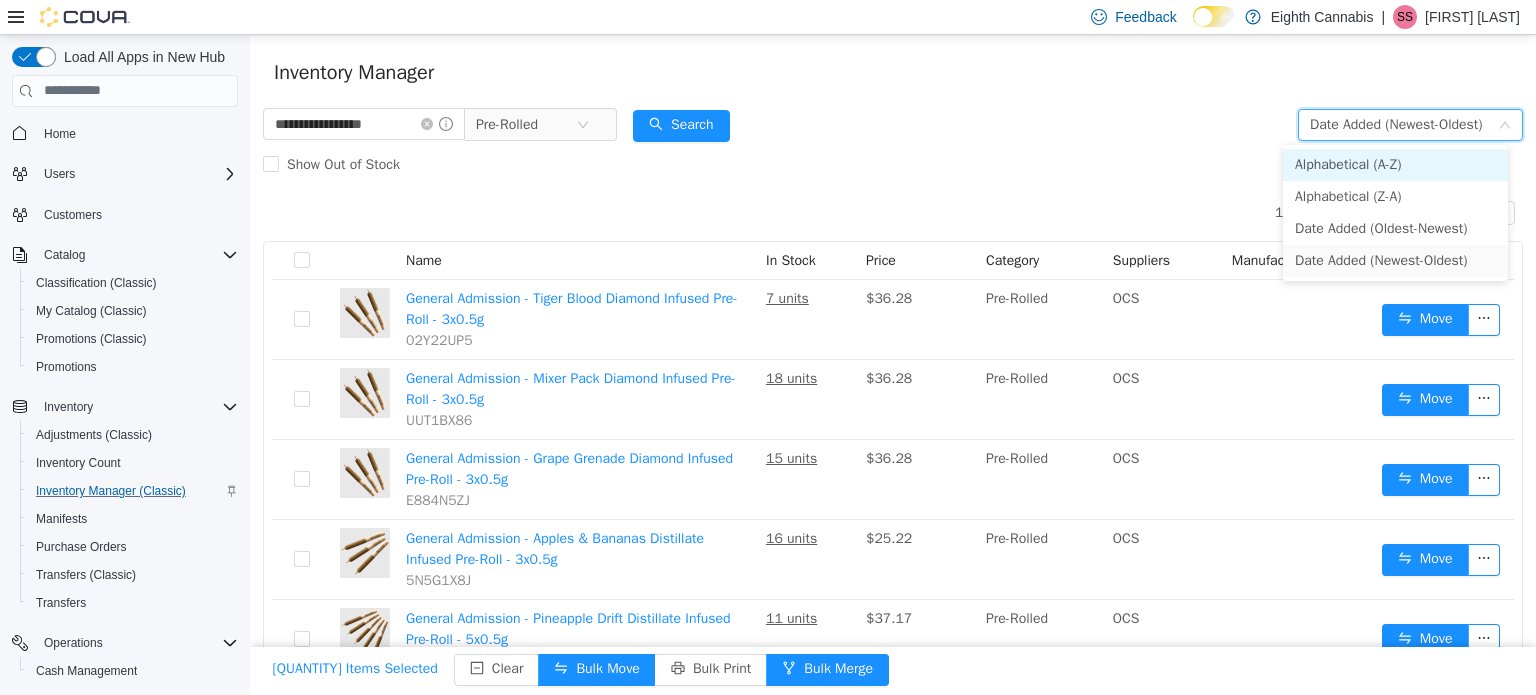 click on "Alphabetical (A-Z)" at bounding box center [1395, 164] 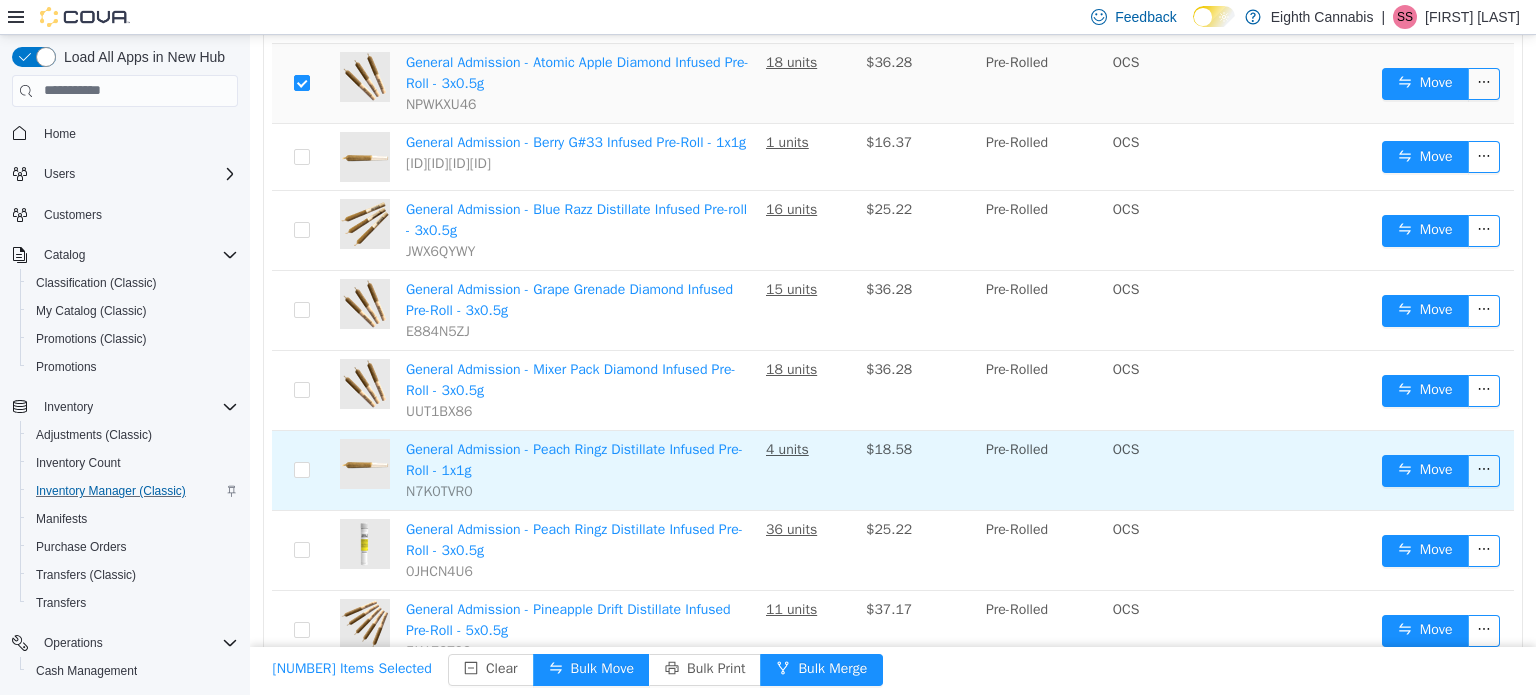 scroll, scrollTop: 440, scrollLeft: 0, axis: vertical 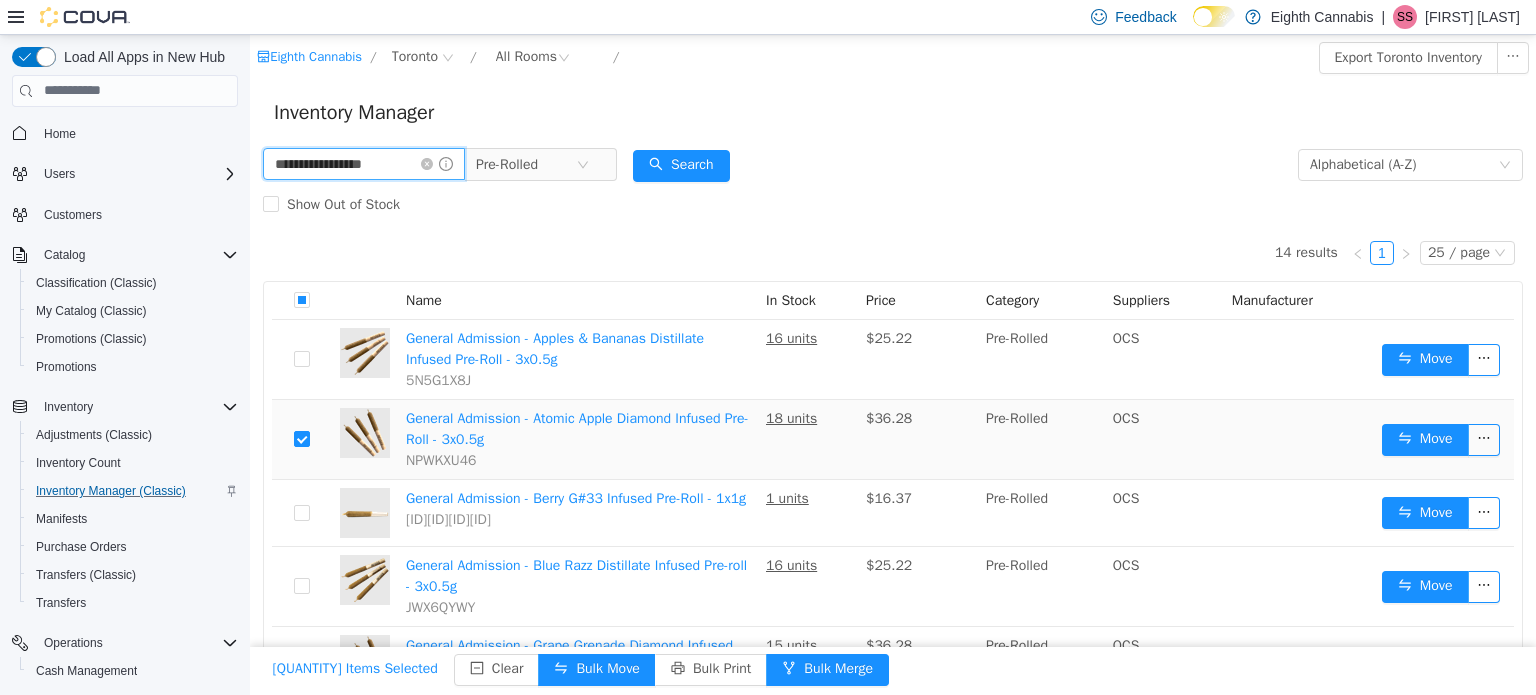 click on "**********" at bounding box center (364, 163) 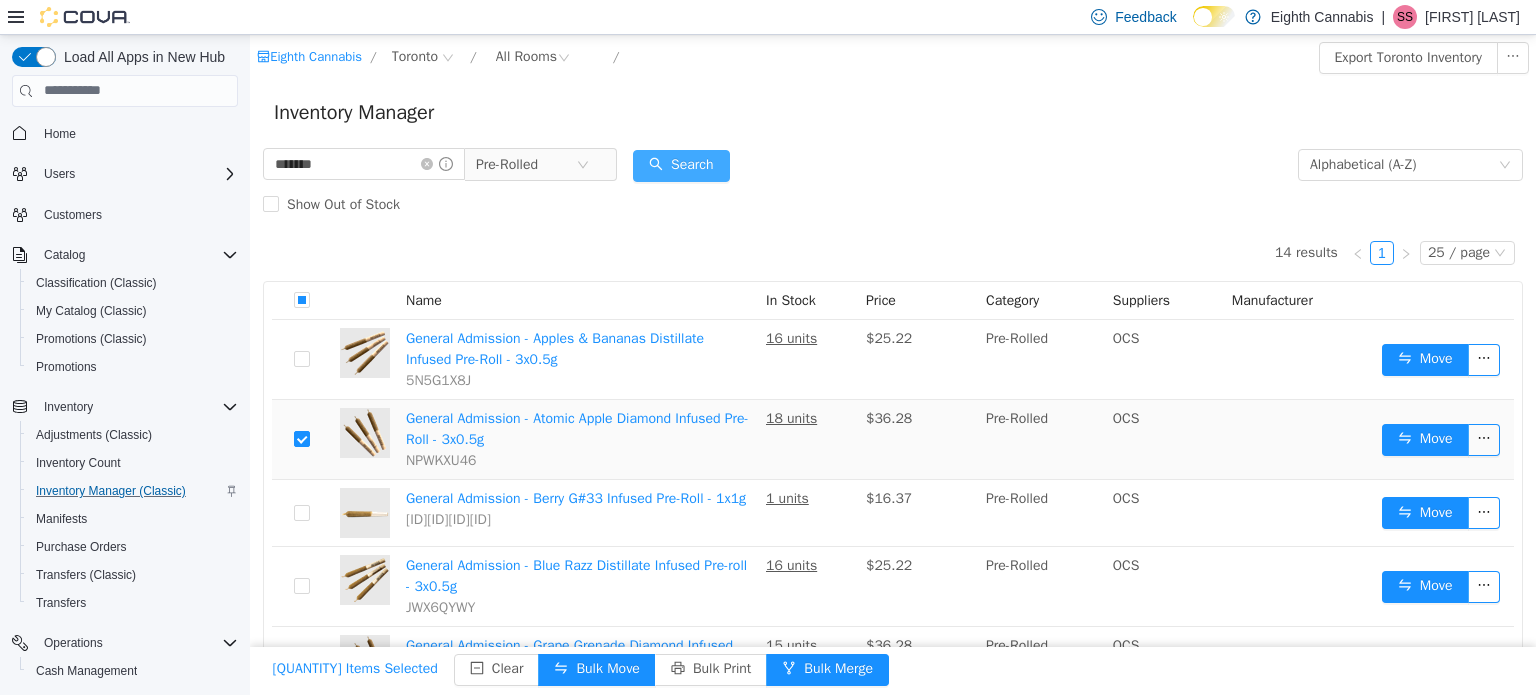 click on "Search" at bounding box center (681, 165) 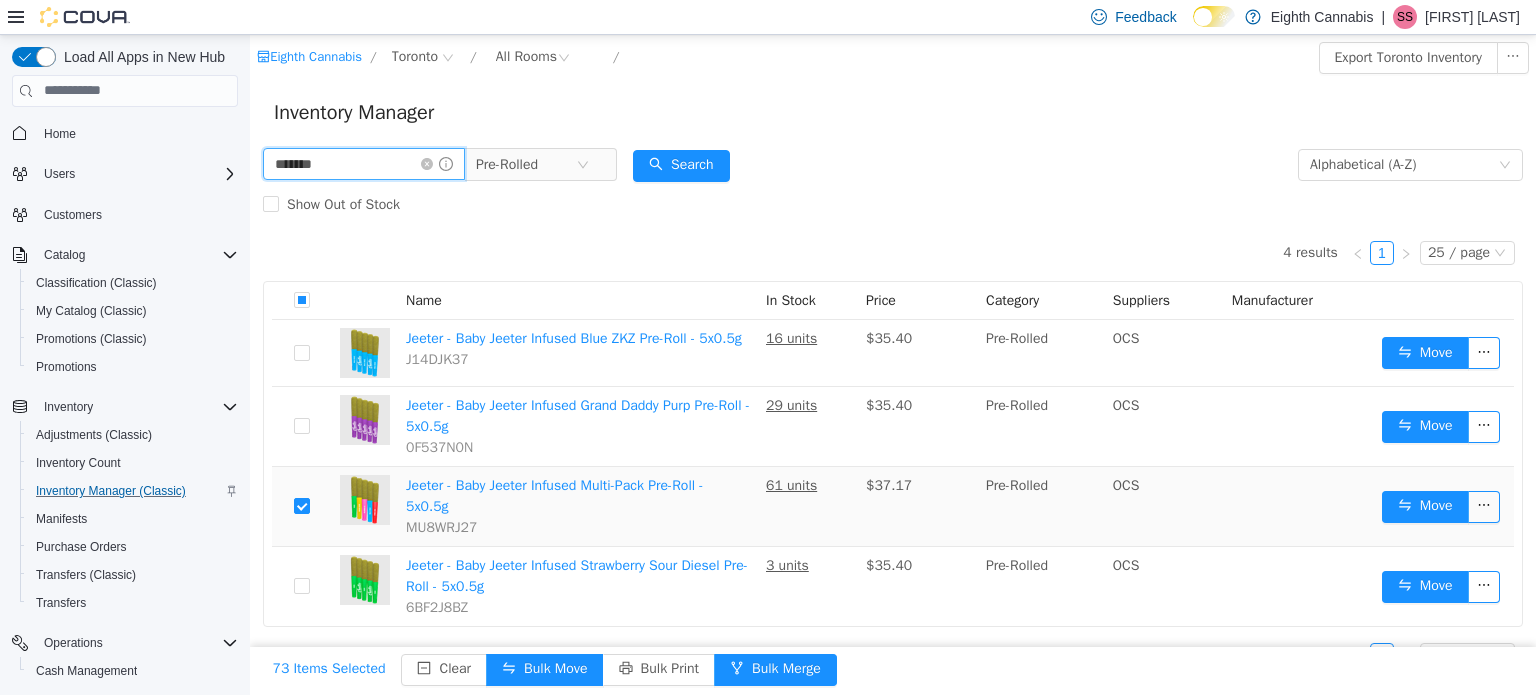 click on "******" at bounding box center (364, 163) 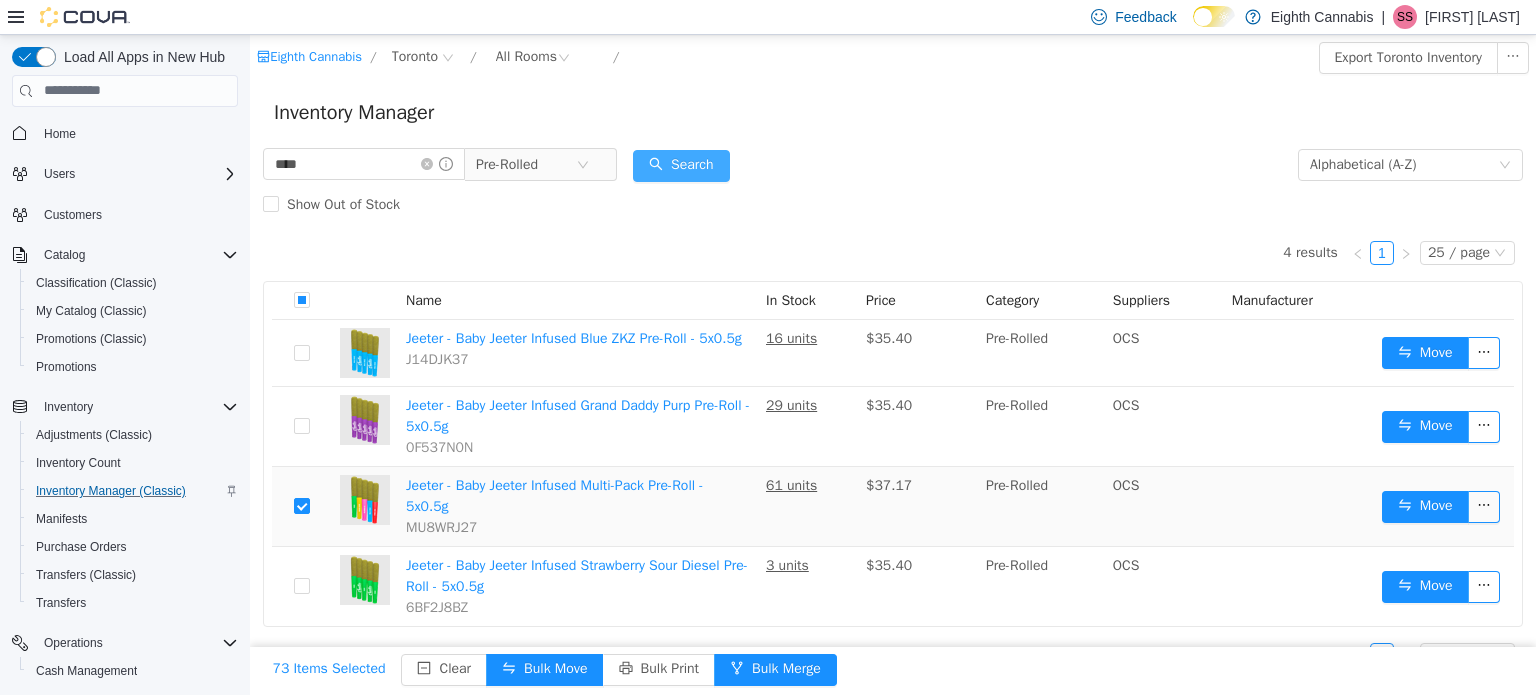 click on "Search" at bounding box center [681, 165] 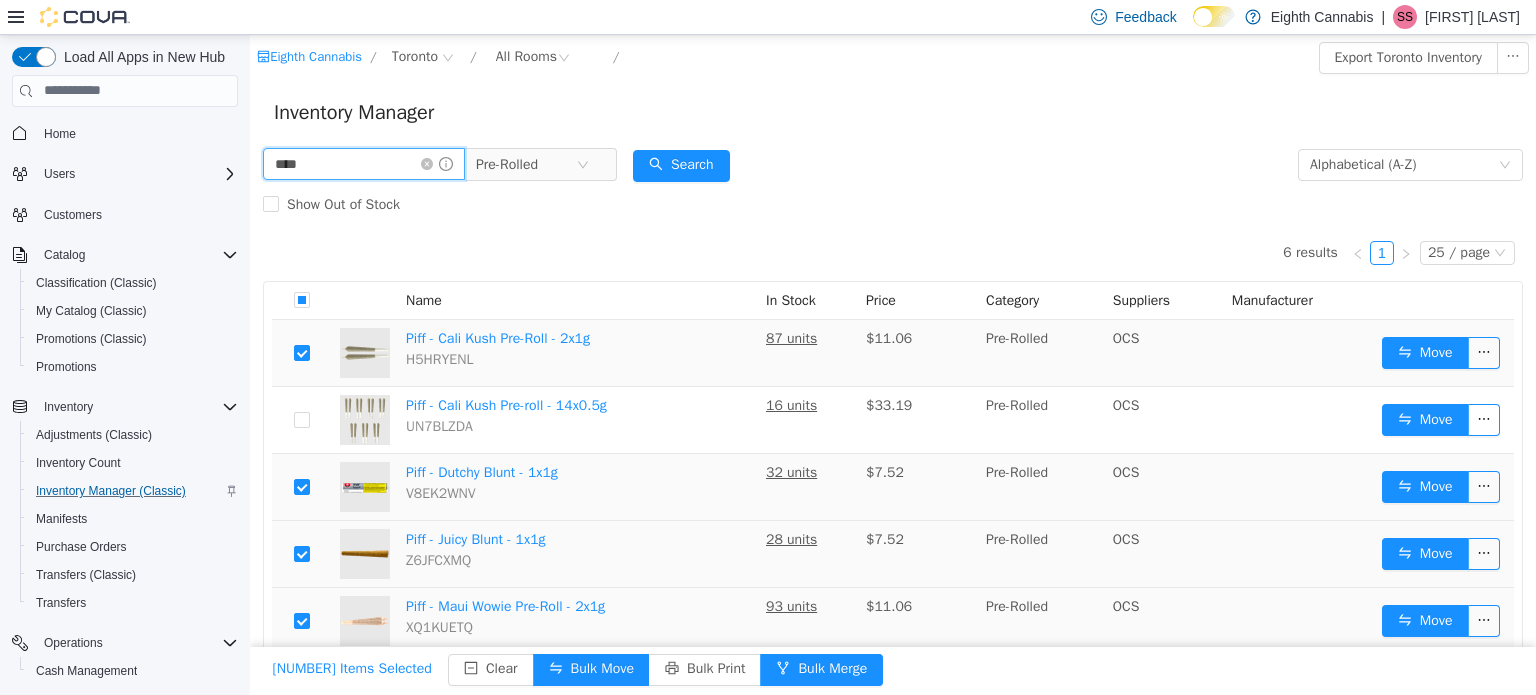 click on "****" at bounding box center (364, 163) 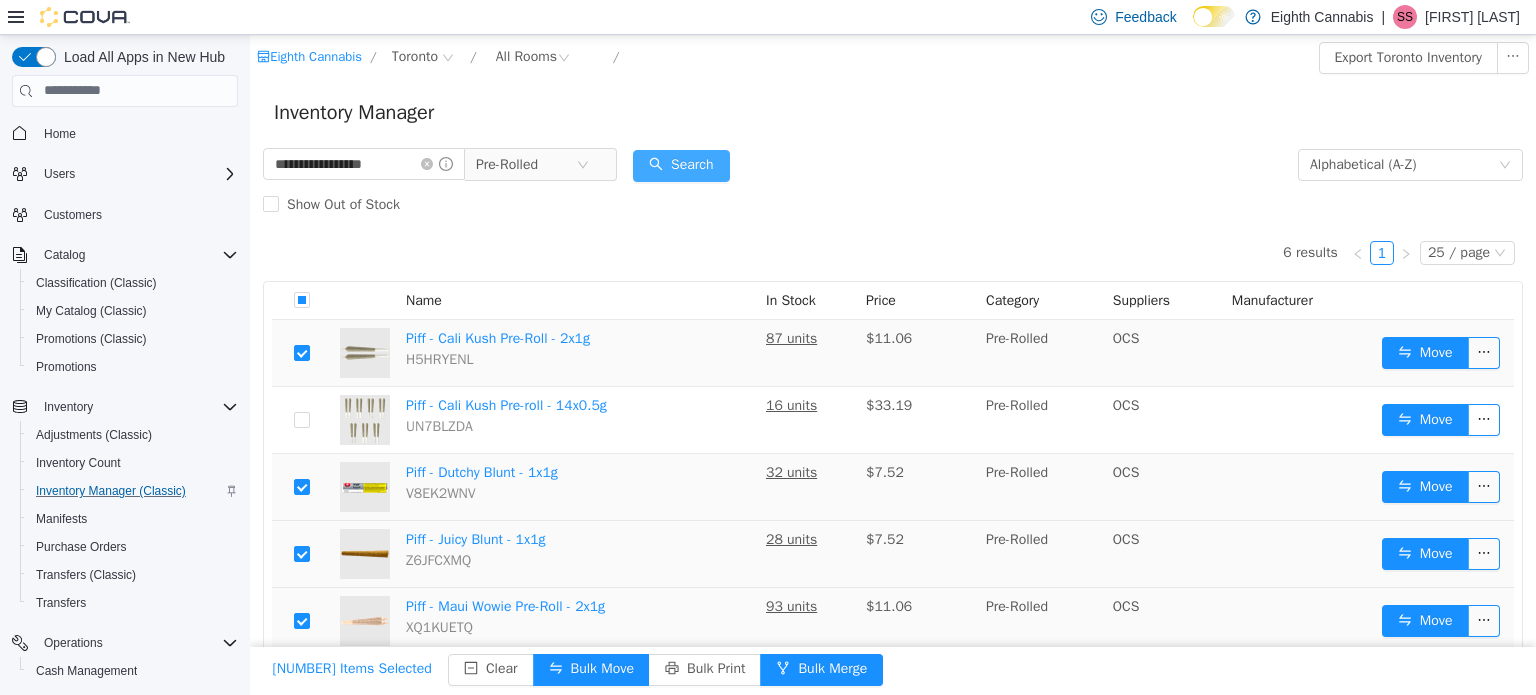 click on "Search" at bounding box center [681, 165] 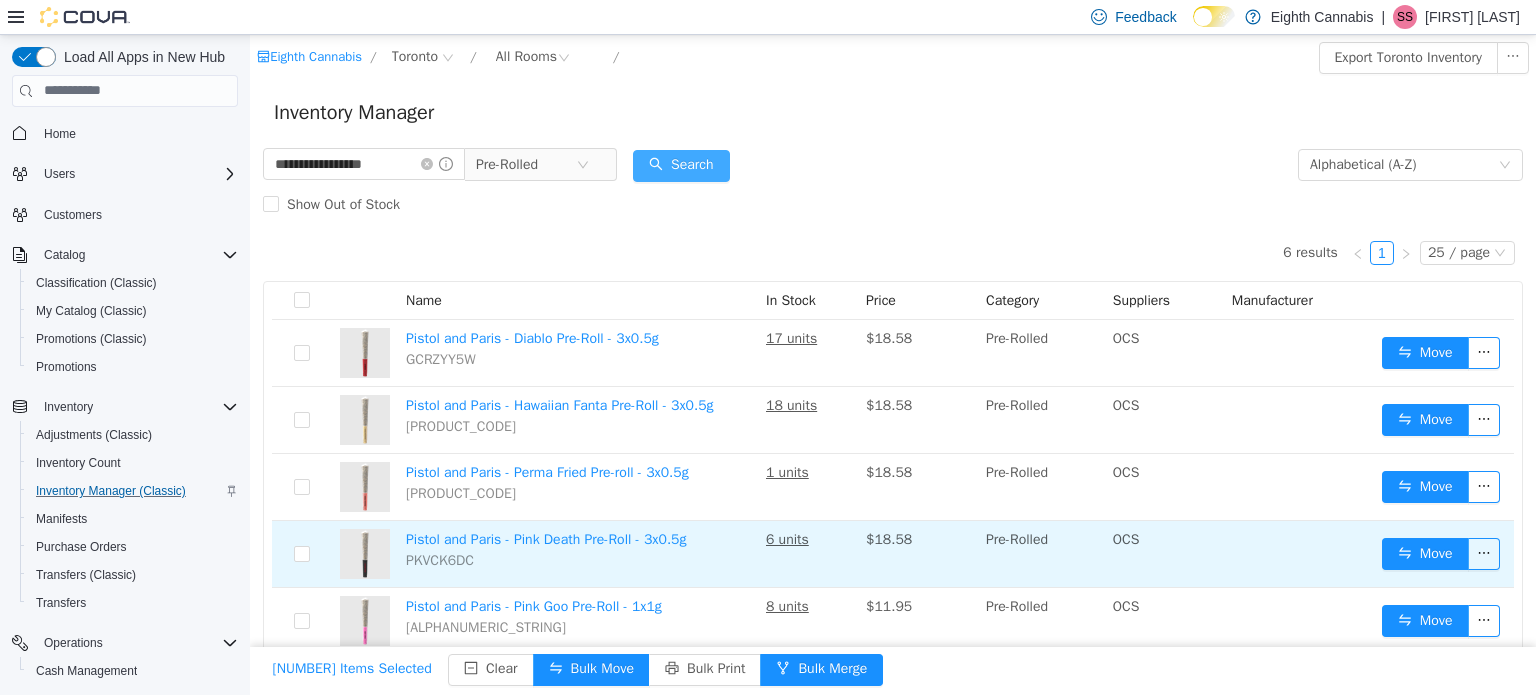 scroll, scrollTop: 81, scrollLeft: 0, axis: vertical 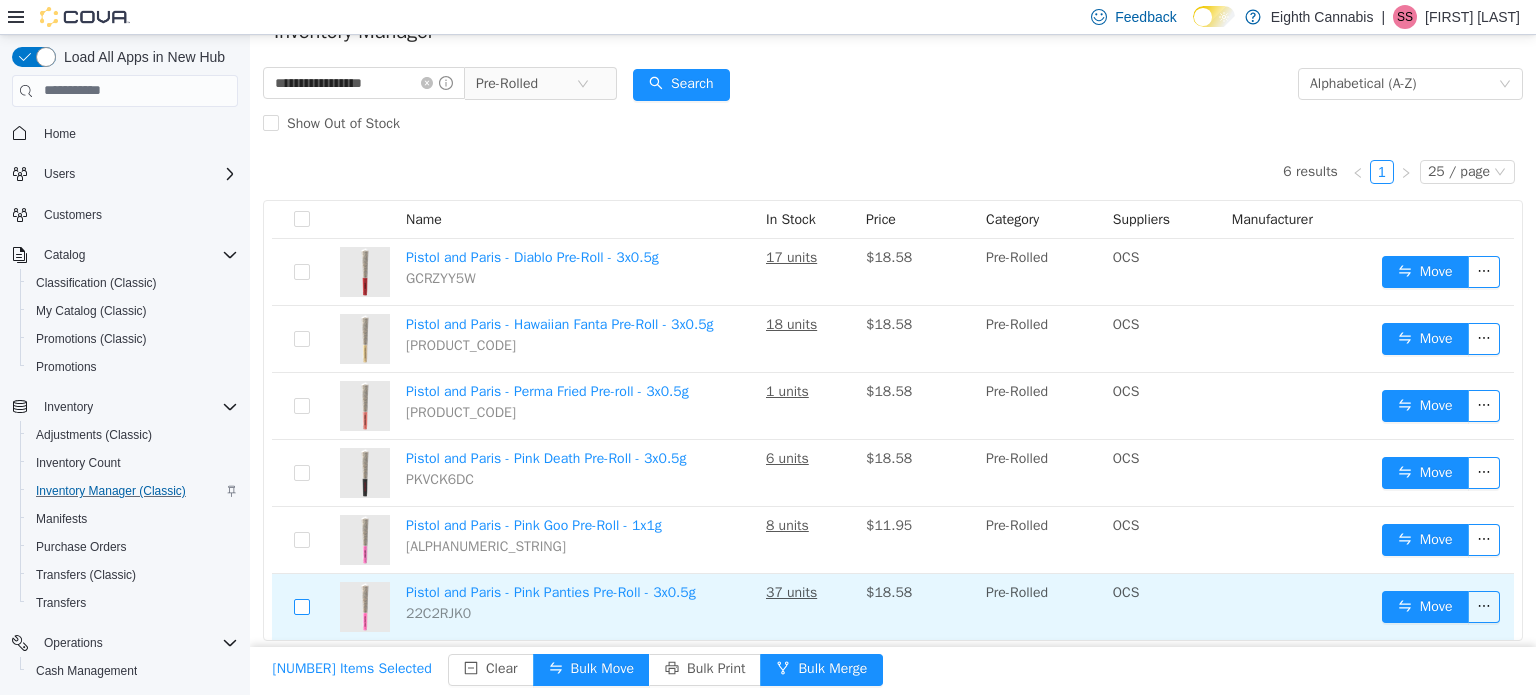 click at bounding box center [302, 606] 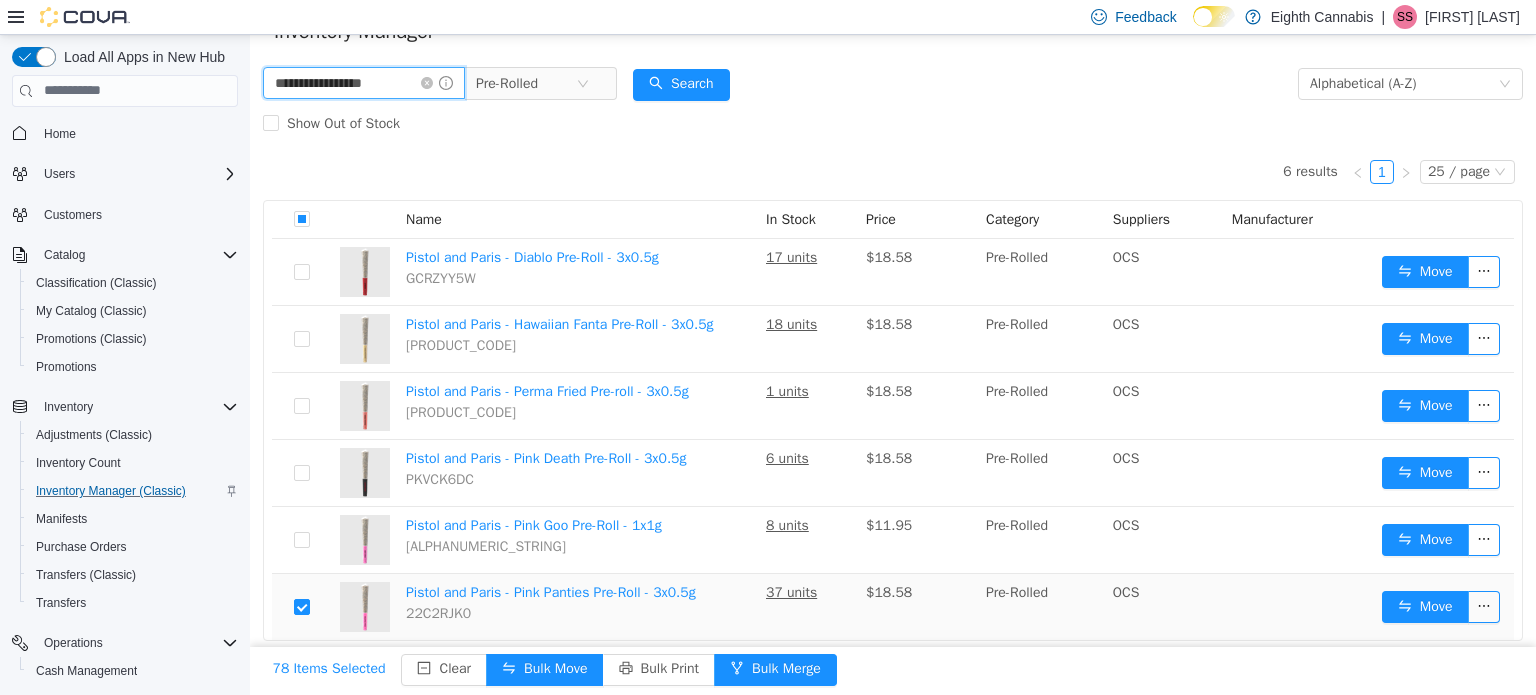 click on "**********" at bounding box center [364, 82] 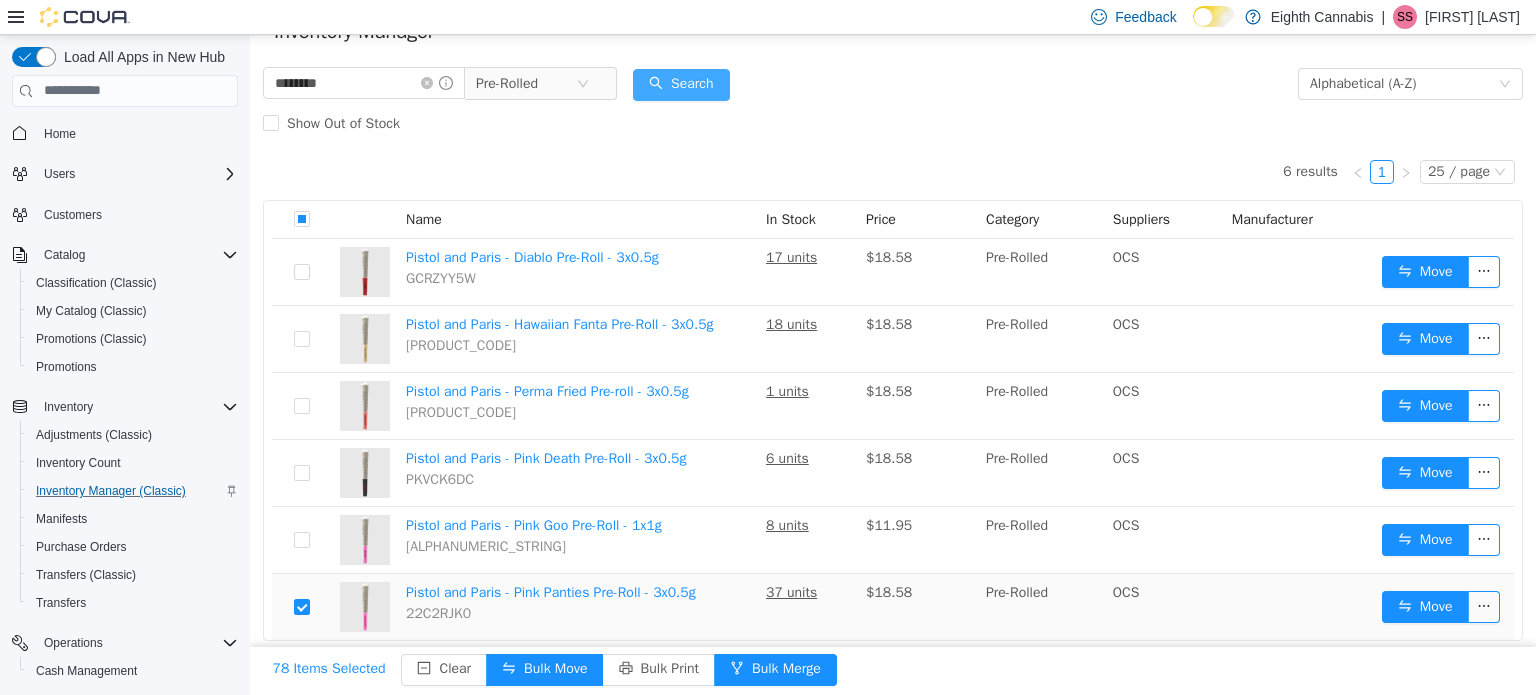 click on "Search" at bounding box center [681, 84] 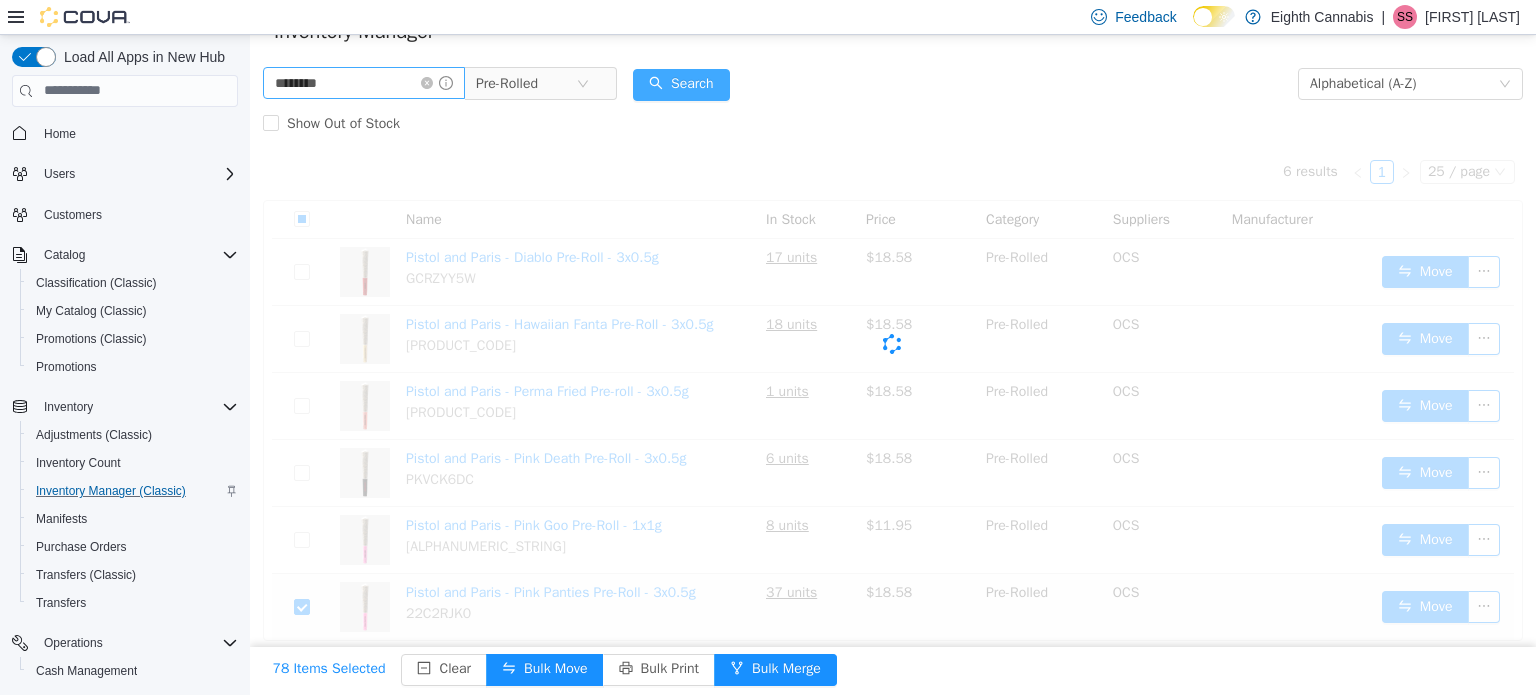 scroll, scrollTop: 0, scrollLeft: 0, axis: both 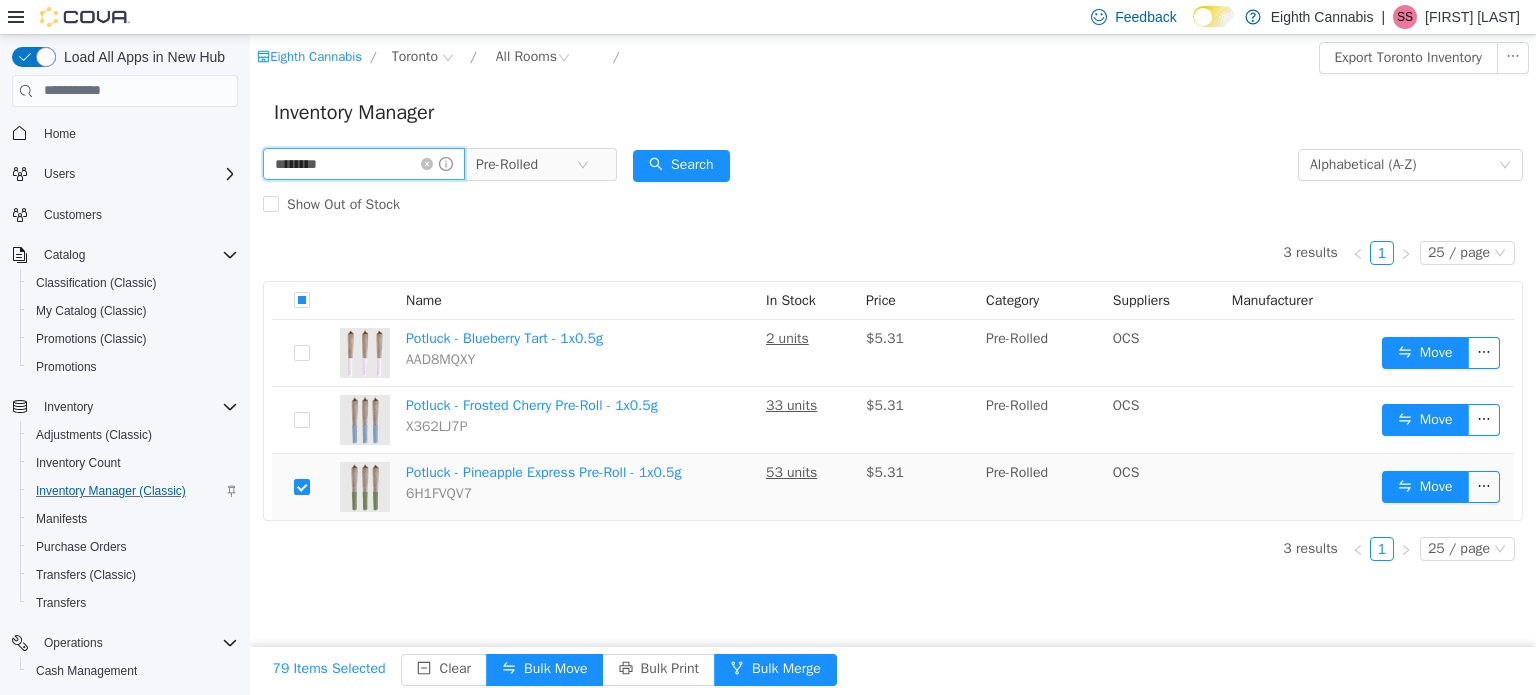 click on "*******" at bounding box center (364, 163) 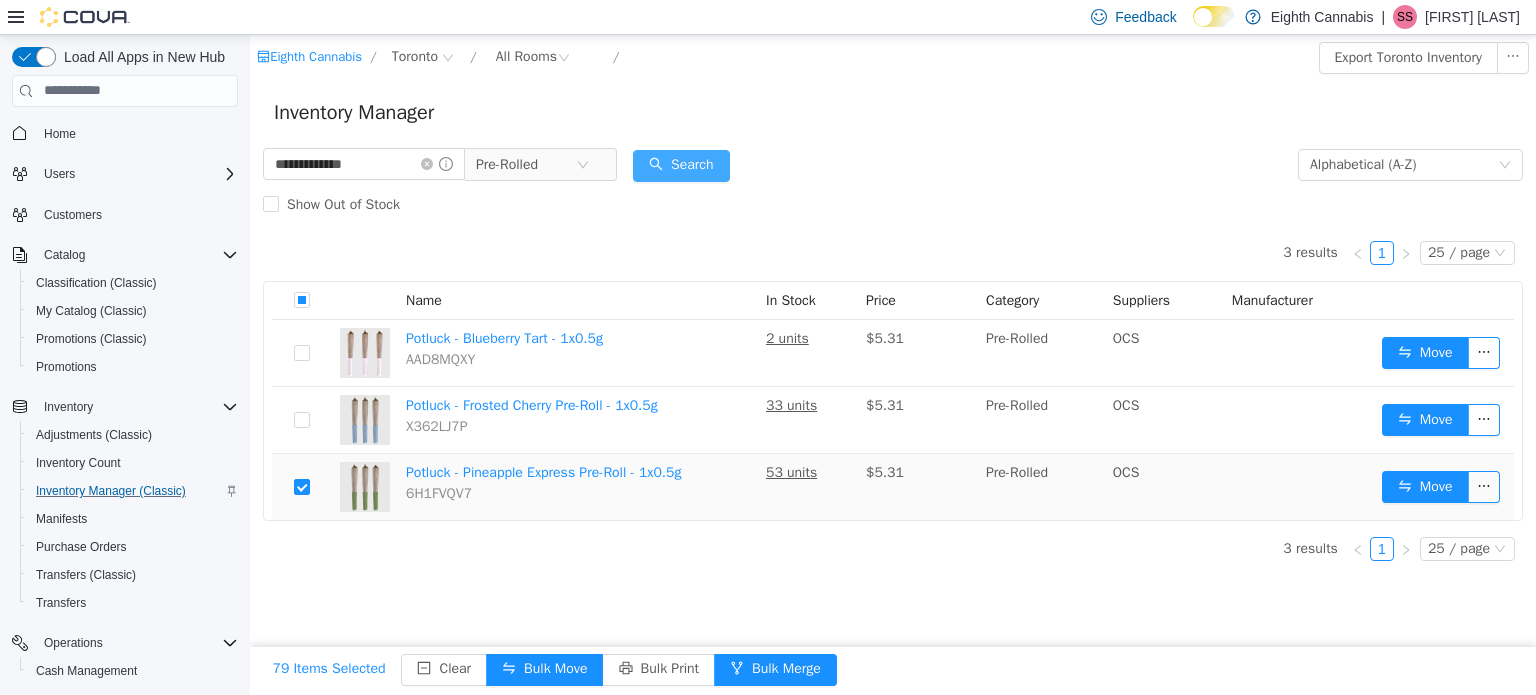 click on "Search" at bounding box center (681, 165) 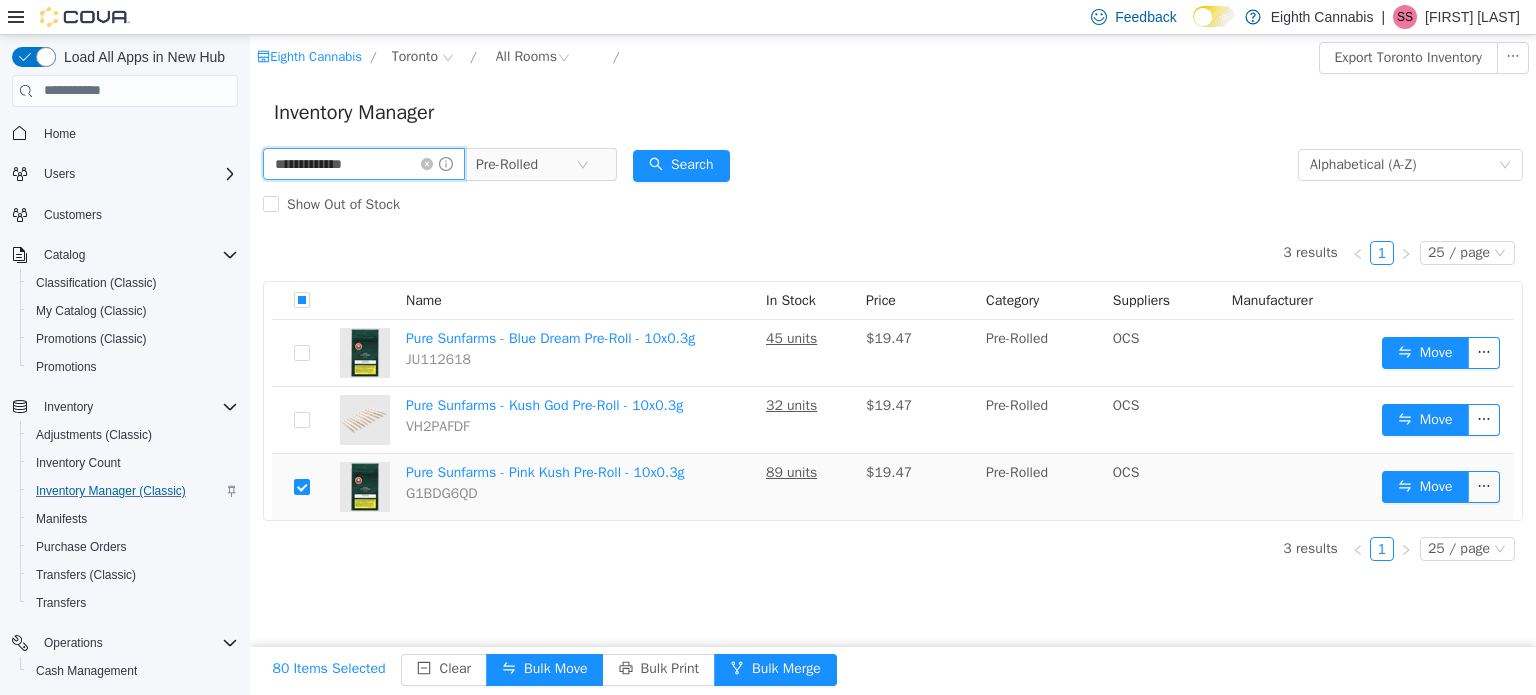 click on "**********" at bounding box center (364, 163) 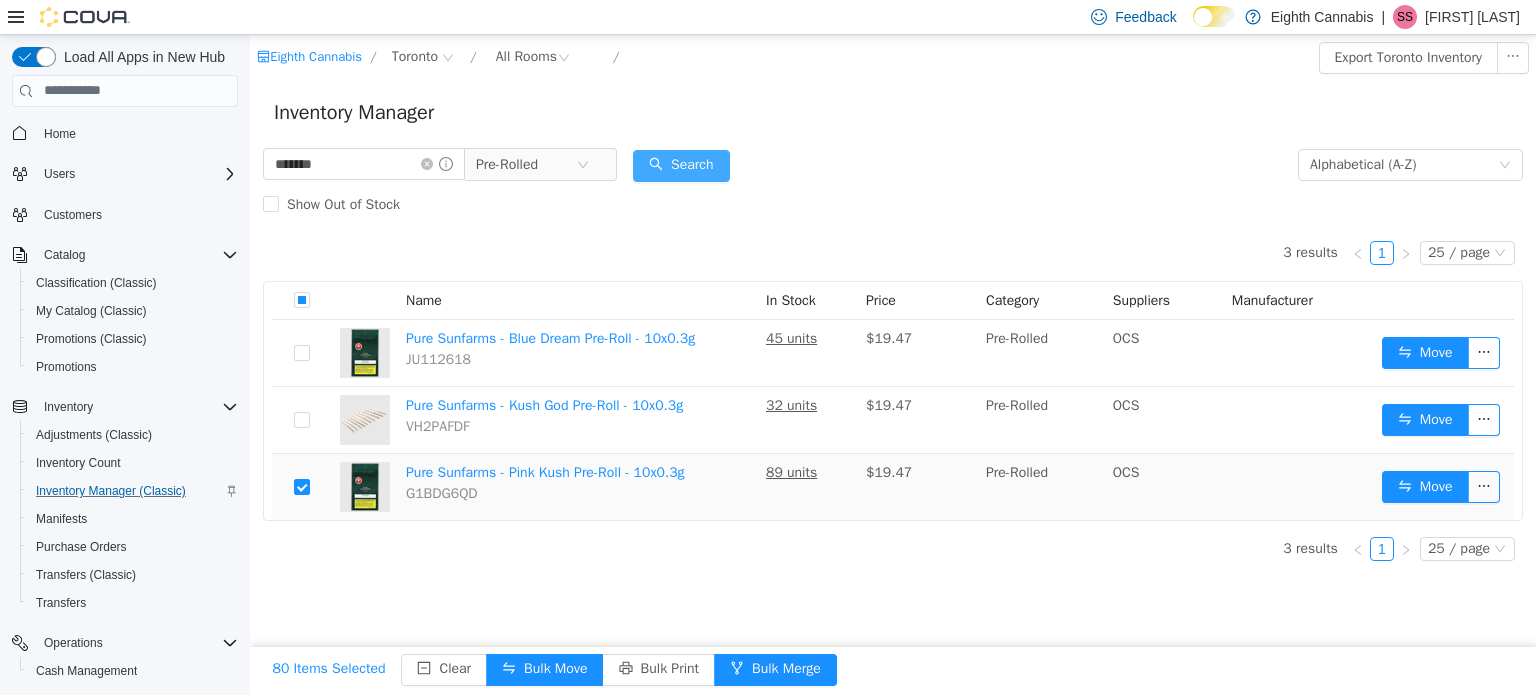 click on "Search" at bounding box center (681, 165) 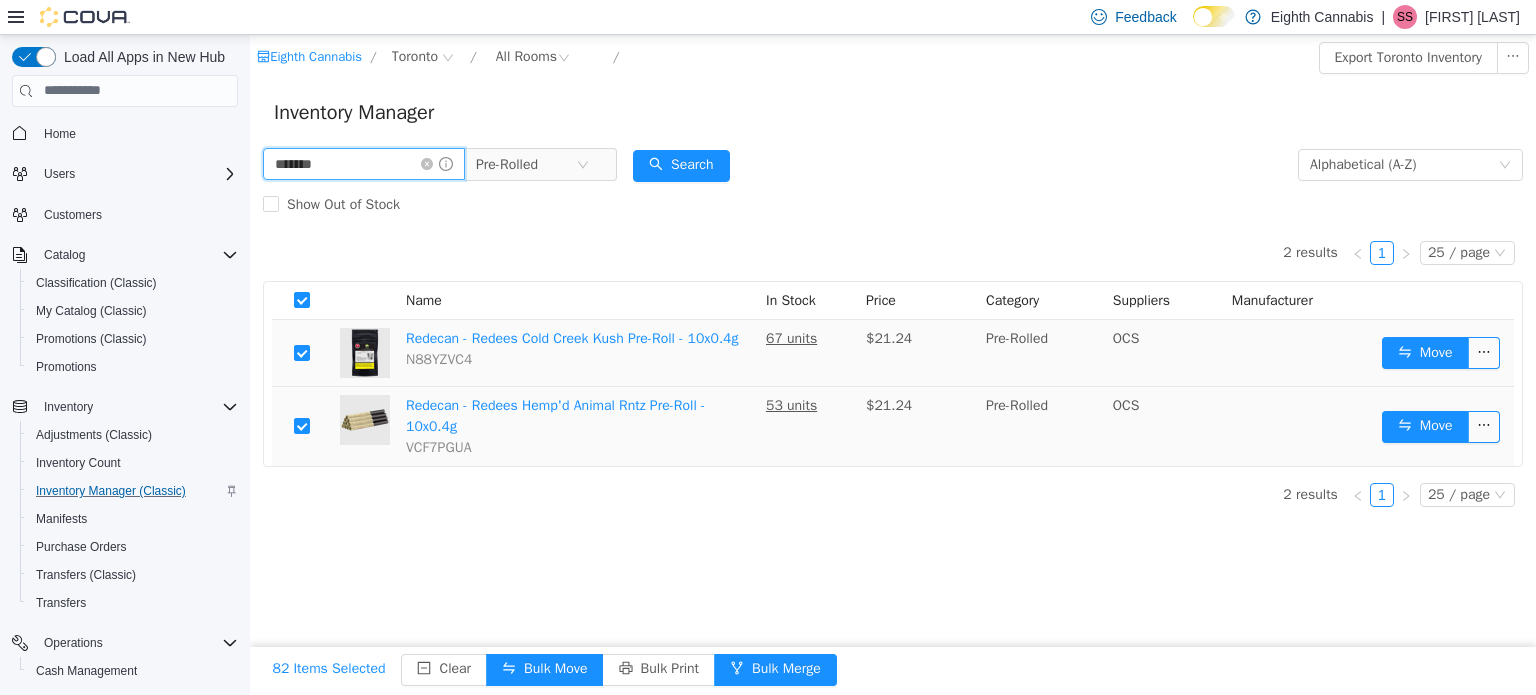 click on "*******" at bounding box center [364, 163] 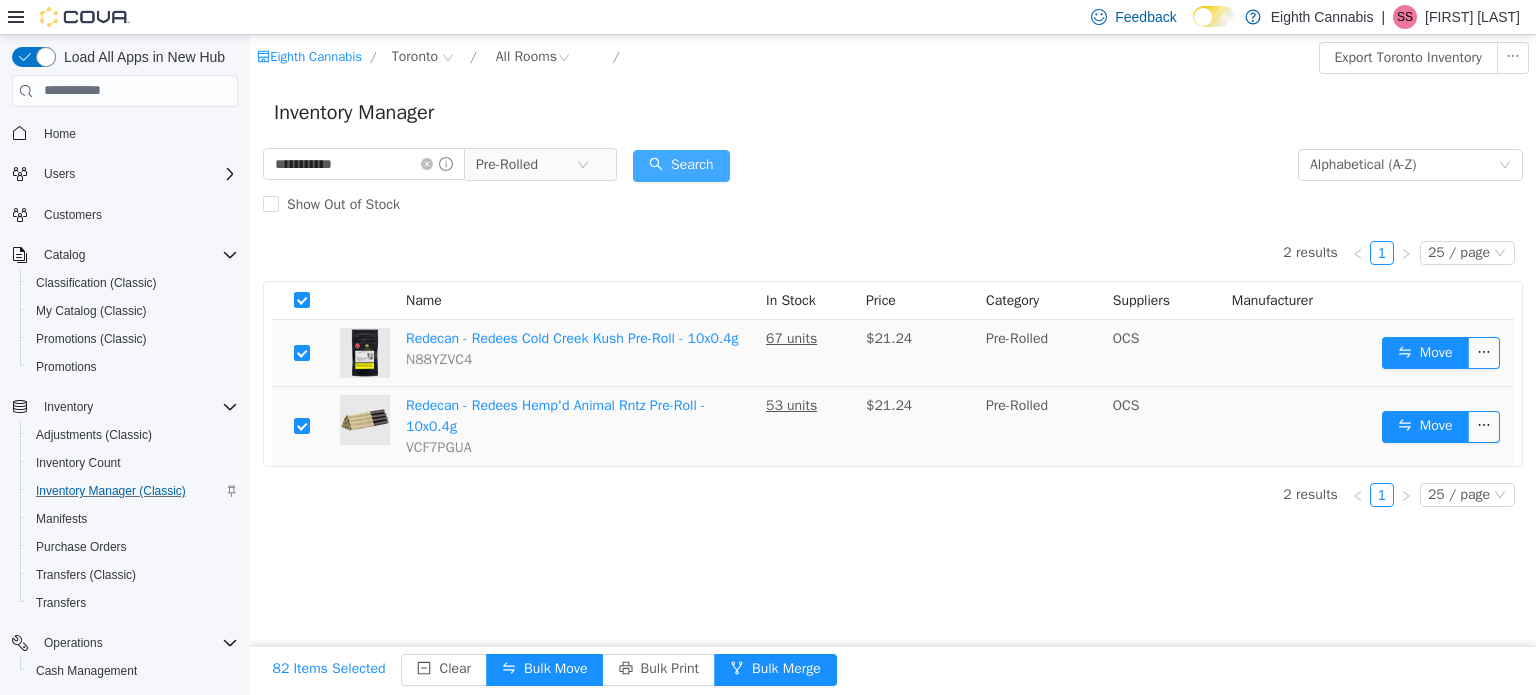 click on "Search" at bounding box center [681, 165] 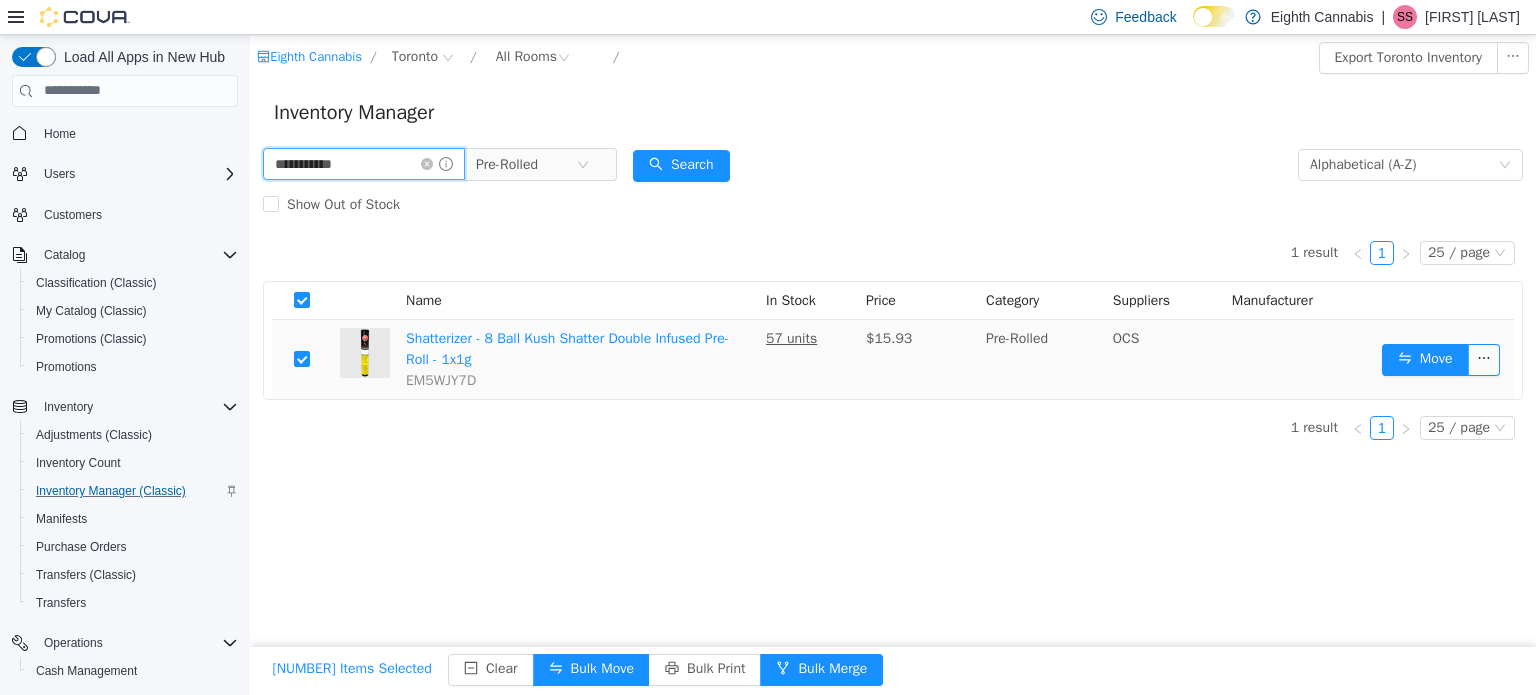 click on "**********" at bounding box center (364, 163) 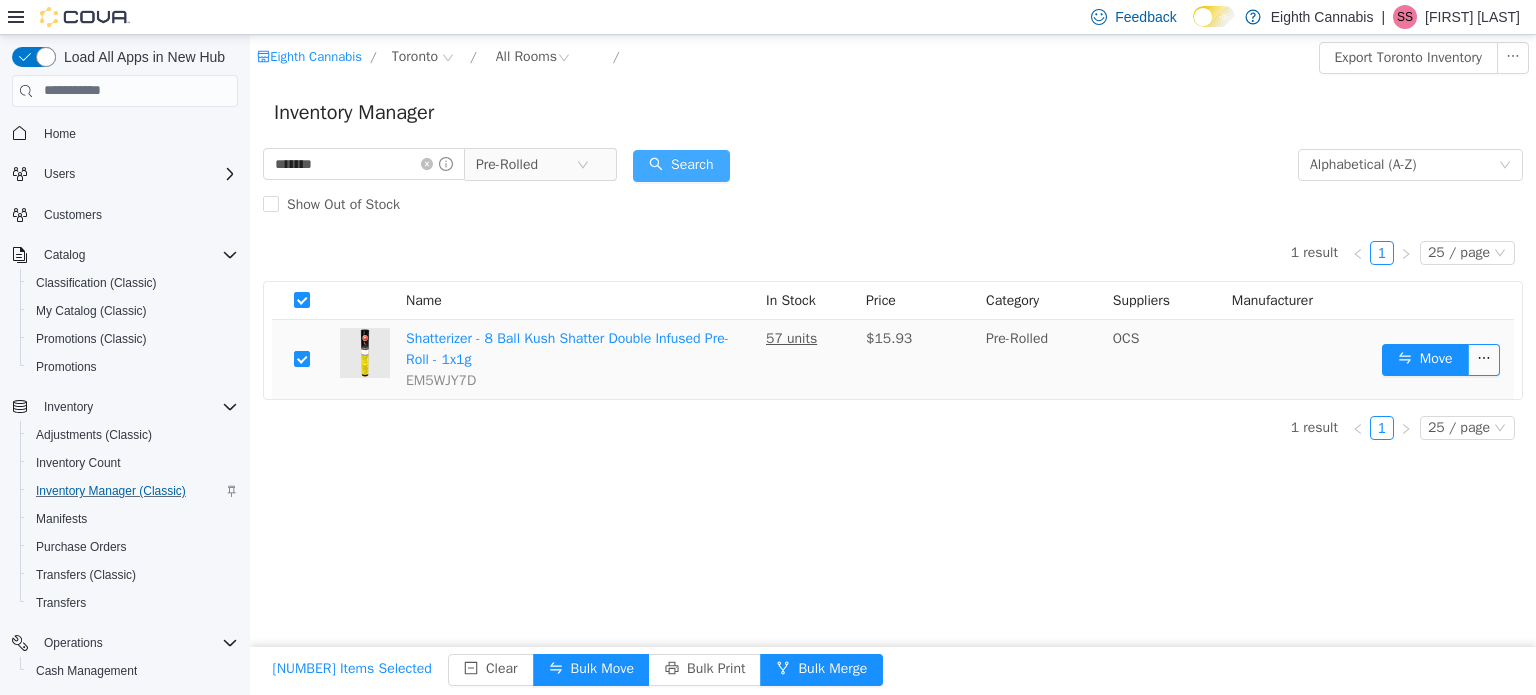 click on "Search" at bounding box center [681, 165] 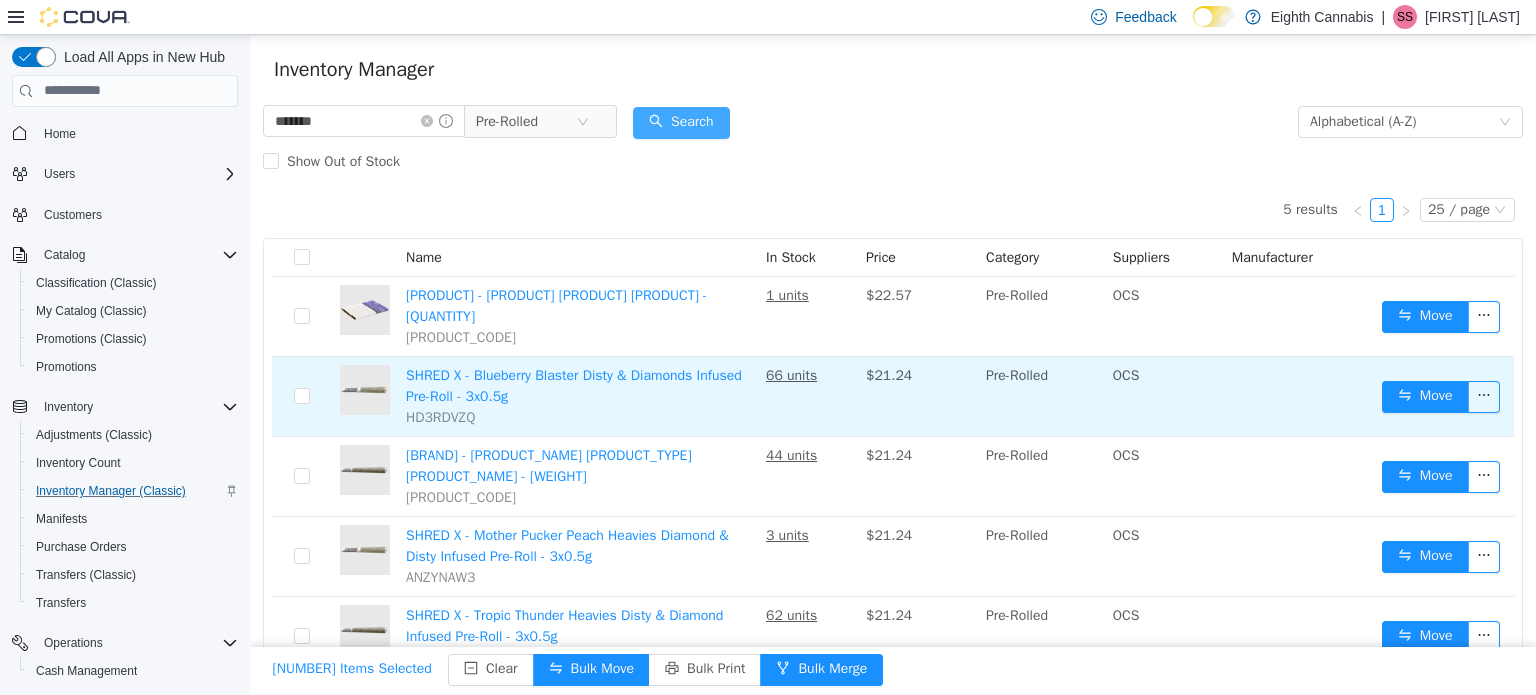 scroll, scrollTop: 67, scrollLeft: 0, axis: vertical 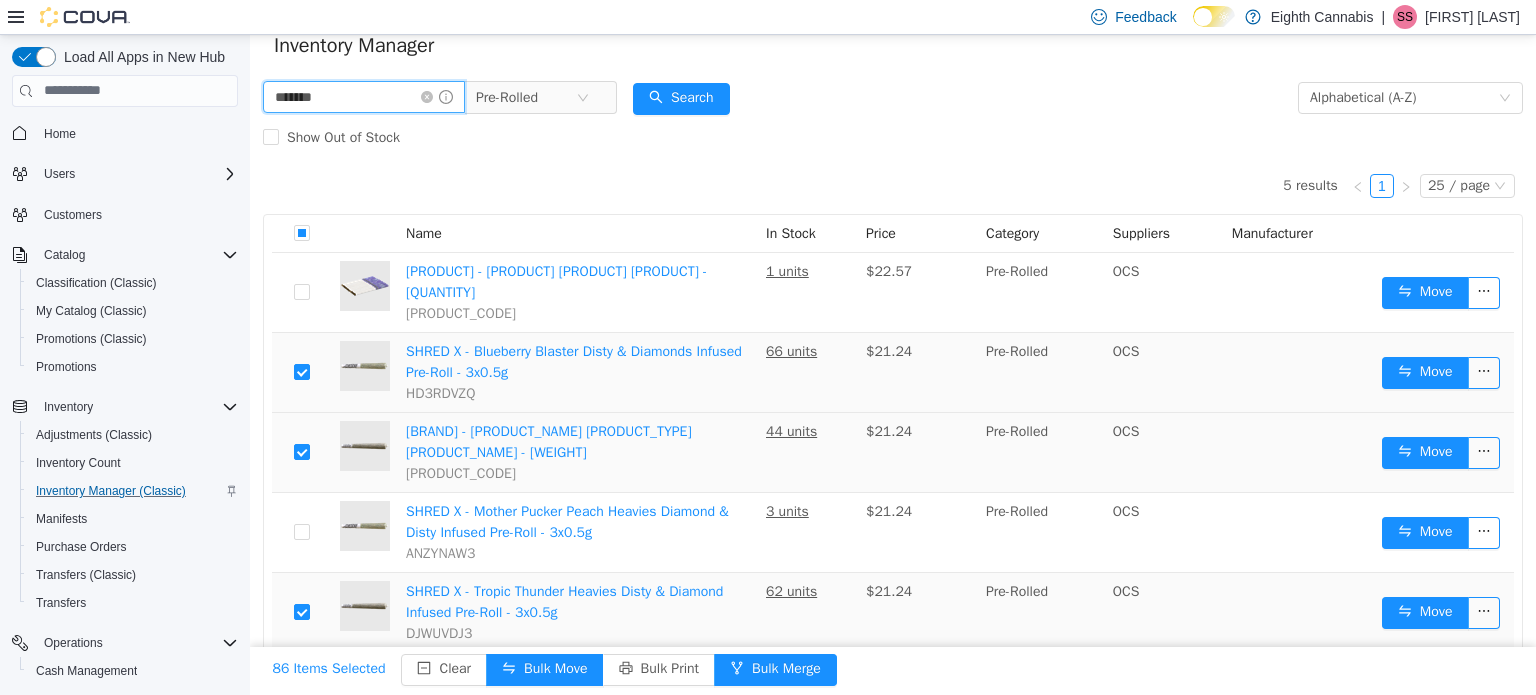 click on "*******" at bounding box center (364, 96) 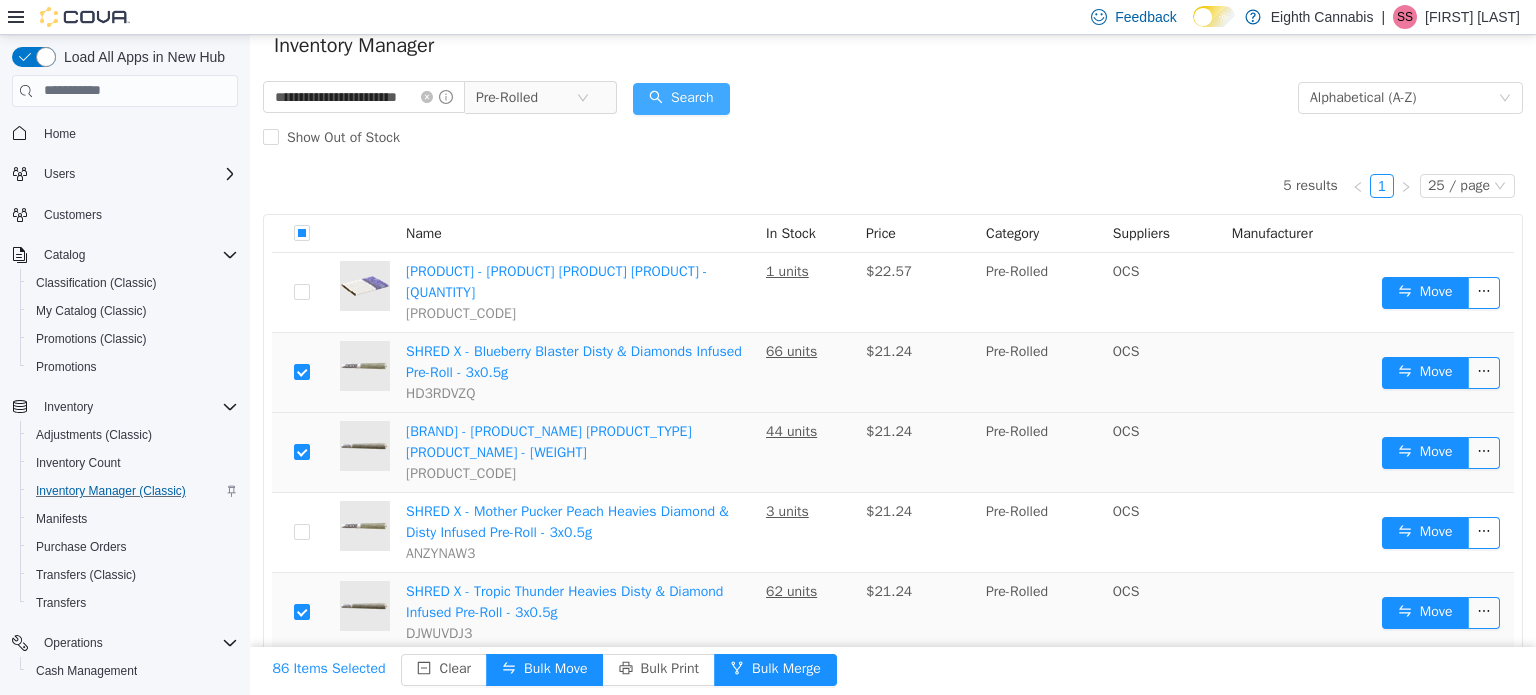 click on "Search" at bounding box center (681, 98) 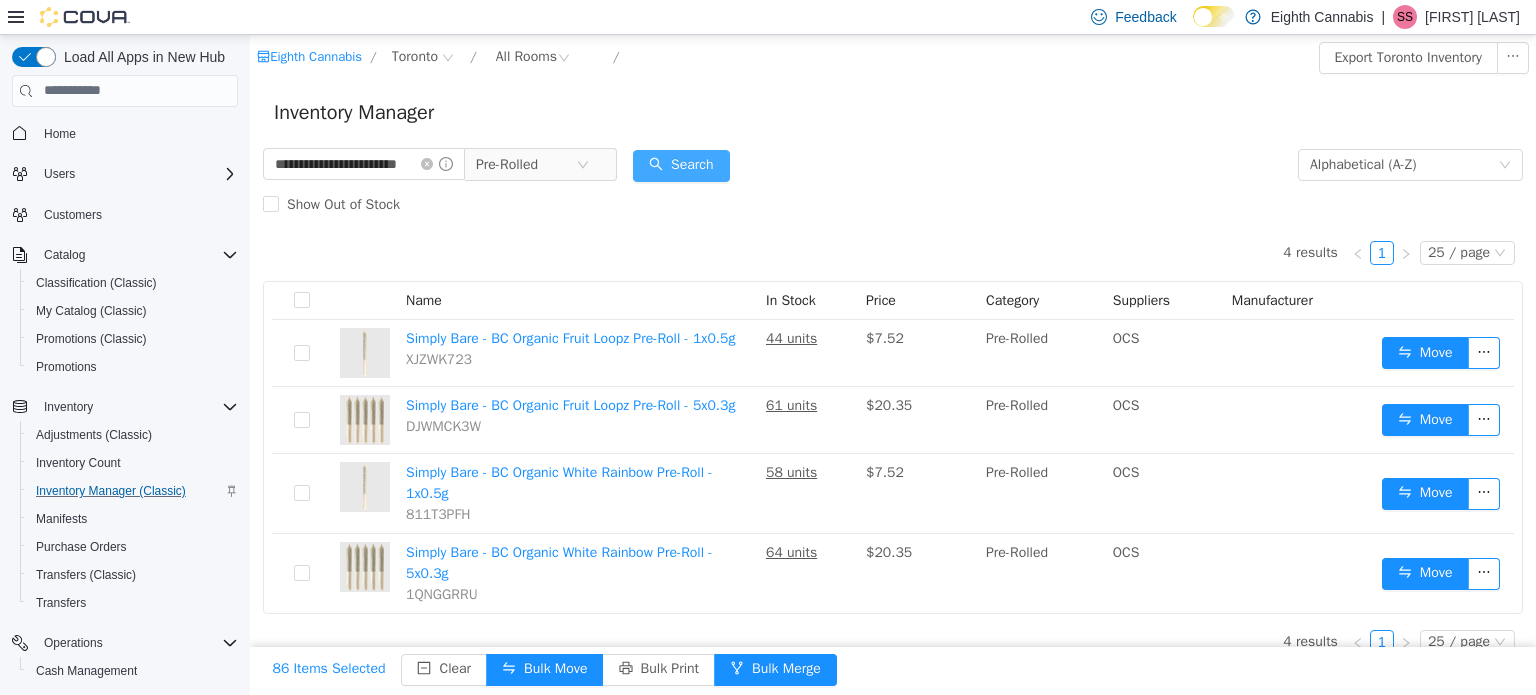 scroll, scrollTop: 0, scrollLeft: 0, axis: both 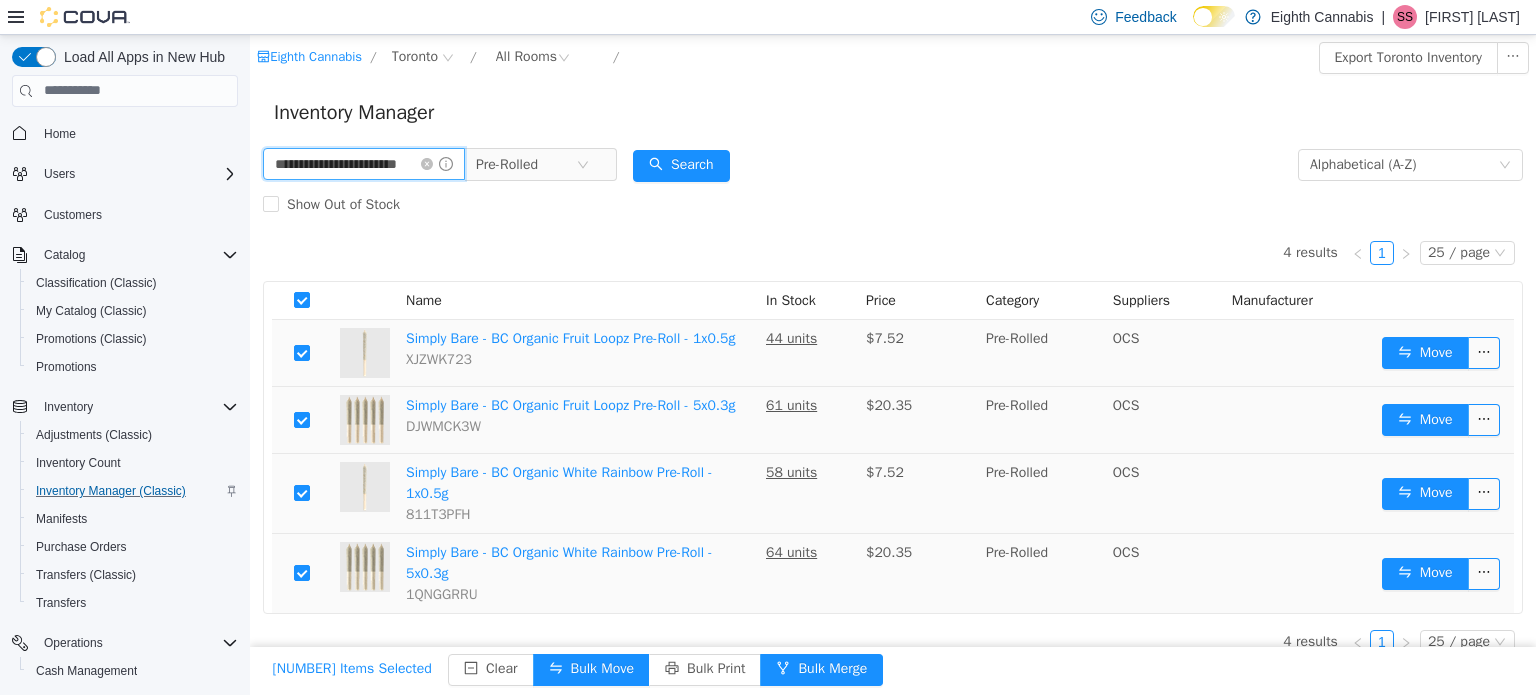 click on "**********" at bounding box center (364, 163) 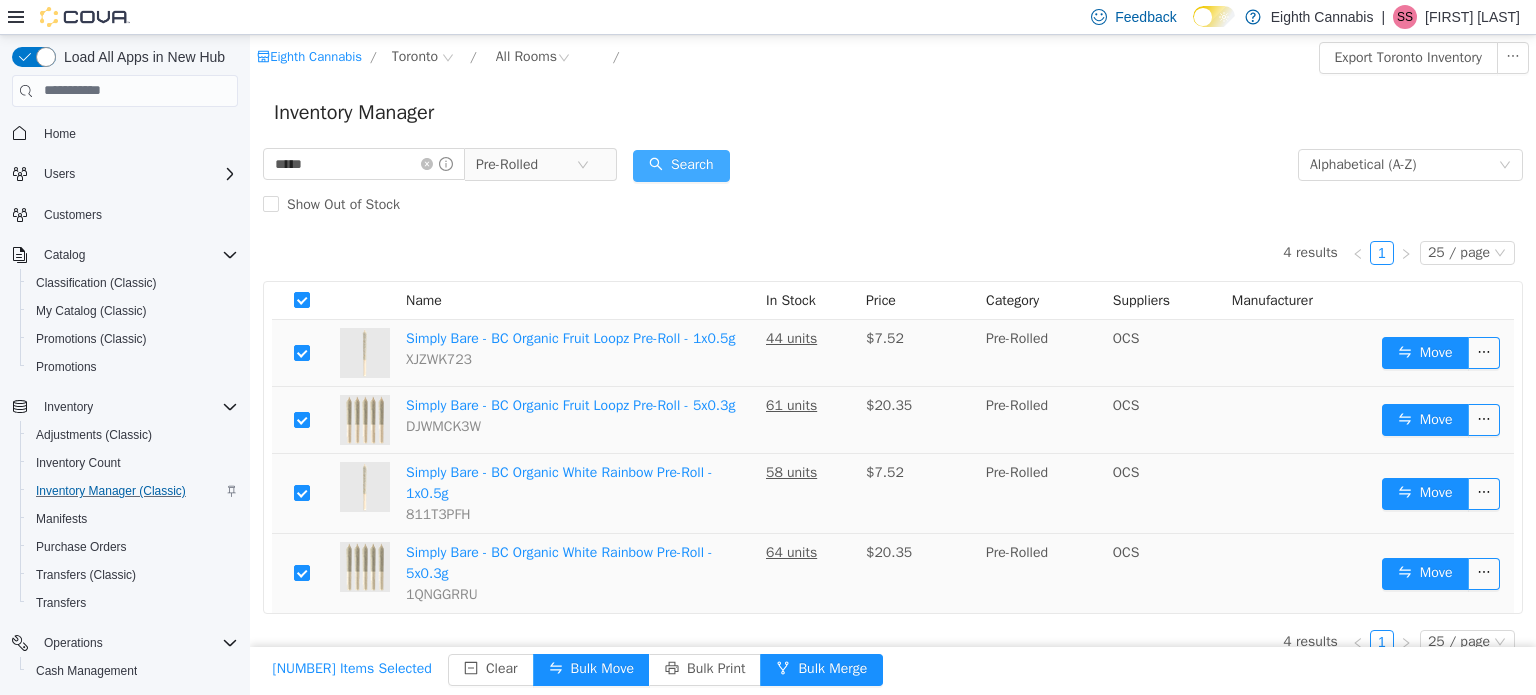 click on "Search" at bounding box center (681, 165) 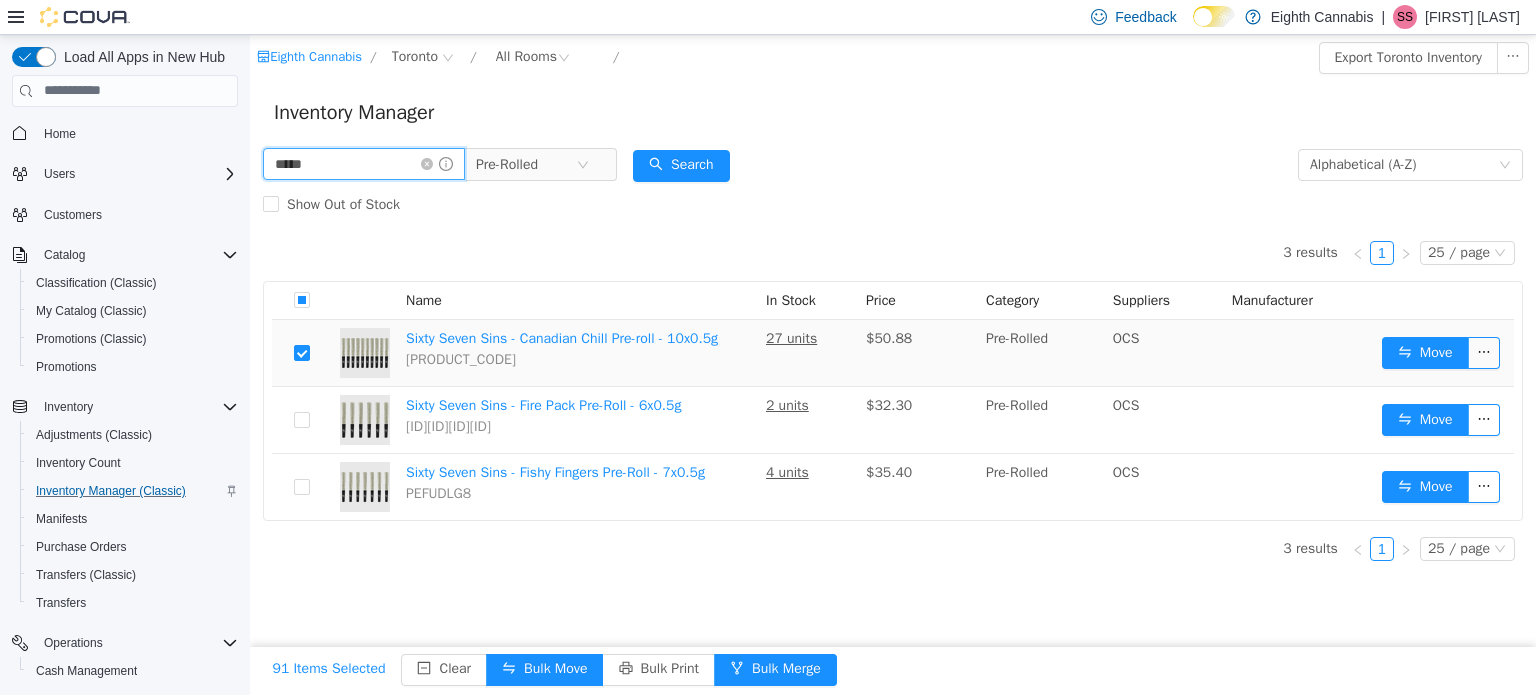 click on "*****" at bounding box center [364, 163] 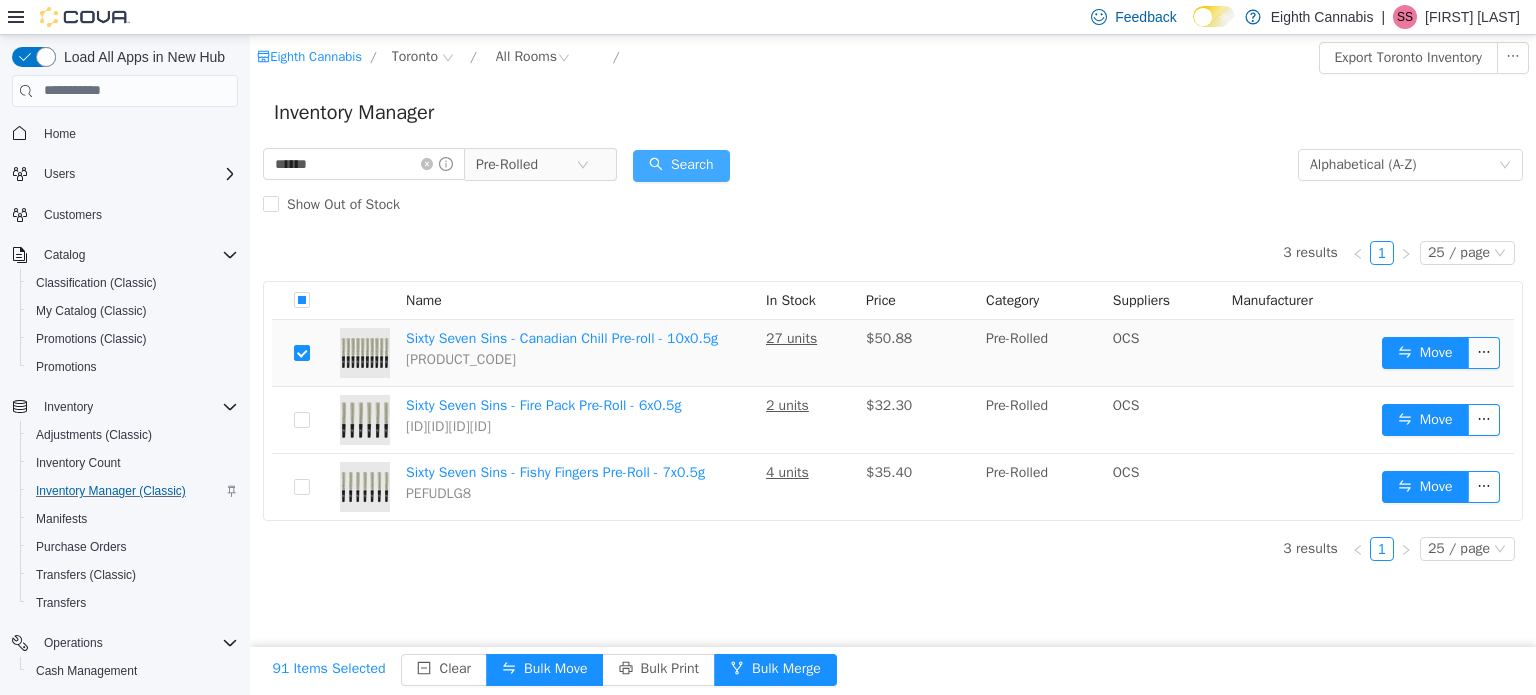 click on "Search" at bounding box center (681, 165) 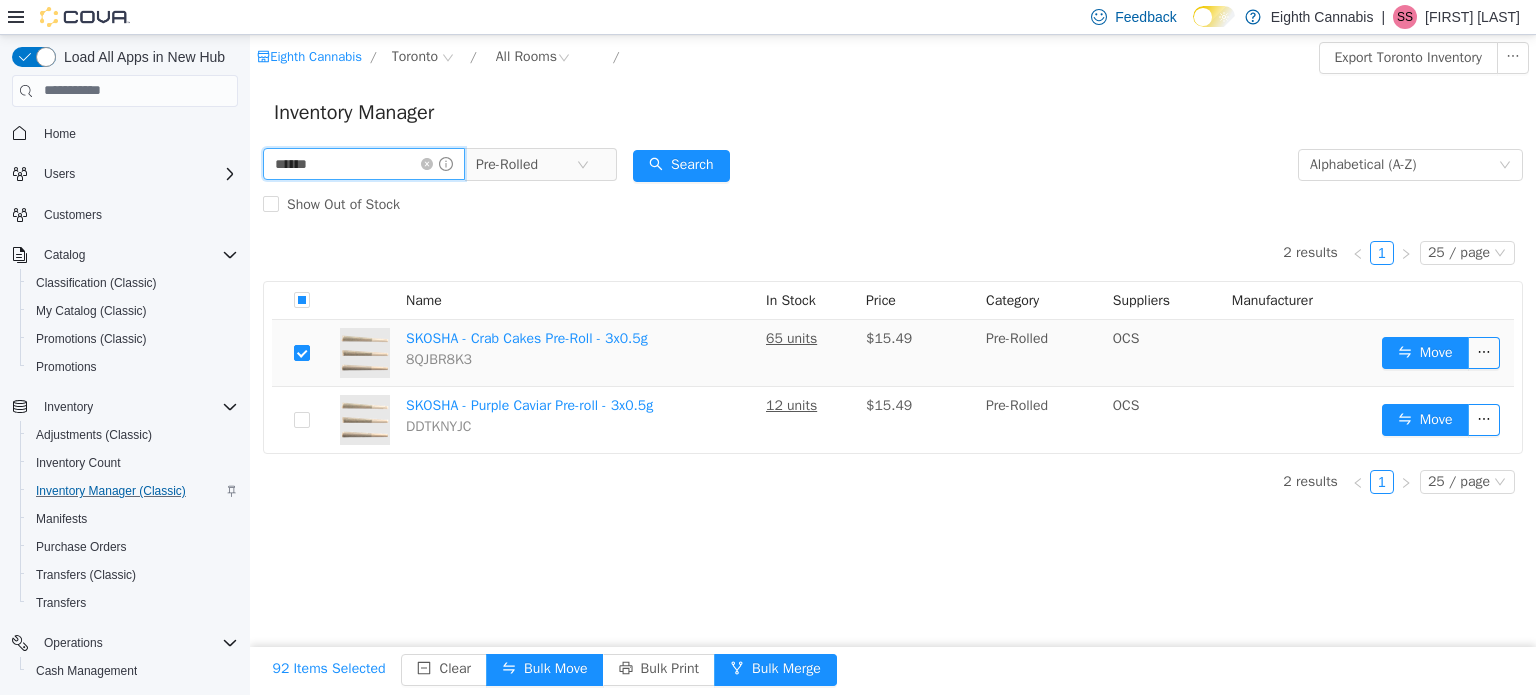 click on "******" at bounding box center (364, 163) 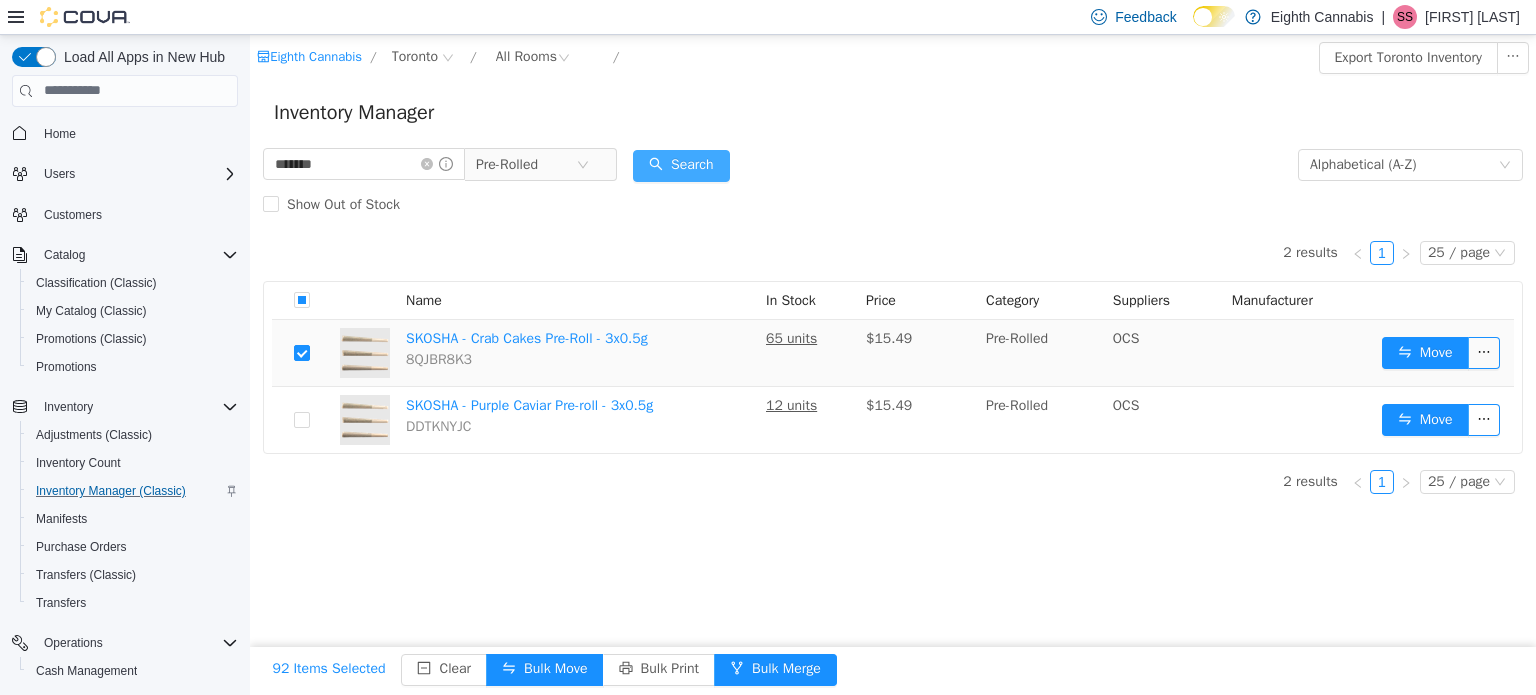 click on "Search" at bounding box center [681, 165] 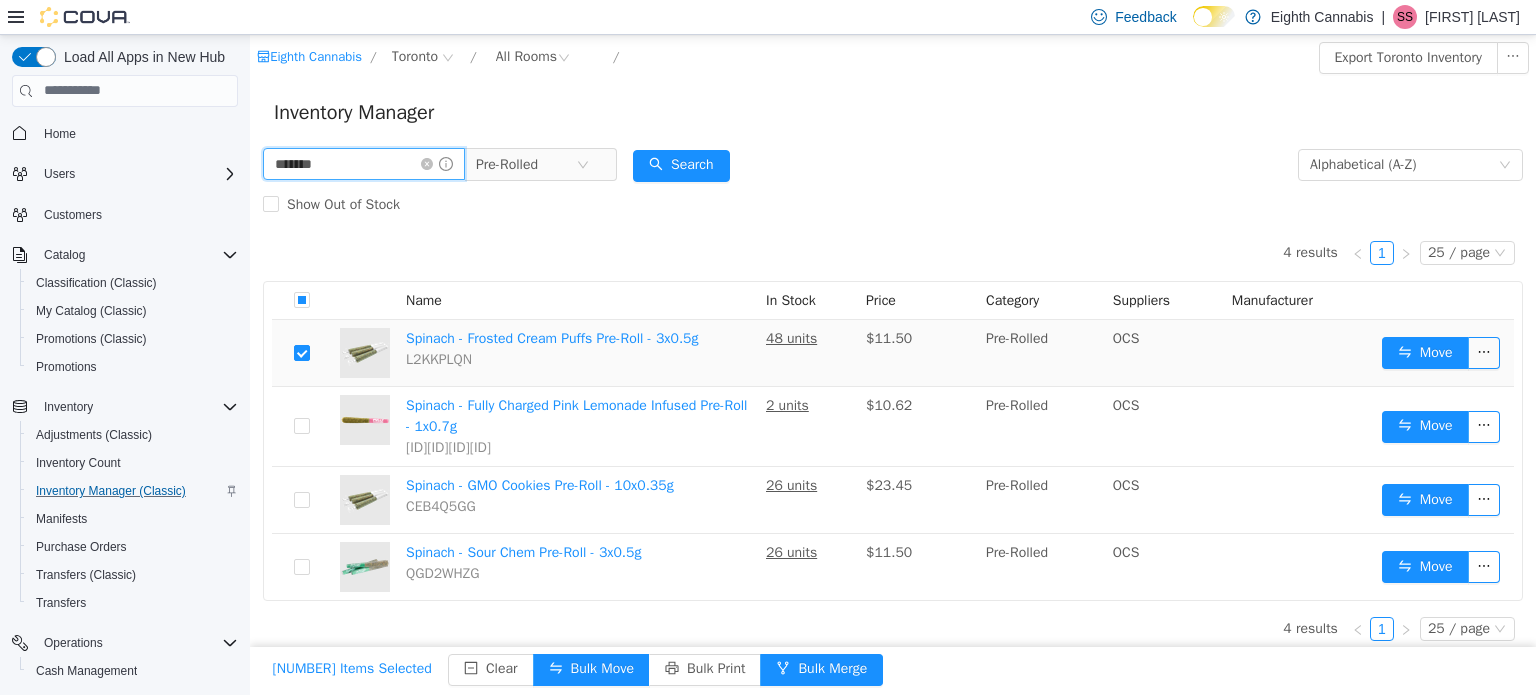click on "*******" at bounding box center (364, 163) 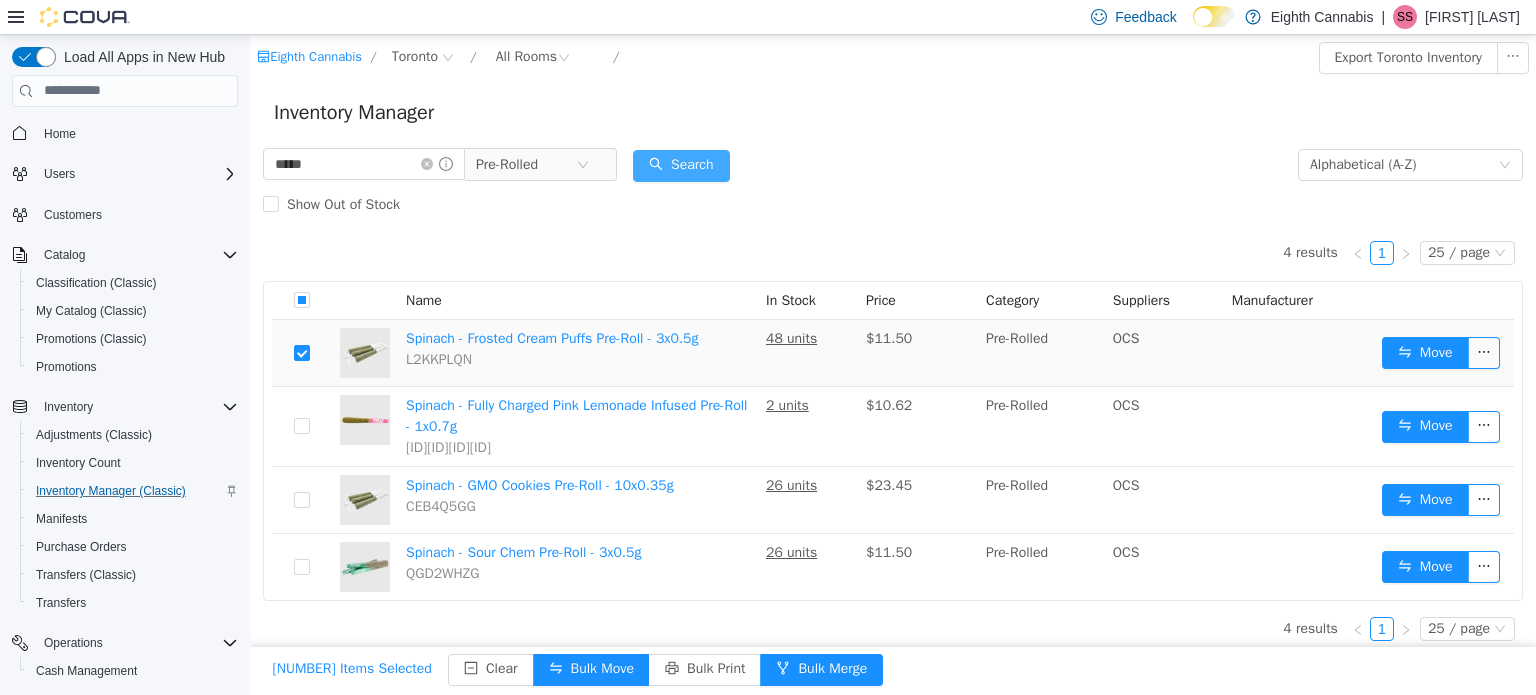 click on "Search" at bounding box center [681, 165] 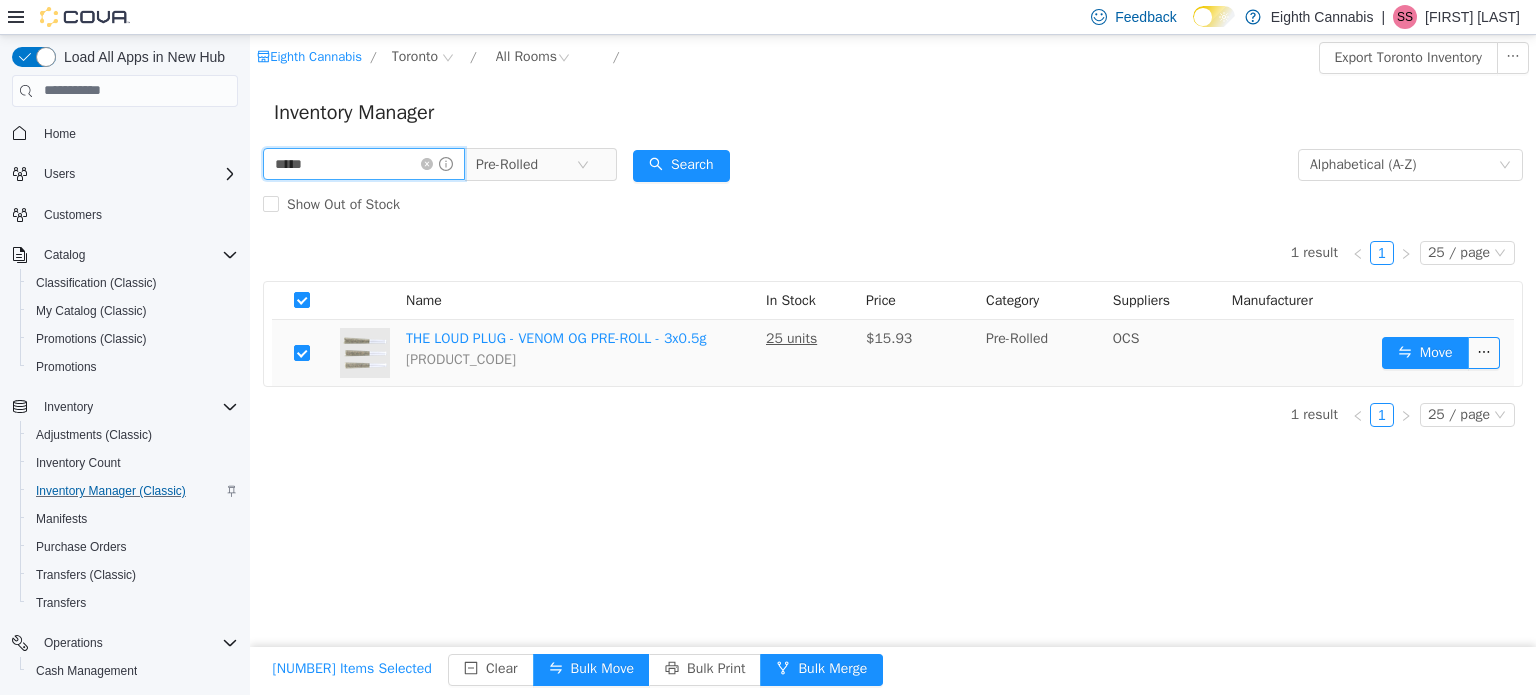 click on "*****" at bounding box center [364, 163] 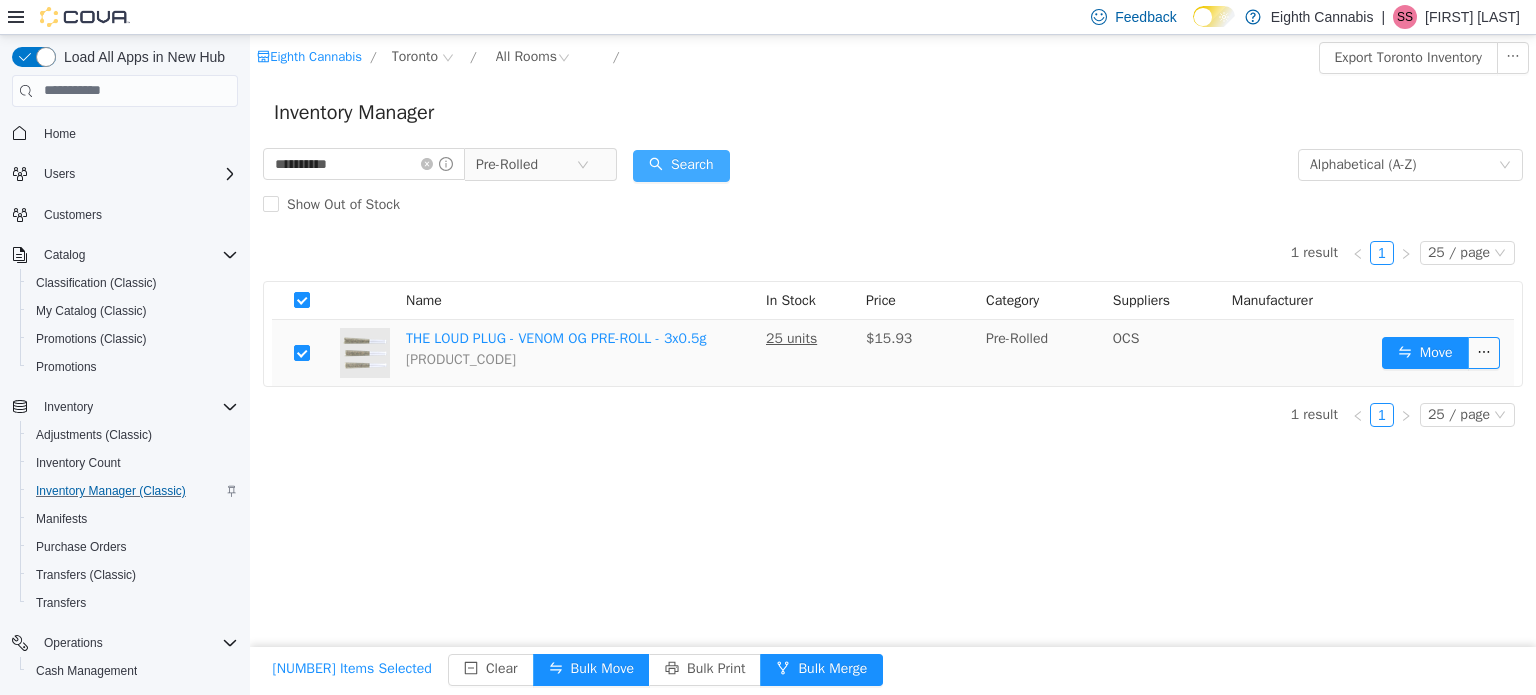 click on "Search" at bounding box center (681, 165) 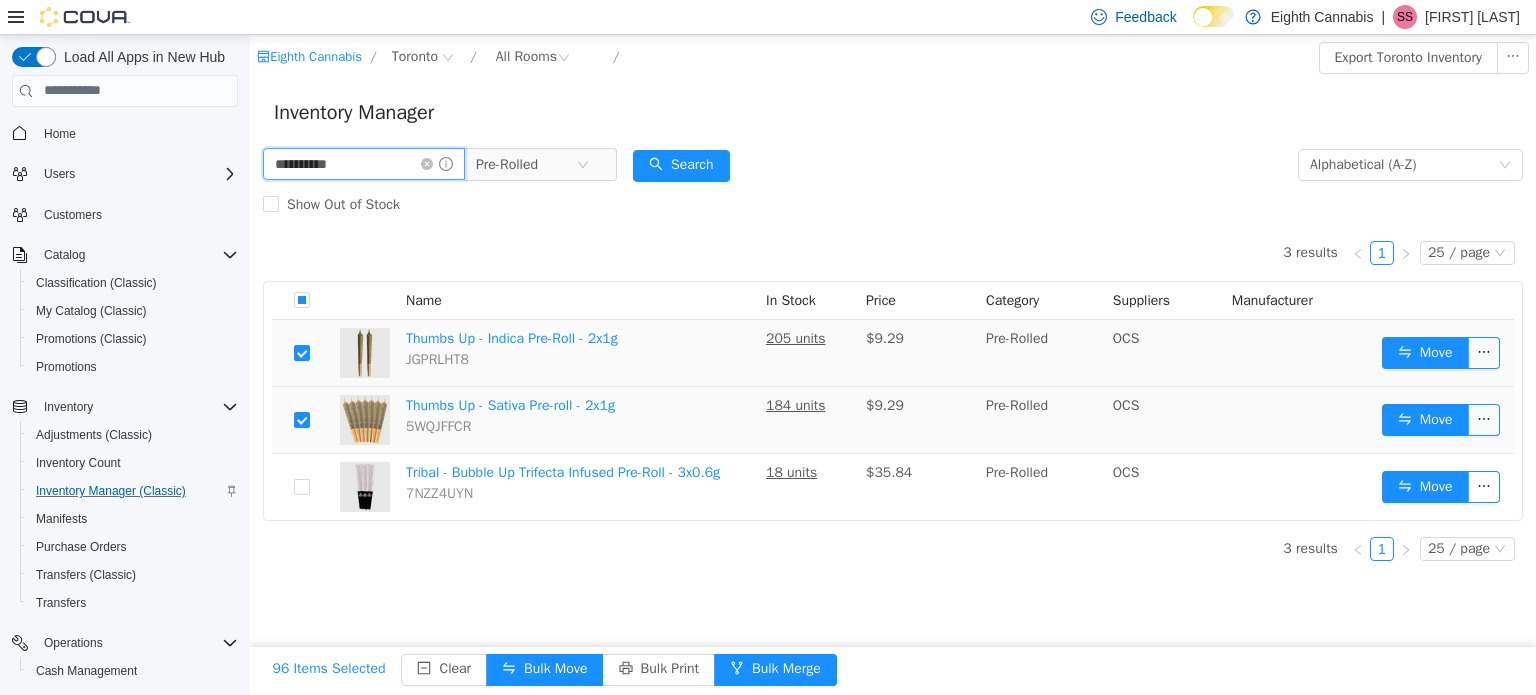 click on "*********" at bounding box center [364, 163] 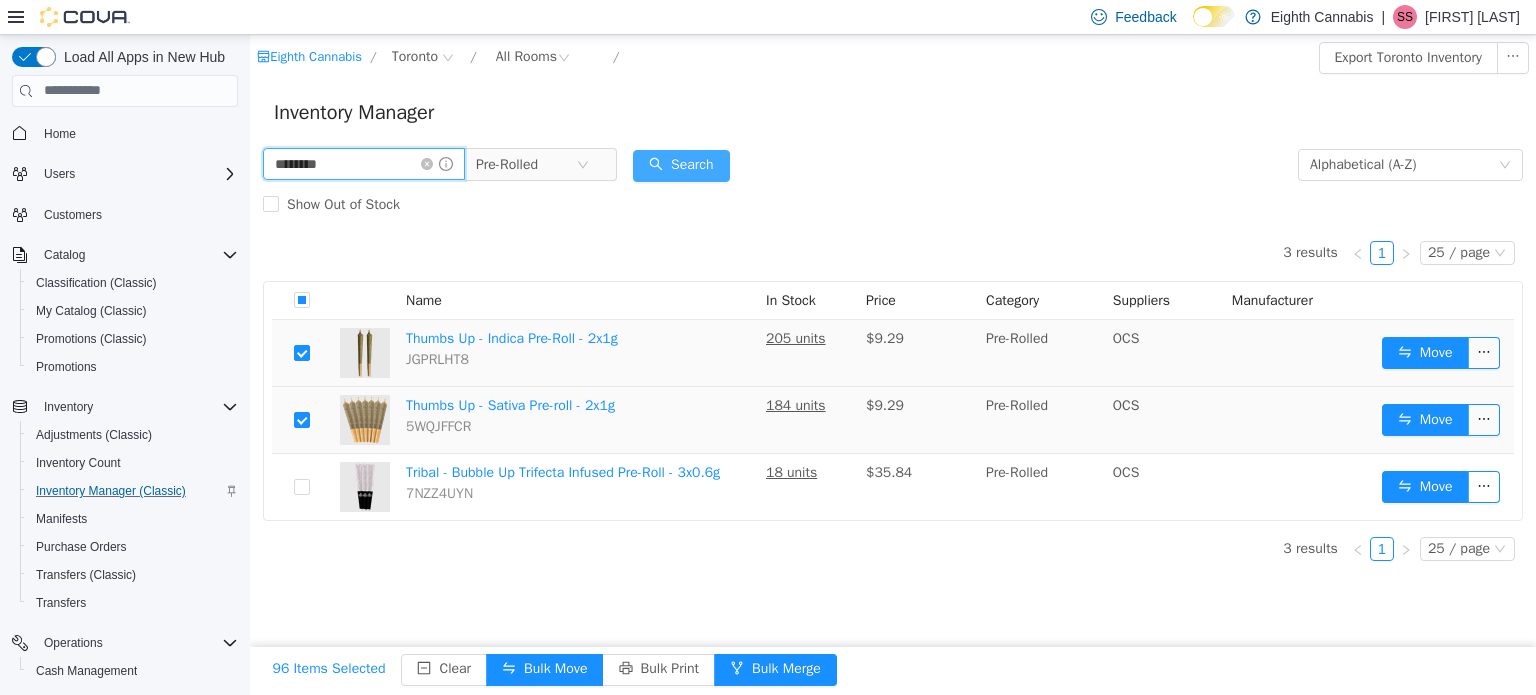 type on "*******" 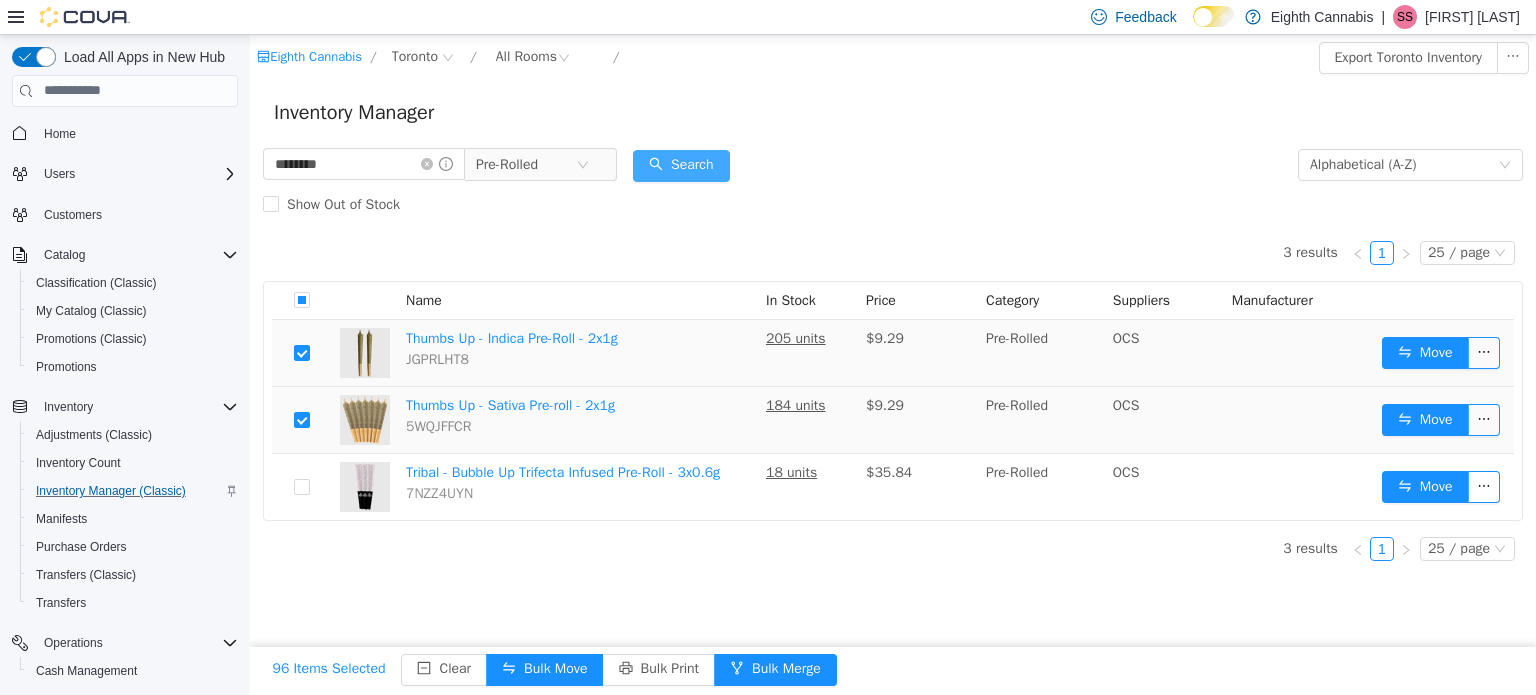 click on "Search" at bounding box center (681, 165) 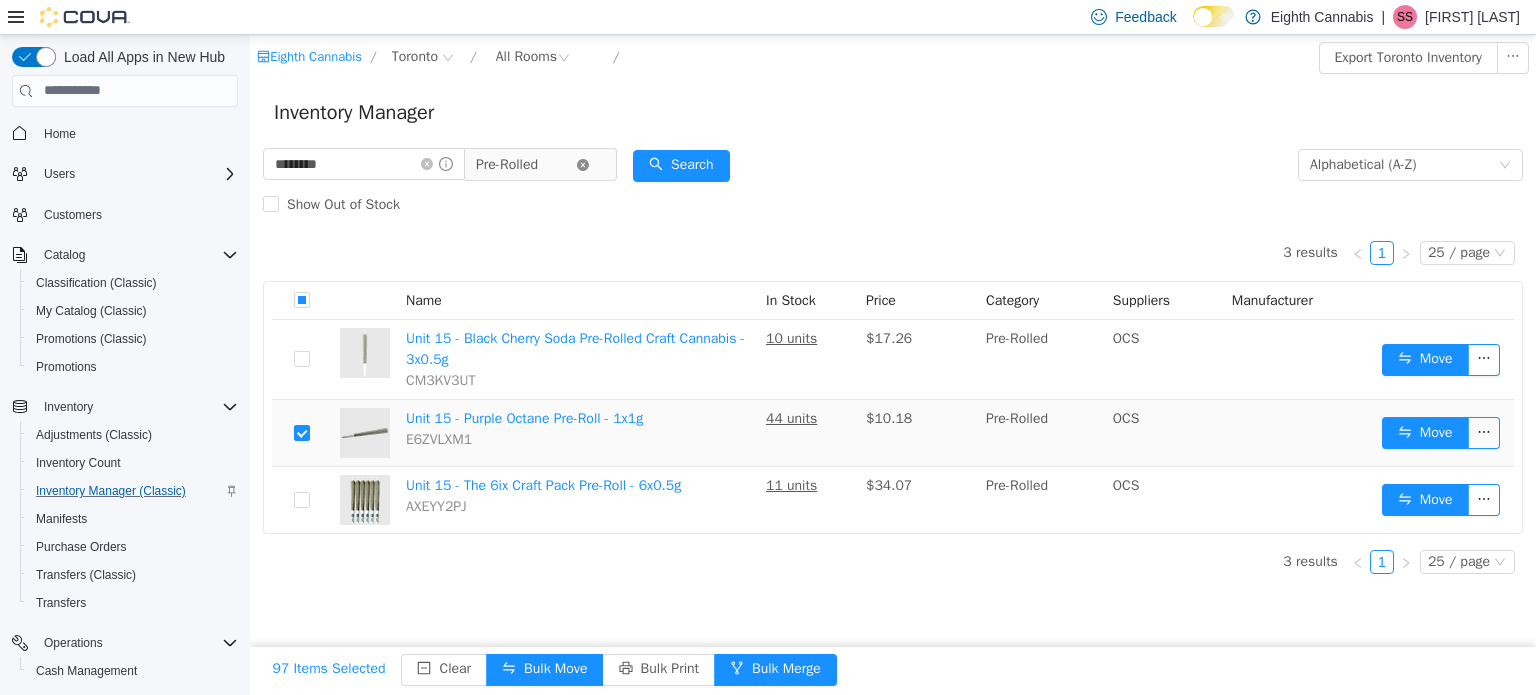 click 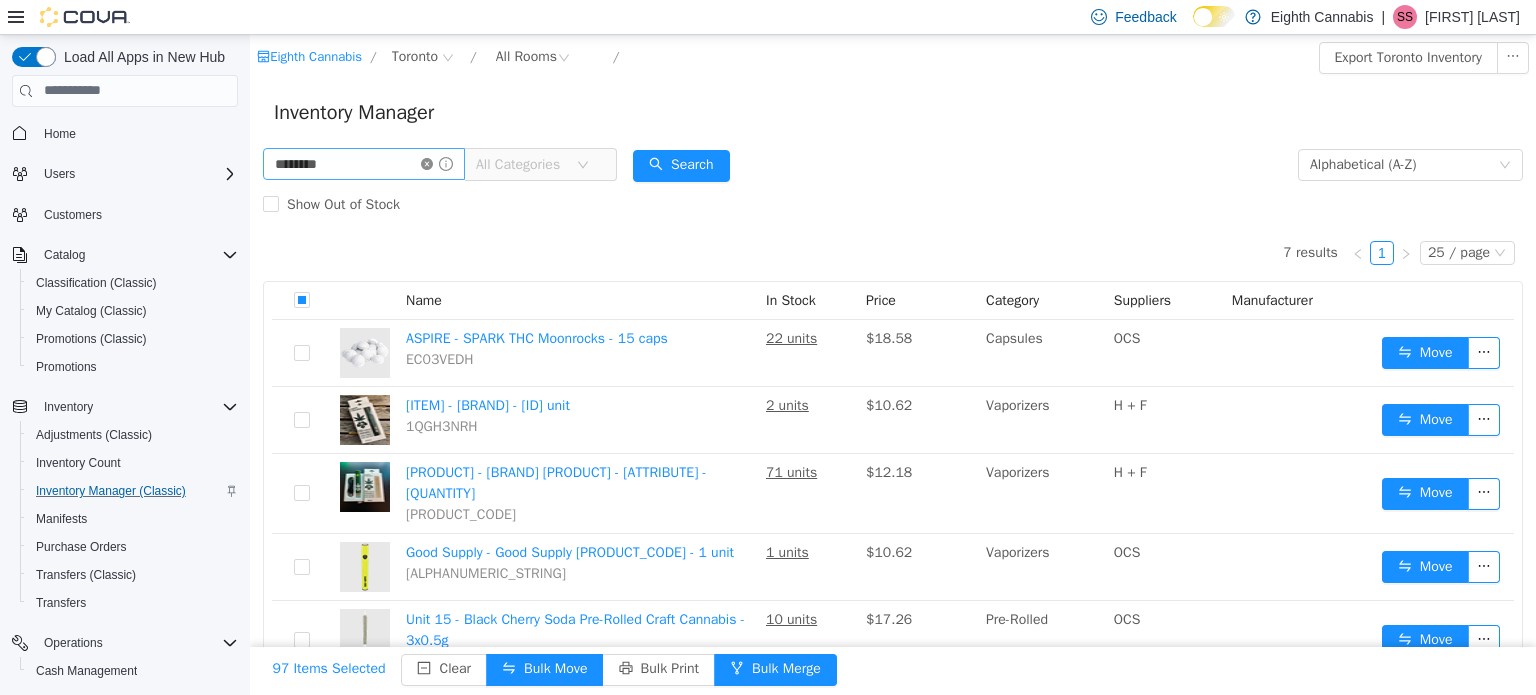click 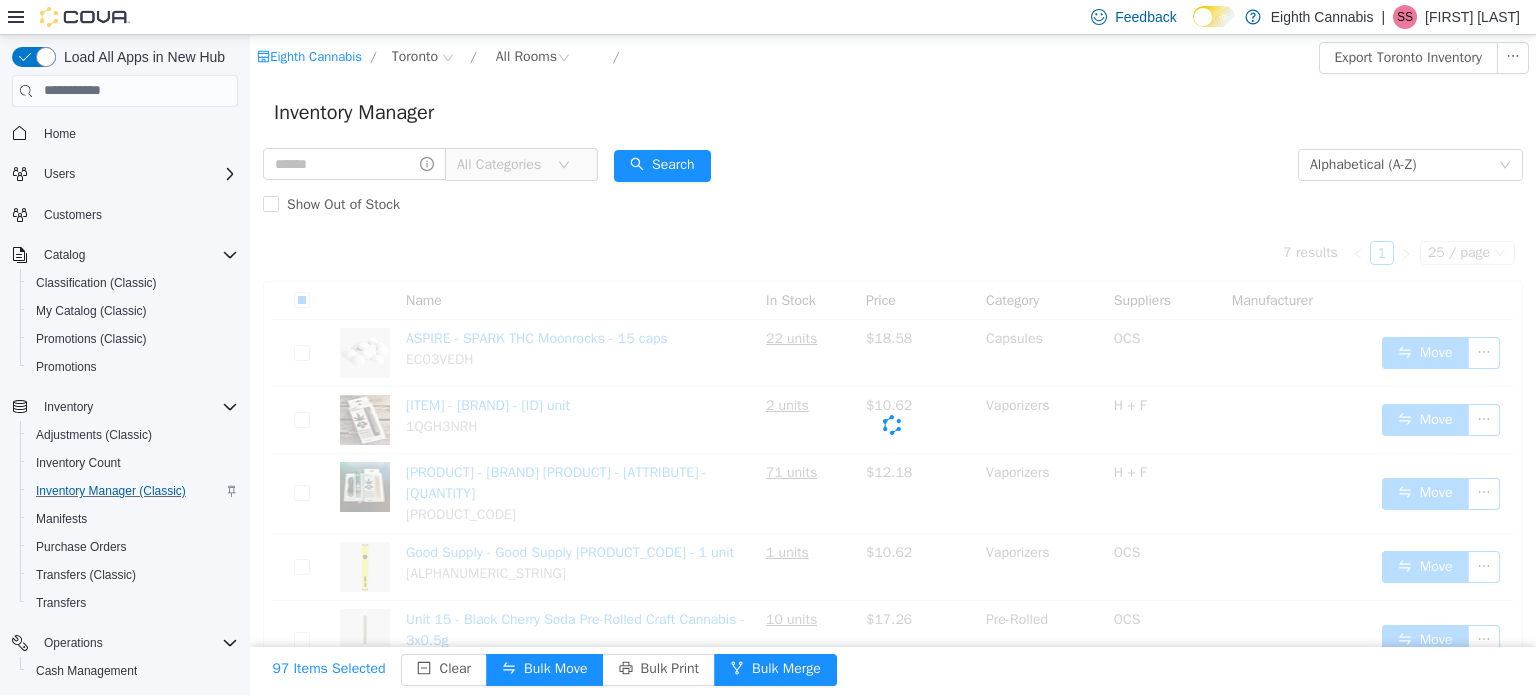 click on "All Categories" at bounding box center [502, 164] 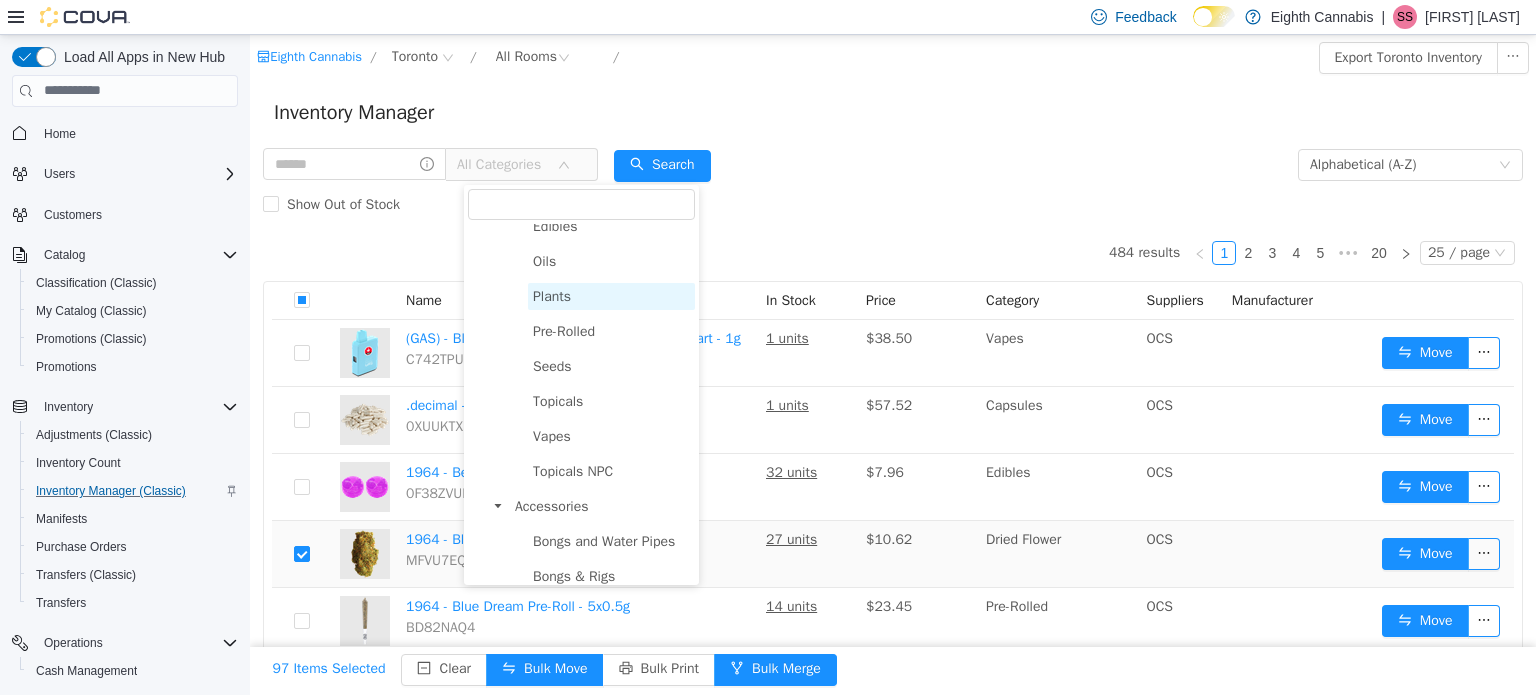 scroll, scrollTop: 400, scrollLeft: 0, axis: vertical 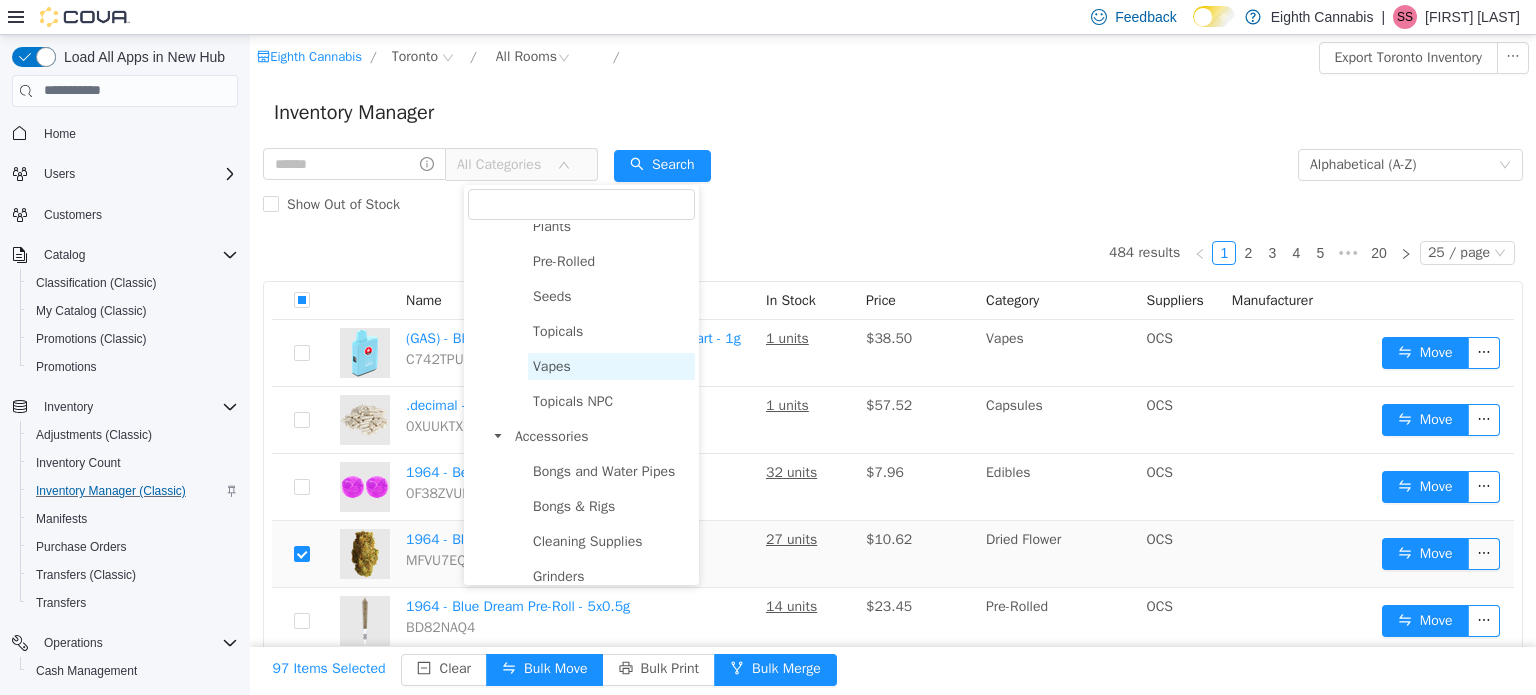 click on "Vapes" at bounding box center [552, 365] 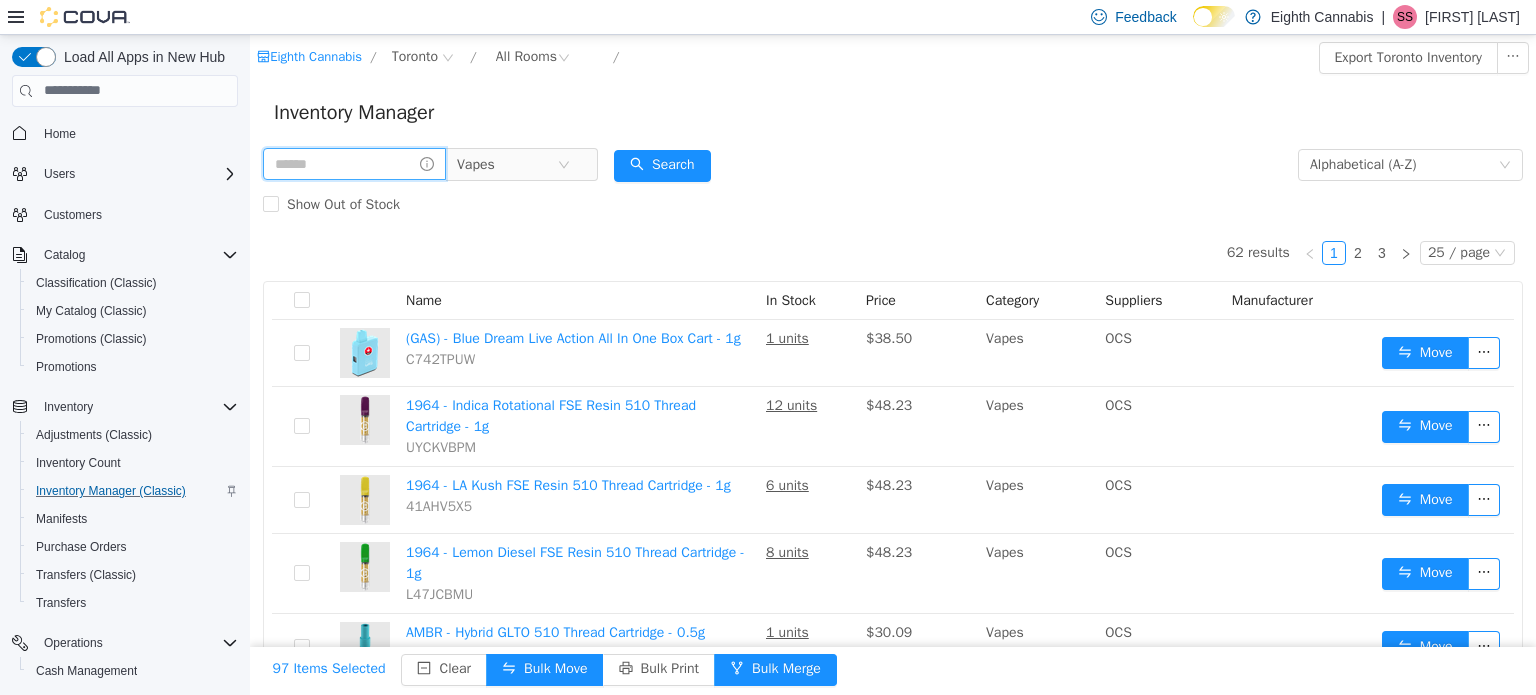 click at bounding box center [354, 163] 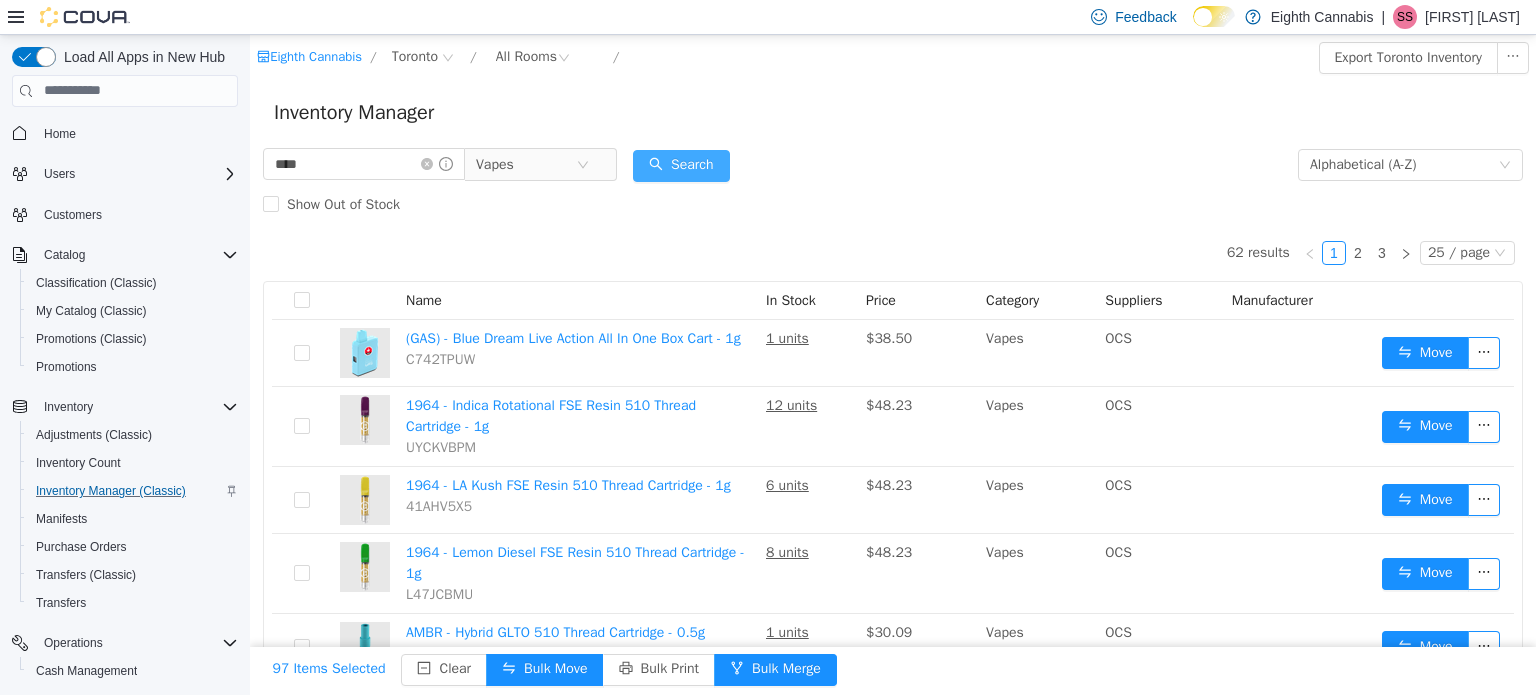 click on "Search" at bounding box center (681, 165) 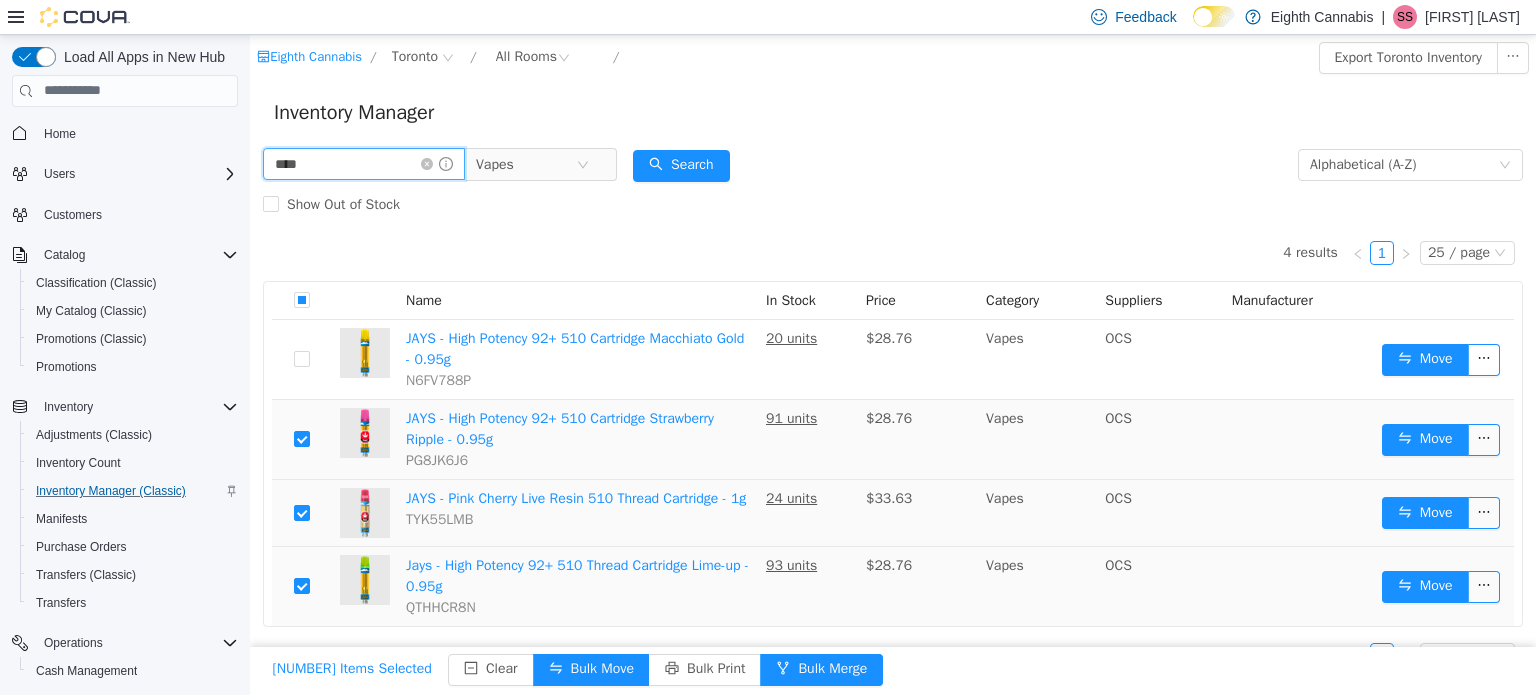 click on "****" at bounding box center [364, 163] 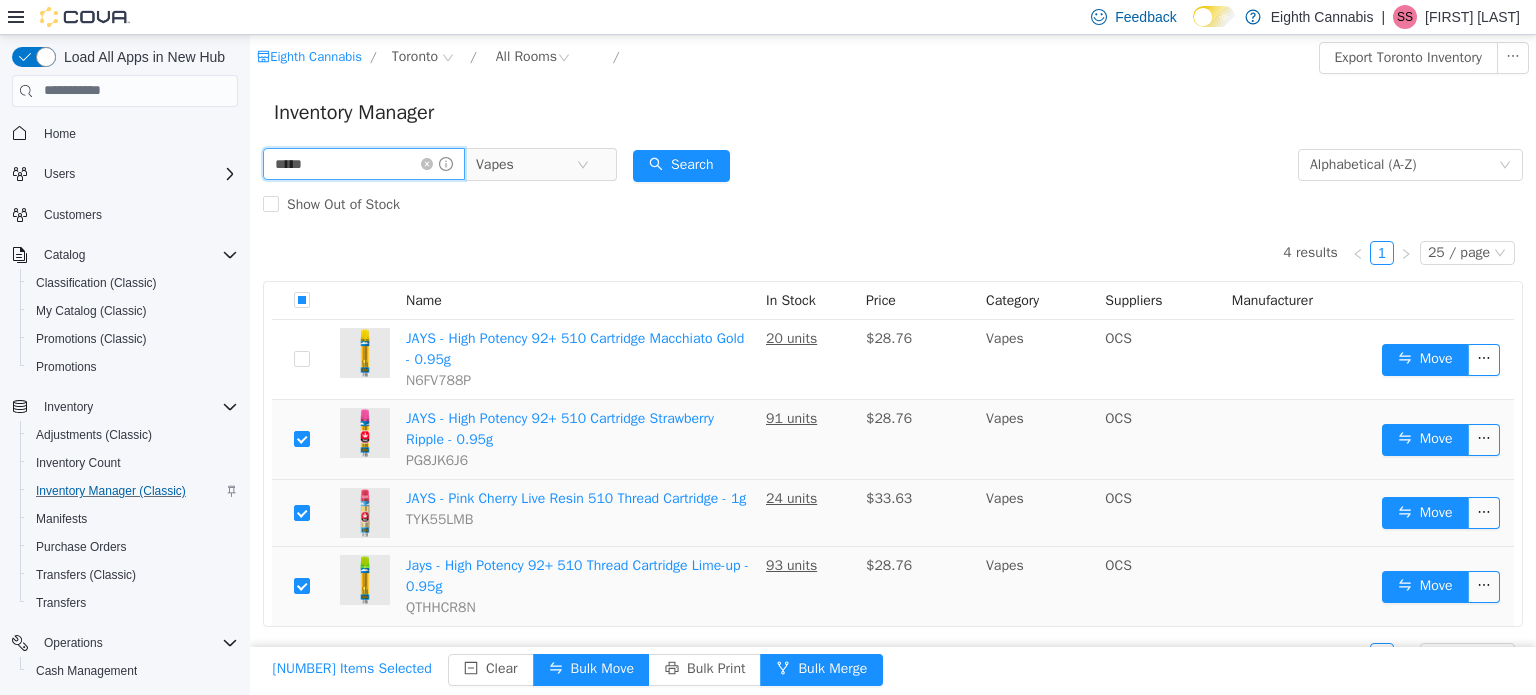 type on "*****" 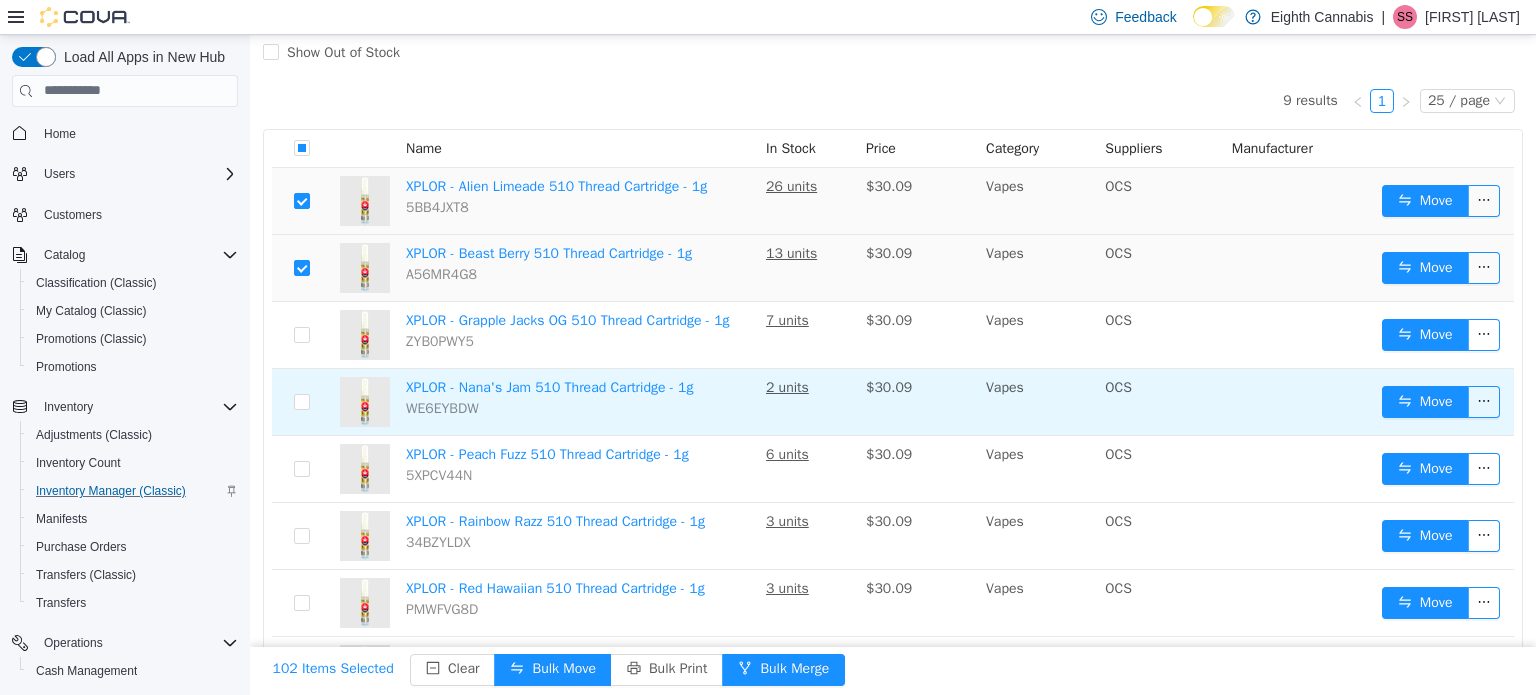 scroll, scrollTop: 295, scrollLeft: 0, axis: vertical 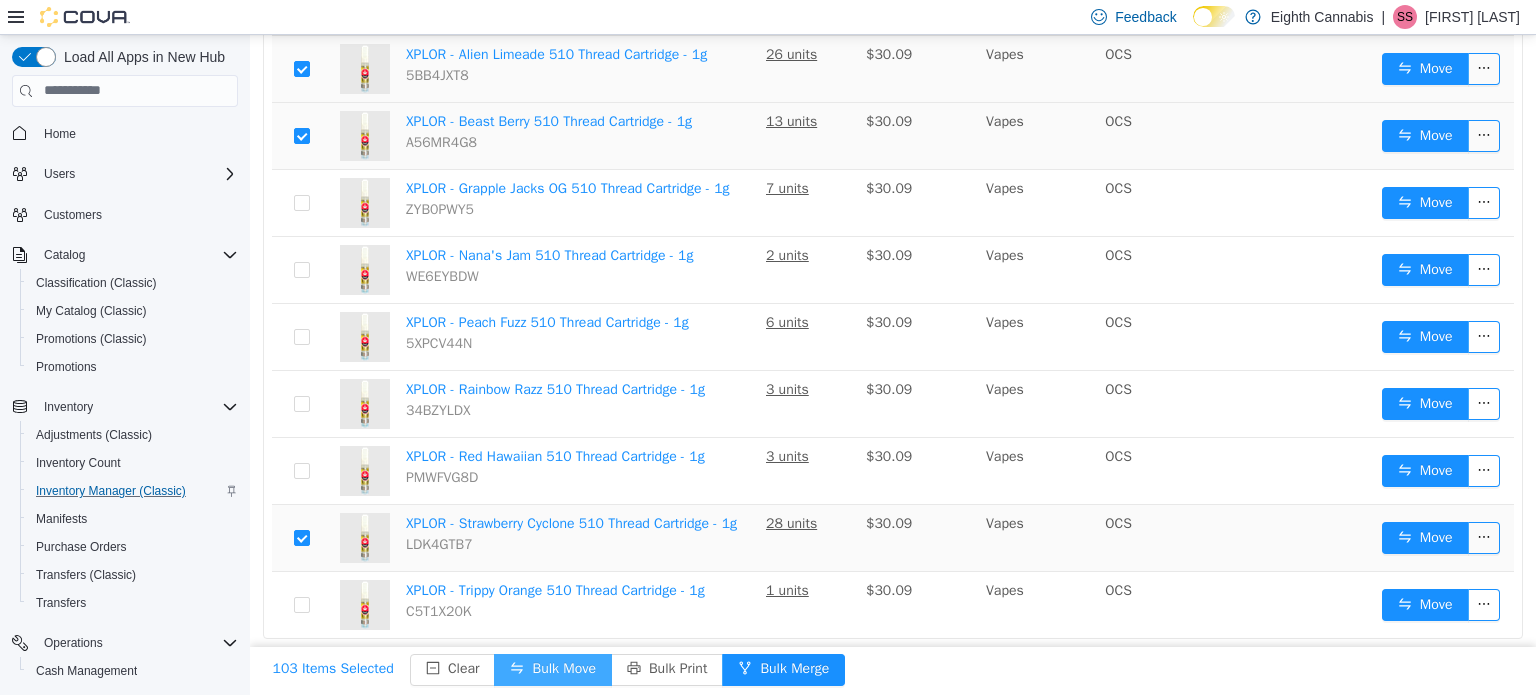 click on "Bulk Move" at bounding box center (552, 669) 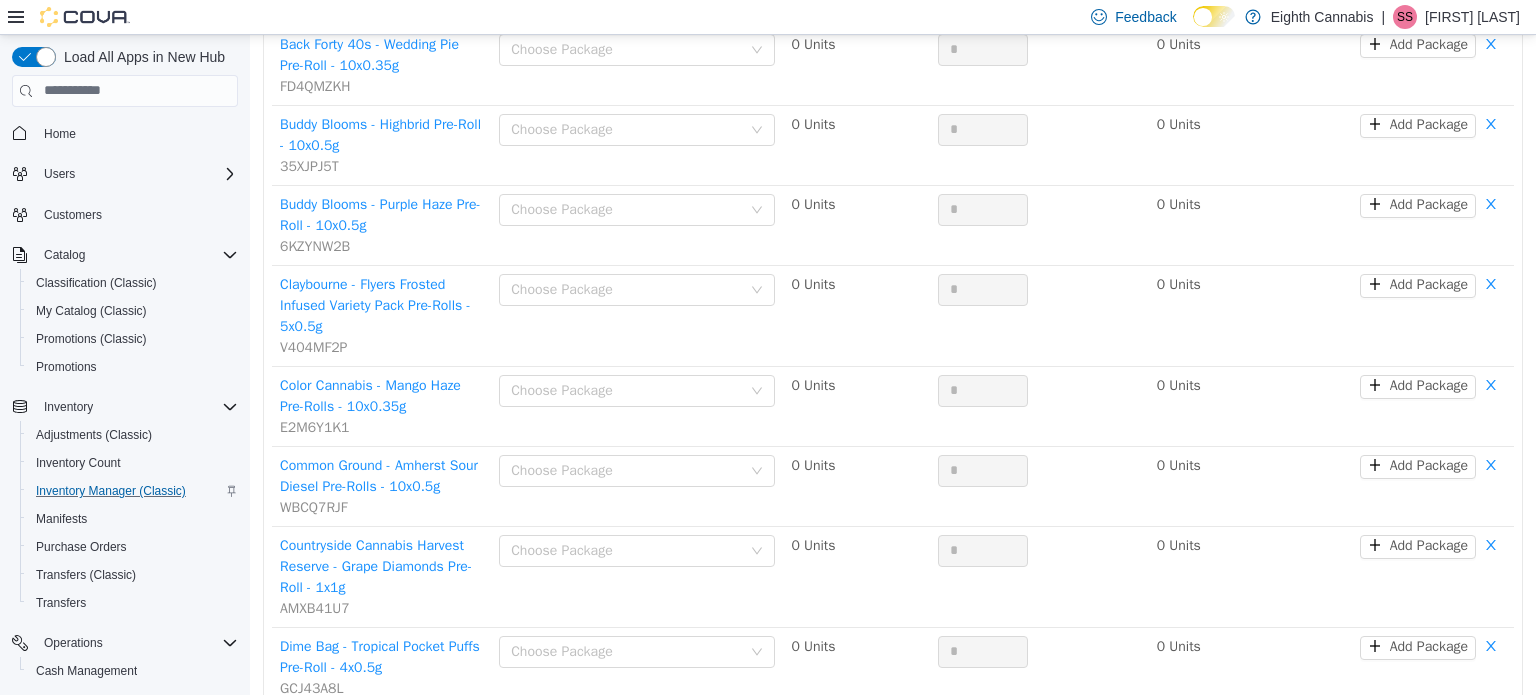 scroll, scrollTop: 3789, scrollLeft: 0, axis: vertical 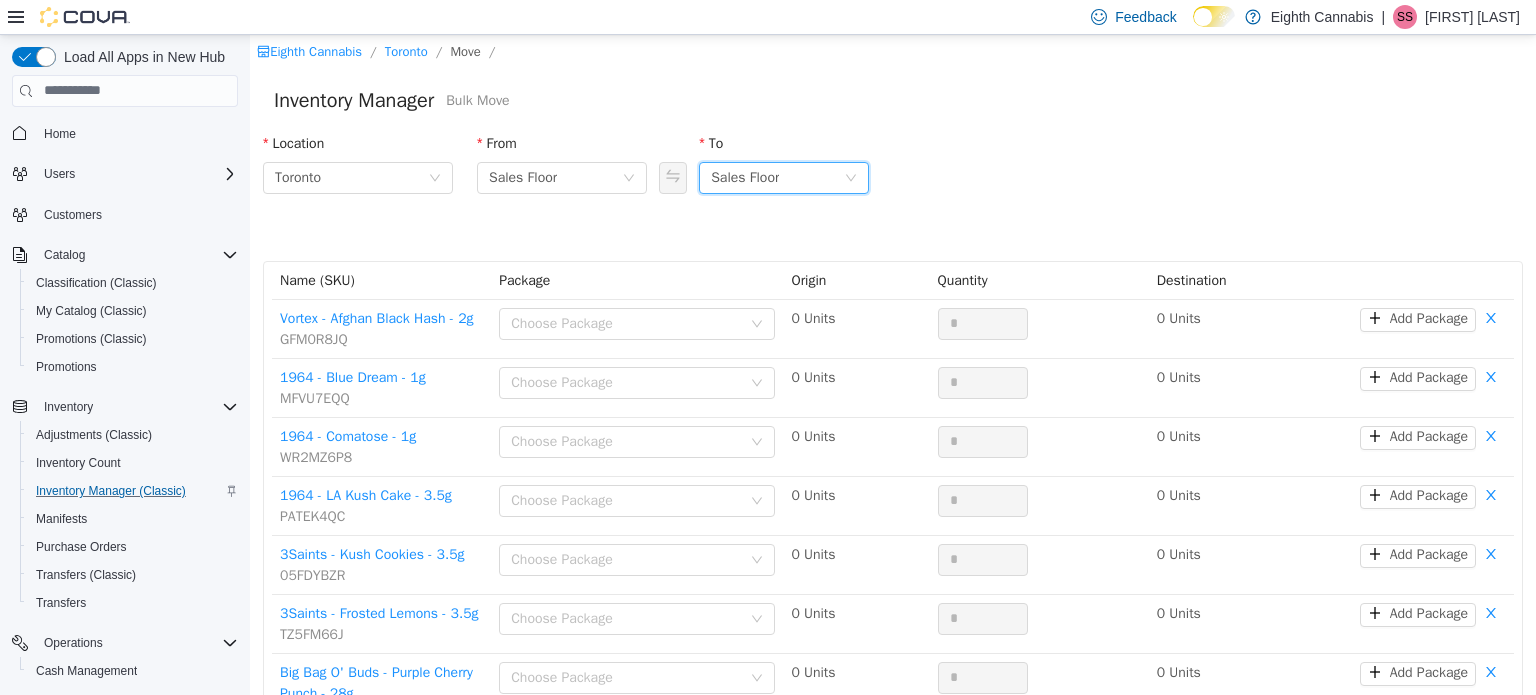 click on "Sales Floor" at bounding box center (745, 177) 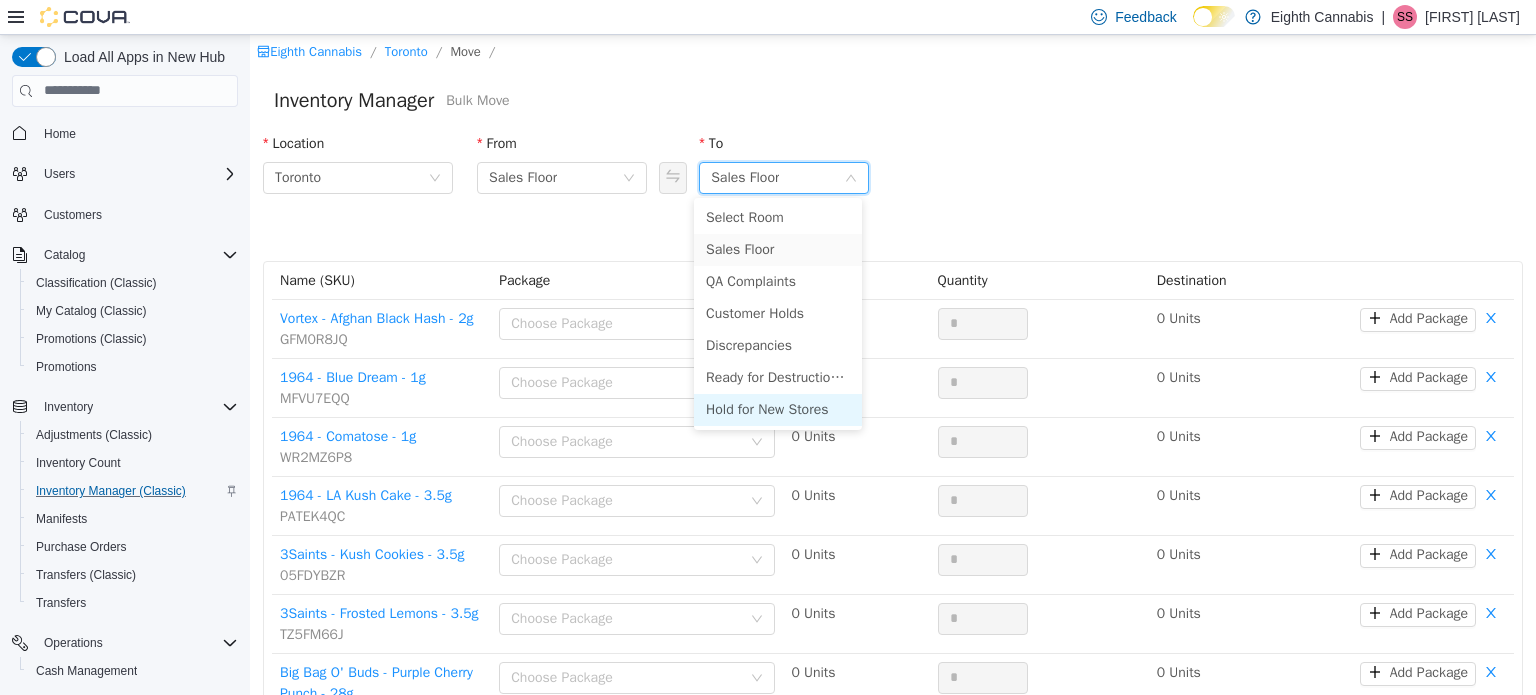 click on "Hold for New Stores" at bounding box center (778, 409) 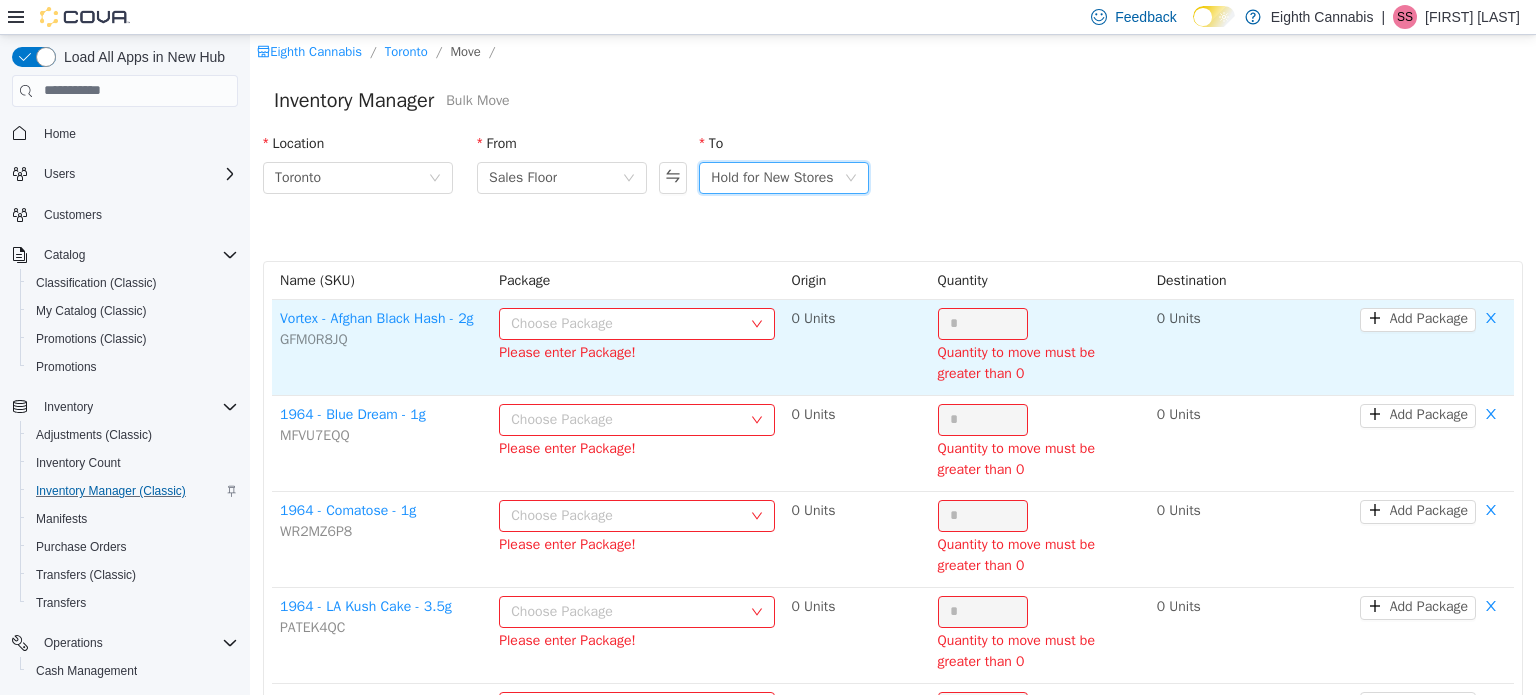 click on "Choose Package" at bounding box center (626, 323) 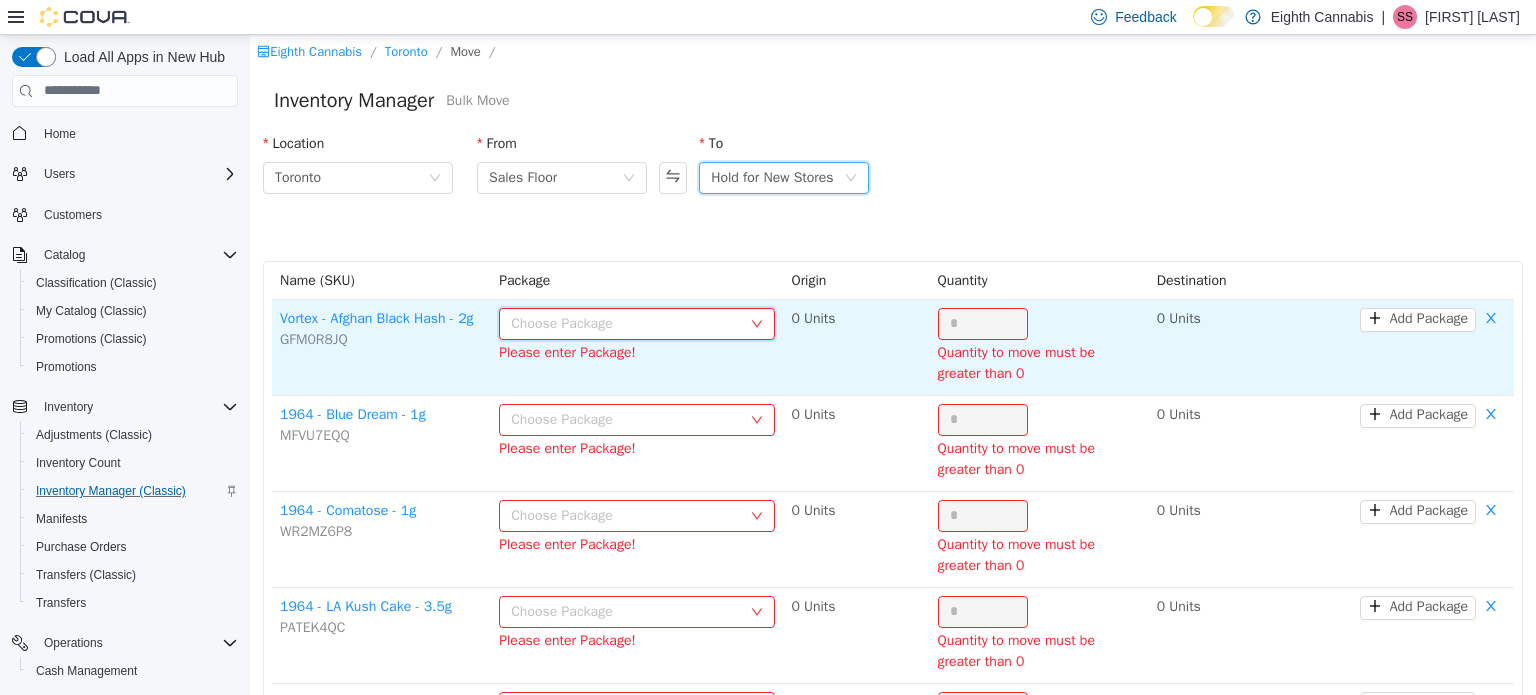 click 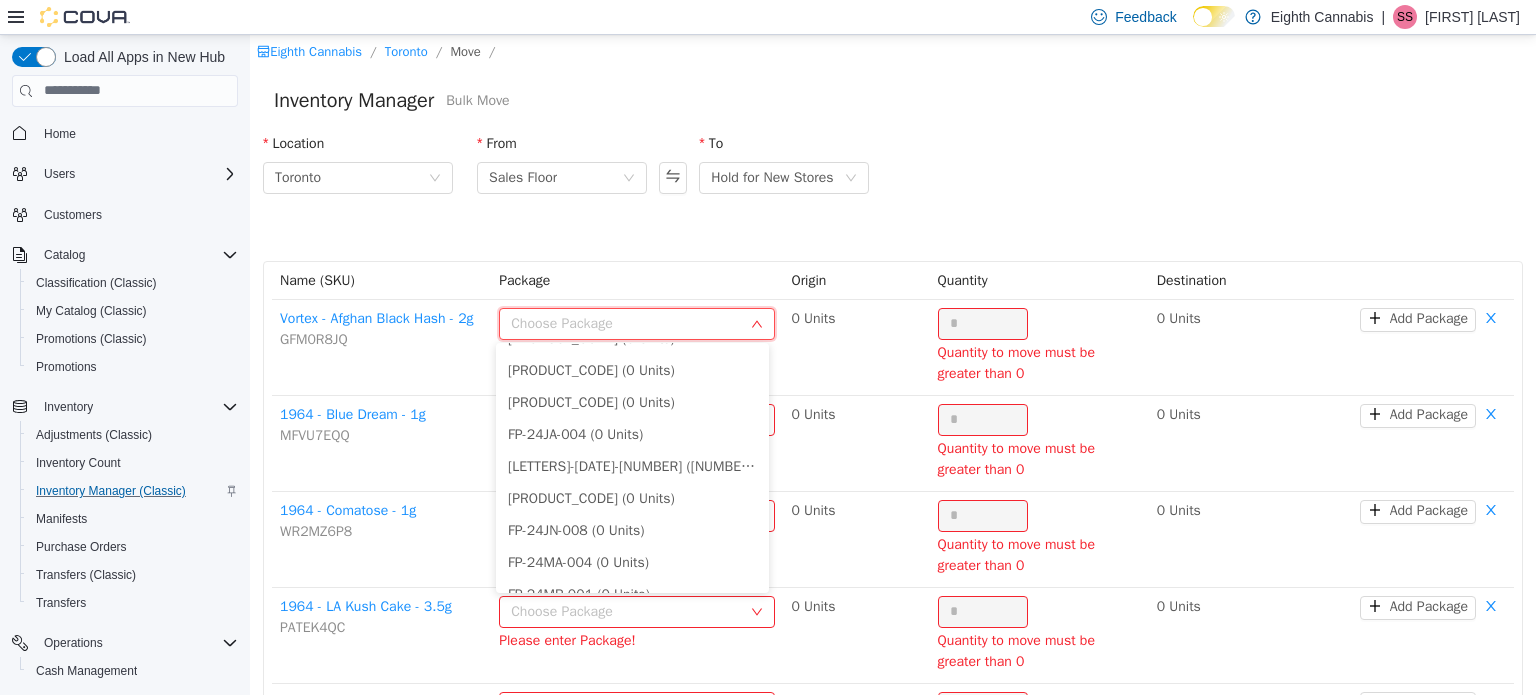 scroll, scrollTop: 973, scrollLeft: 0, axis: vertical 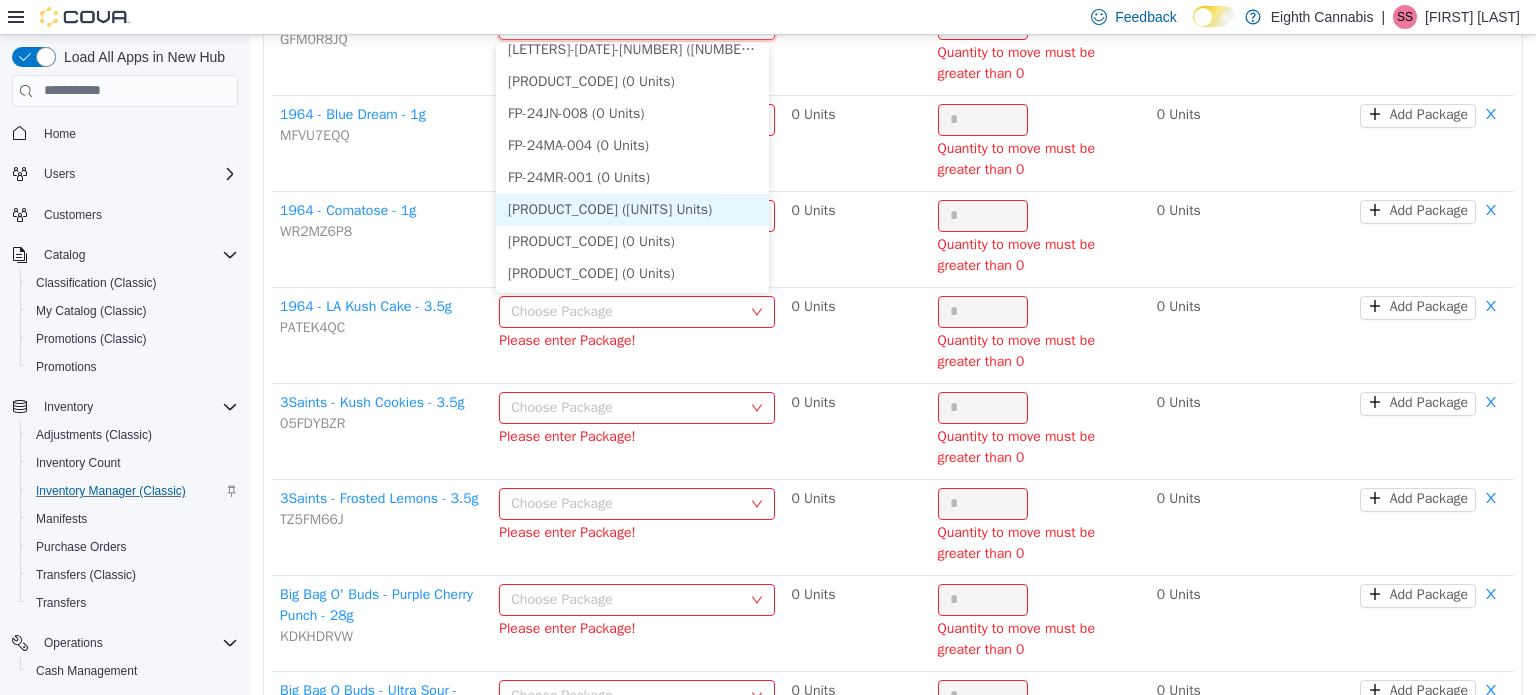 click on "[PRODUCT_CODE] ([UNITS] Units)" at bounding box center (632, 209) 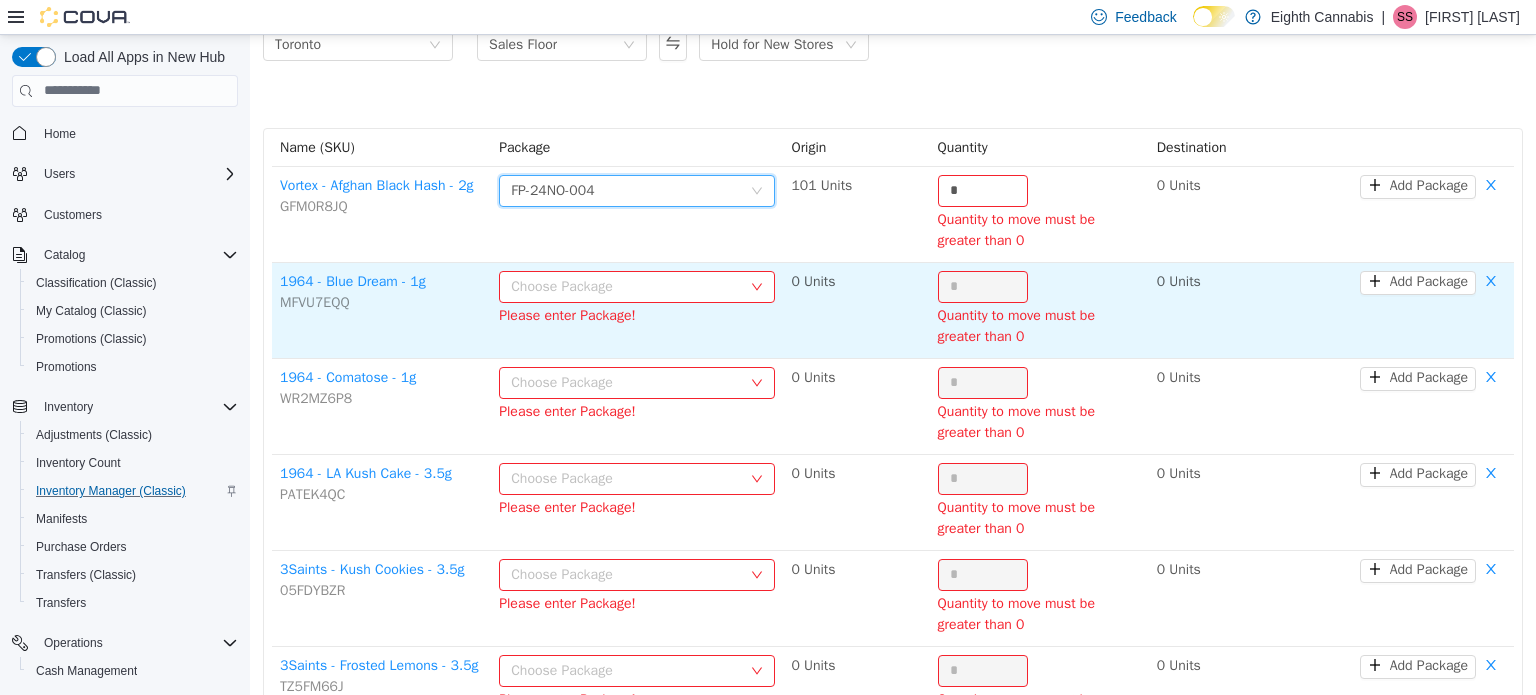 scroll, scrollTop: 0, scrollLeft: 0, axis: both 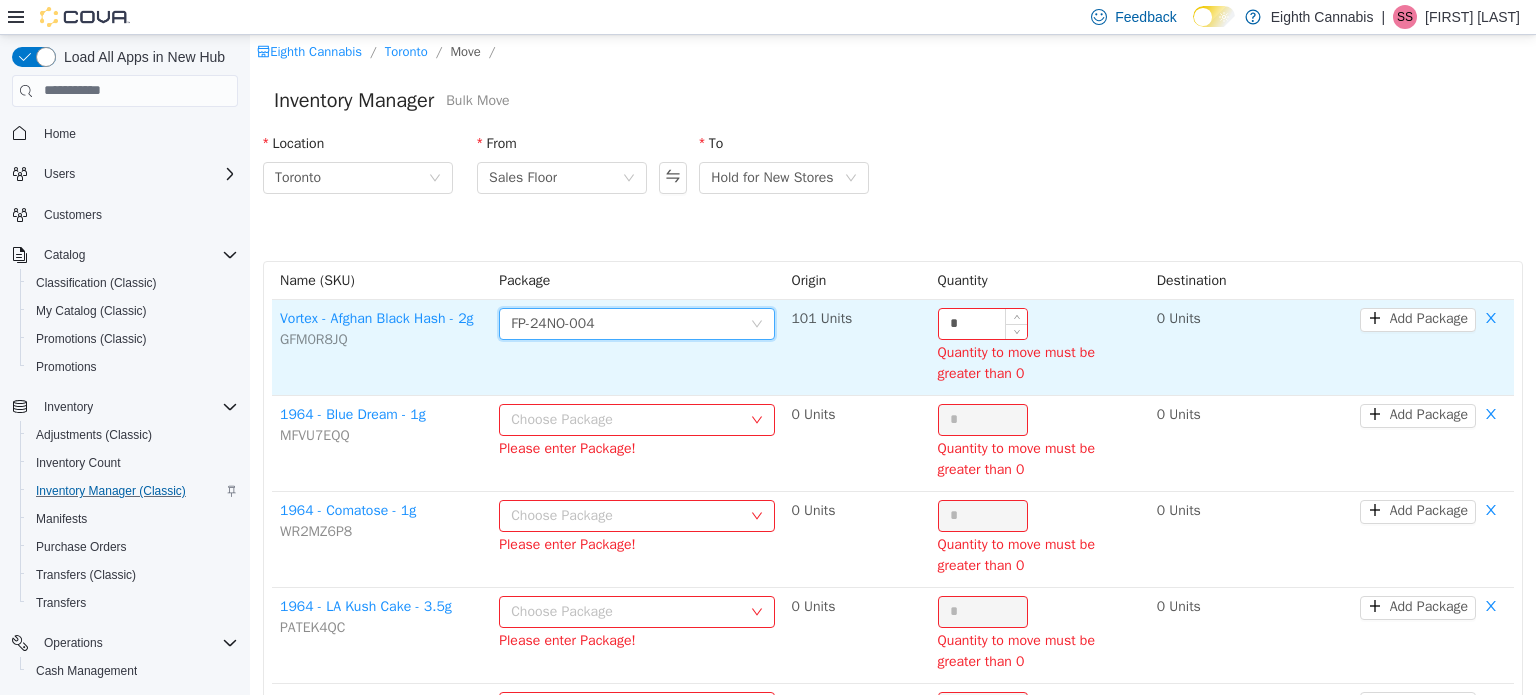click on "*" at bounding box center [983, 323] 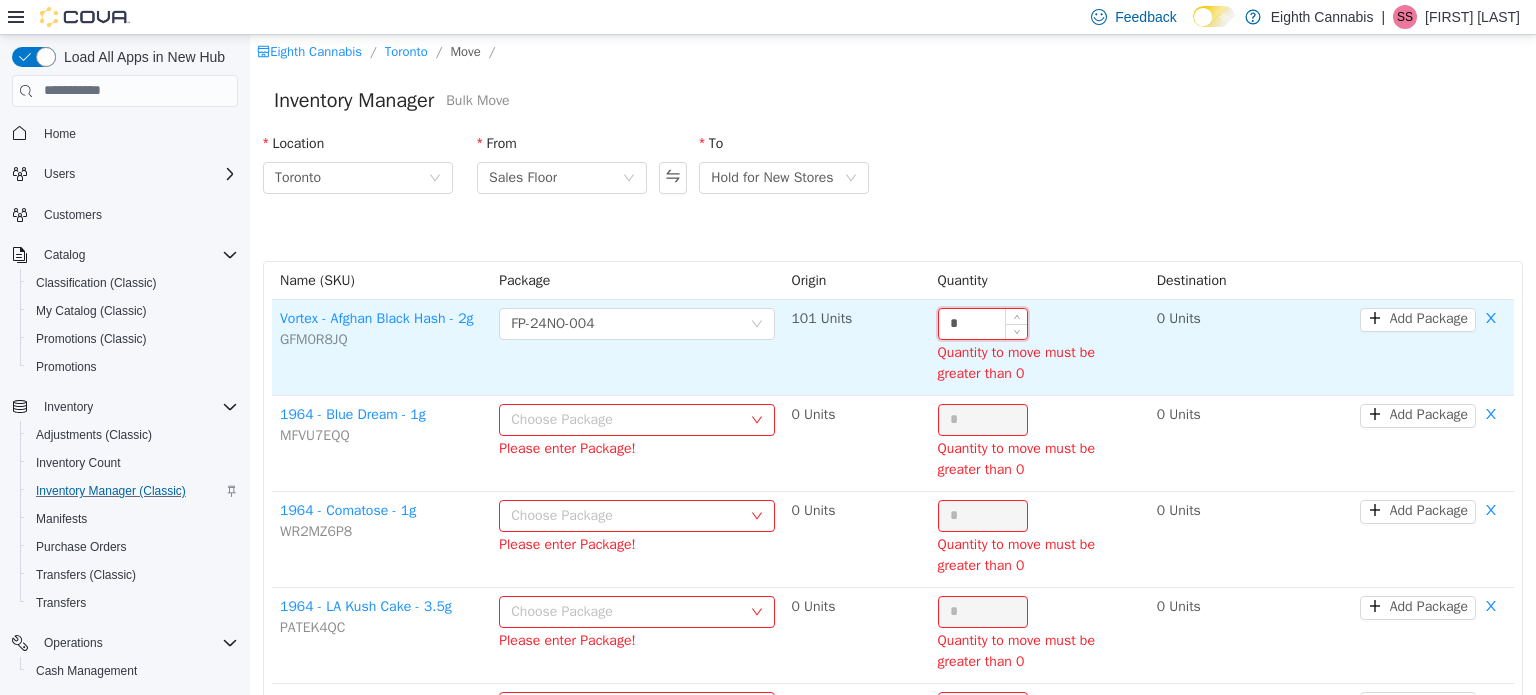 click on "*" at bounding box center (983, 323) 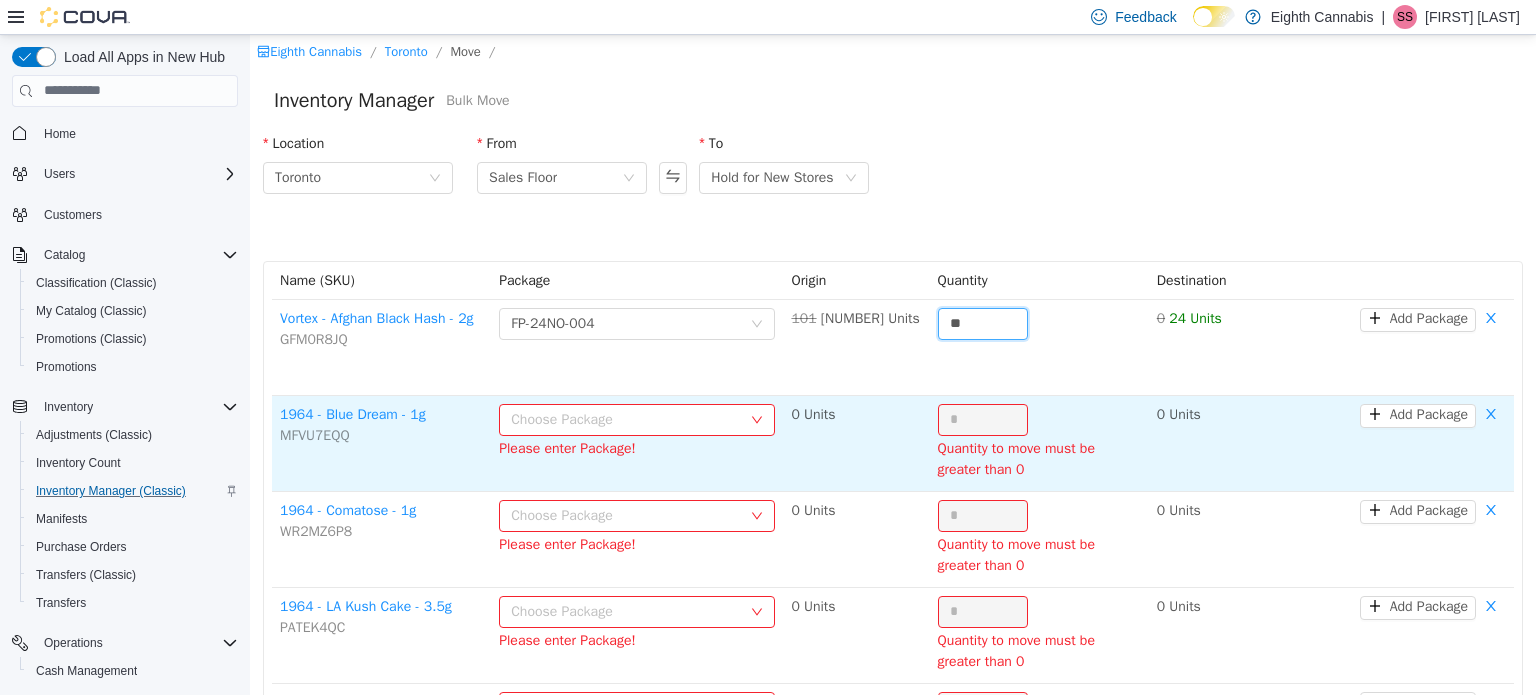 type on "**" 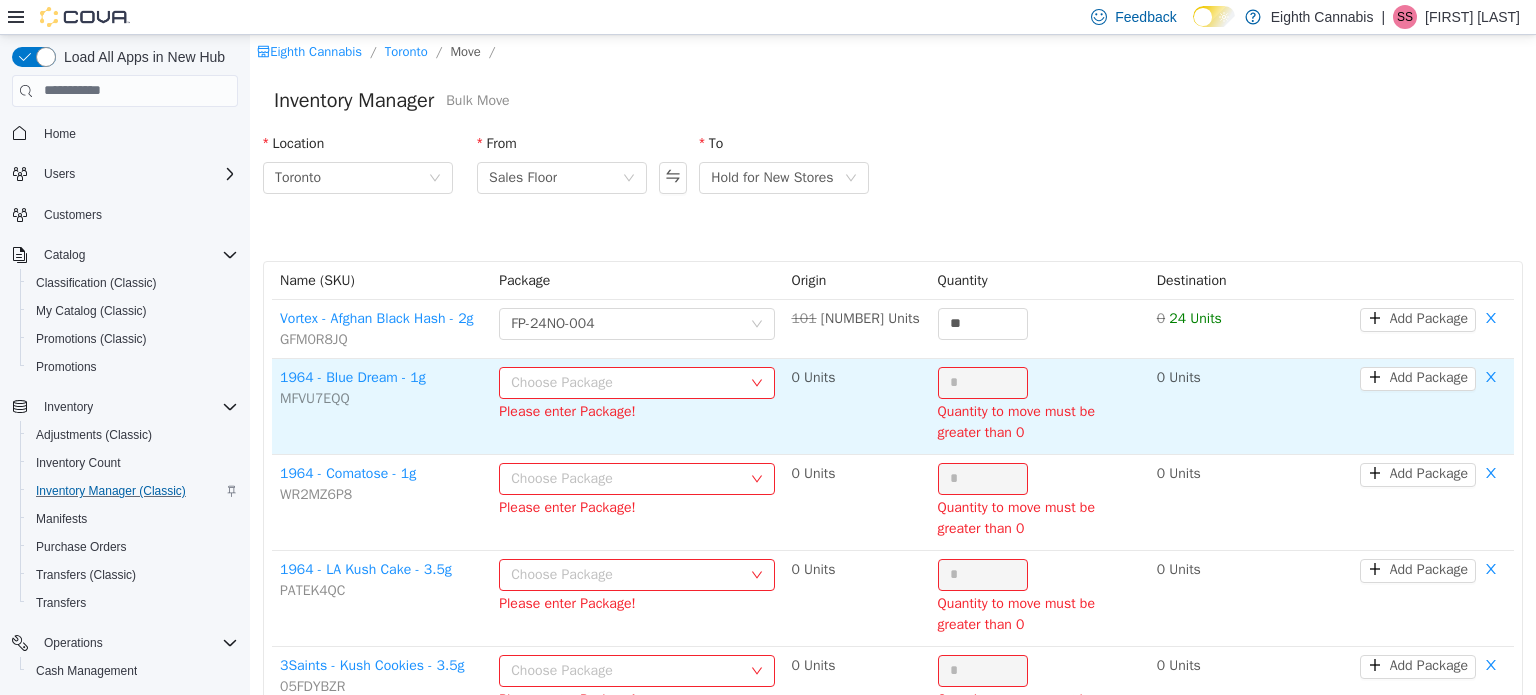 click on "Please enter Package!" at bounding box center [637, 411] 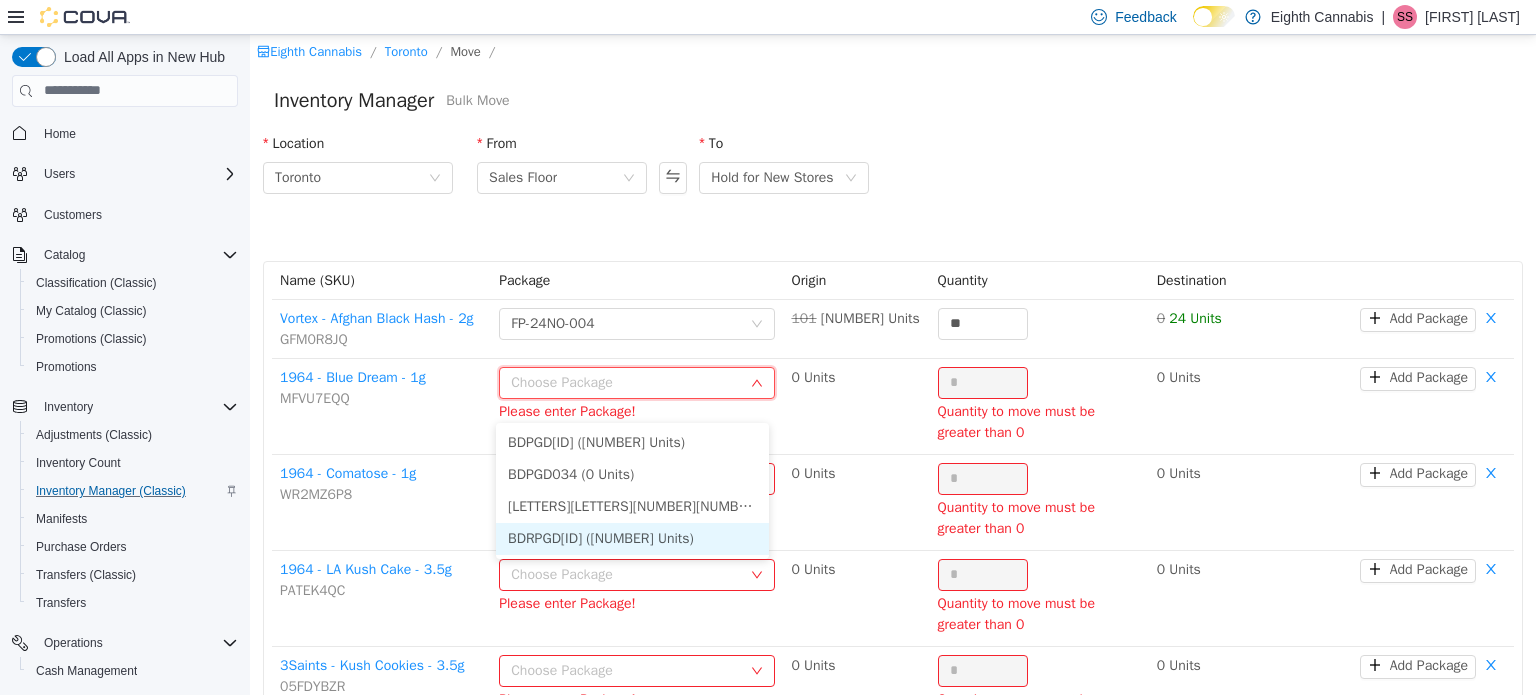click on "BDRPGD[ID] ([NUMBER] Units)" at bounding box center (632, 538) 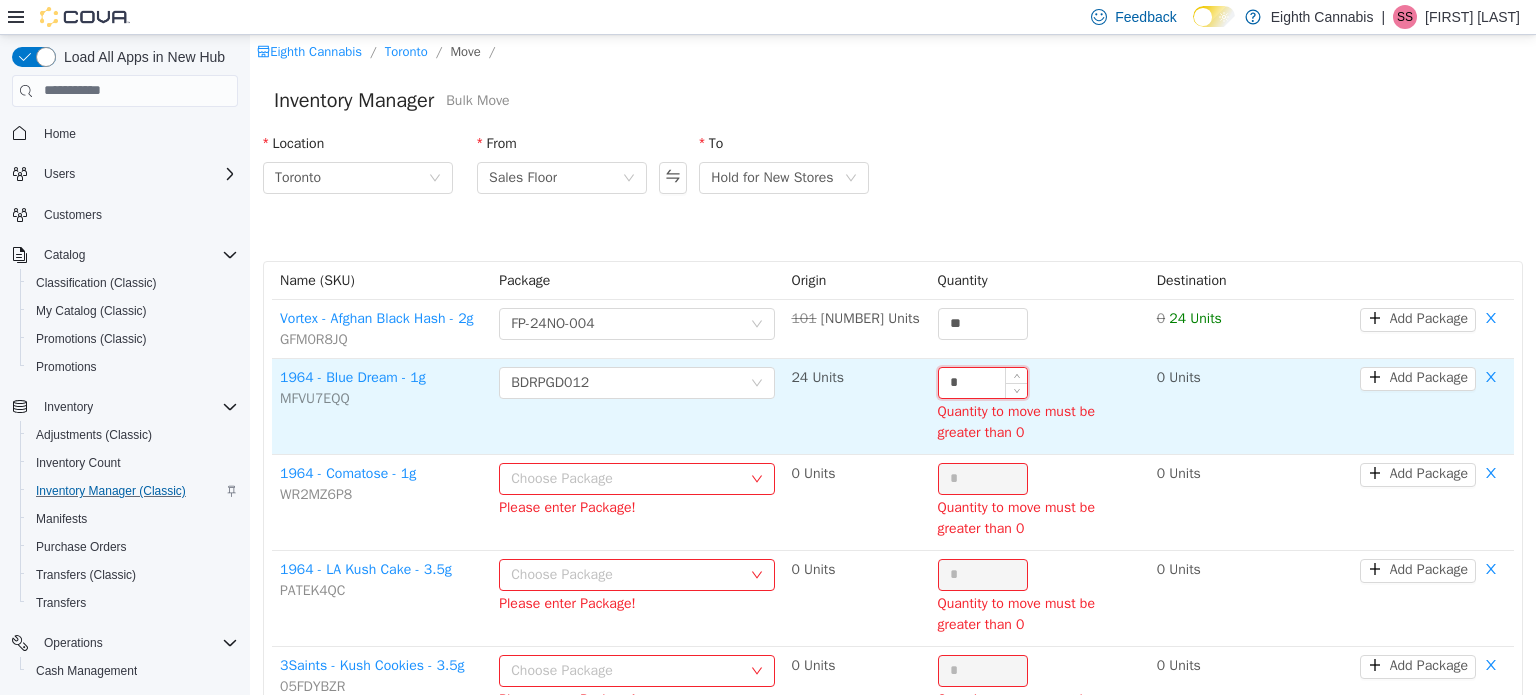 click on "*" at bounding box center (983, 382) 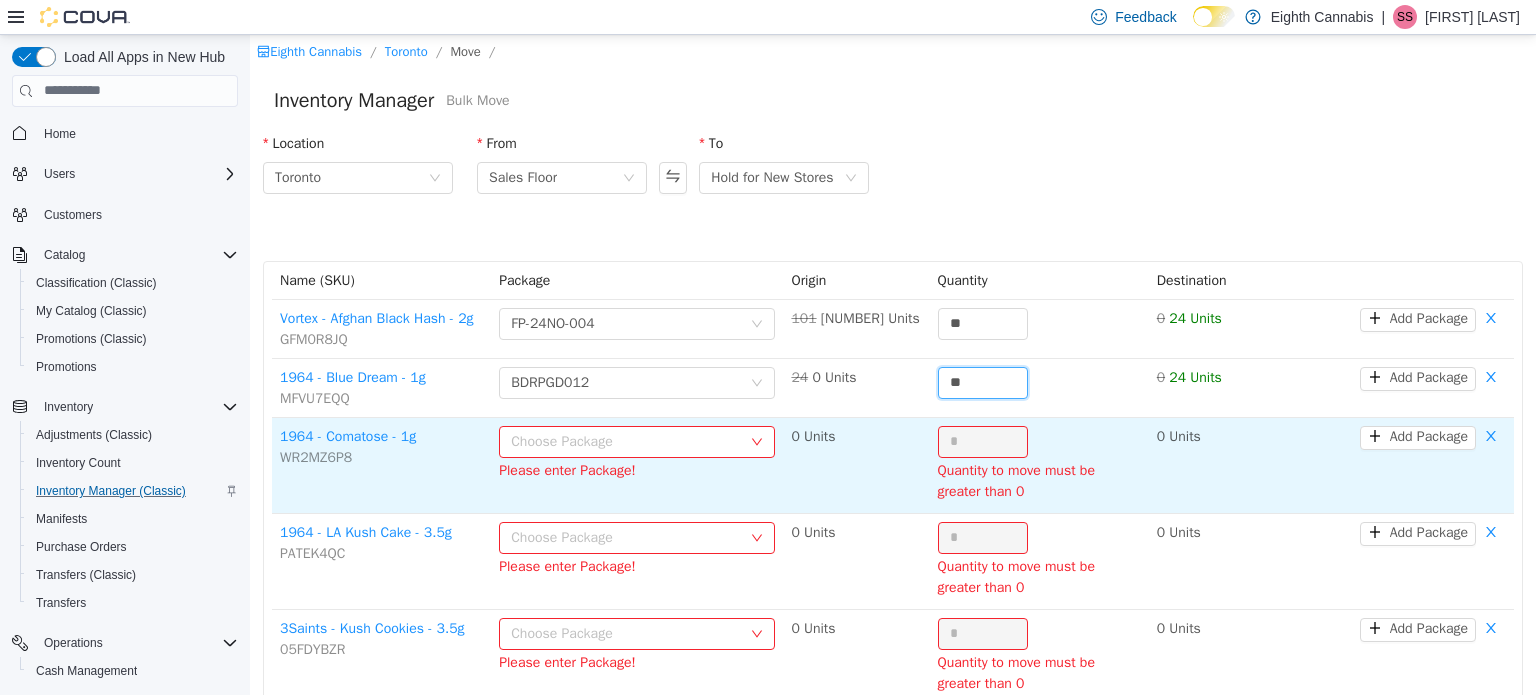 type on "**" 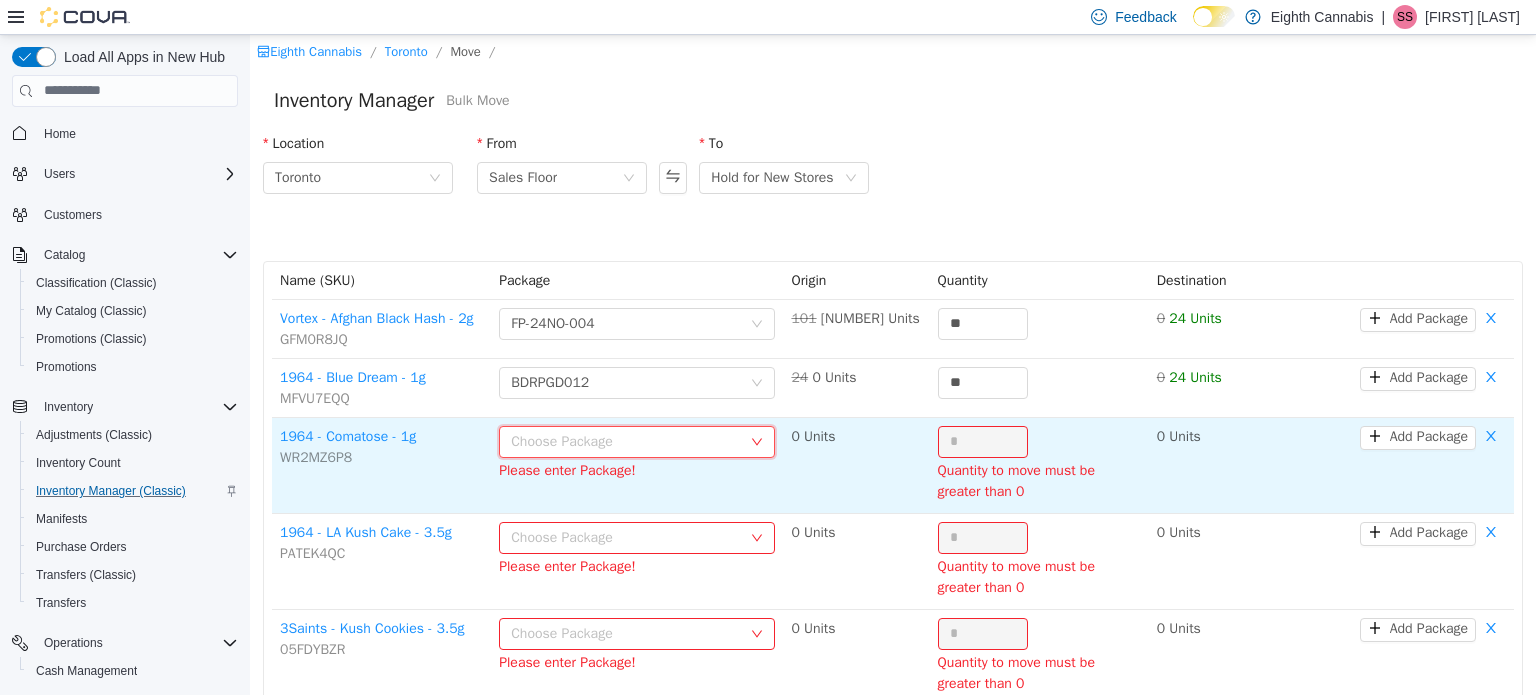 click 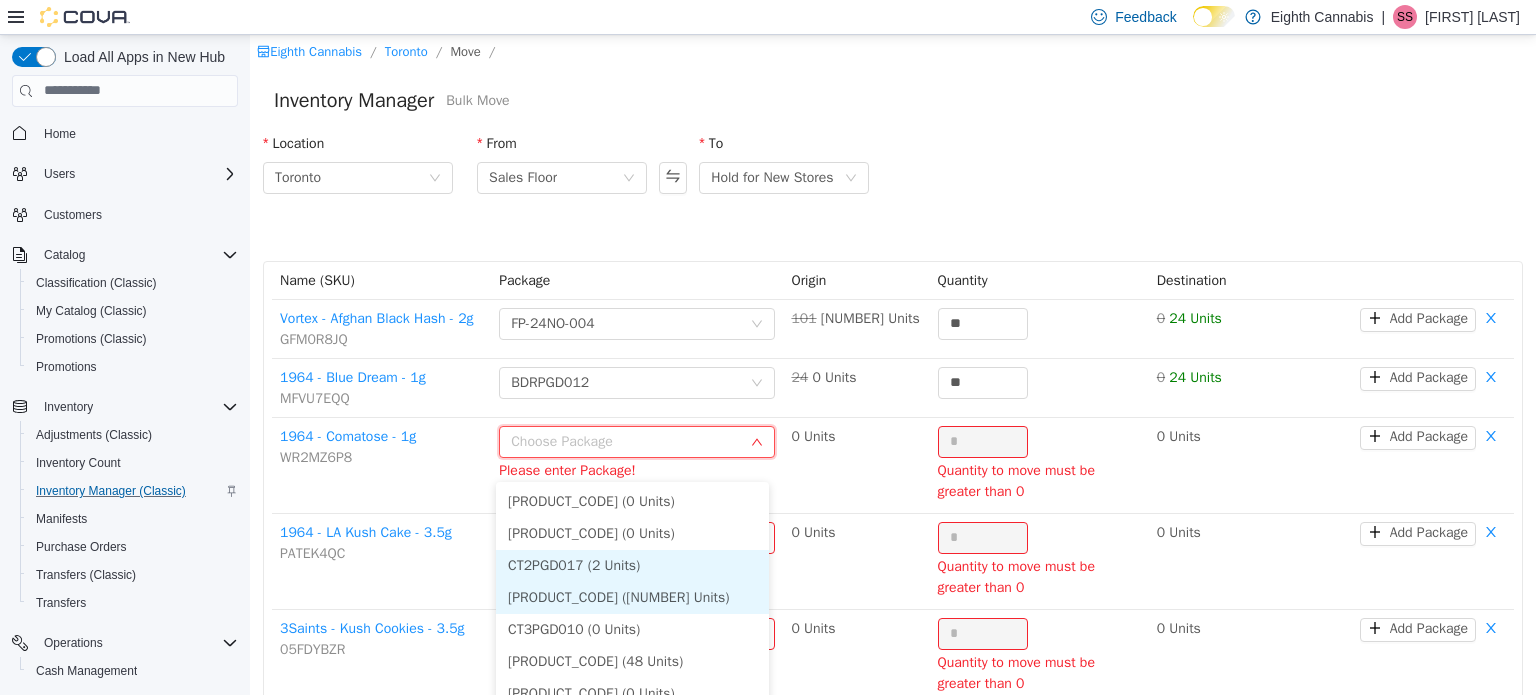scroll, scrollTop: 13, scrollLeft: 0, axis: vertical 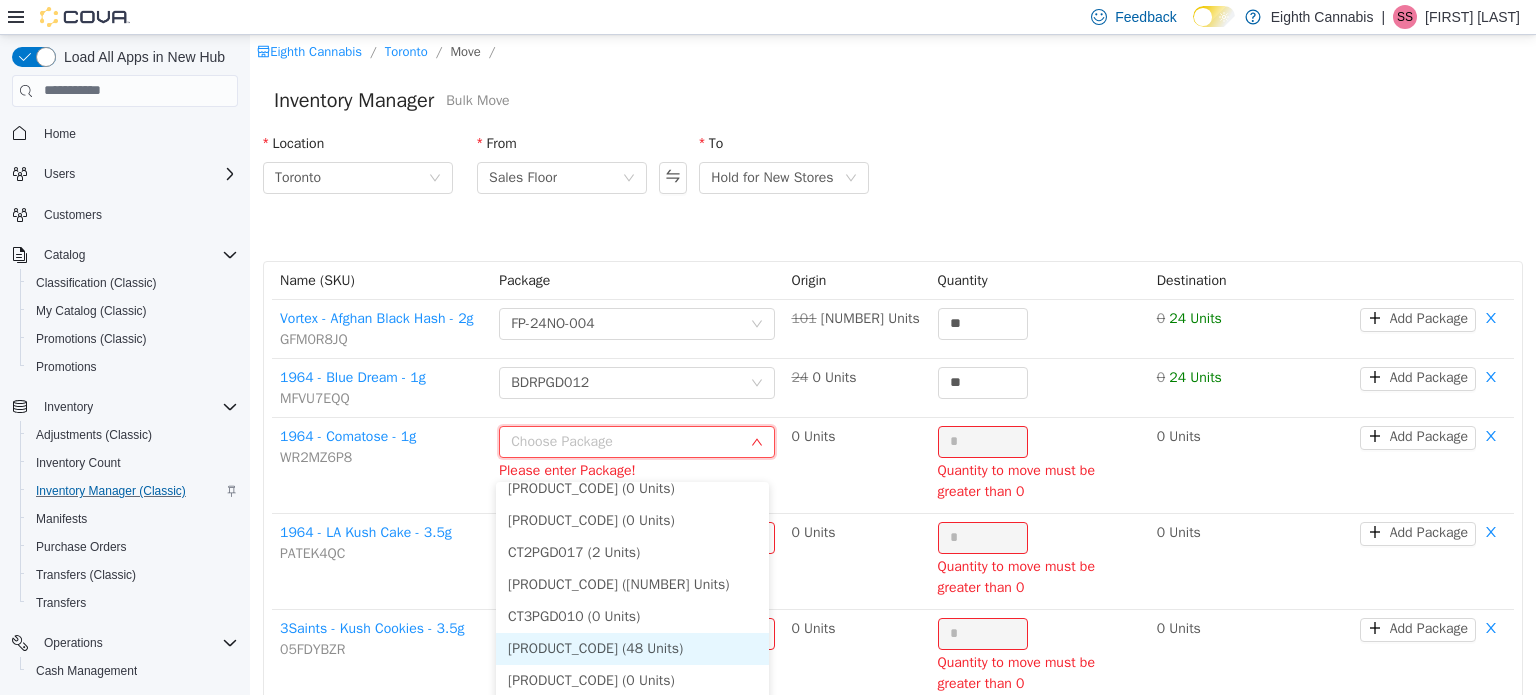 click on "[PRODUCT_CODE] (48 Units)" at bounding box center [632, 648] 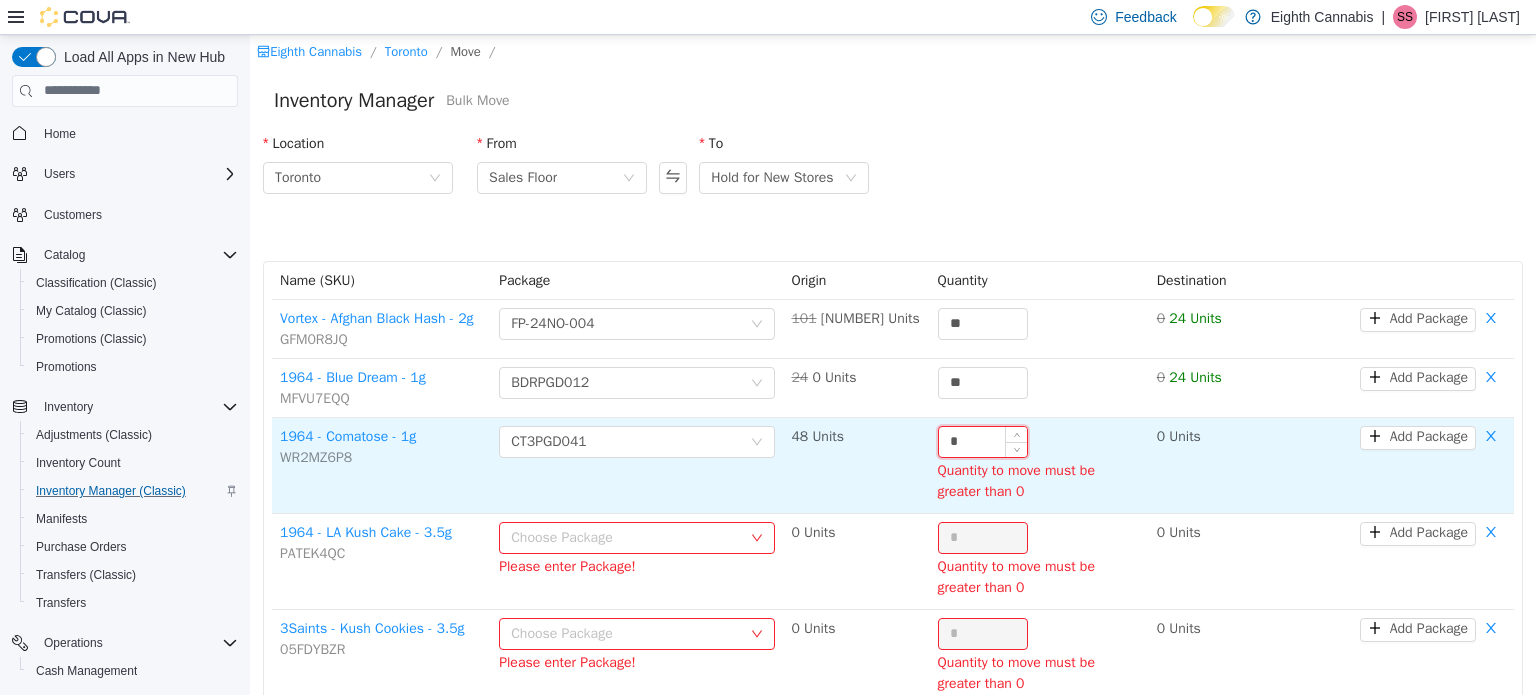 click on "*" at bounding box center [983, 441] 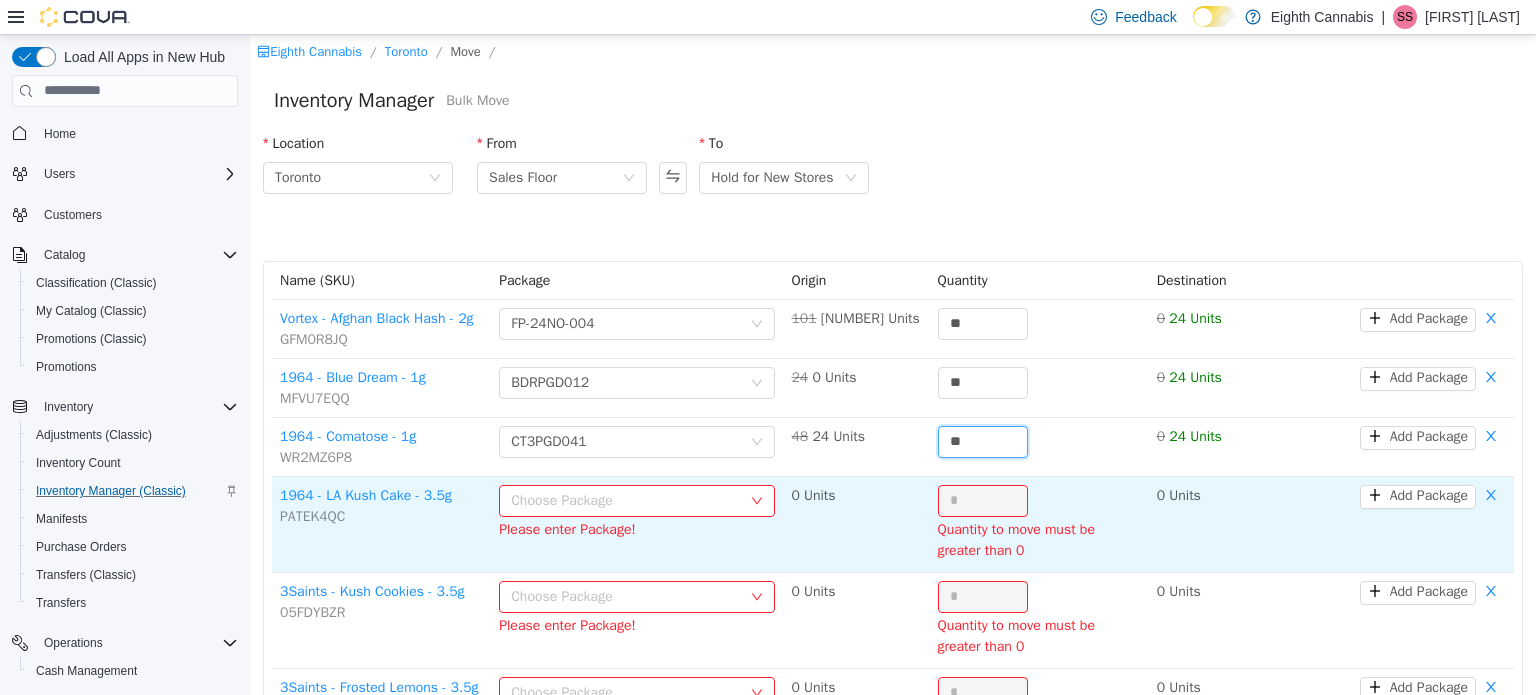 type on "**" 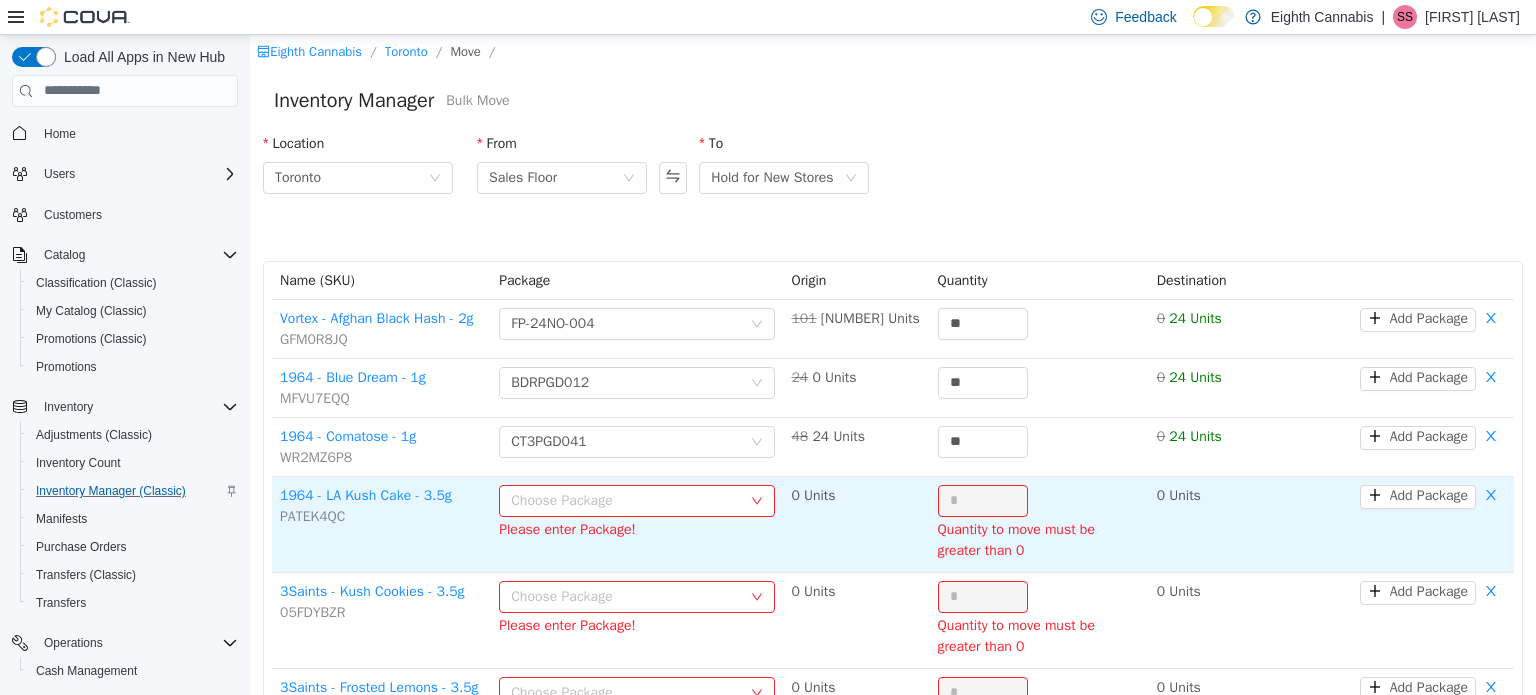 click on "Please enter Package!" at bounding box center [637, 529] 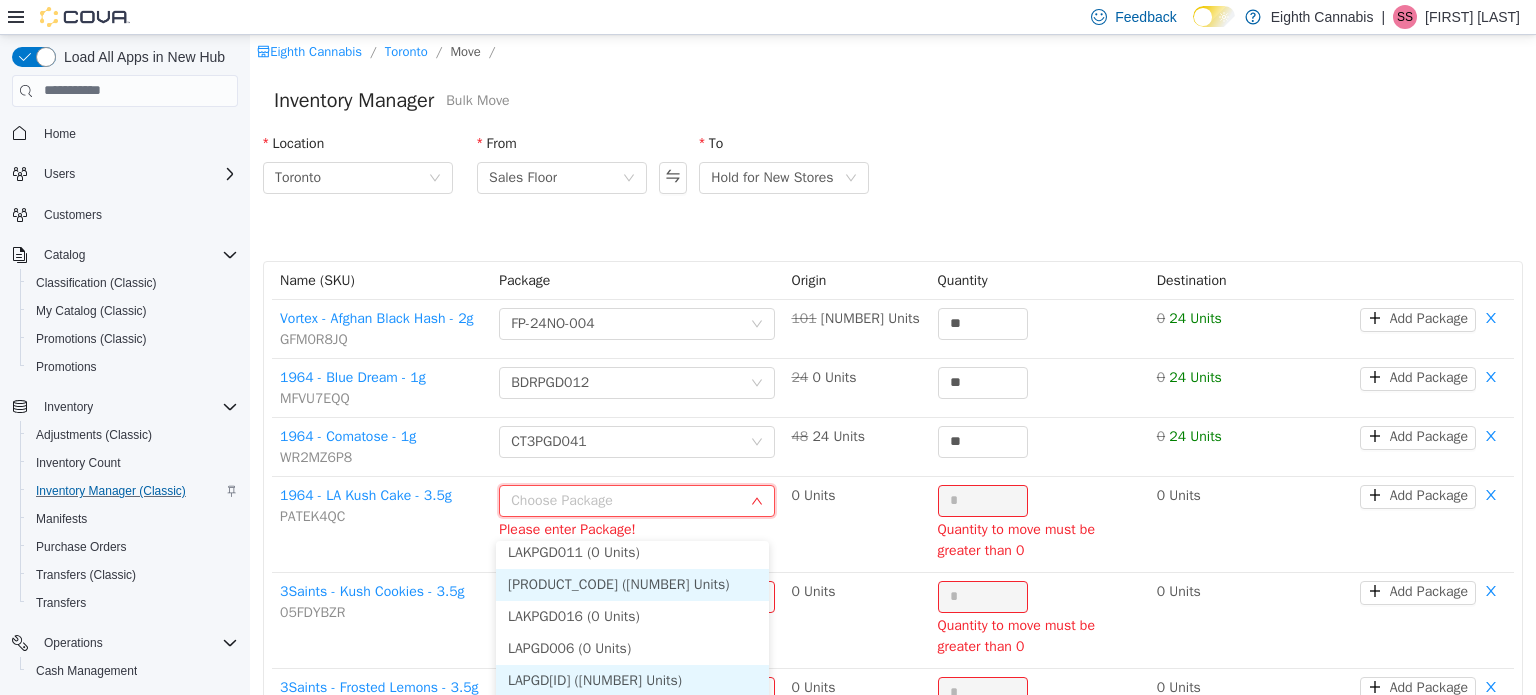 scroll, scrollTop: 73, scrollLeft: 0, axis: vertical 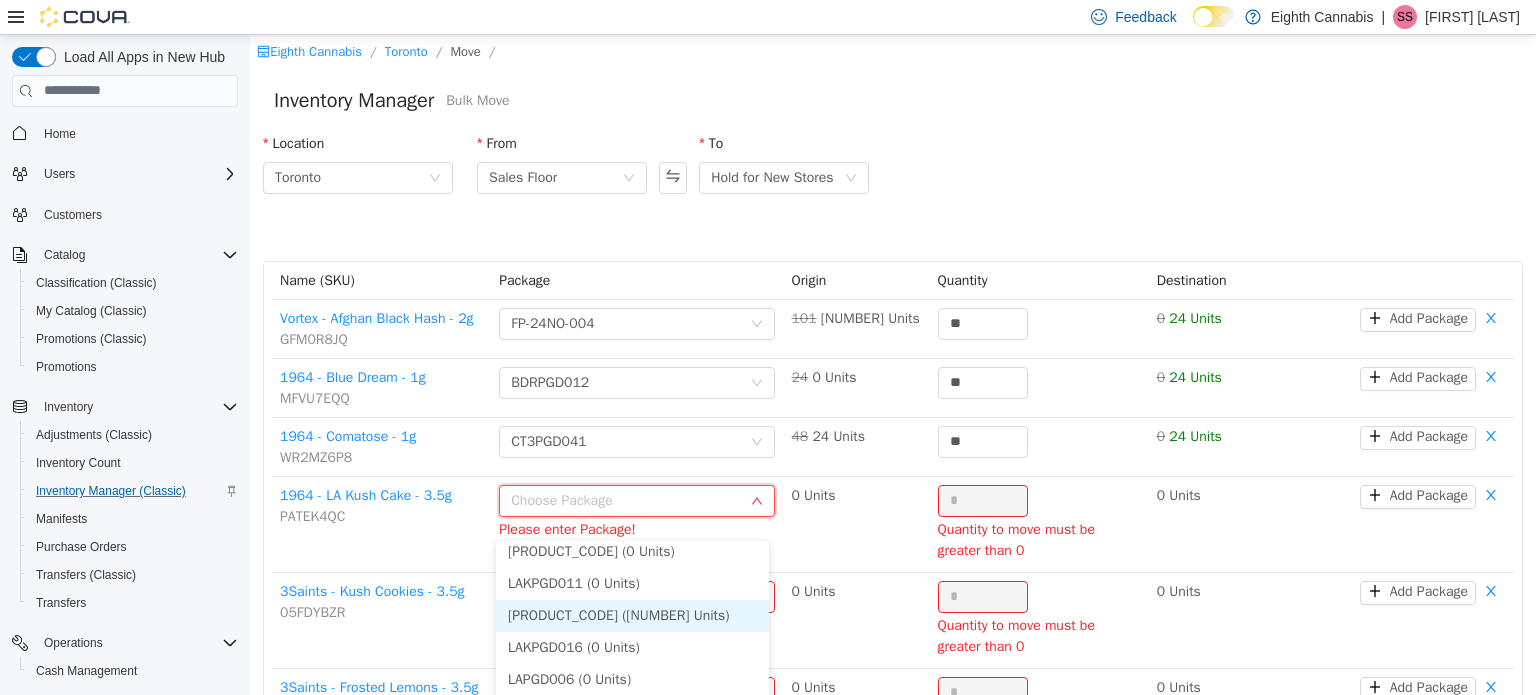 click on "[PRODUCT_CODE] ([NUMBER] Units)" at bounding box center [632, 615] 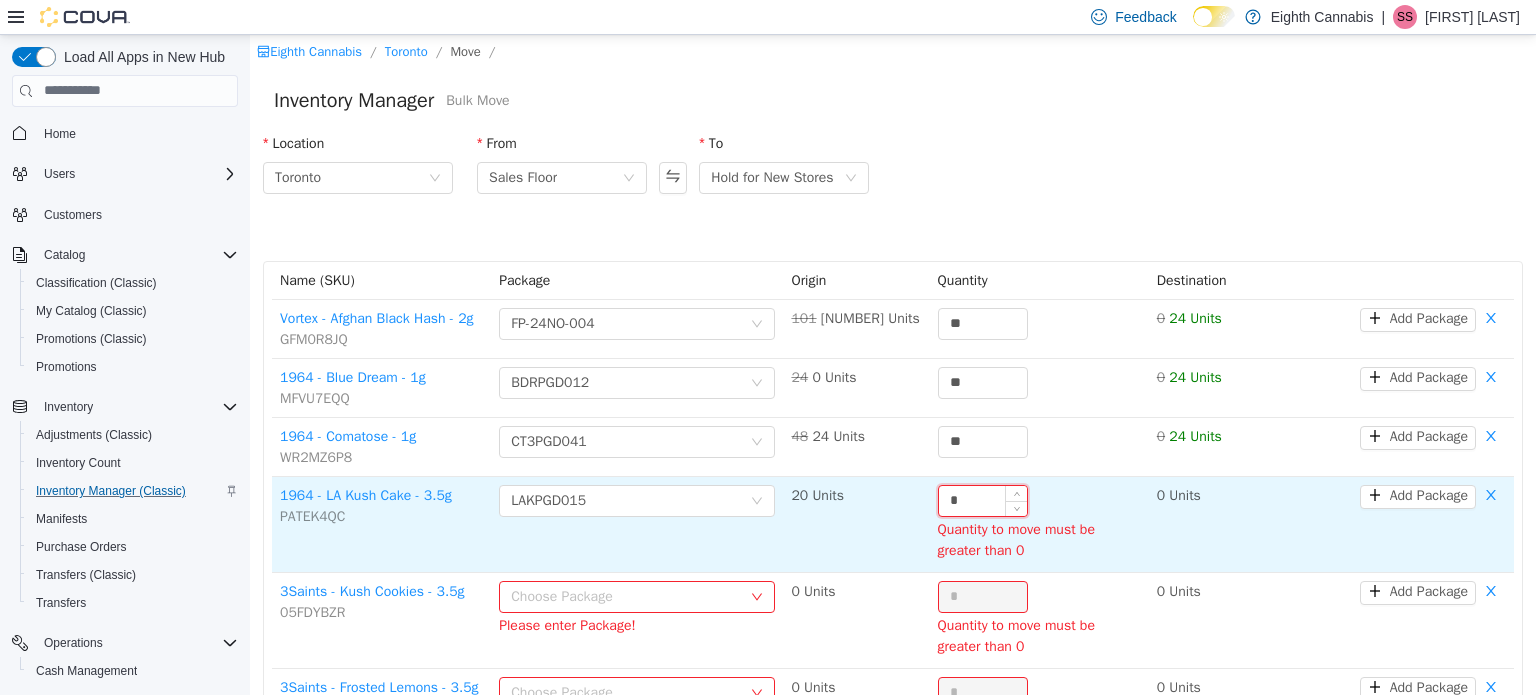 click on "*" at bounding box center (983, 500) 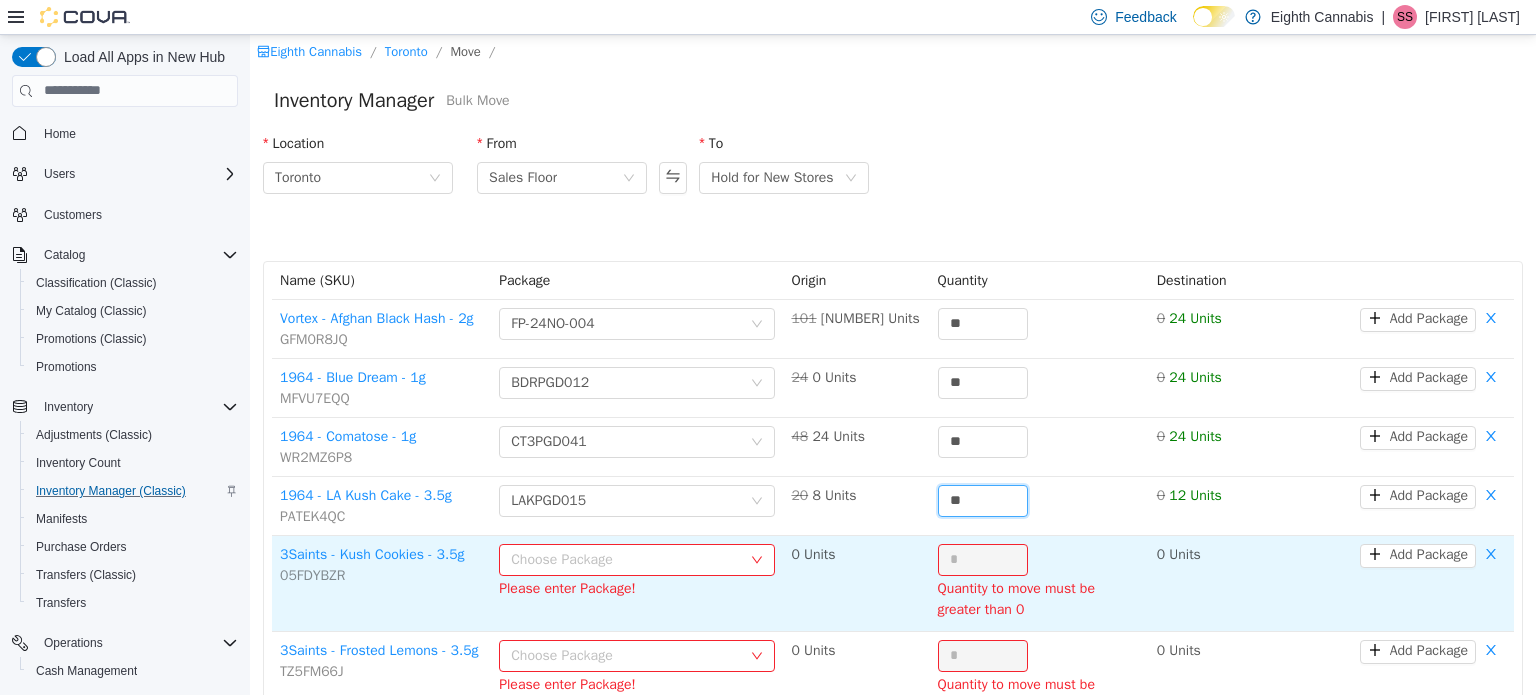 click on "Choose Package" at bounding box center [626, 559] 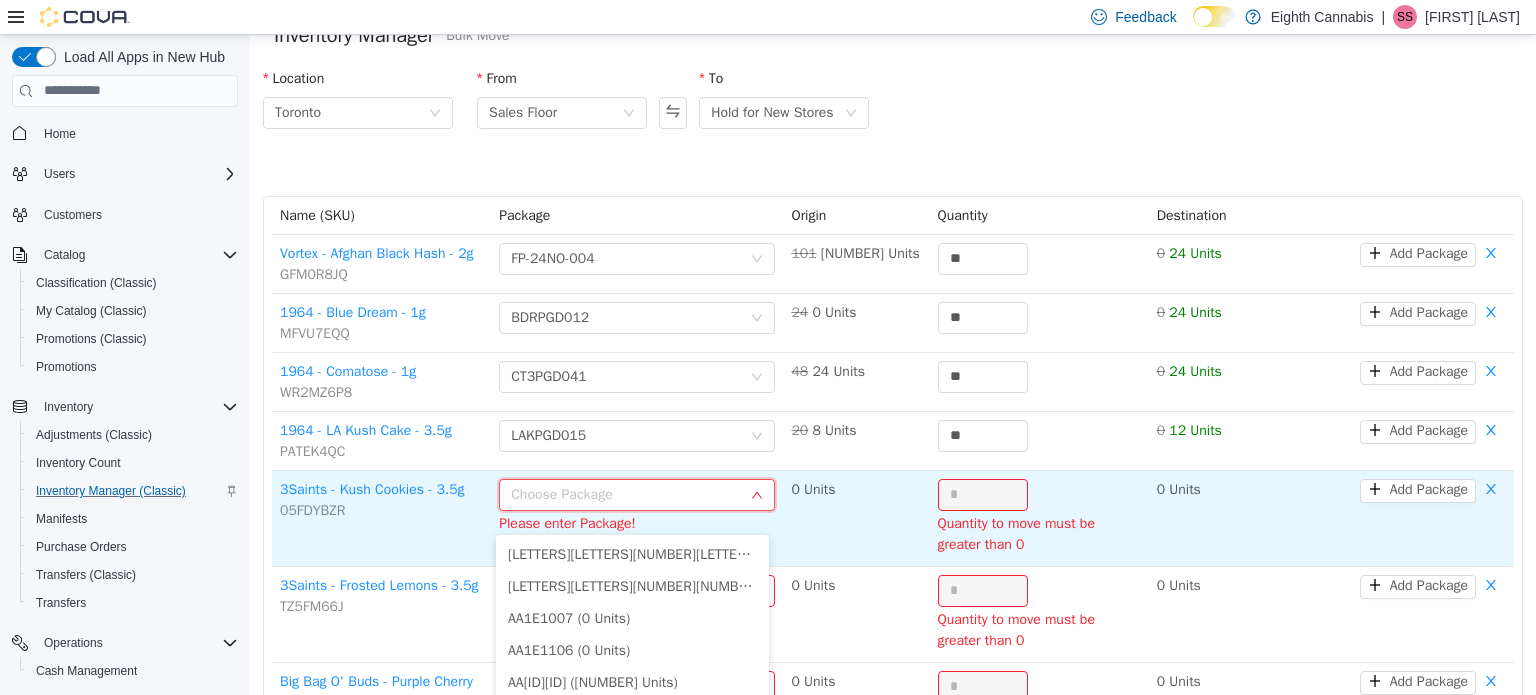 scroll, scrollTop: 100, scrollLeft: 0, axis: vertical 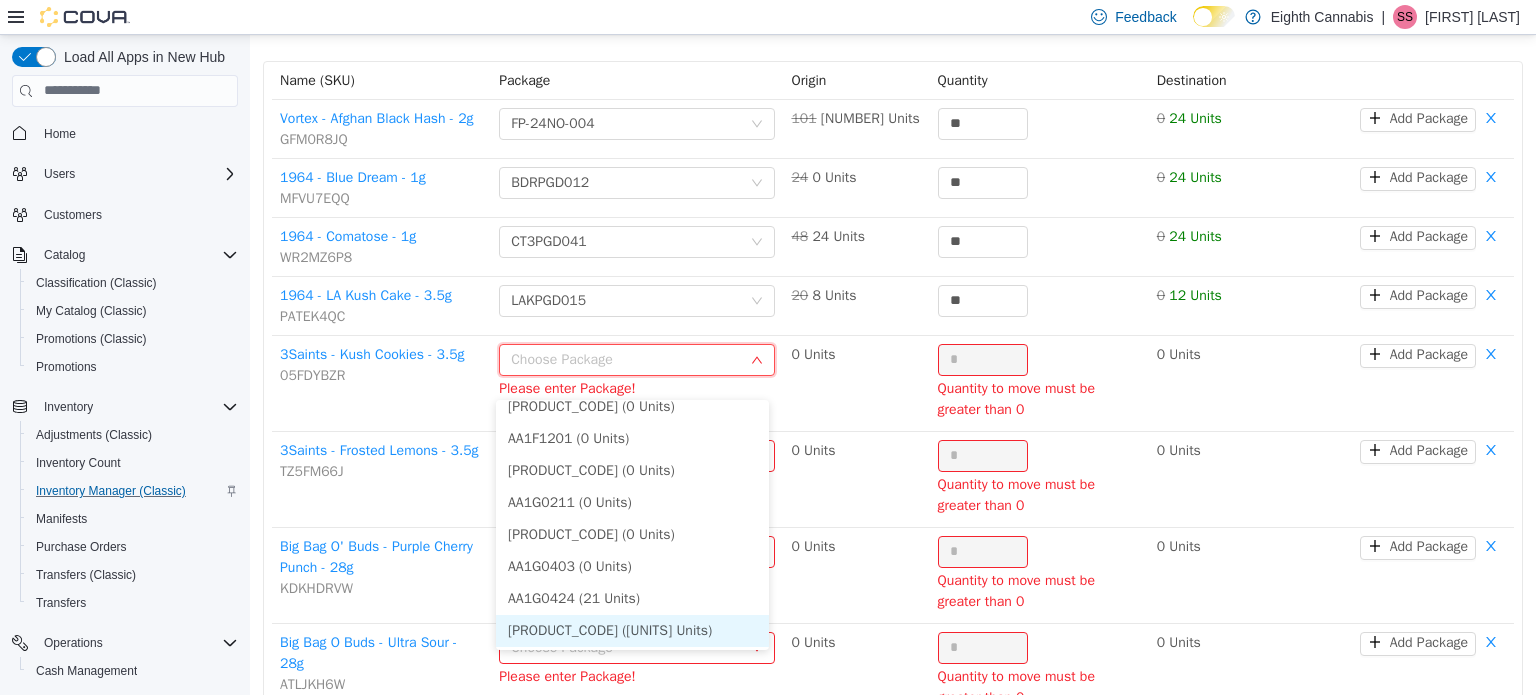 click on "[PRODUCT_CODE] ([UNITS] Units)" at bounding box center [632, 630] 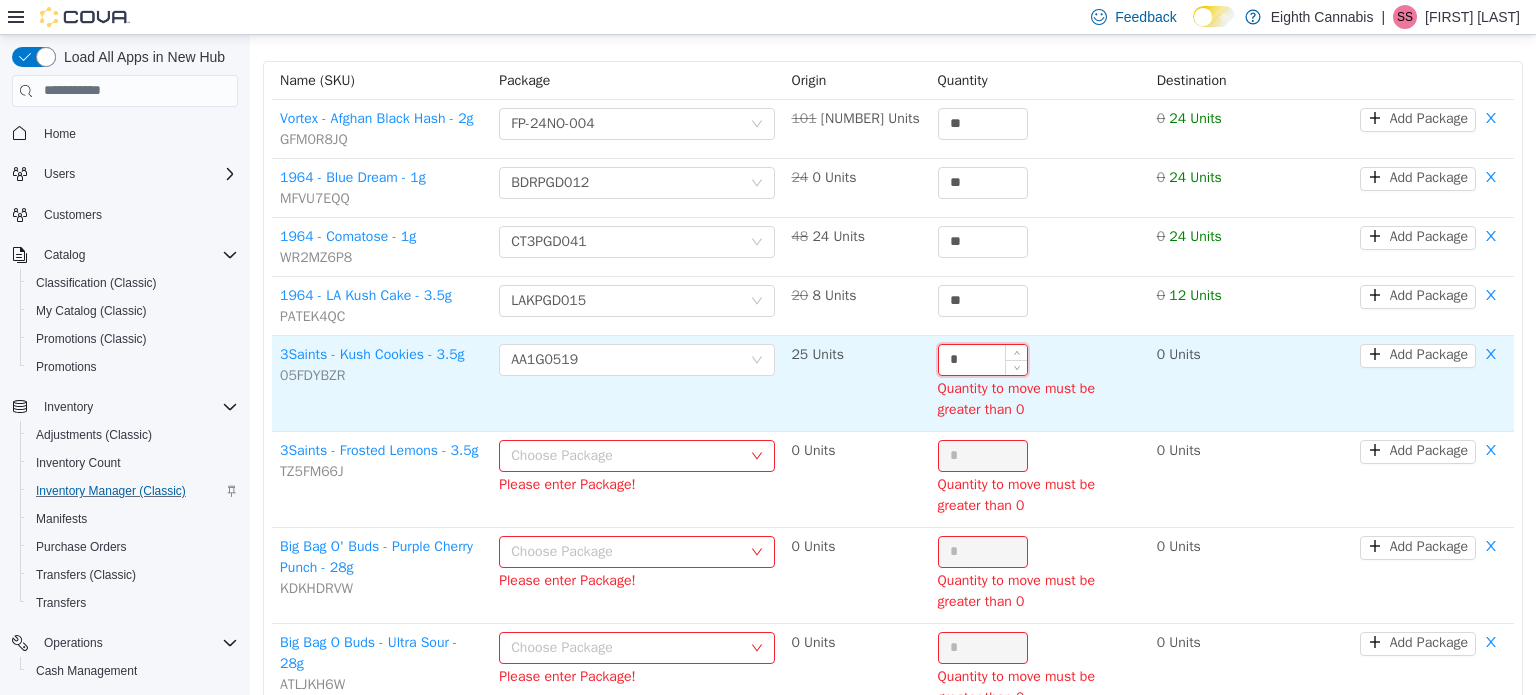 click on "*" at bounding box center (983, 359) 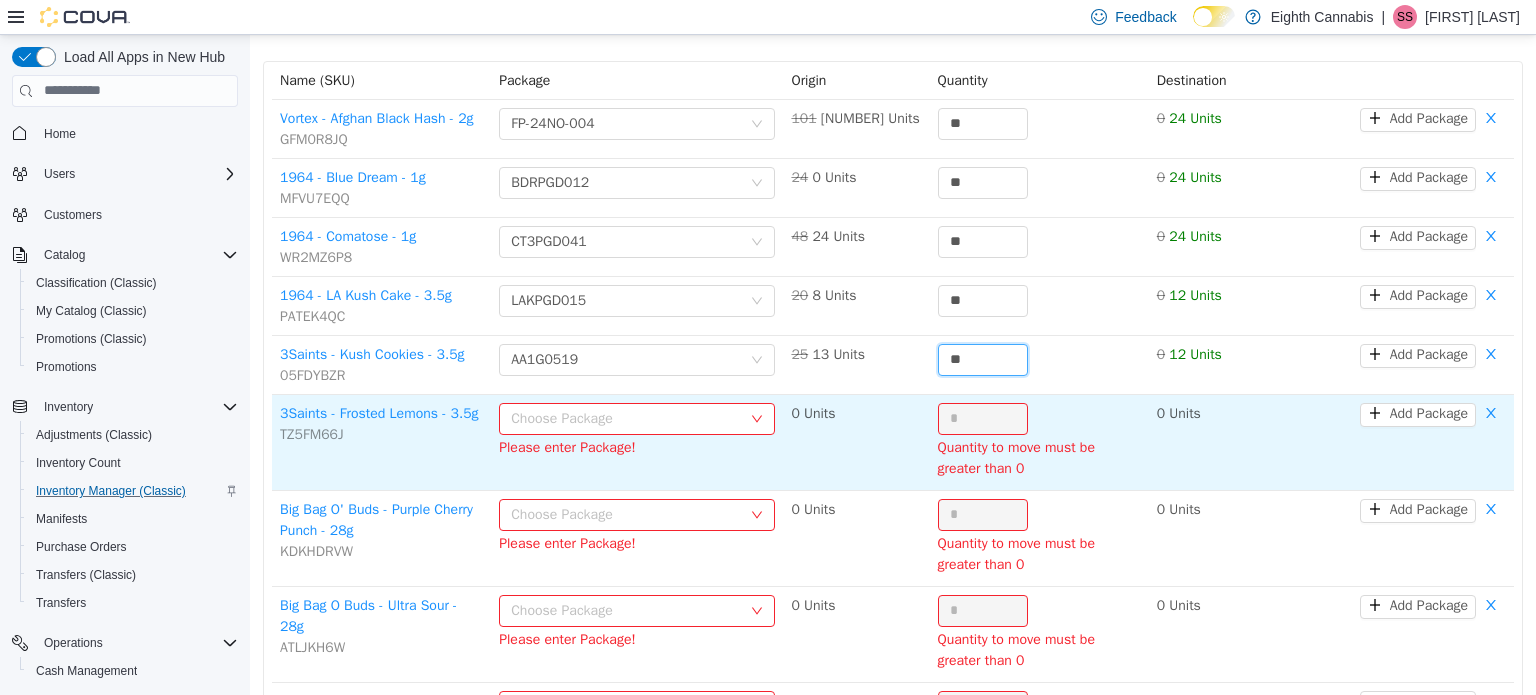 type on "**" 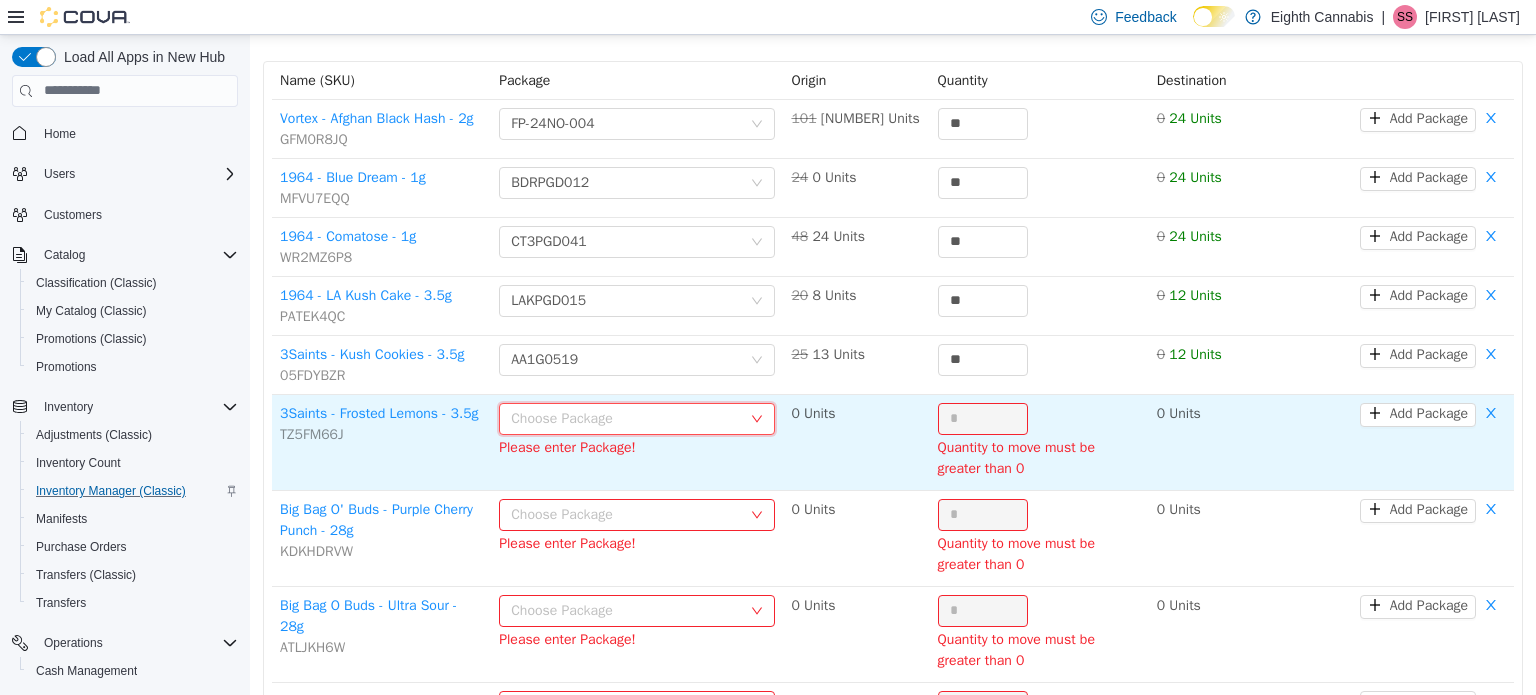 click on "Choose Package" at bounding box center (630, 418) 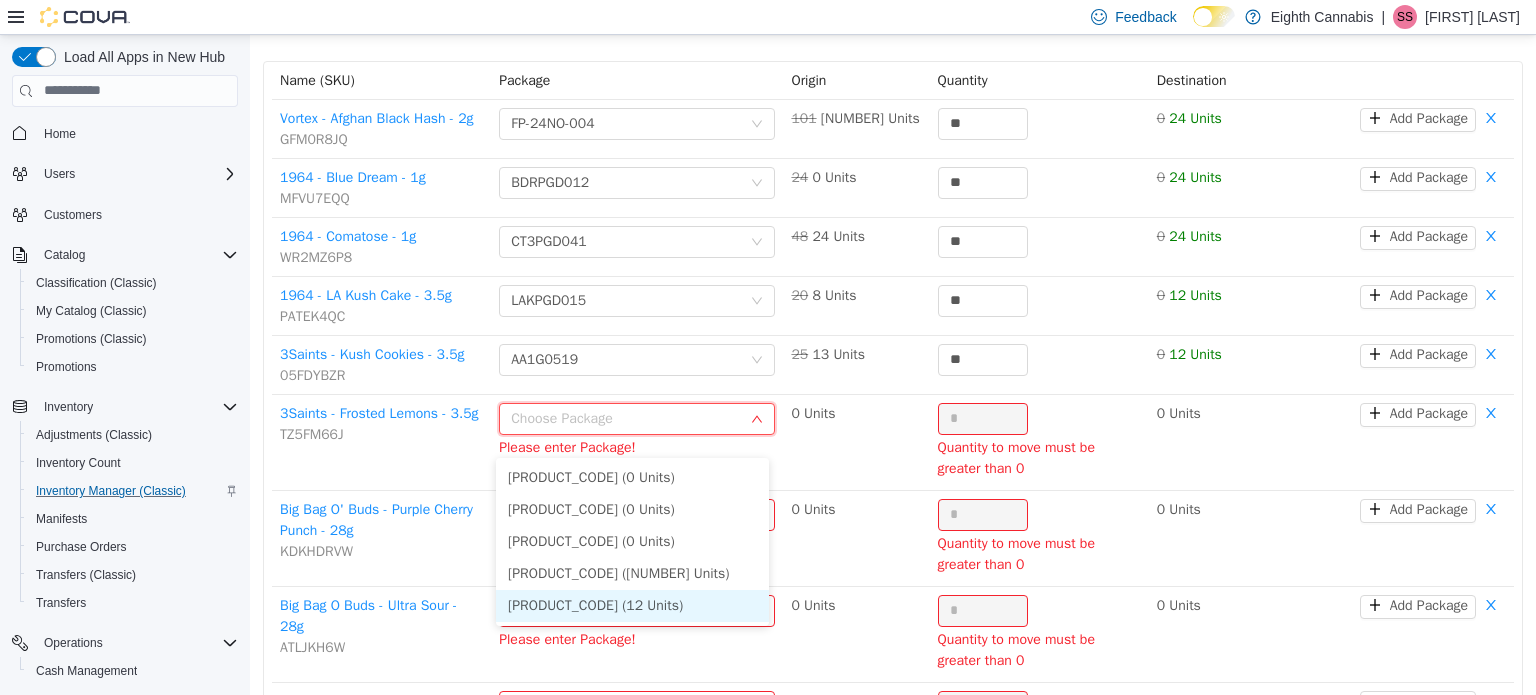 click on "[PRODUCT_CODE] (12 Units)" at bounding box center [632, 605] 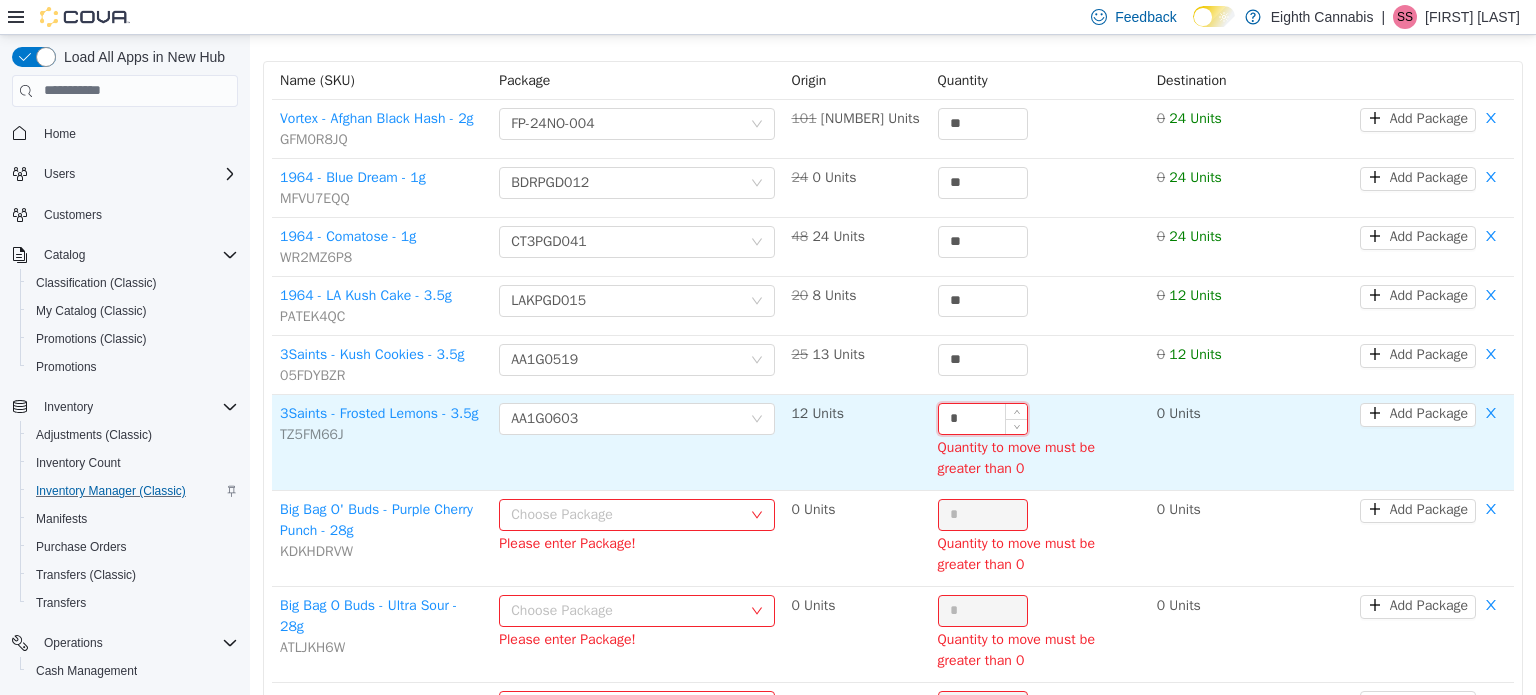 click on "*" at bounding box center [983, 418] 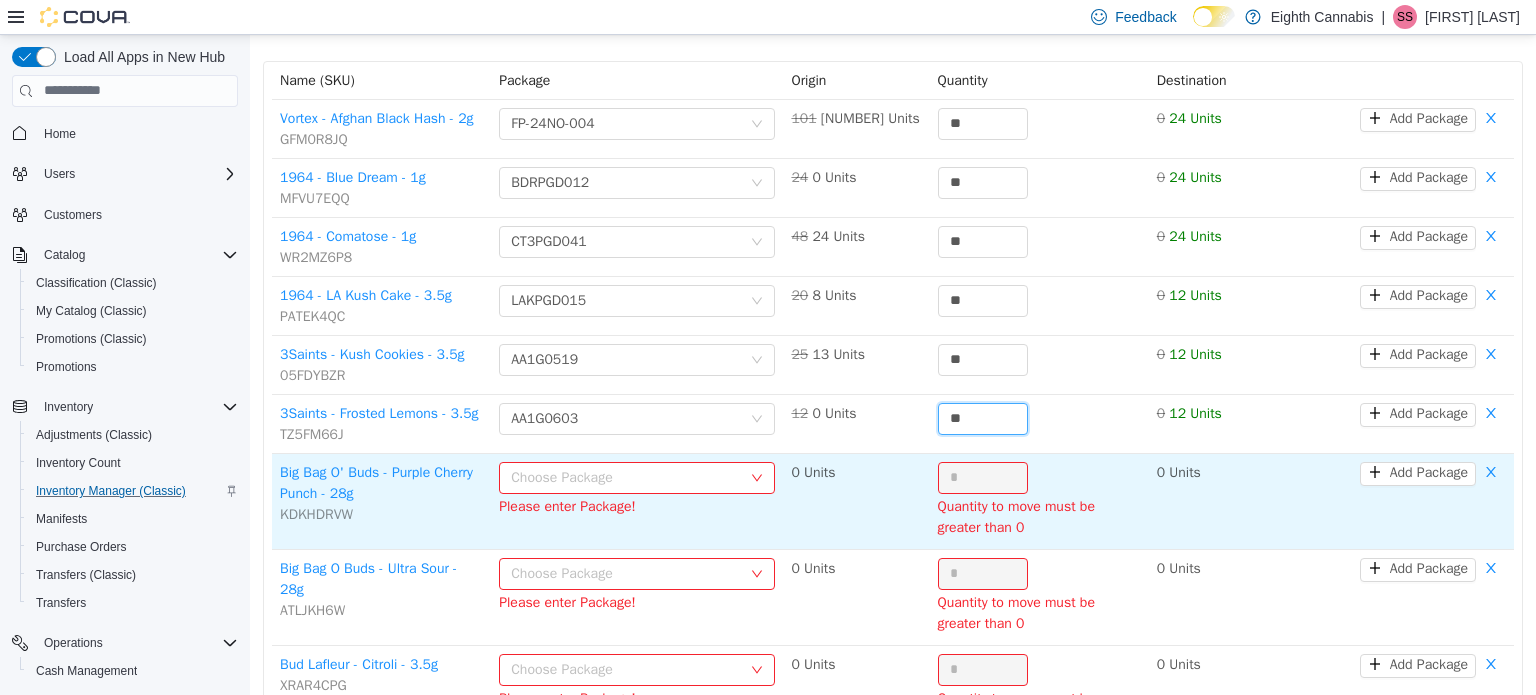 type on "**" 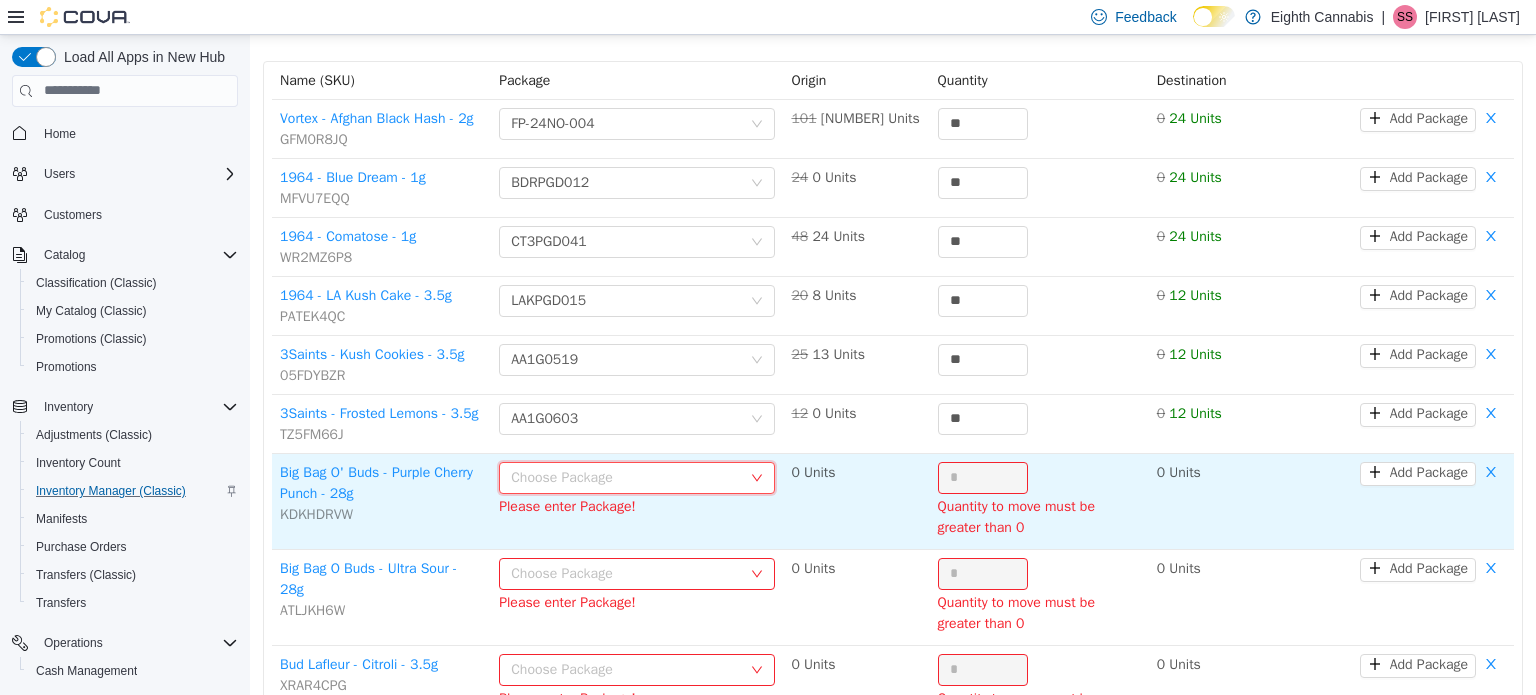 click on "Choose Package" at bounding box center [630, 477] 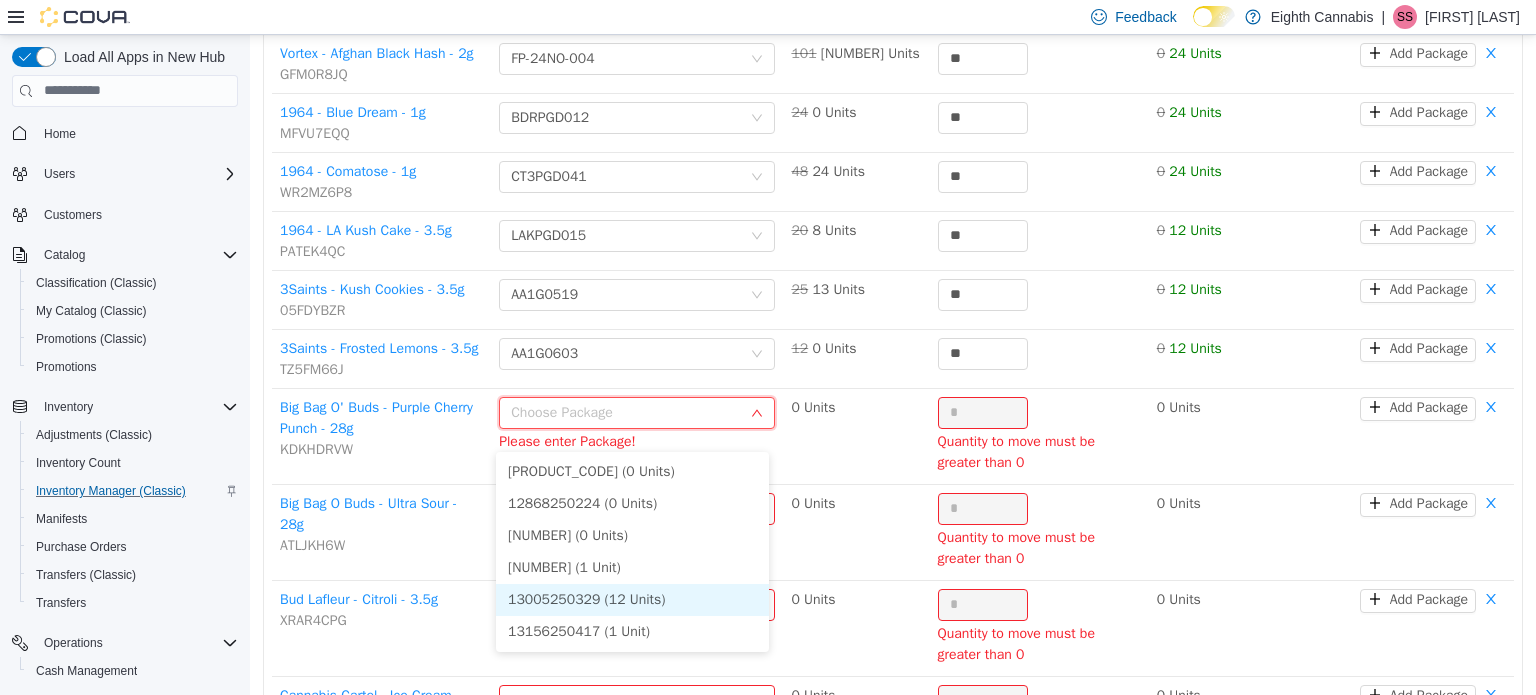 scroll, scrollTop: 300, scrollLeft: 0, axis: vertical 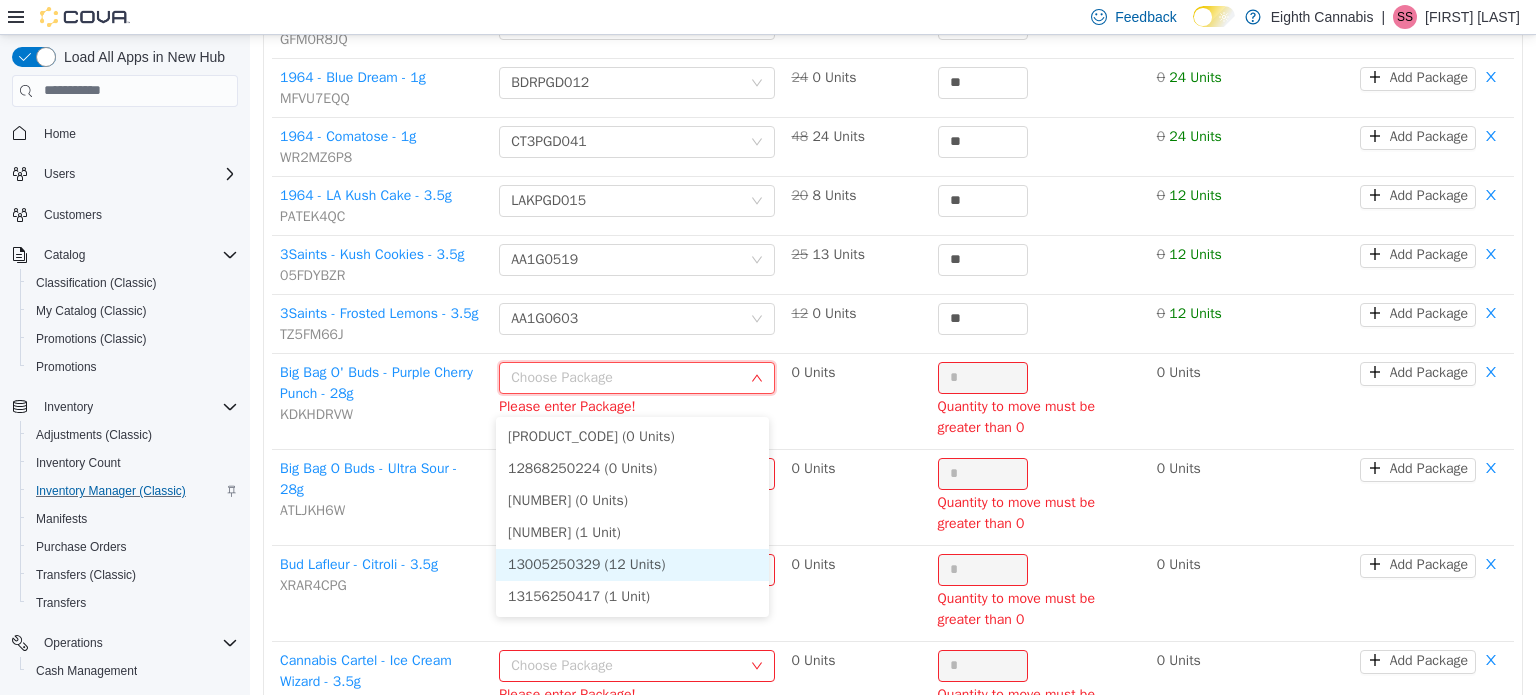 click on "13005250329 (12 Units)" at bounding box center [632, 564] 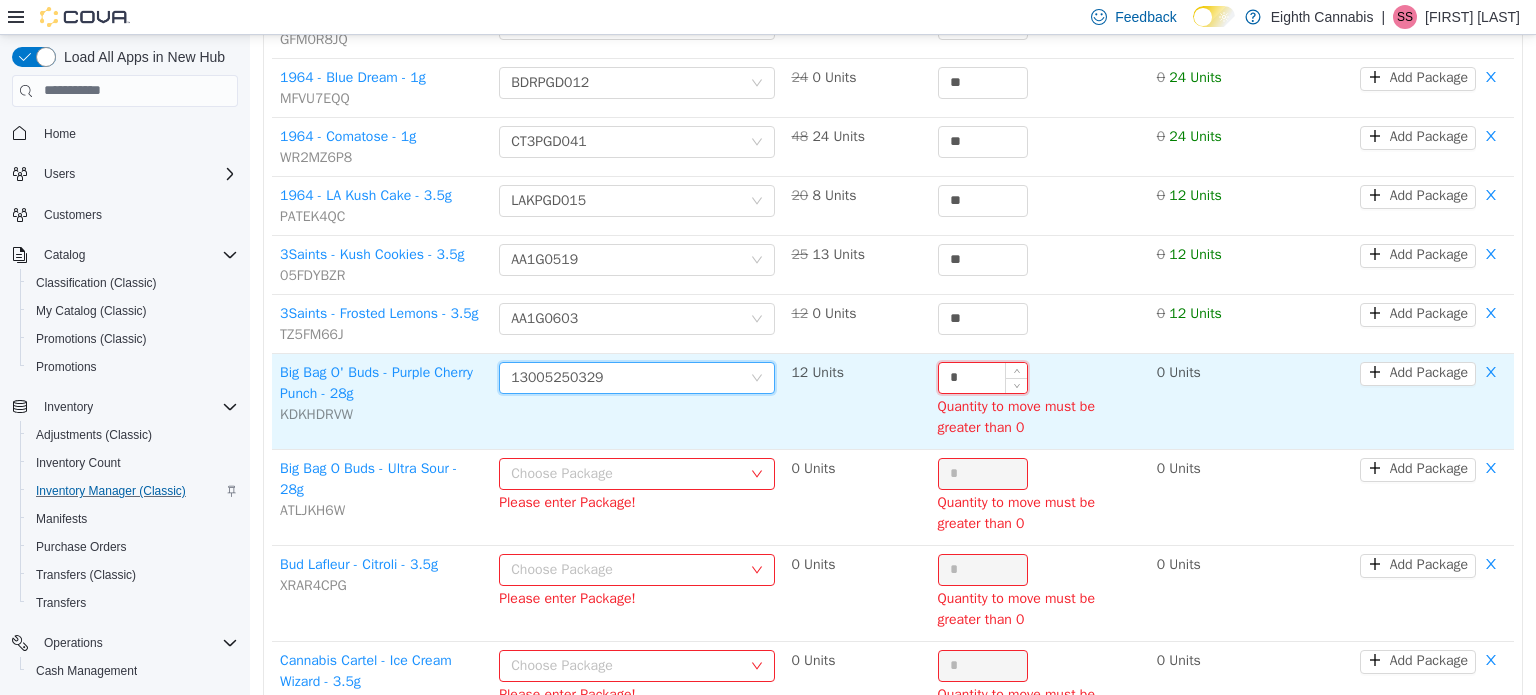 click on "*" at bounding box center [983, 377] 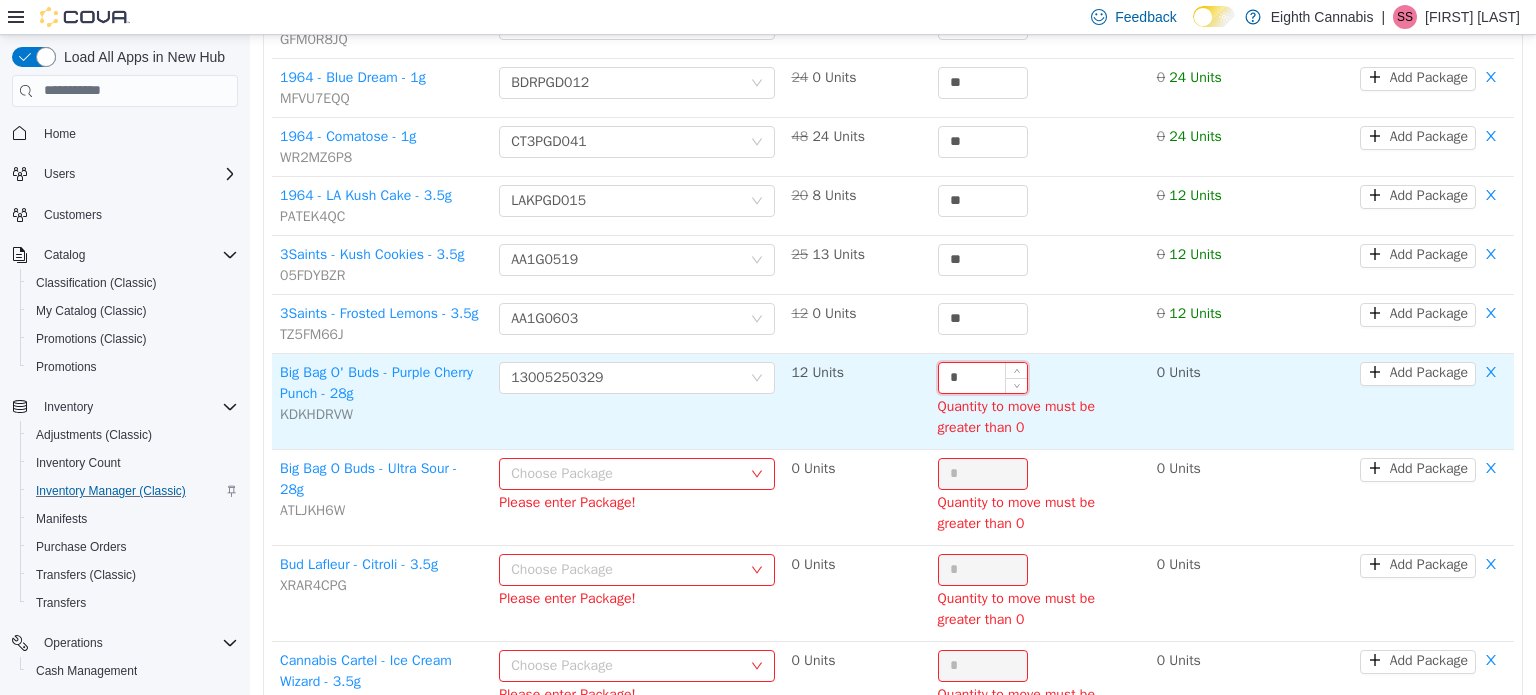 drag, startPoint x: 972, startPoint y: 393, endPoint x: 1785, endPoint y: 65, distance: 876.6716 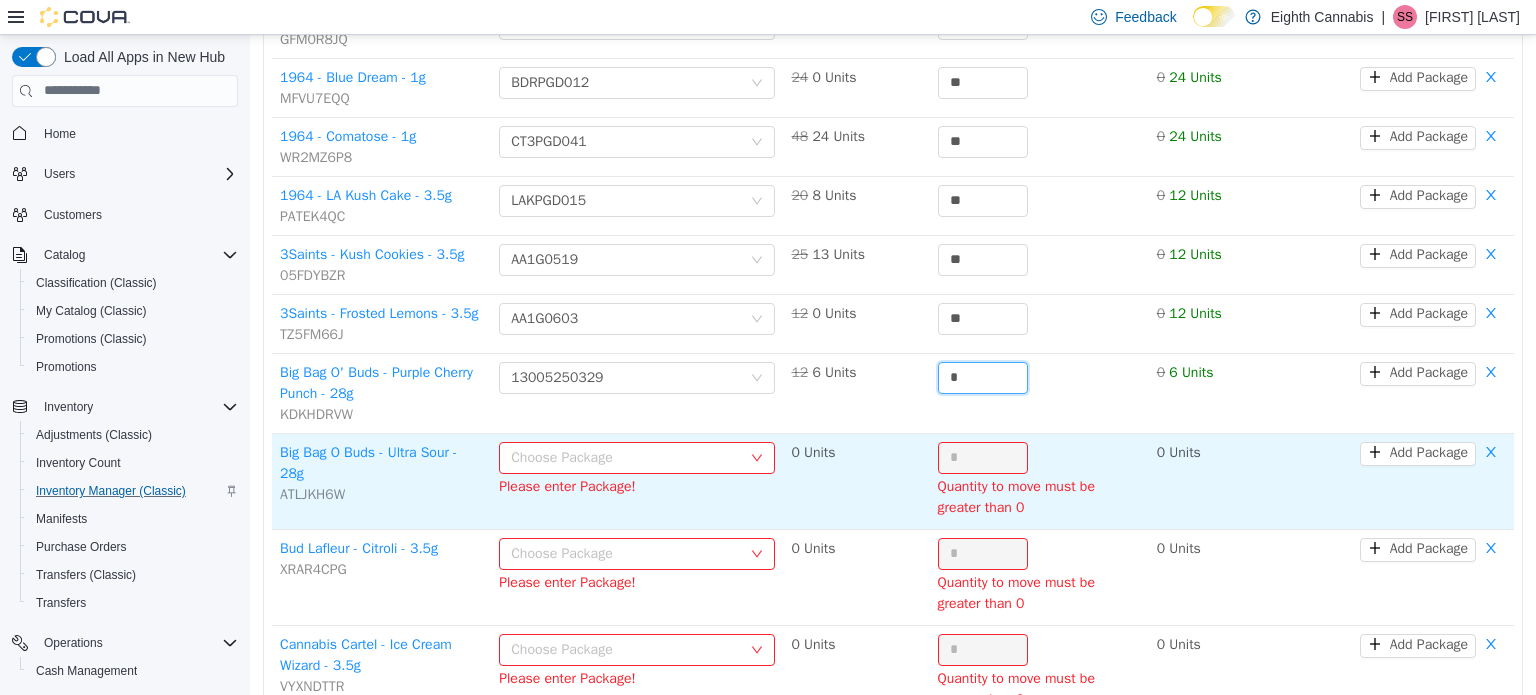 type on "*" 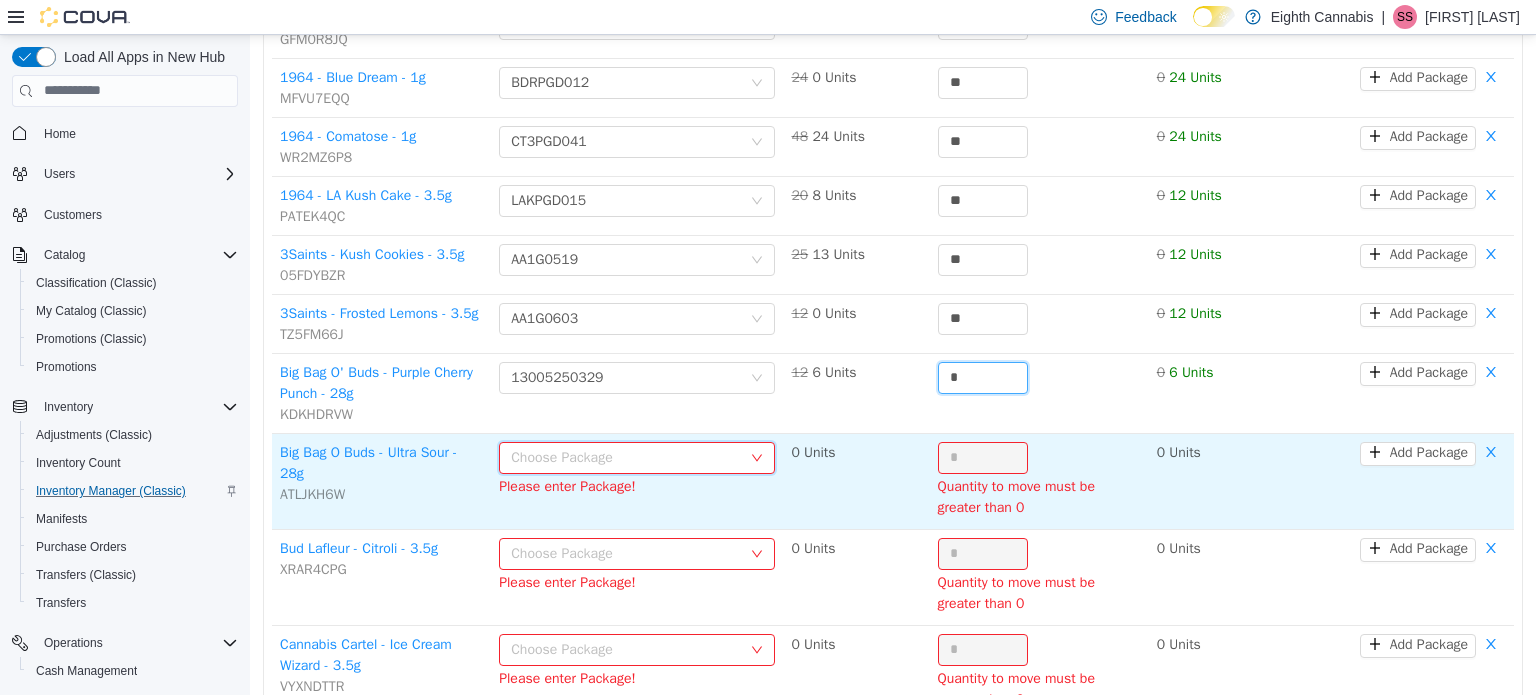 click on "Choose Package" at bounding box center [630, 457] 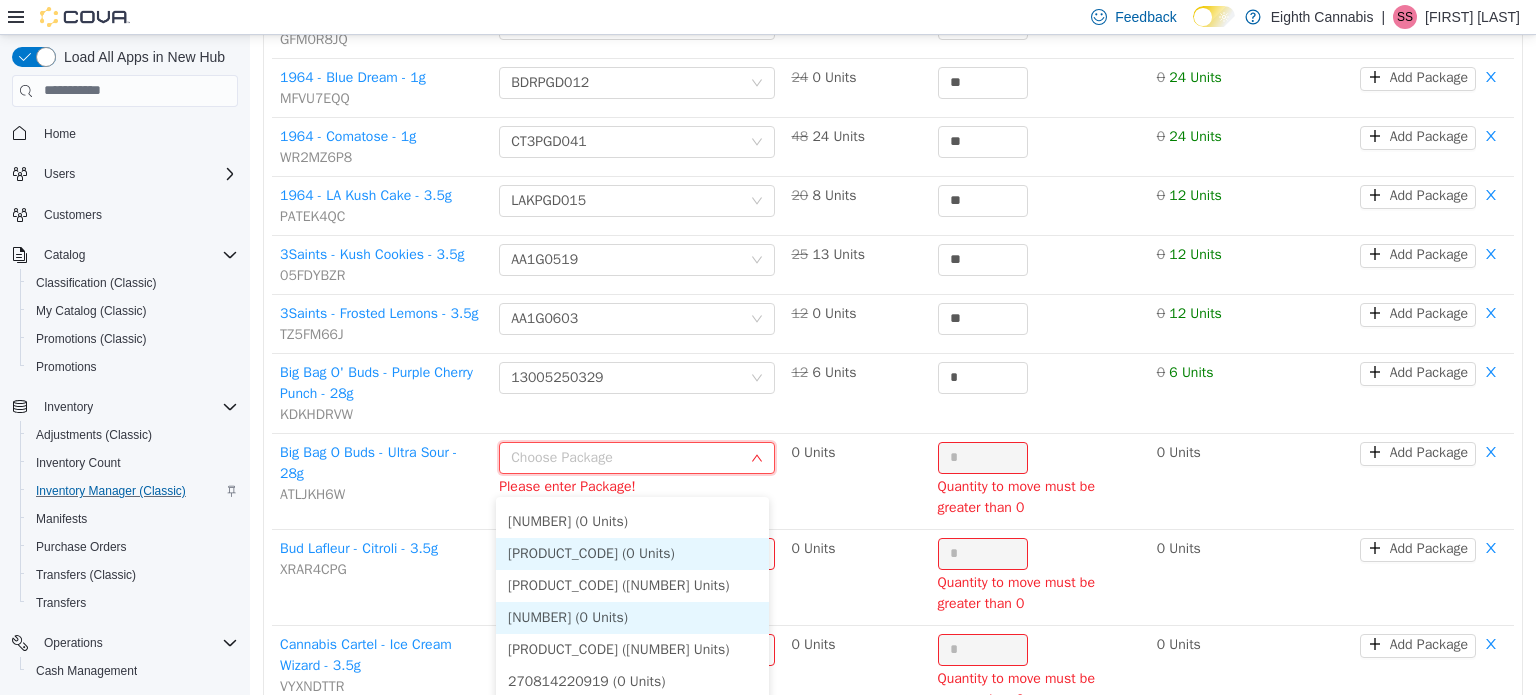 scroll, scrollTop: 1500, scrollLeft: 0, axis: vertical 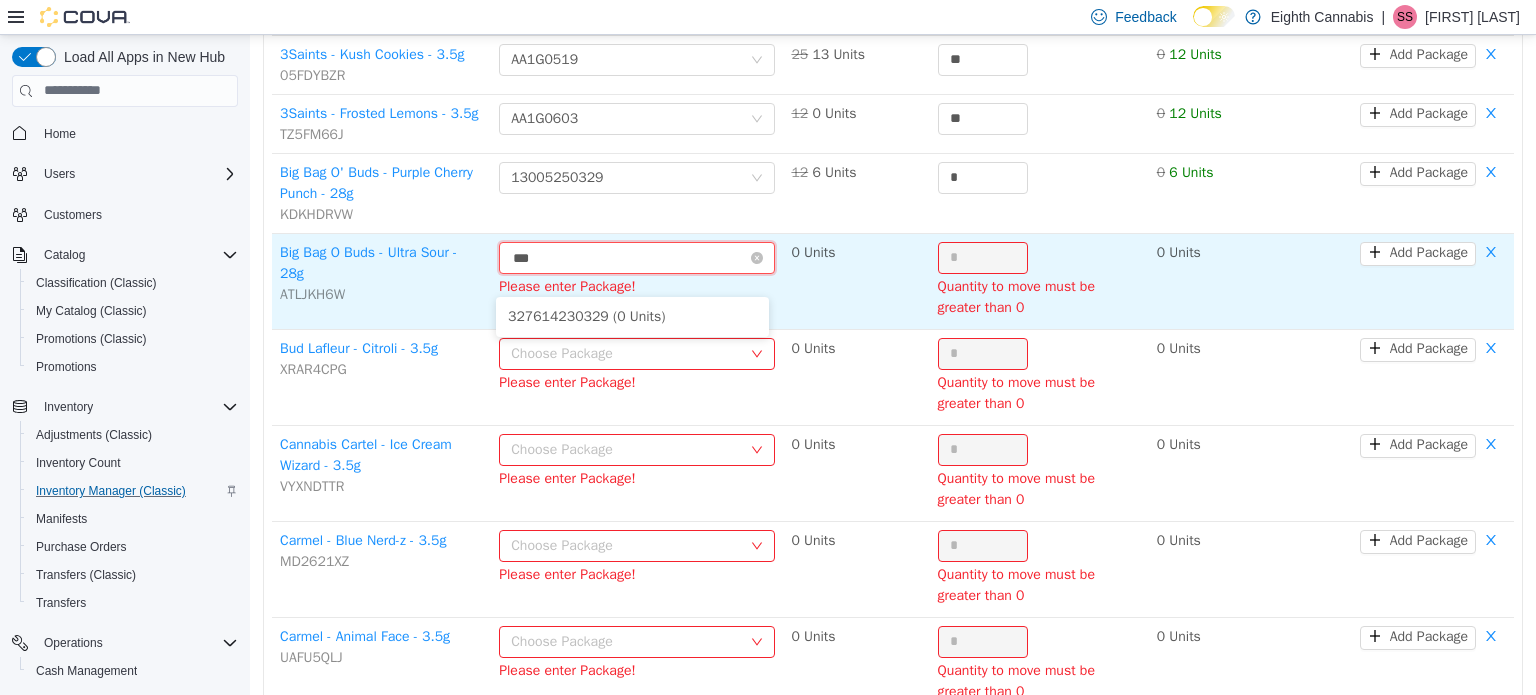 type on "***" 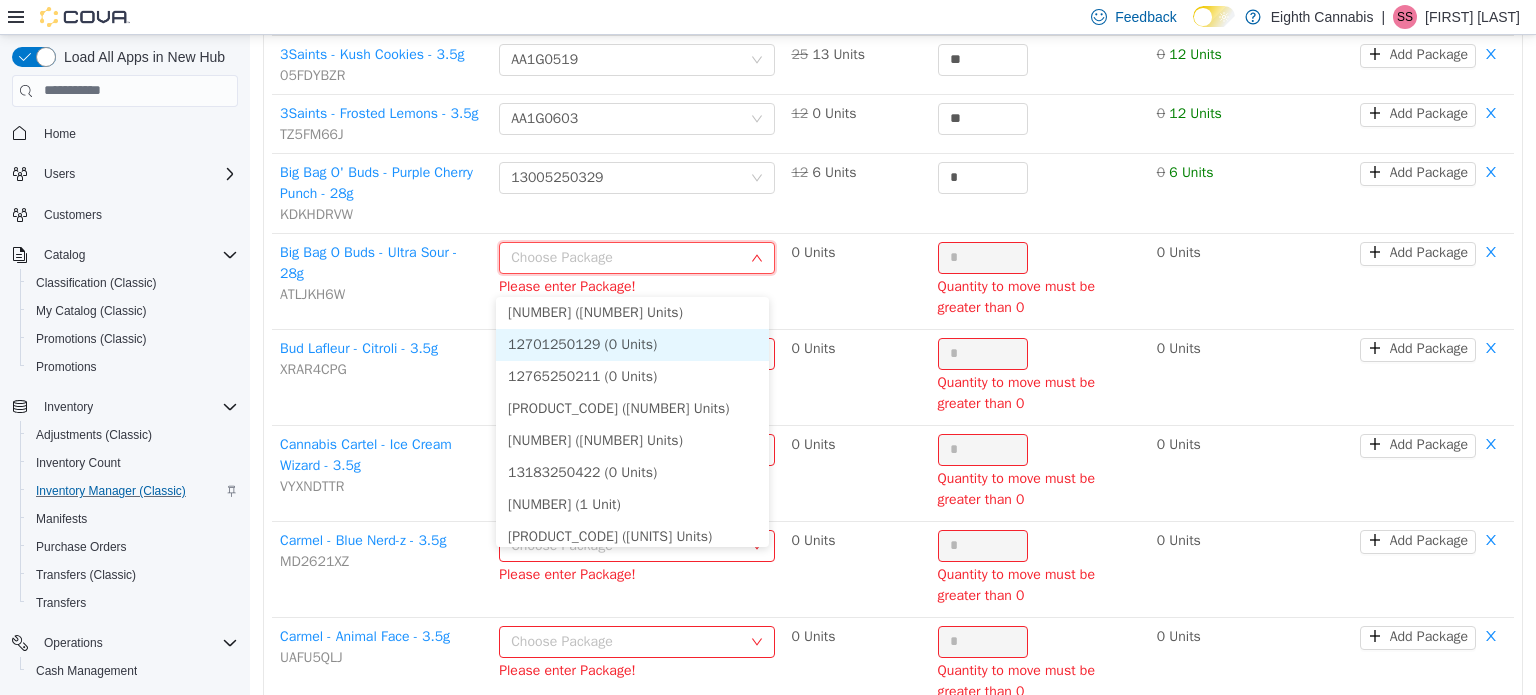 scroll, scrollTop: 1000, scrollLeft: 0, axis: vertical 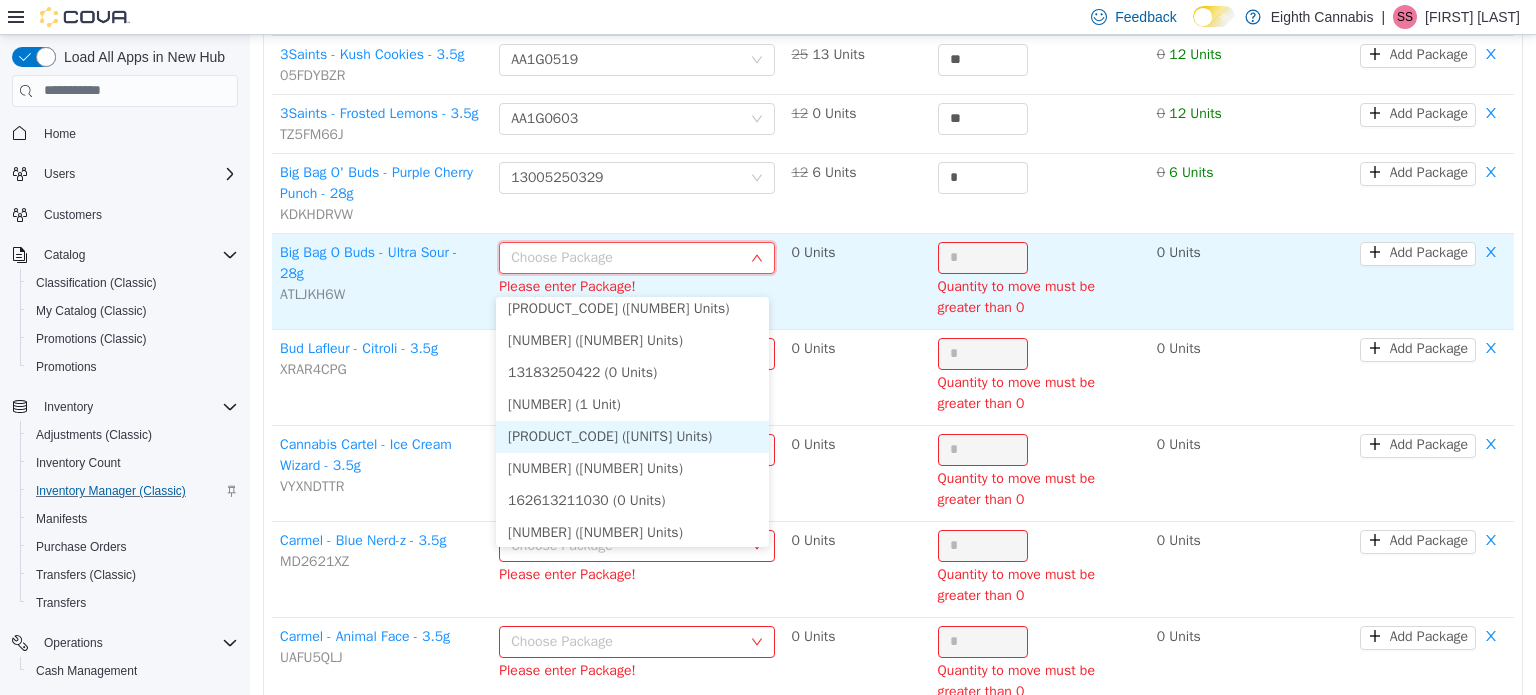 drag, startPoint x: 624, startPoint y: 427, endPoint x: 965, endPoint y: 272, distance: 374.57443 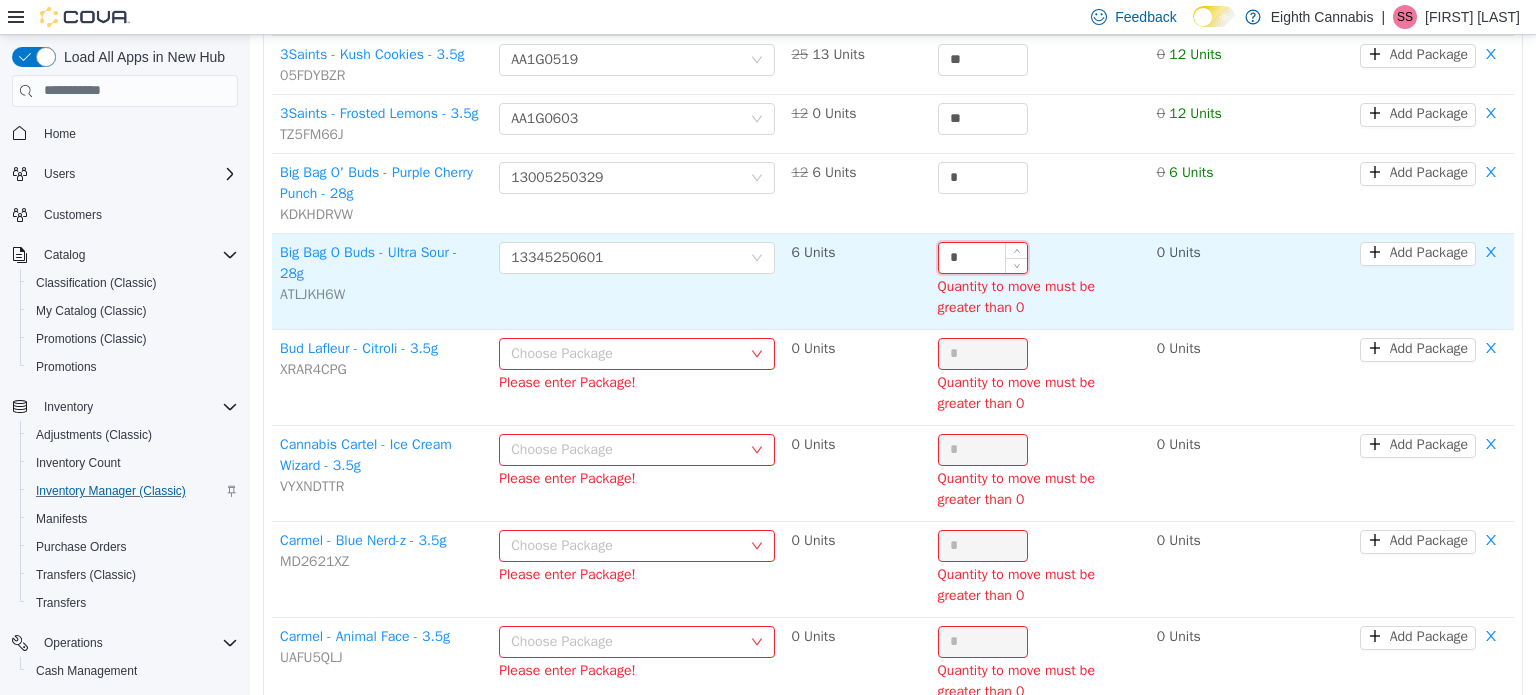click on "*" at bounding box center [983, 257] 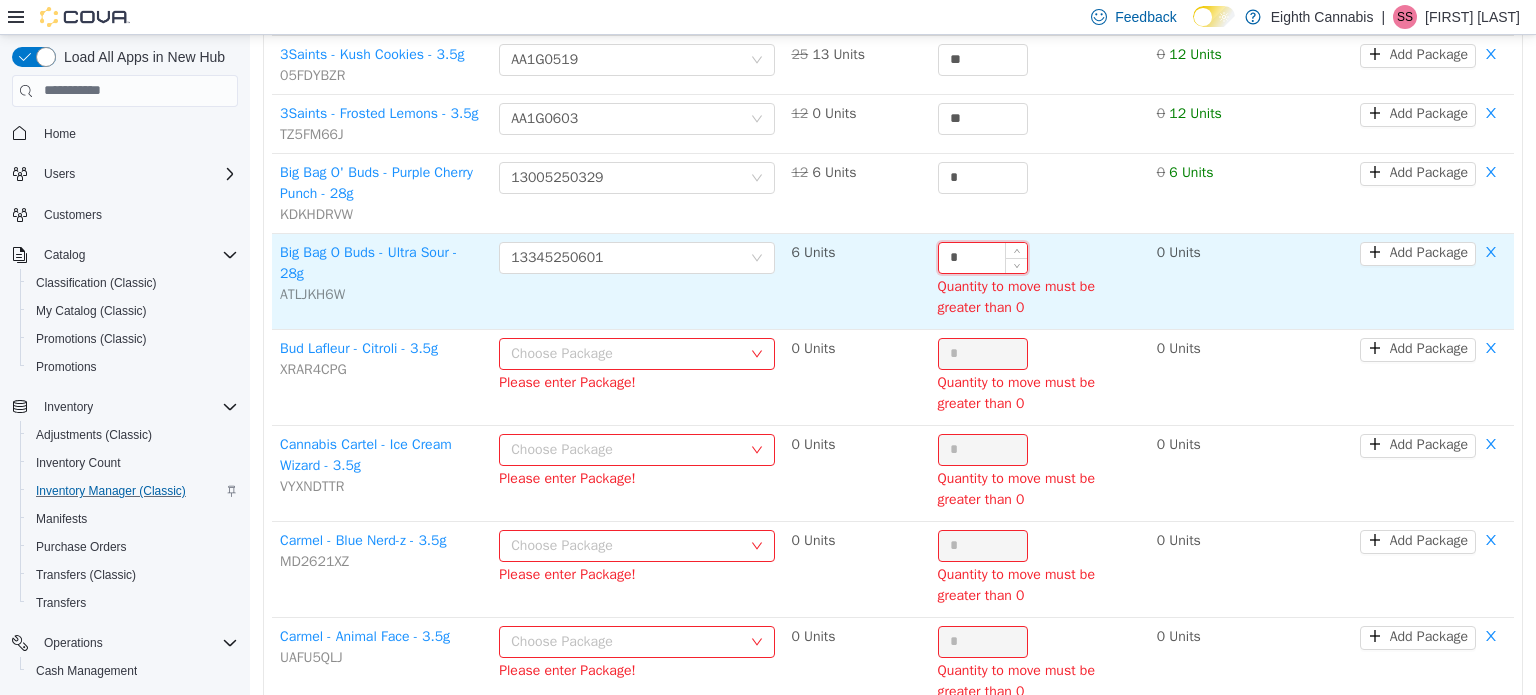 click on "*" at bounding box center [983, 257] 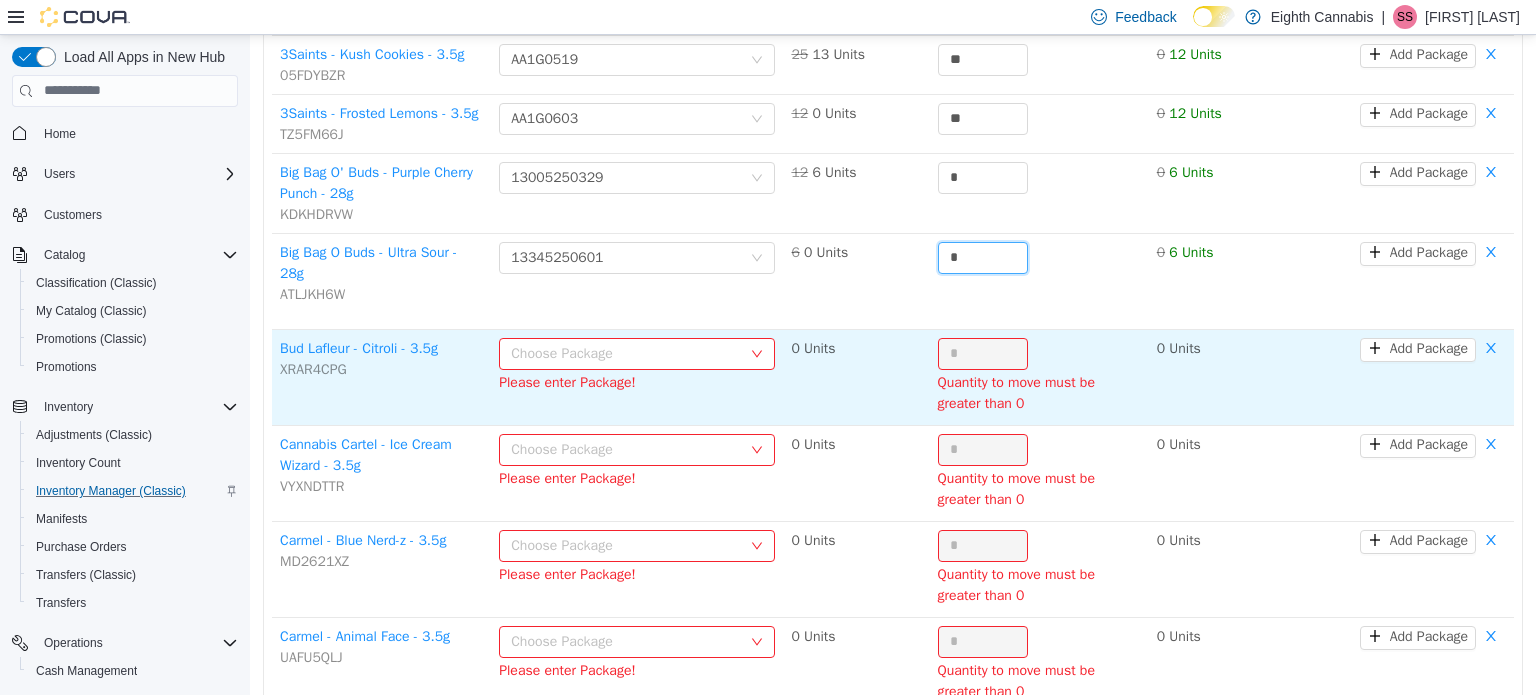 type on "*" 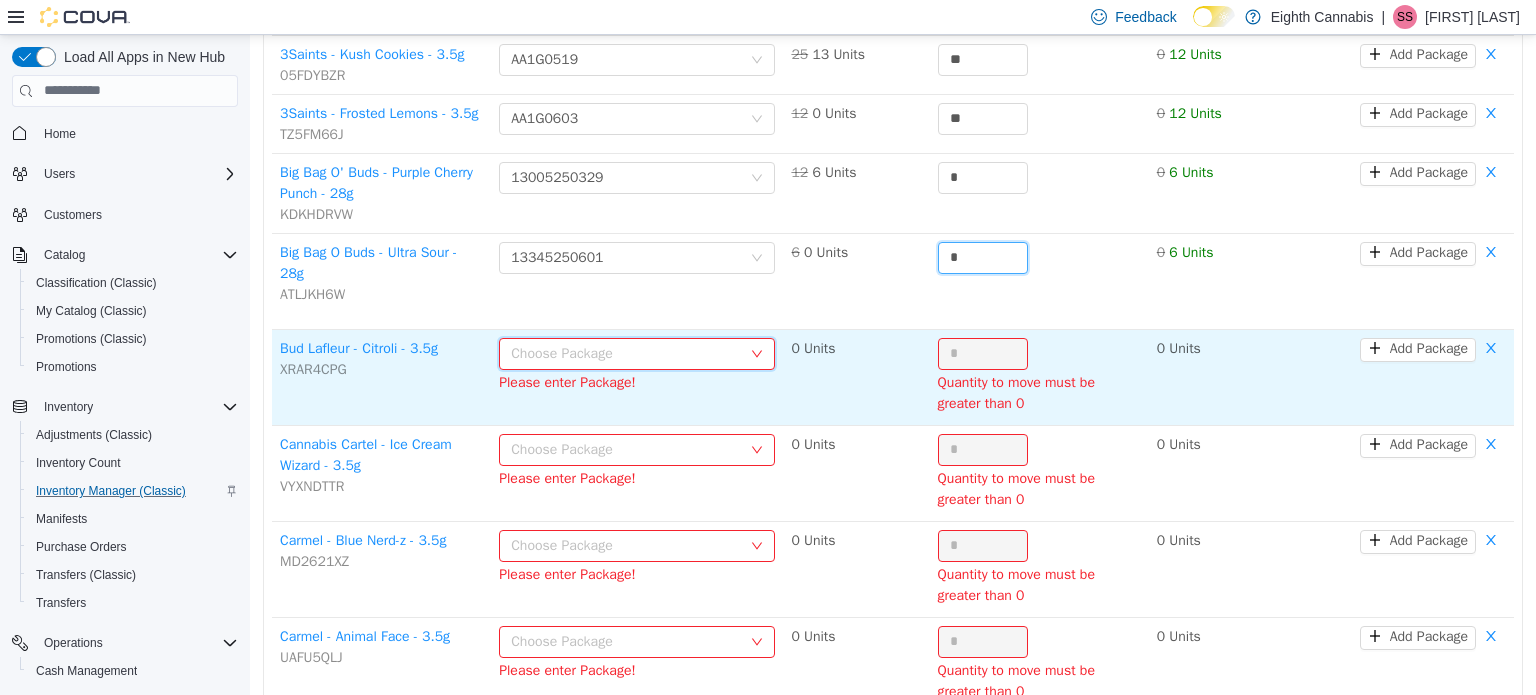 click on "Choose Package" at bounding box center (630, 353) 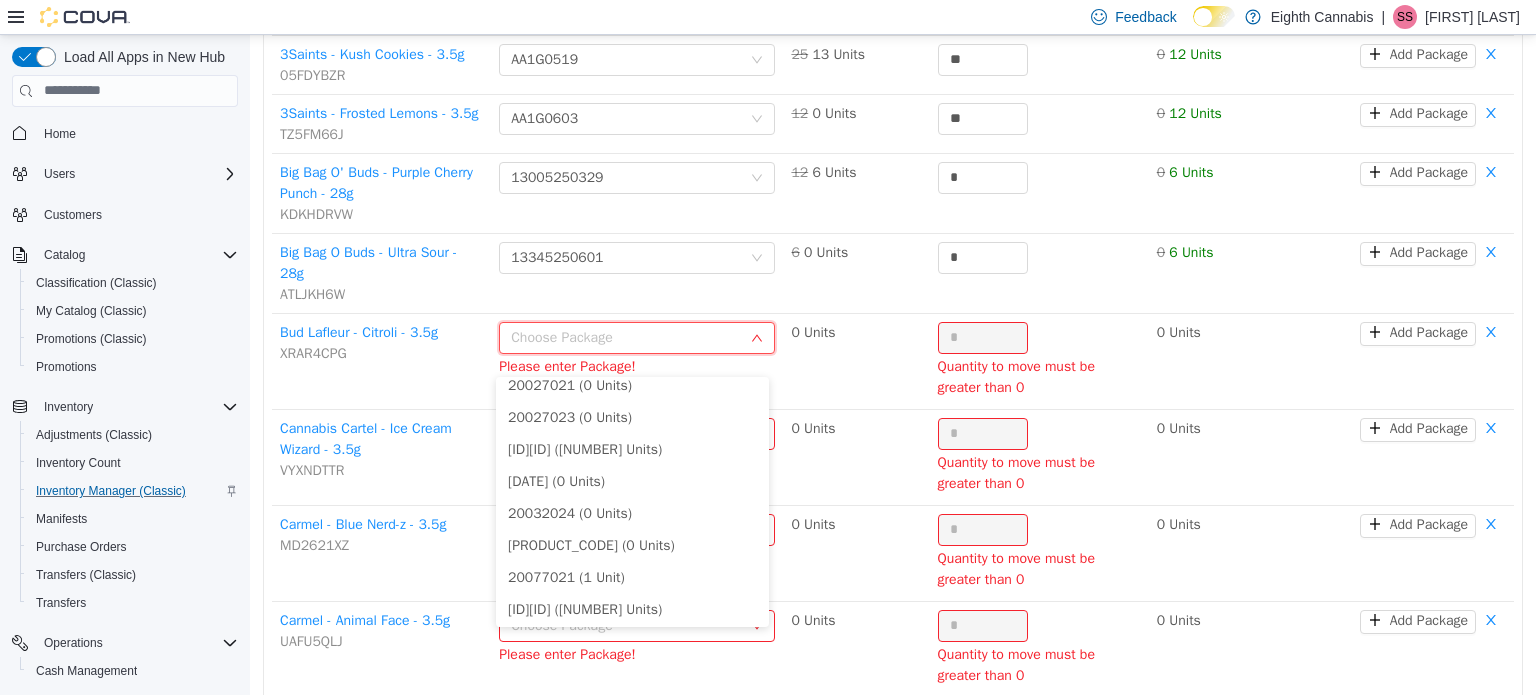 scroll, scrollTop: 589, scrollLeft: 0, axis: vertical 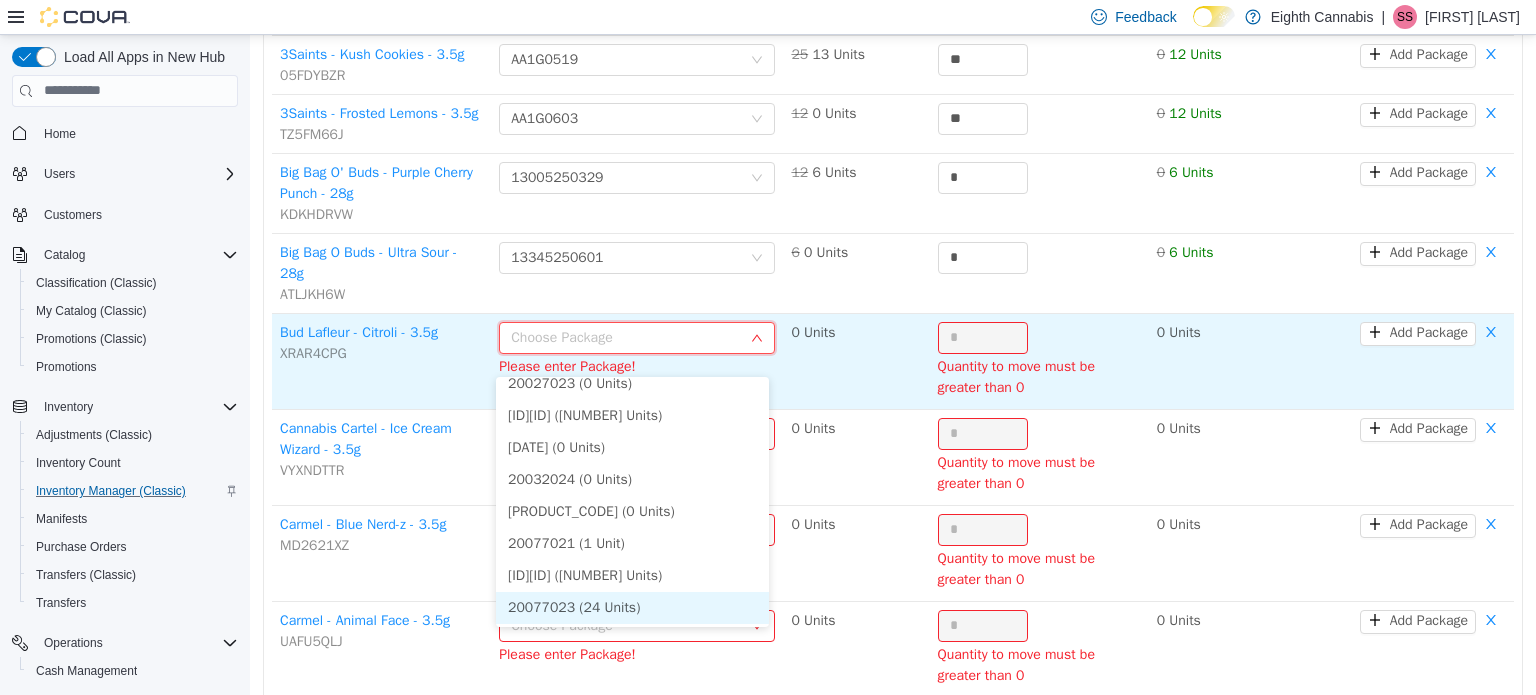 click on "20077023 (24 Units)" at bounding box center [632, 607] 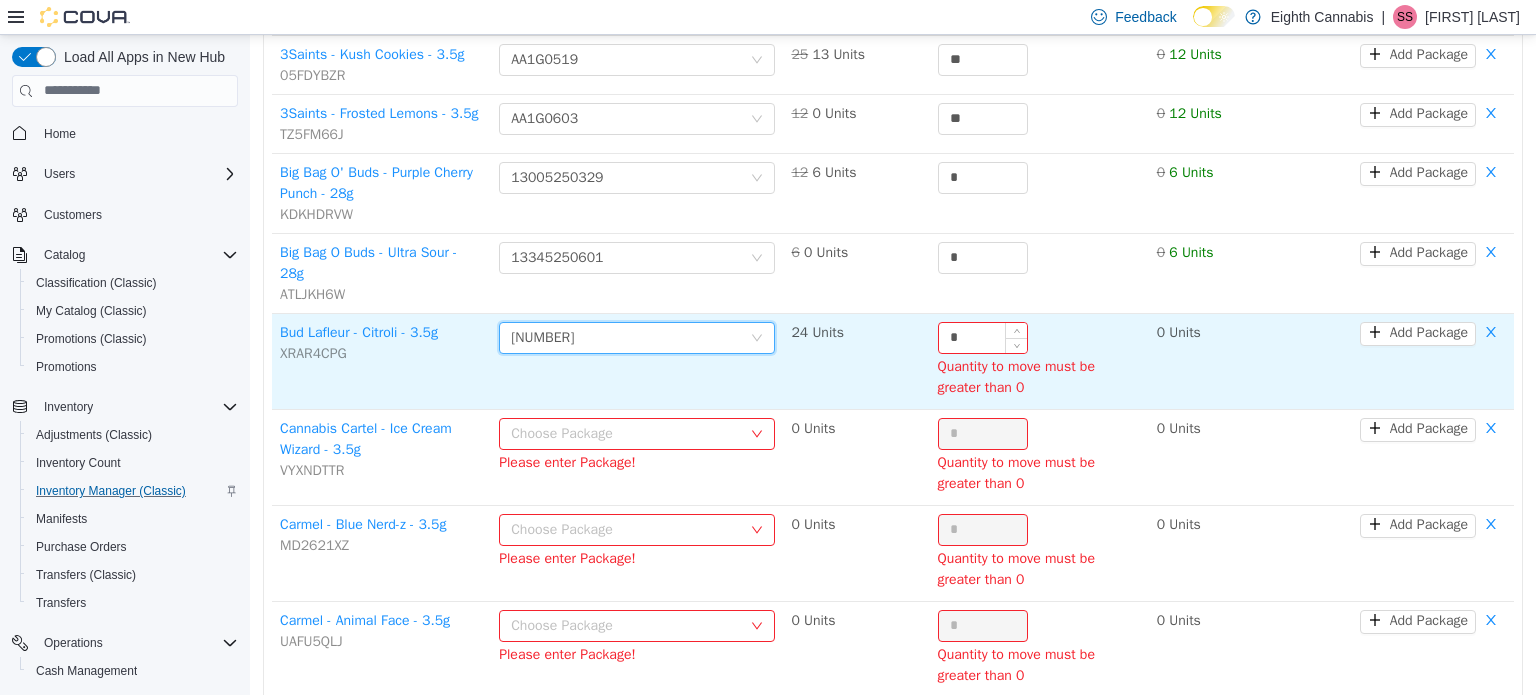 click on "*" at bounding box center [983, 337] 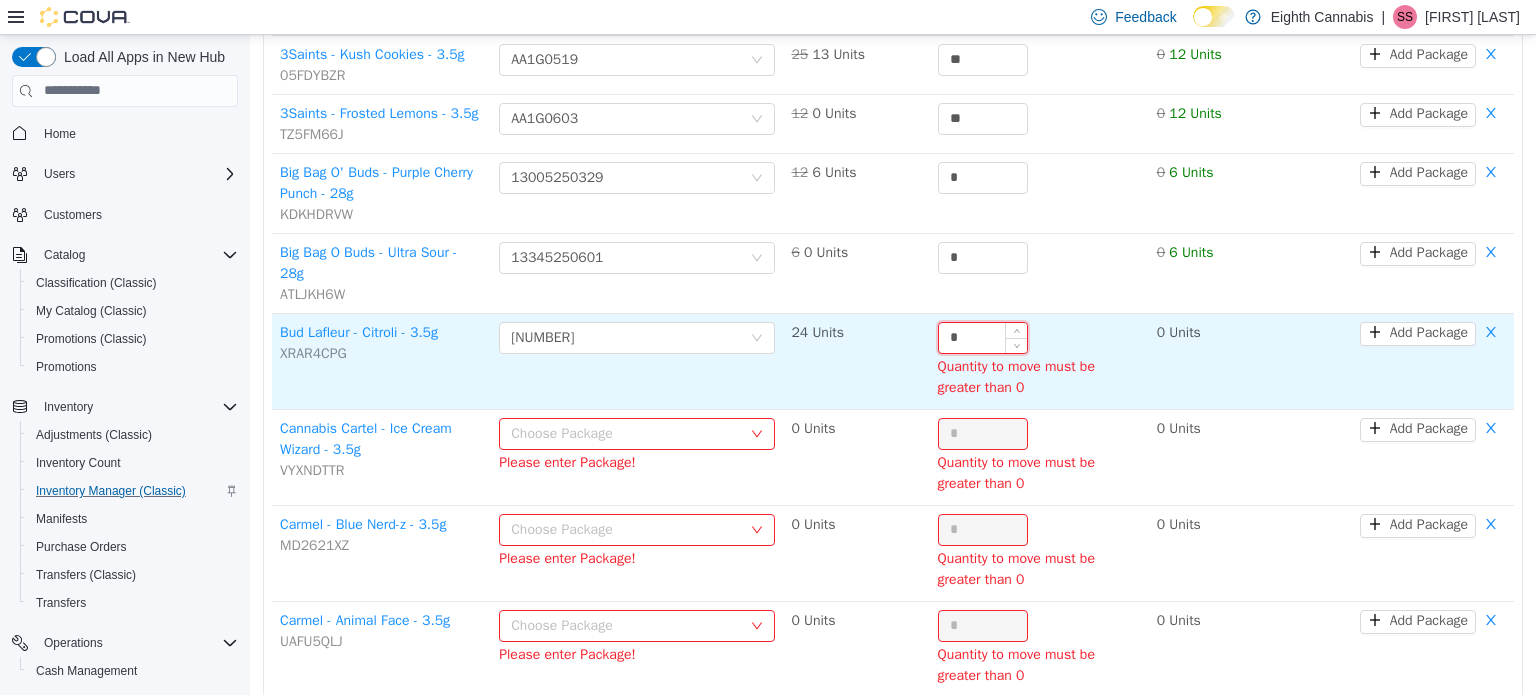 click on "*" at bounding box center (983, 337) 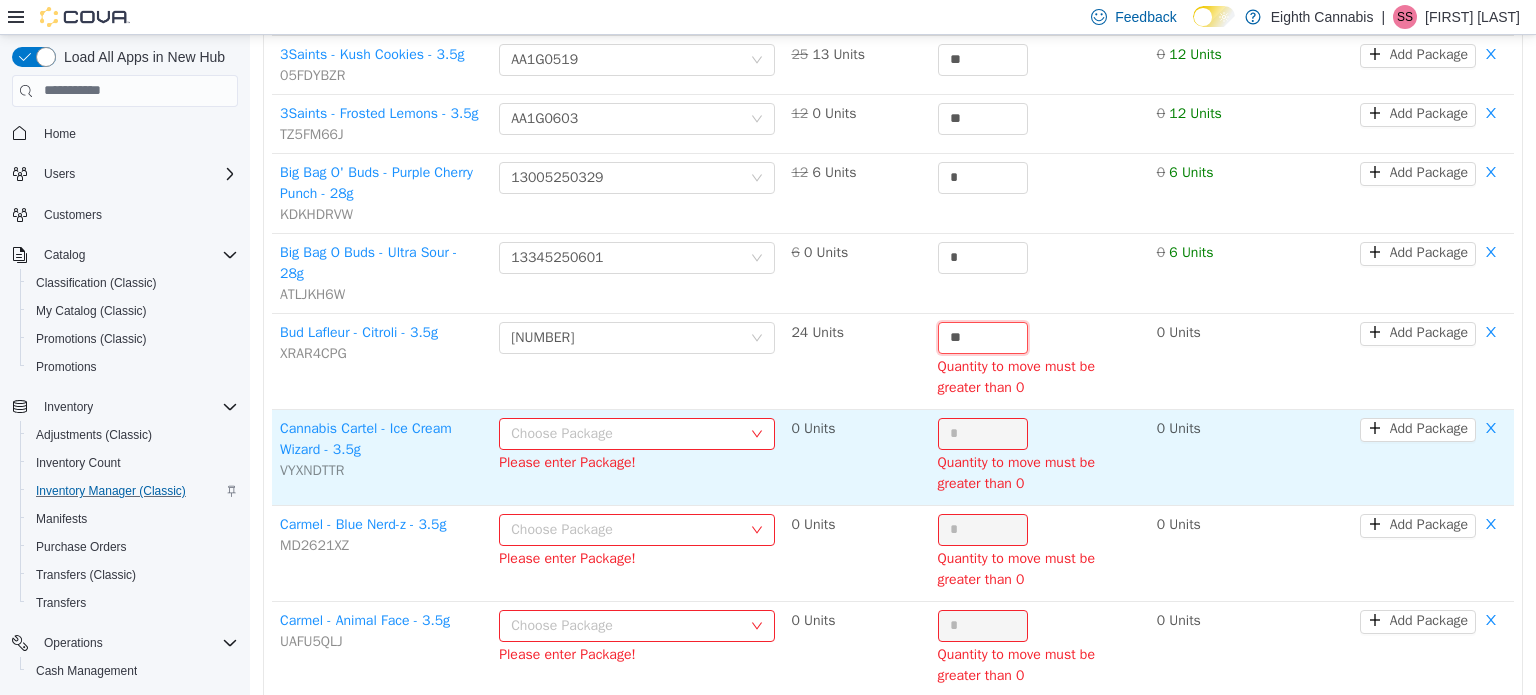 click on "Choose Package" at bounding box center [626, 433] 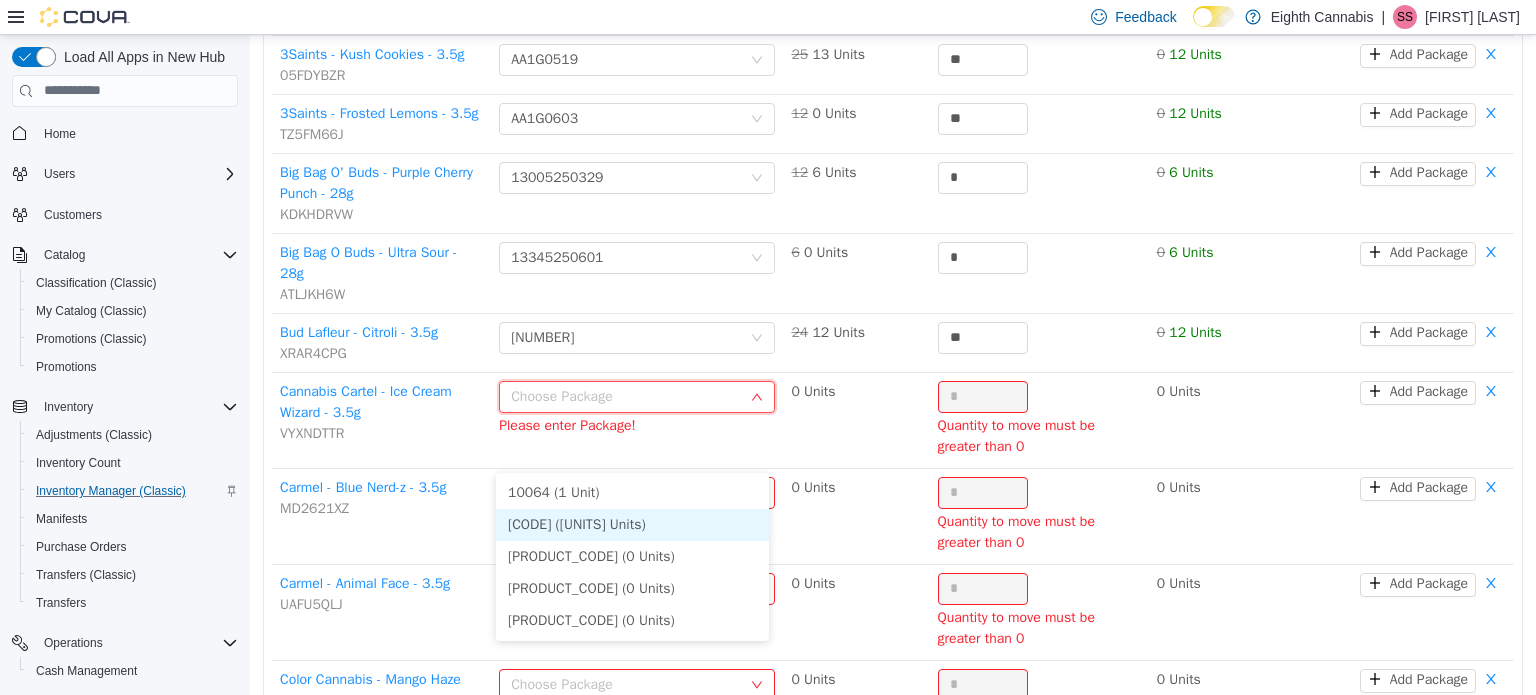 click on "[CODE] ([UNITS] Units)" at bounding box center [632, 524] 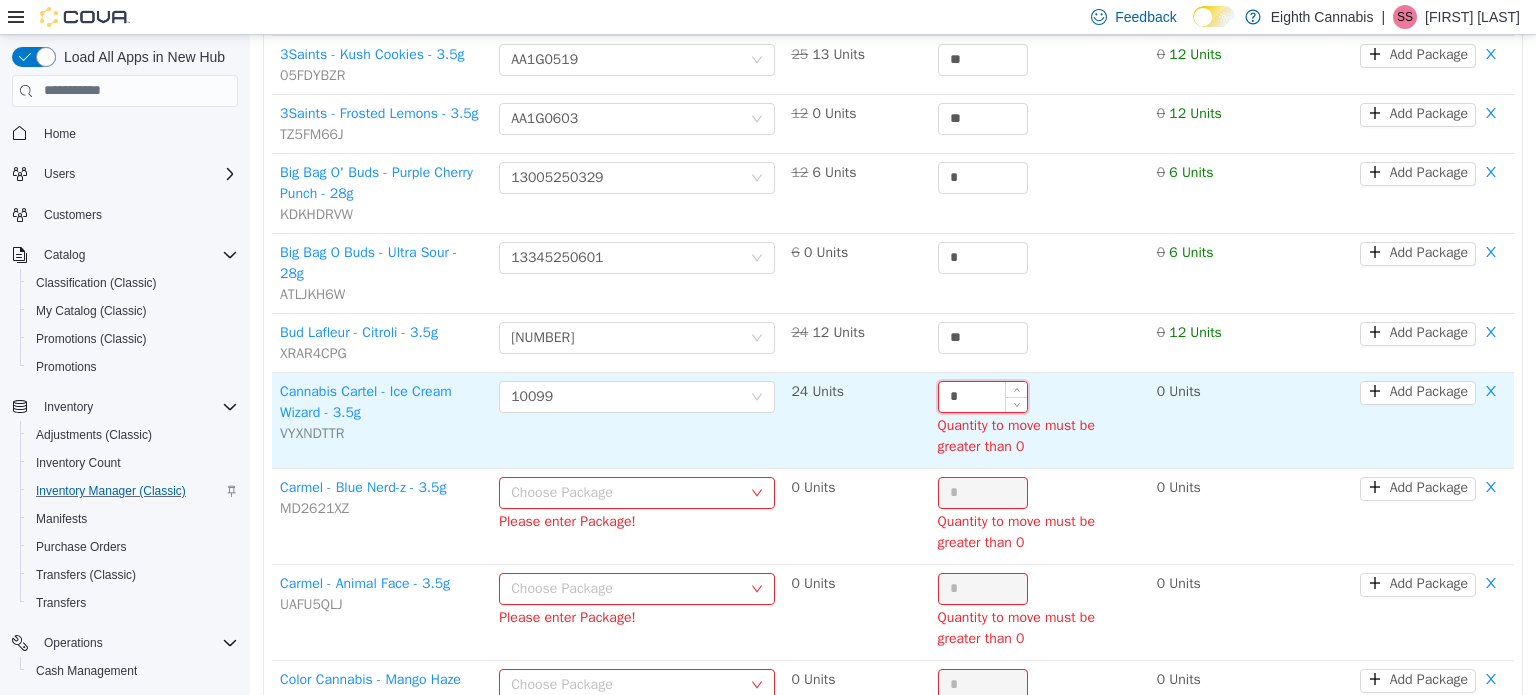 click on "*" at bounding box center [983, 396] 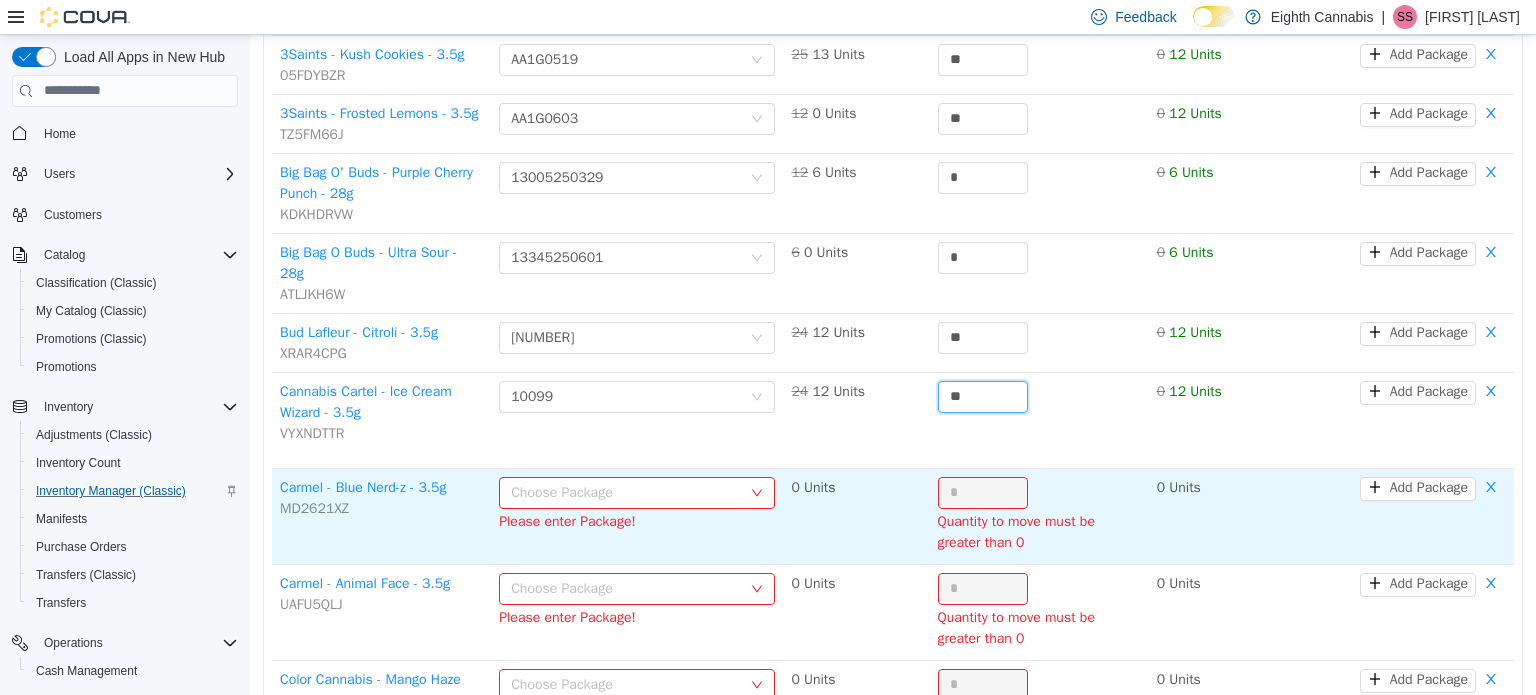 type on "**" 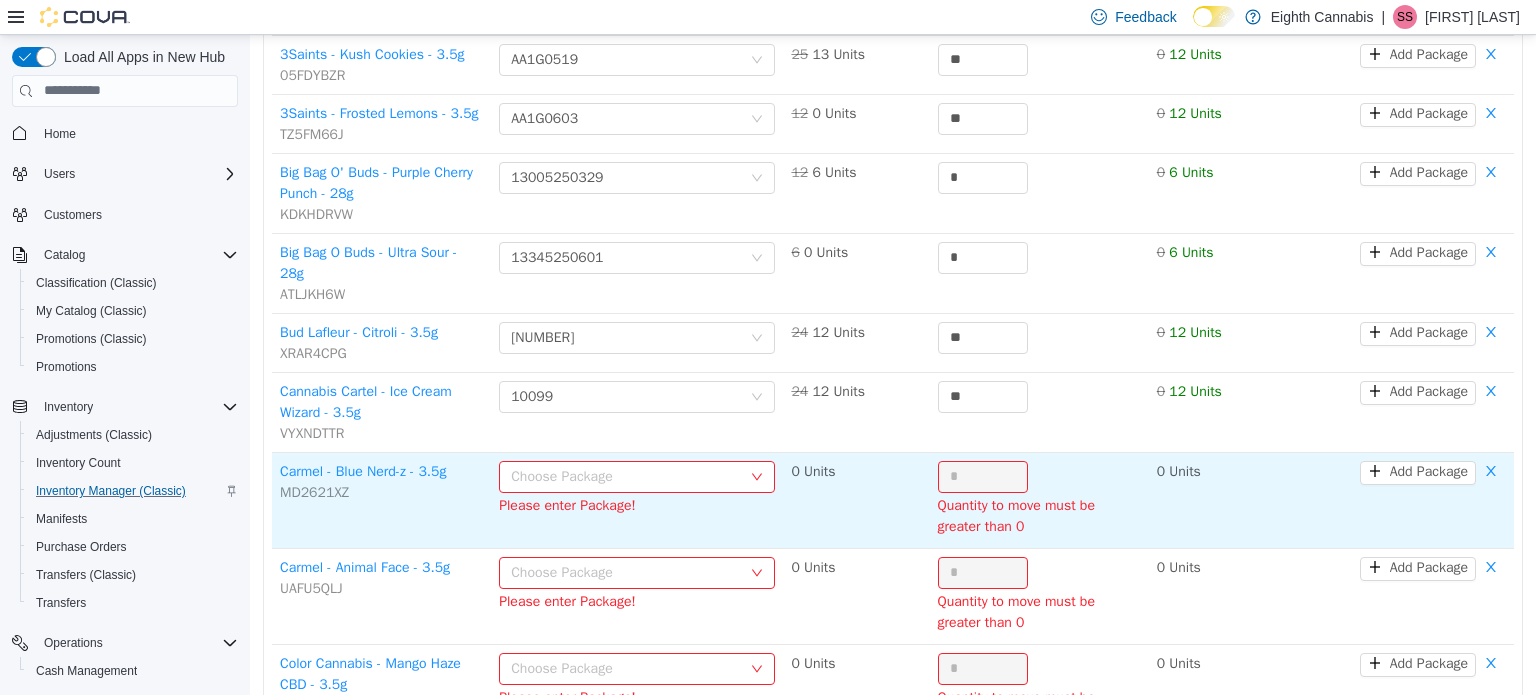 click on "Choose Package Please enter Package!" at bounding box center (637, 485) 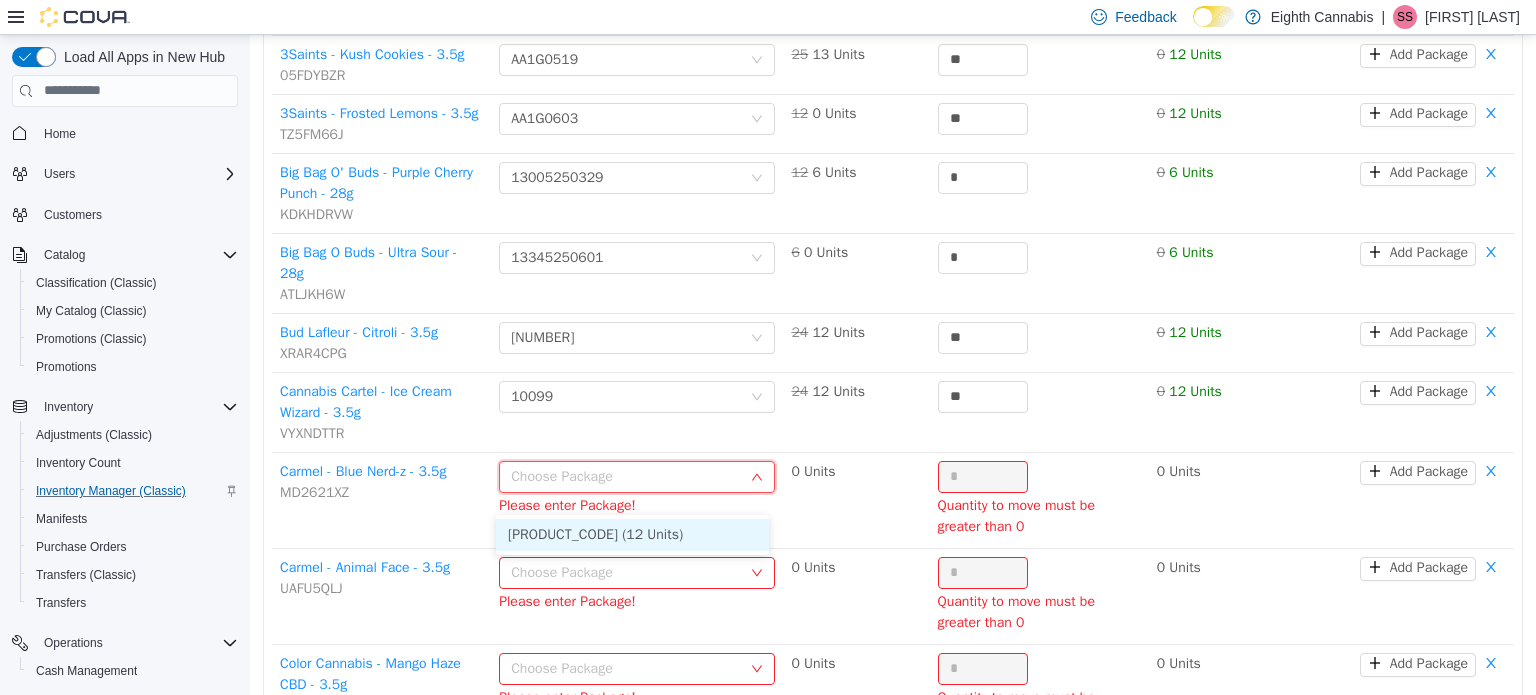 click on "[PRODUCT_CODE] (12 Units)" at bounding box center [632, 534] 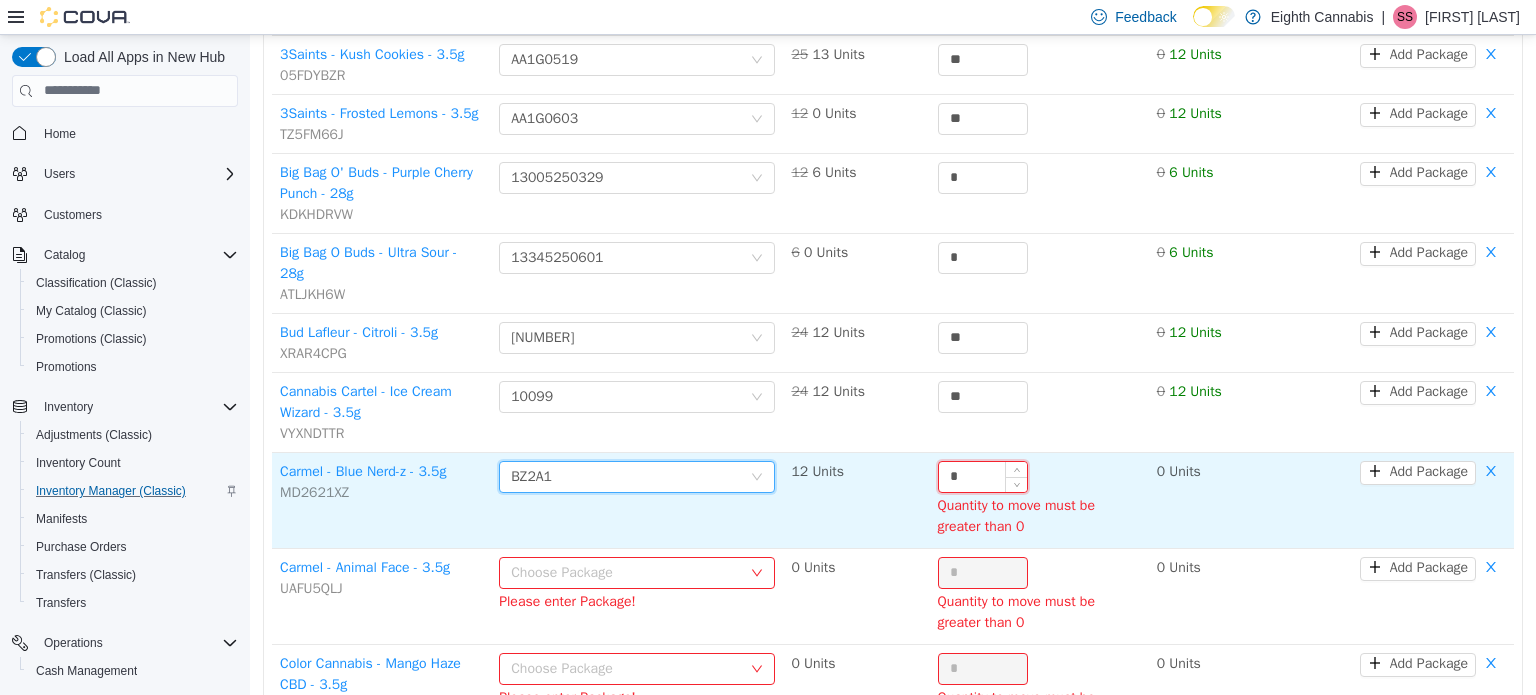 click on "*" at bounding box center (983, 476) 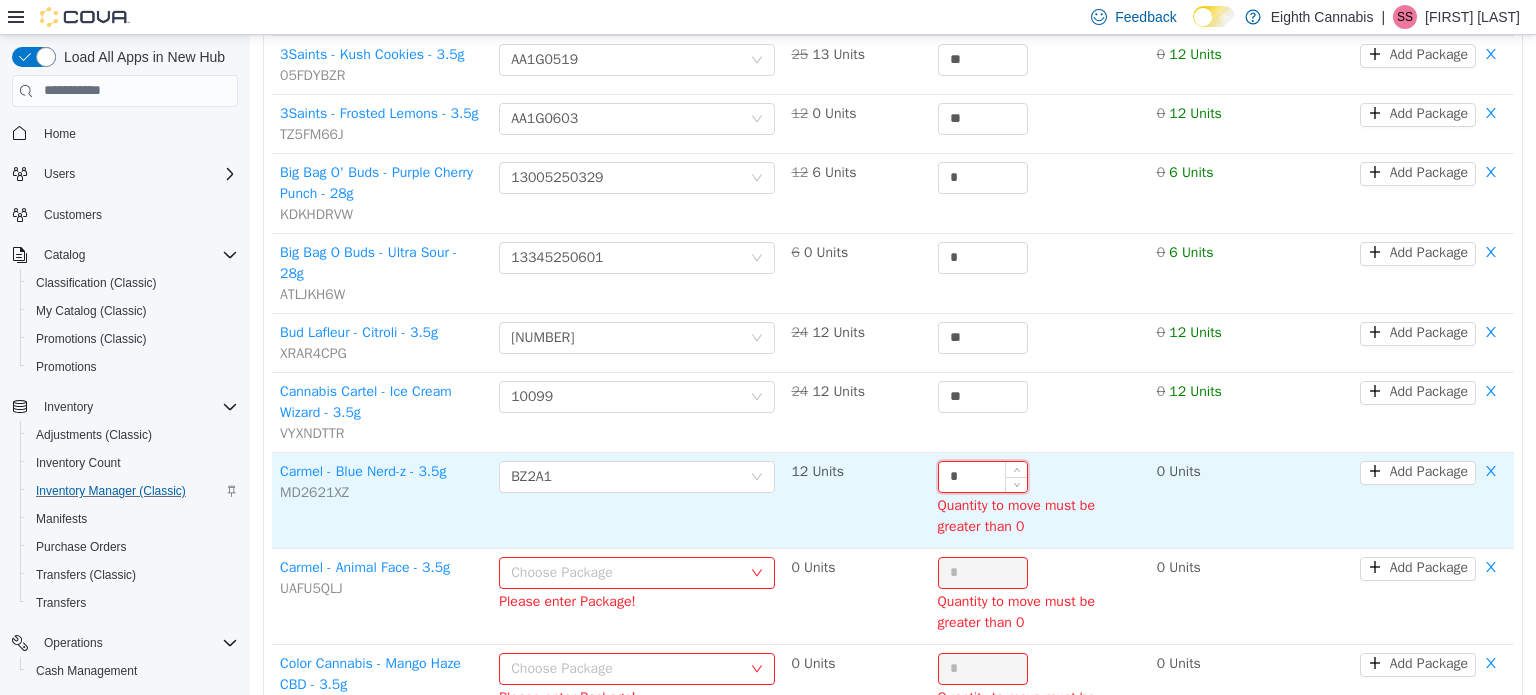 click on "*" at bounding box center [983, 476] 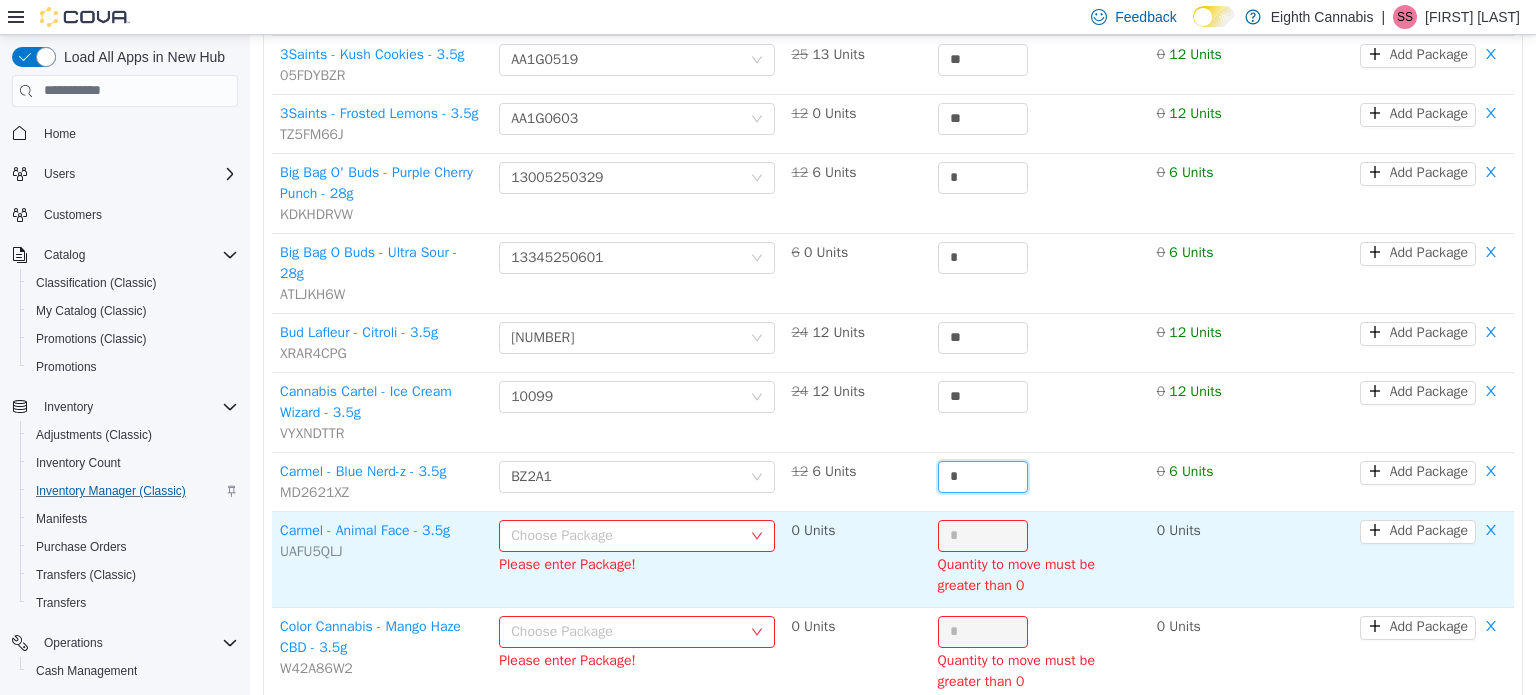 click on "Choose Package" at bounding box center [626, 535] 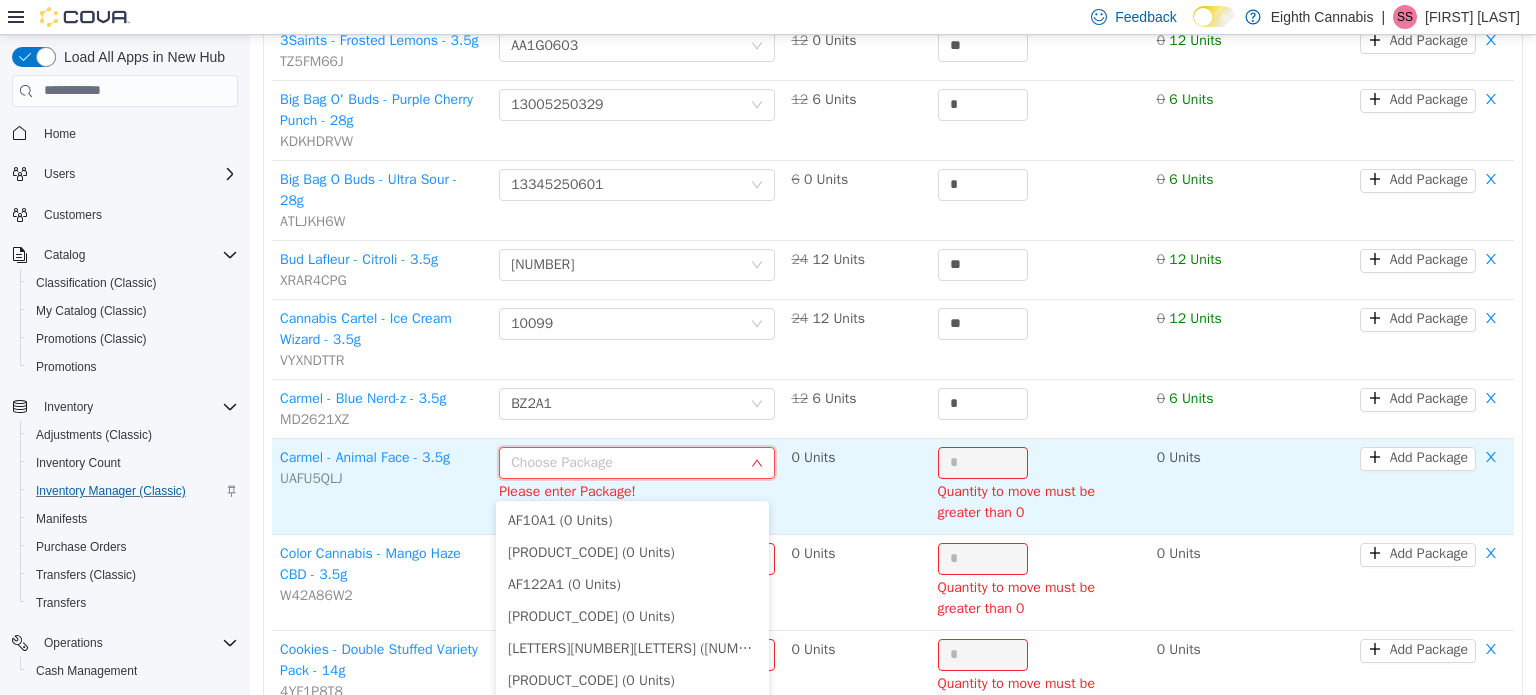 scroll, scrollTop: 800, scrollLeft: 0, axis: vertical 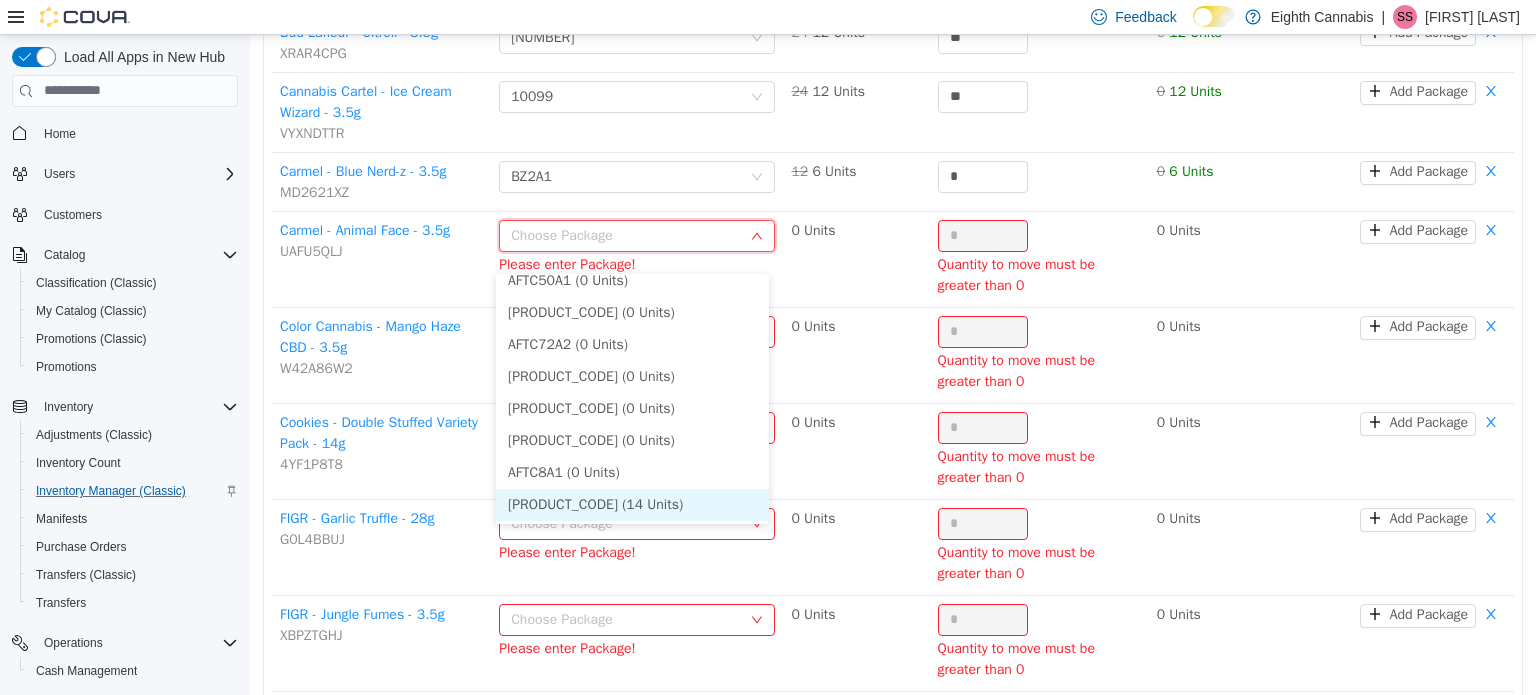 click on "[PRODUCT_CODE] (14 Units)" at bounding box center [632, 504] 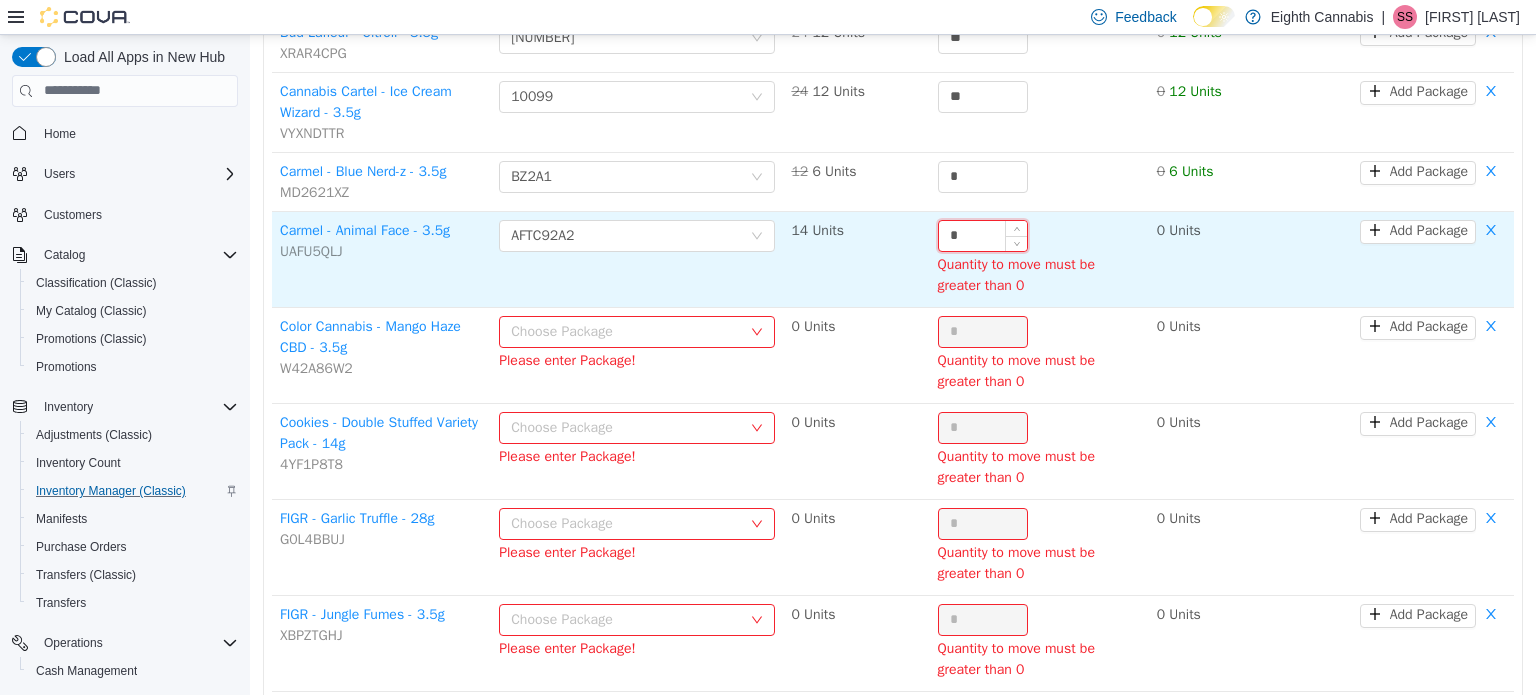 click on "*" at bounding box center [983, 235] 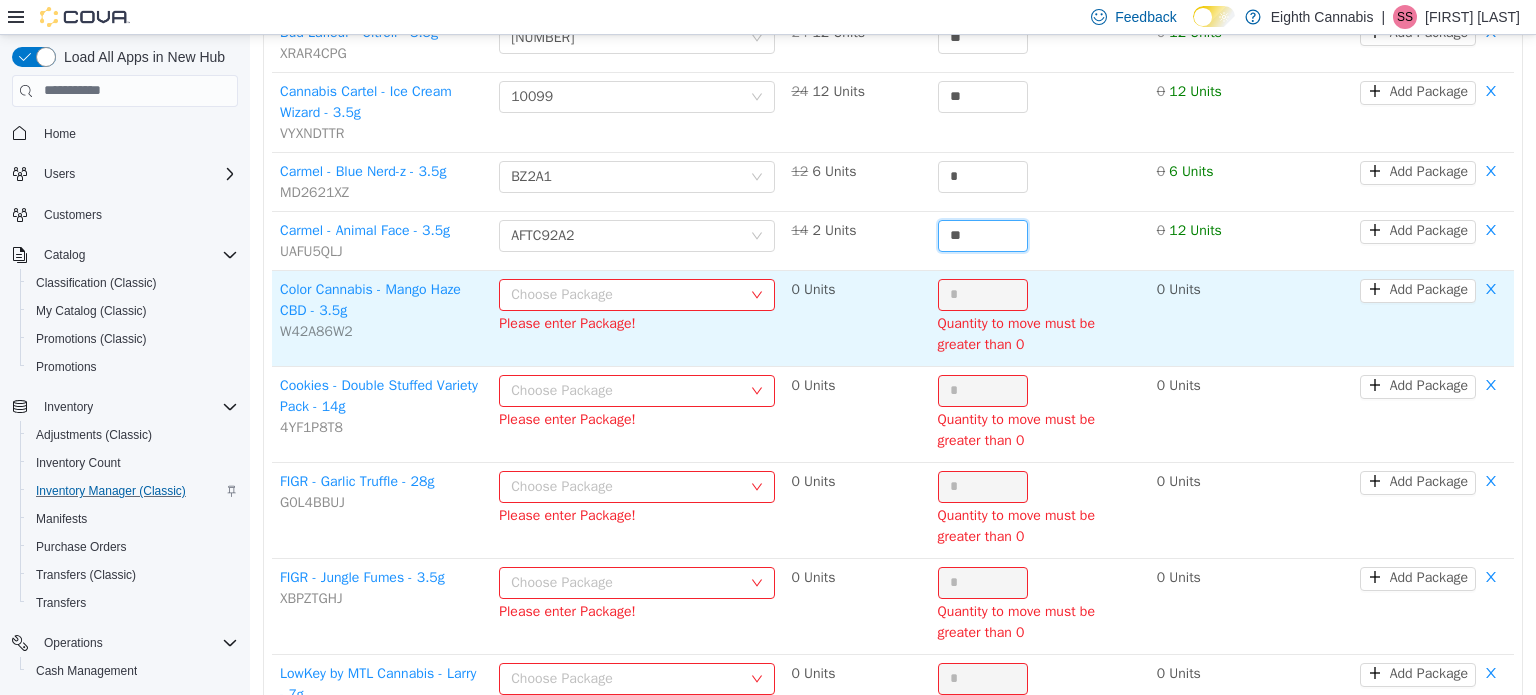 click on "Choose Package" at bounding box center [626, 294] 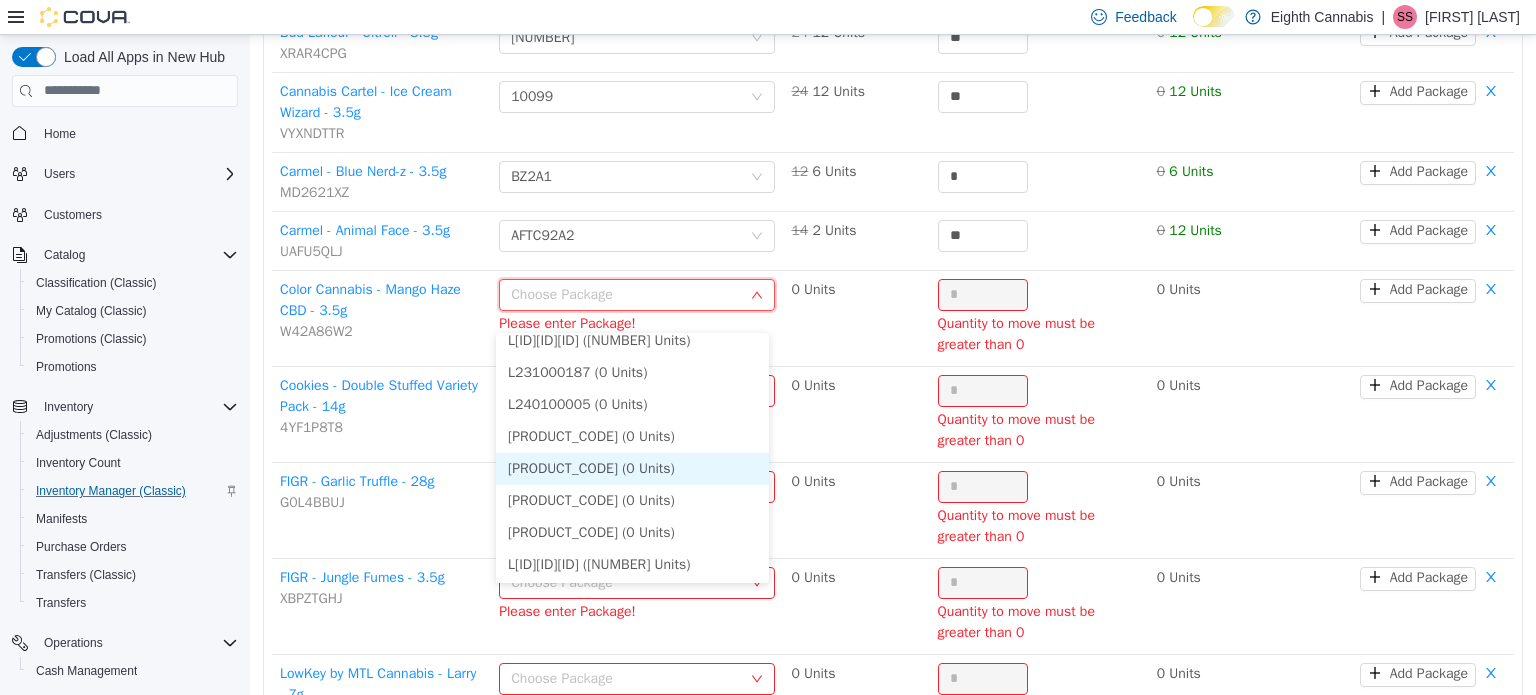 scroll, scrollTop: 493, scrollLeft: 0, axis: vertical 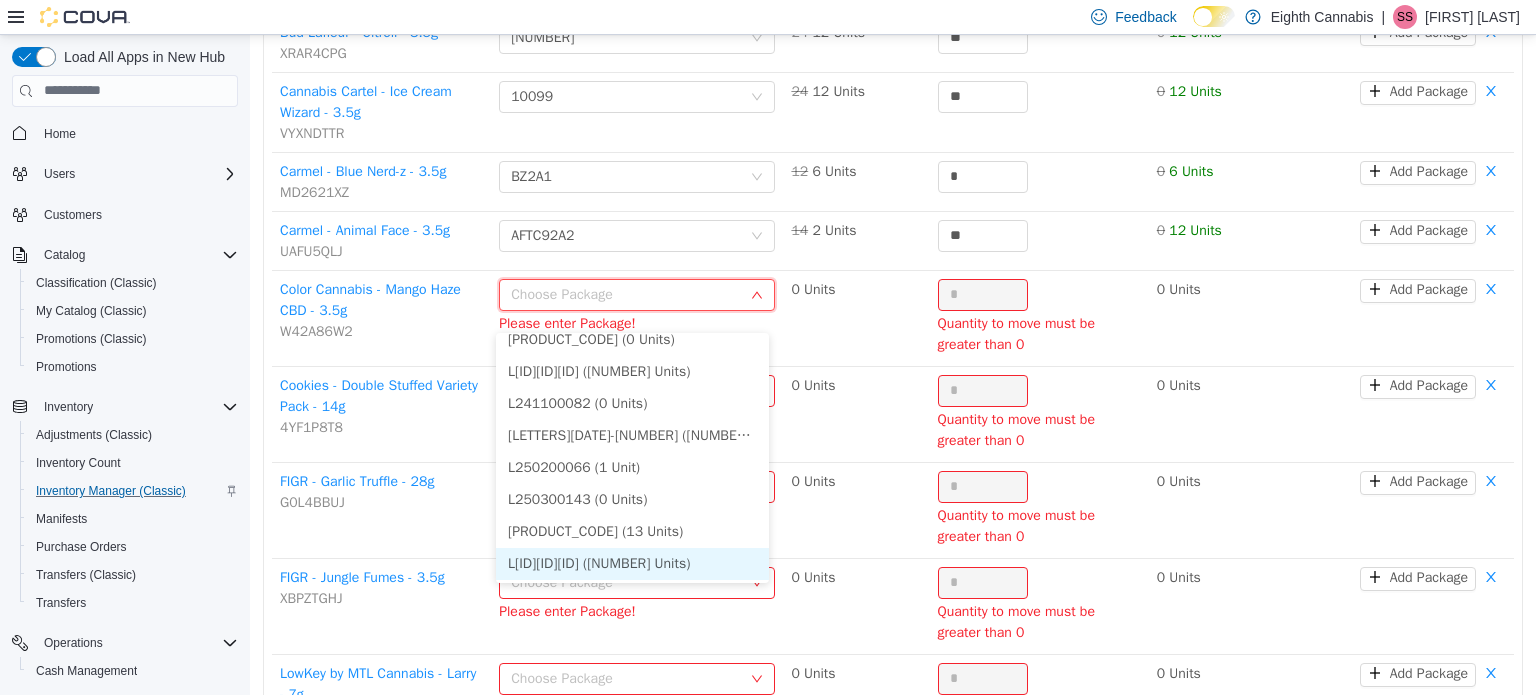 click on "L[ID][ID][ID] ([NUMBER] Units)" at bounding box center (632, 563) 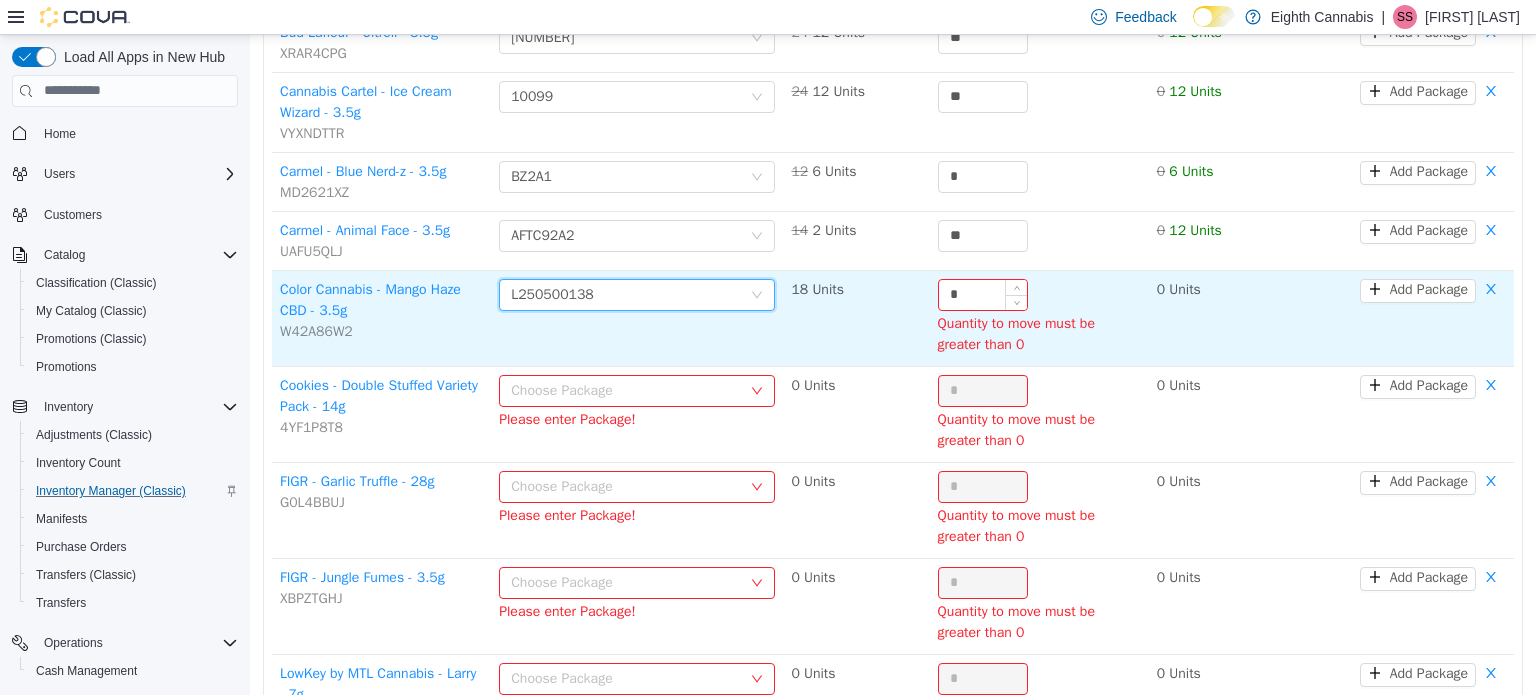 click on "*" at bounding box center [983, 294] 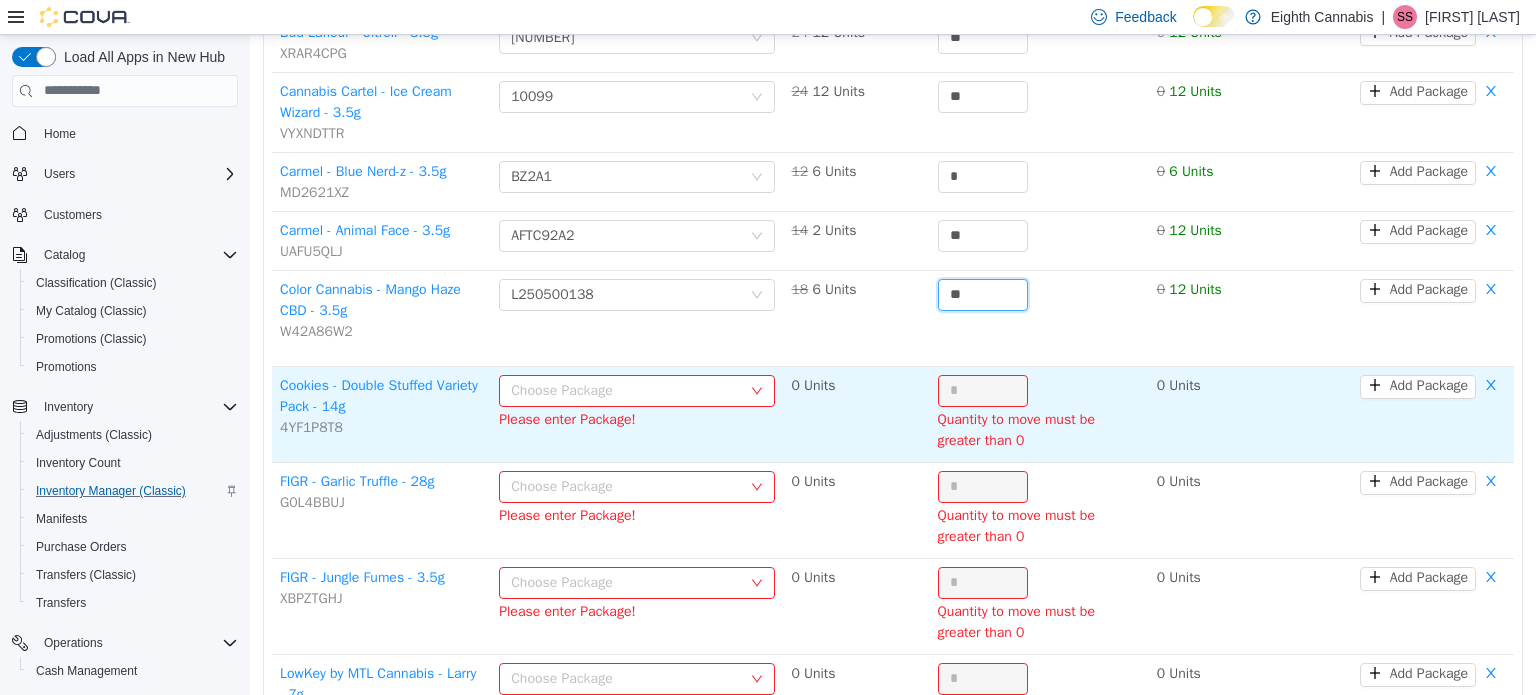 click on "Choose Package" at bounding box center [626, 390] 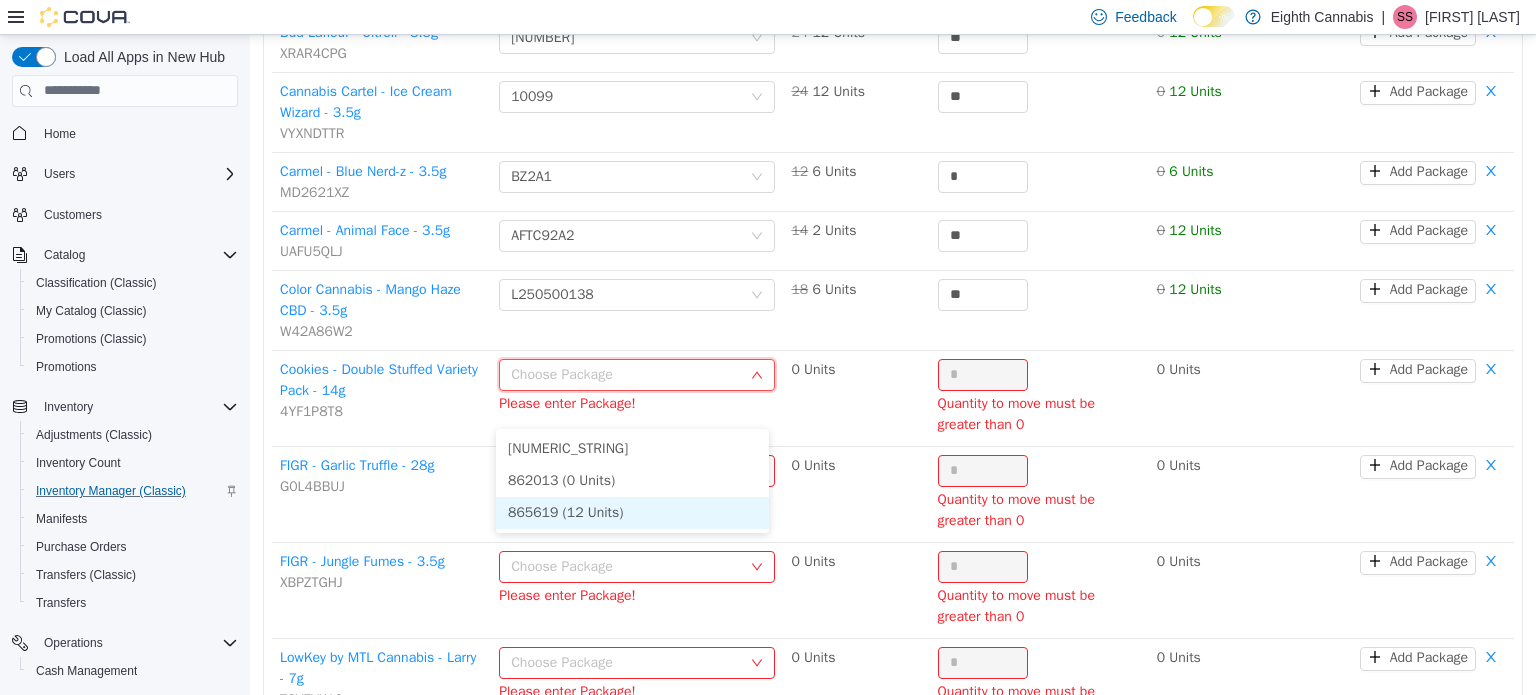 click on "865619 (12 Units)" at bounding box center (632, 512) 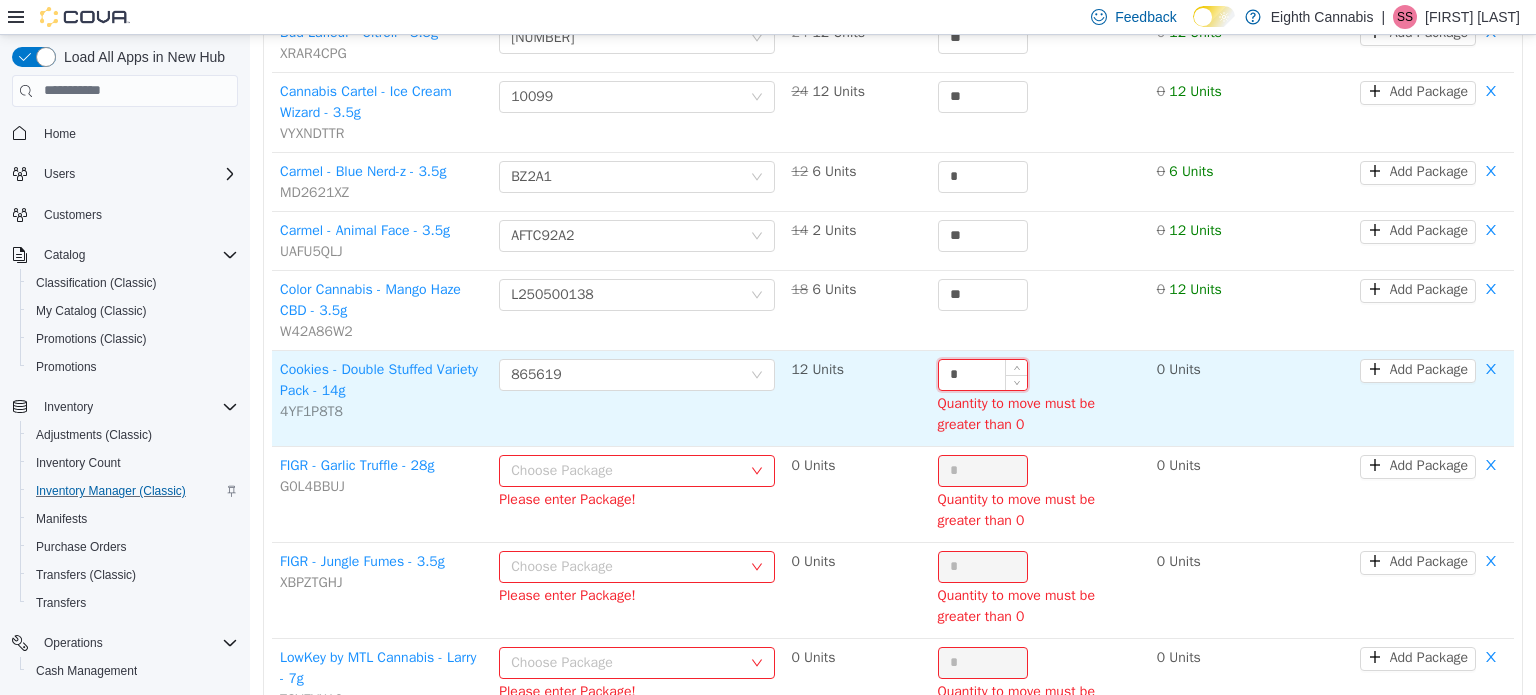 click on "*" at bounding box center [983, 374] 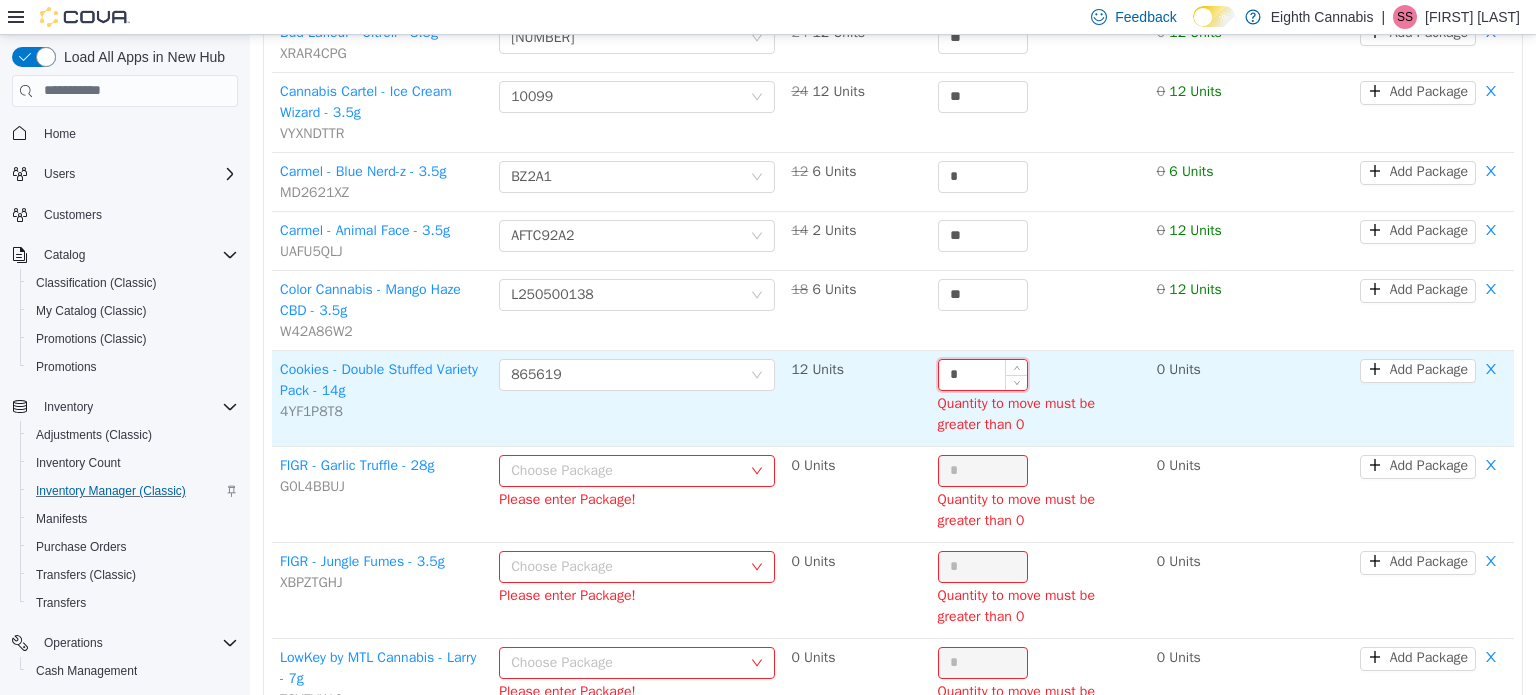 click on "*" at bounding box center (983, 374) 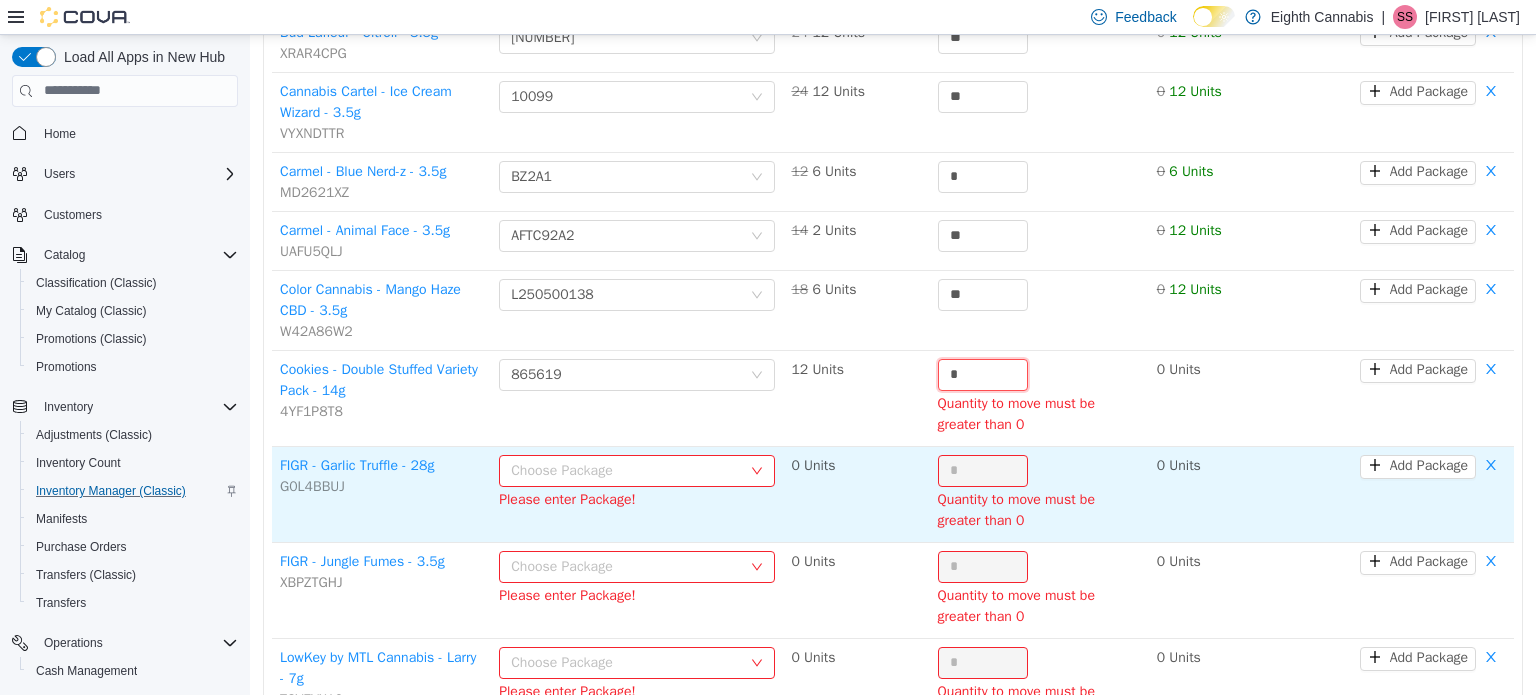 click on "Choose Package" at bounding box center (626, 470) 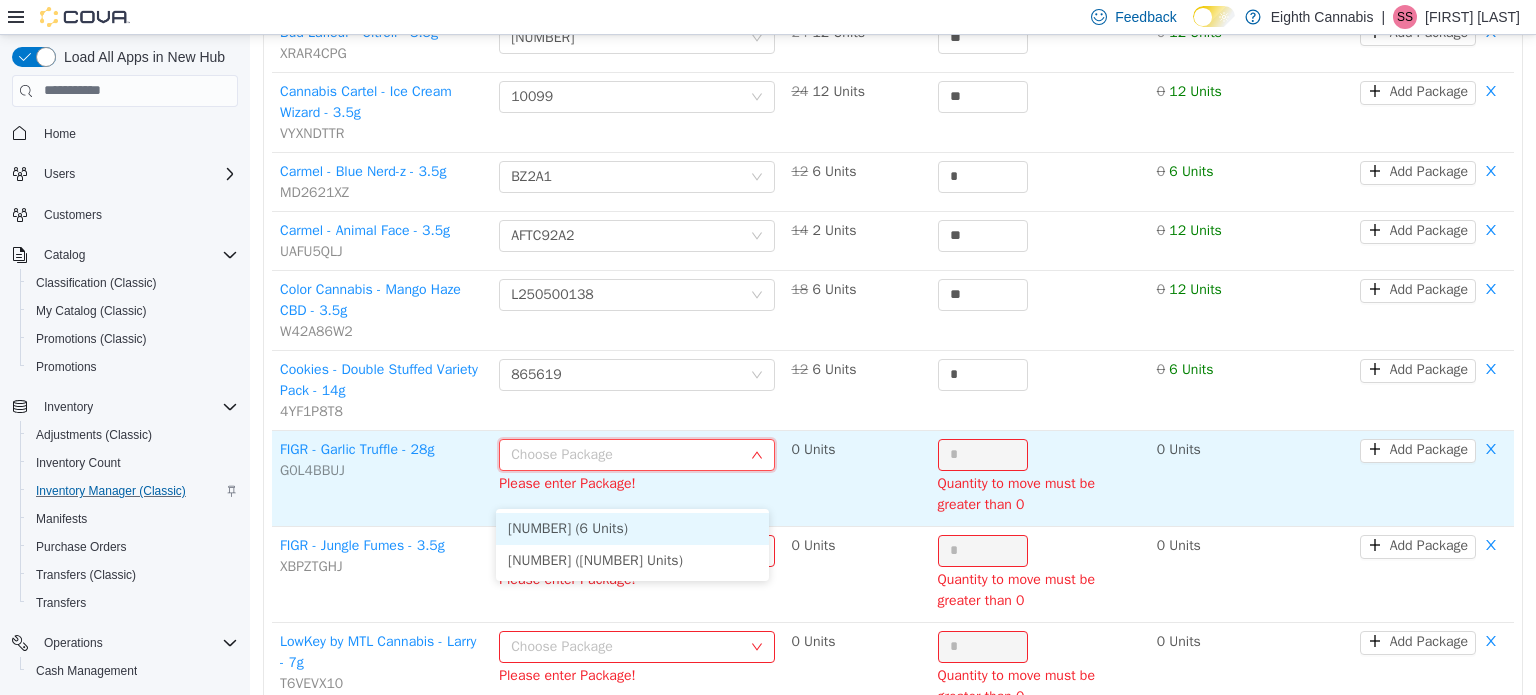 drag, startPoint x: 618, startPoint y: 530, endPoint x: 956, endPoint y: 471, distance: 343.11078 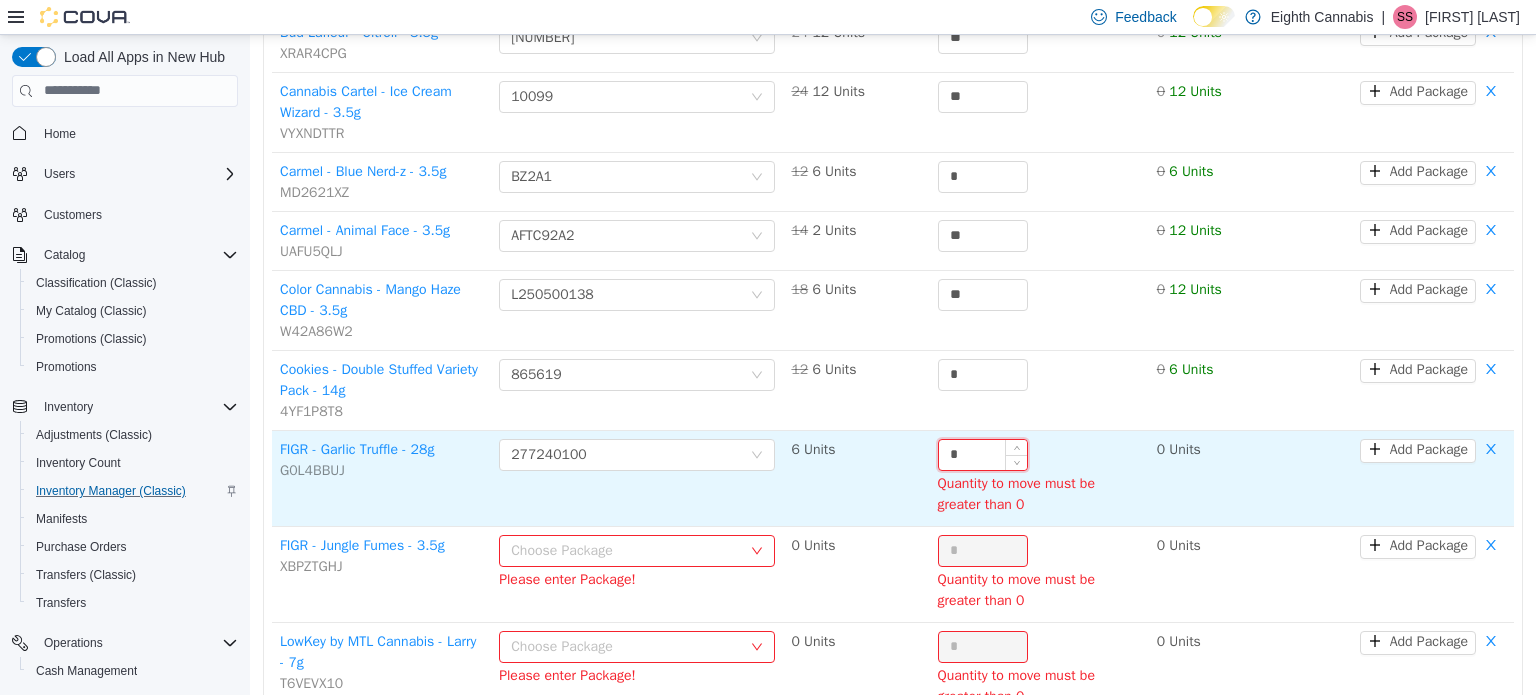 click on "*" at bounding box center (983, 454) 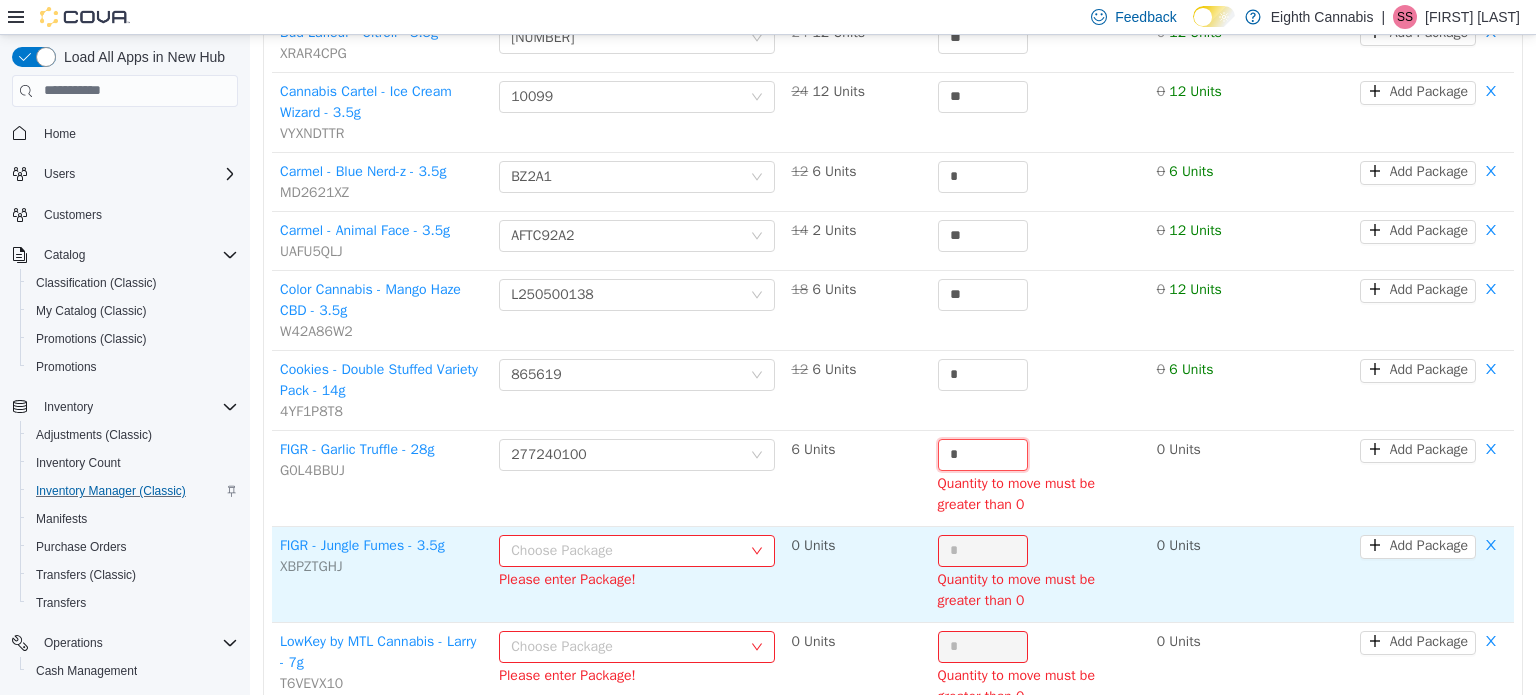 click on "Choose Package" at bounding box center (626, 550) 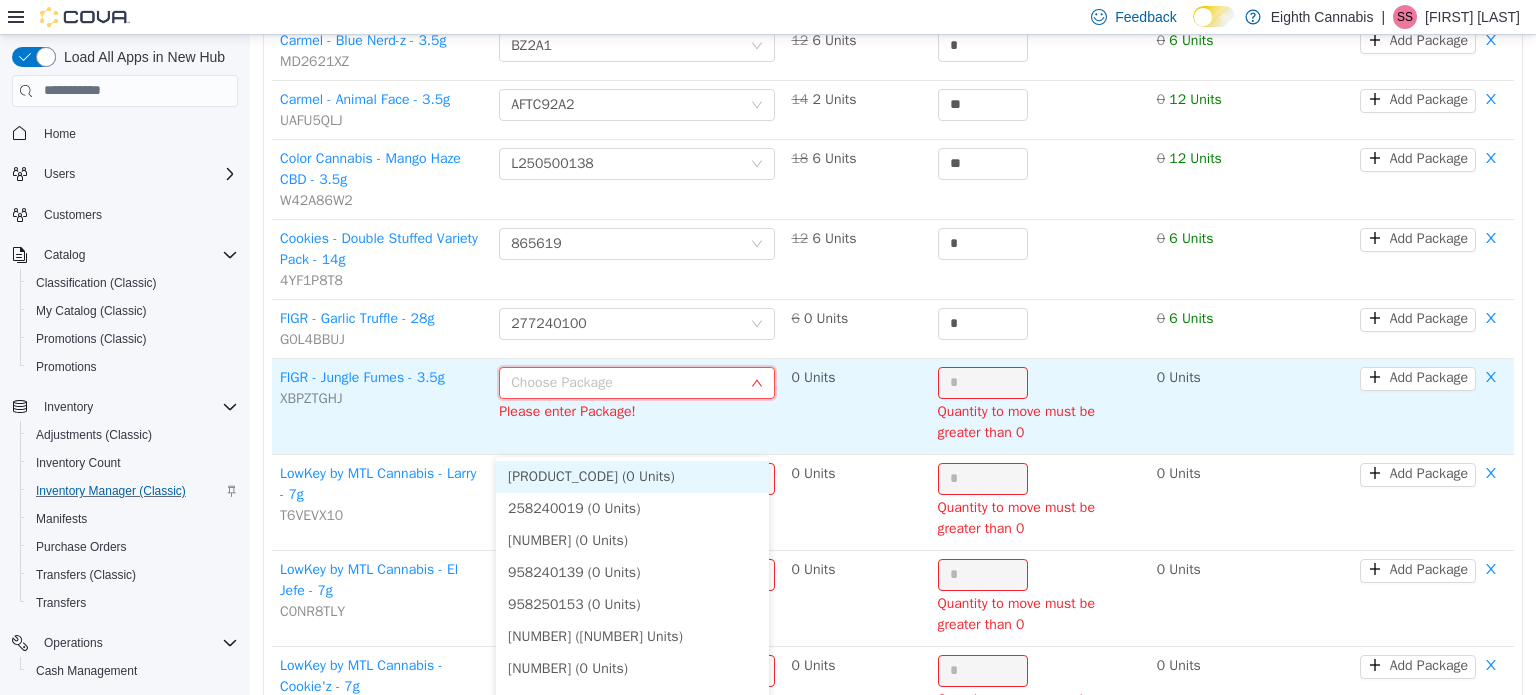 scroll, scrollTop: 1000, scrollLeft: 0, axis: vertical 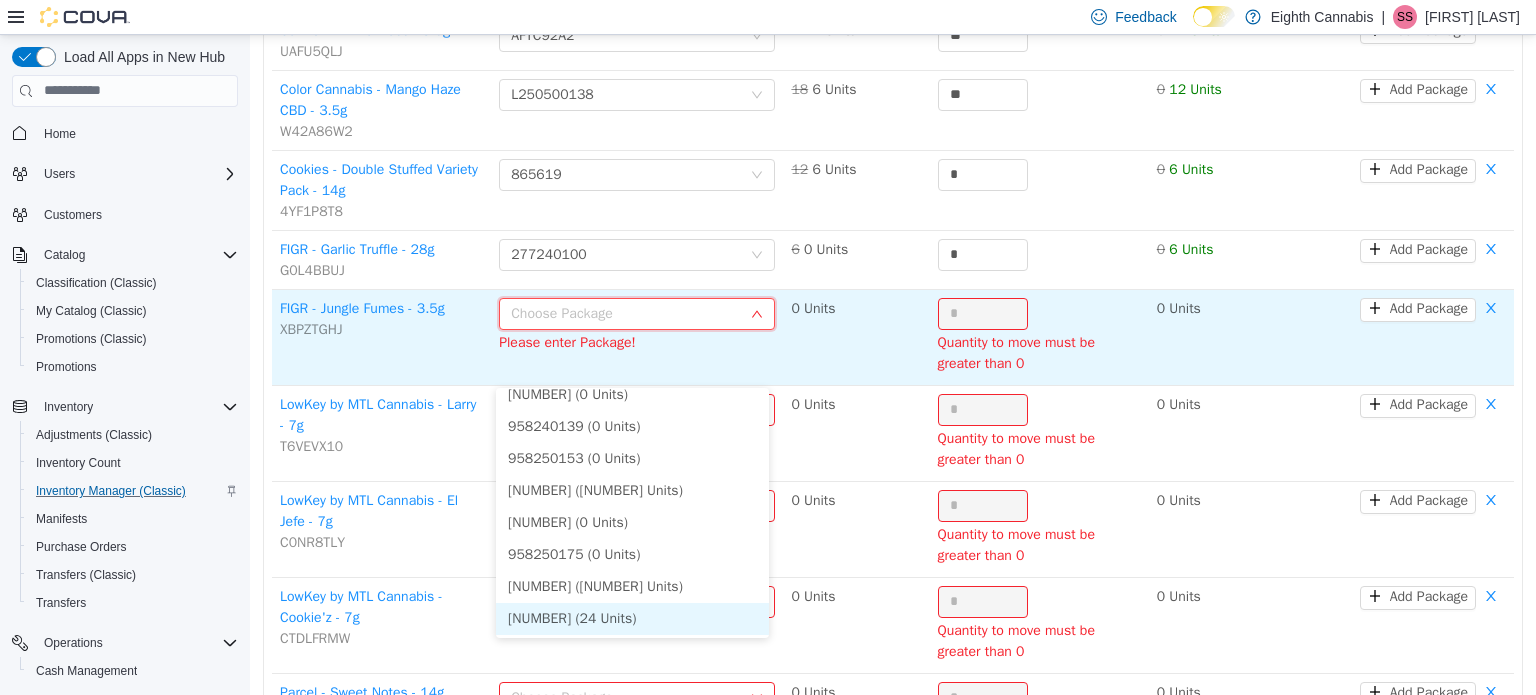 drag, startPoint x: 584, startPoint y: 612, endPoint x: 796, endPoint y: 357, distance: 331.61575 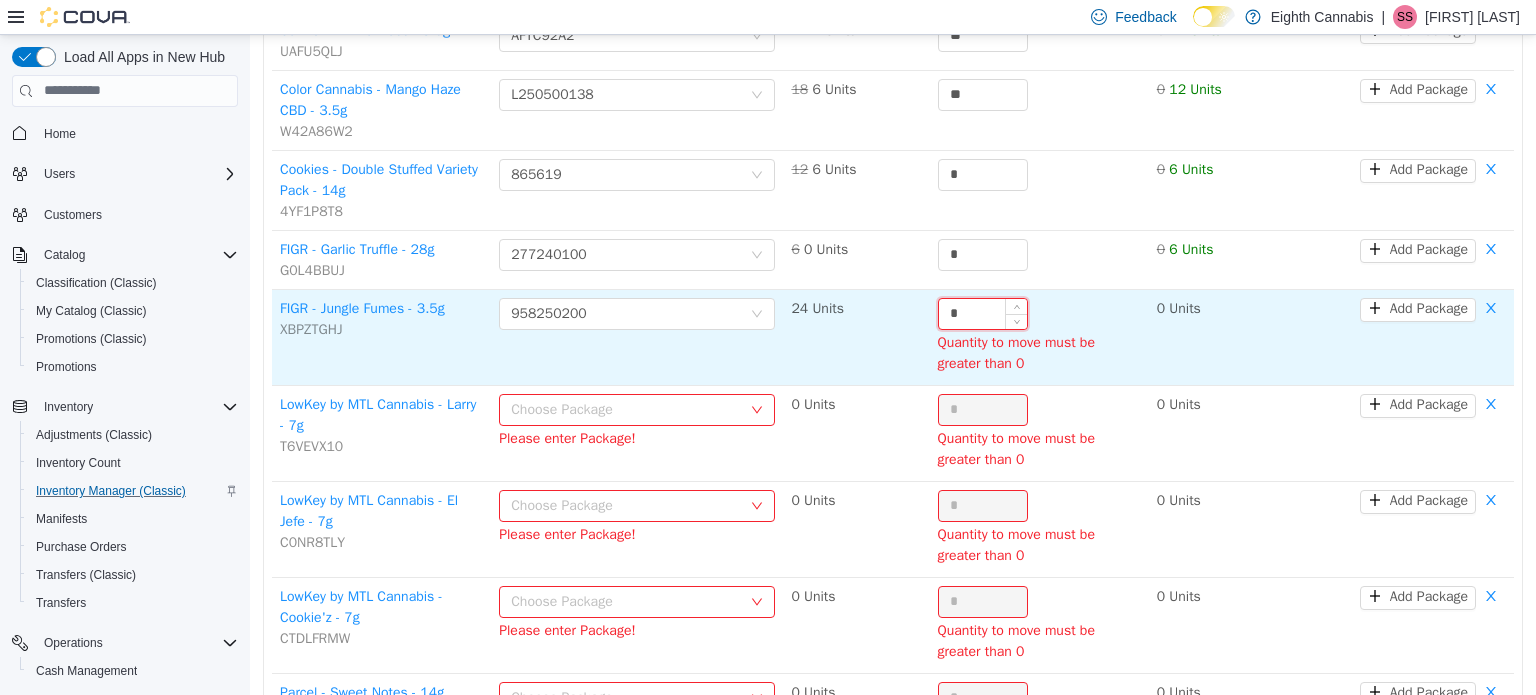 click on "*" at bounding box center (983, 313) 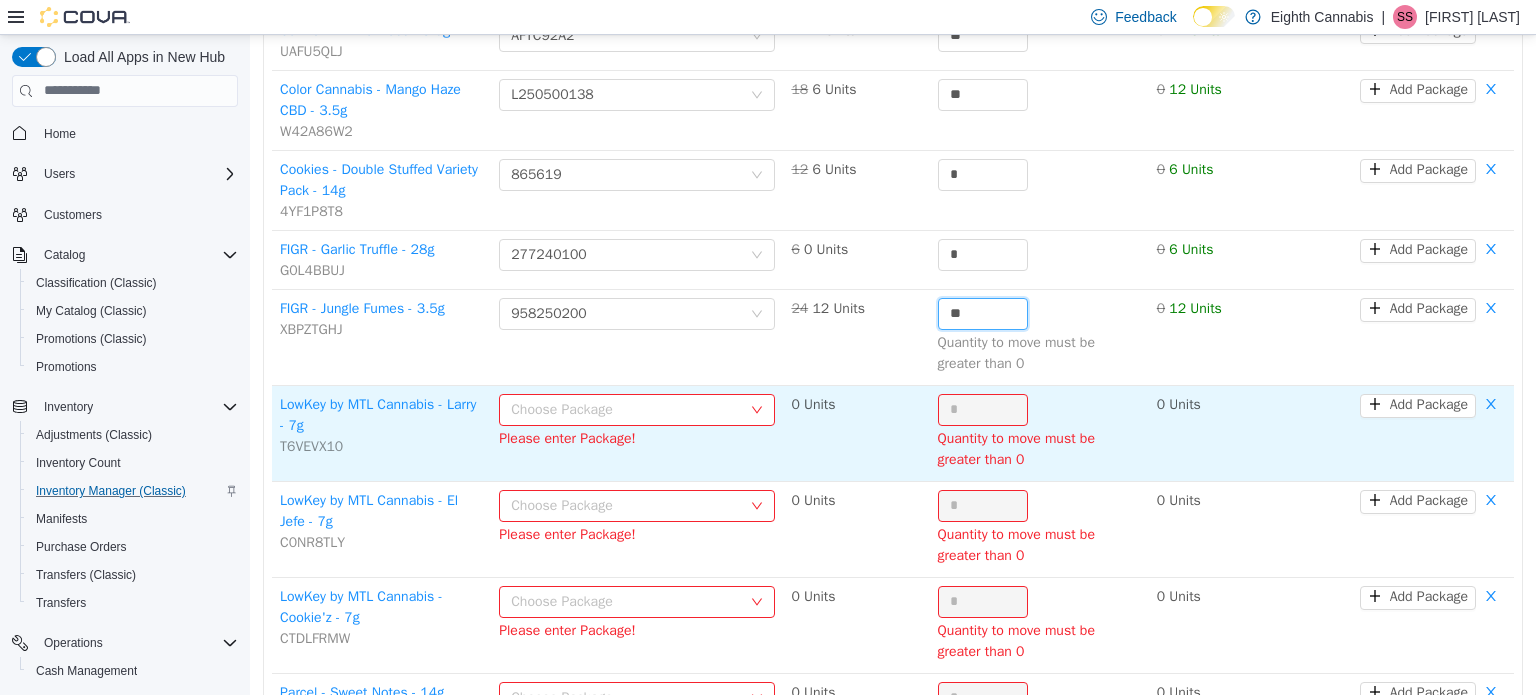 click on "Choose Package" at bounding box center [626, 409] 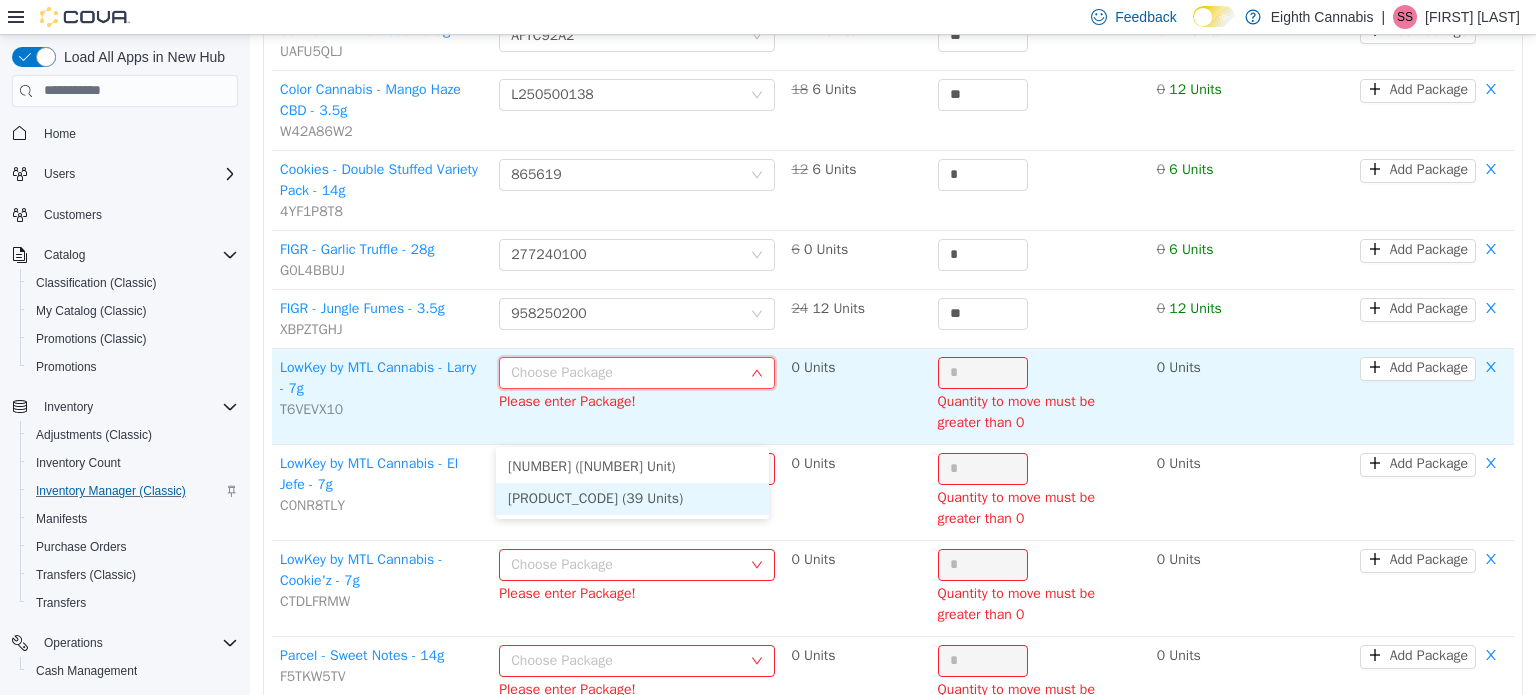 drag, startPoint x: 599, startPoint y: 488, endPoint x: 956, endPoint y: 381, distance: 372.69022 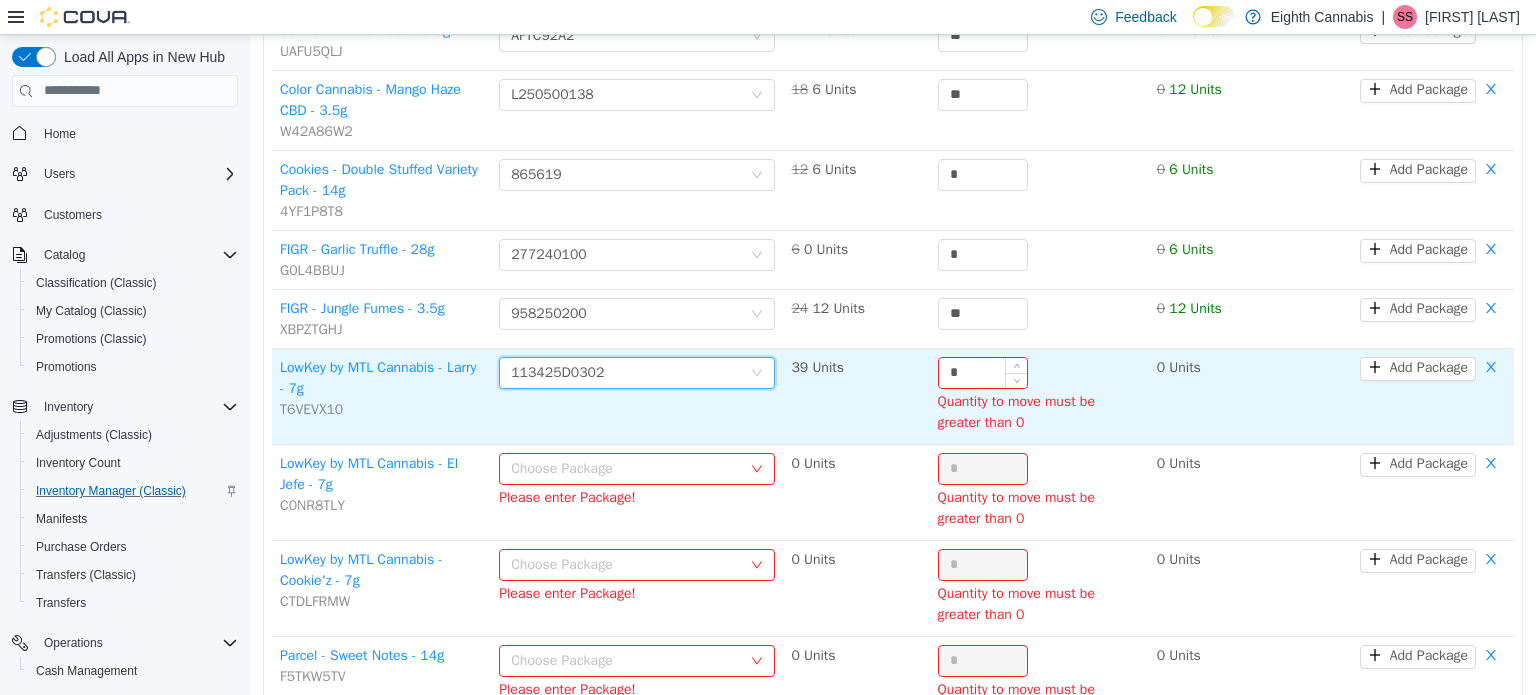click on "*" at bounding box center [983, 372] 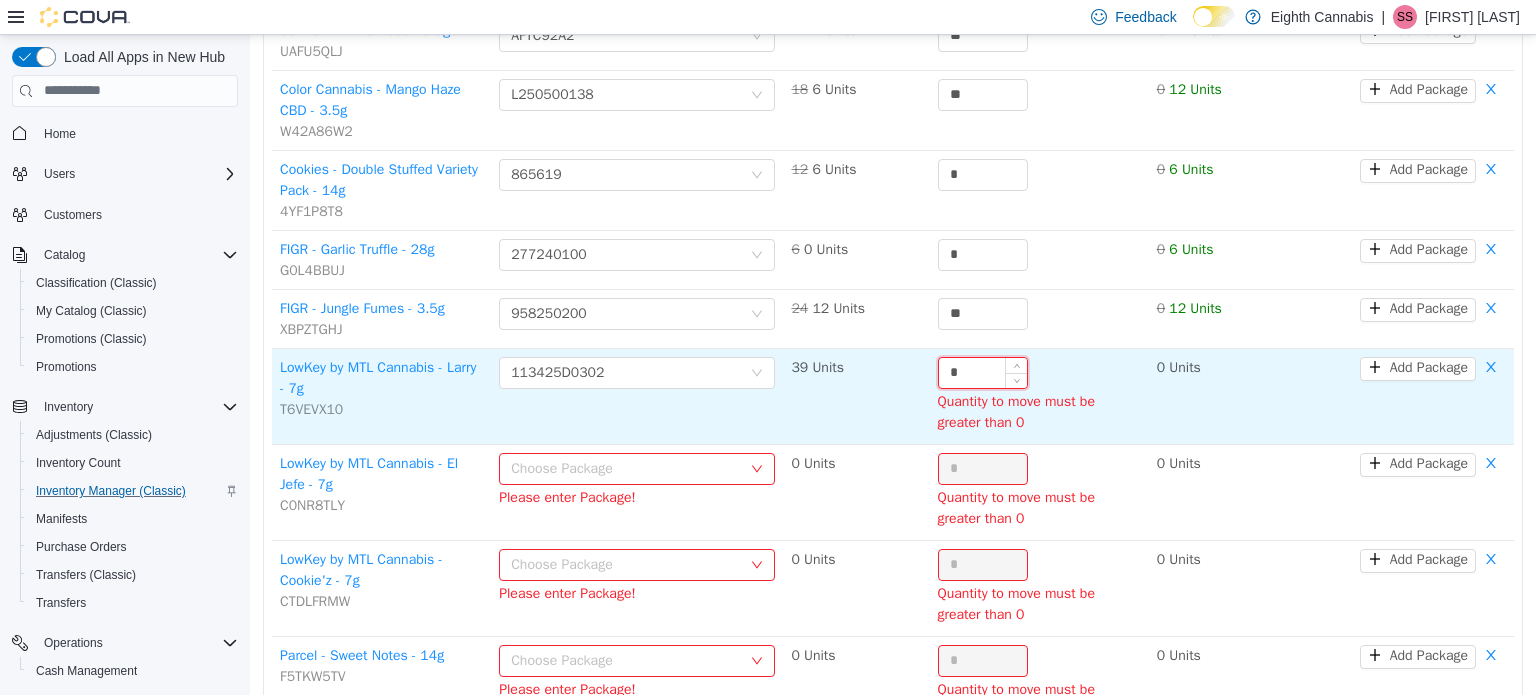 click on "*" at bounding box center (983, 372) 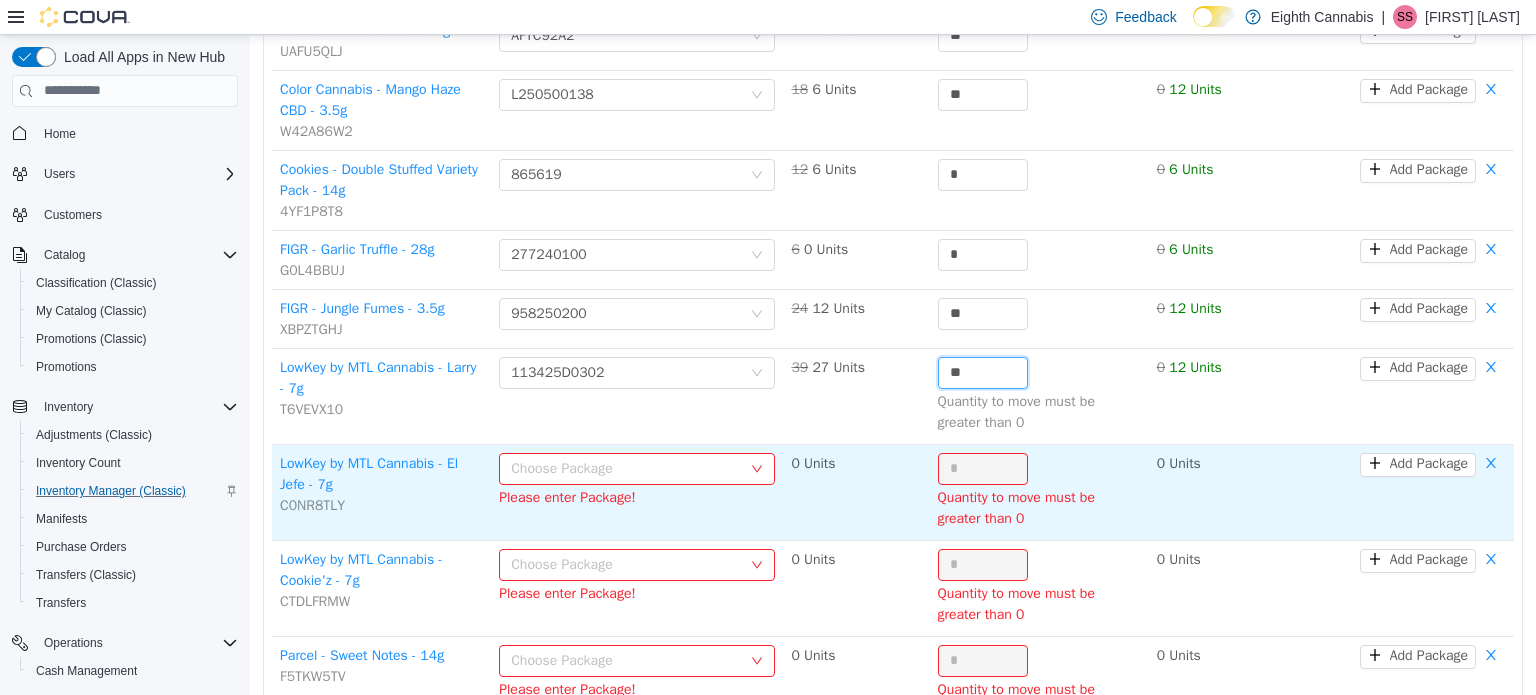 click on "Choose Package" at bounding box center (626, 468) 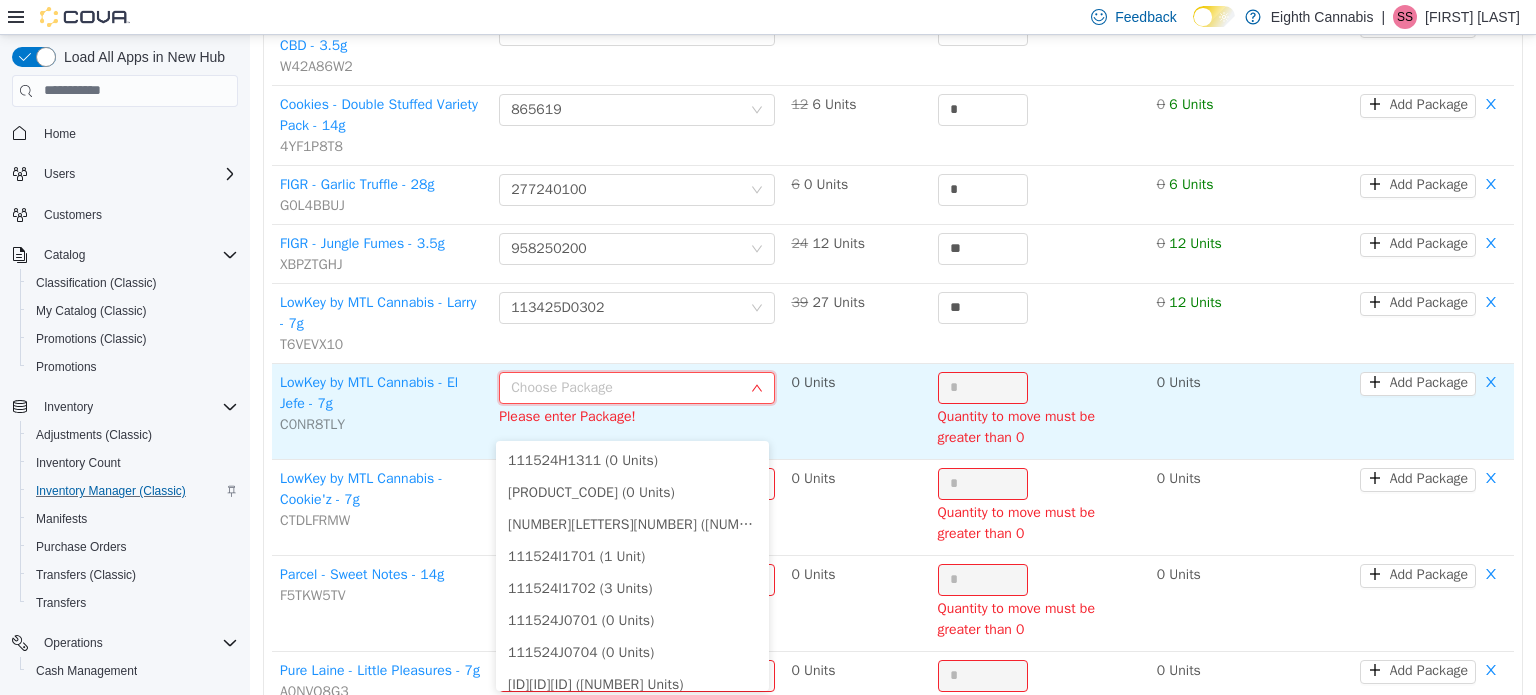 scroll, scrollTop: 1200, scrollLeft: 0, axis: vertical 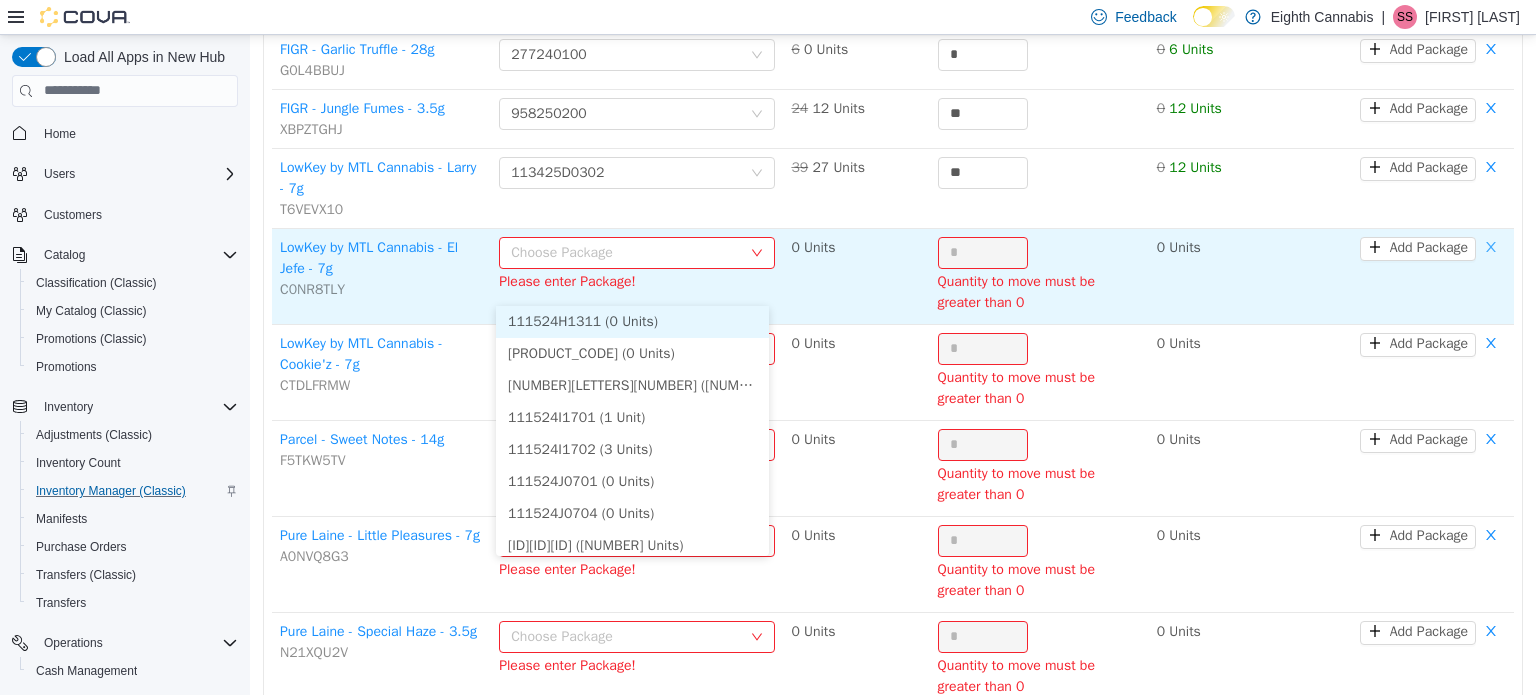 click at bounding box center [1491, 248] 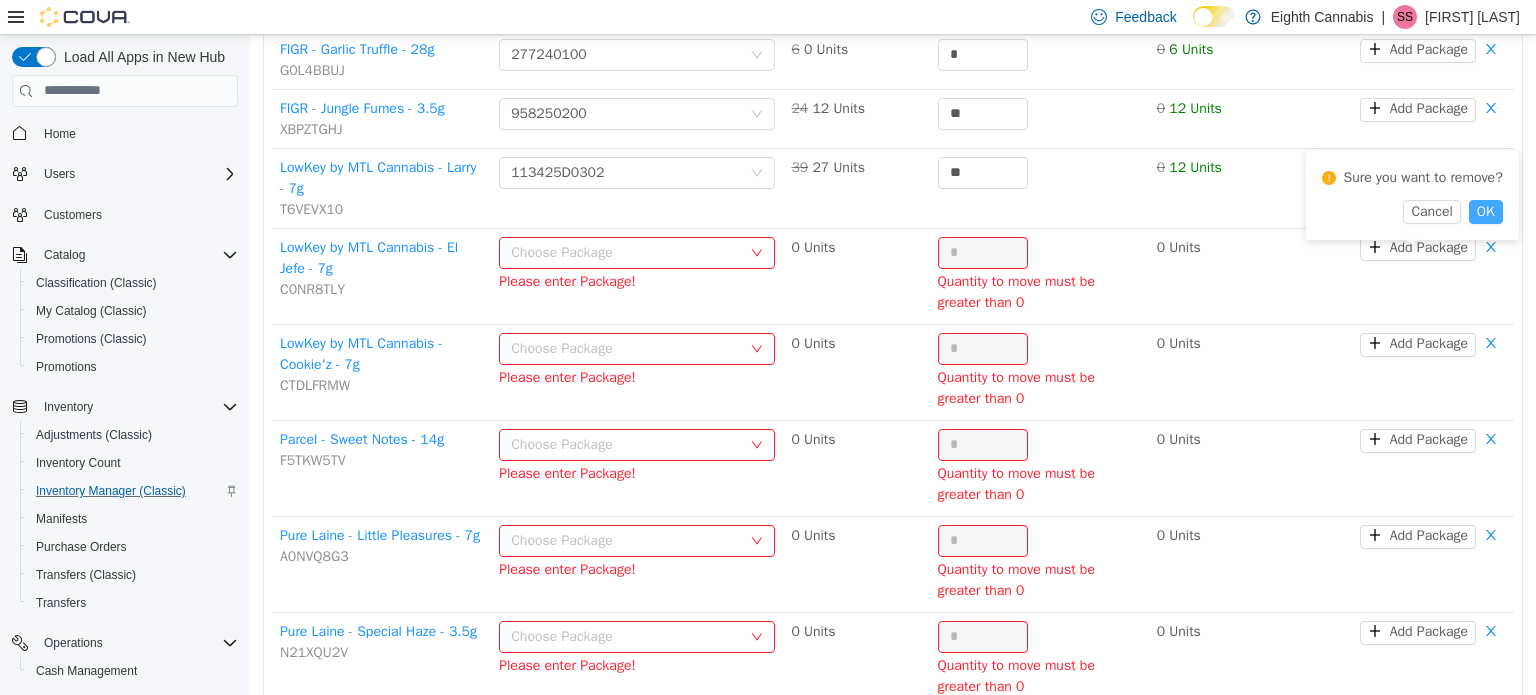 click on "OK" at bounding box center [1486, 211] 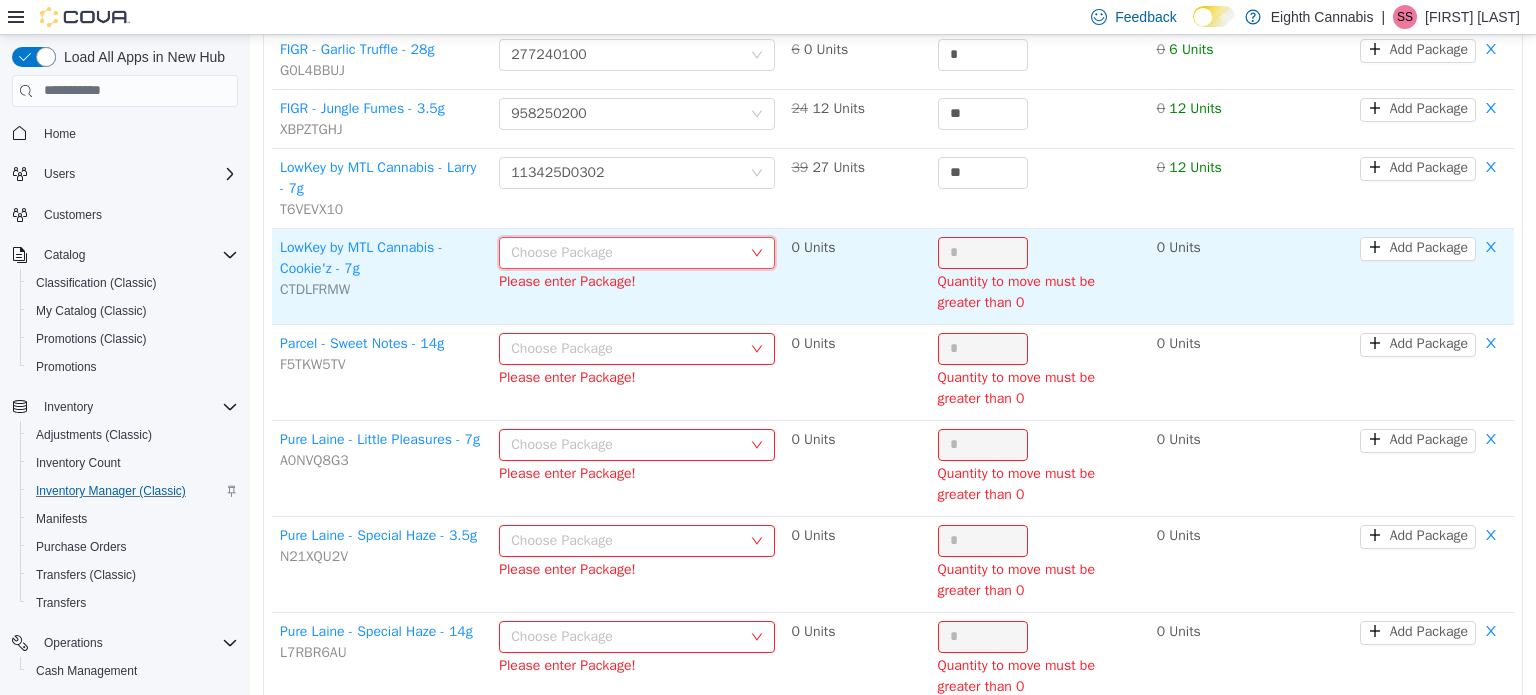 click on "Choose Package" at bounding box center (630, 252) 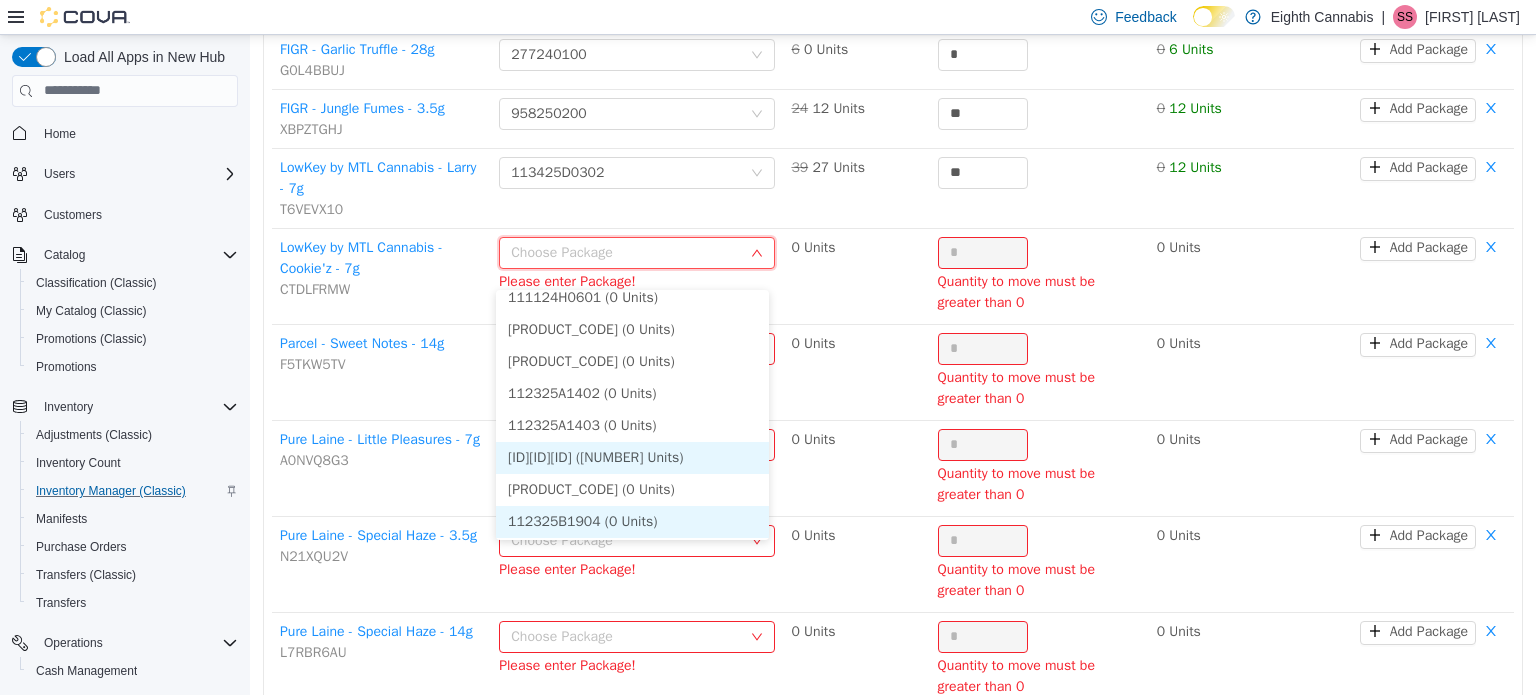 scroll, scrollTop: 365, scrollLeft: 0, axis: vertical 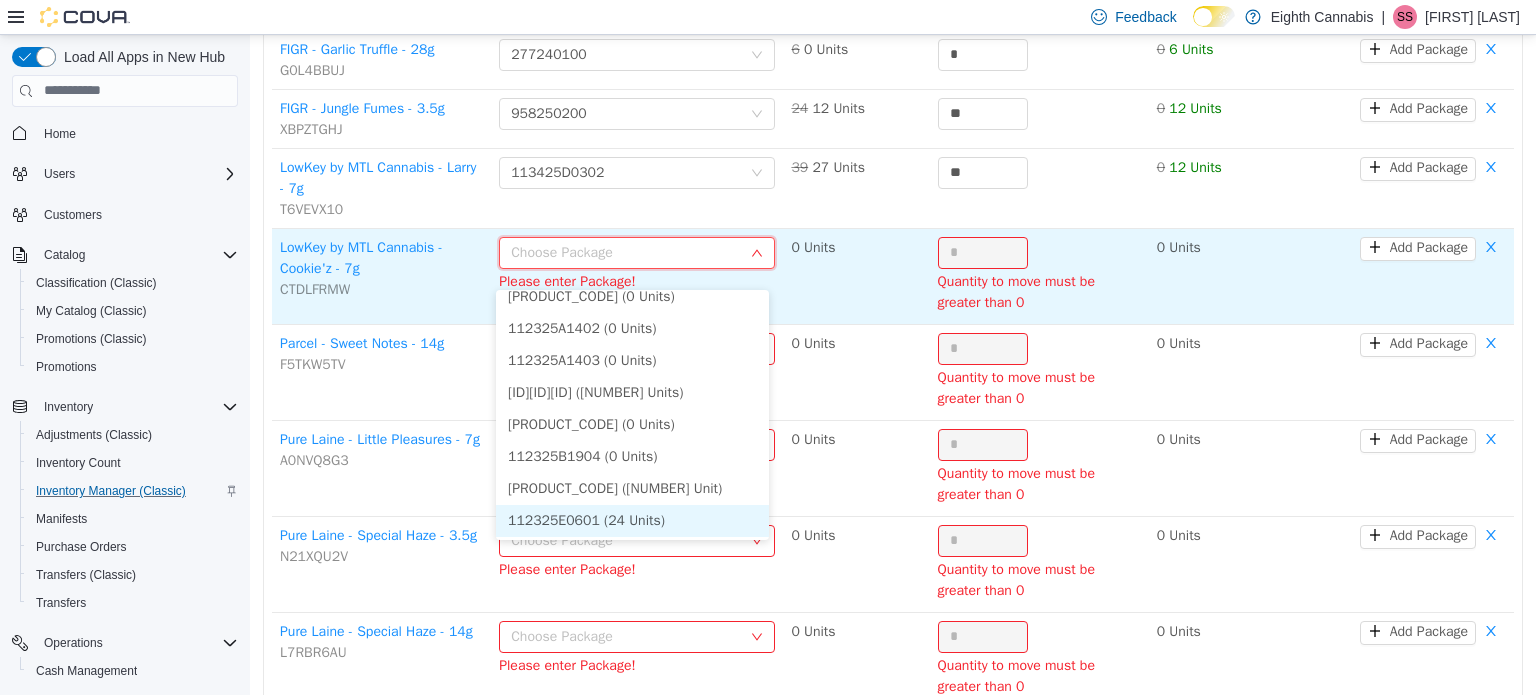 drag, startPoint x: 592, startPoint y: 519, endPoint x: 956, endPoint y: 268, distance: 442.15042 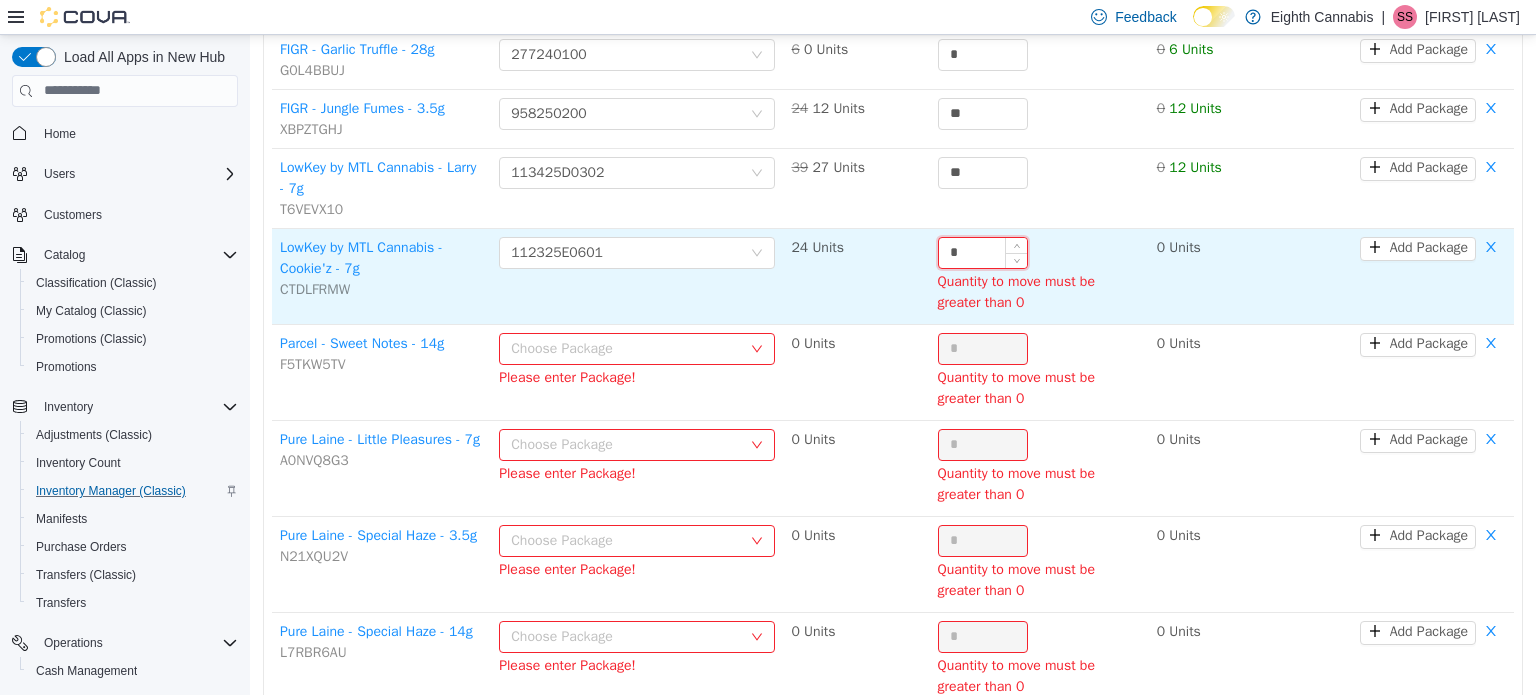 click on "*" at bounding box center [983, 252] 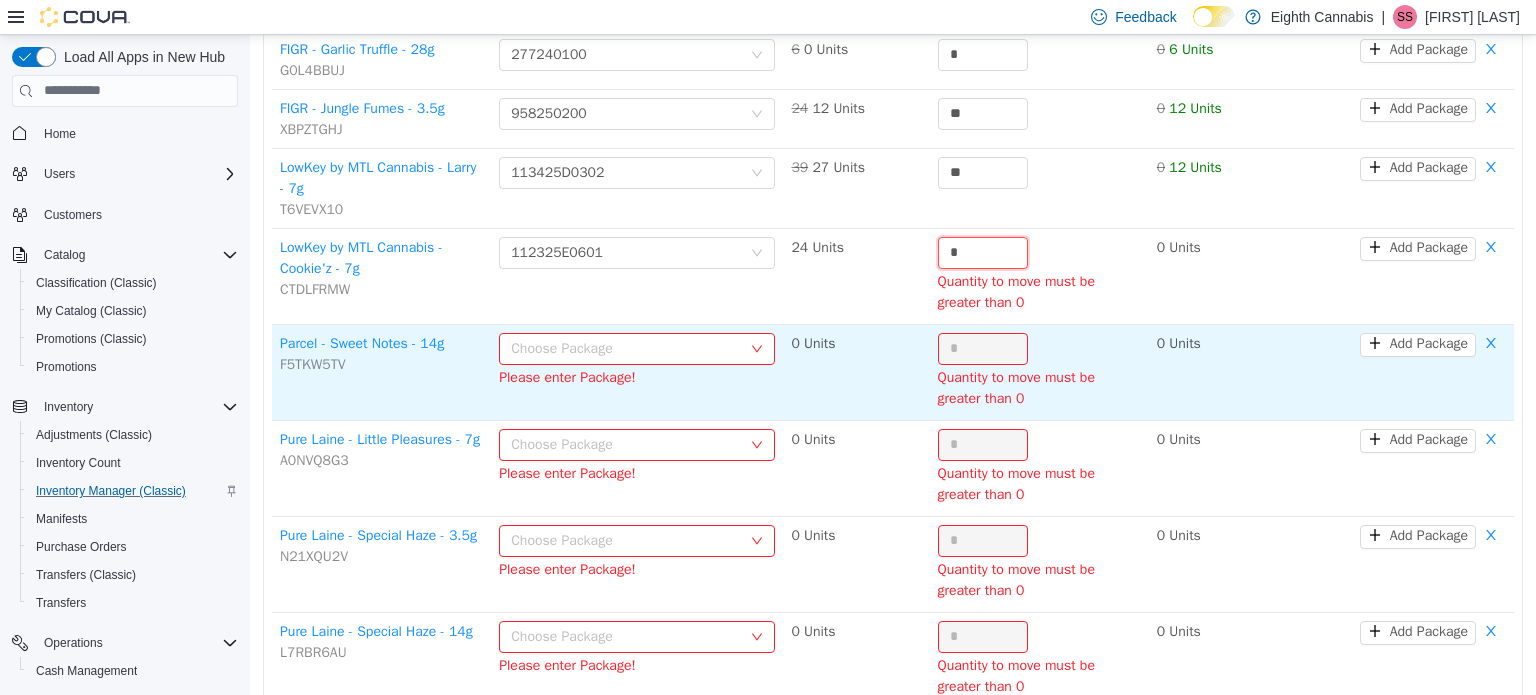 drag, startPoint x: 956, startPoint y: 266, endPoint x: 592, endPoint y: 367, distance: 377.75256 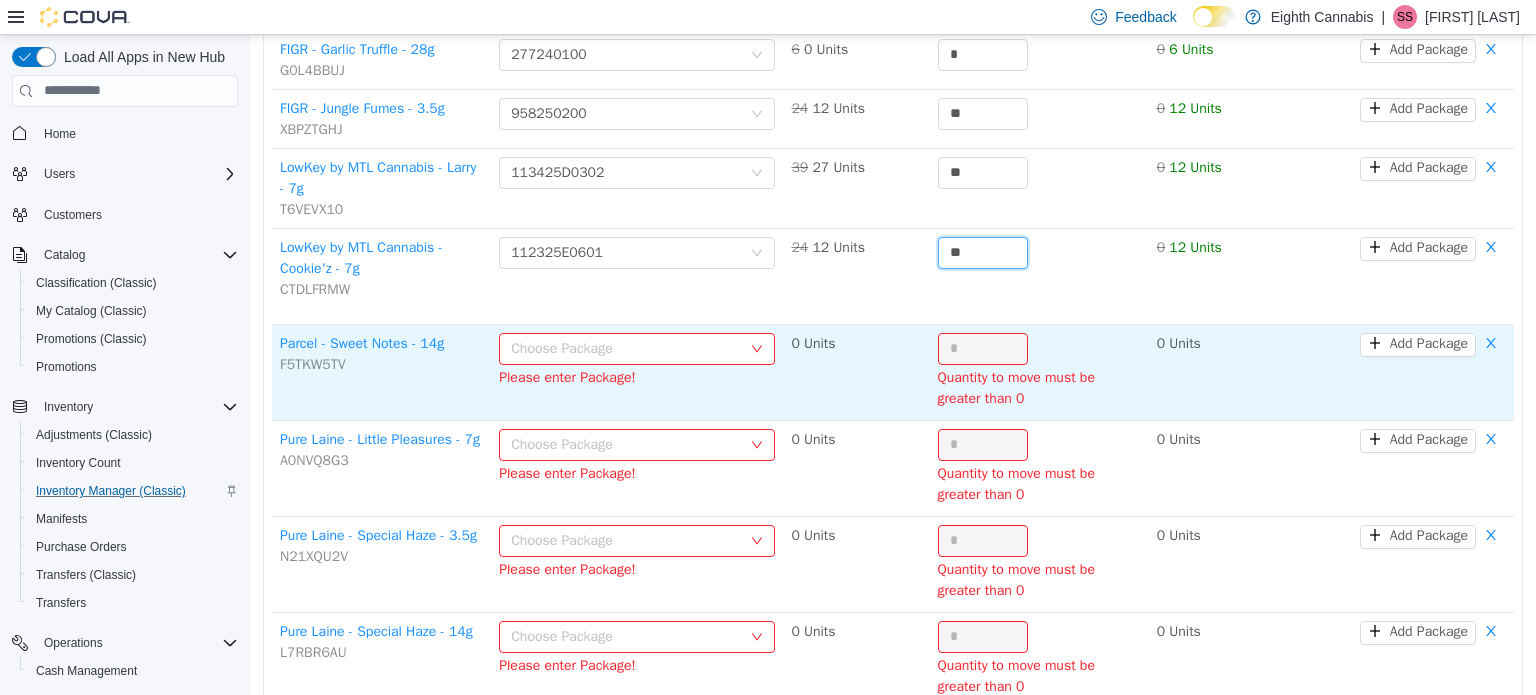 type on "**" 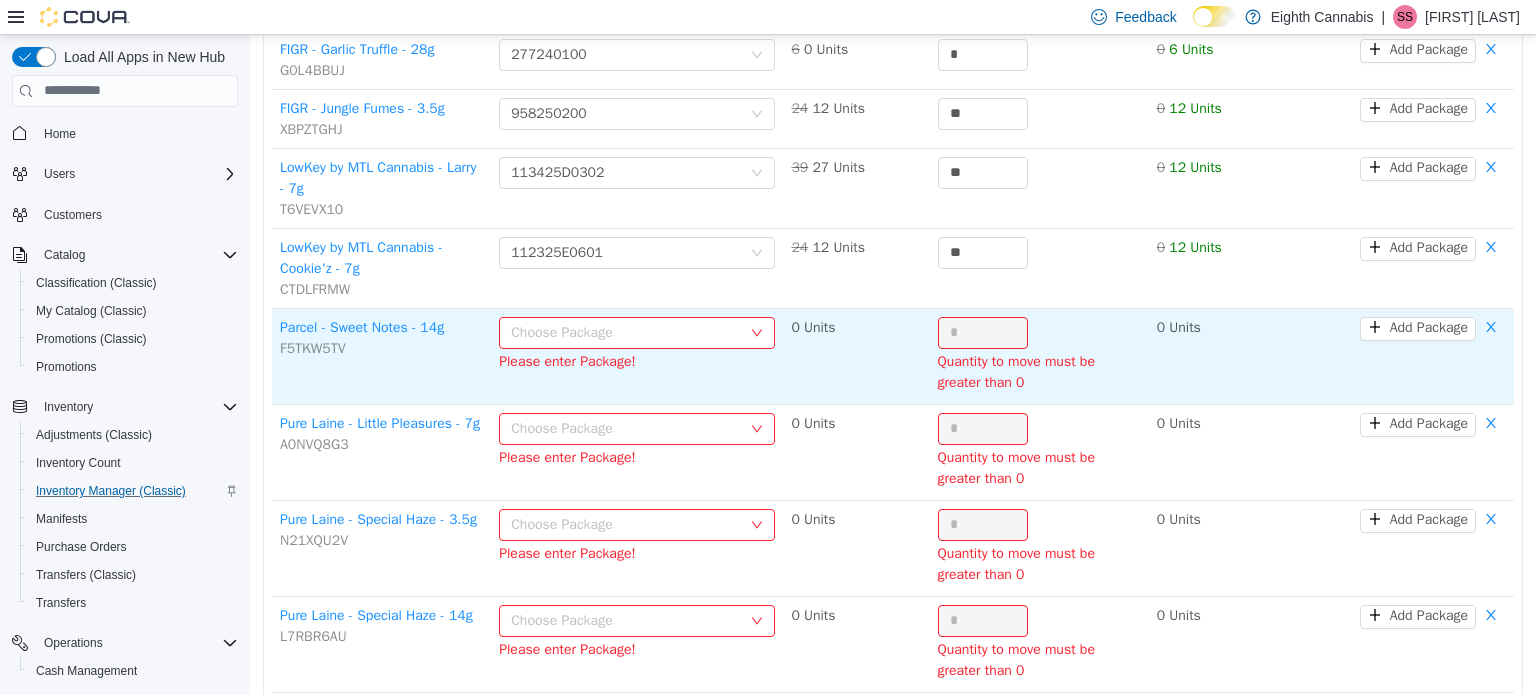 click on "Choose Package   Please enter Package!" at bounding box center [637, 341] 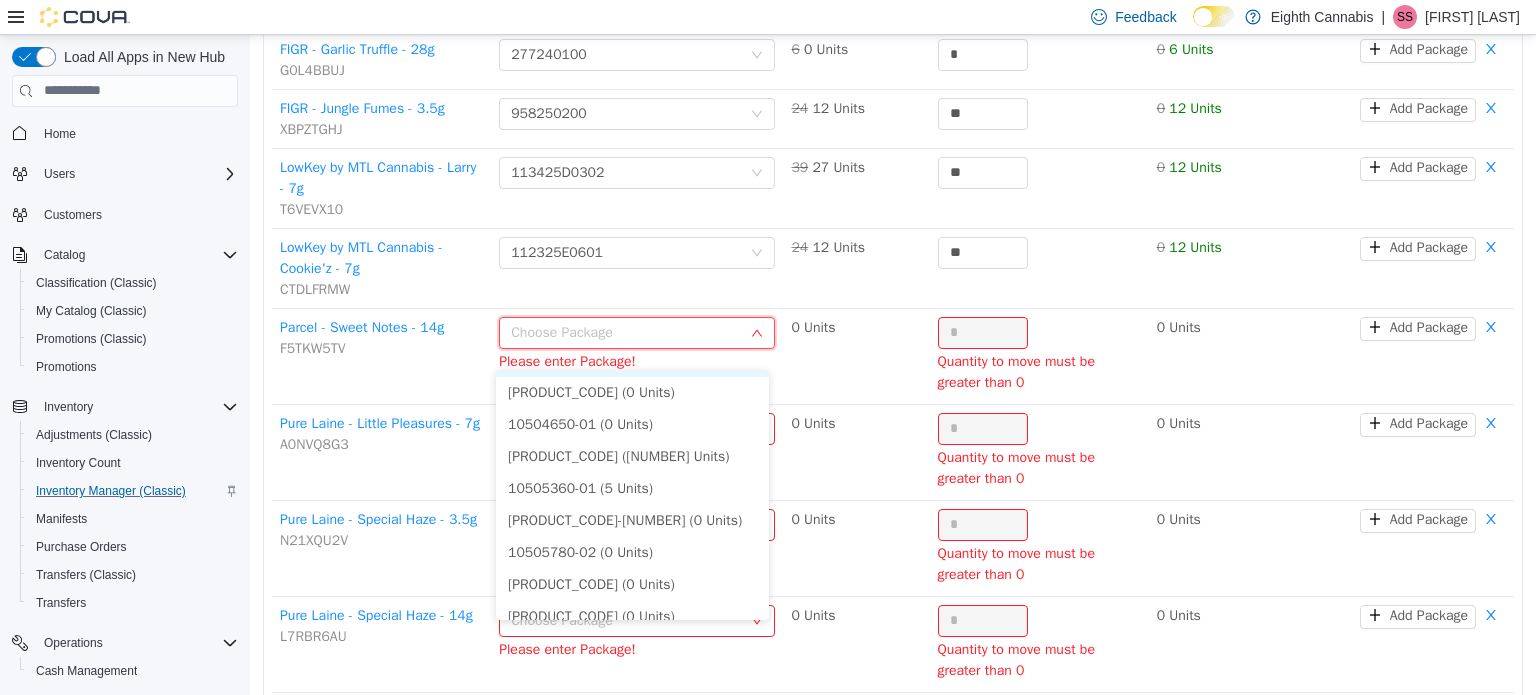 scroll, scrollTop: 1100, scrollLeft: 0, axis: vertical 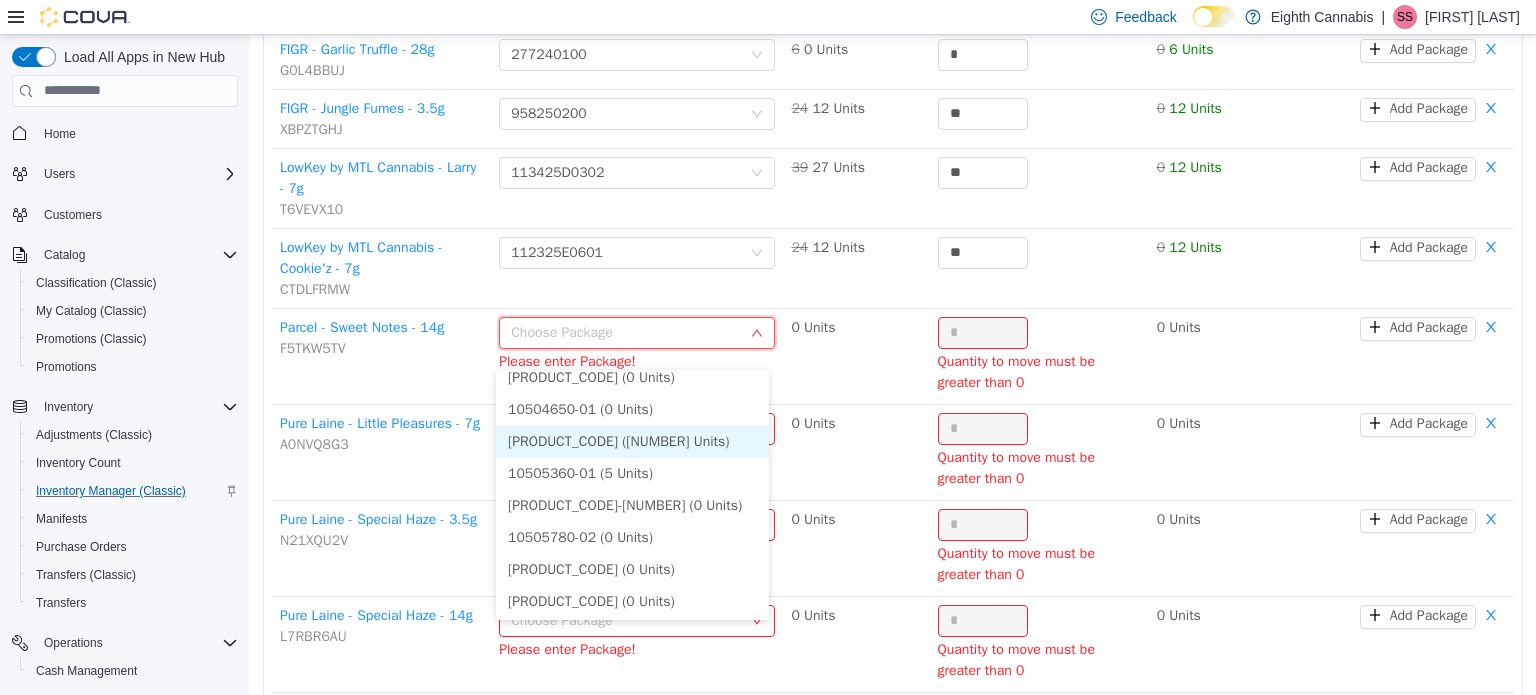 click on "[PRODUCT_CODE] ([NUMBER] Units)" at bounding box center (632, 441) 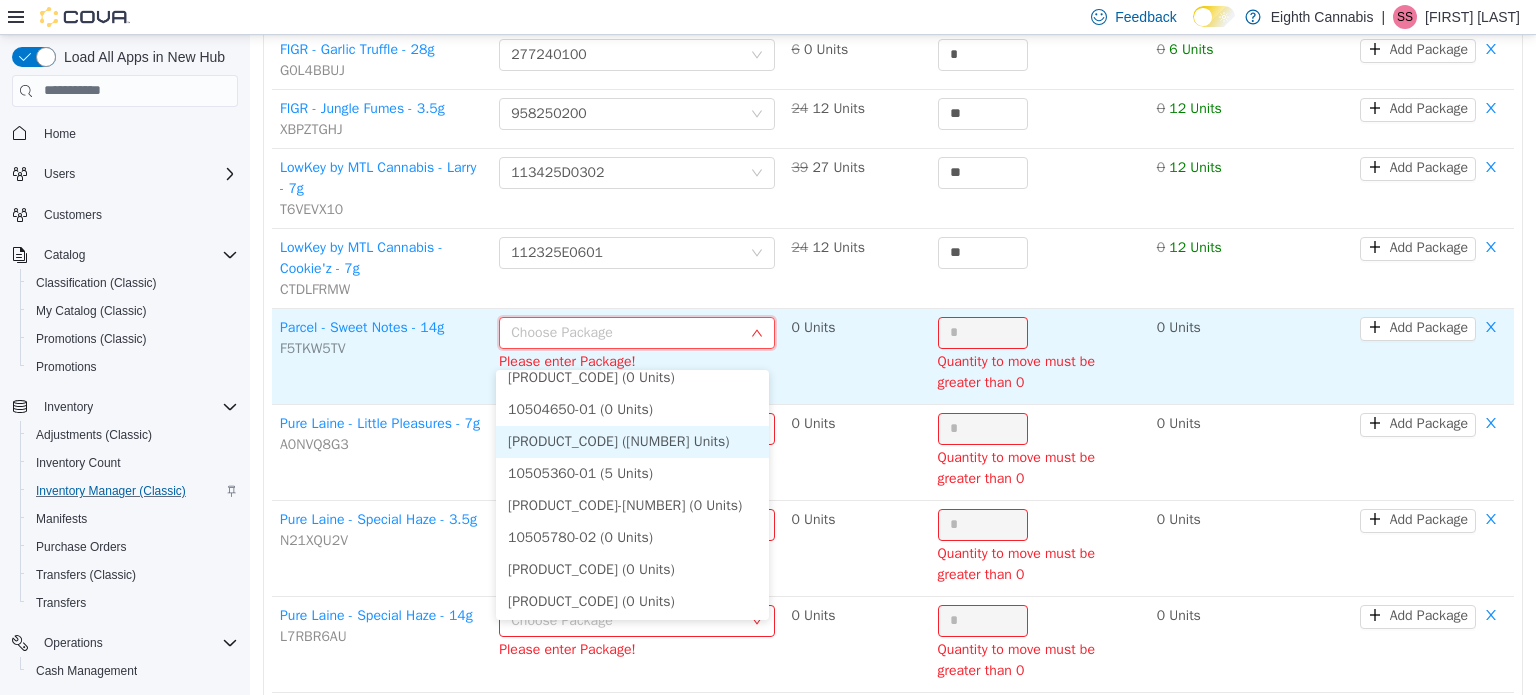 click on "*" at bounding box center [983, 332] 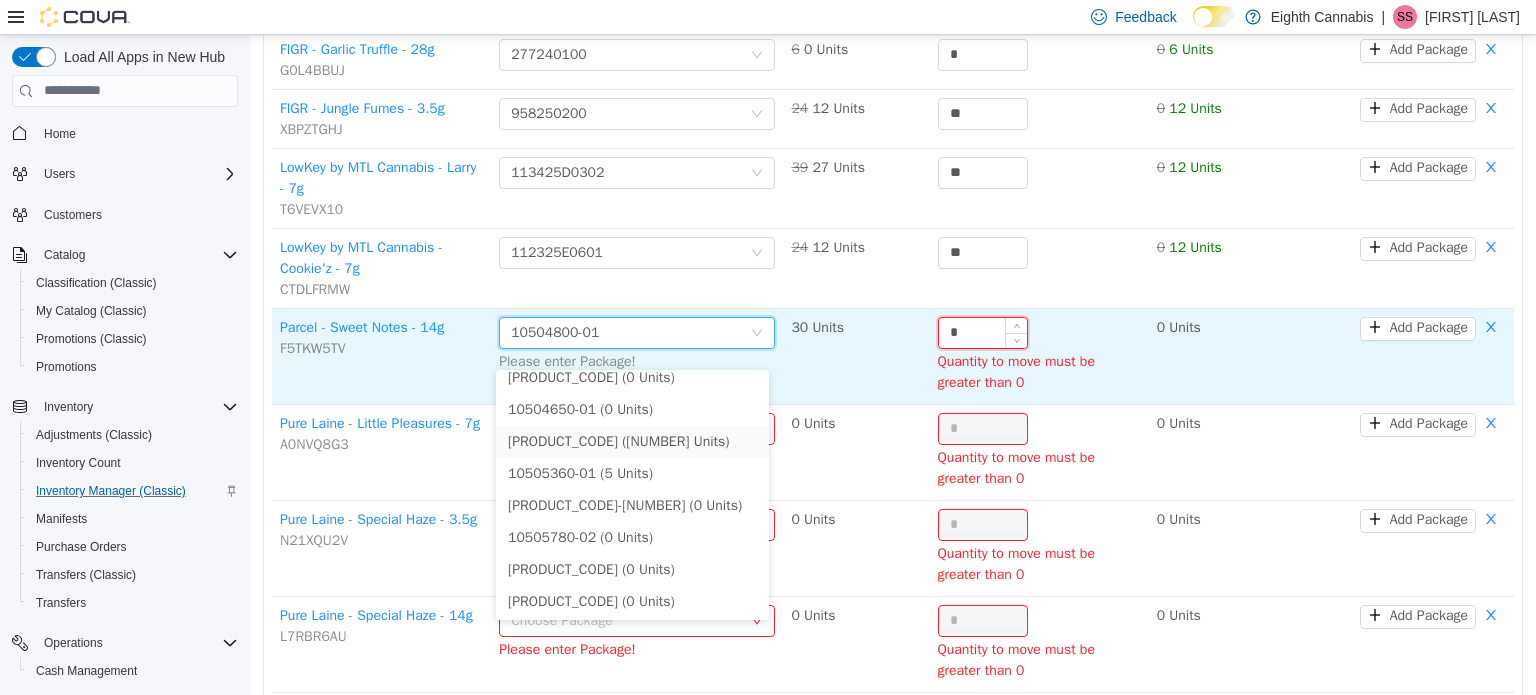 click on "*" at bounding box center (983, 332) 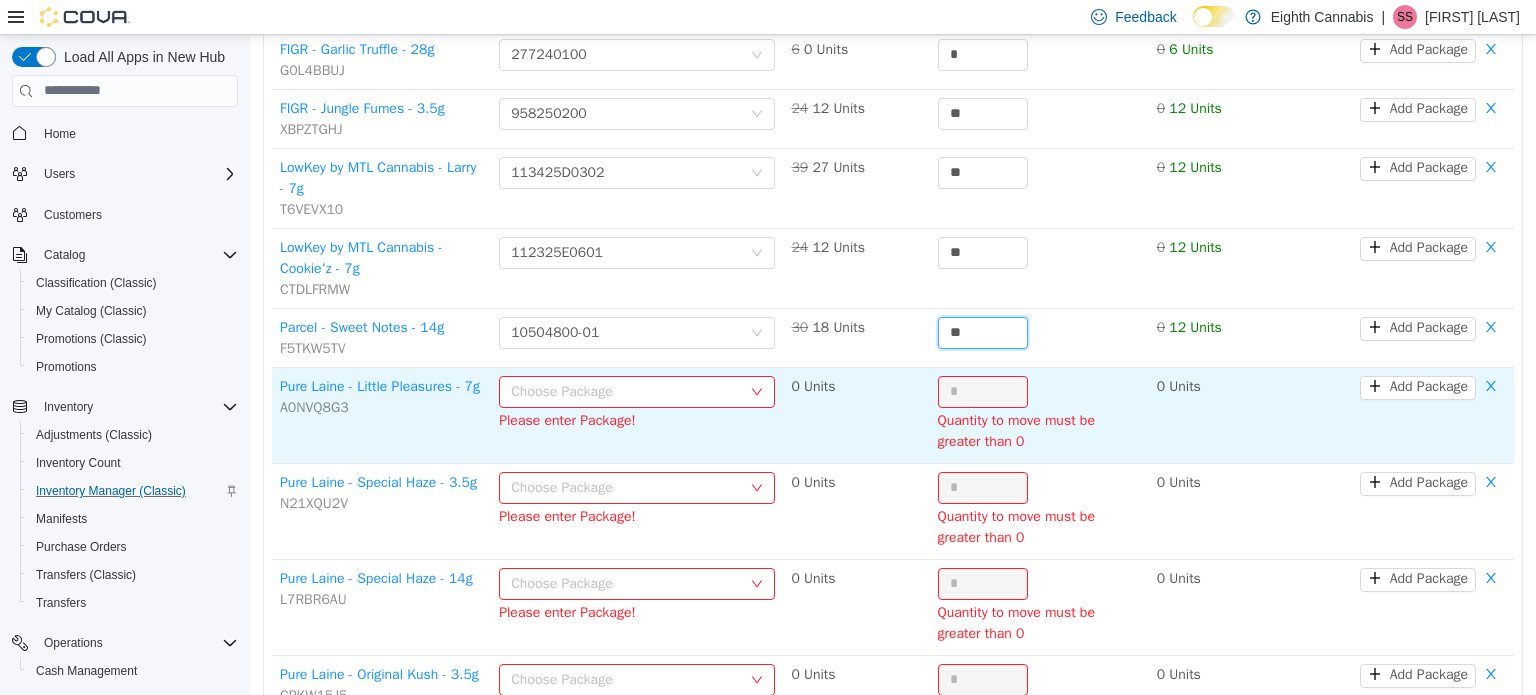 click on "Choose Package" at bounding box center [626, 391] 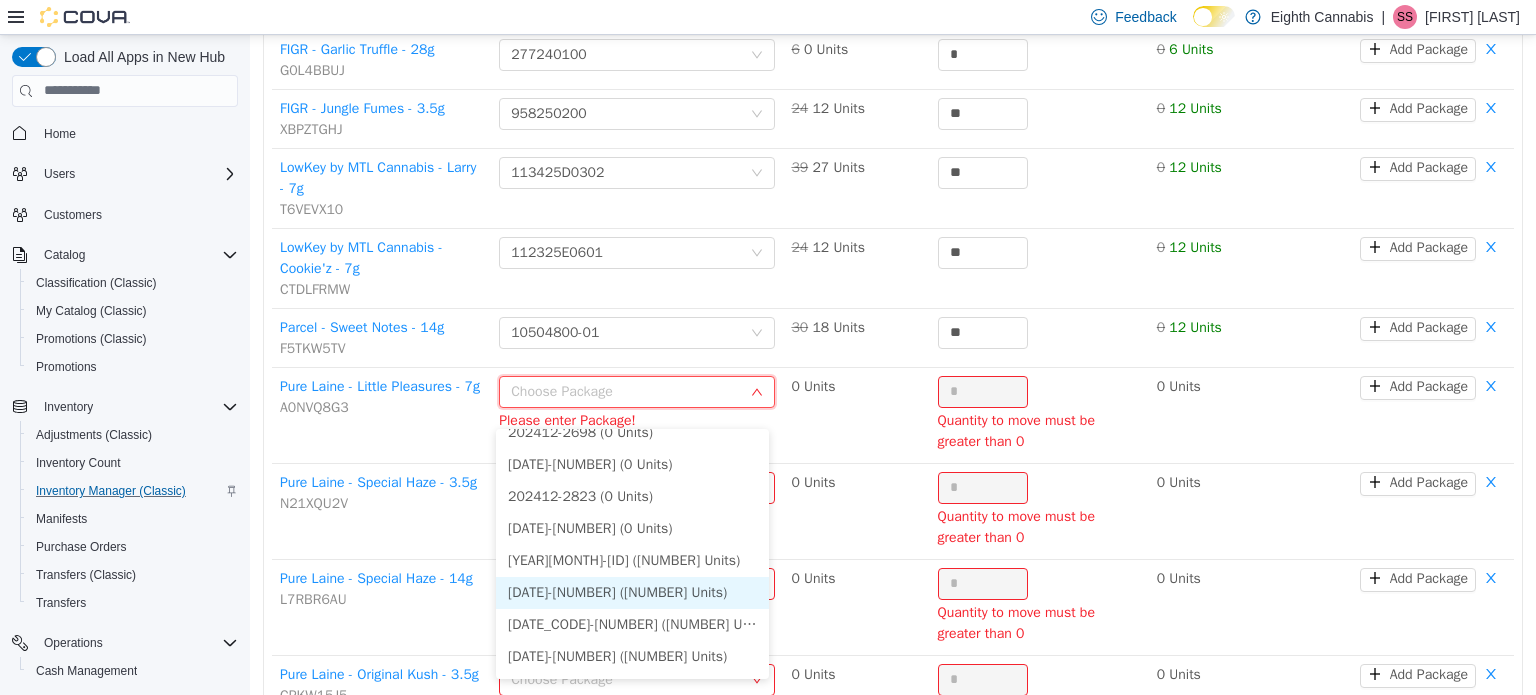 scroll, scrollTop: 429, scrollLeft: 0, axis: vertical 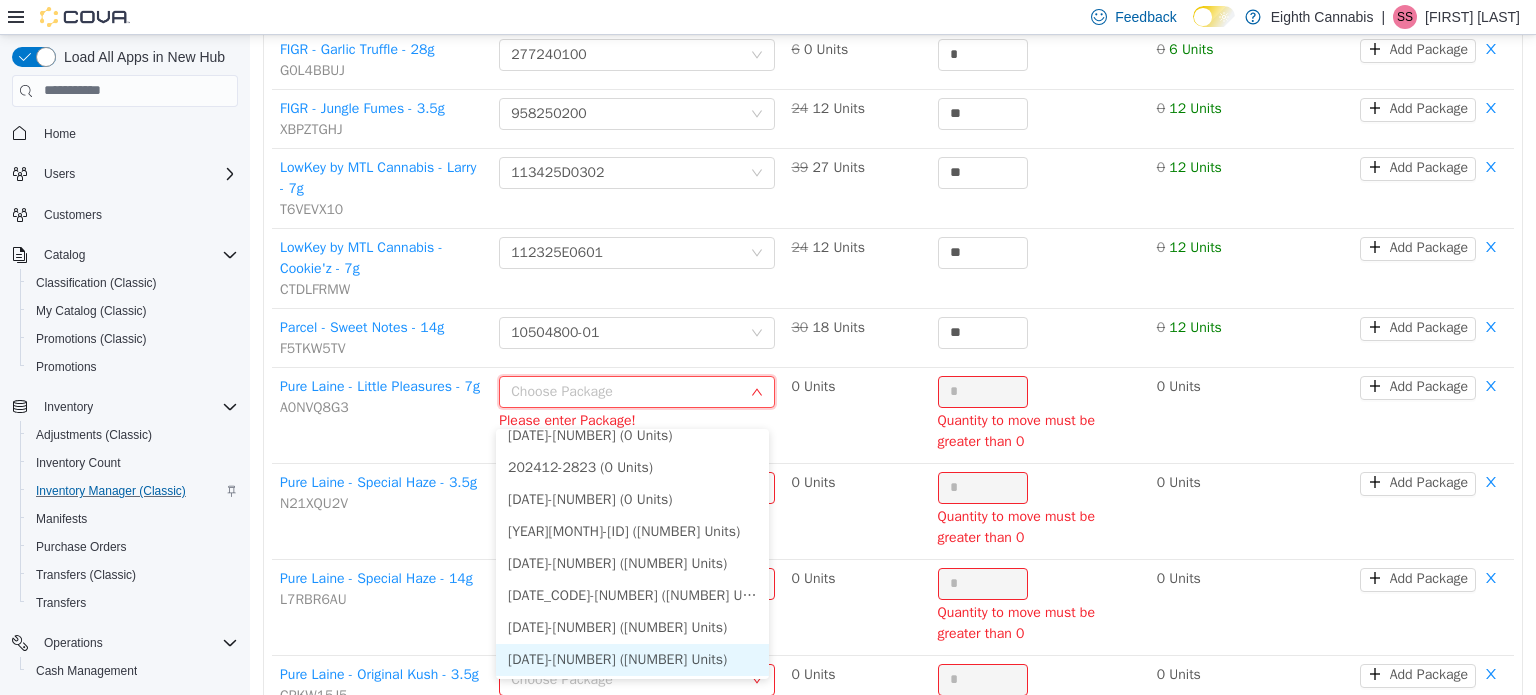 click on "[DATE]-[NUMBER] ([NUMBER] Units)" at bounding box center (632, 659) 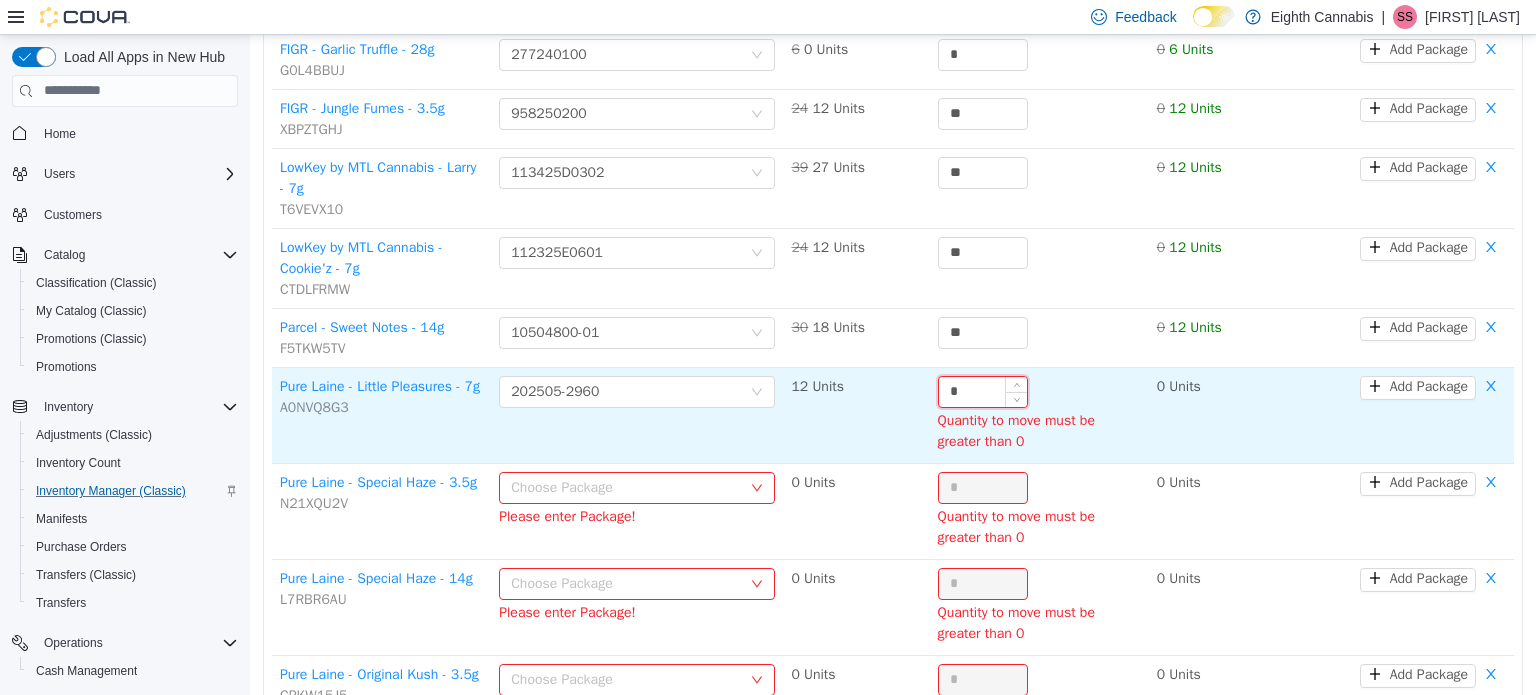 click on "*" at bounding box center [983, 391] 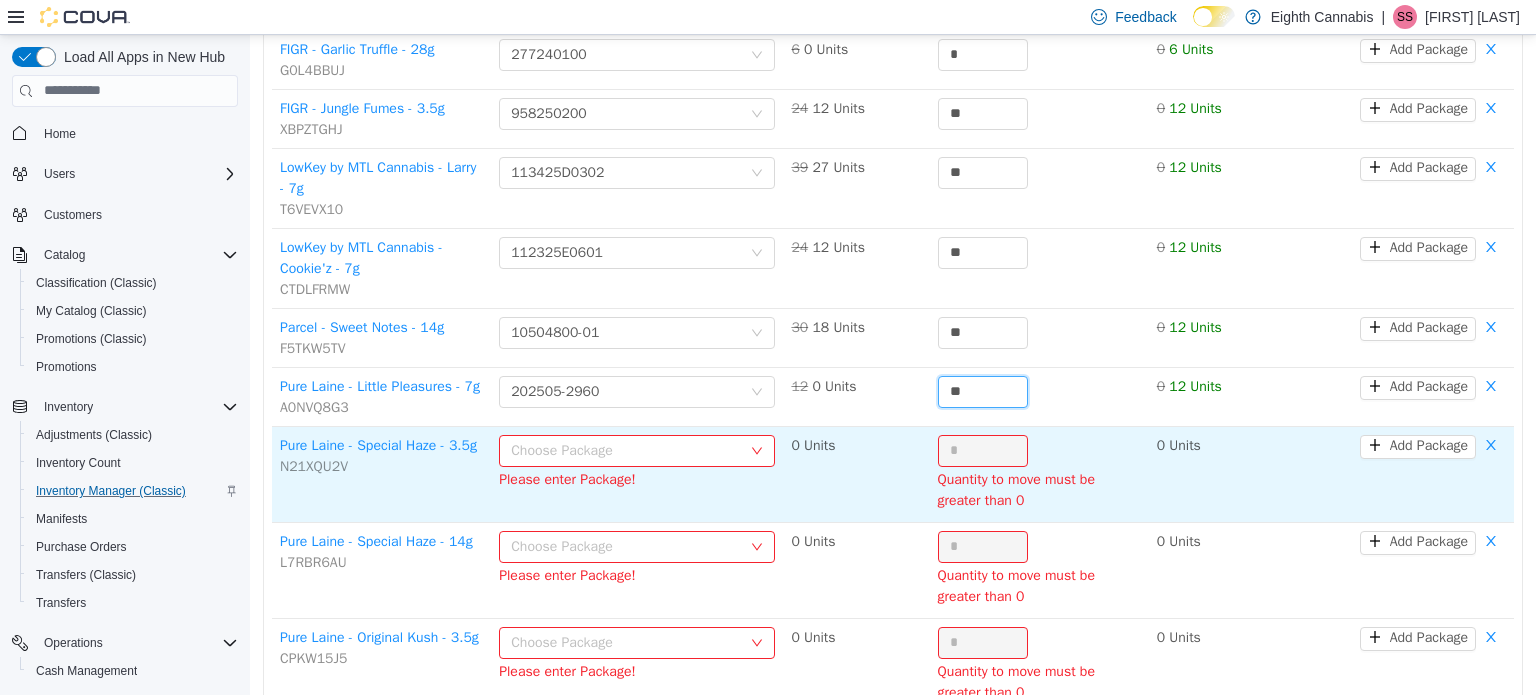 drag, startPoint x: 609, startPoint y: 490, endPoint x: 602, endPoint y: 498, distance: 10.630146 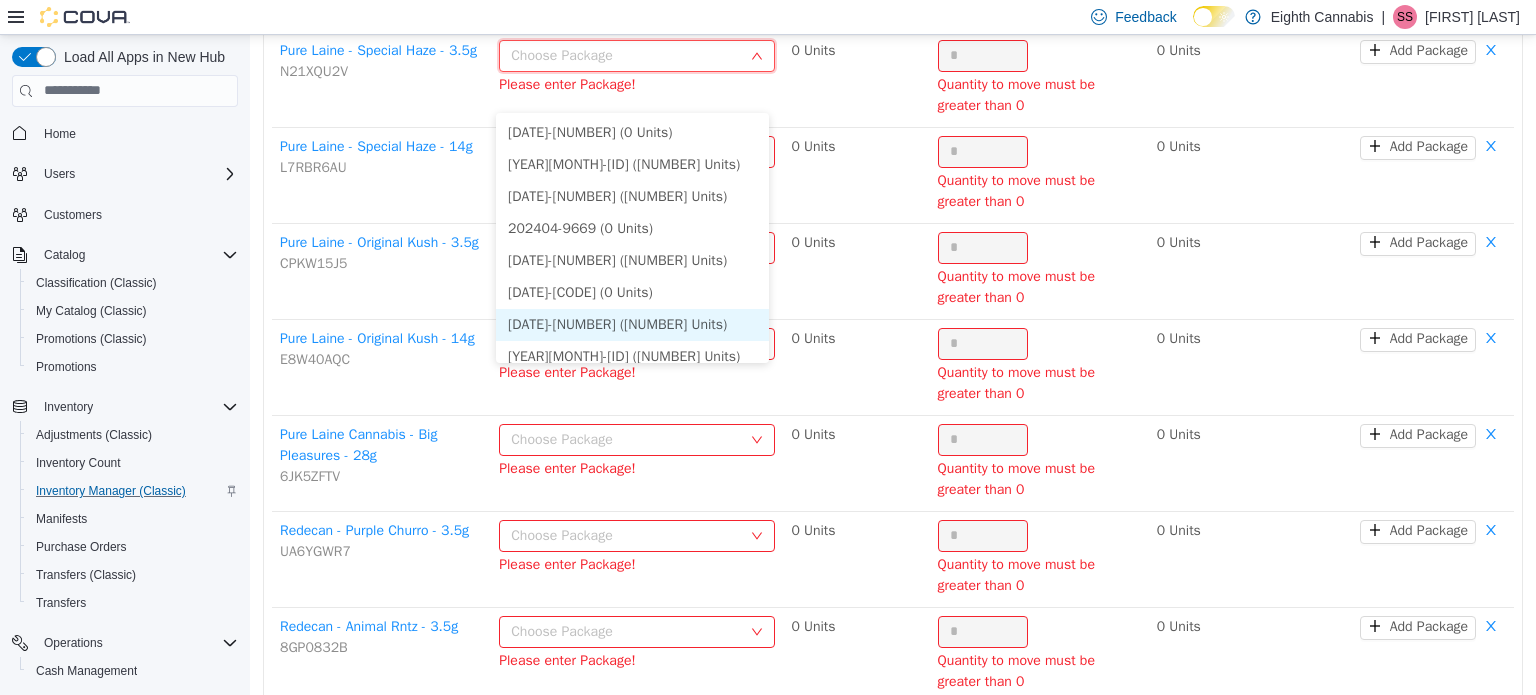 scroll, scrollTop: 1600, scrollLeft: 0, axis: vertical 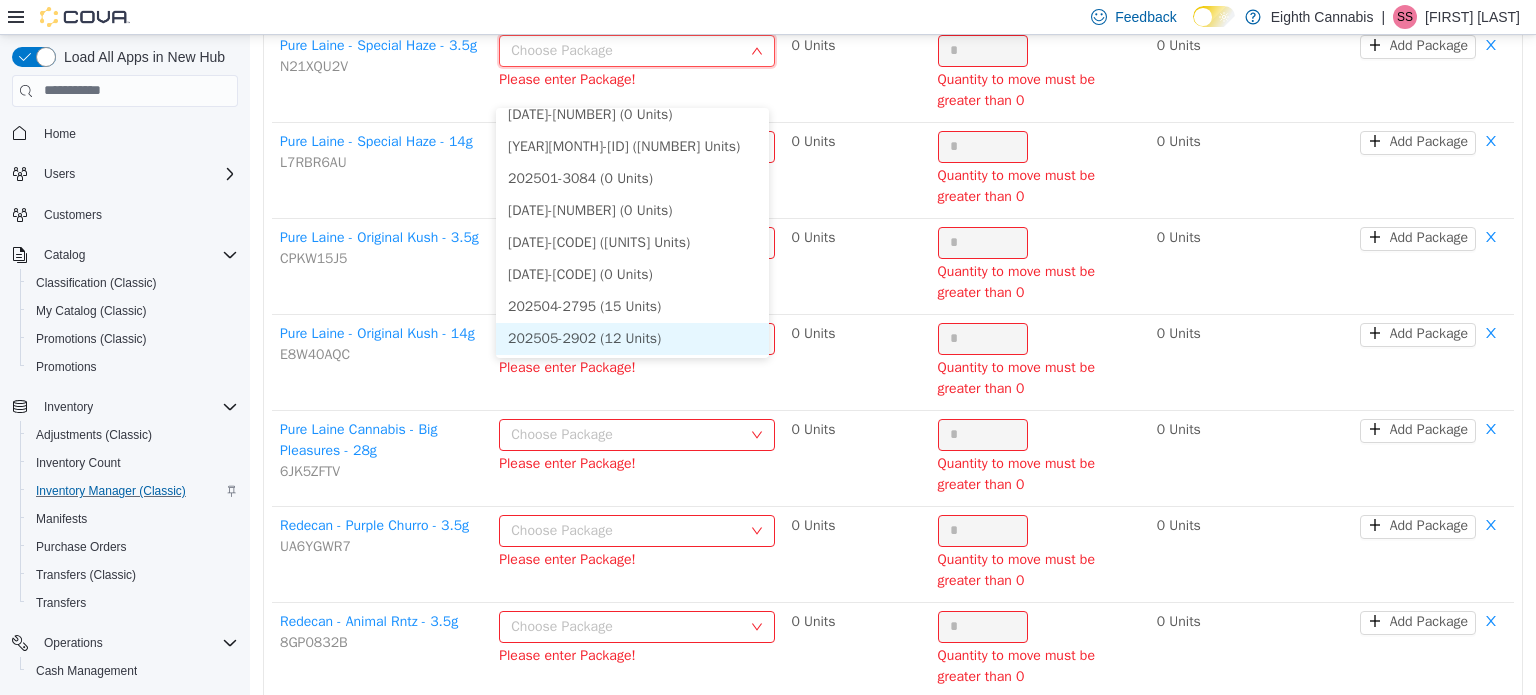 click on "202505-2902 (12 Units)" at bounding box center (632, 338) 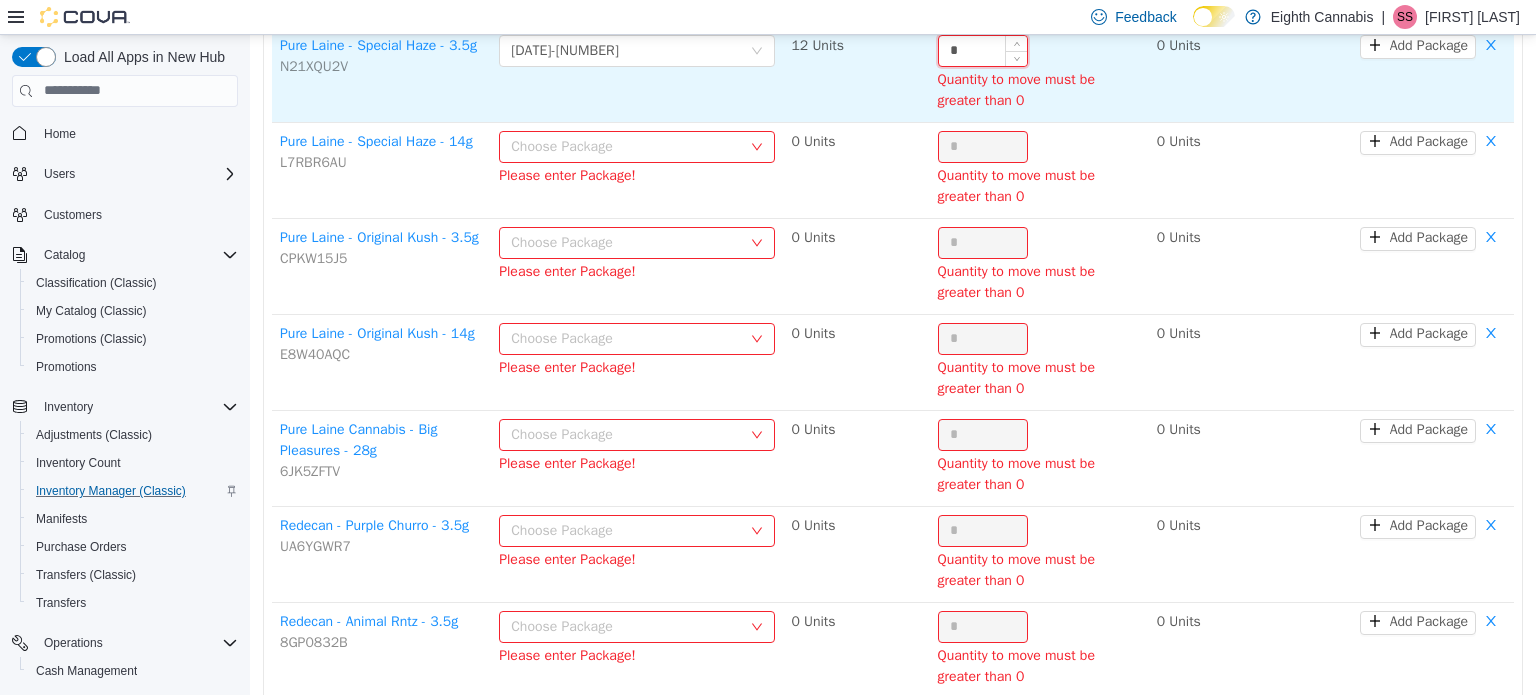 click on "*" at bounding box center [983, 50] 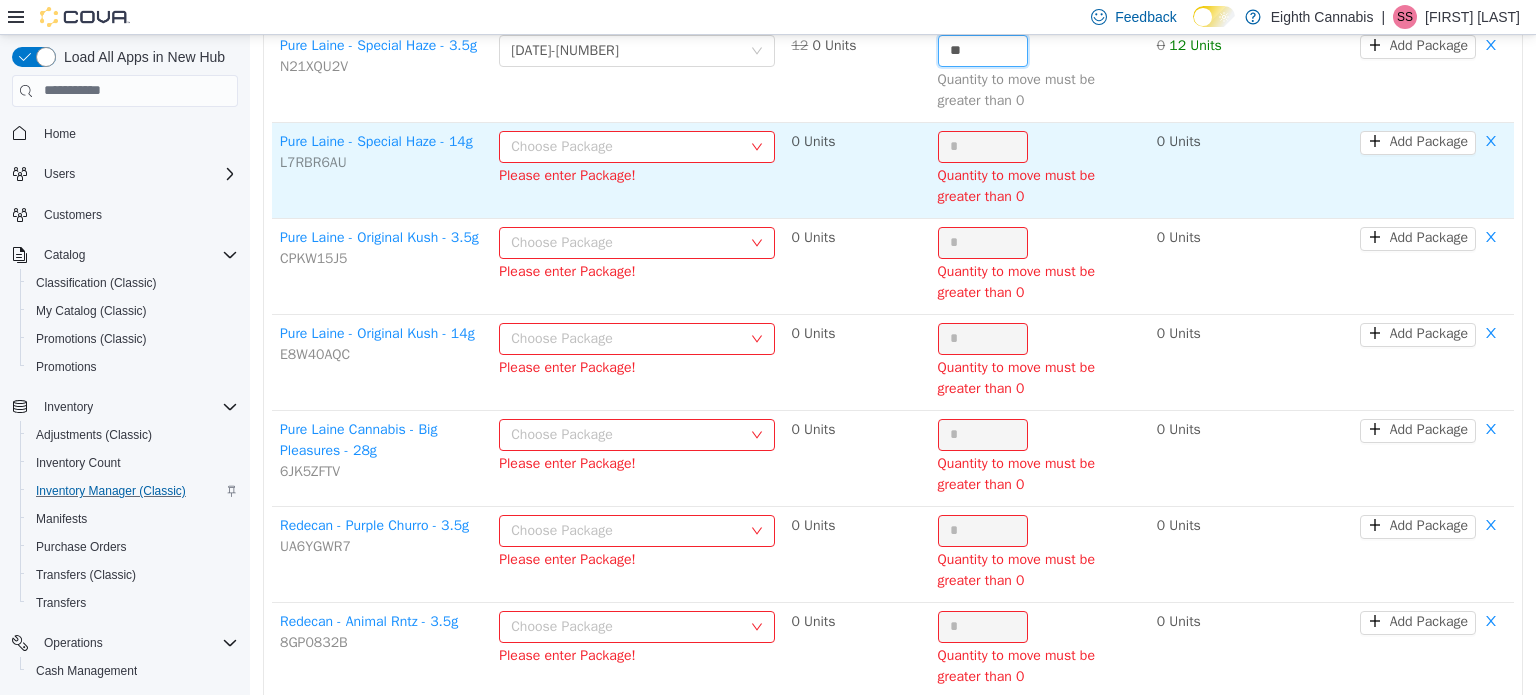 click on "Choose Package" at bounding box center [626, 146] 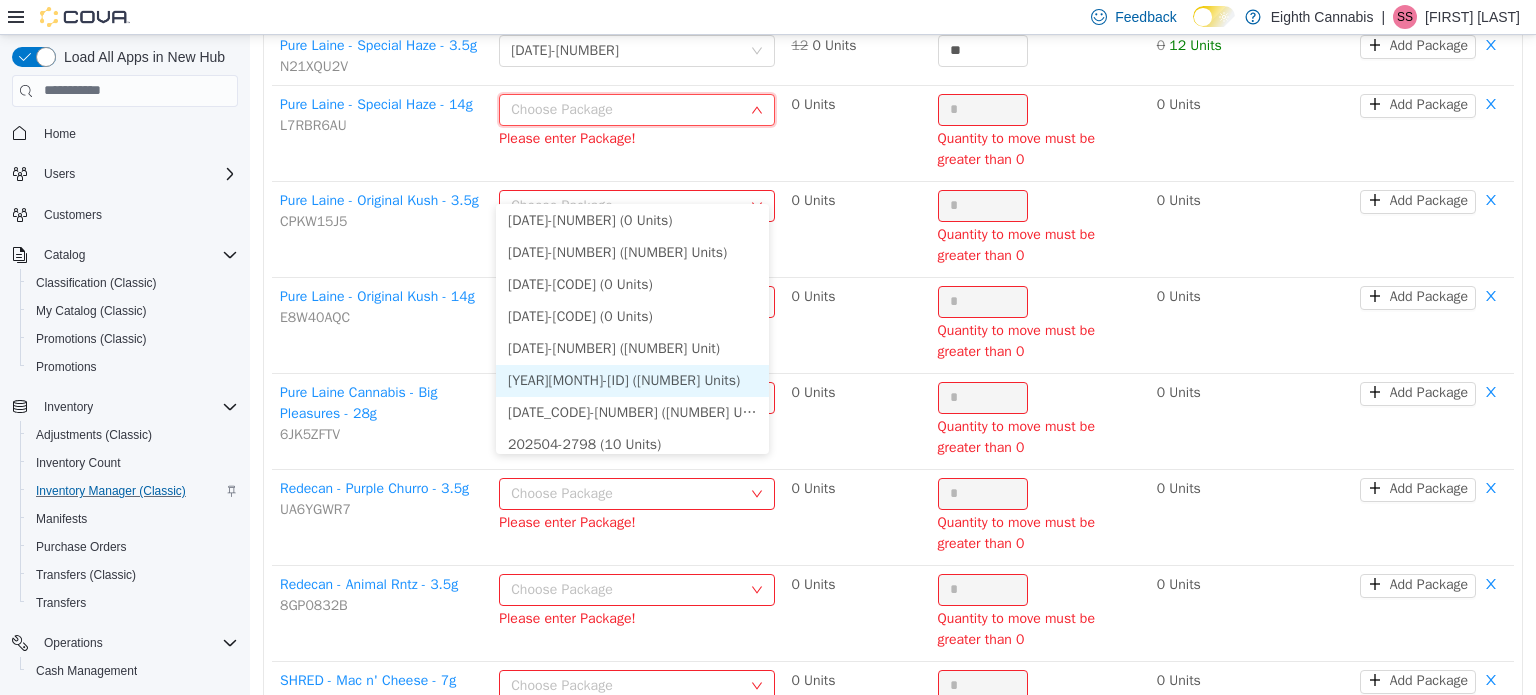 scroll, scrollTop: 589, scrollLeft: 0, axis: vertical 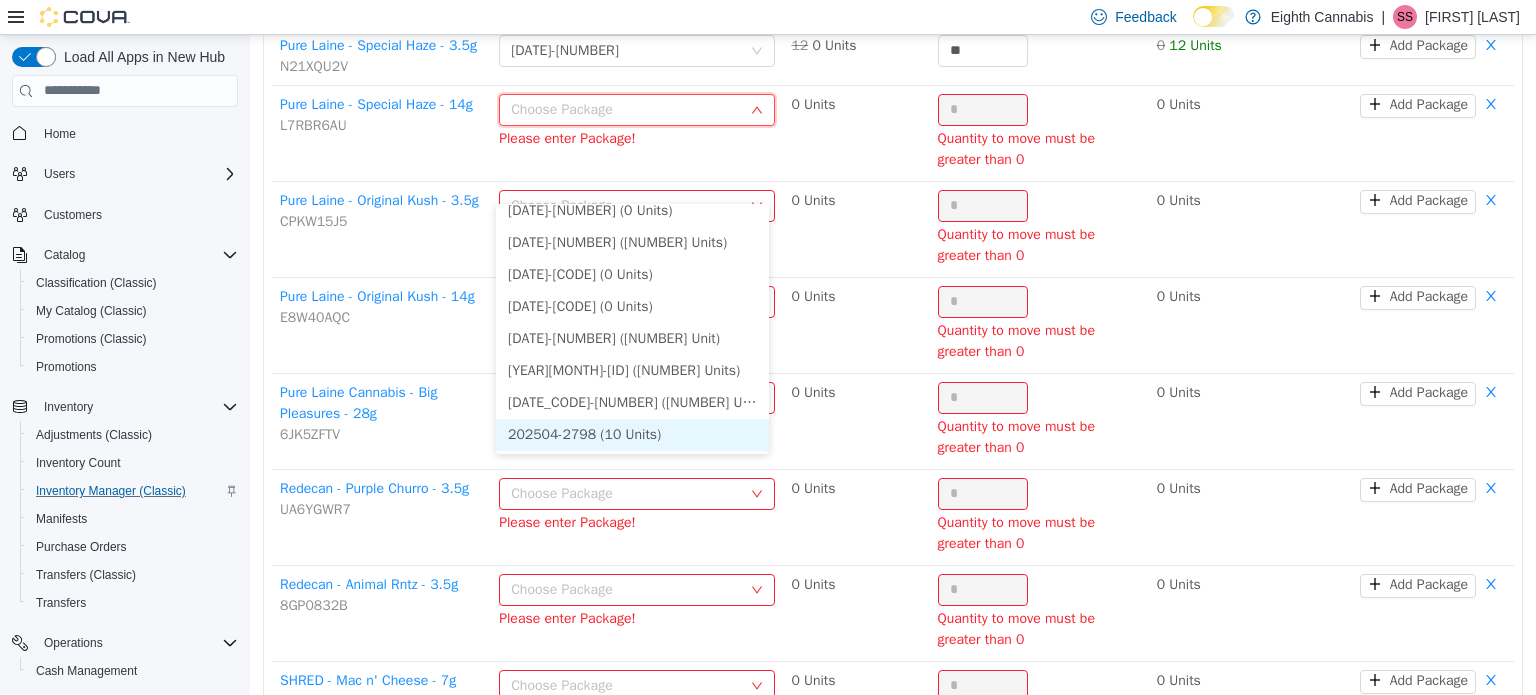 click on "202504-2798 (10 Units)" at bounding box center (632, 434) 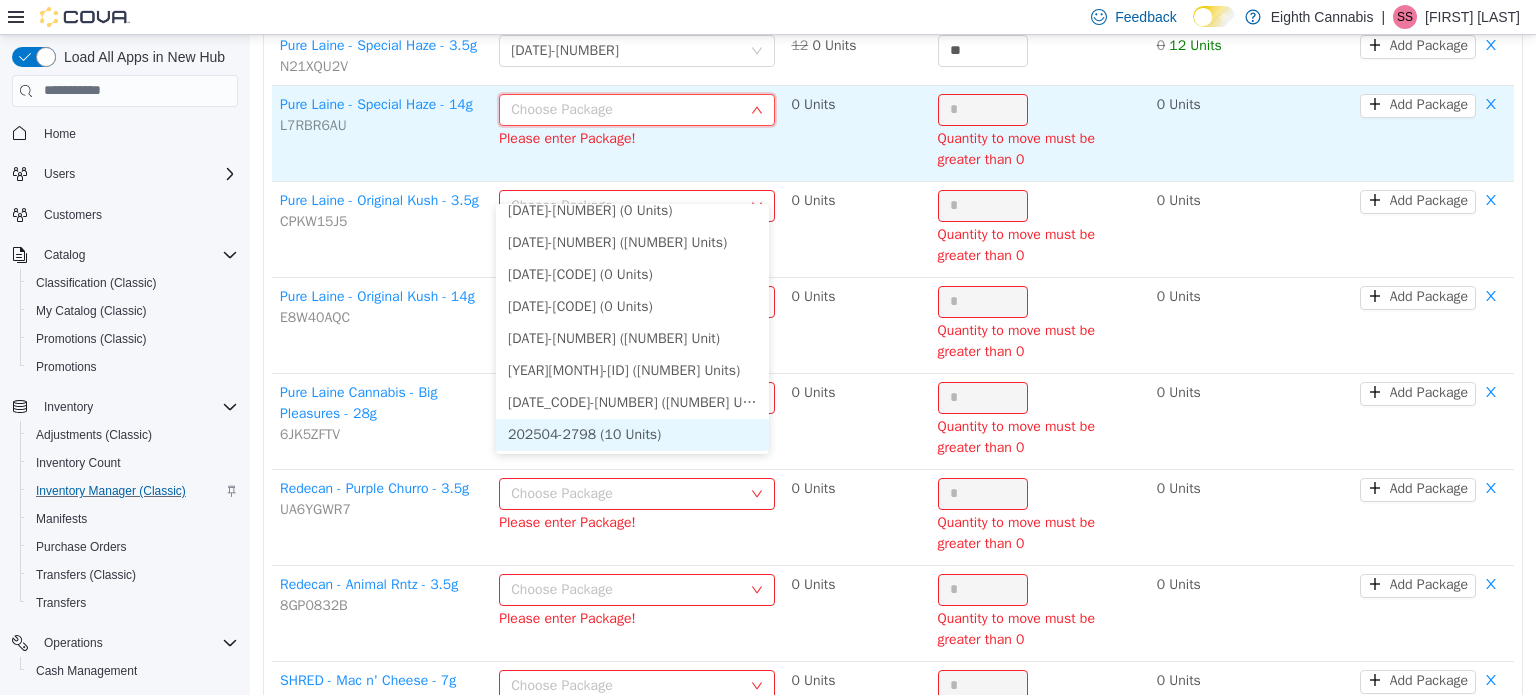 click on "*" at bounding box center [983, 109] 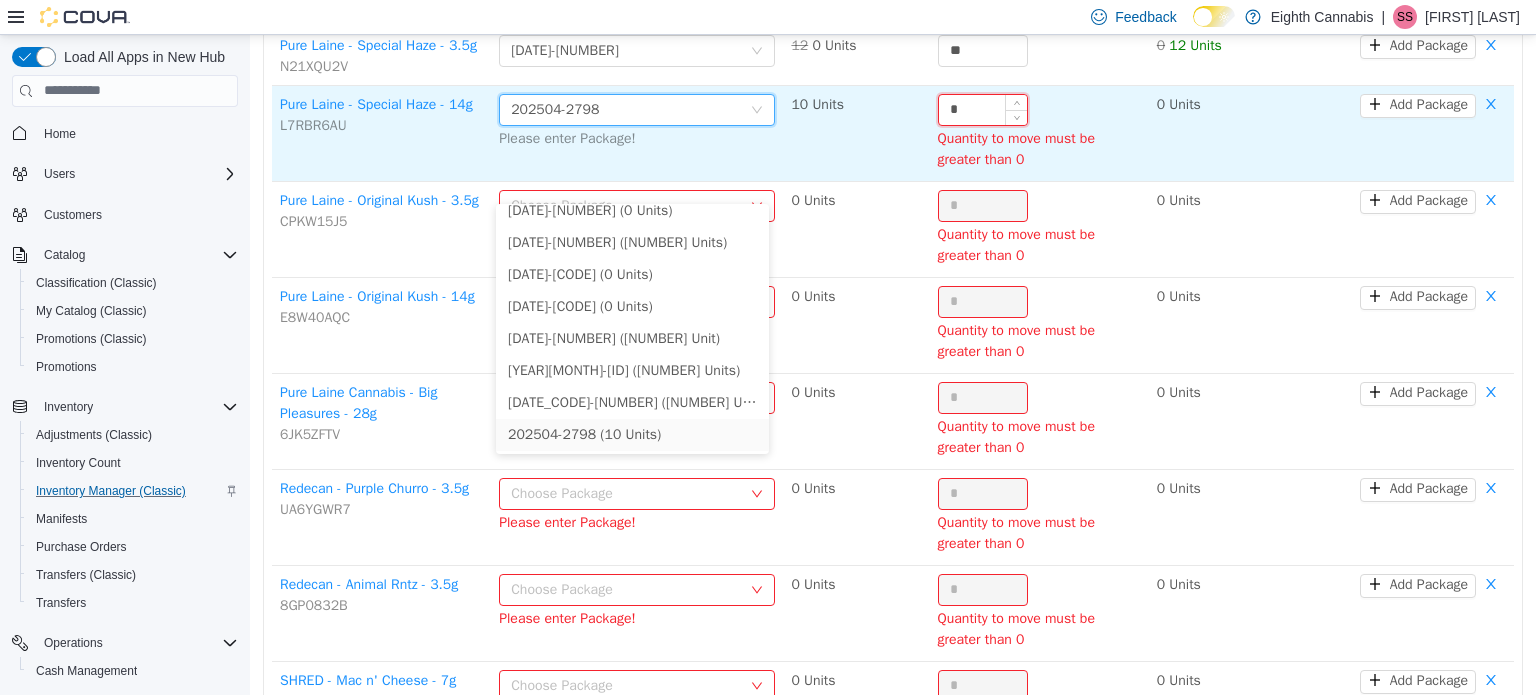 click on "*" at bounding box center (983, 109) 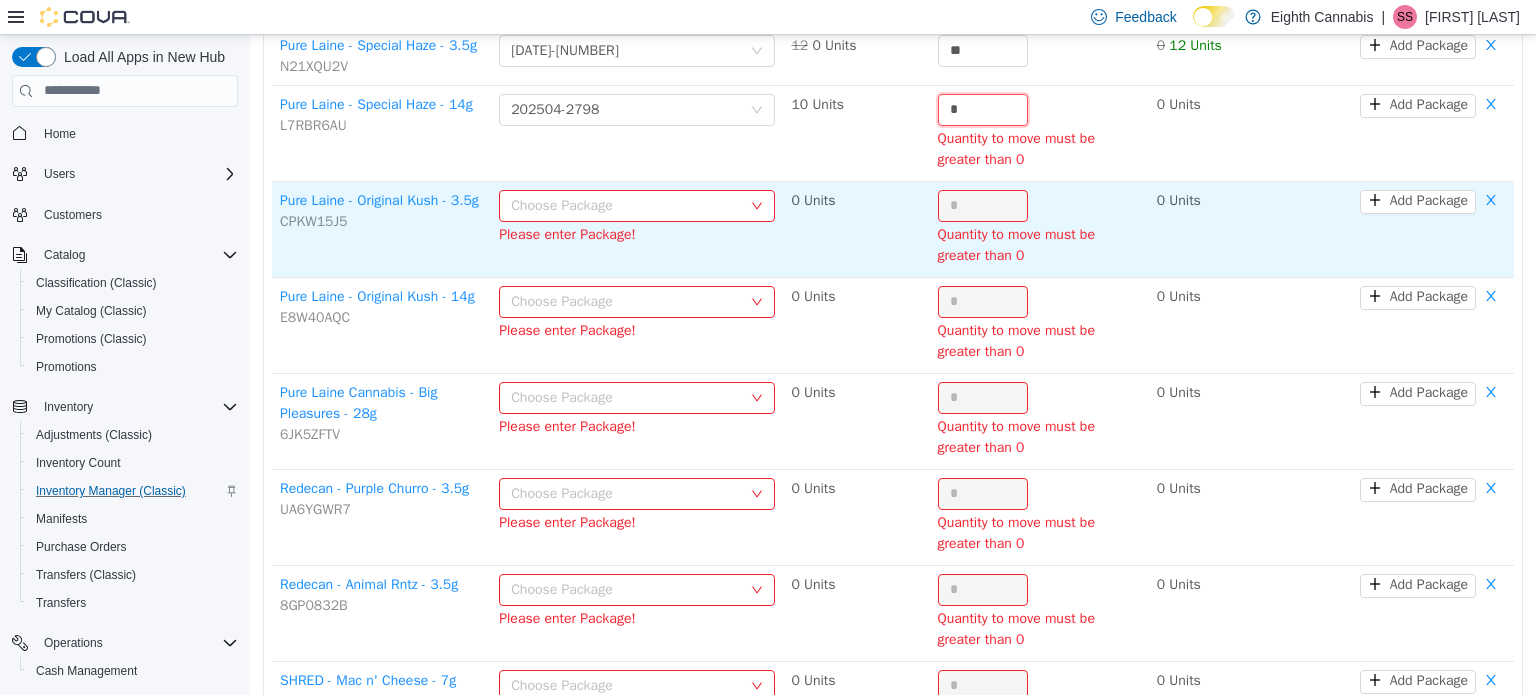 click on "Choose Package" at bounding box center (626, 205) 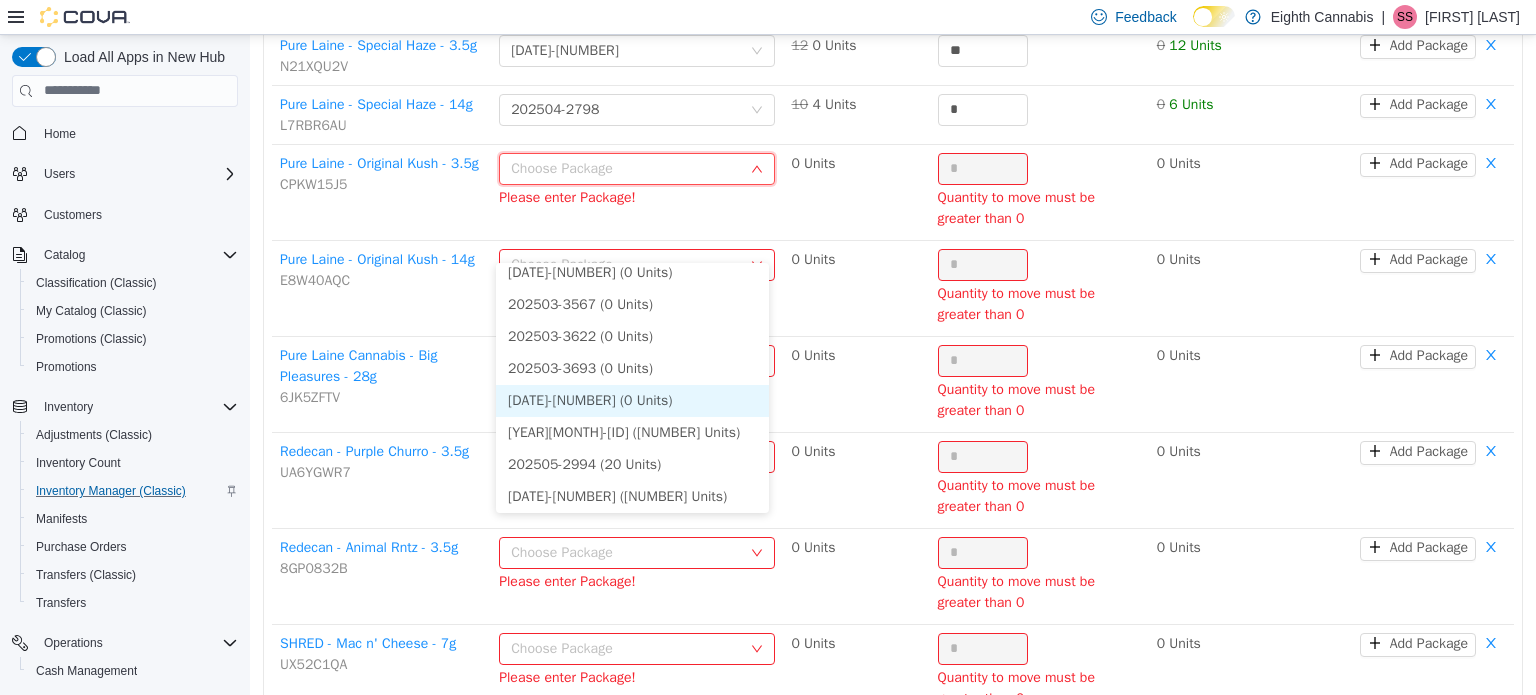 scroll, scrollTop: 1165, scrollLeft: 0, axis: vertical 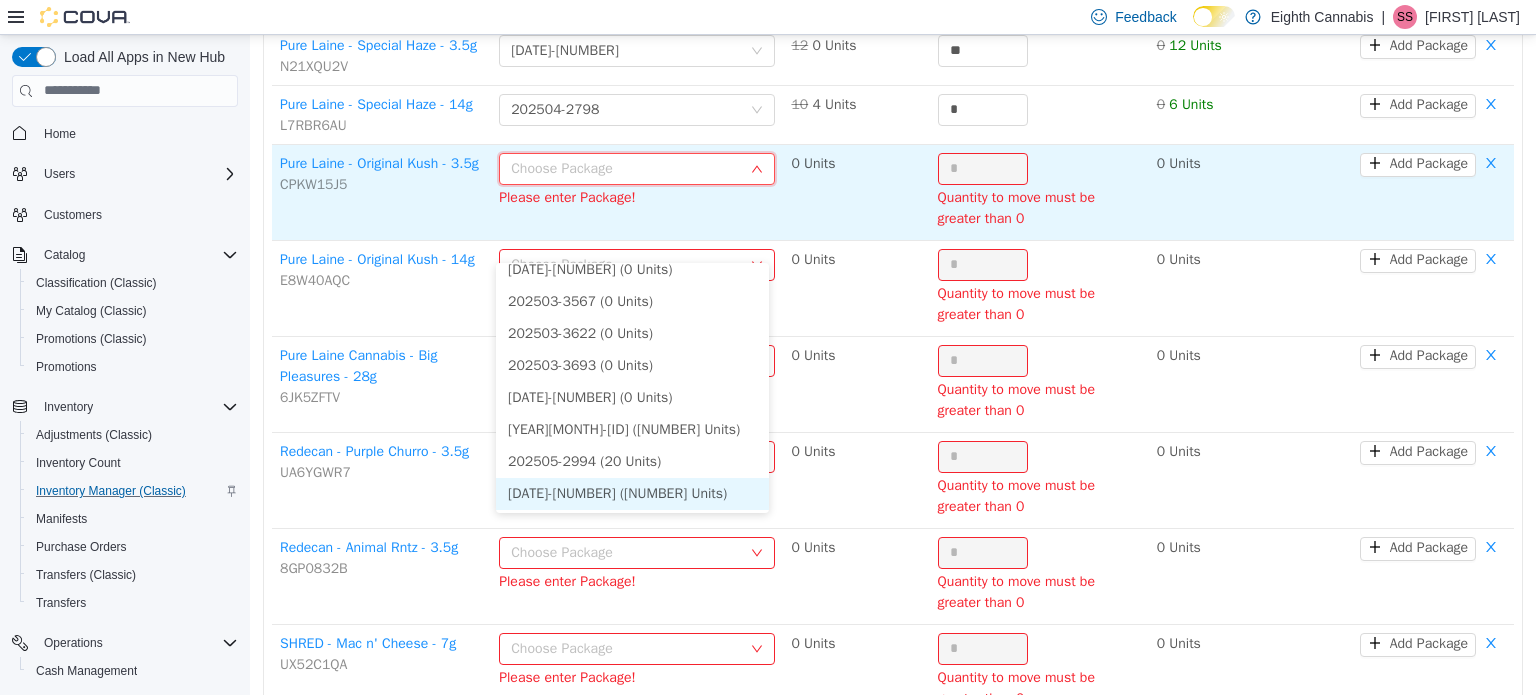 drag, startPoint x: 585, startPoint y: 492, endPoint x: 964, endPoint y: 199, distance: 479.05115 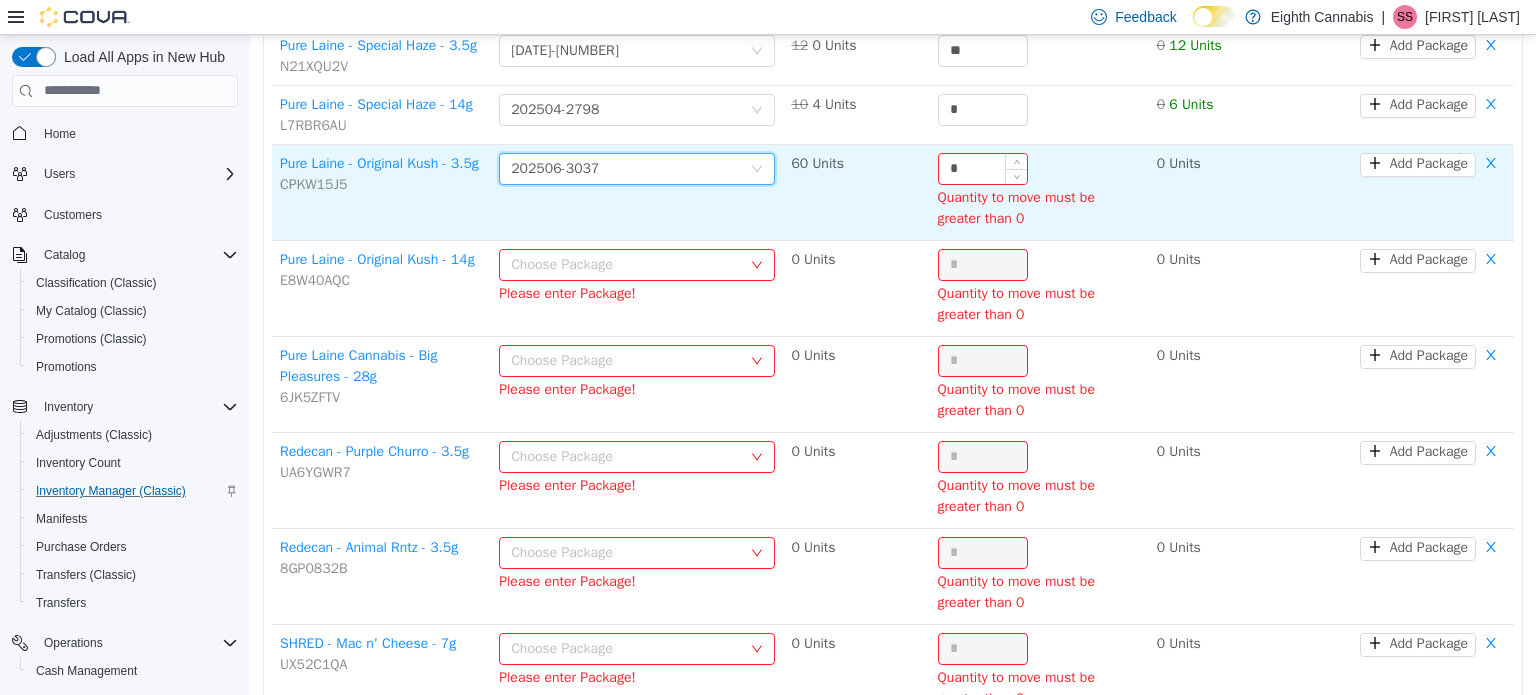 click on "*" at bounding box center (983, 168) 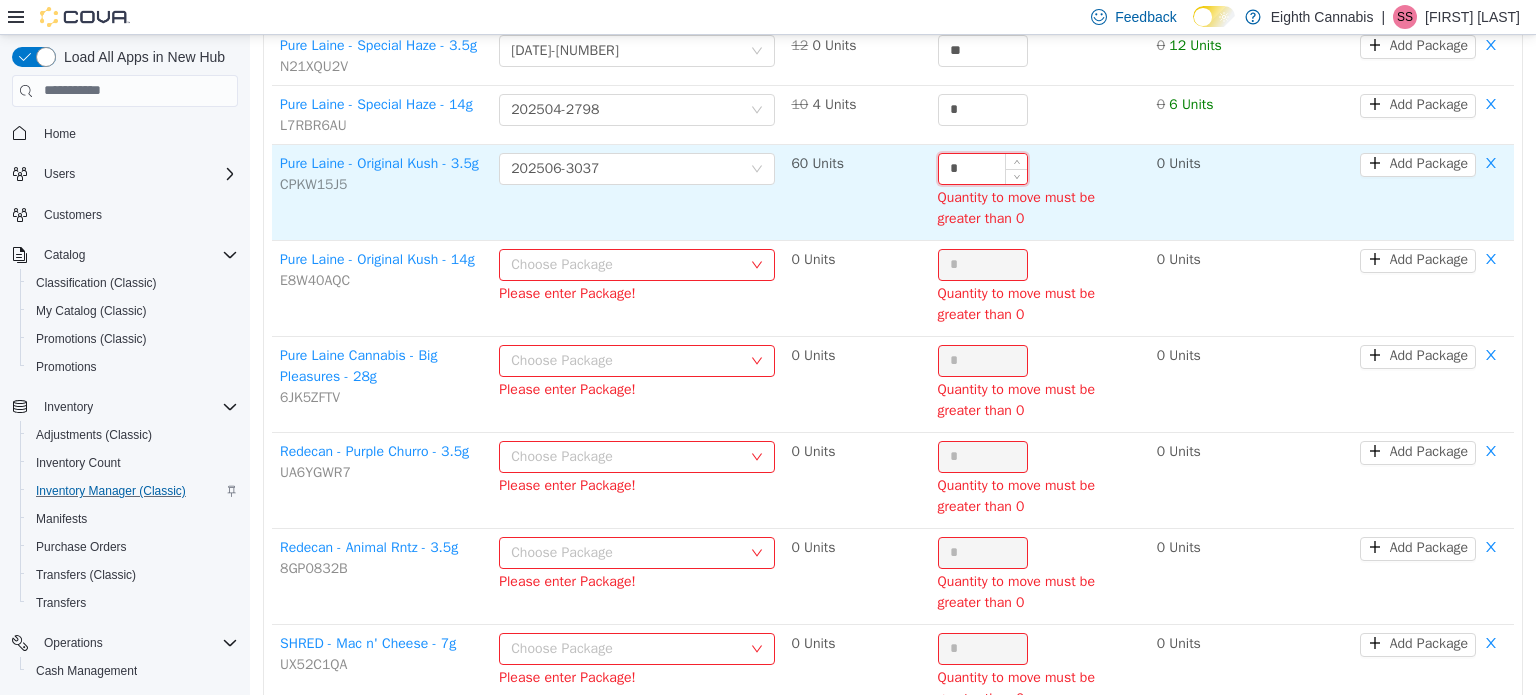 click on "*" at bounding box center [983, 168] 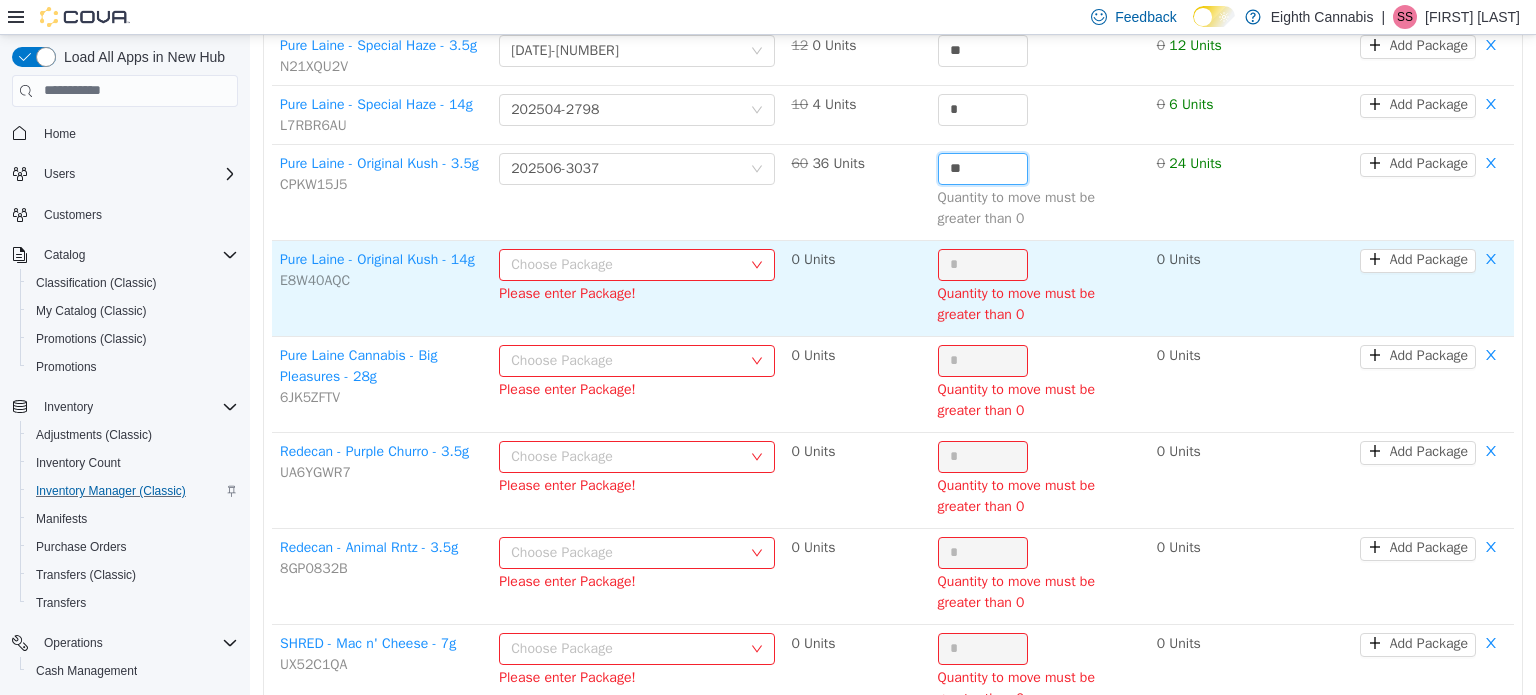 click on "Choose Package" at bounding box center (626, 264) 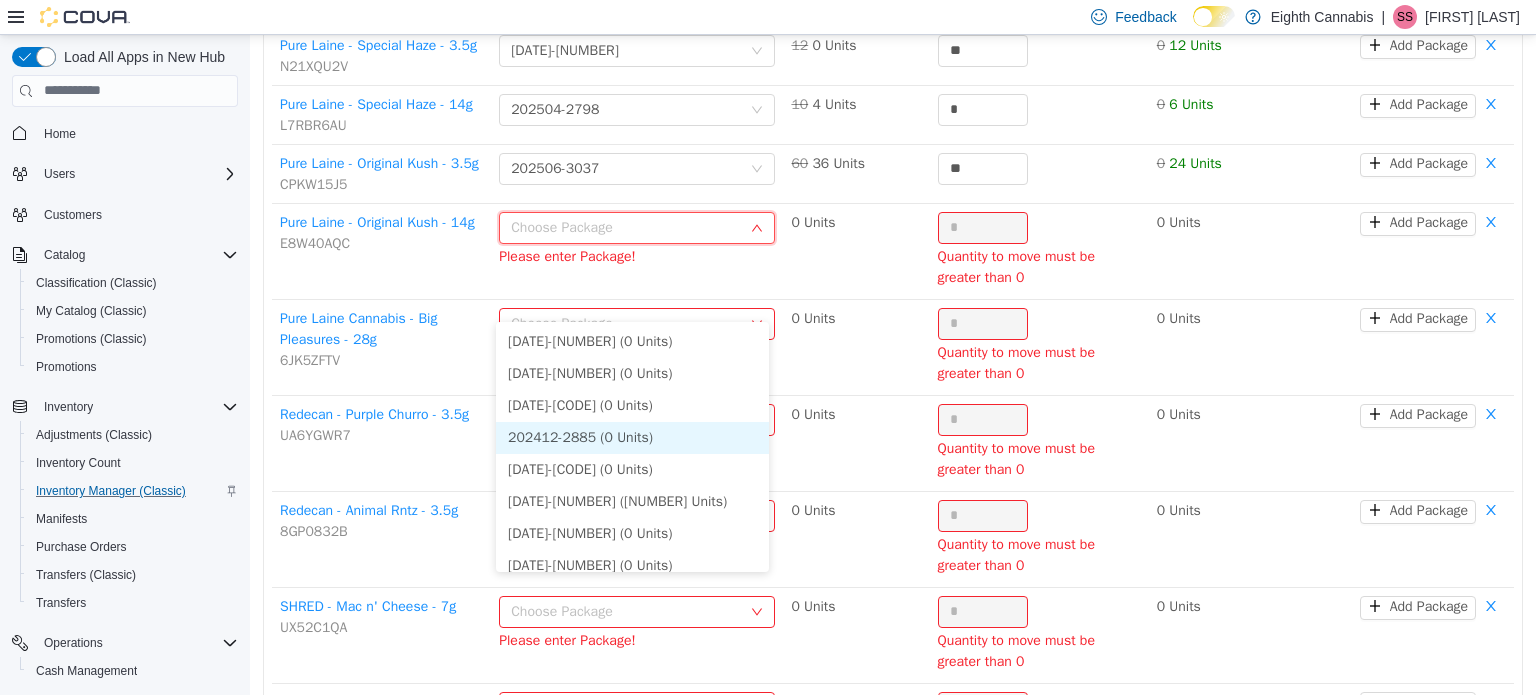scroll, scrollTop: 1069, scrollLeft: 0, axis: vertical 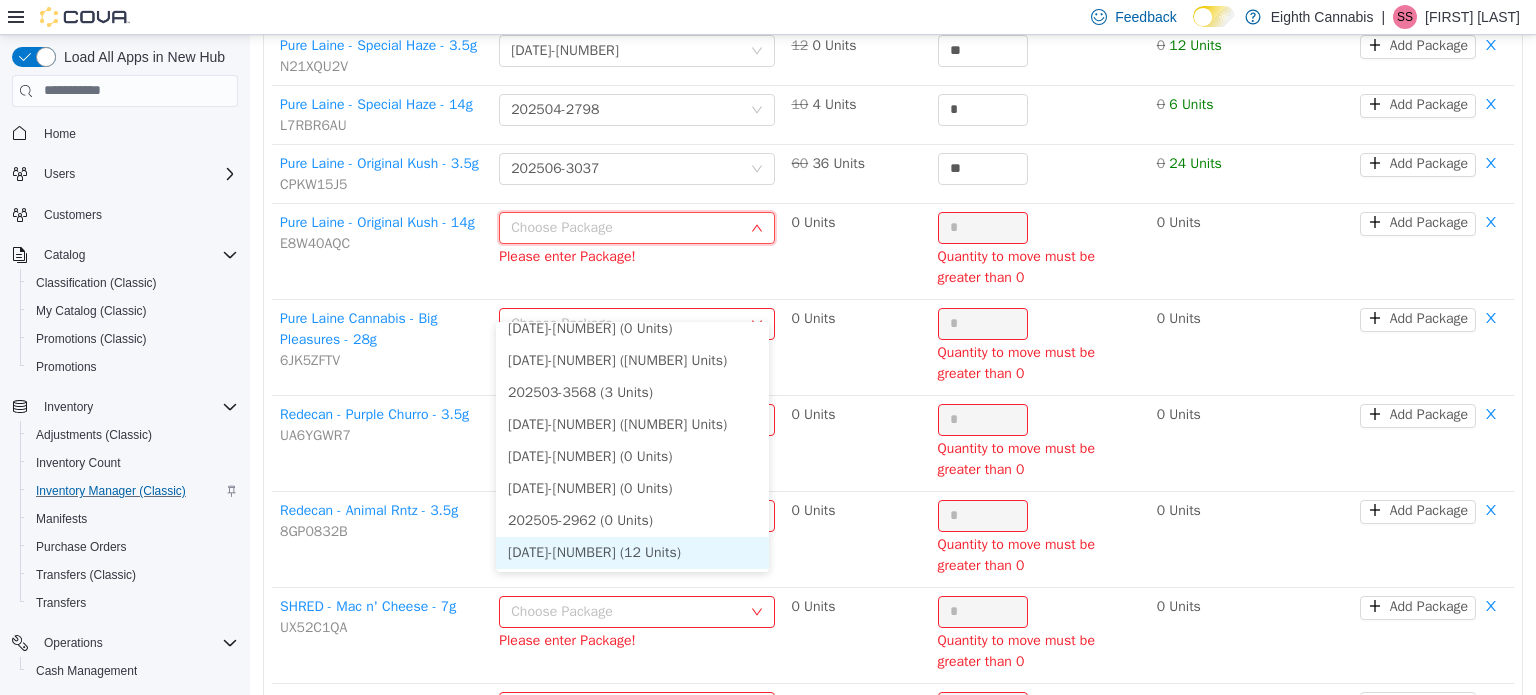 click on "[DATE]-[NUMBER] (12 Units)" at bounding box center [632, 552] 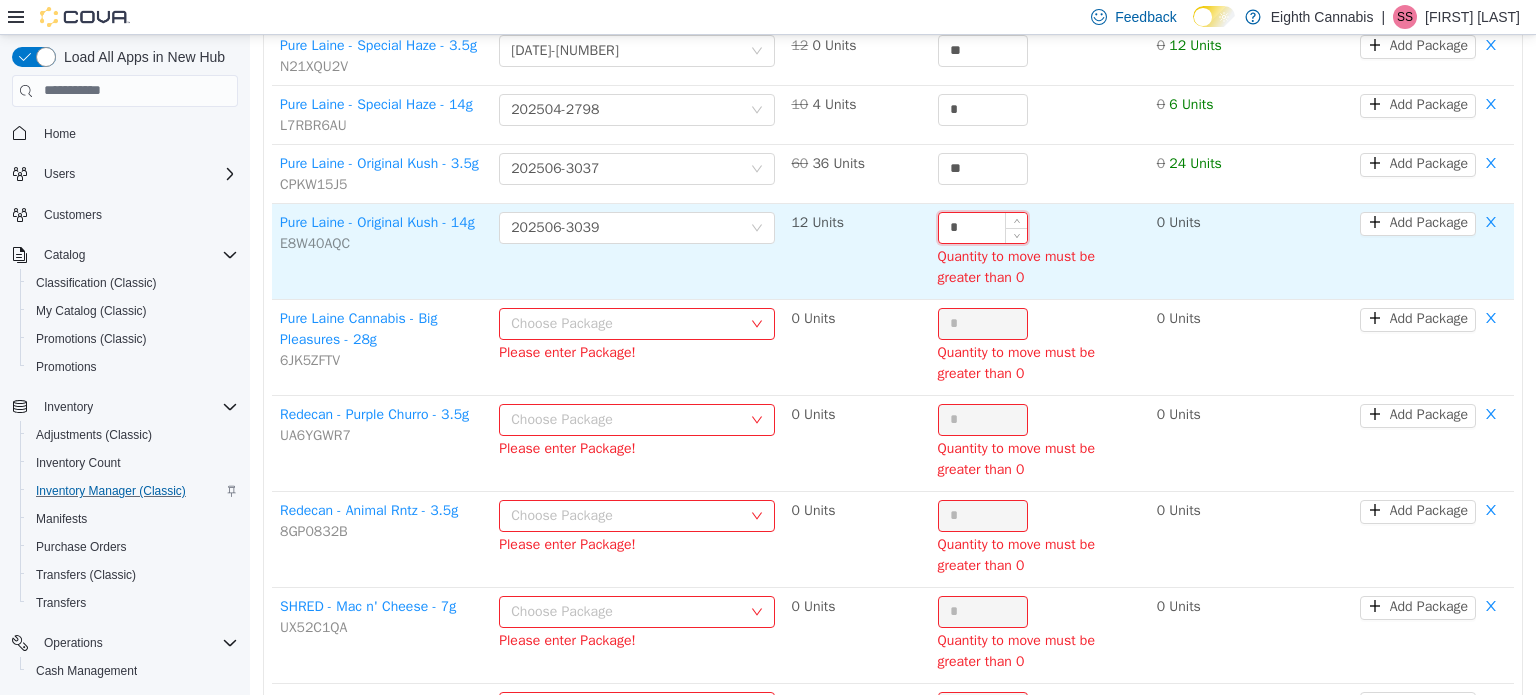 click on "*" at bounding box center (983, 227) 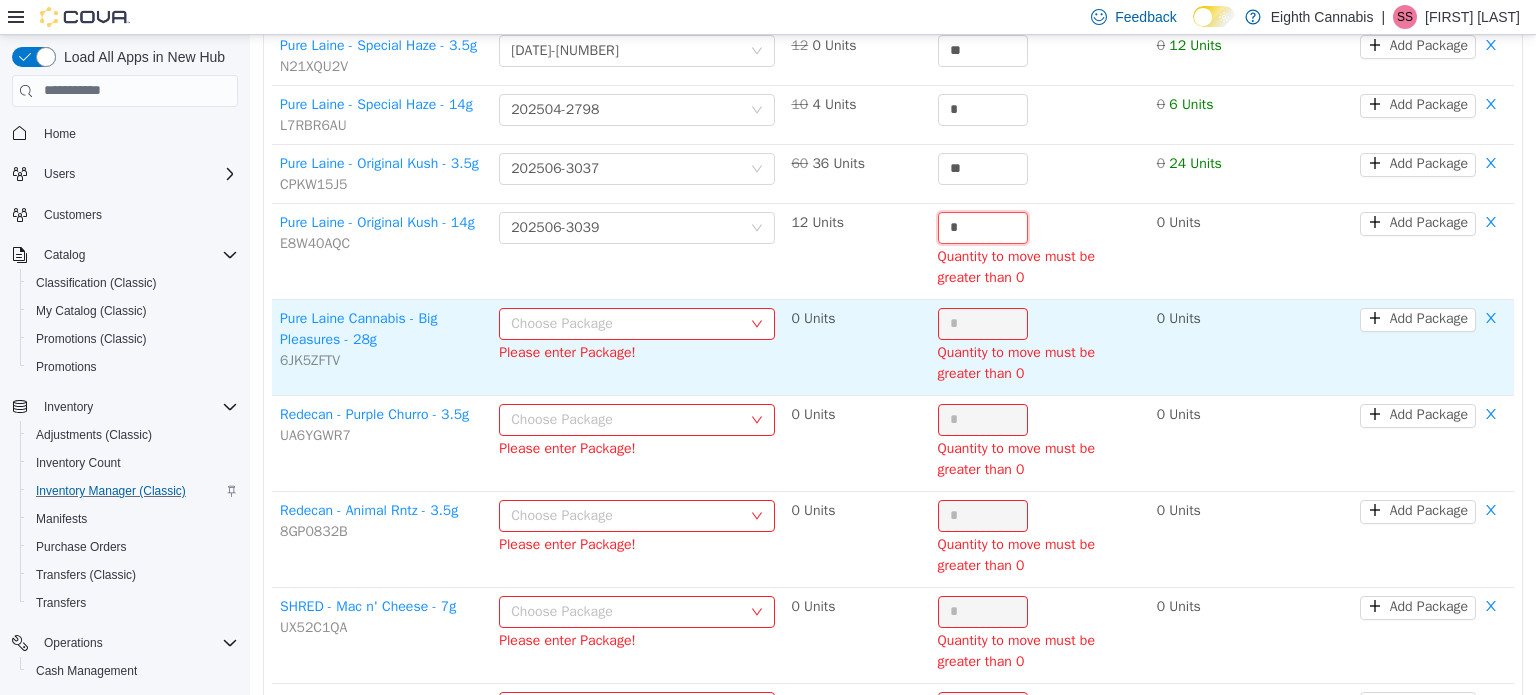 click on "Choose Package" at bounding box center [626, 323] 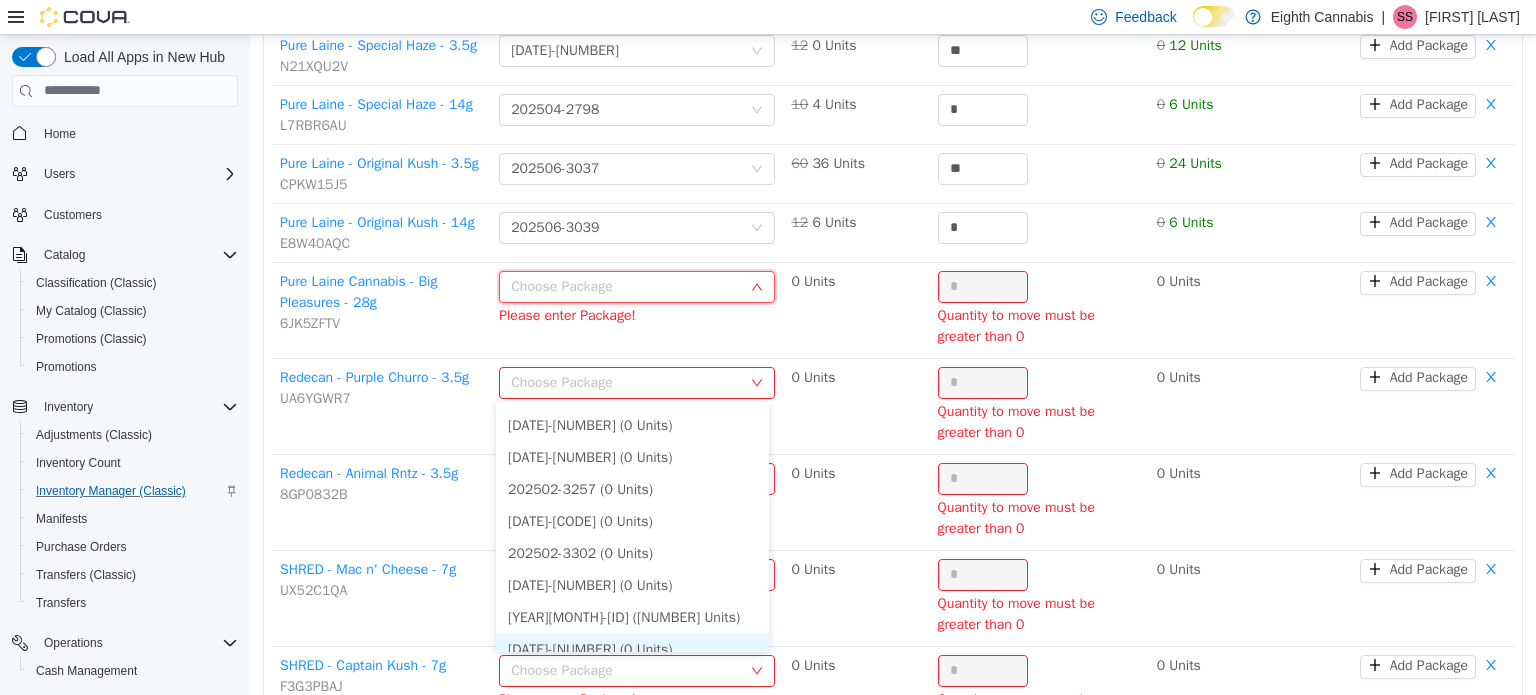 scroll, scrollTop: 1773, scrollLeft: 0, axis: vertical 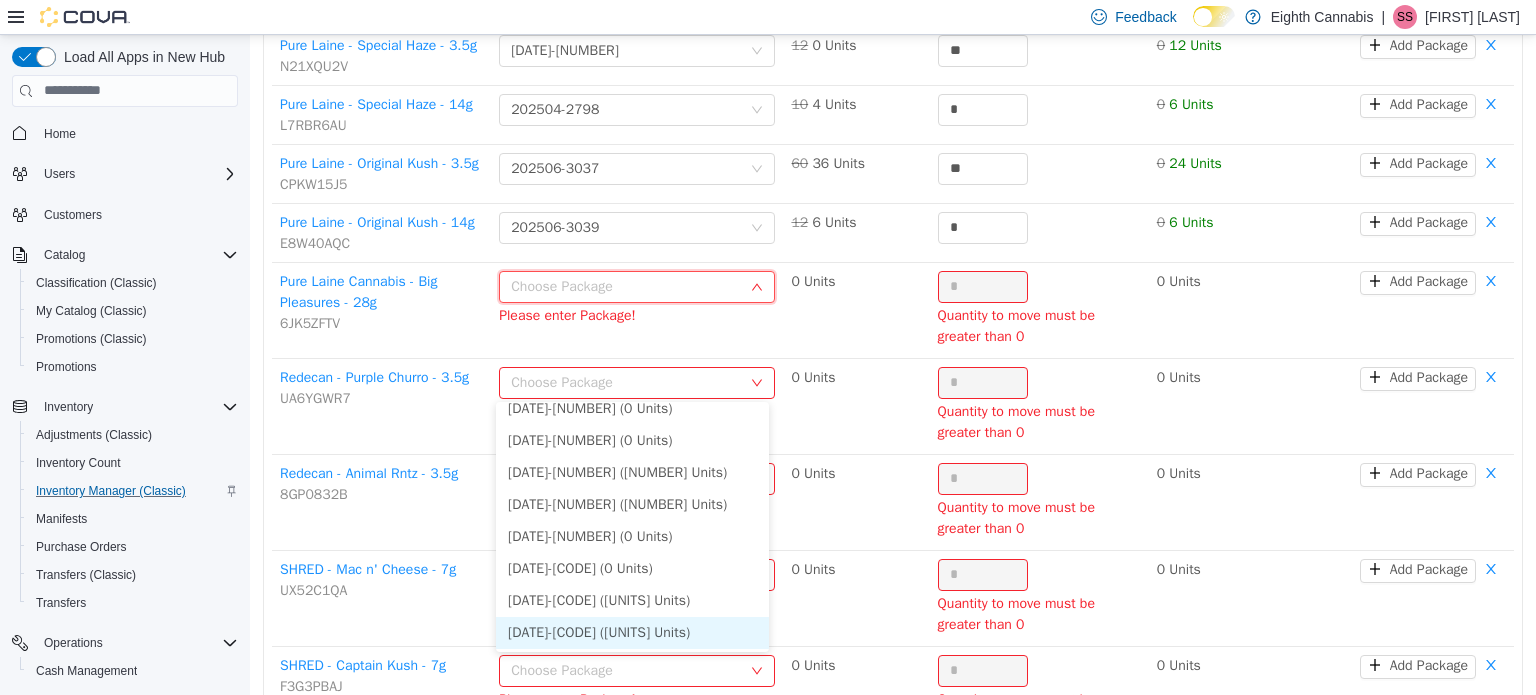 click on "[DATE]-[CODE] ([UNITS] Units)" at bounding box center (632, 632) 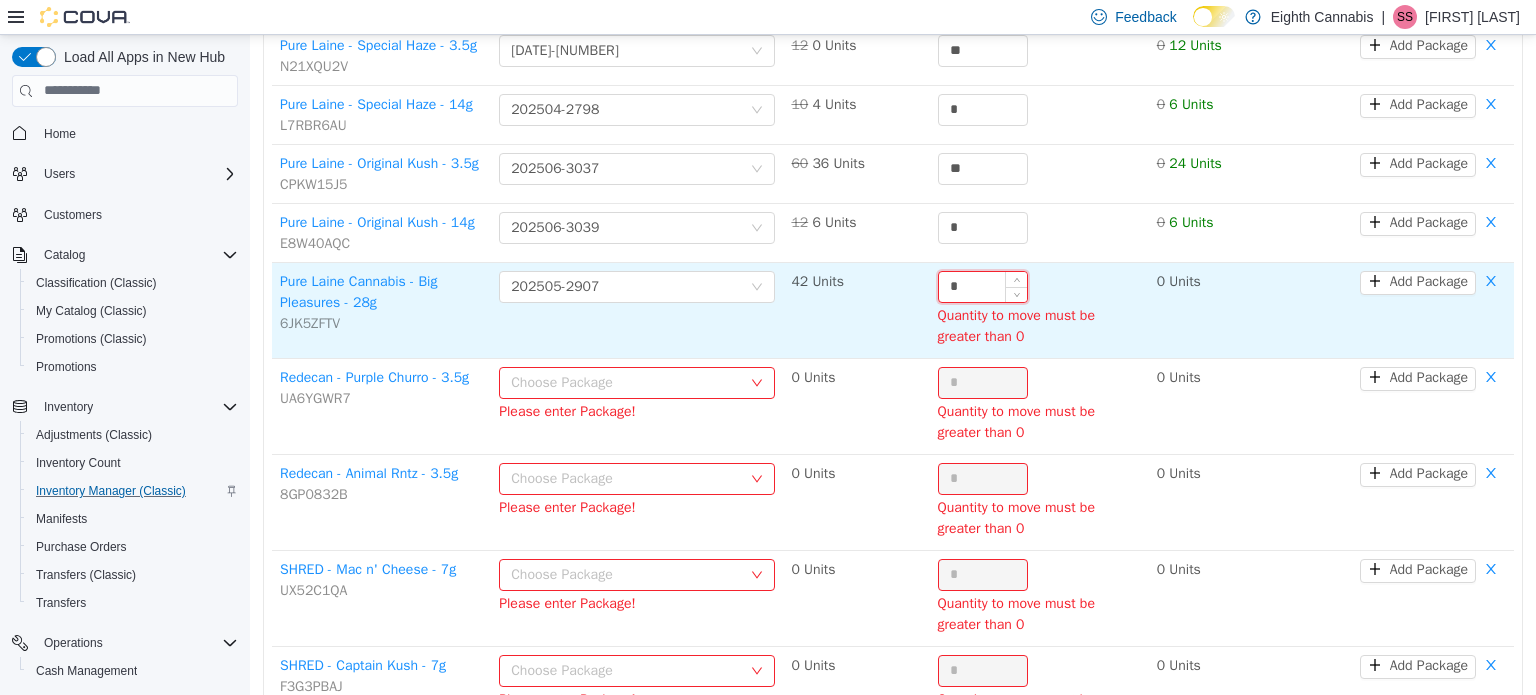 click on "*" at bounding box center [983, 286] 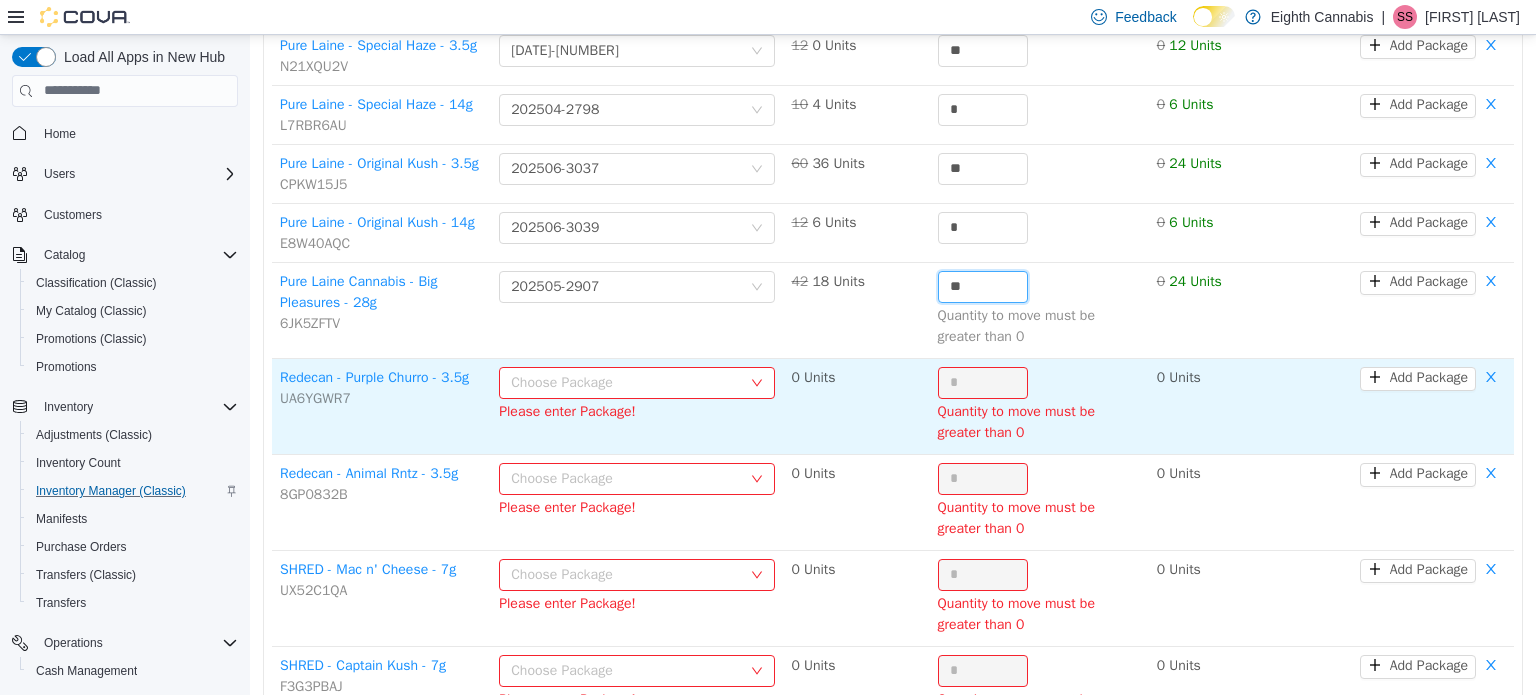click on "Choose Package" at bounding box center (626, 382) 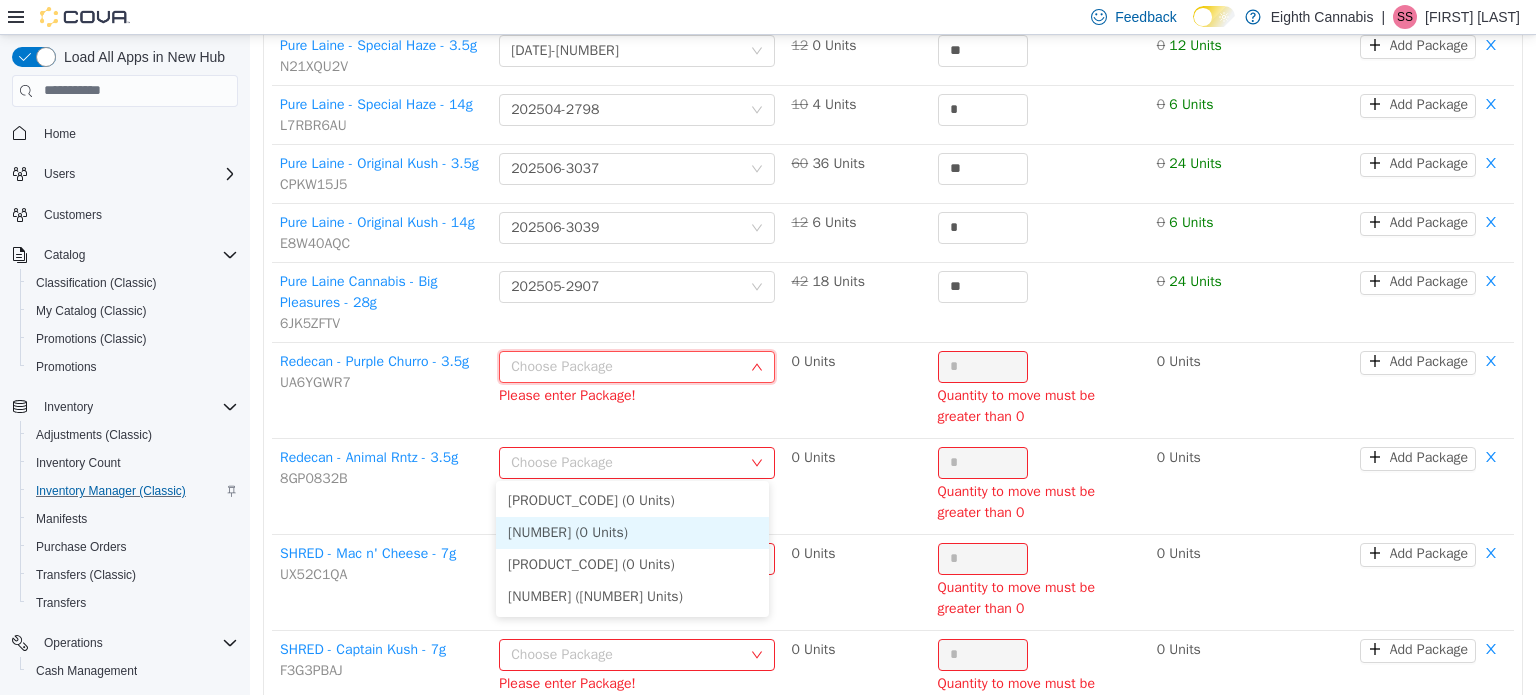 scroll, scrollTop: 1800, scrollLeft: 0, axis: vertical 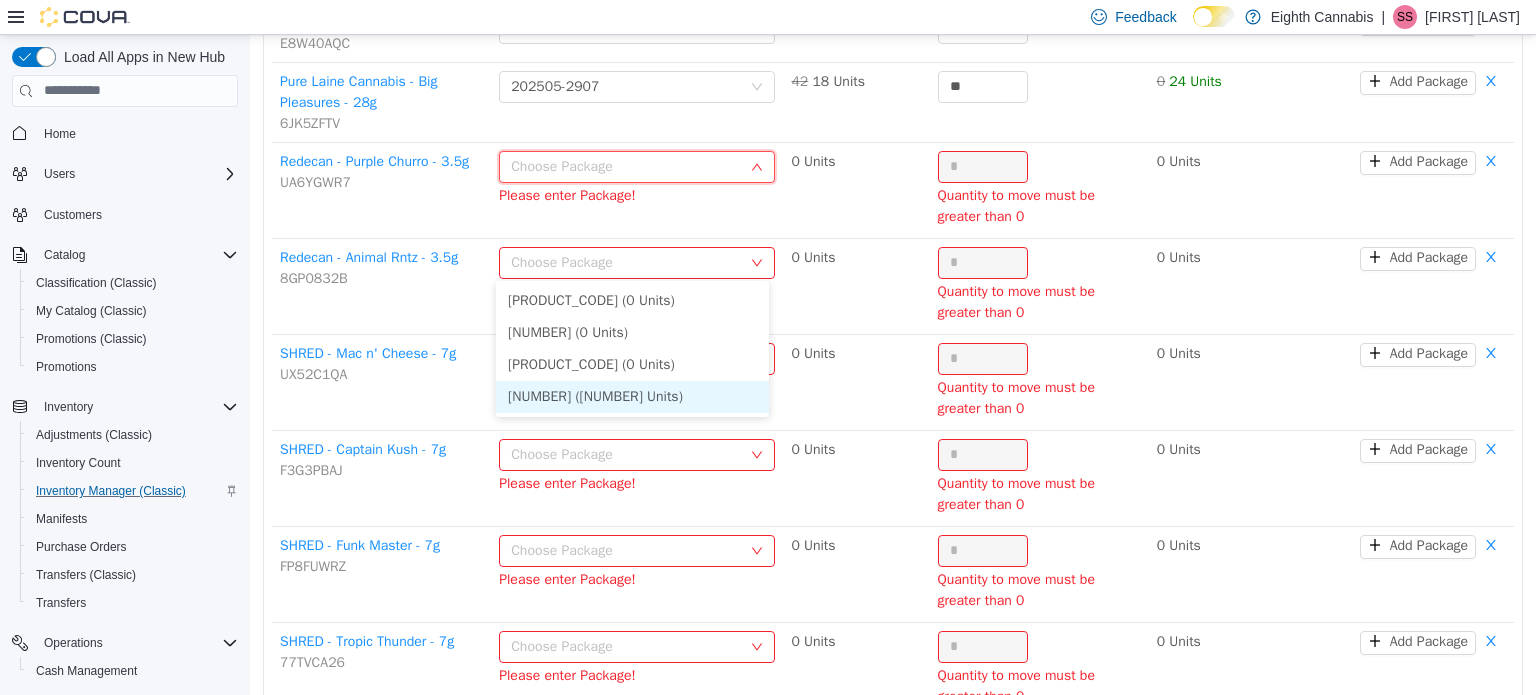 click on "[NUMBER] ([NUMBER] Units)" at bounding box center (632, 396) 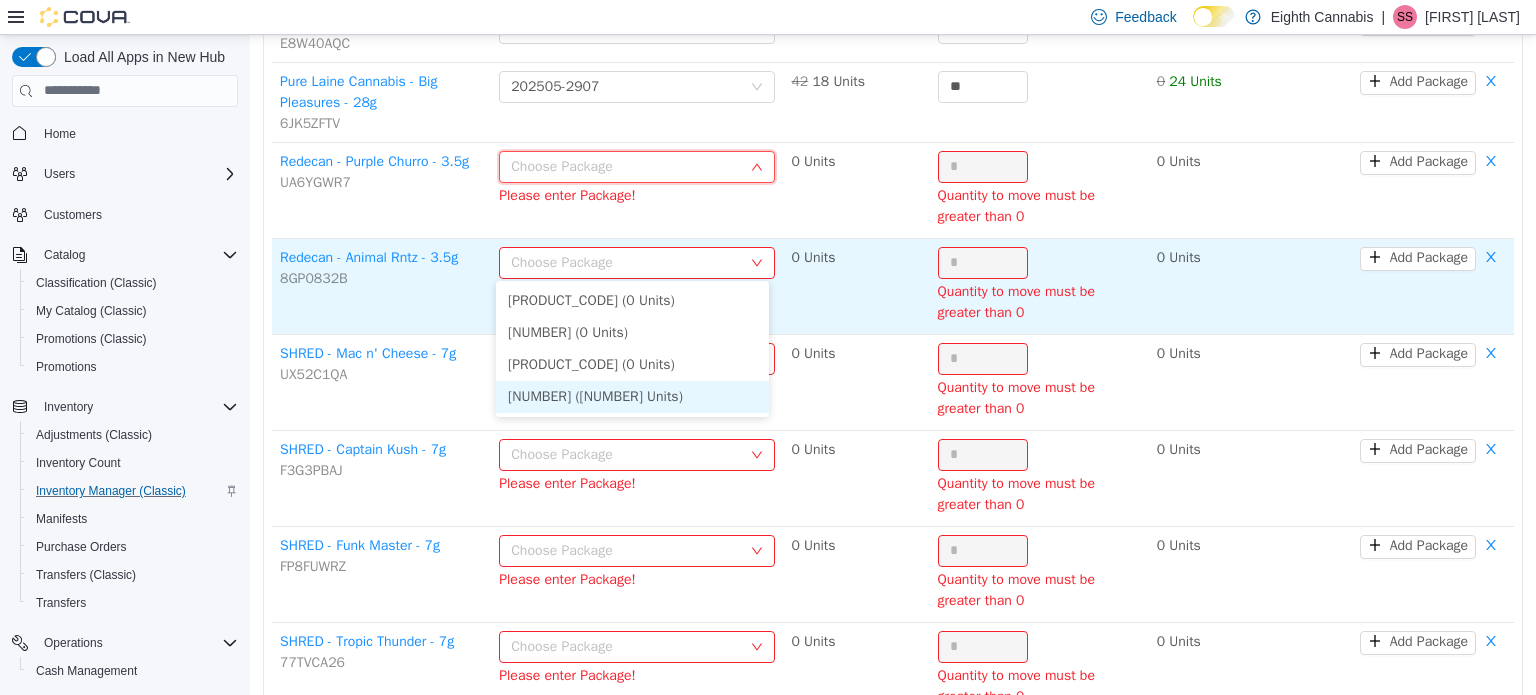 click on "*" at bounding box center [983, 166] 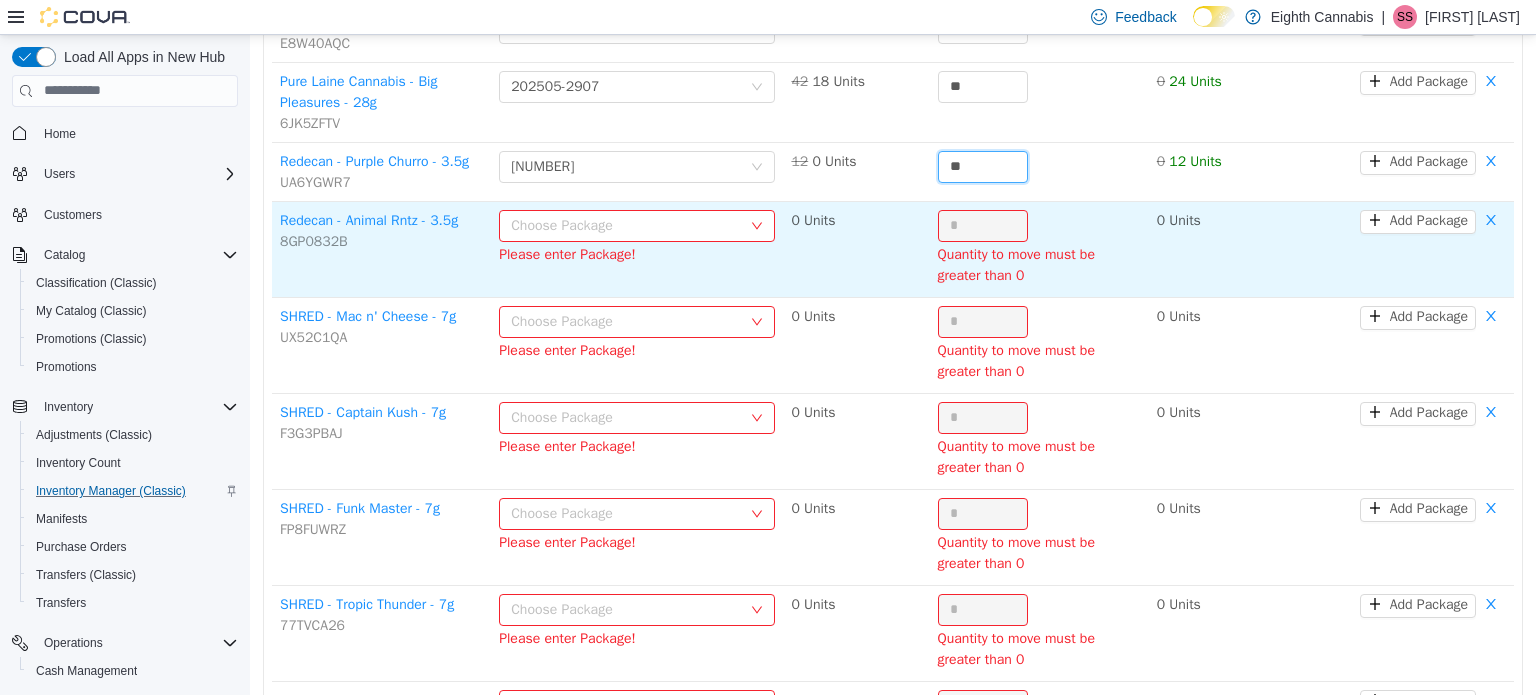 click on "Choose Package" at bounding box center (626, 225) 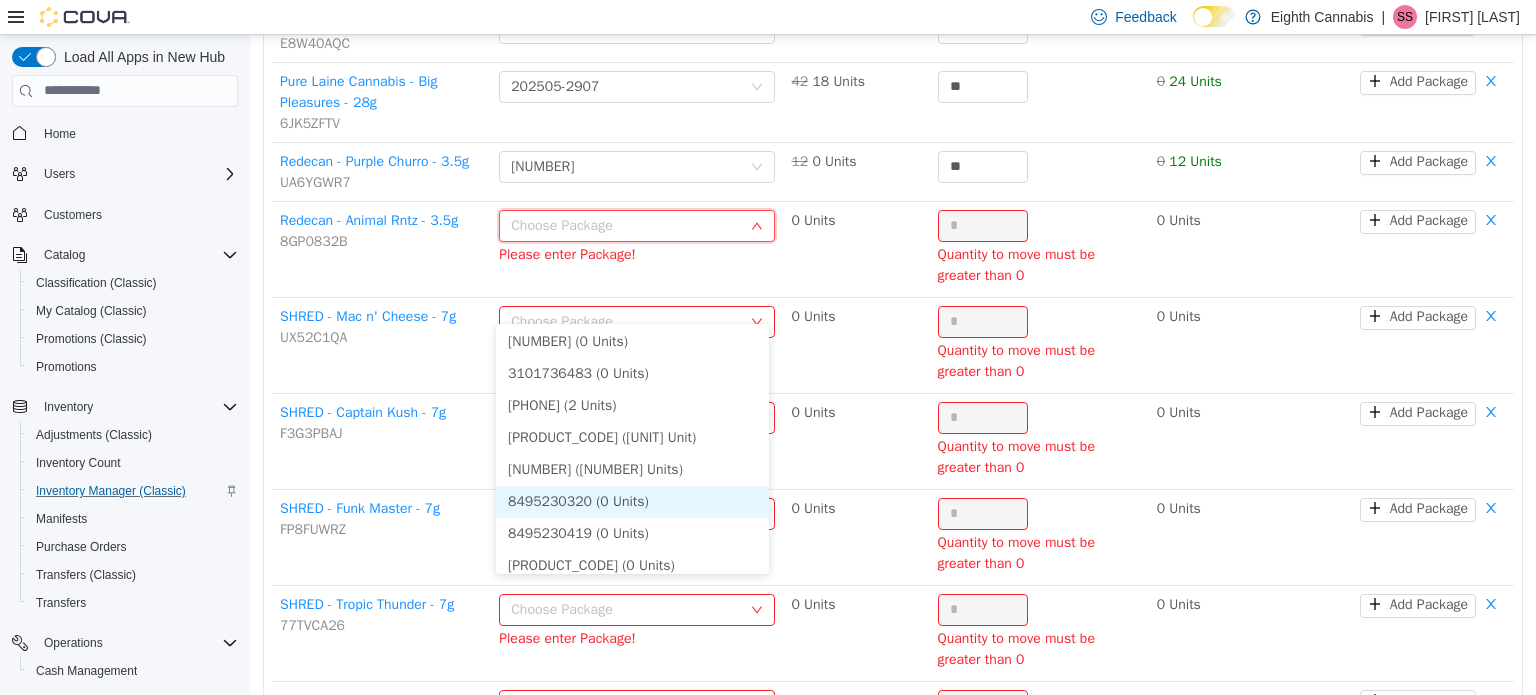 scroll, scrollTop: 1345, scrollLeft: 0, axis: vertical 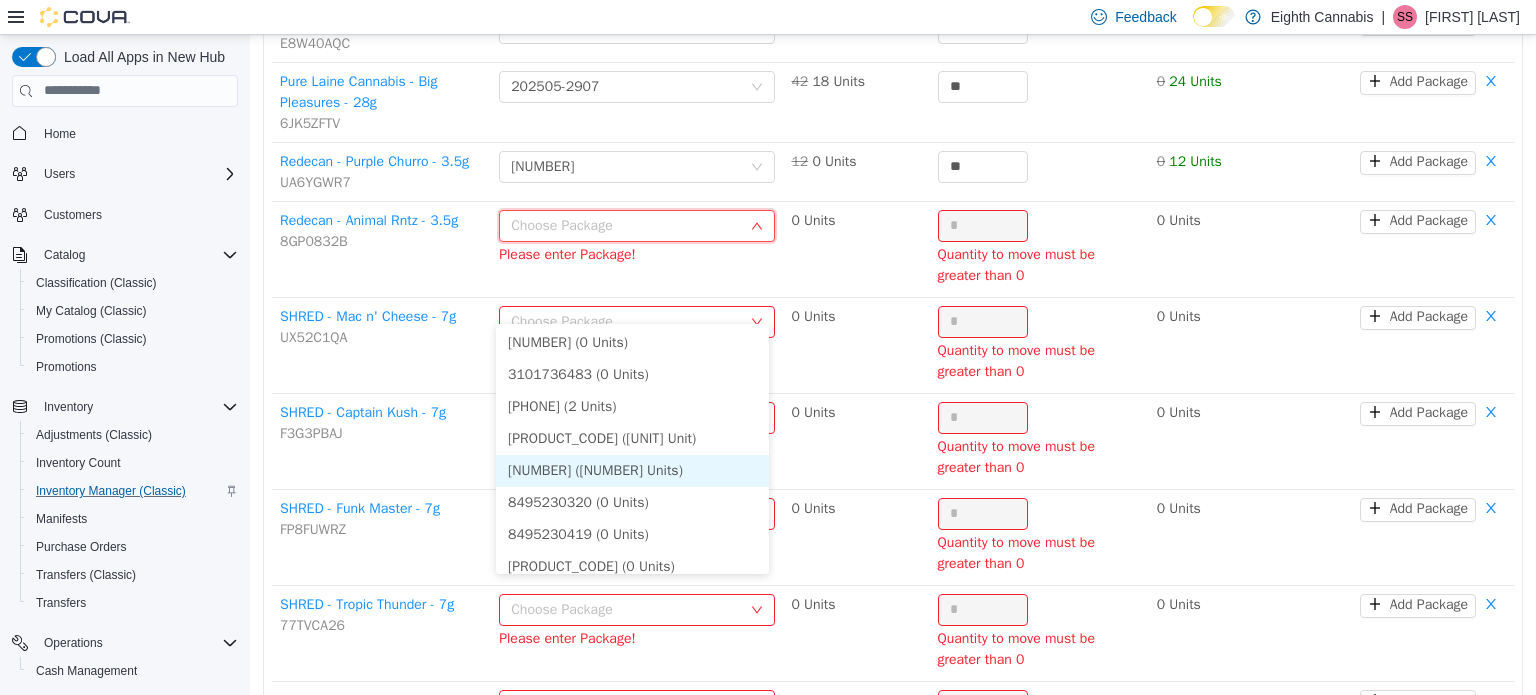 click on "[NUMBER] ([NUMBER] Units)" at bounding box center (632, 470) 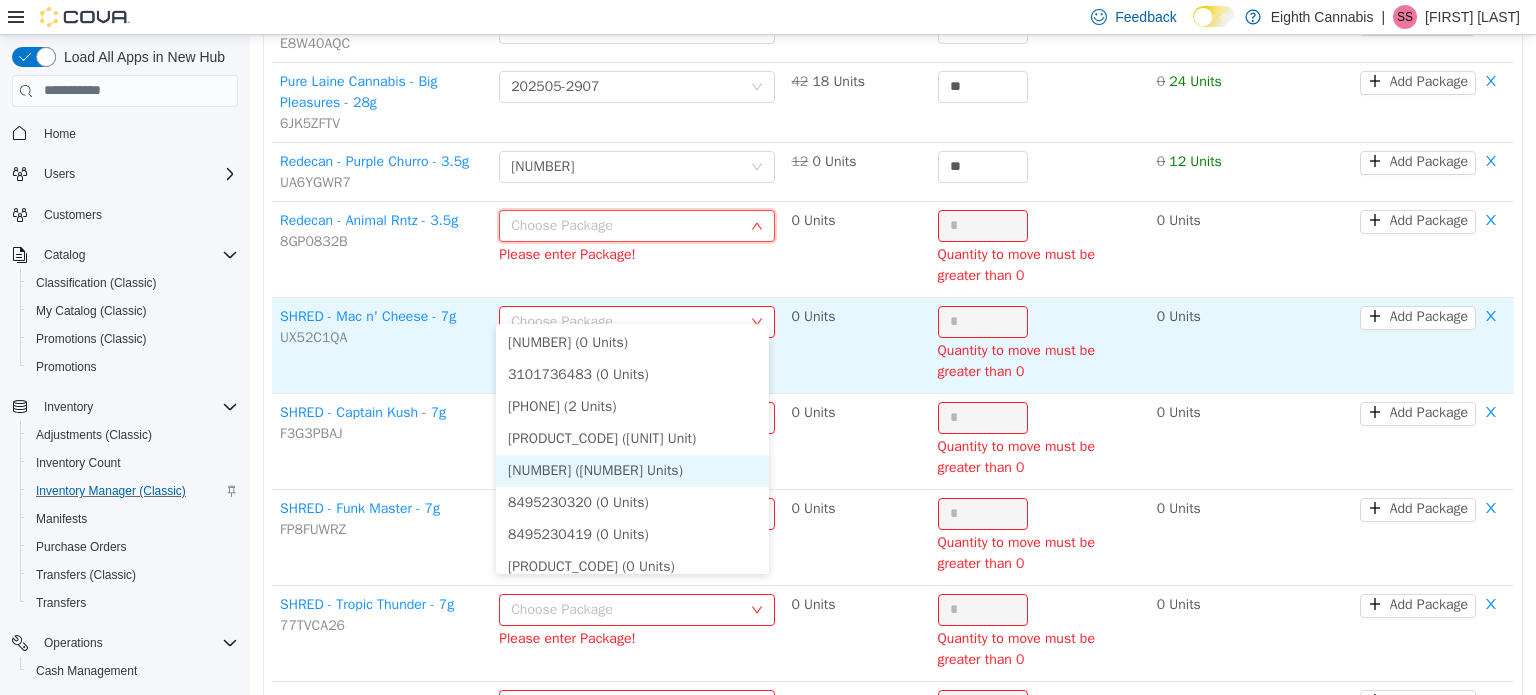 click on "*" at bounding box center [983, 225] 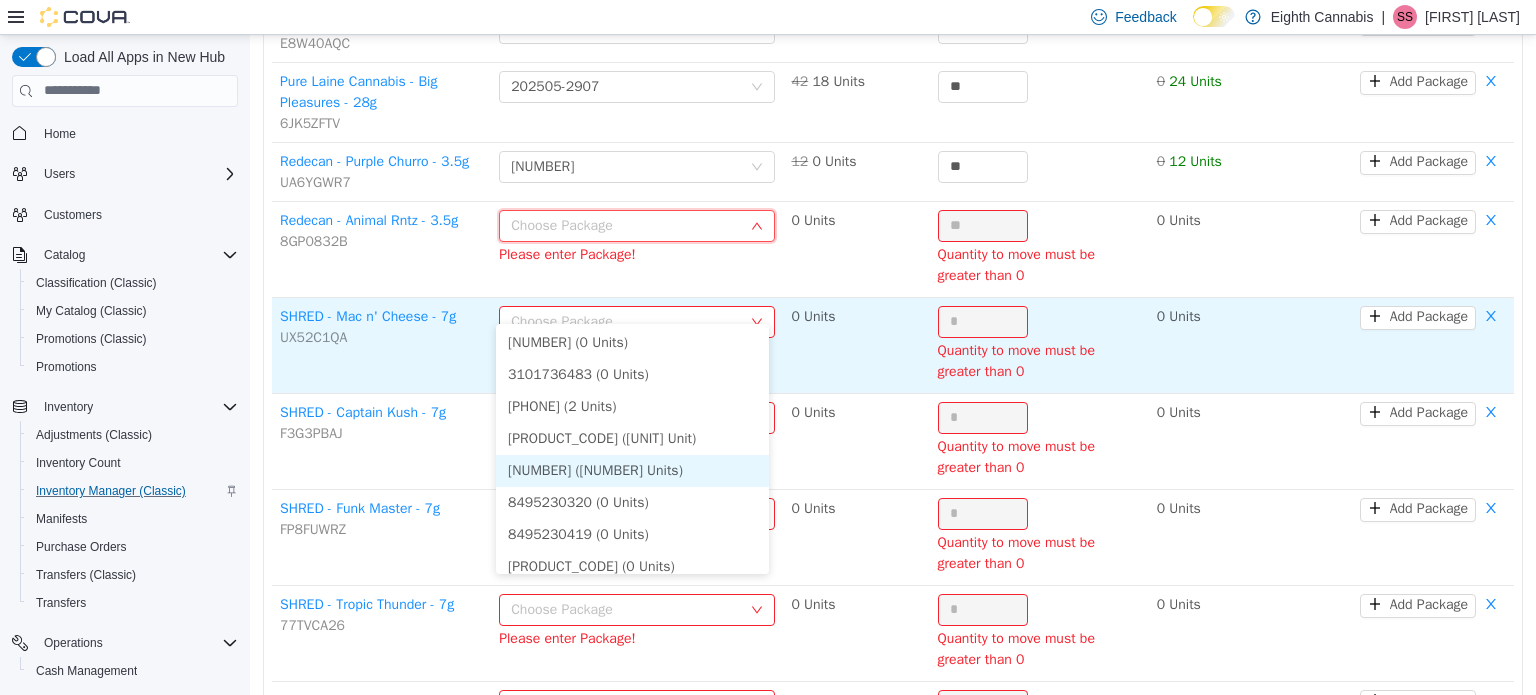 click on "Choose Package" at bounding box center [626, 321] 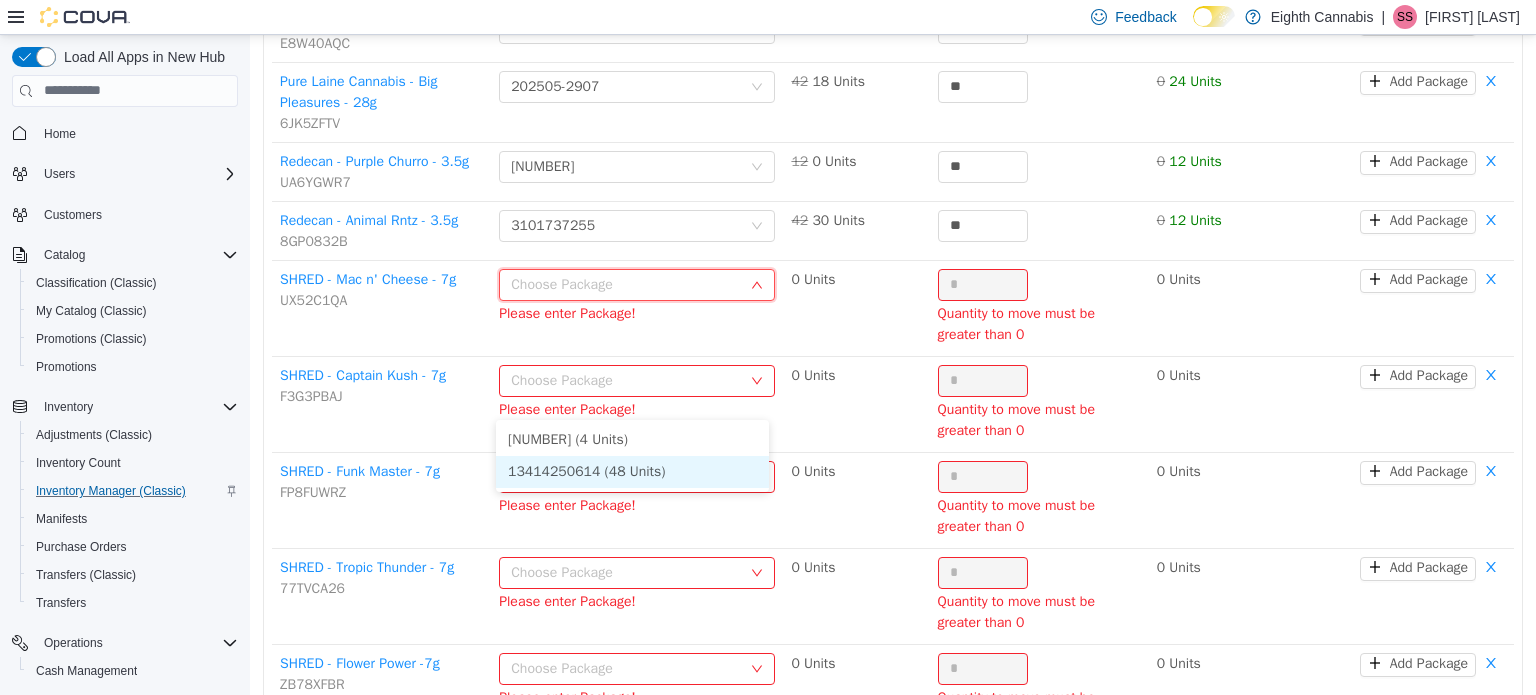 click on "13414250614 (48 Units)" at bounding box center (632, 471) 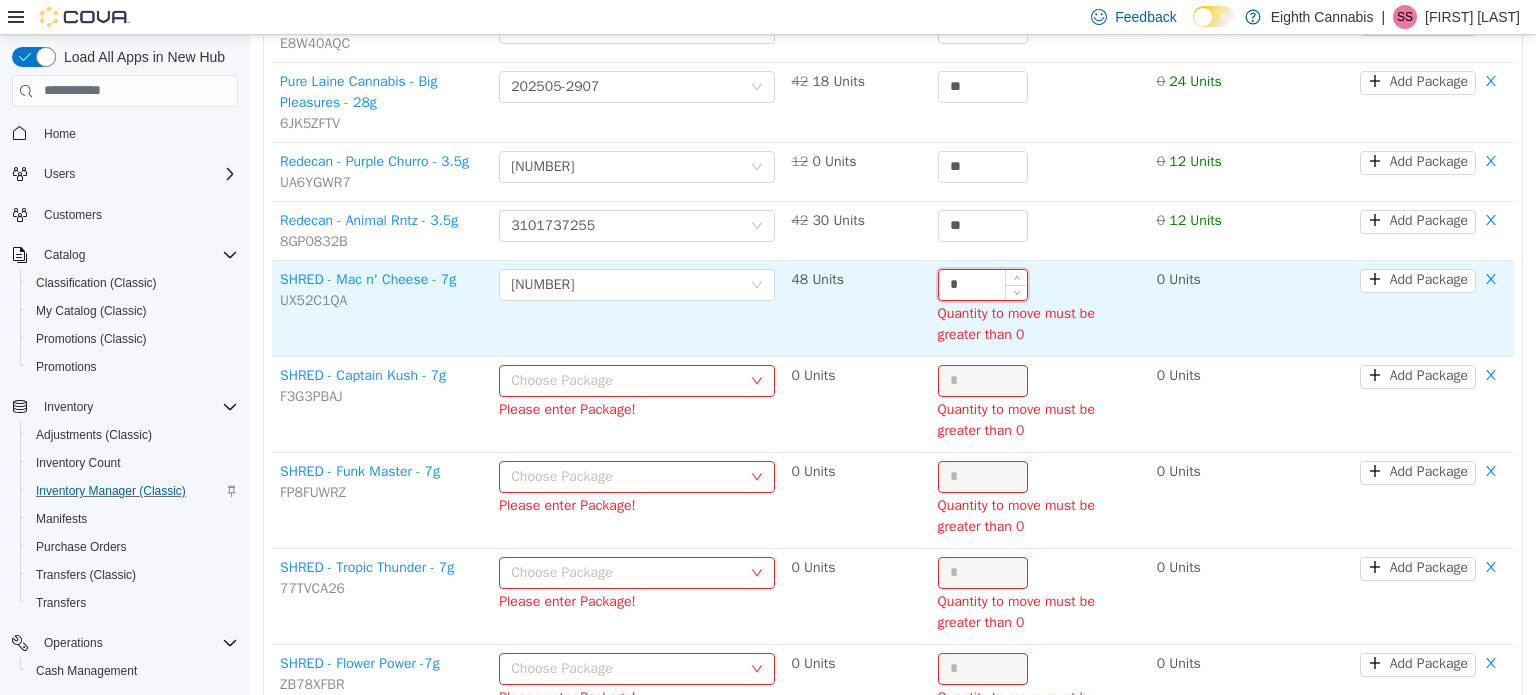 click on "*" at bounding box center (983, 284) 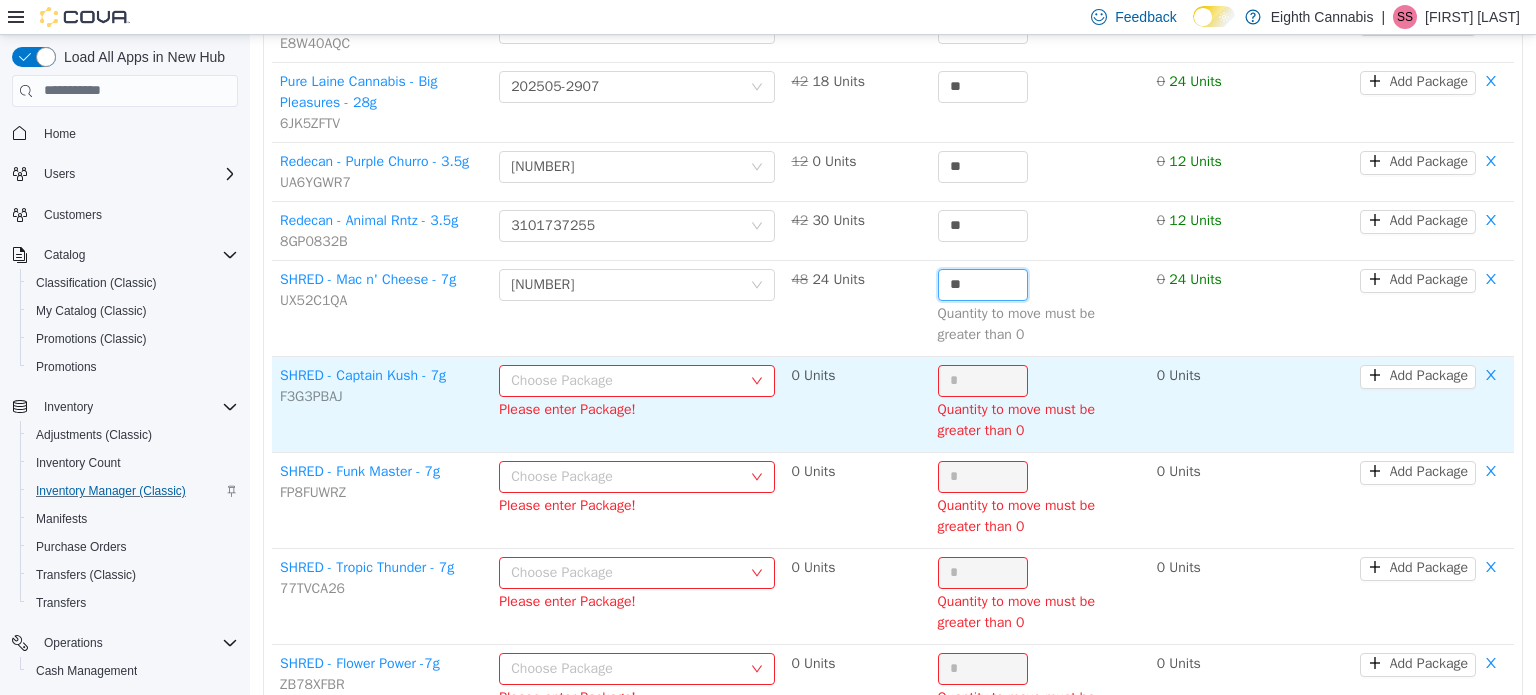 click on "Choose Package" at bounding box center [626, 380] 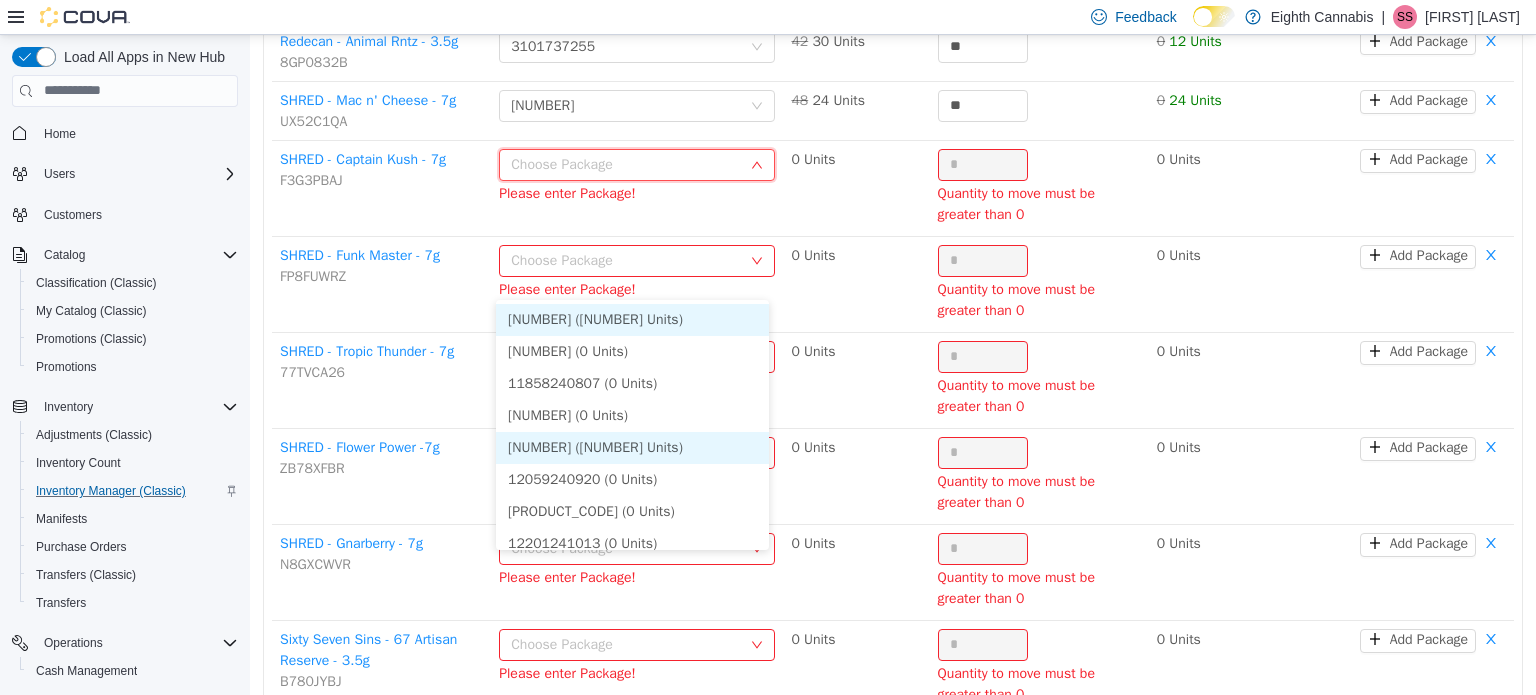 scroll, scrollTop: 2000, scrollLeft: 0, axis: vertical 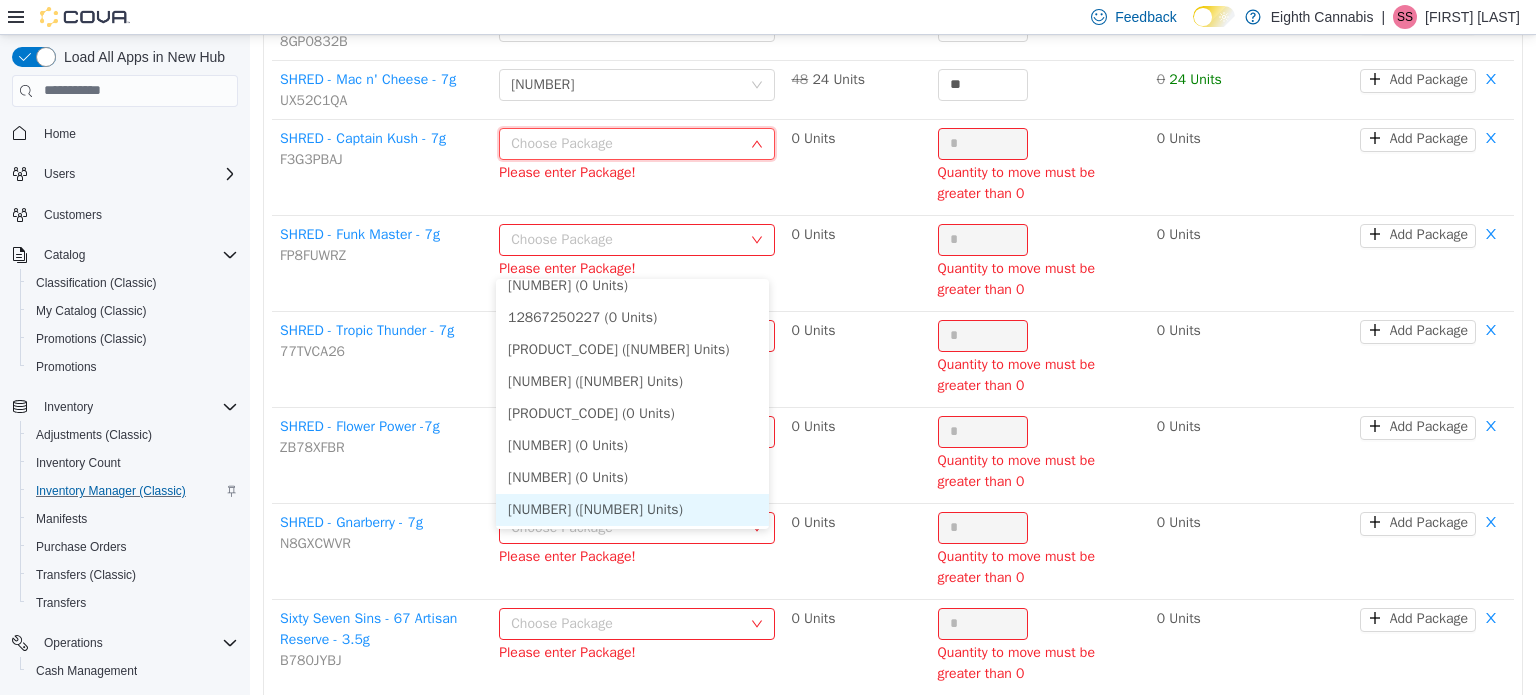 click on "[NUMBER] ([NUMBER] Units)" at bounding box center (632, 509) 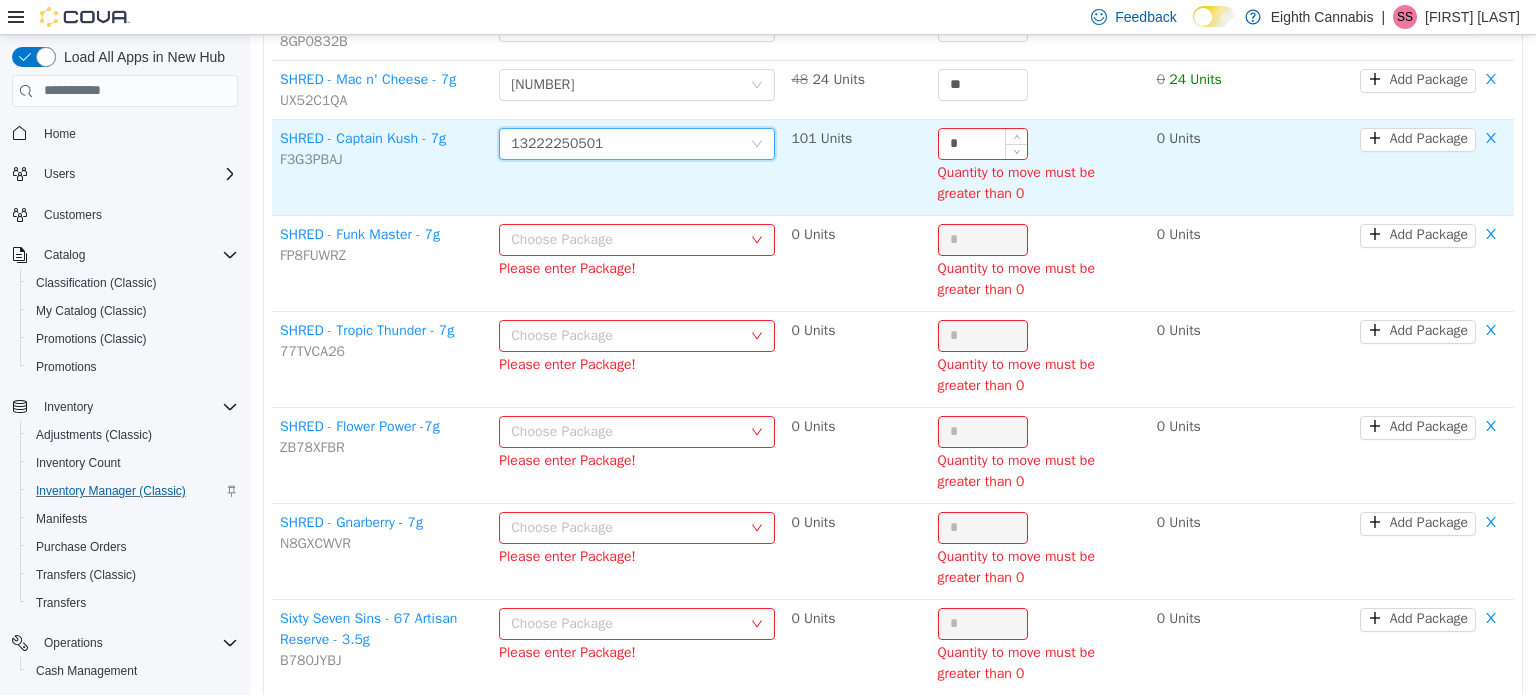 click on "*" at bounding box center [983, 143] 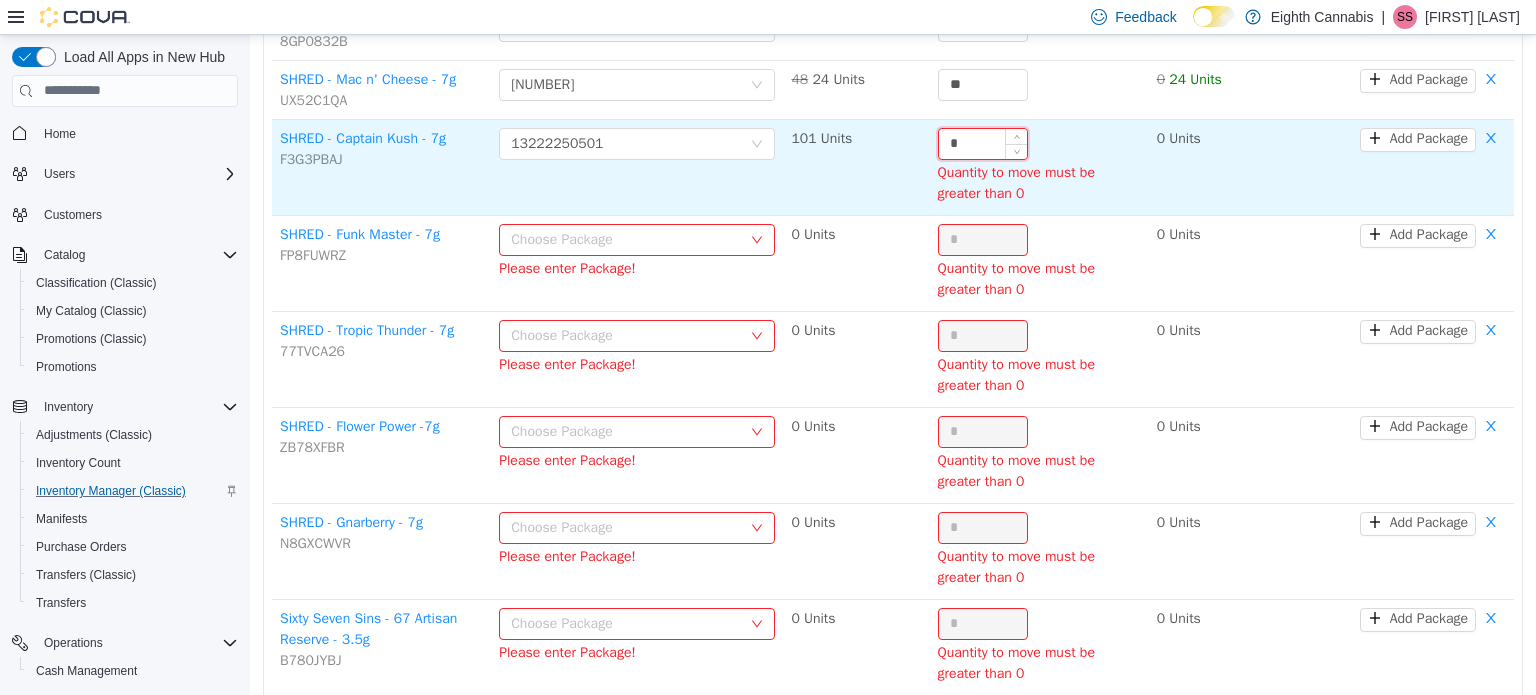 click on "*" at bounding box center (983, 143) 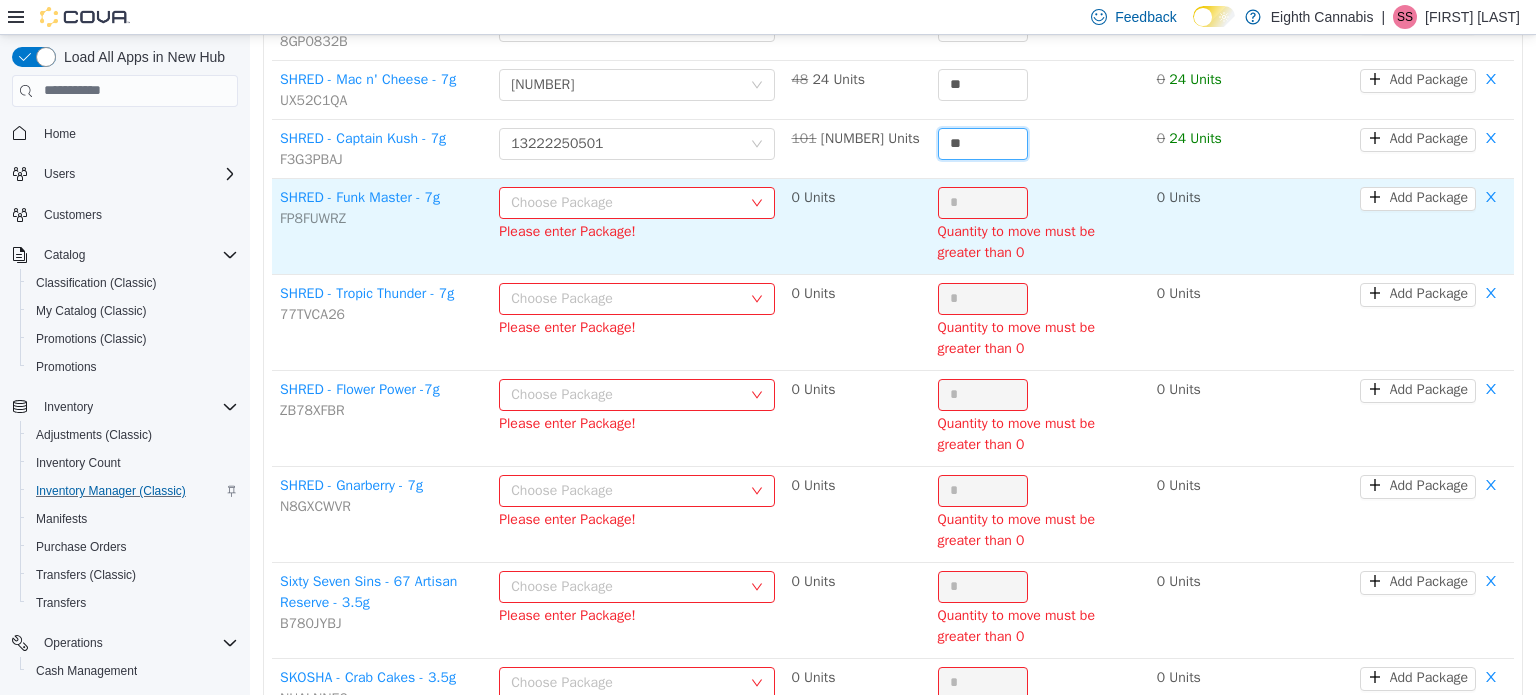 click on "Choose Package" at bounding box center [626, 202] 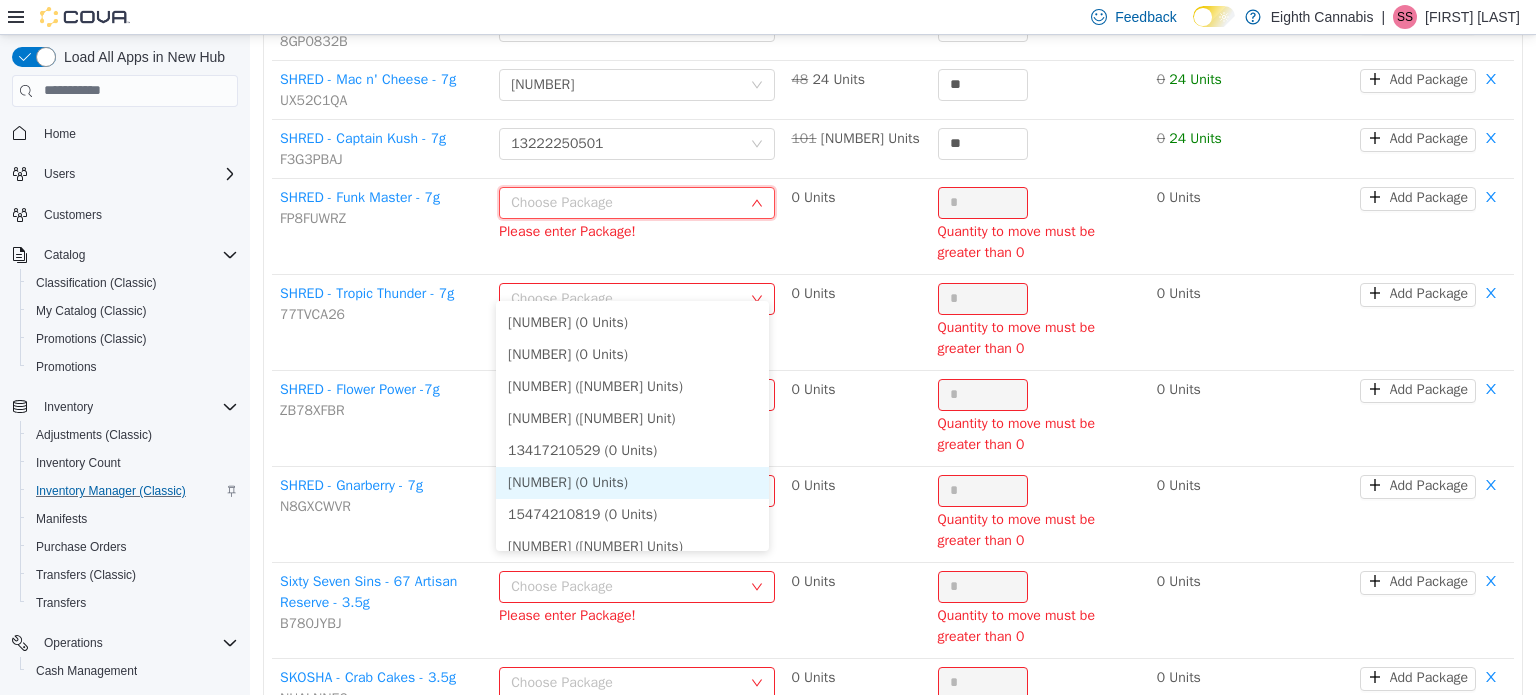 scroll, scrollTop: 1661, scrollLeft: 0, axis: vertical 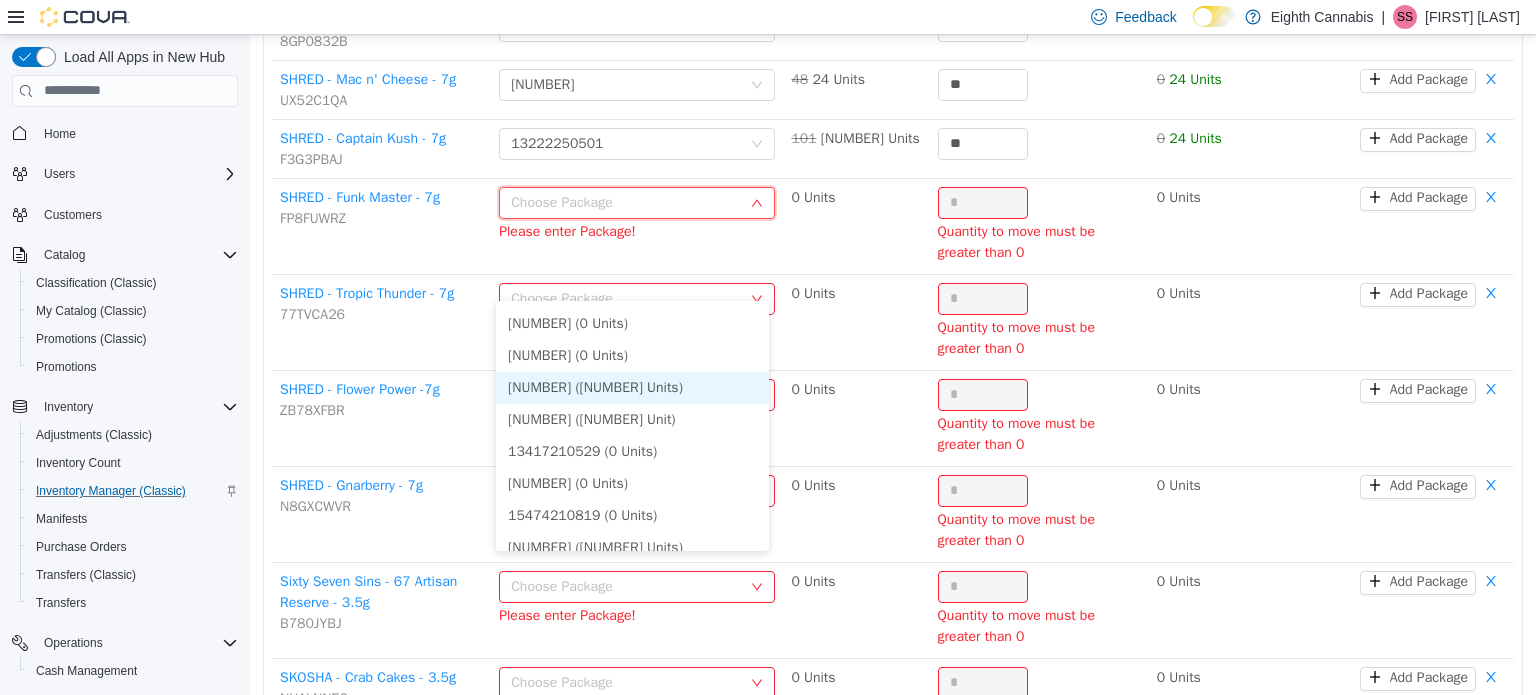 click on "[NUMBER] ([NUMBER] Units)" at bounding box center [632, 387] 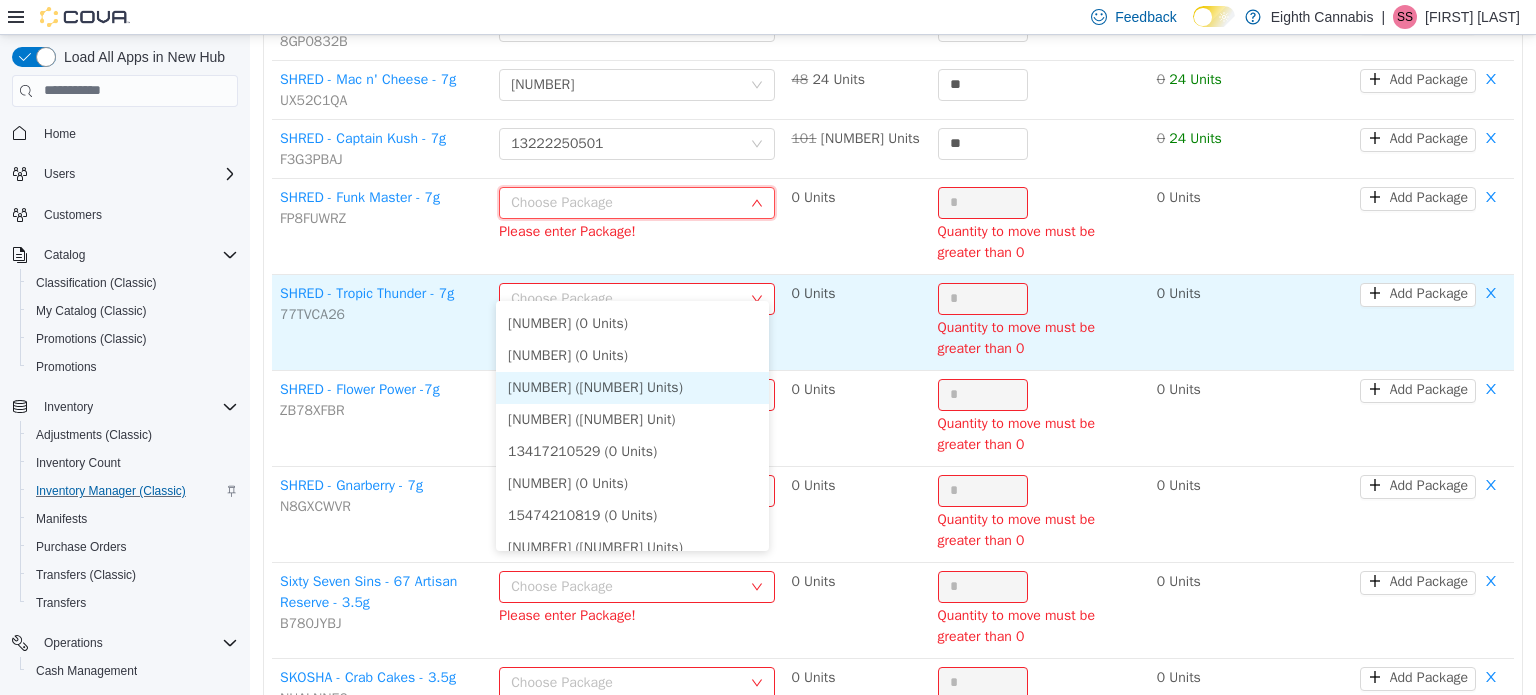 click on "*" at bounding box center (983, 202) 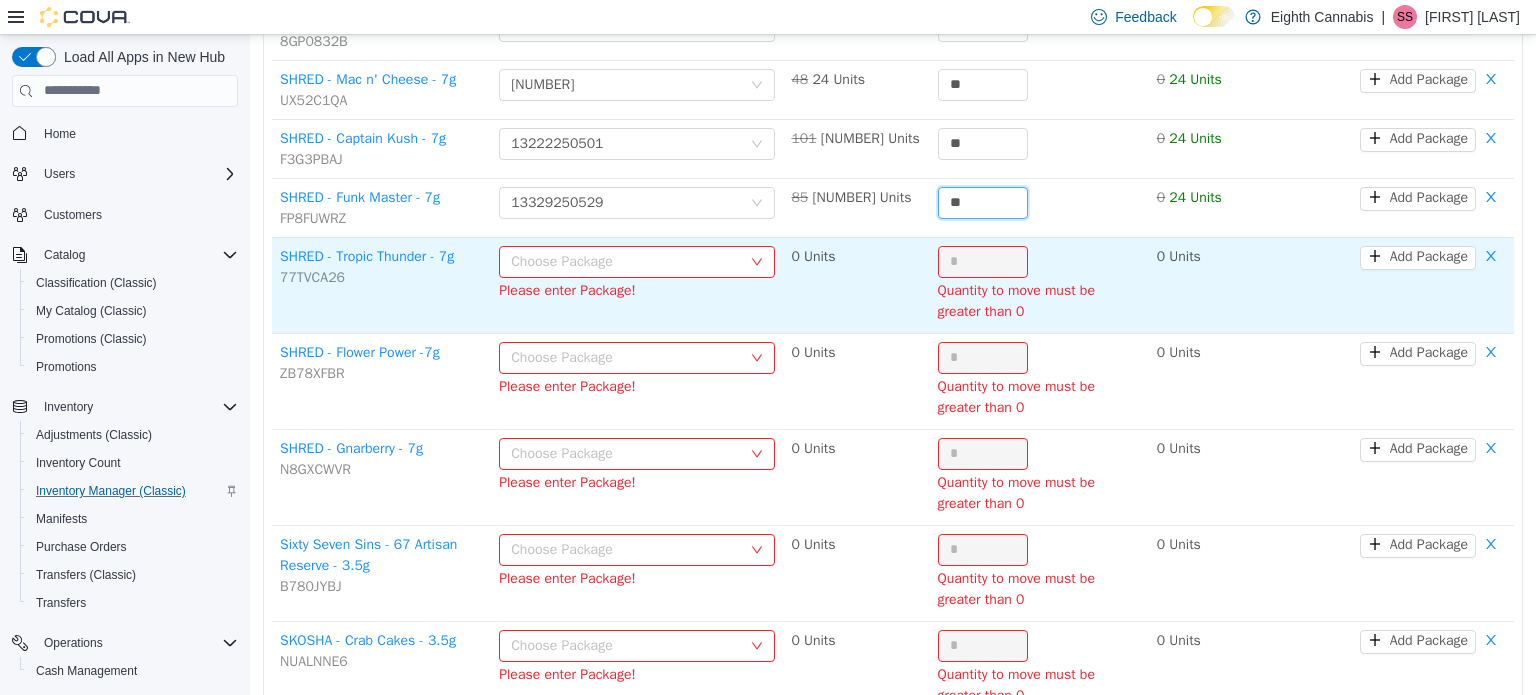 click on "Choose Package" at bounding box center [626, 261] 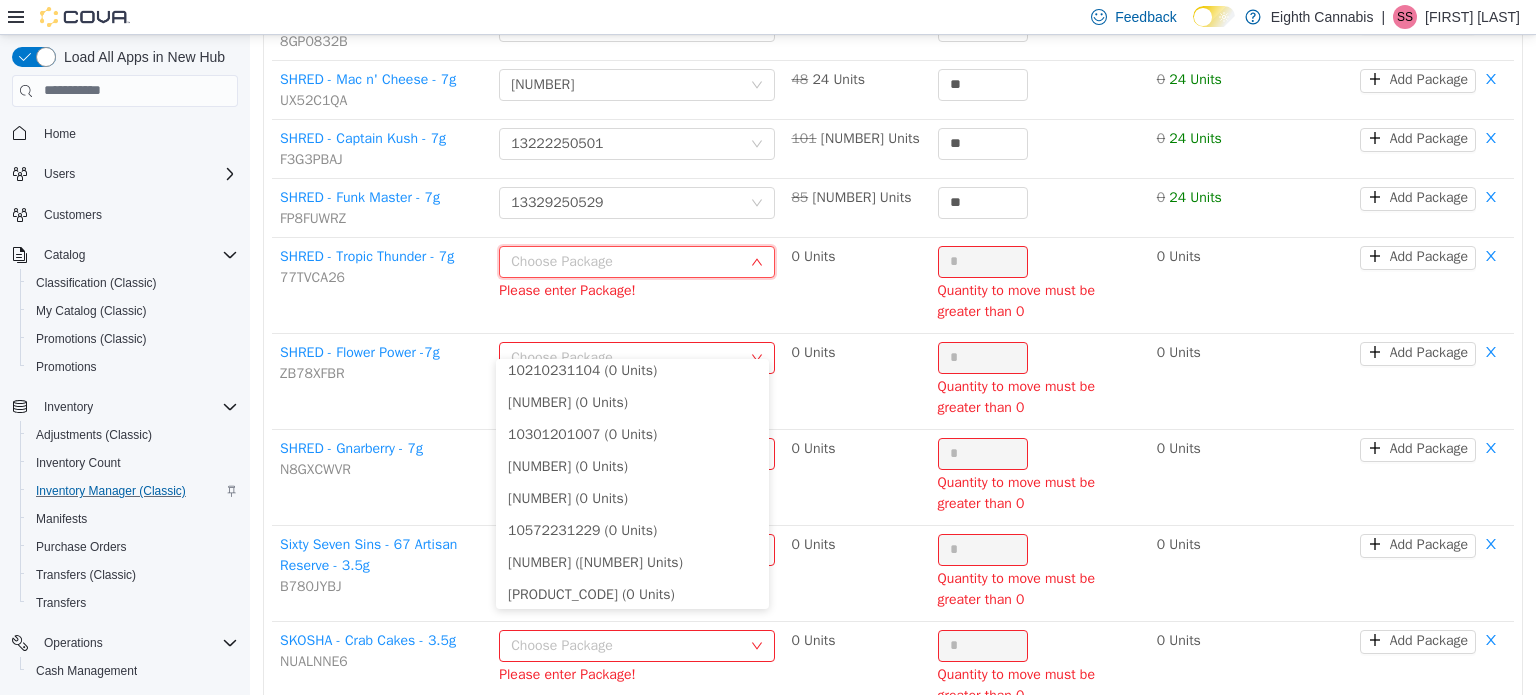 scroll, scrollTop: 0, scrollLeft: 0, axis: both 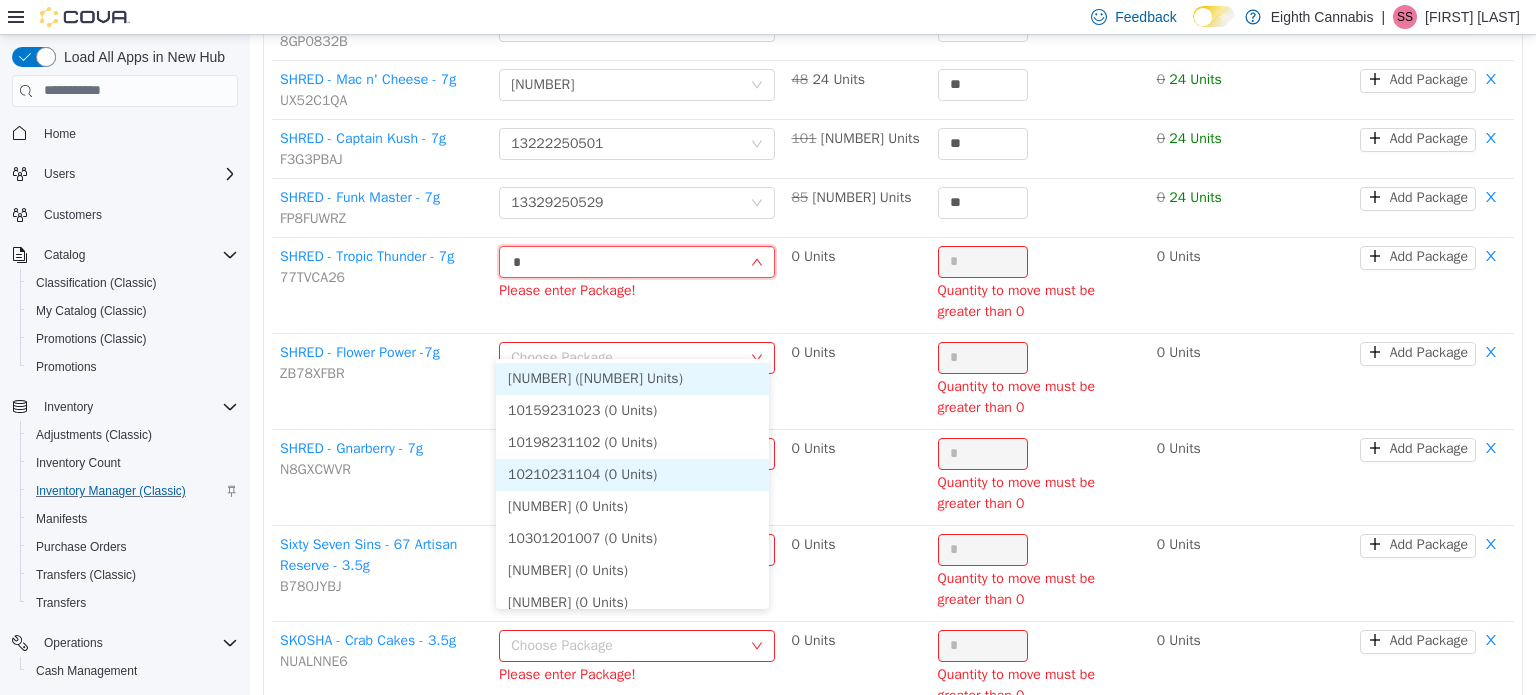 type on "**" 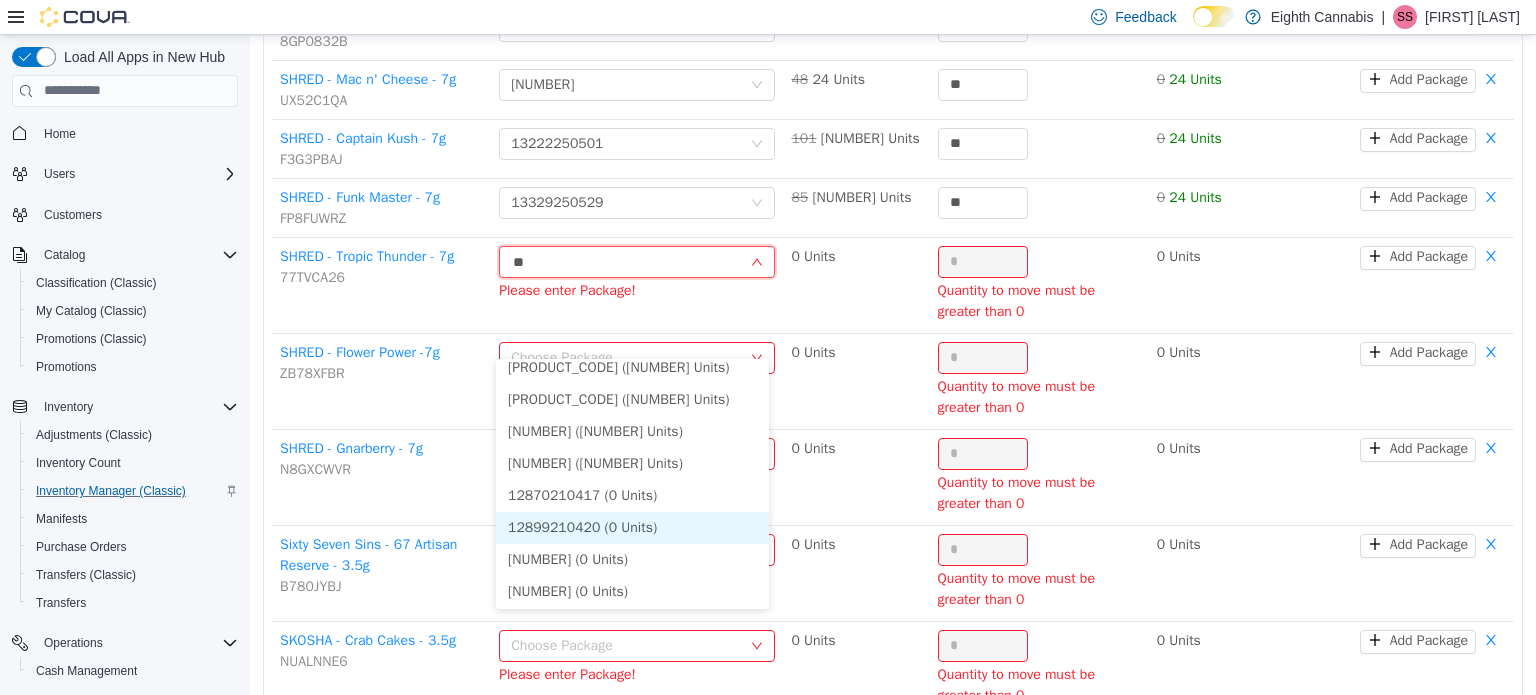 scroll, scrollTop: 300, scrollLeft: 0, axis: vertical 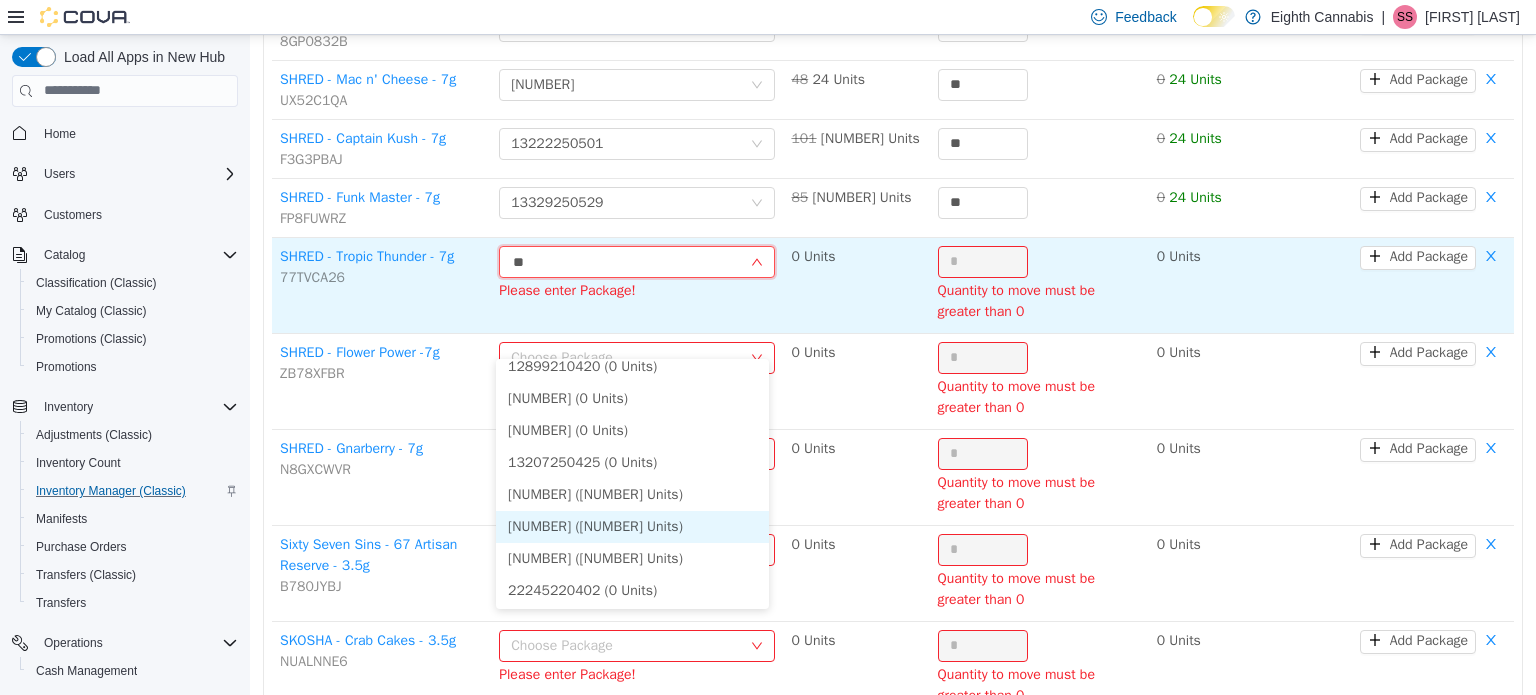 drag, startPoint x: 628, startPoint y: 511, endPoint x: 962, endPoint y: 339, distance: 375.68604 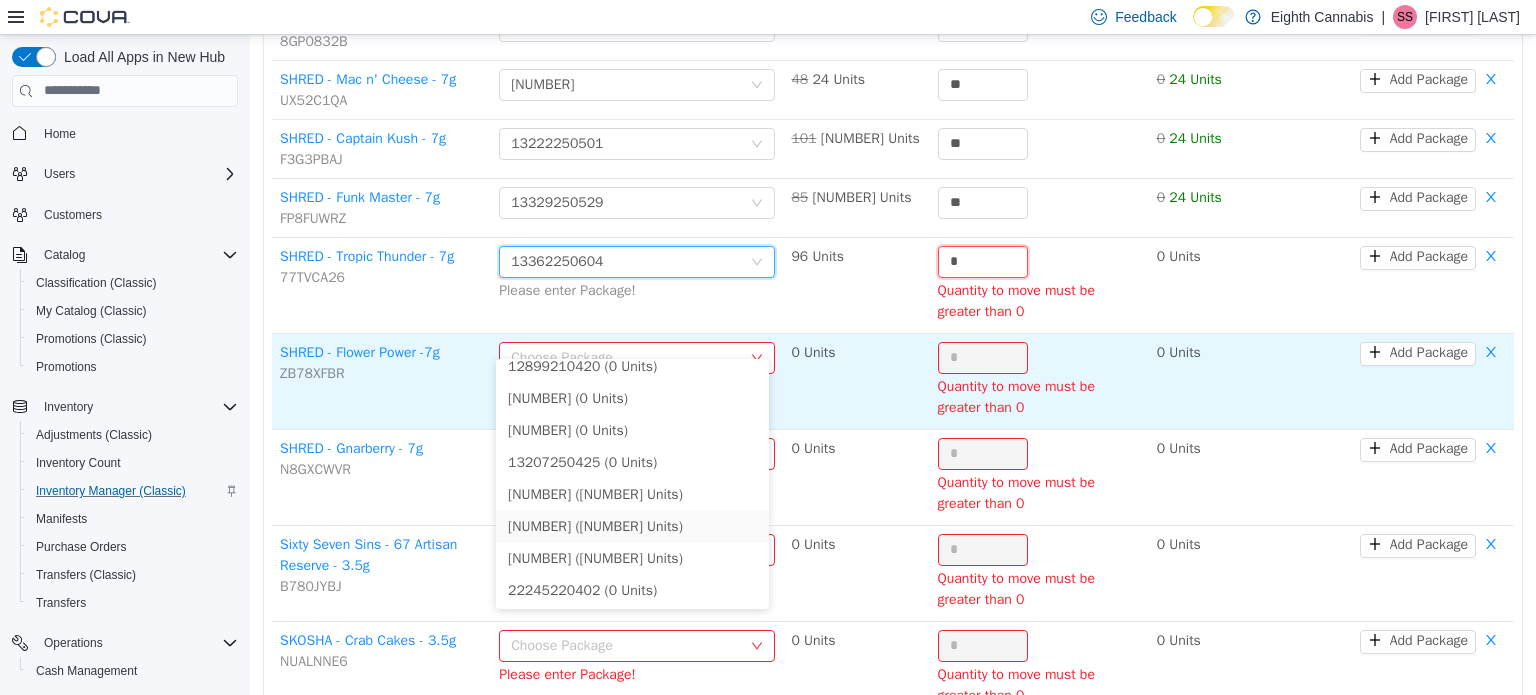 paste on "*" 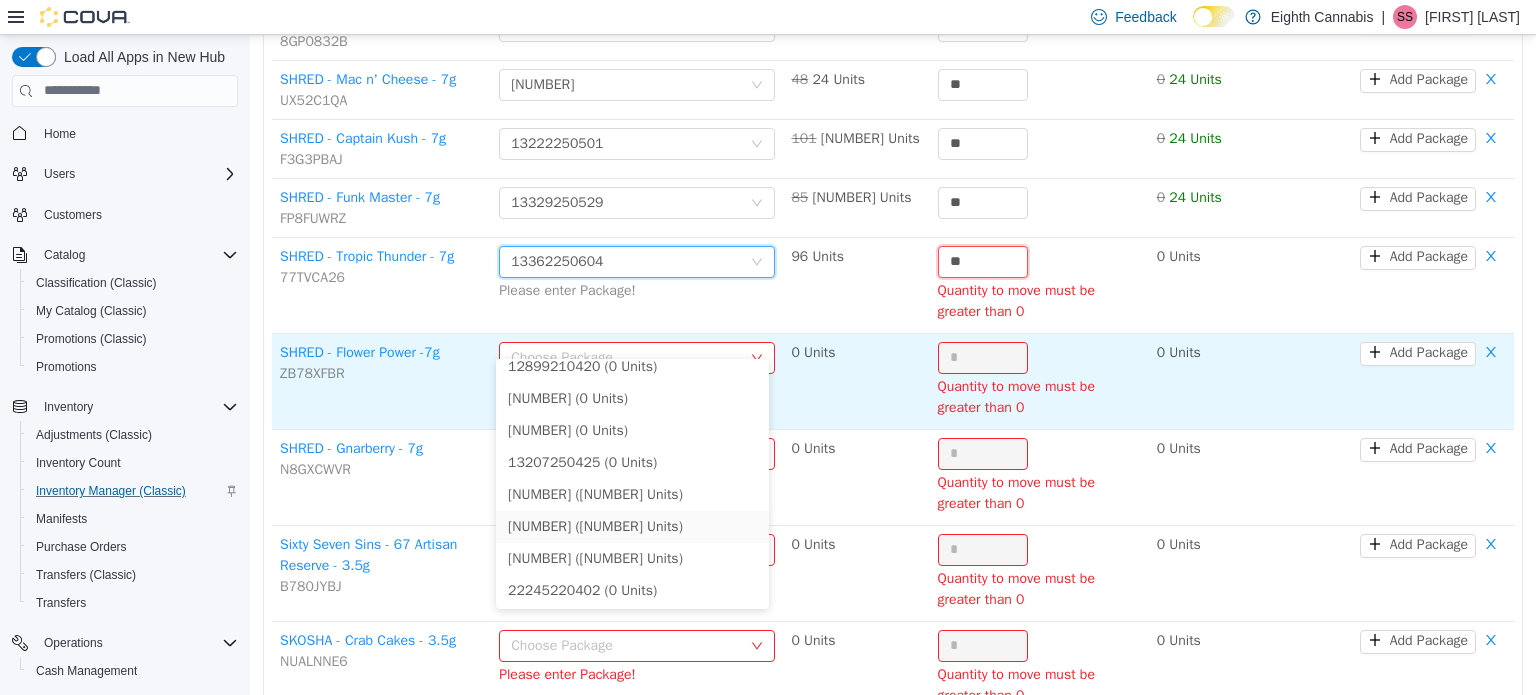 type on "**" 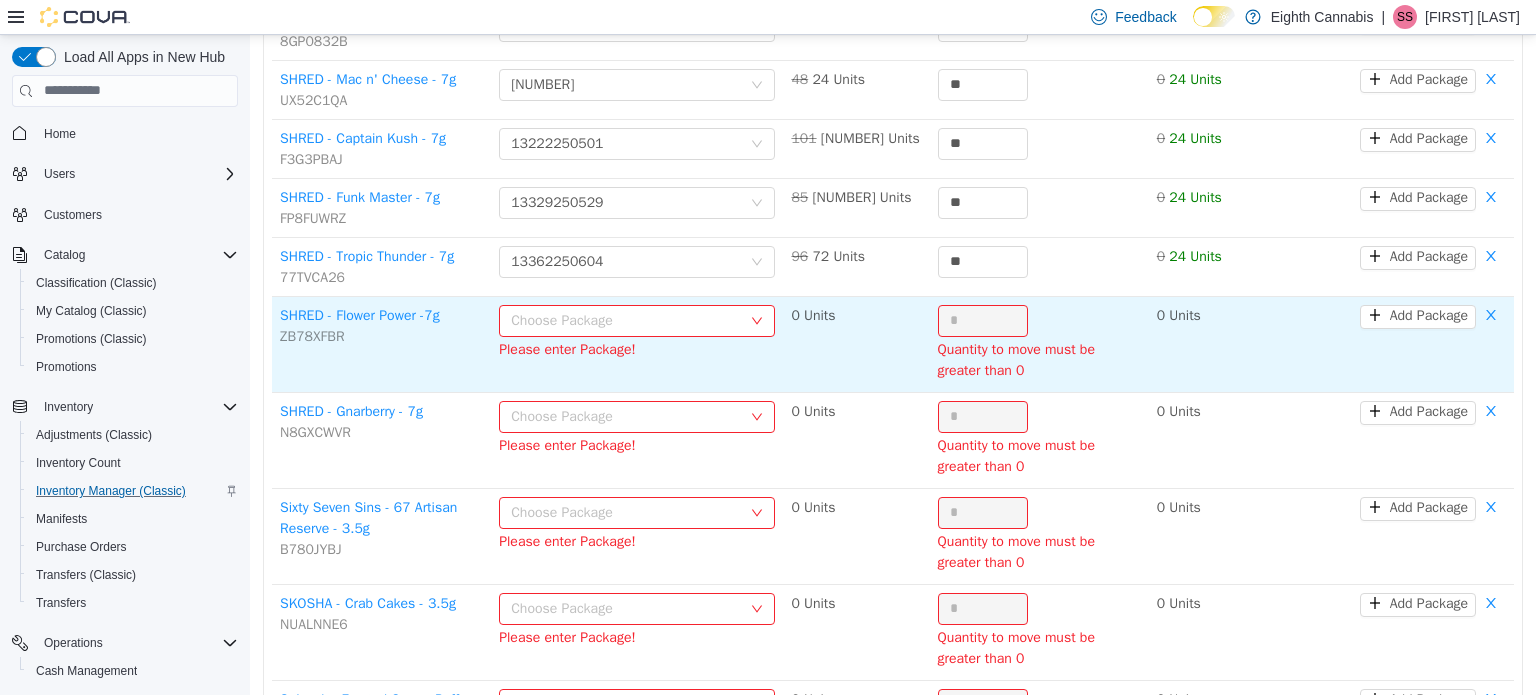 click on "Please enter Package!" at bounding box center (637, 349) 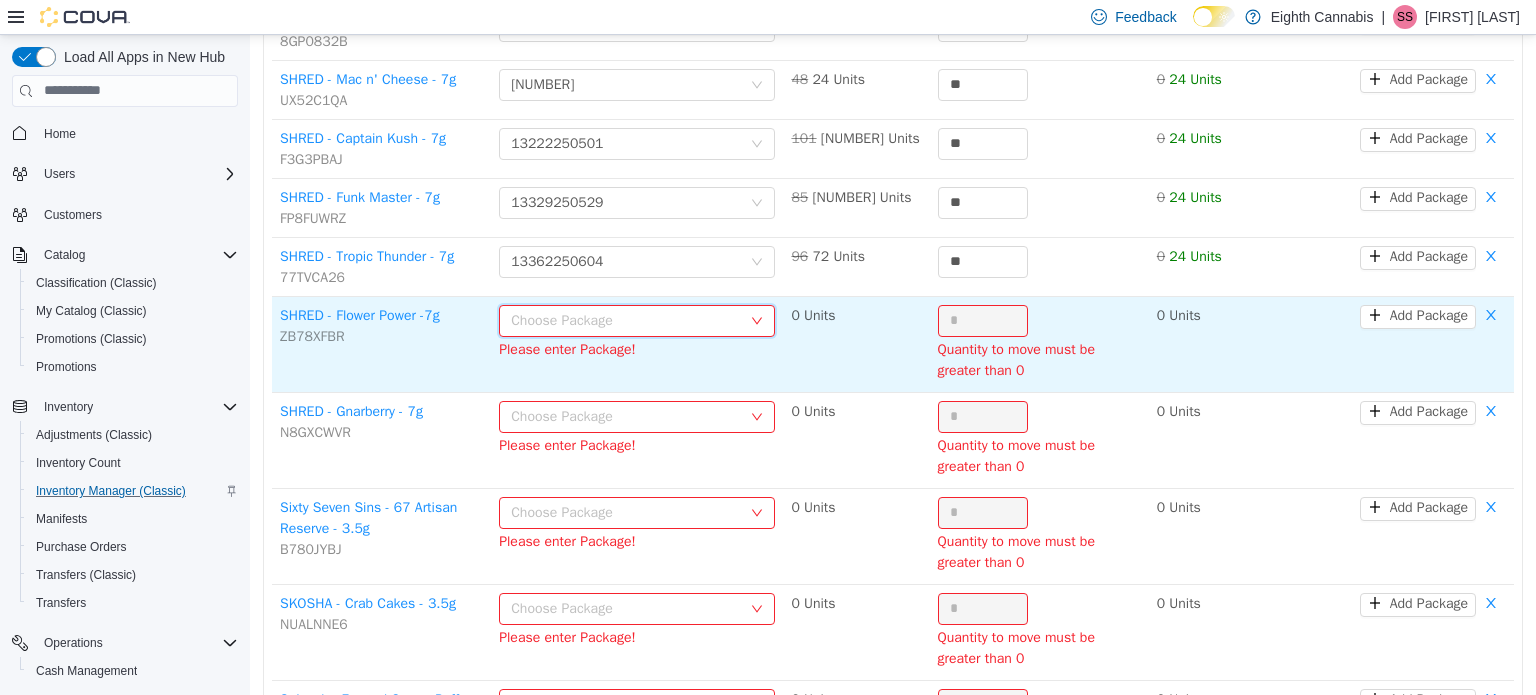 click on "Choose Package" at bounding box center (637, 320) 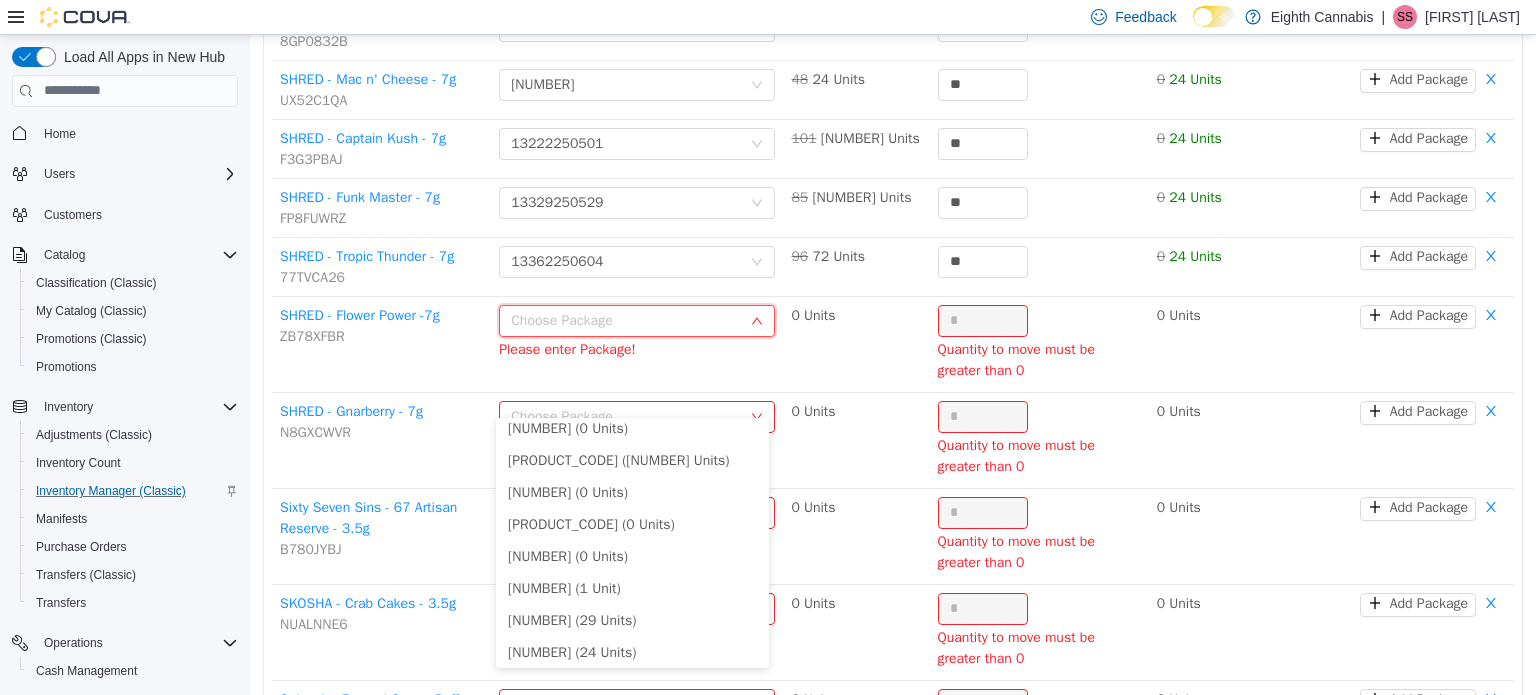 scroll, scrollTop: 205, scrollLeft: 0, axis: vertical 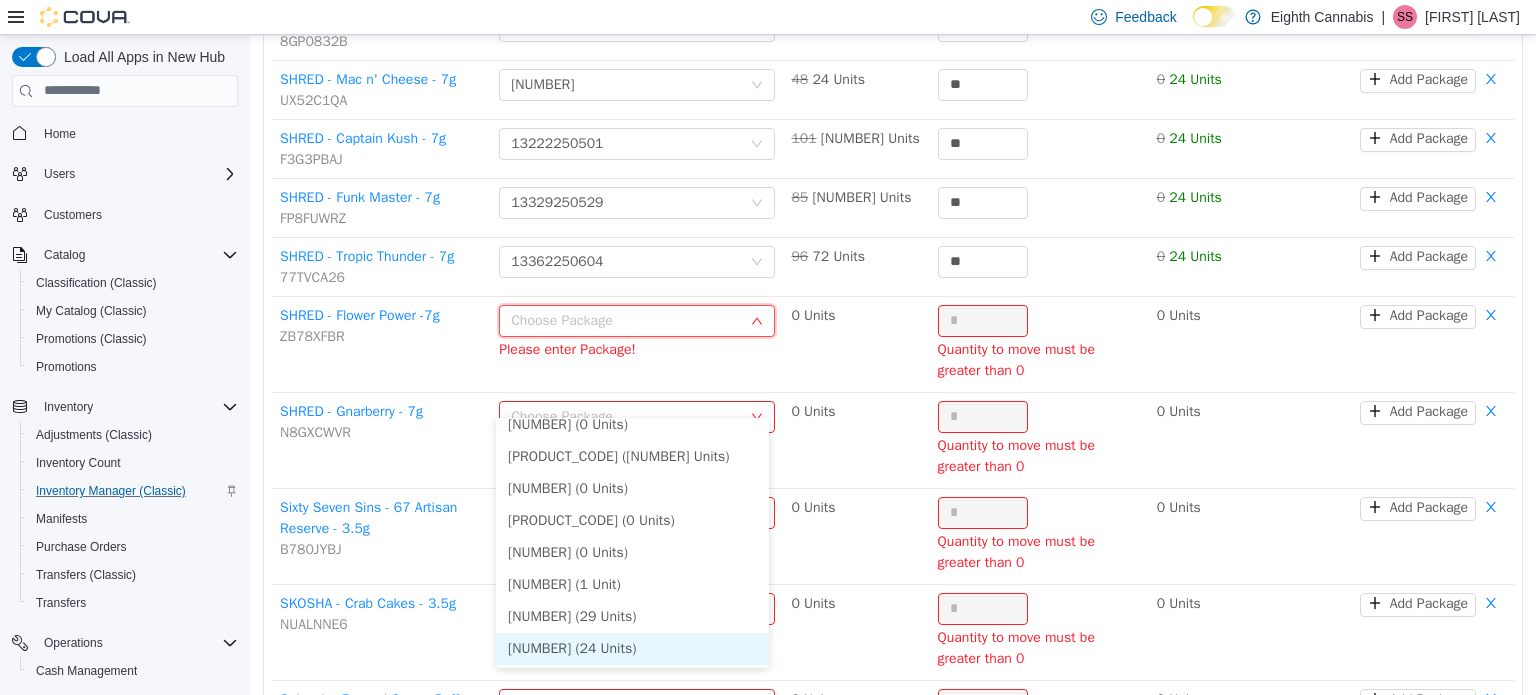 click on "[NUMBER] (24 Units)" at bounding box center (632, 648) 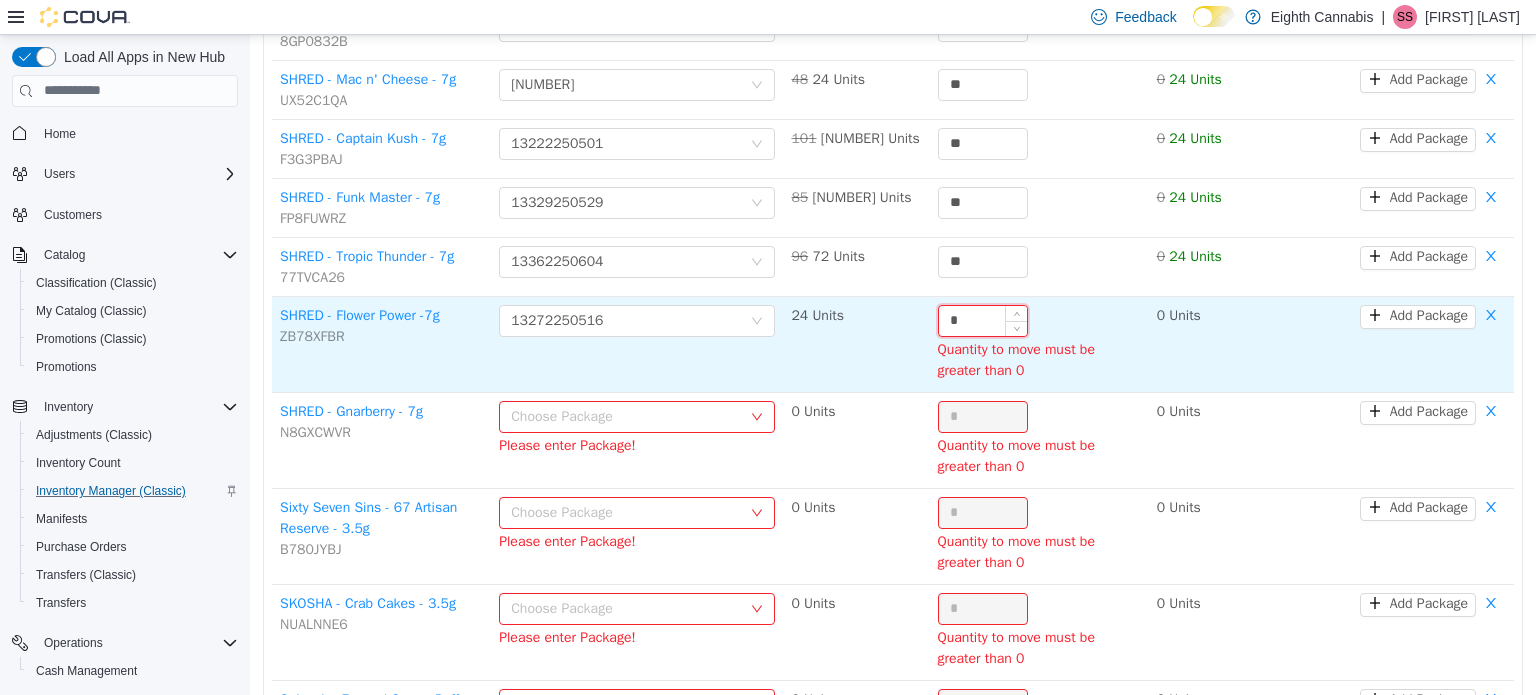 click on "*" at bounding box center [983, 320] 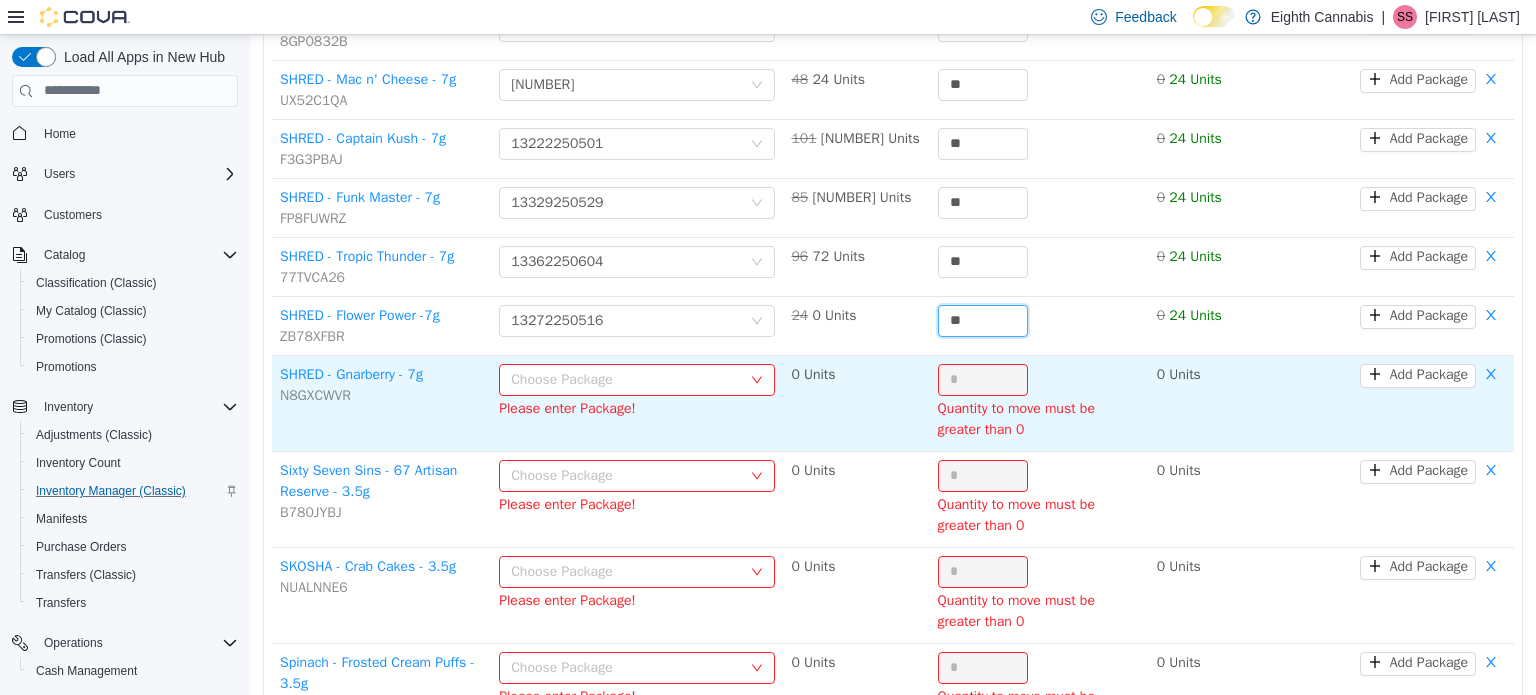 type on "**" 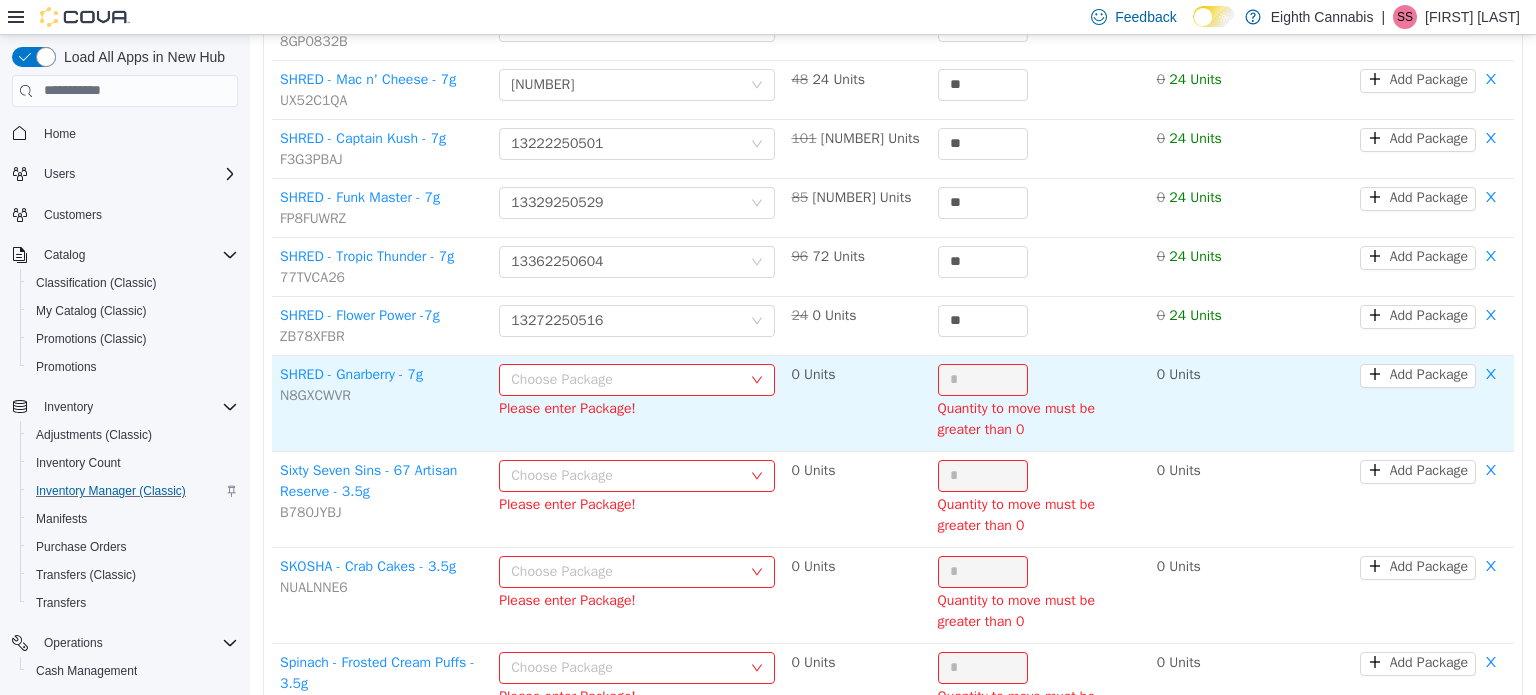 click on "Choose Package" at bounding box center [626, 379] 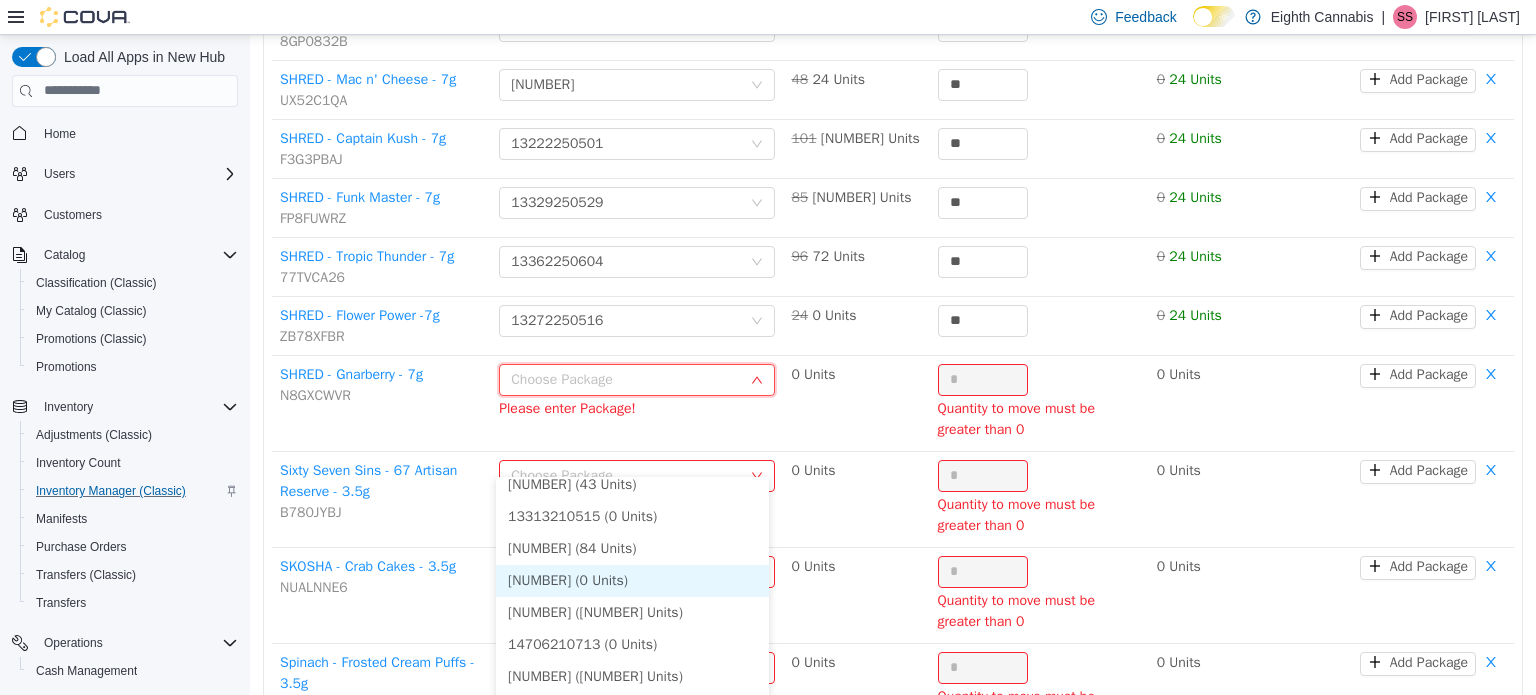 scroll, scrollTop: 1800, scrollLeft: 0, axis: vertical 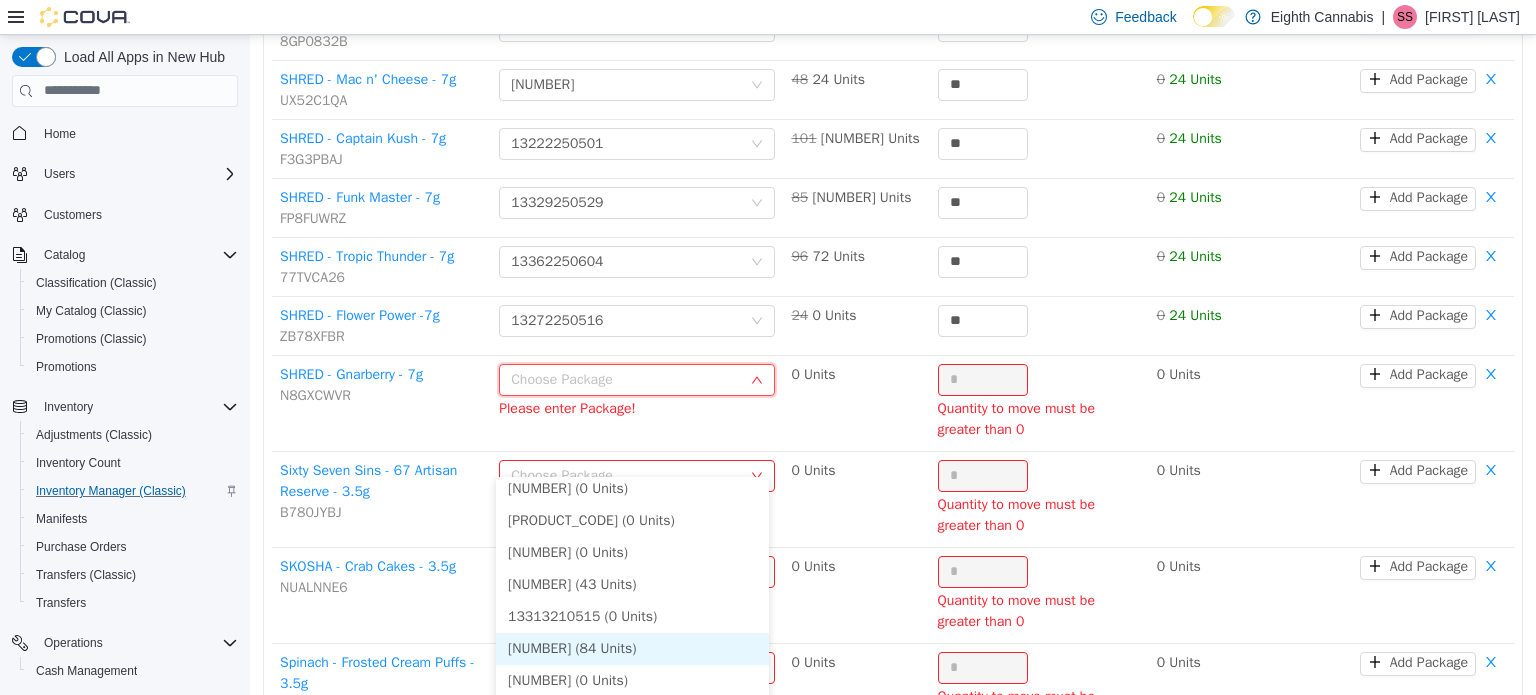 click on "[NUMBER] (84 Units)" at bounding box center [632, 648] 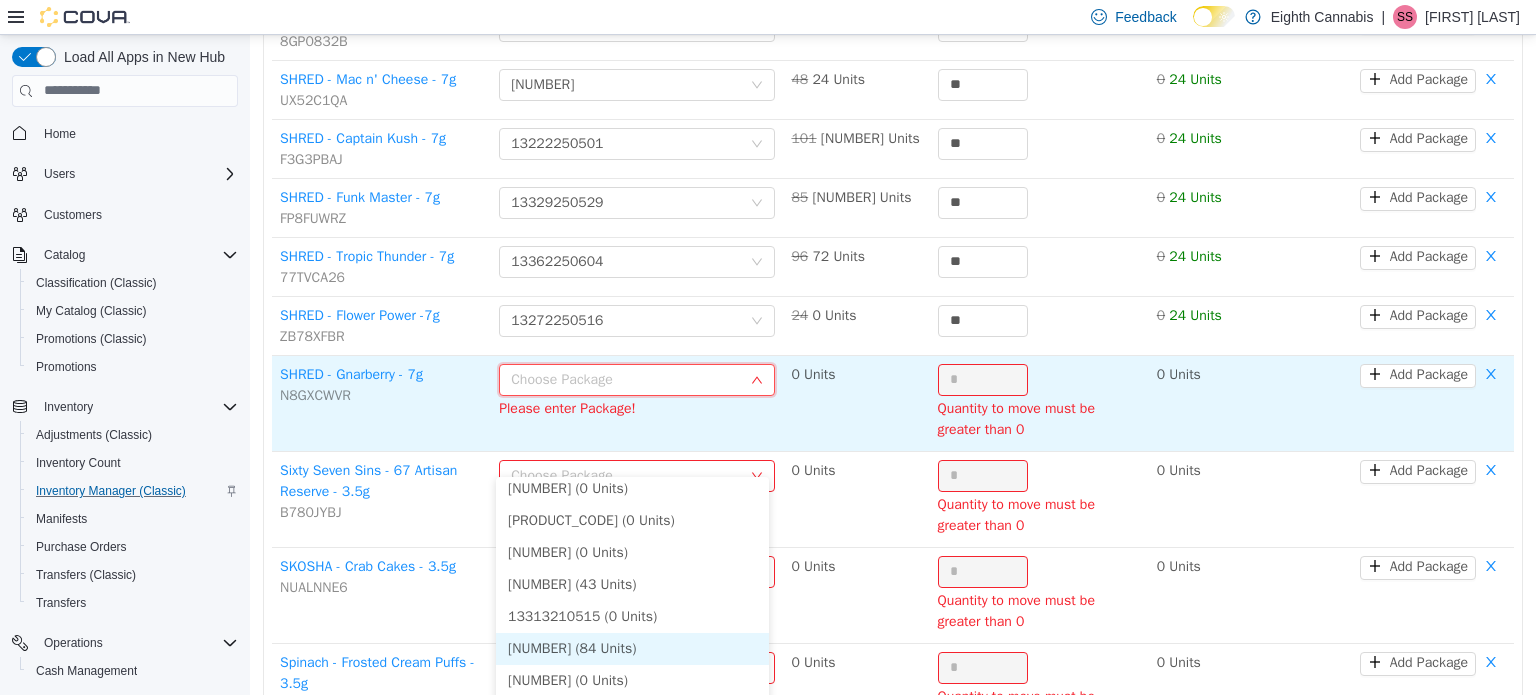click on "*" at bounding box center (983, 379) 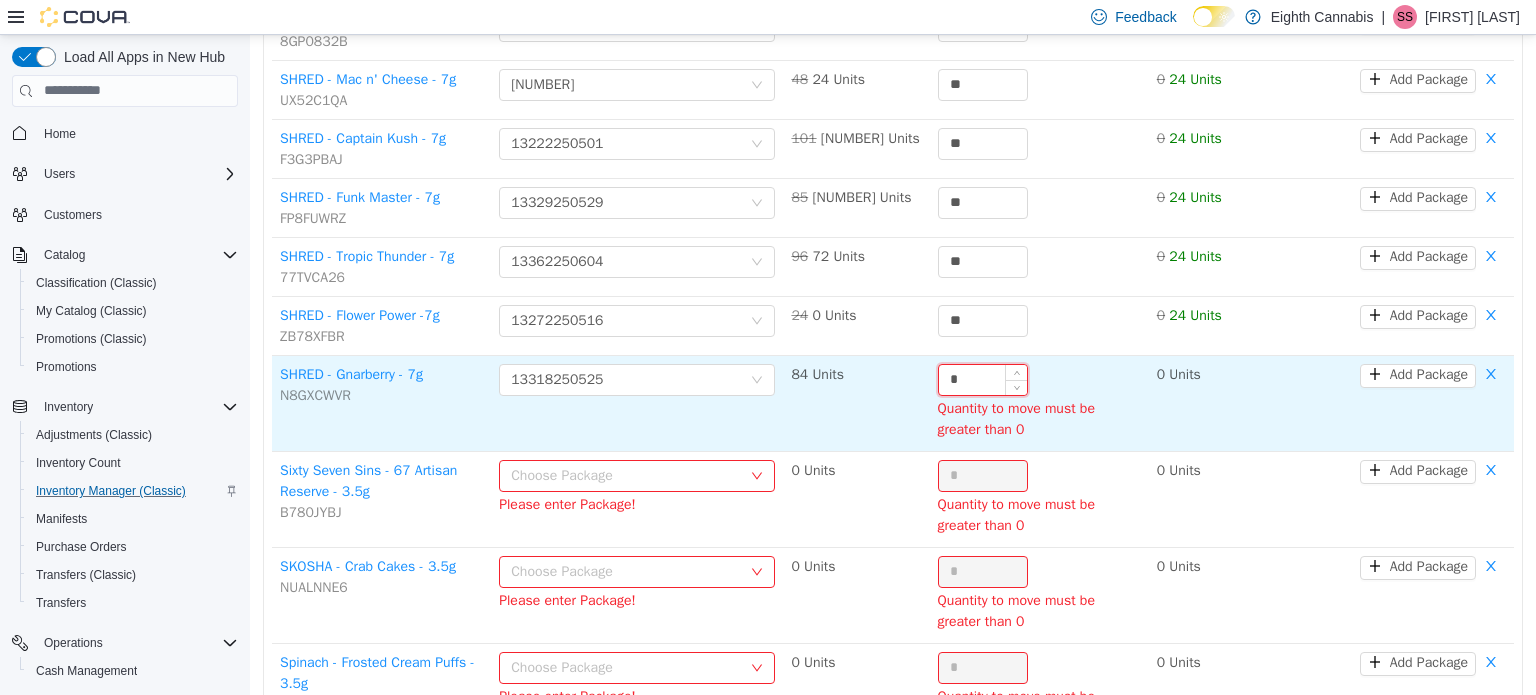 paste on "*" 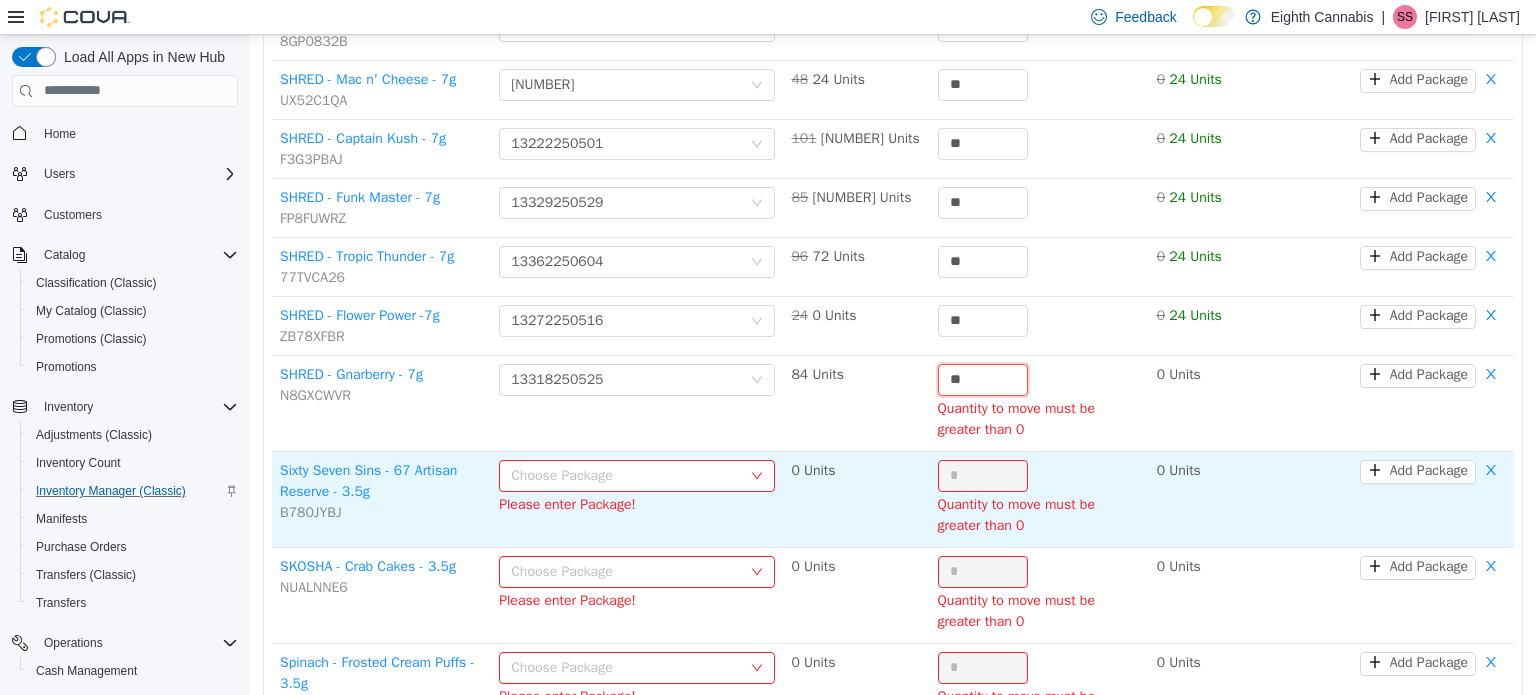 click on "Choose Package" at bounding box center (626, 475) 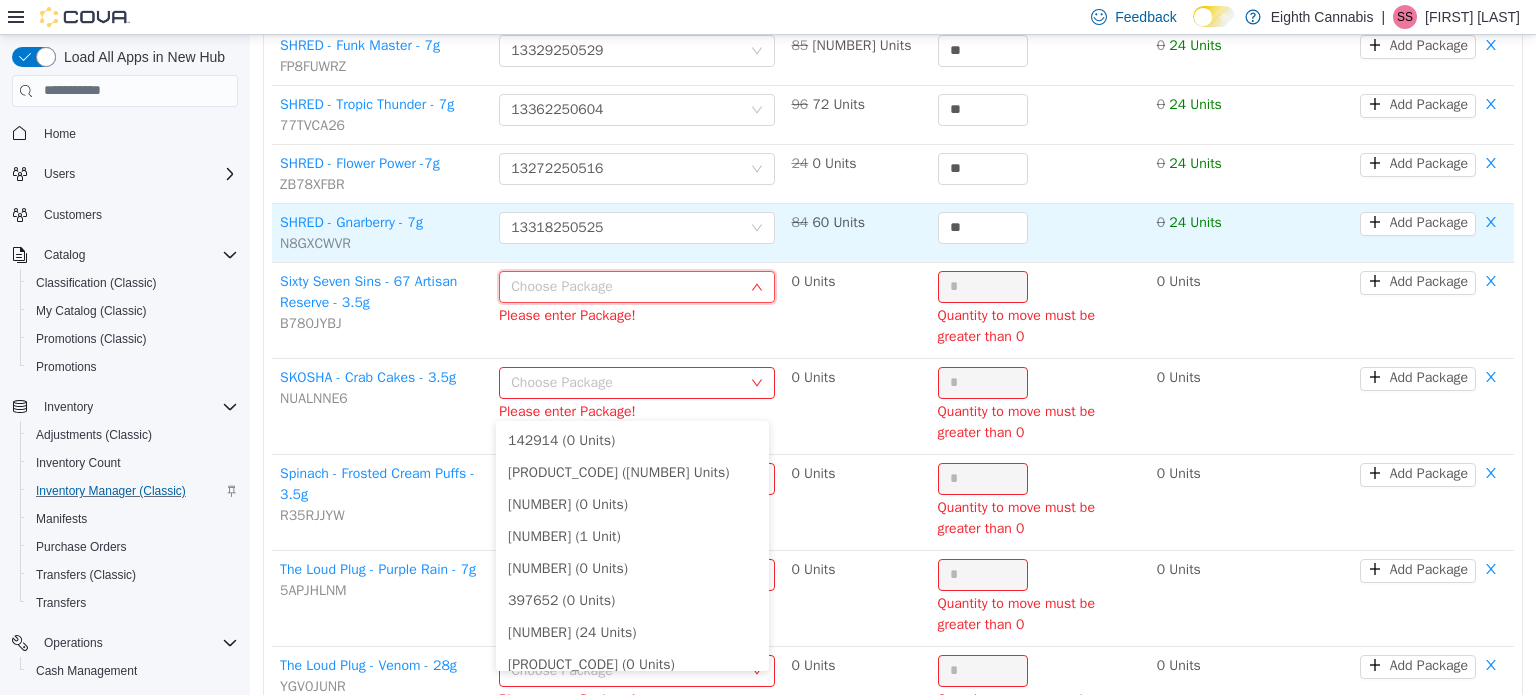 scroll, scrollTop: 2200, scrollLeft: 0, axis: vertical 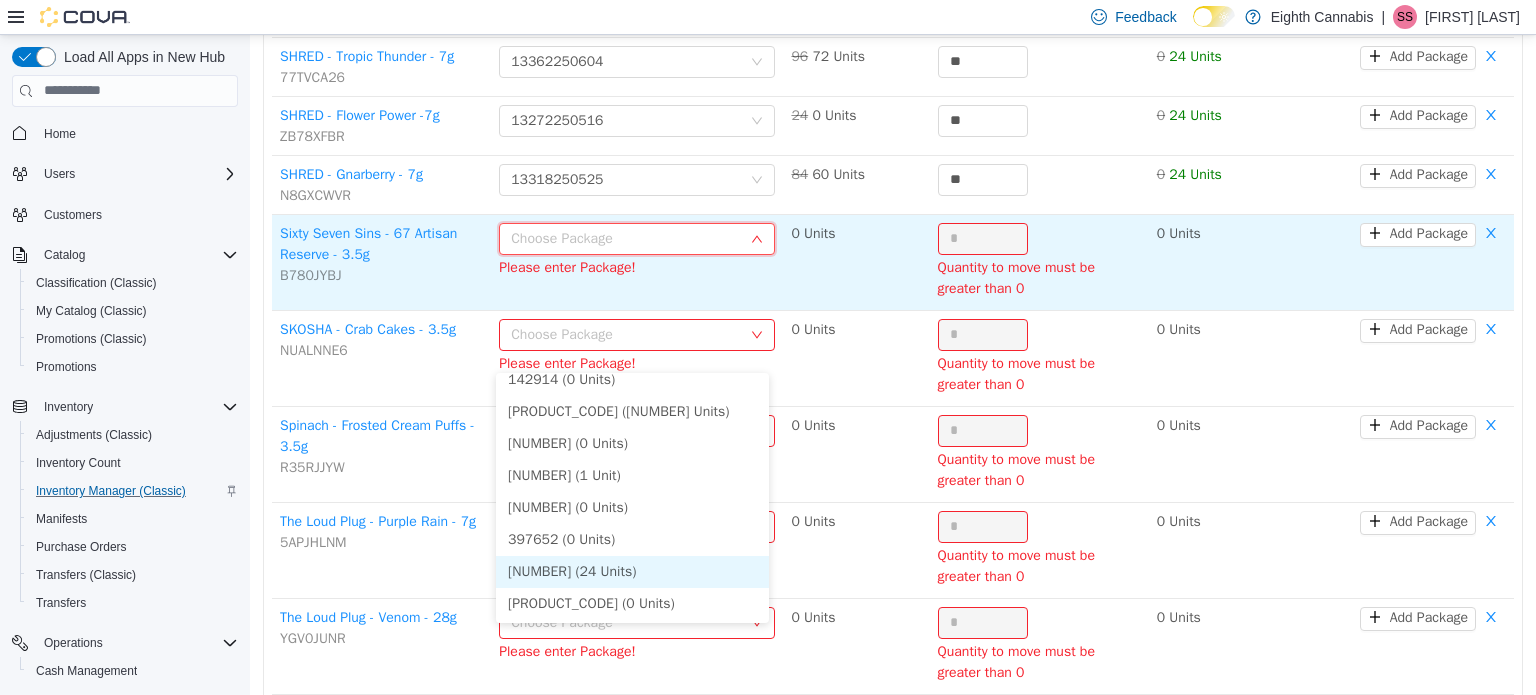 click on "[NUMBER] (24 Units)" at bounding box center (632, 571) 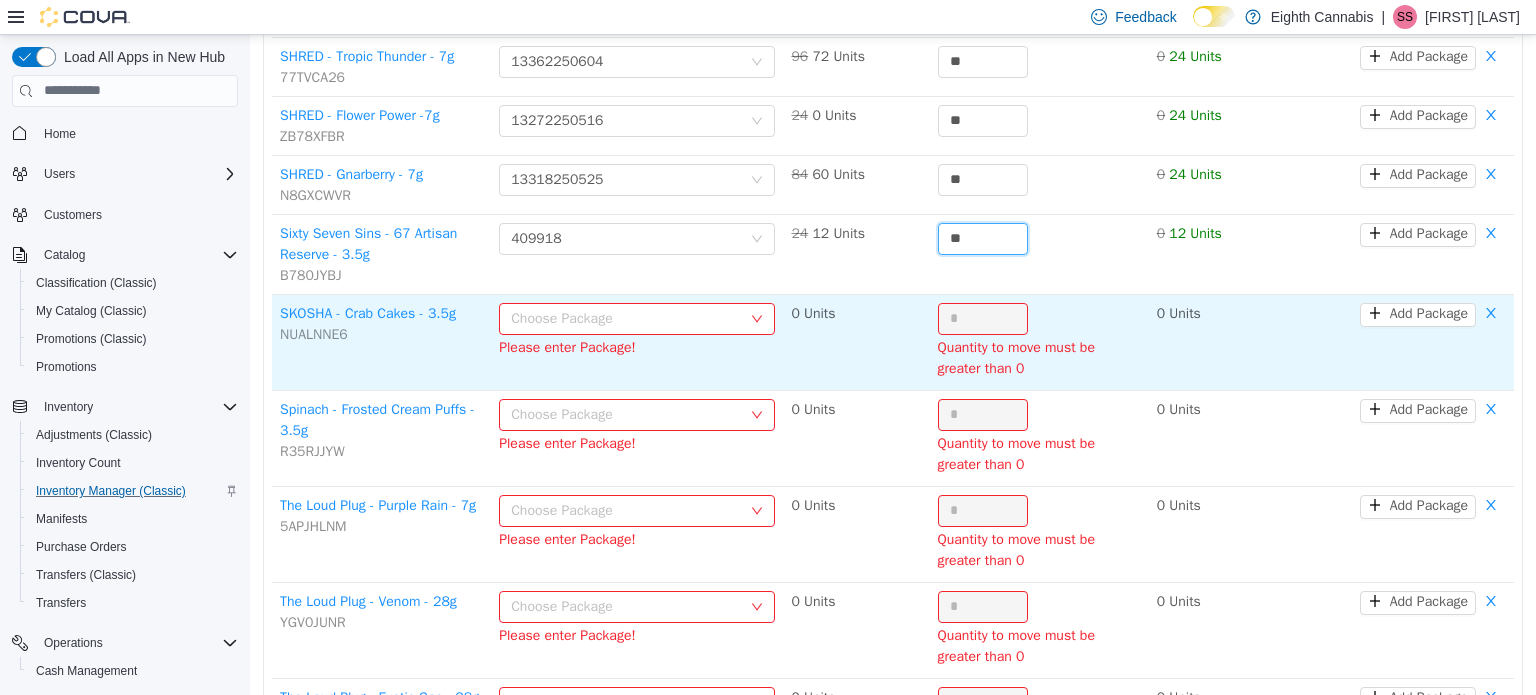 click on "Choose Package" at bounding box center [626, 318] 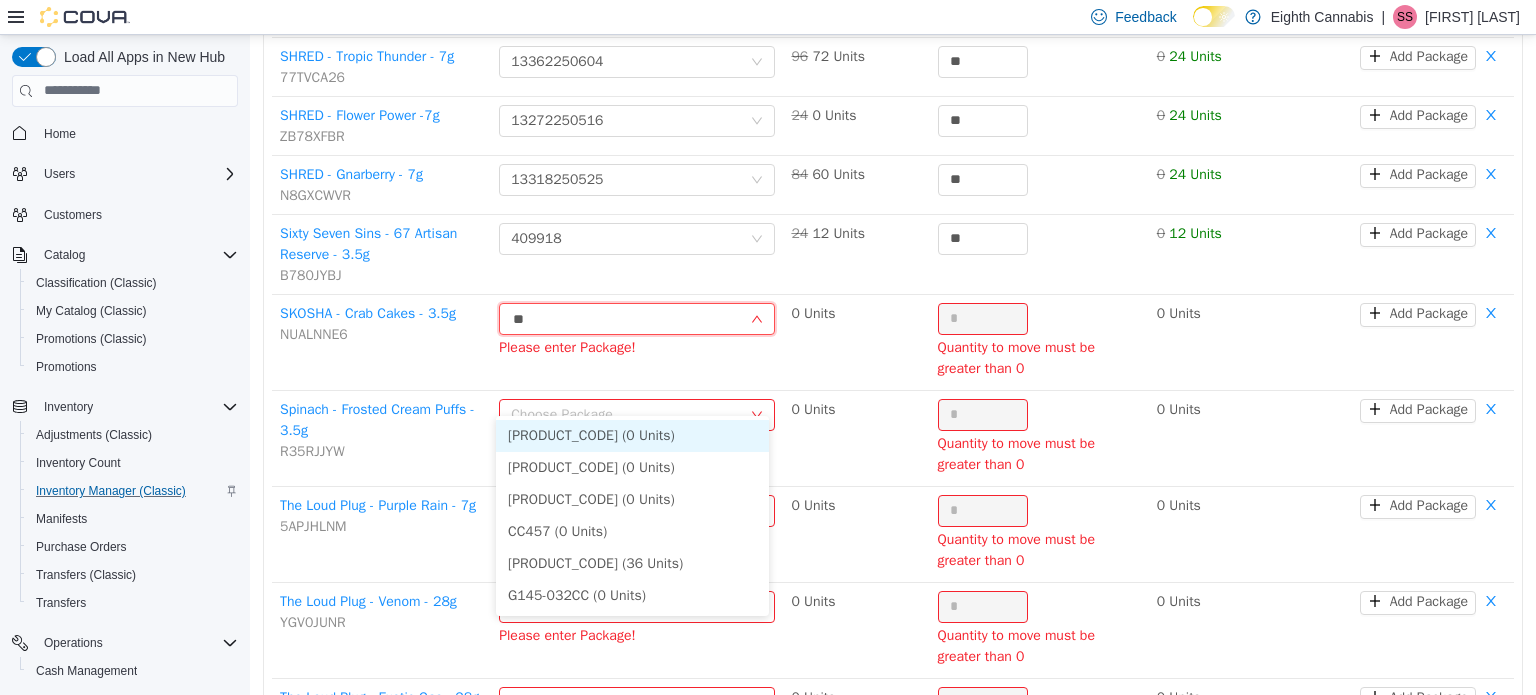 type on "***" 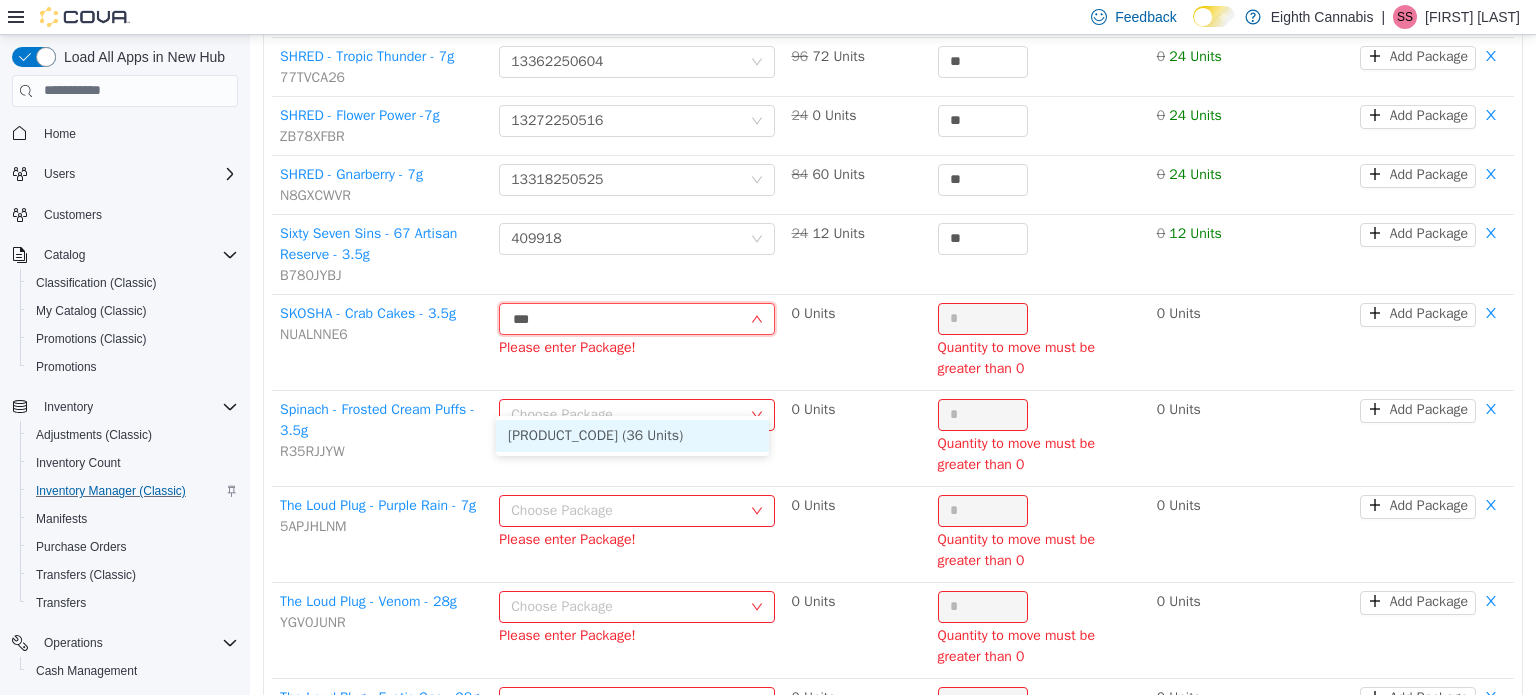 click on "[PRODUCT_CODE] (36 Units)" at bounding box center (632, 435) 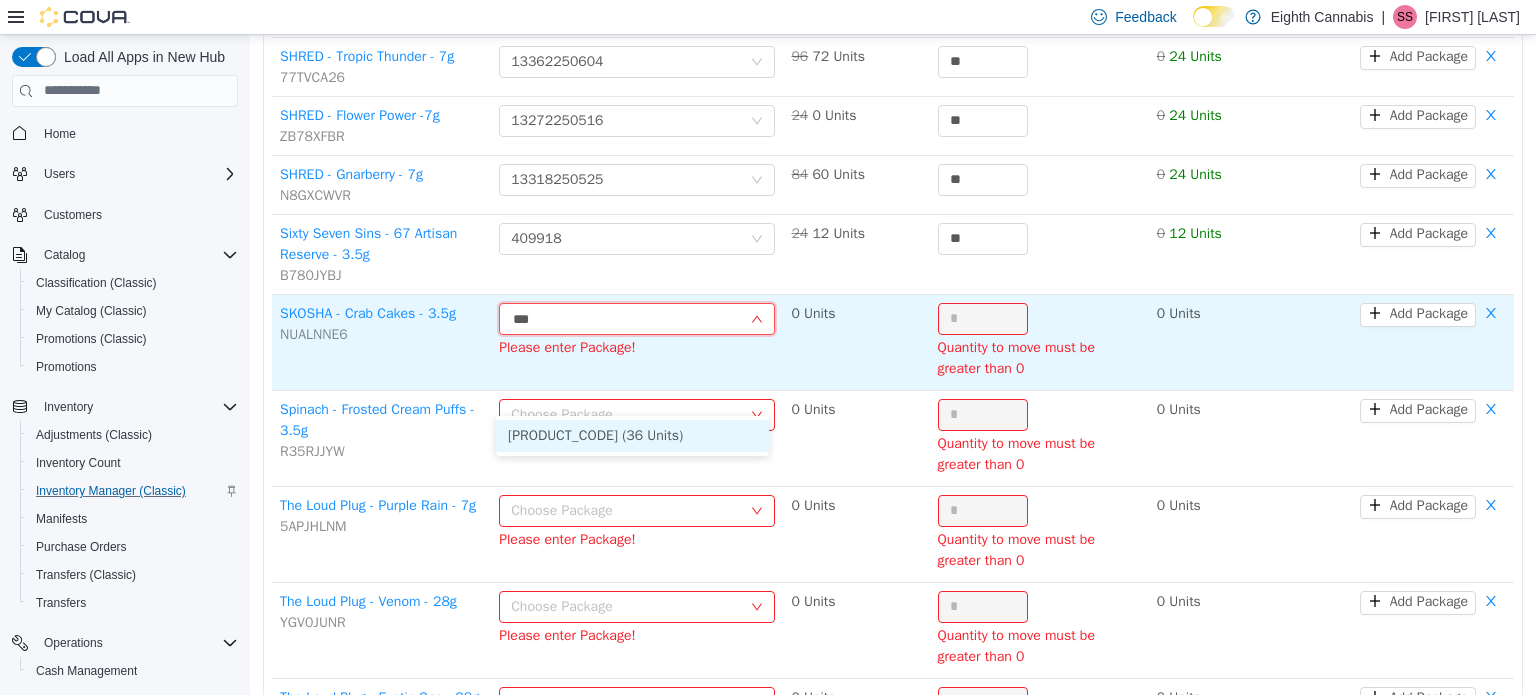 click on "*" at bounding box center (983, 318) 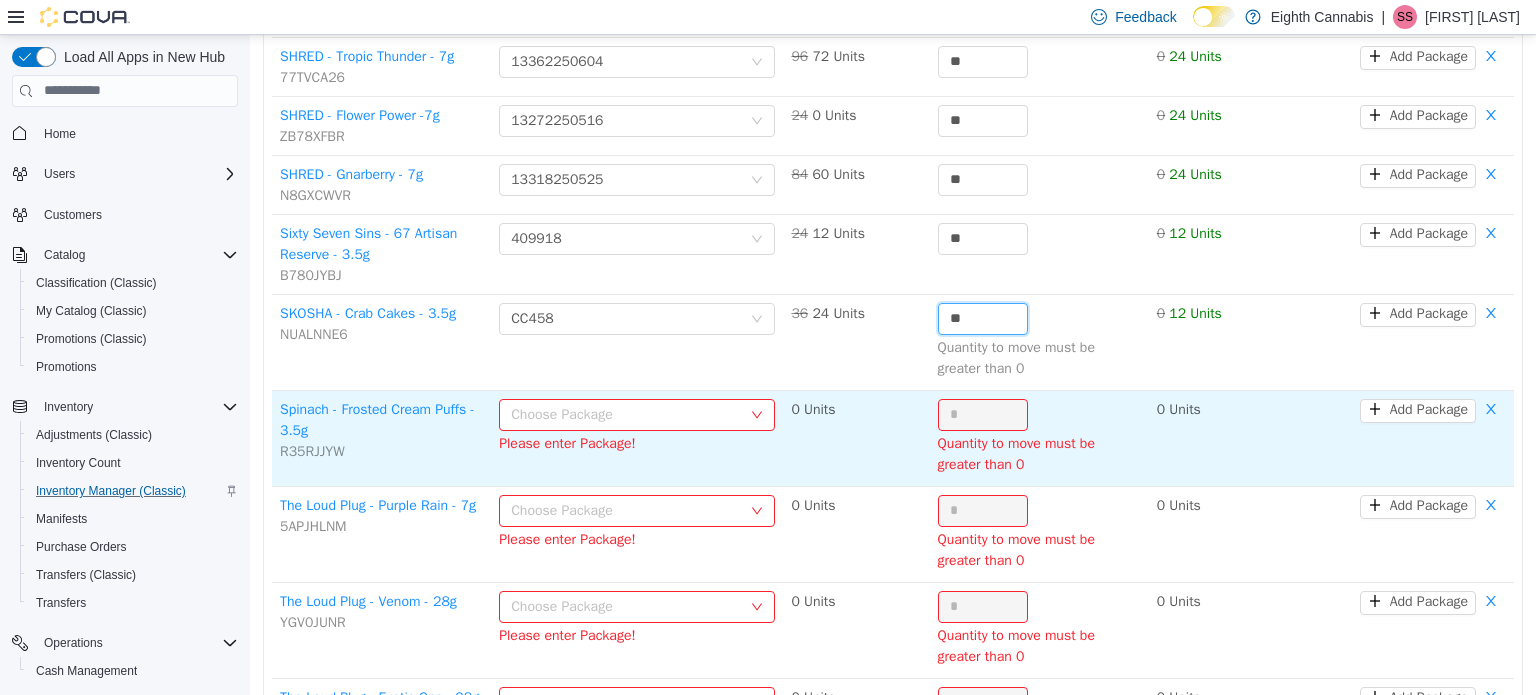 click on "Choose Package" at bounding box center [626, 414] 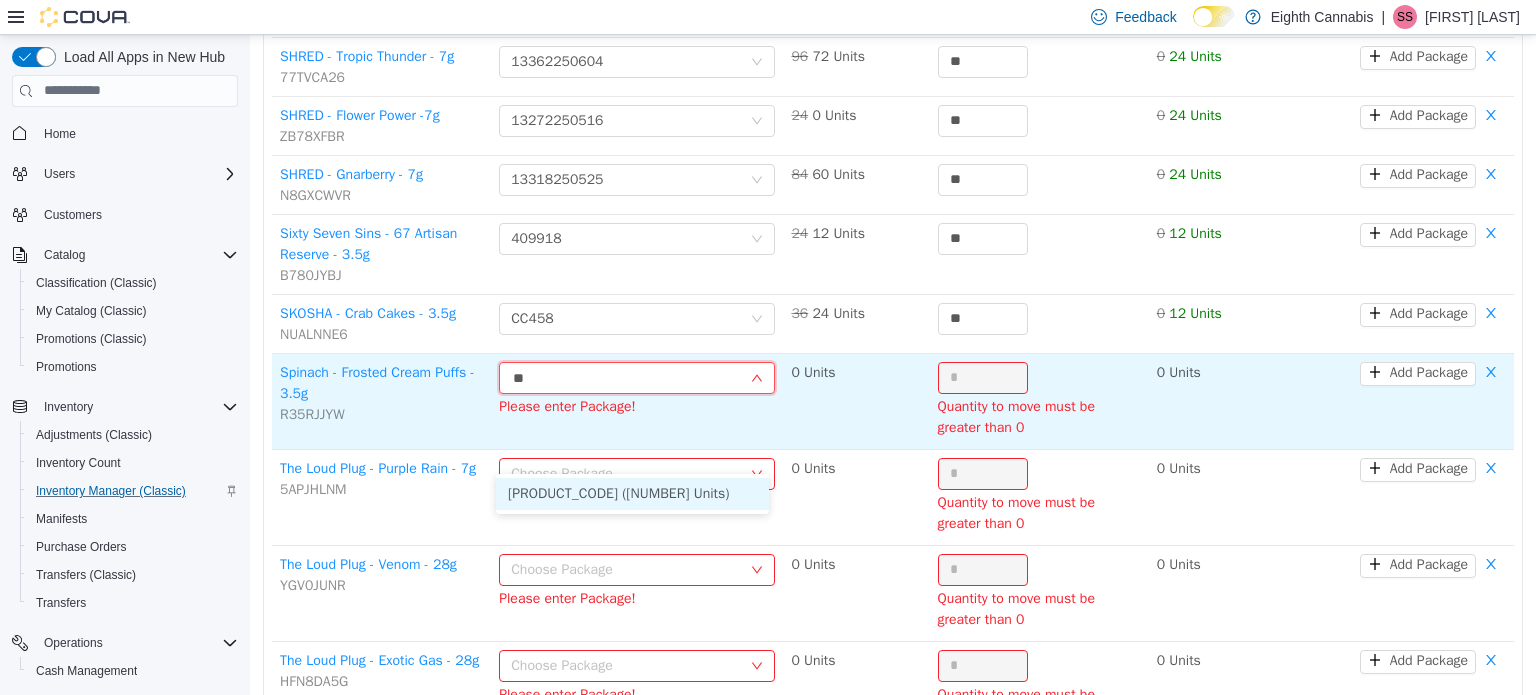 type on "***" 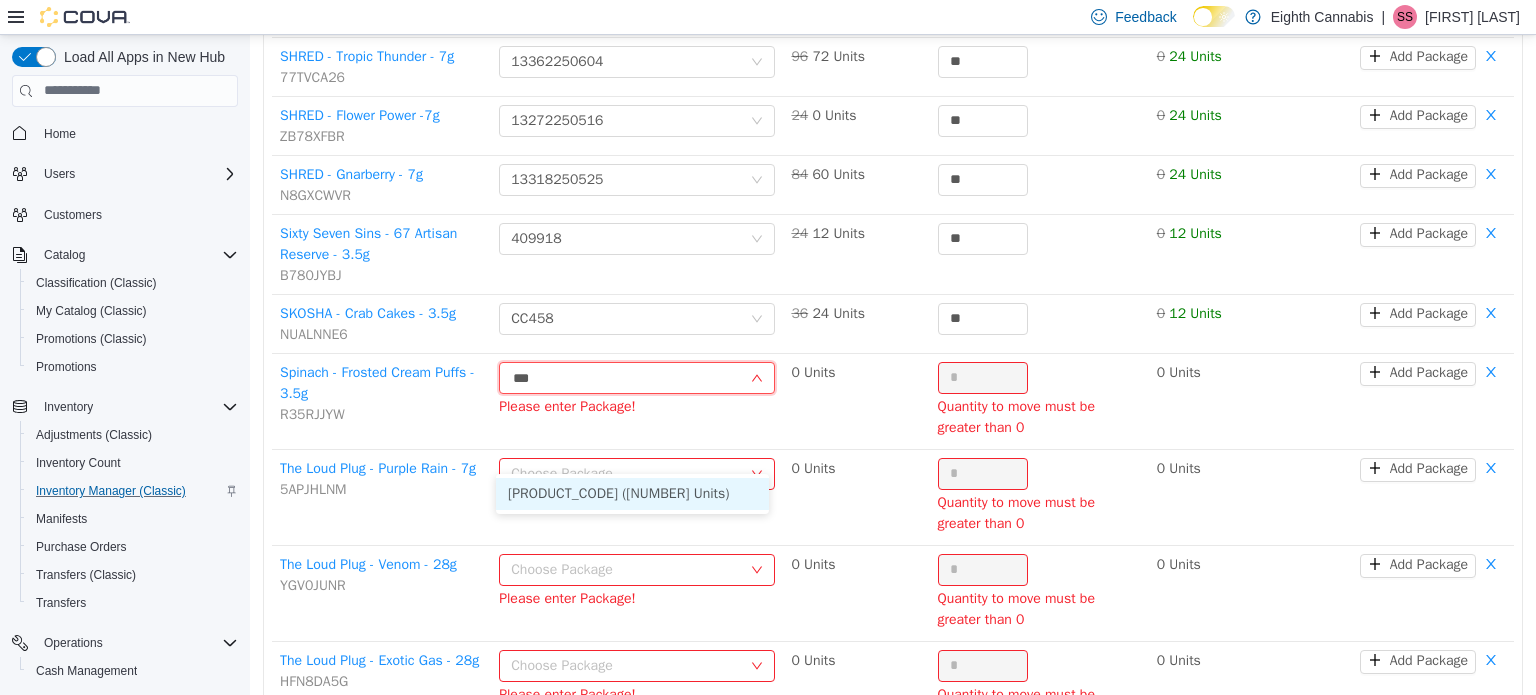 click on "[PRODUCT_CODE] ([NUMBER] Units)" at bounding box center (632, 493) 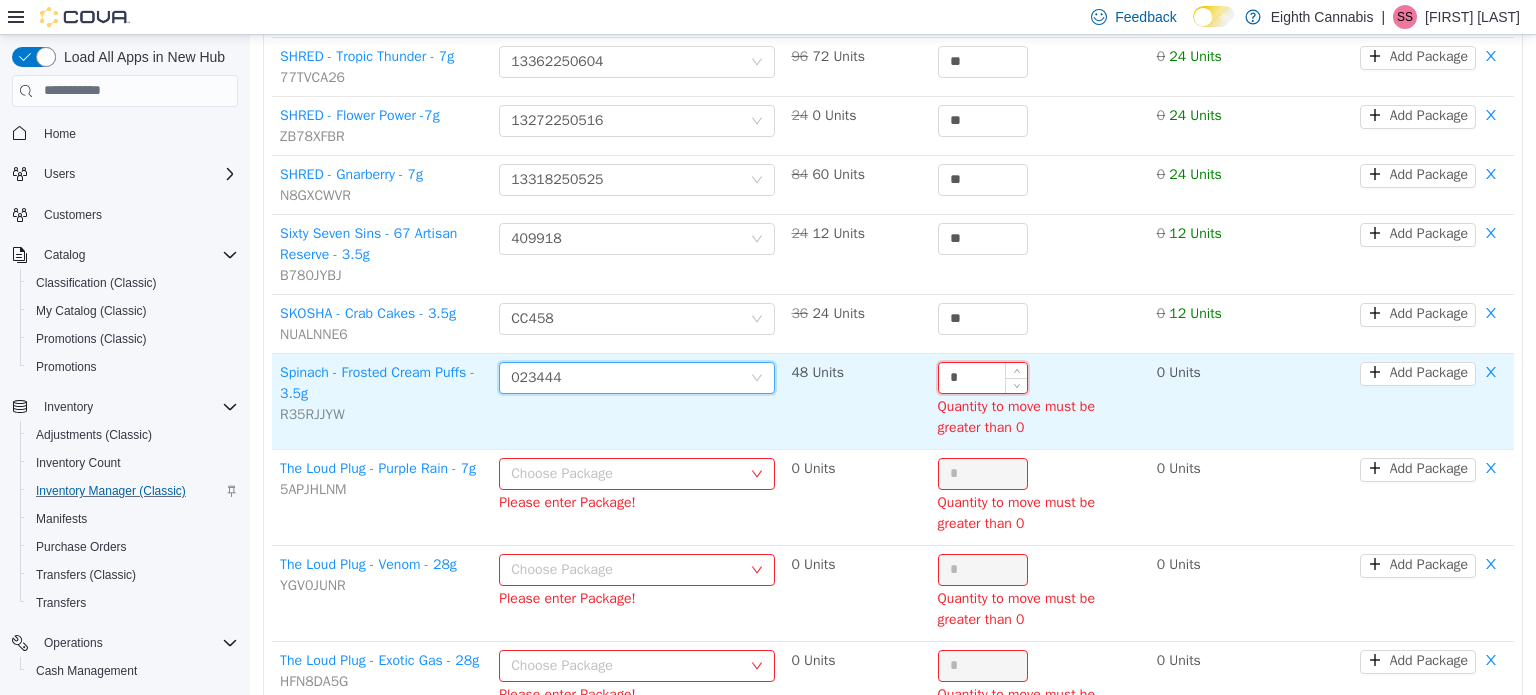click on "*" at bounding box center (983, 377) 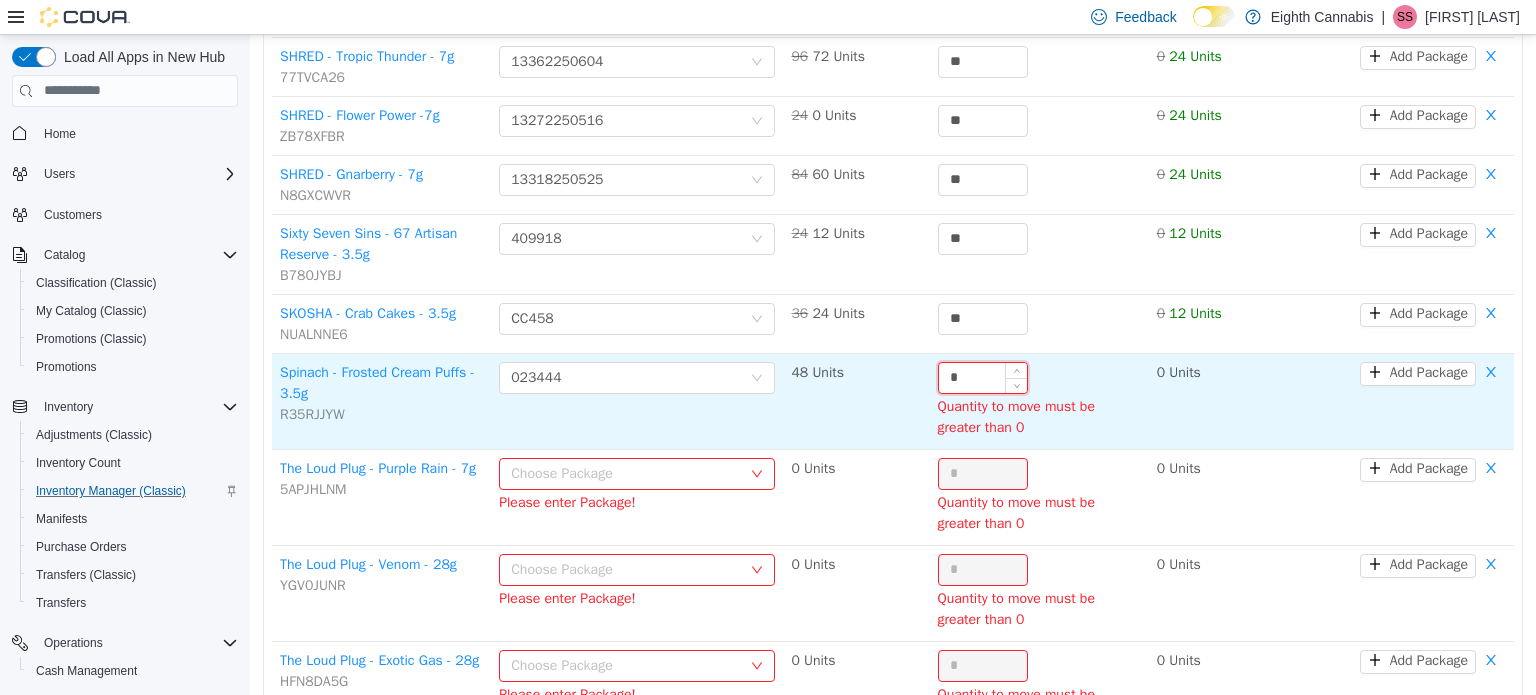 click on "*" at bounding box center [983, 377] 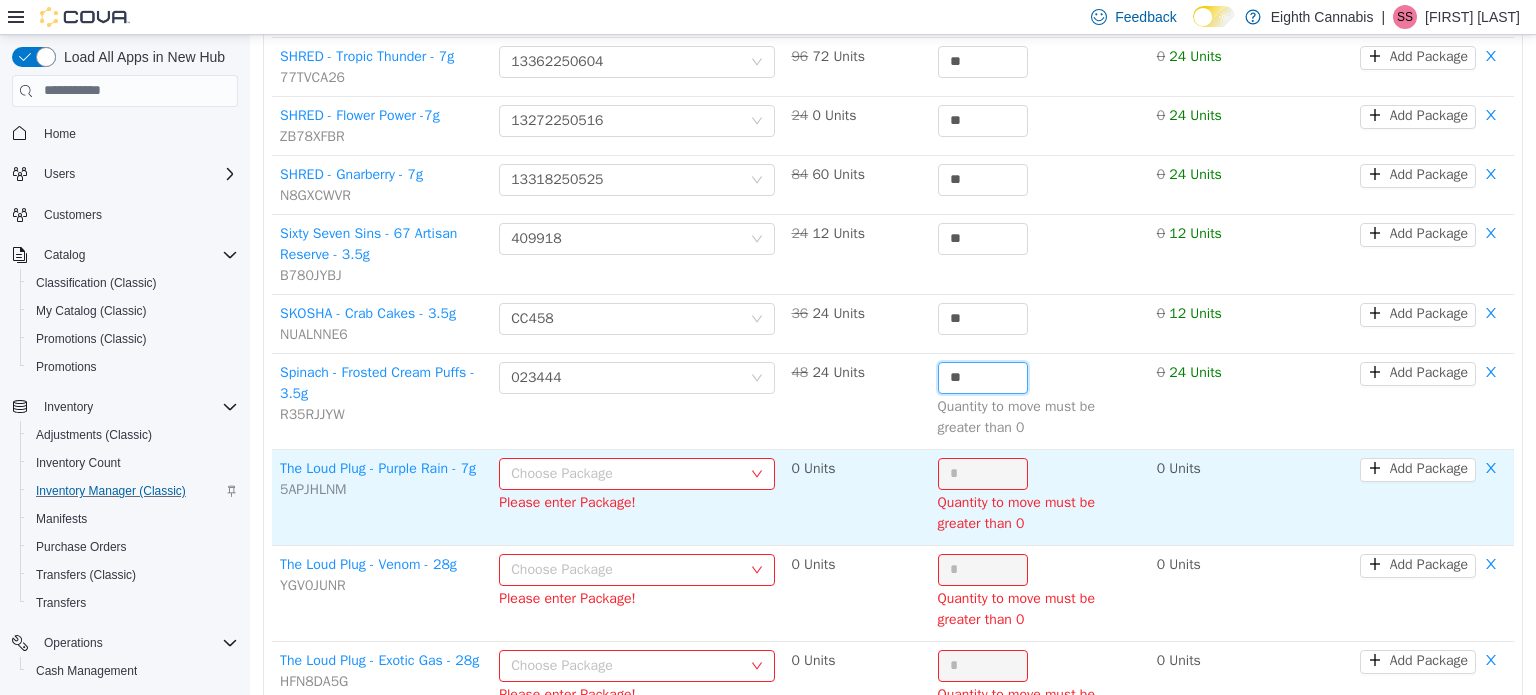 click on "Choose Package" at bounding box center [626, 473] 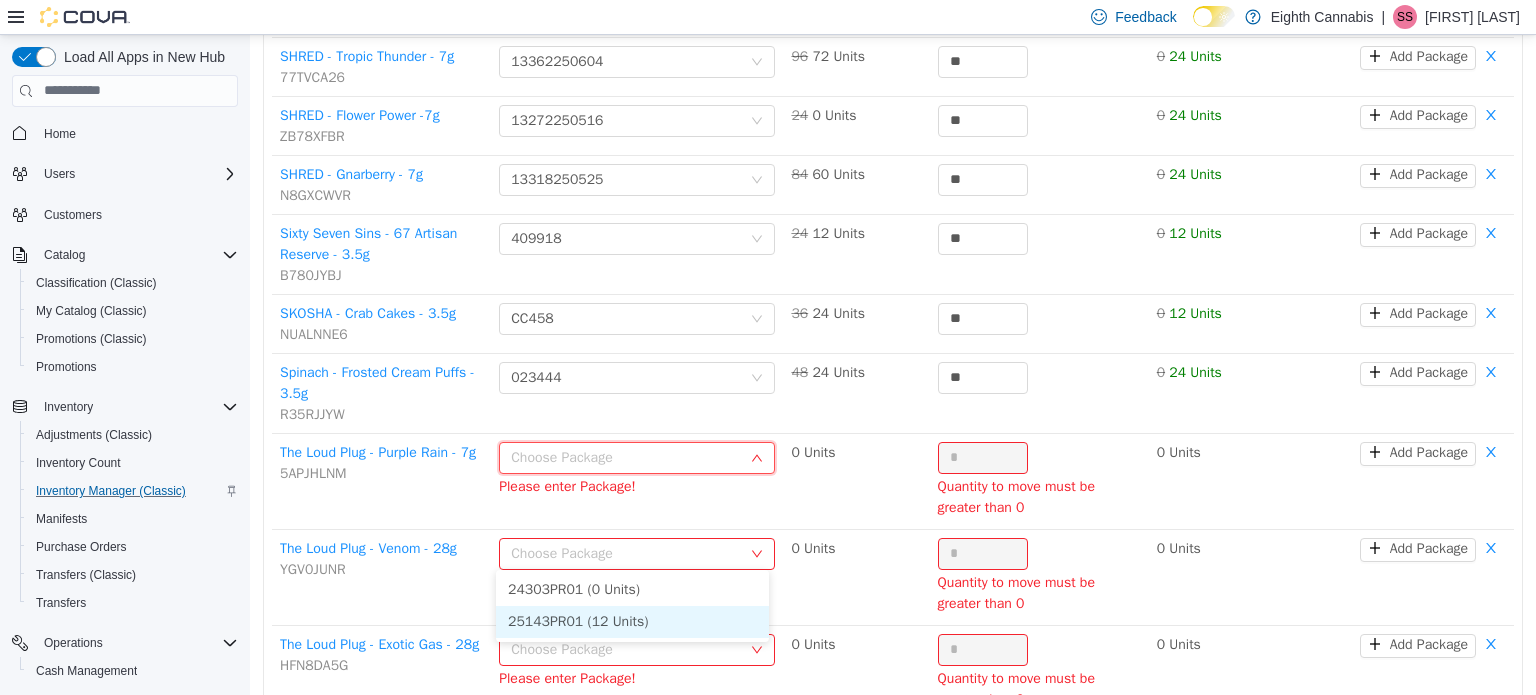 click on "25143PR01 (12 Units)" at bounding box center [632, 621] 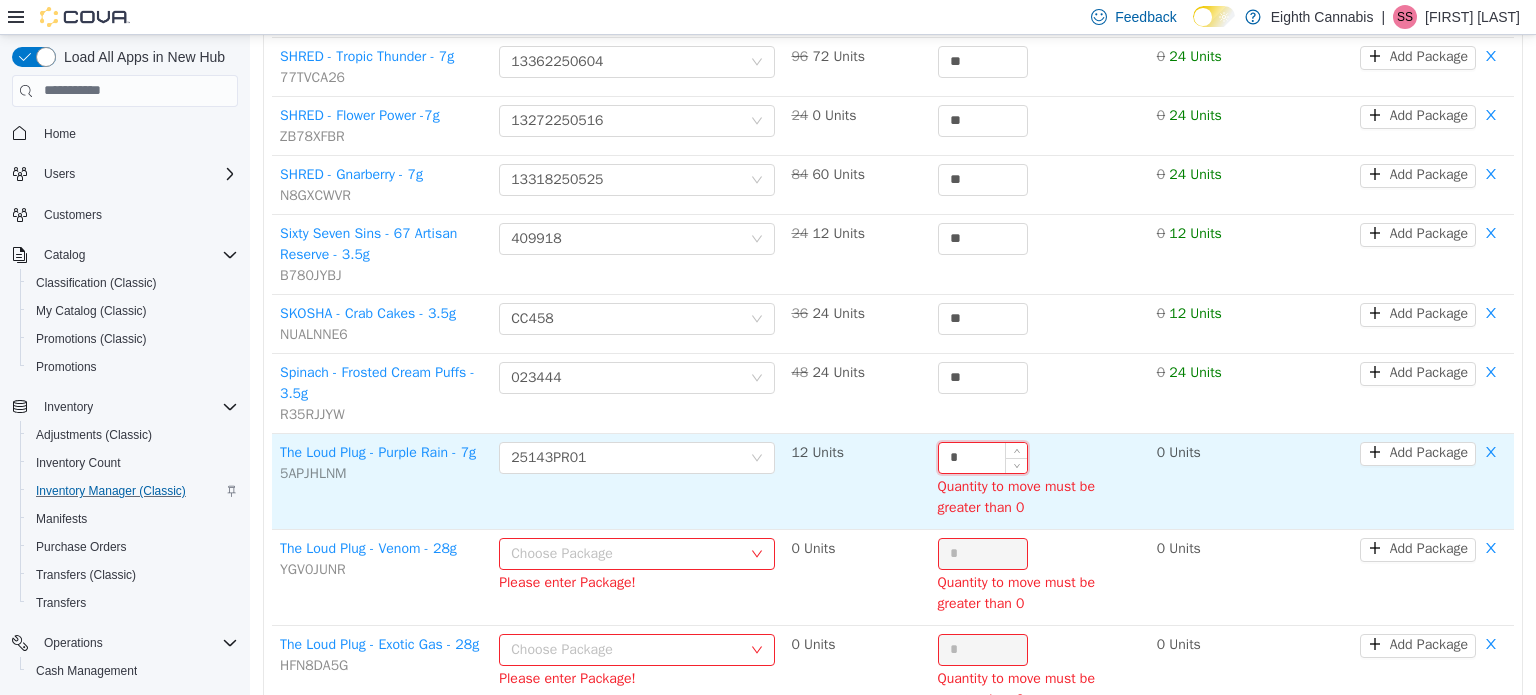 click on "*" at bounding box center (983, 457) 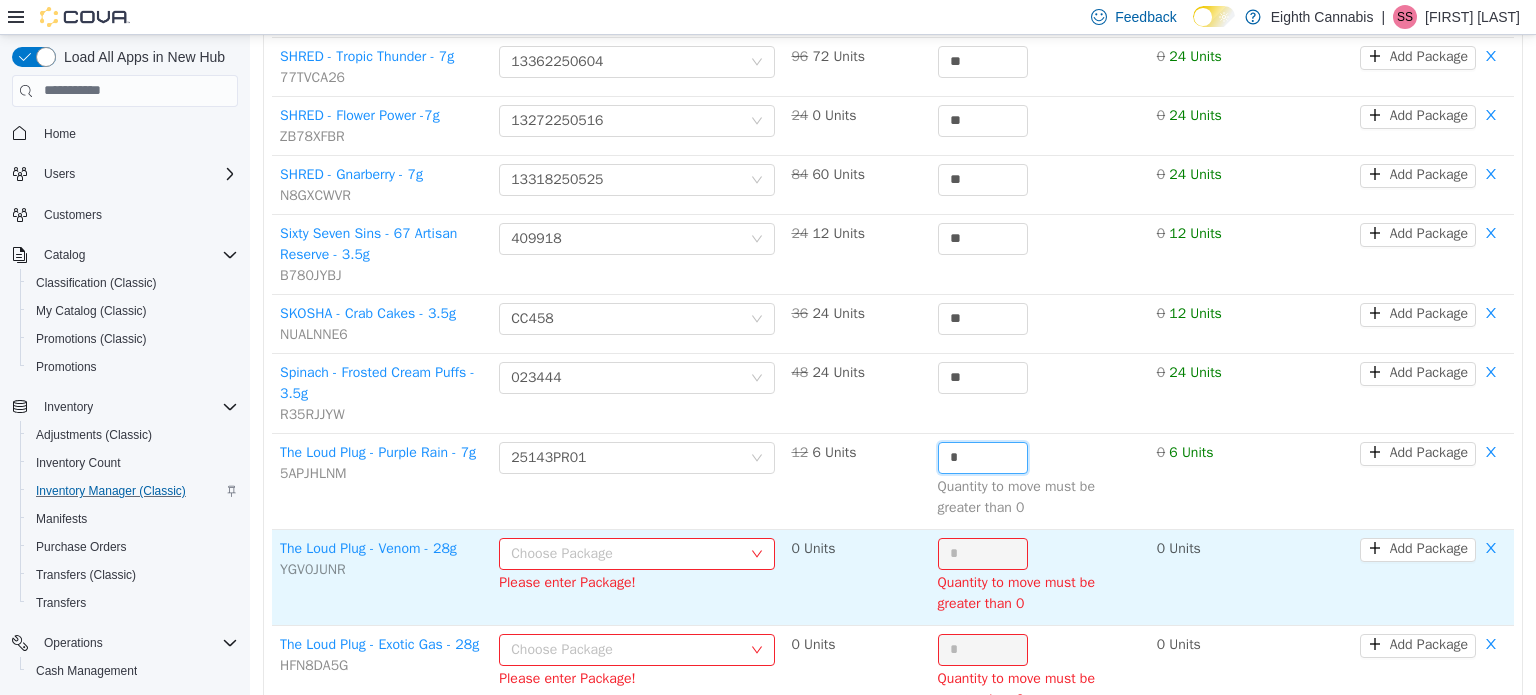 scroll, scrollTop: 2400, scrollLeft: 0, axis: vertical 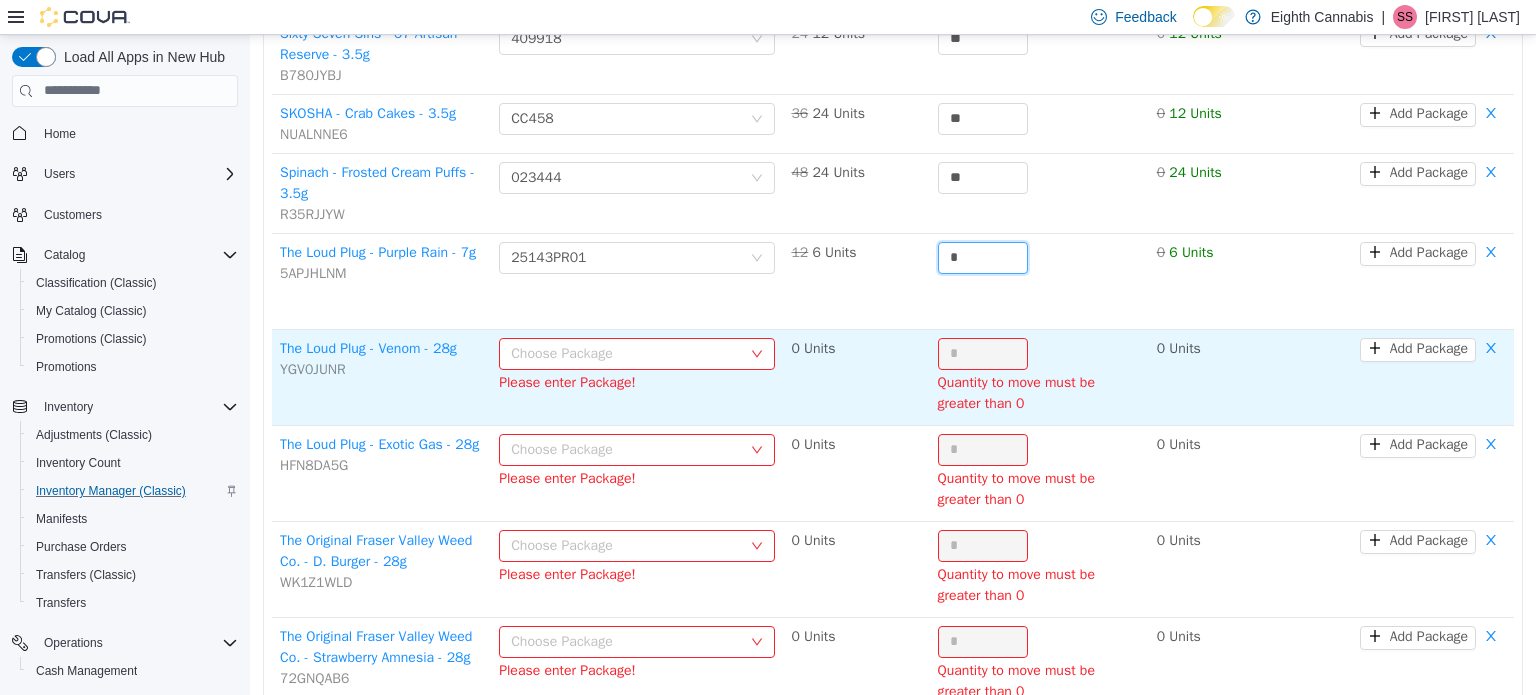 type on "*" 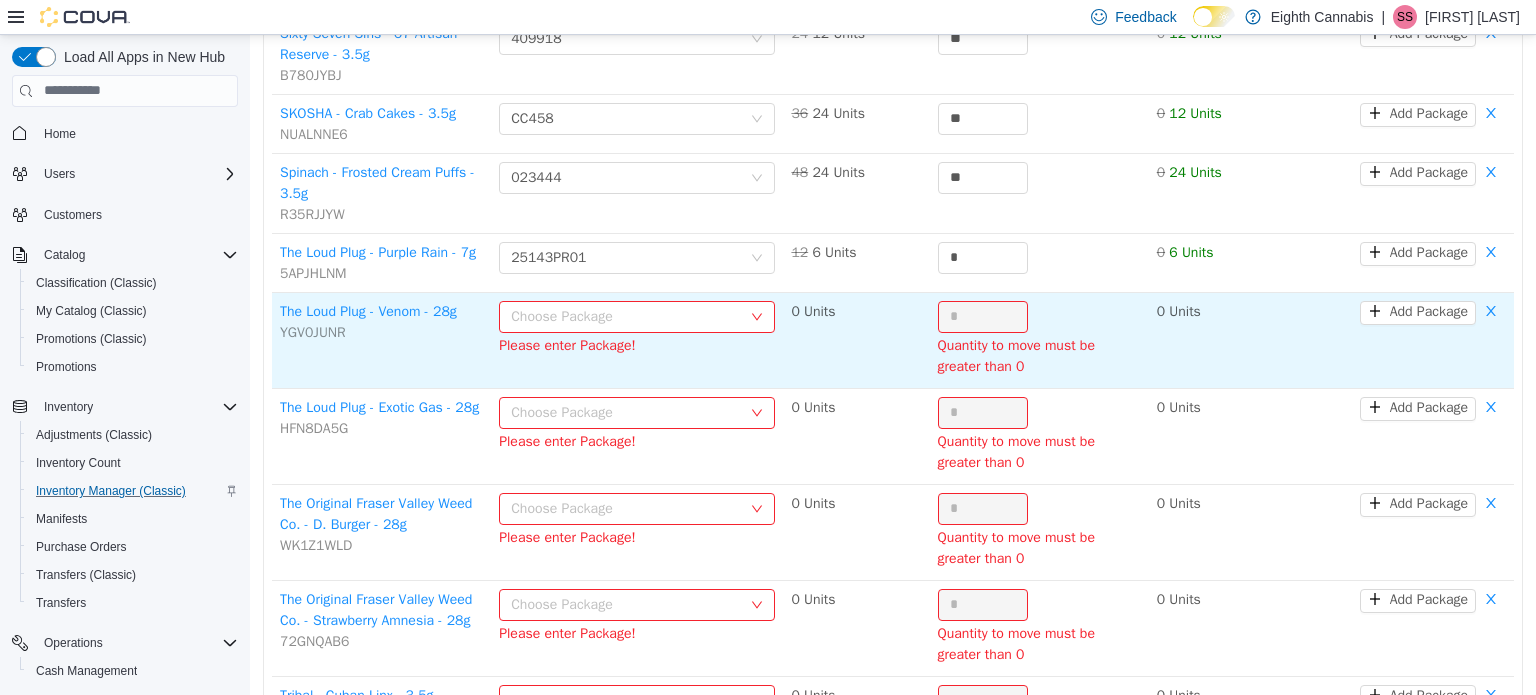 click on "Choose Package" at bounding box center (626, 316) 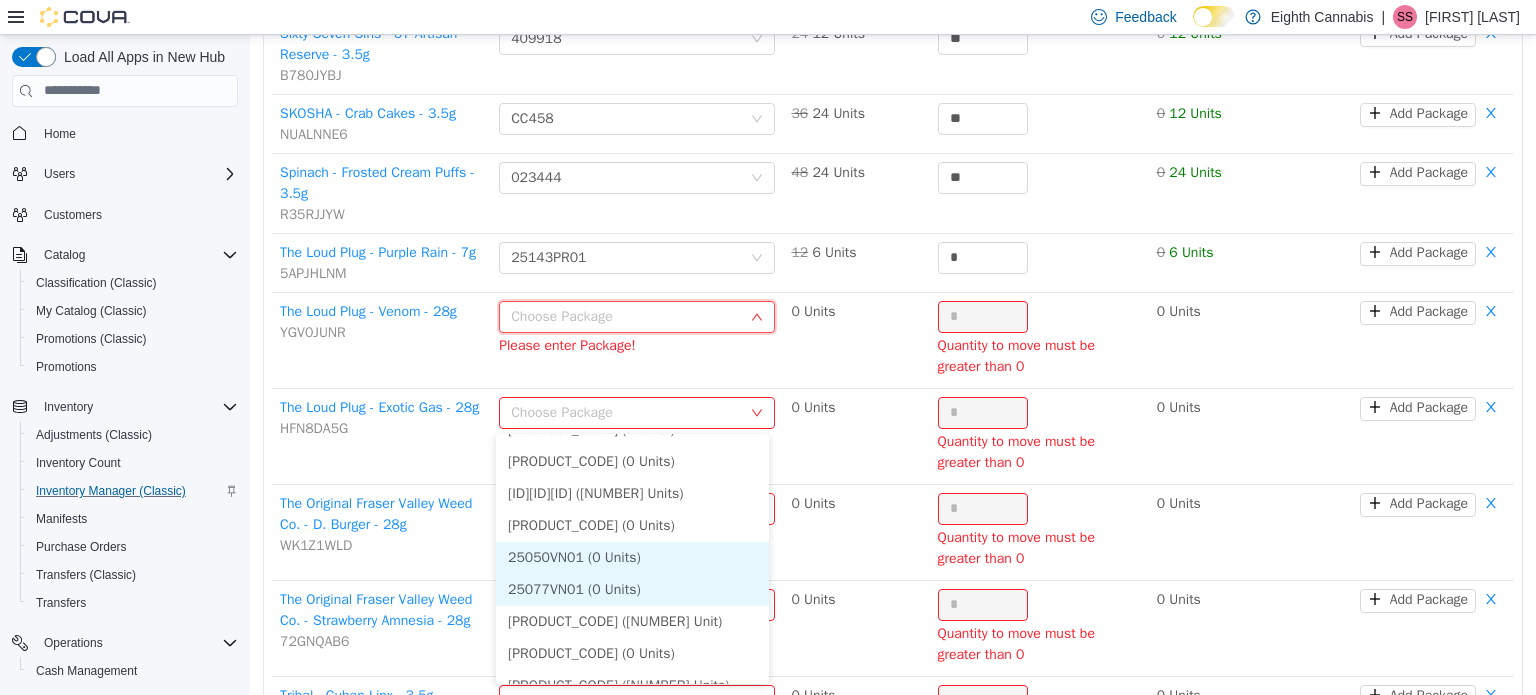 scroll, scrollTop: 621, scrollLeft: 0, axis: vertical 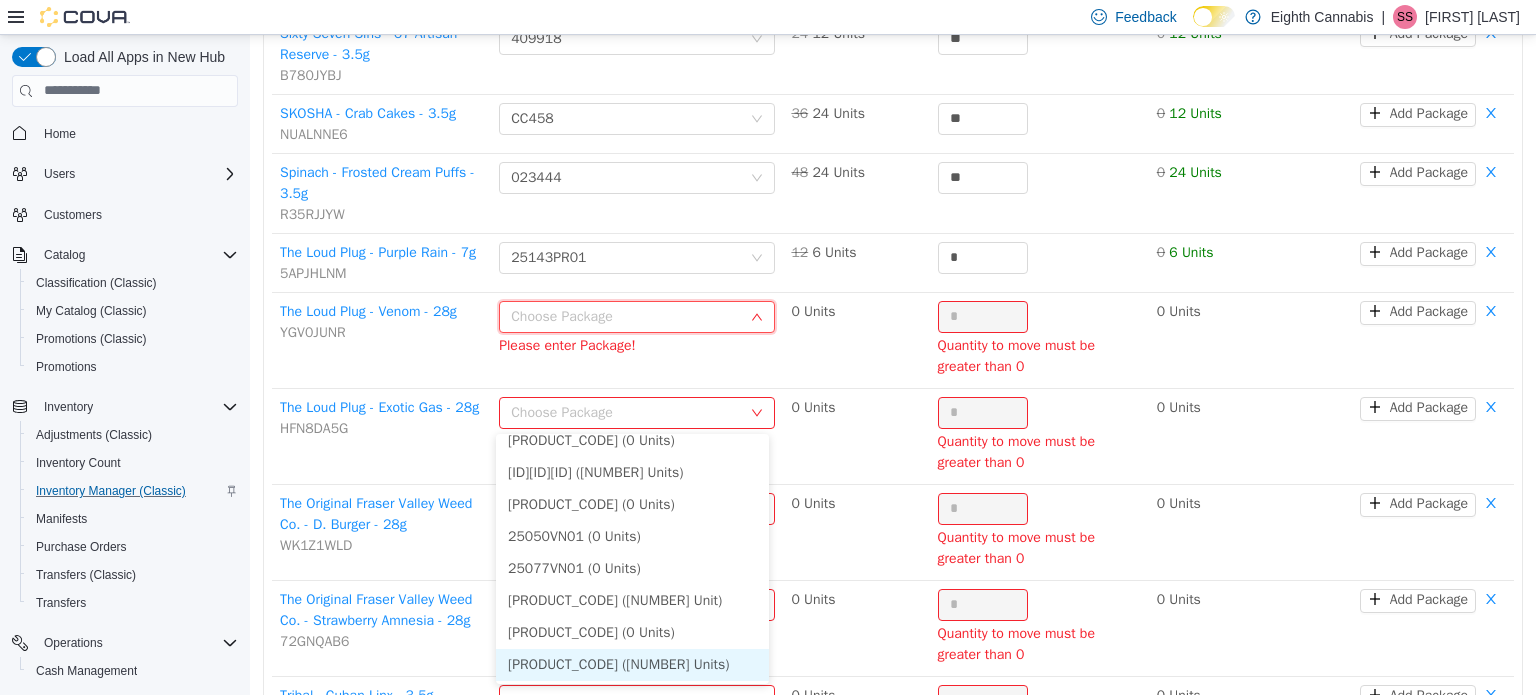 click on "[PRODUCT_CODE] ([NUMBER] Units)" at bounding box center (632, 664) 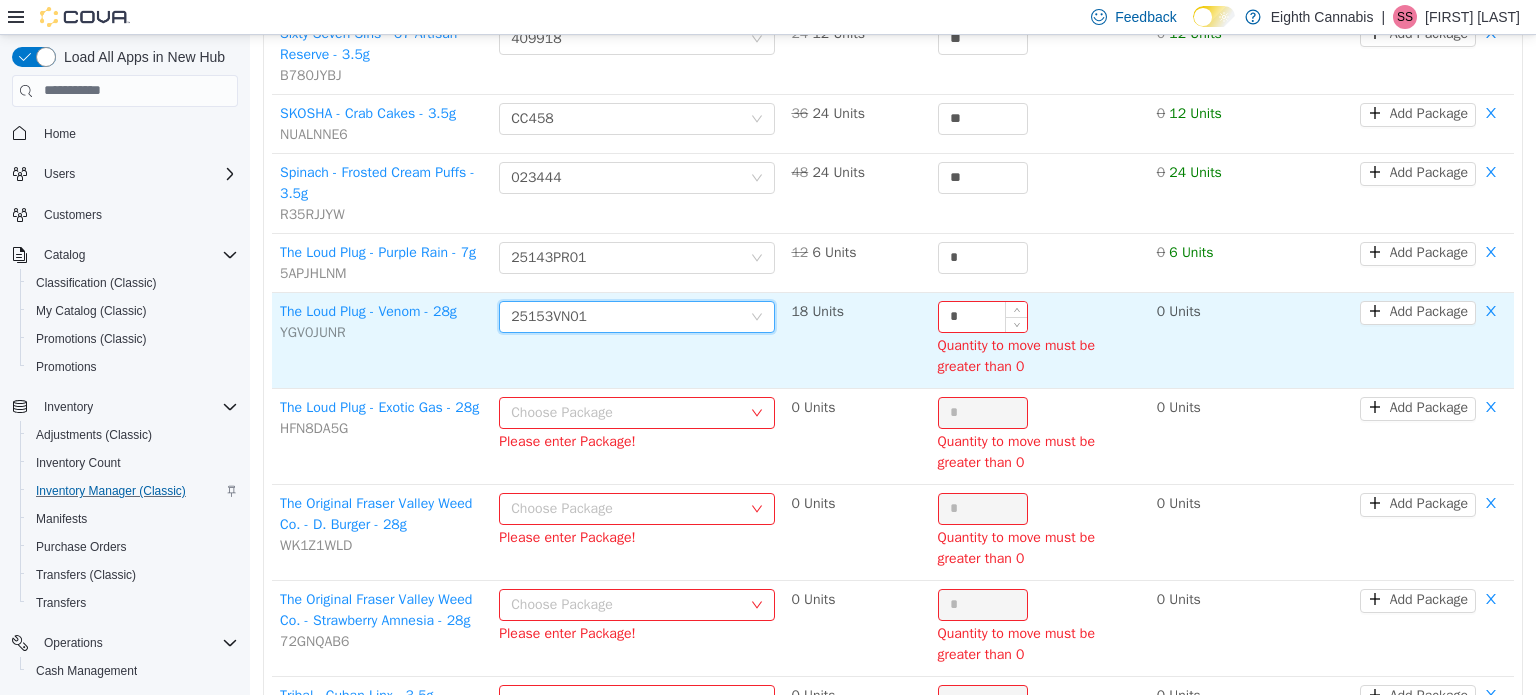 click on "*" at bounding box center (983, 316) 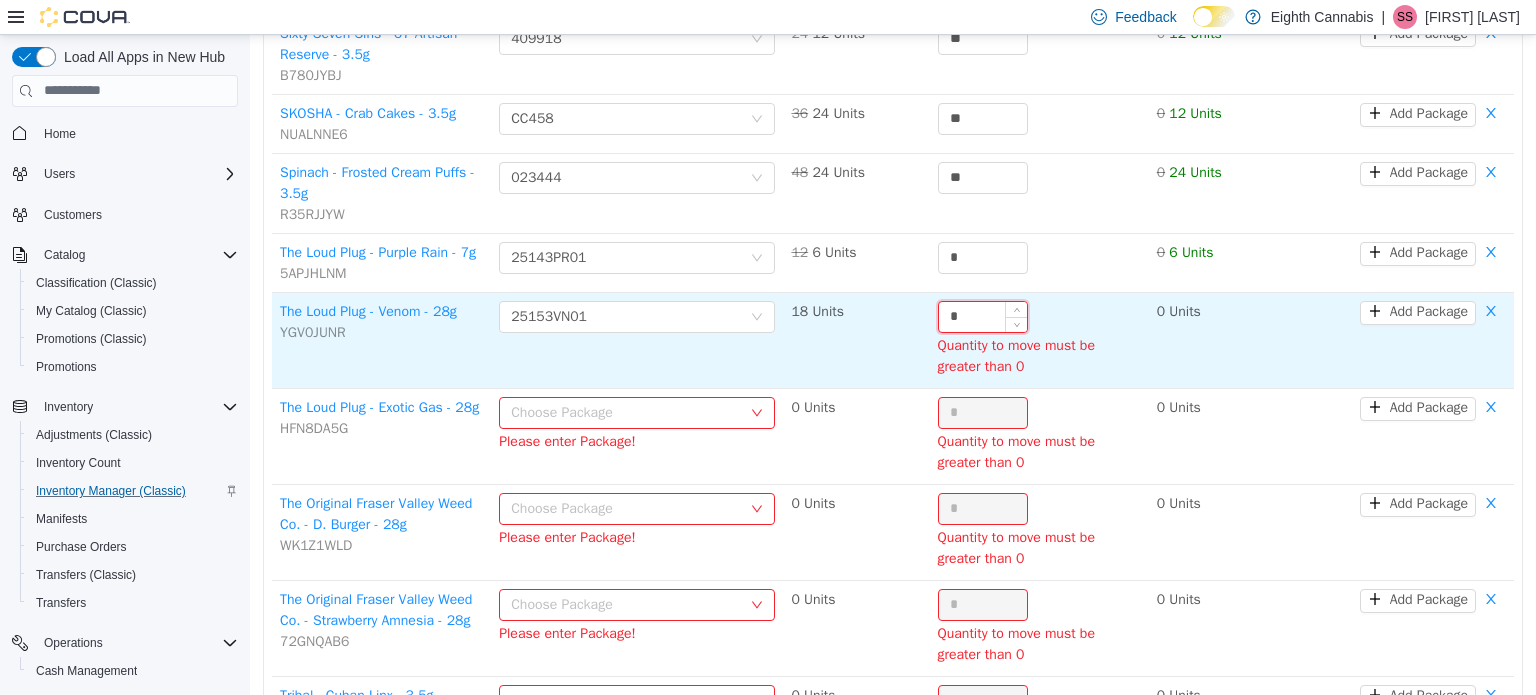click on "*" at bounding box center [983, 316] 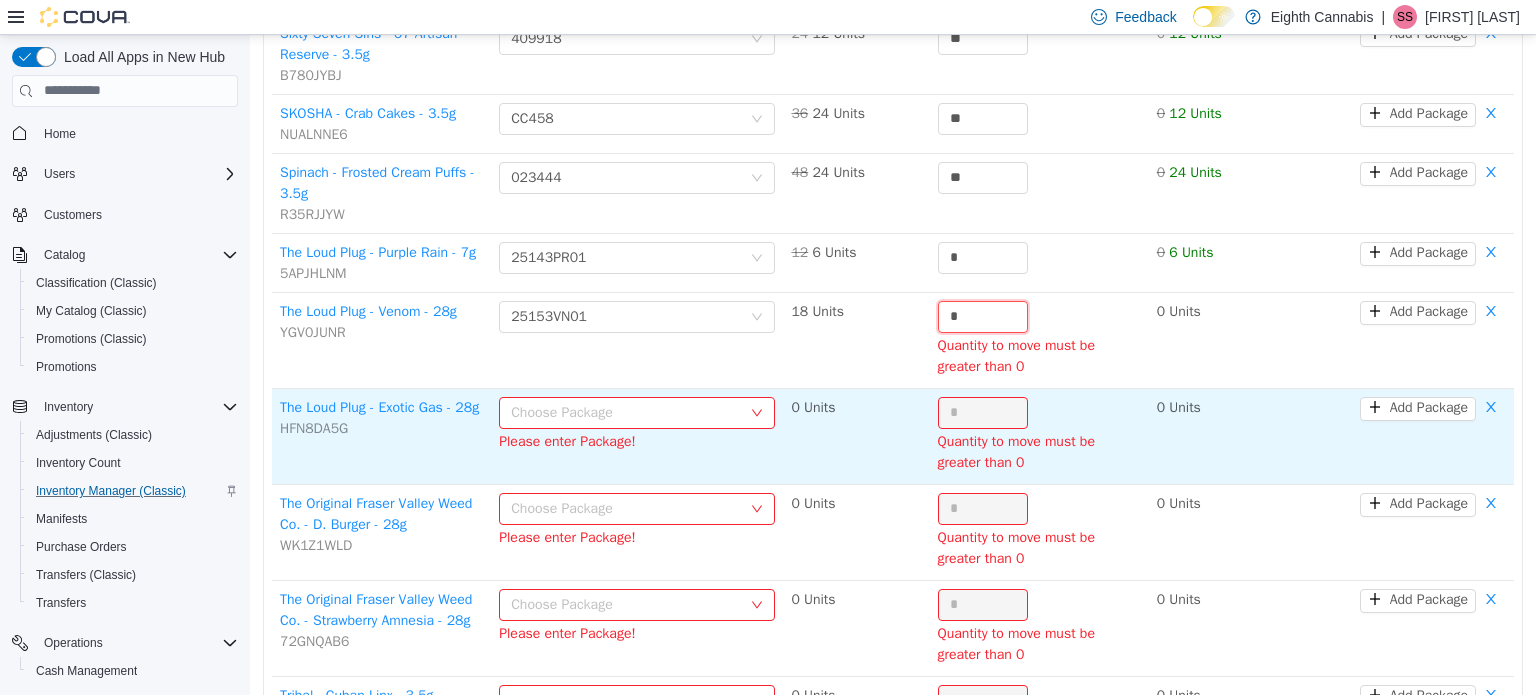 click on "Choose Package" at bounding box center [626, 412] 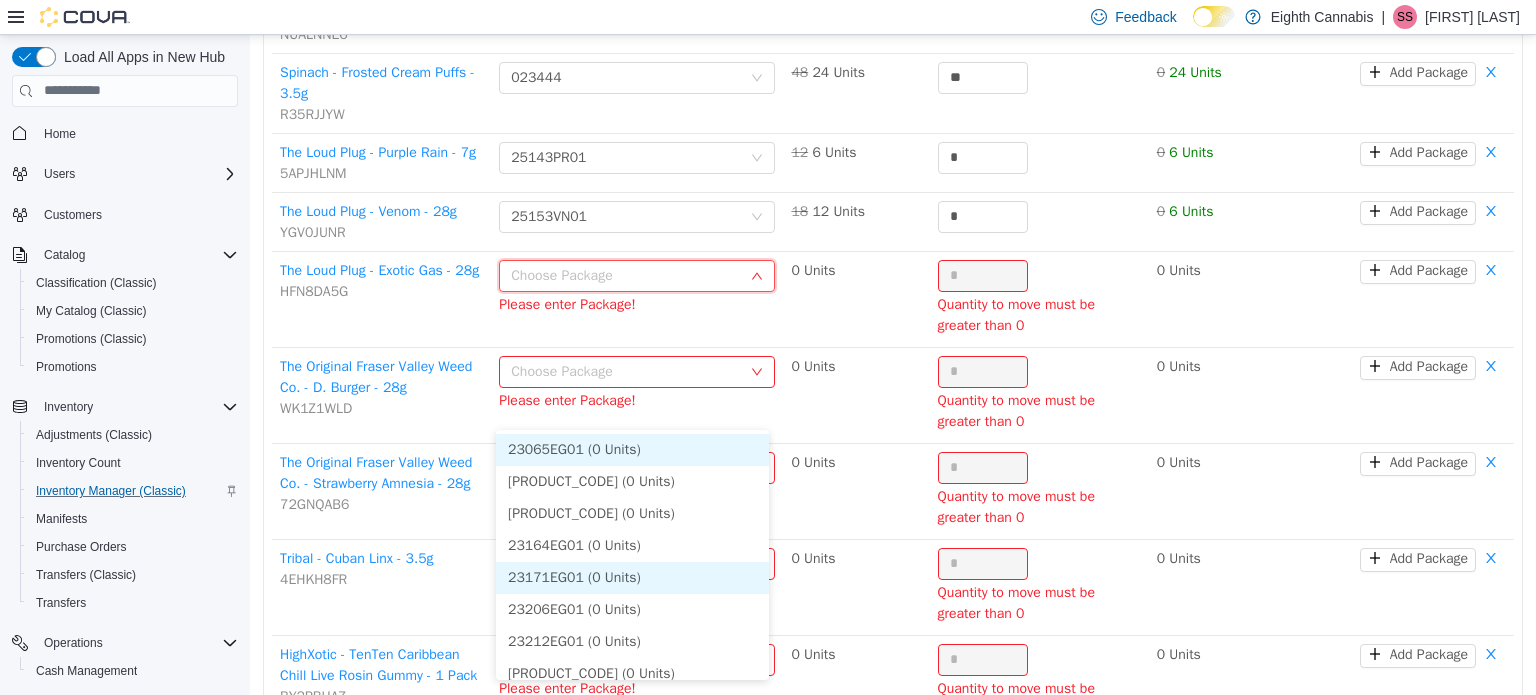 scroll, scrollTop: 2600, scrollLeft: 0, axis: vertical 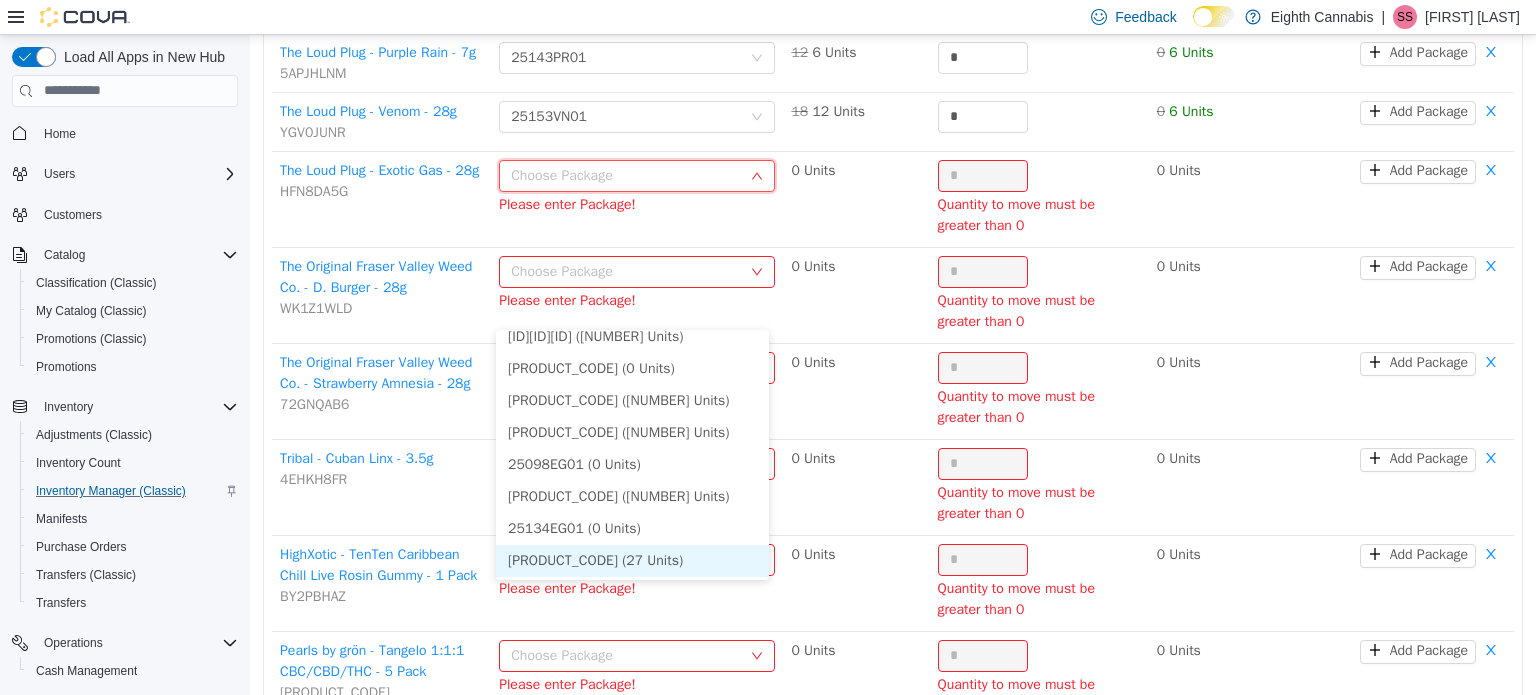 click on "[PRODUCT_CODE] (27 Units)" at bounding box center [632, 560] 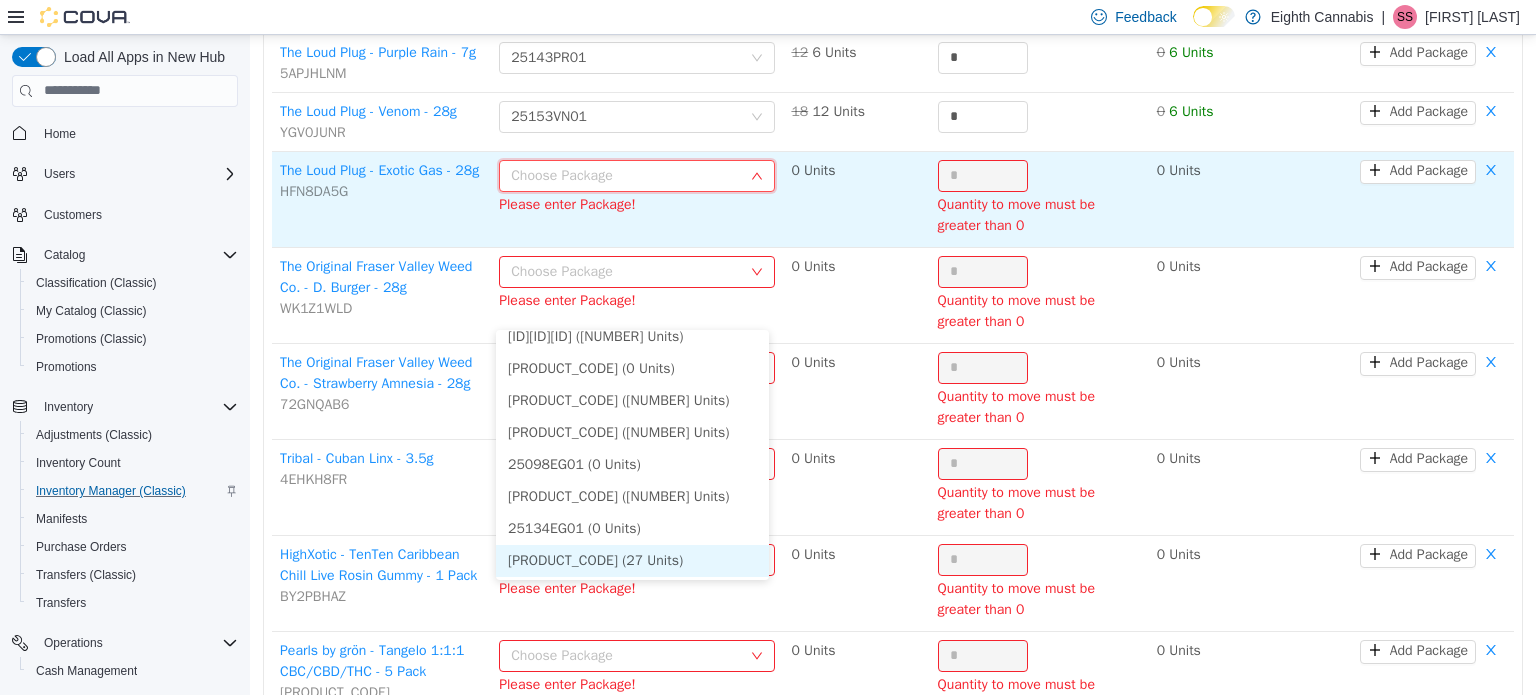 click on "*" at bounding box center (983, 175) 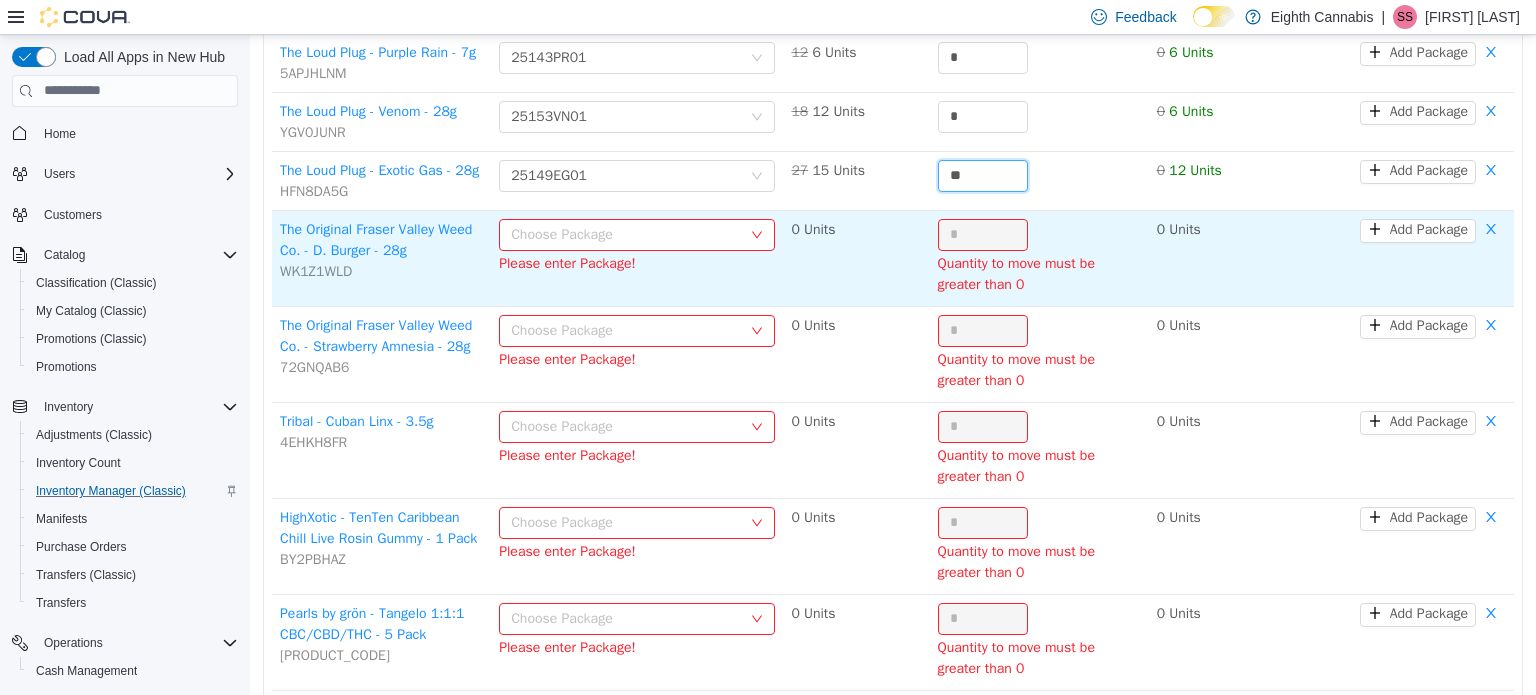 click on "Choose Package" at bounding box center [626, 234] 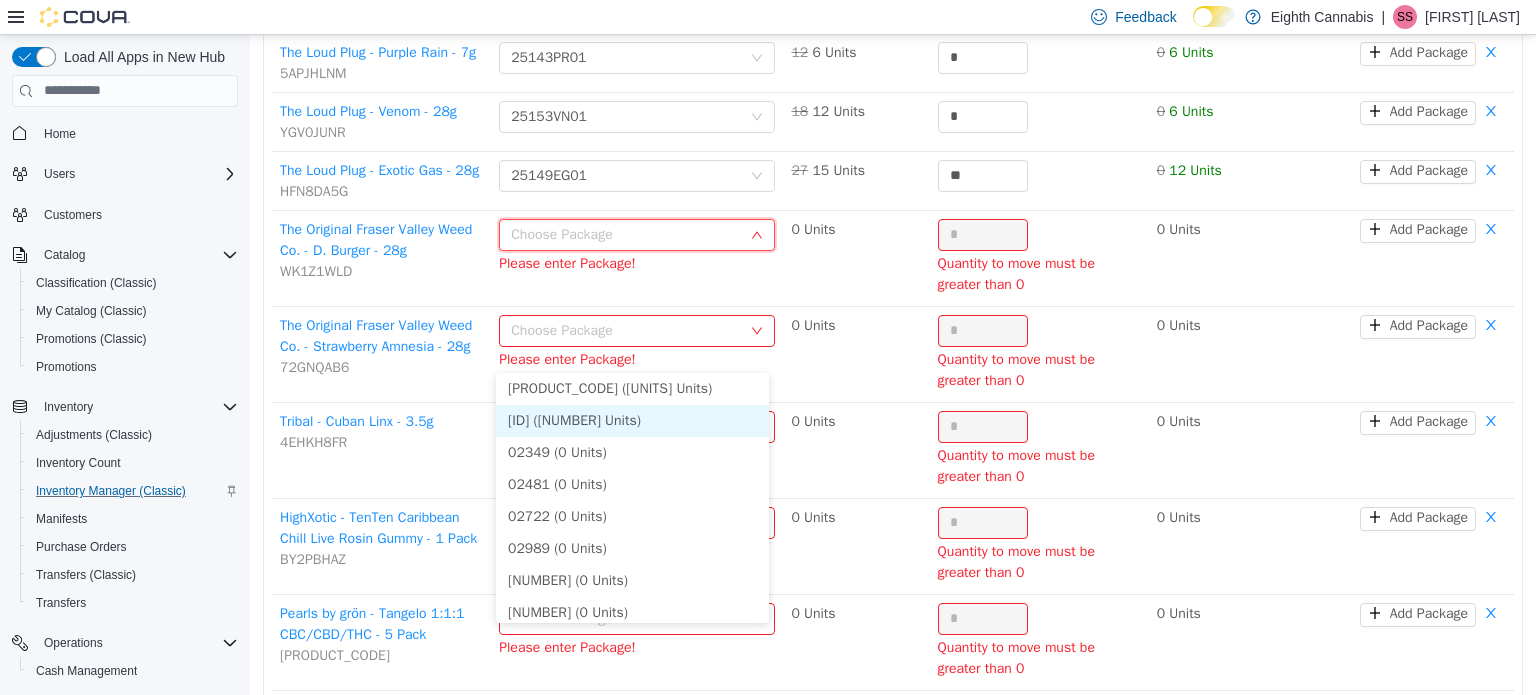 scroll, scrollTop: 640, scrollLeft: 0, axis: vertical 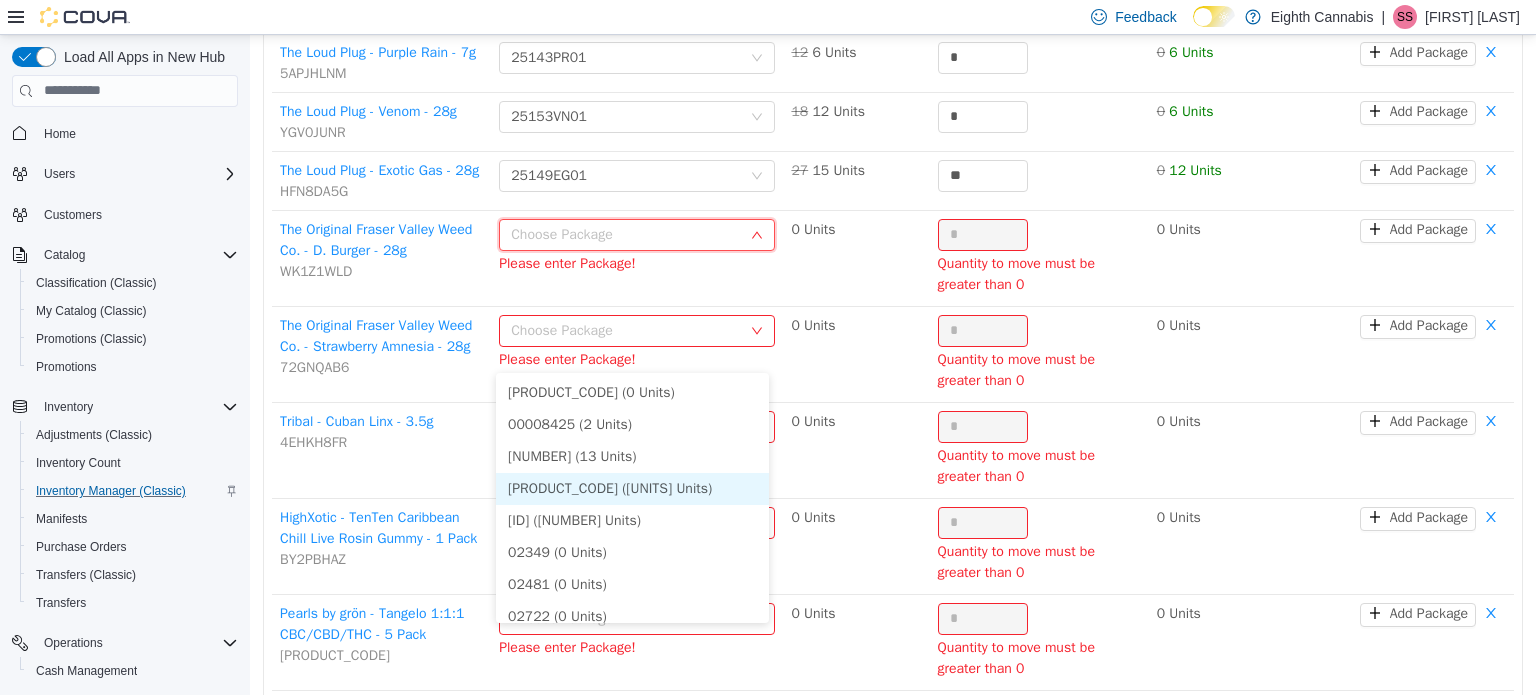 click on "[PRODUCT_CODE] ([UNITS] Units)" at bounding box center [632, 488] 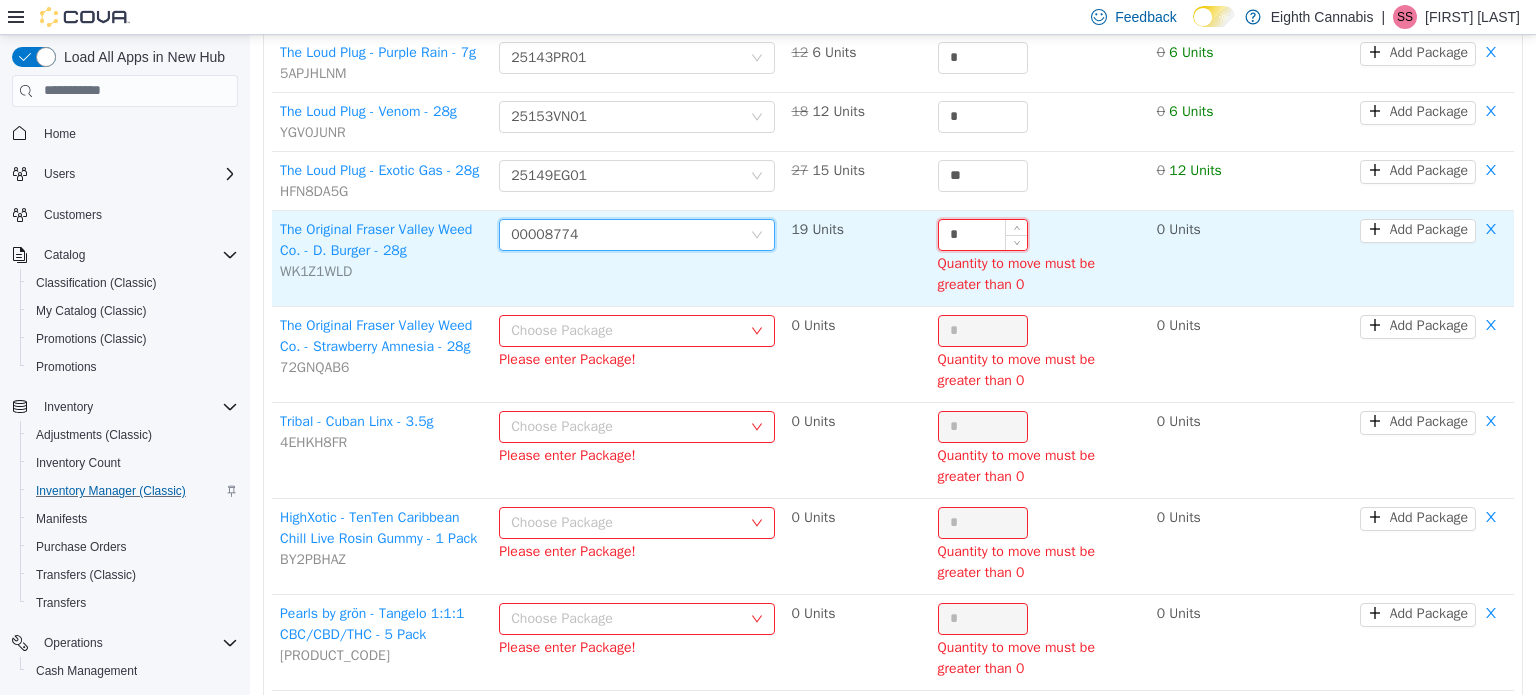 click on "*" at bounding box center [983, 234] 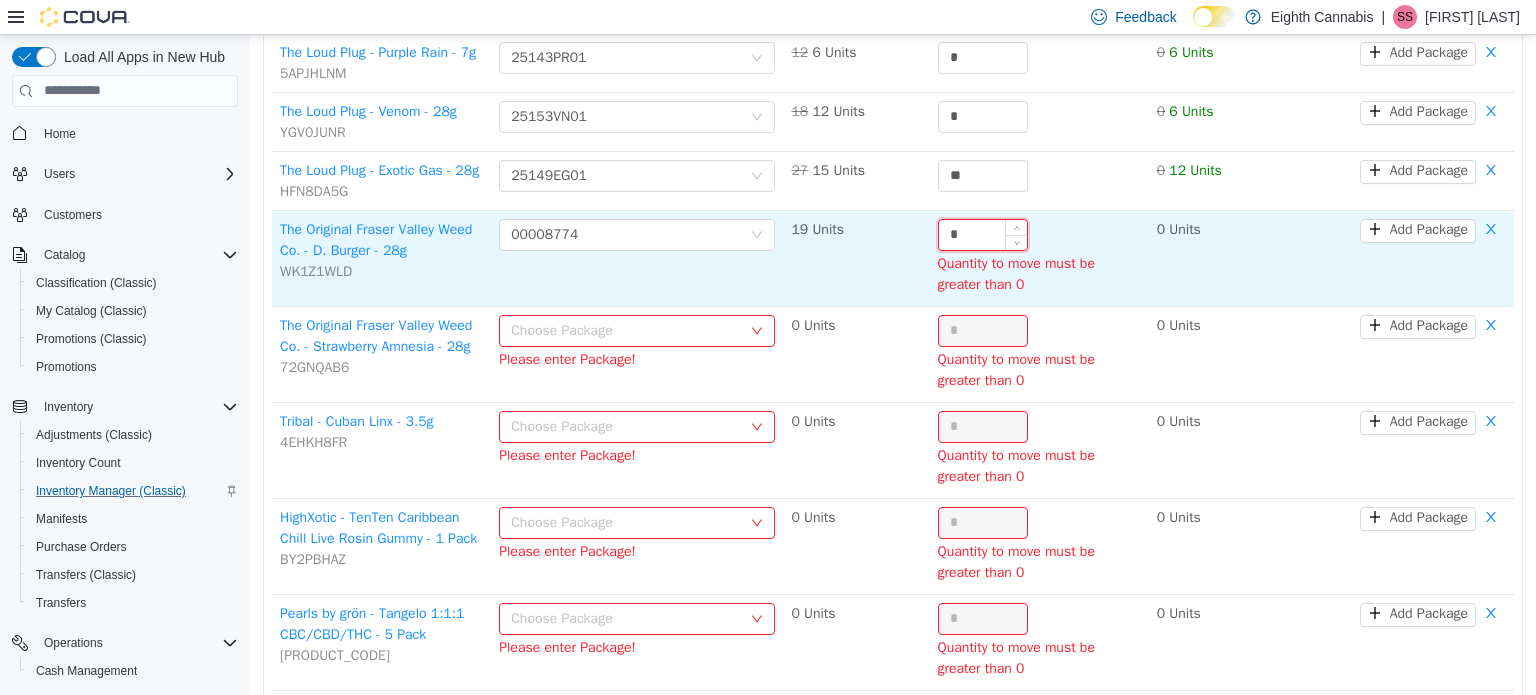 click on "*" at bounding box center [983, 234] 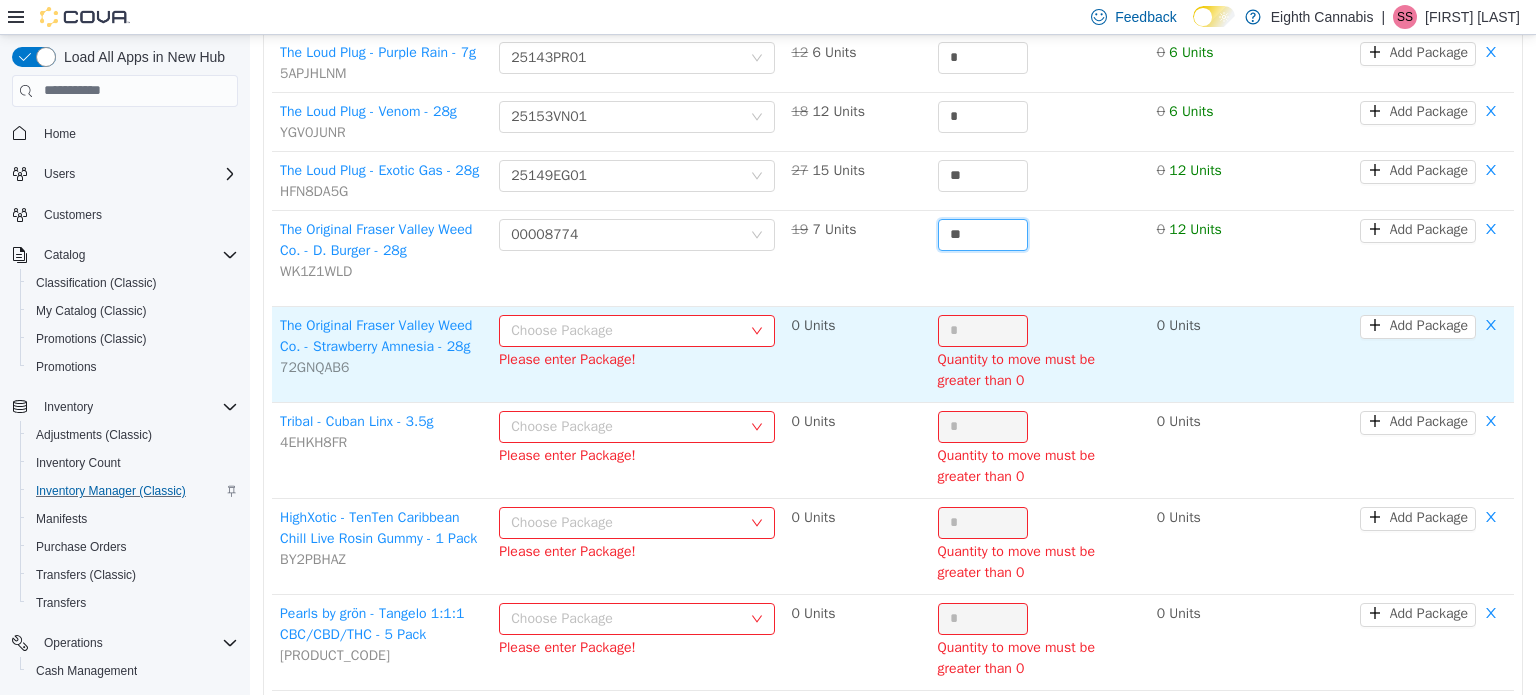 click on "Choose Package" at bounding box center (626, 330) 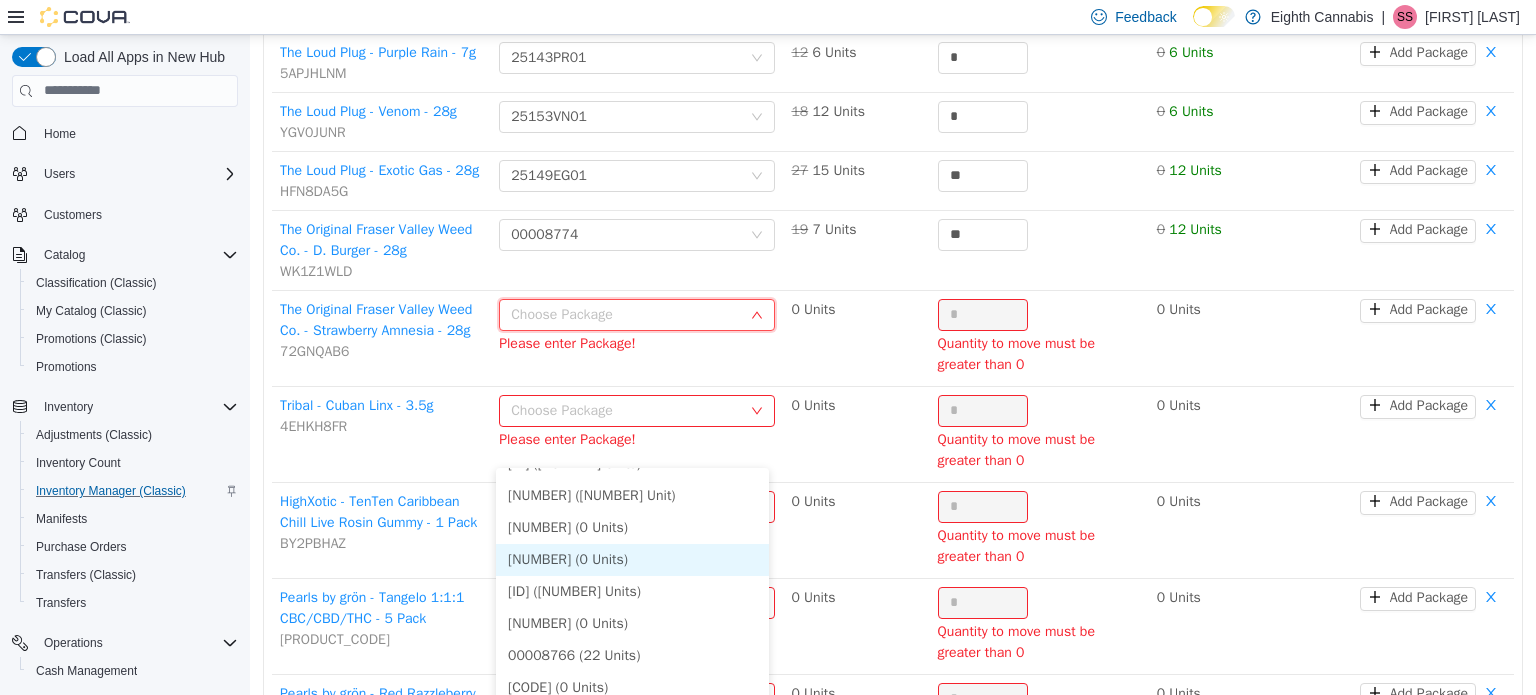 scroll, scrollTop: 700, scrollLeft: 0, axis: vertical 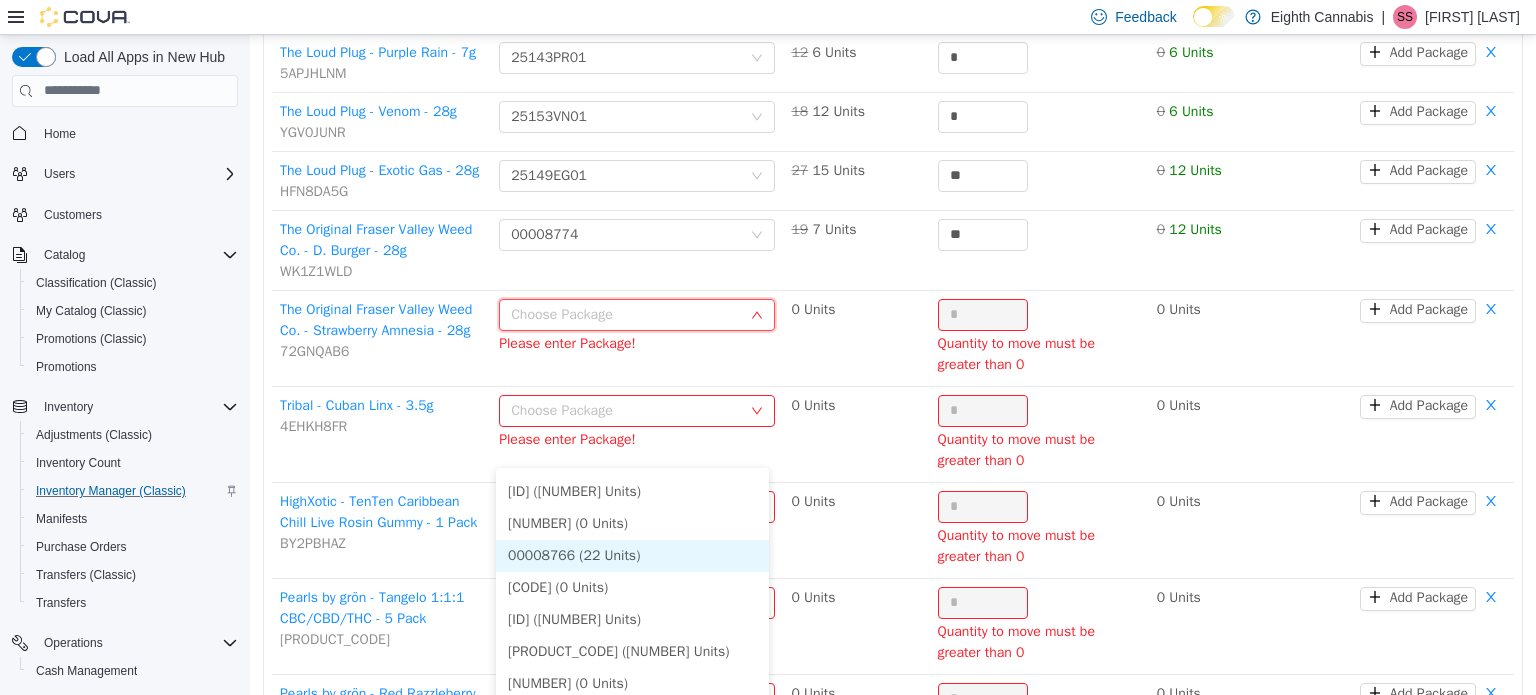 click on "00008766 (22 Units)" at bounding box center [632, 555] 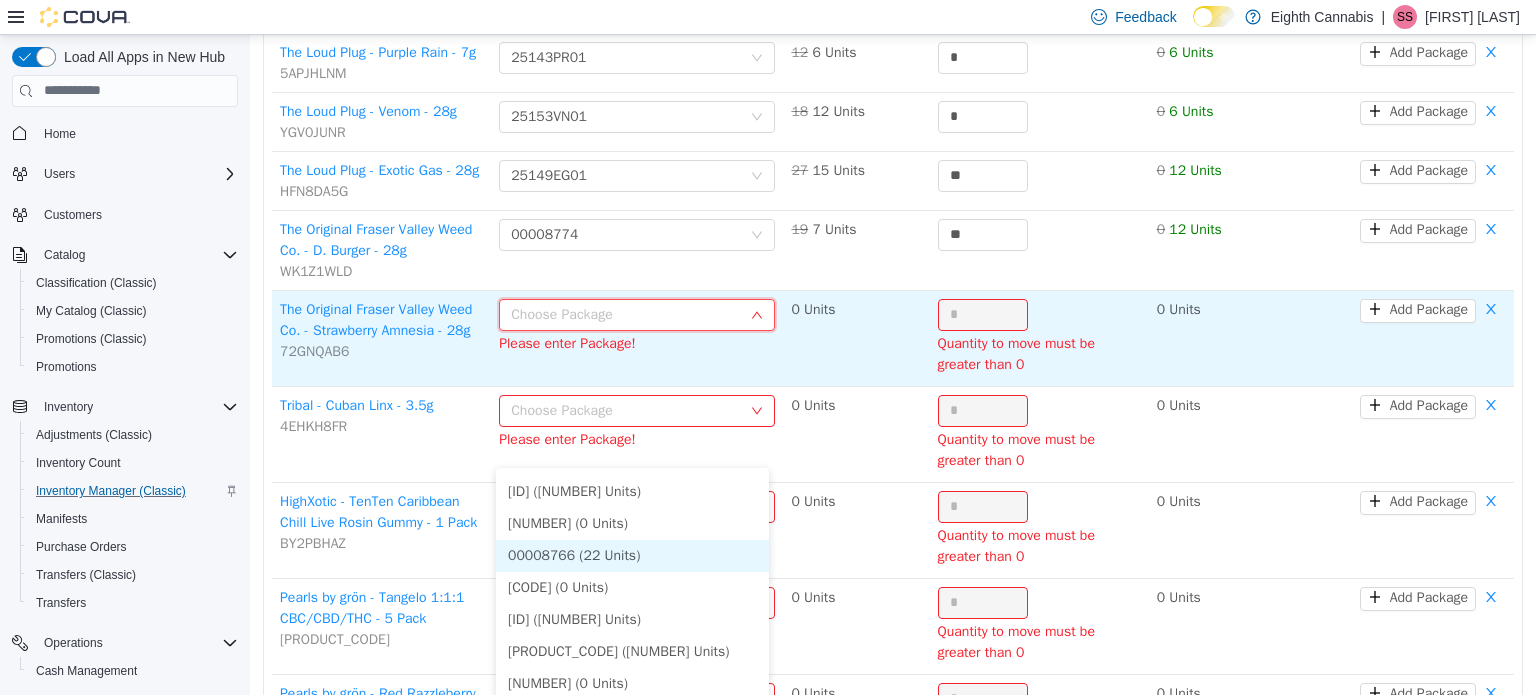 click on "*" at bounding box center [983, 314] 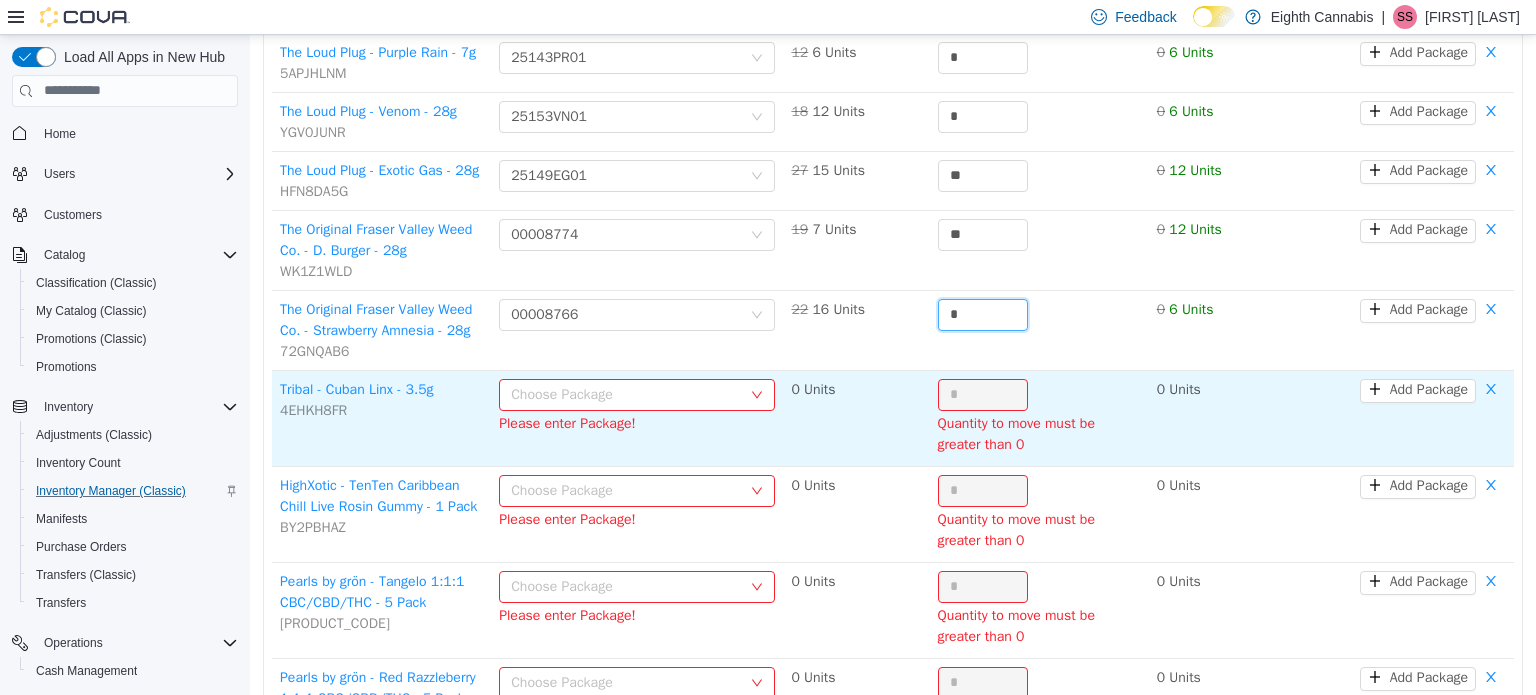 click on "Choose Package" at bounding box center (626, 394) 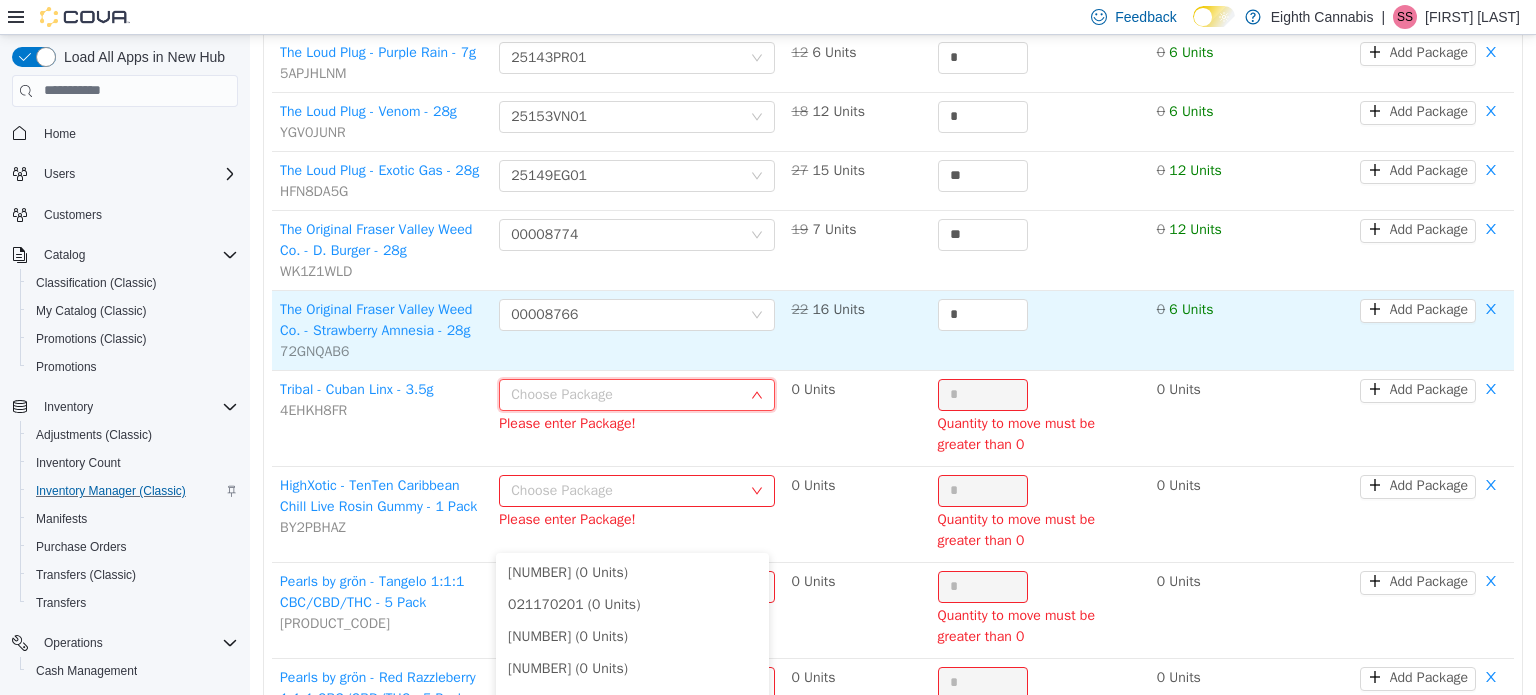 scroll, scrollTop: 2800, scrollLeft: 0, axis: vertical 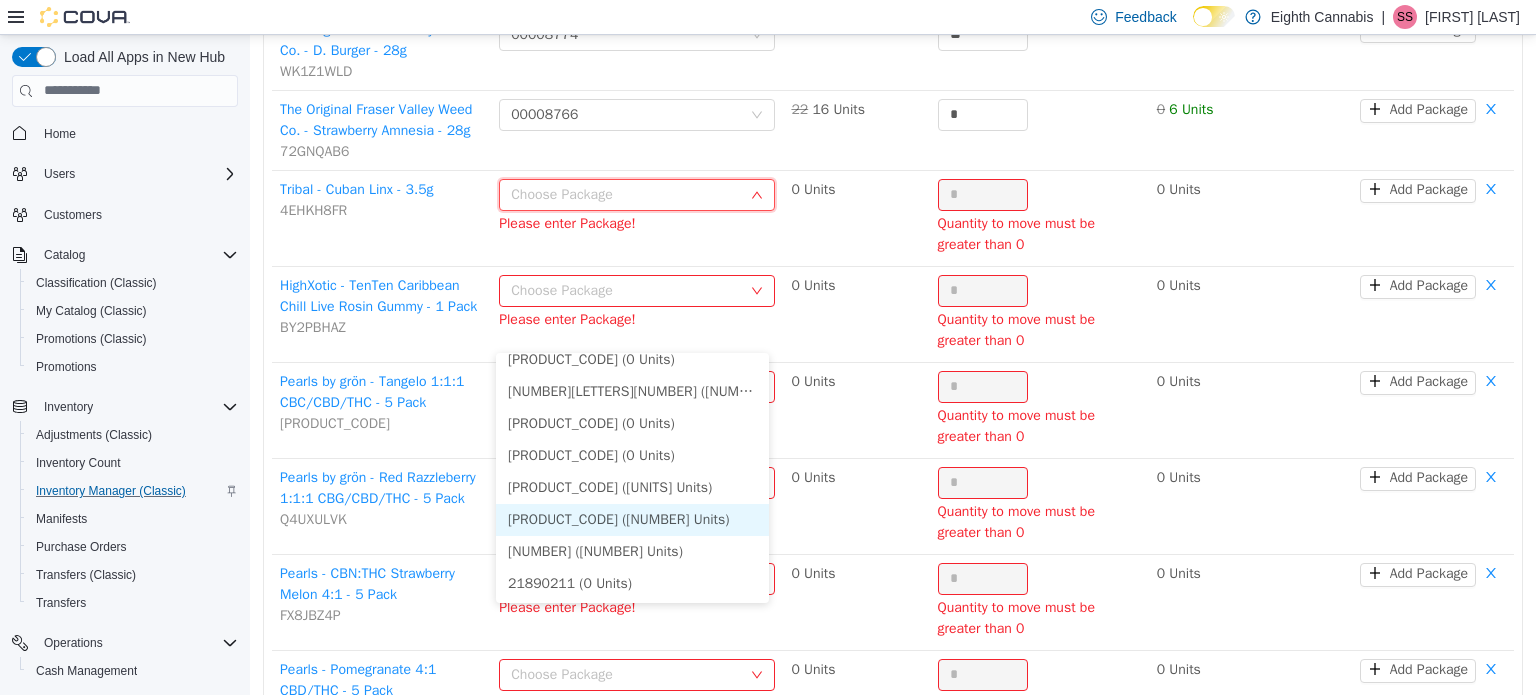 click on "[PRODUCT_CODE] ([NUMBER] Units)" at bounding box center [632, 519] 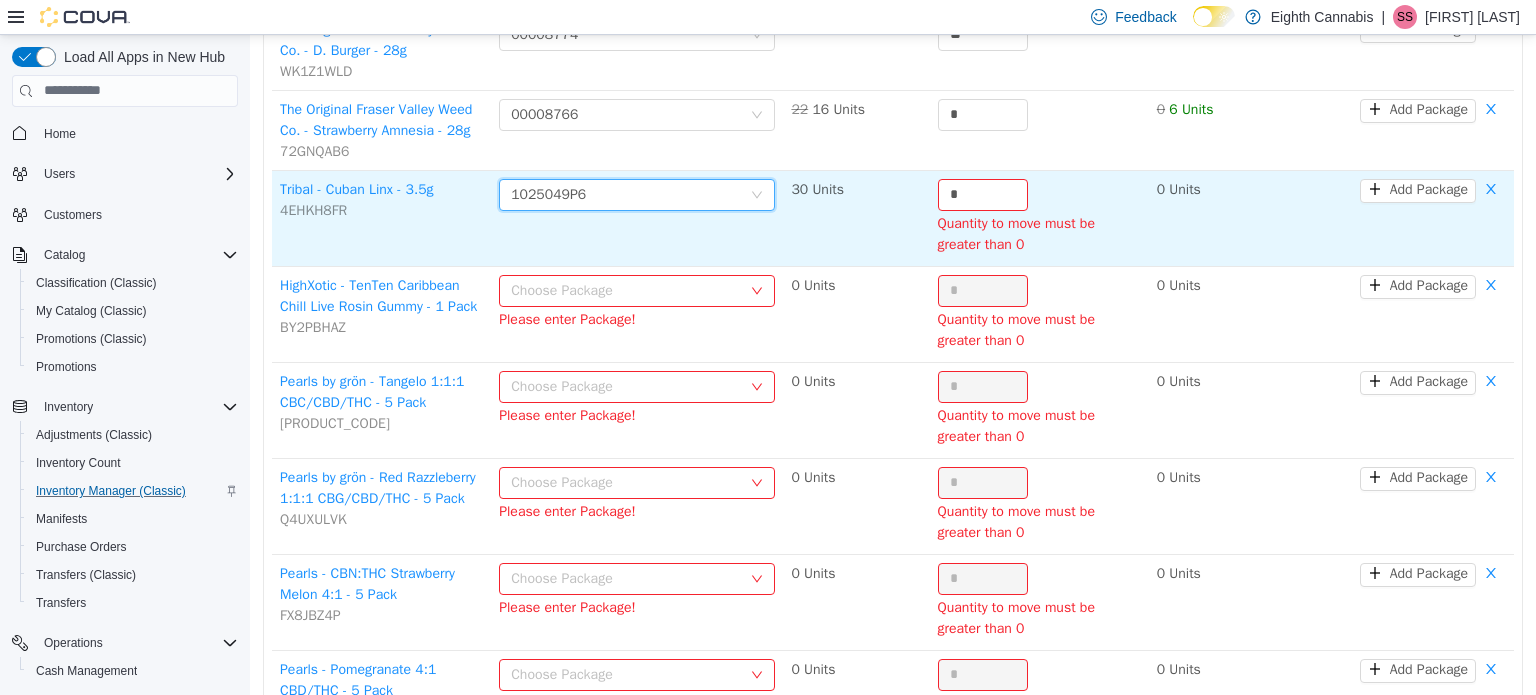 click on "Quantity to move must be greater than 0" at bounding box center (1039, 233) 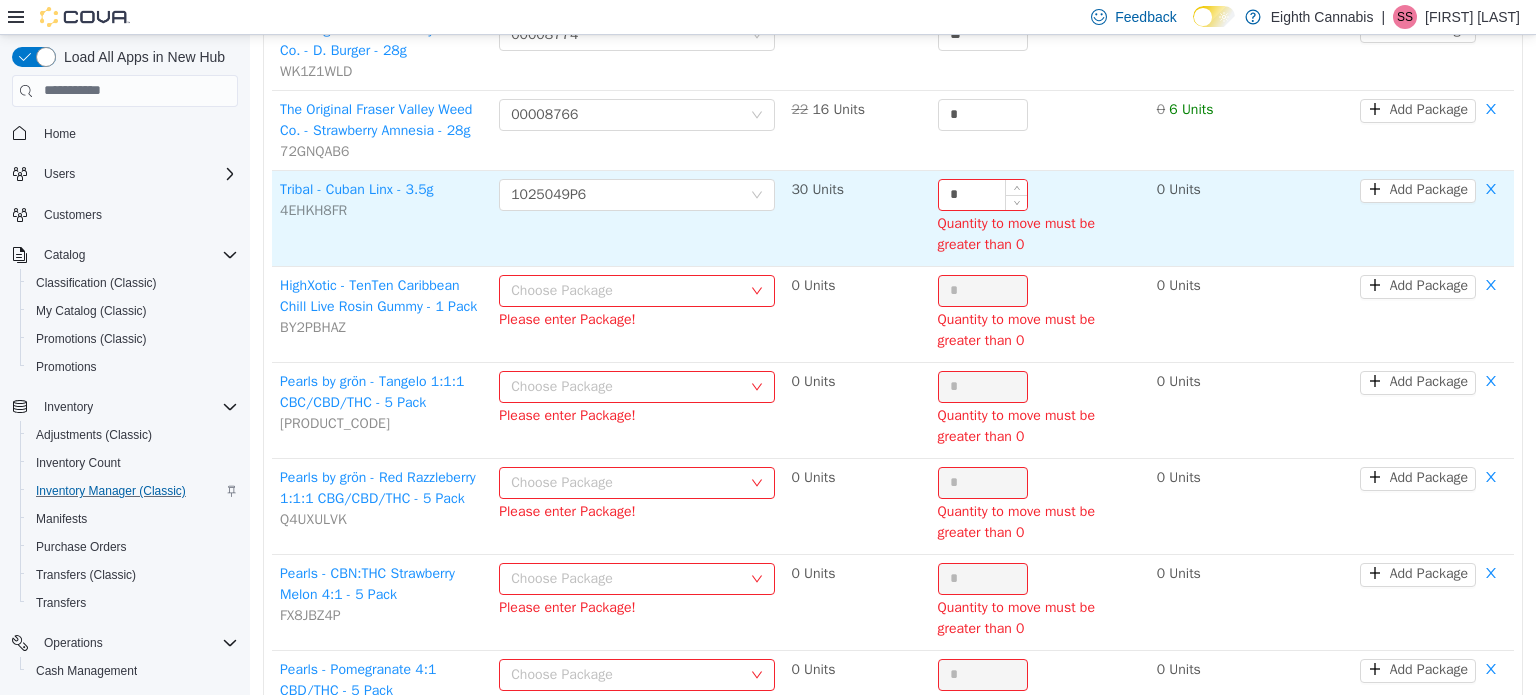 click on "*" at bounding box center (983, 194) 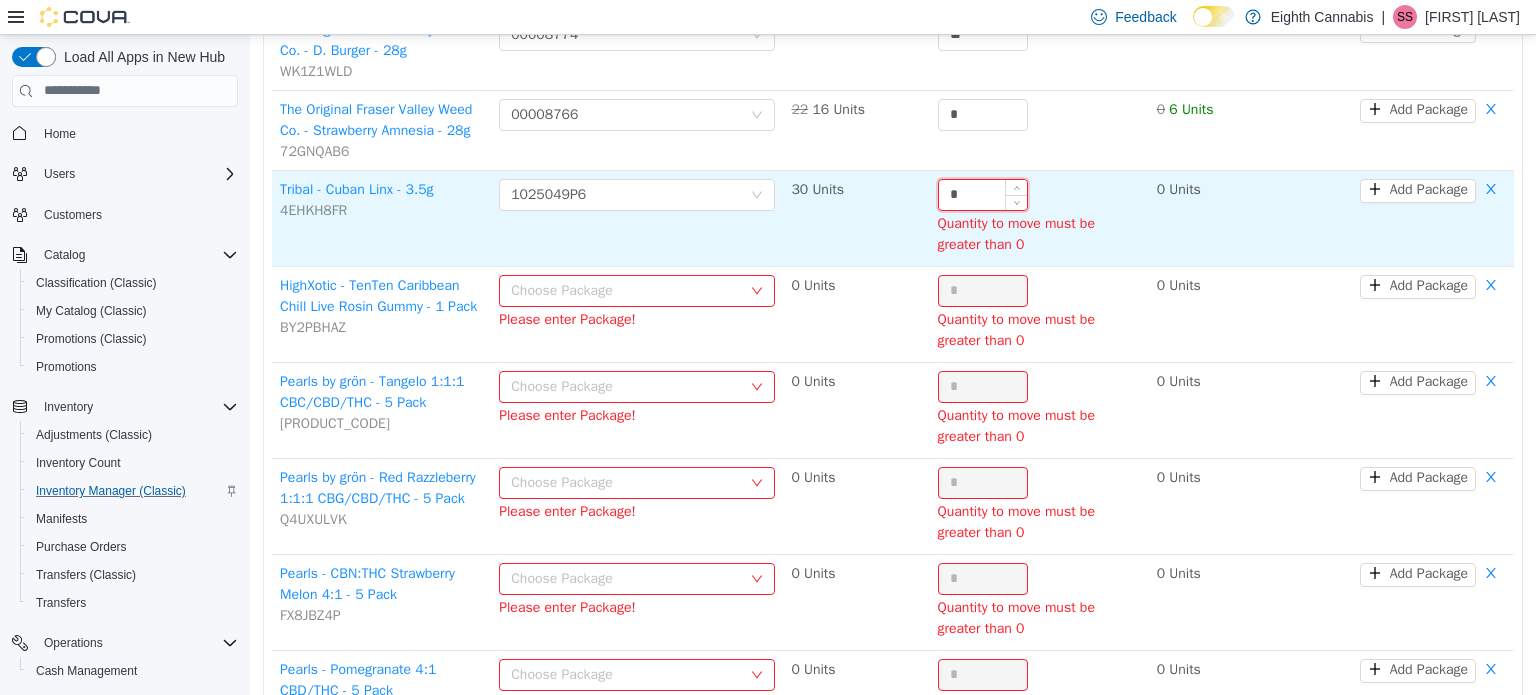 click on "*" at bounding box center [983, 194] 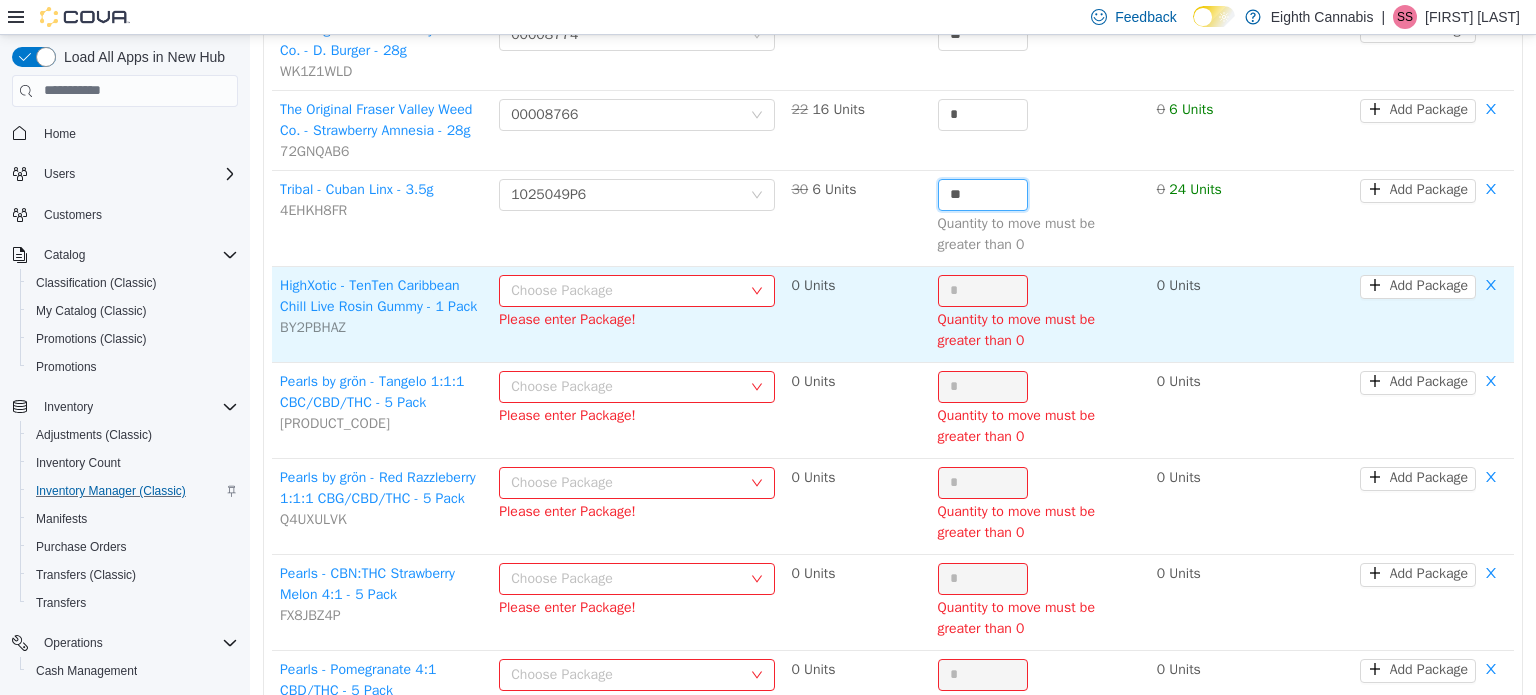 click on "Choose Package" at bounding box center [626, 290] 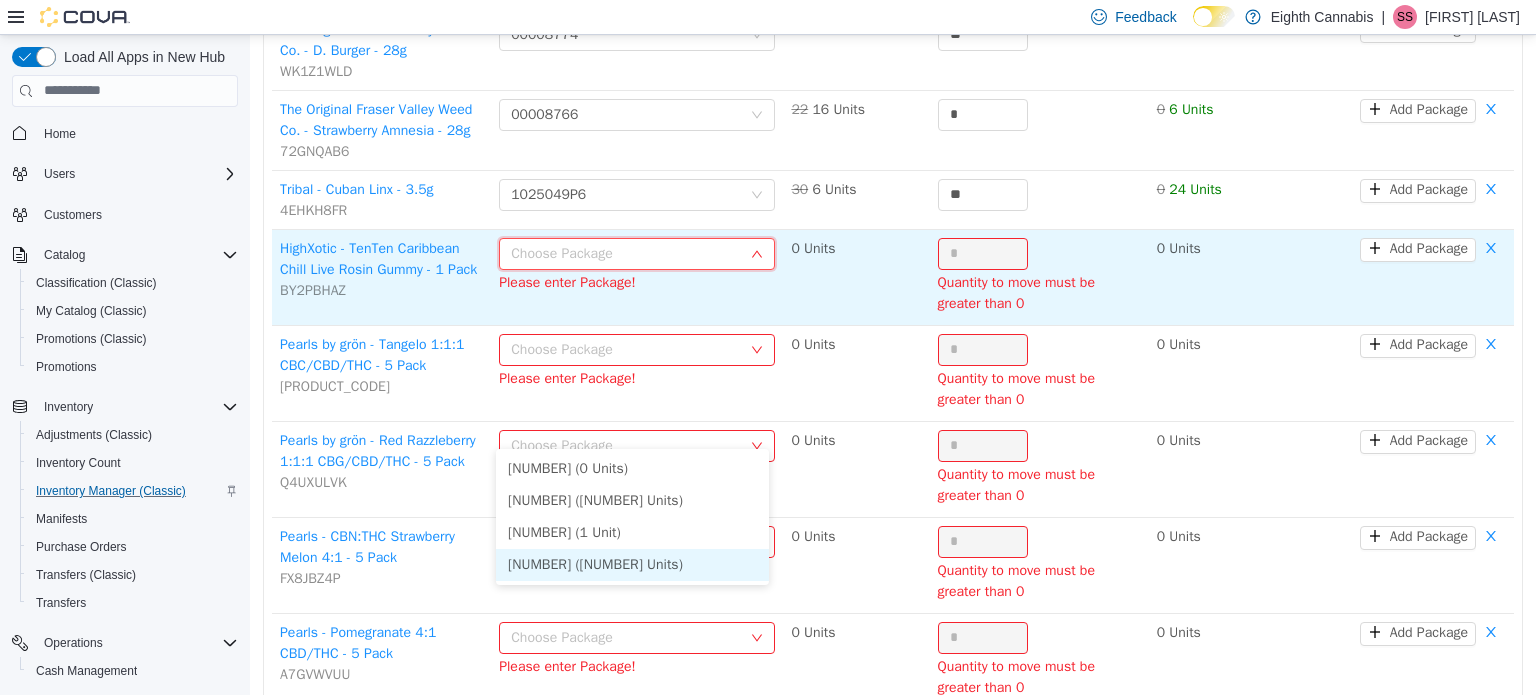 drag, startPoint x: 624, startPoint y: 553, endPoint x: 955, endPoint y: 396, distance: 366.34683 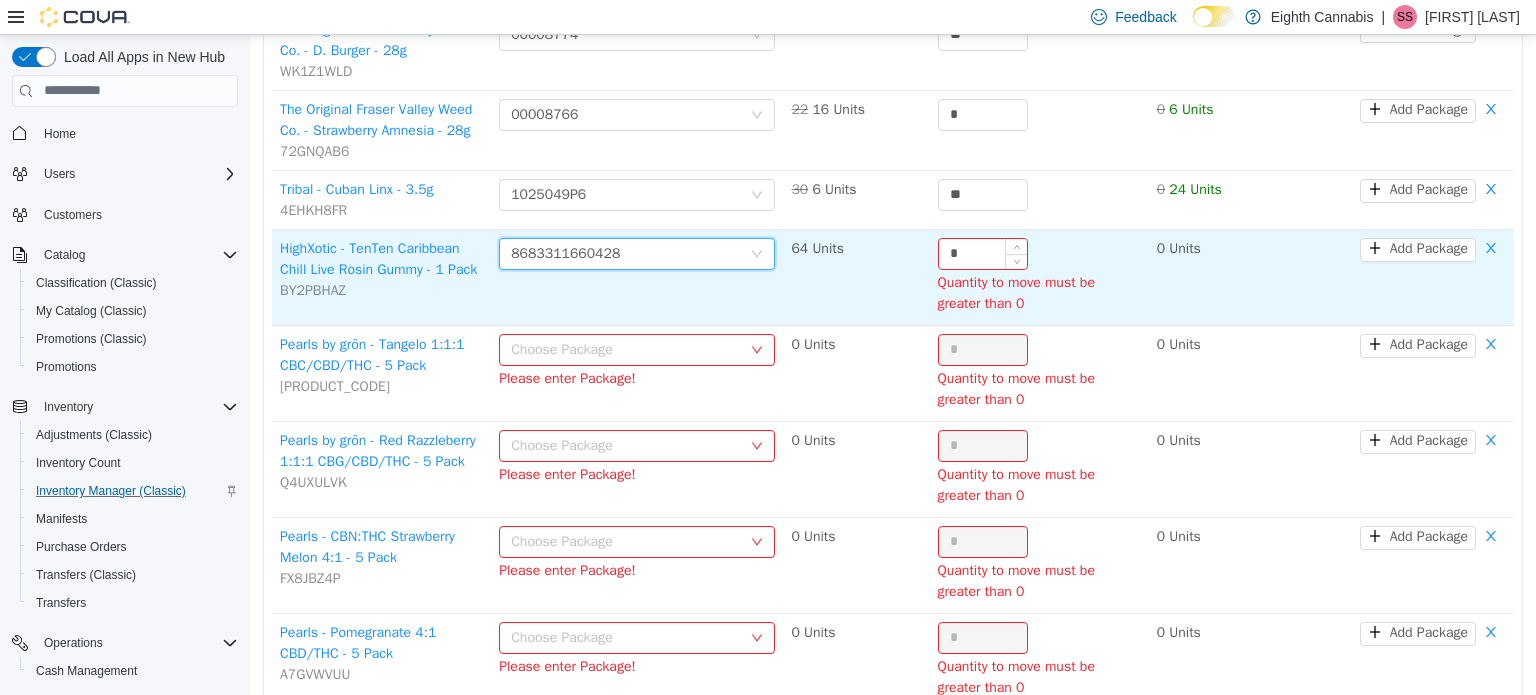 click on "*" at bounding box center (983, 253) 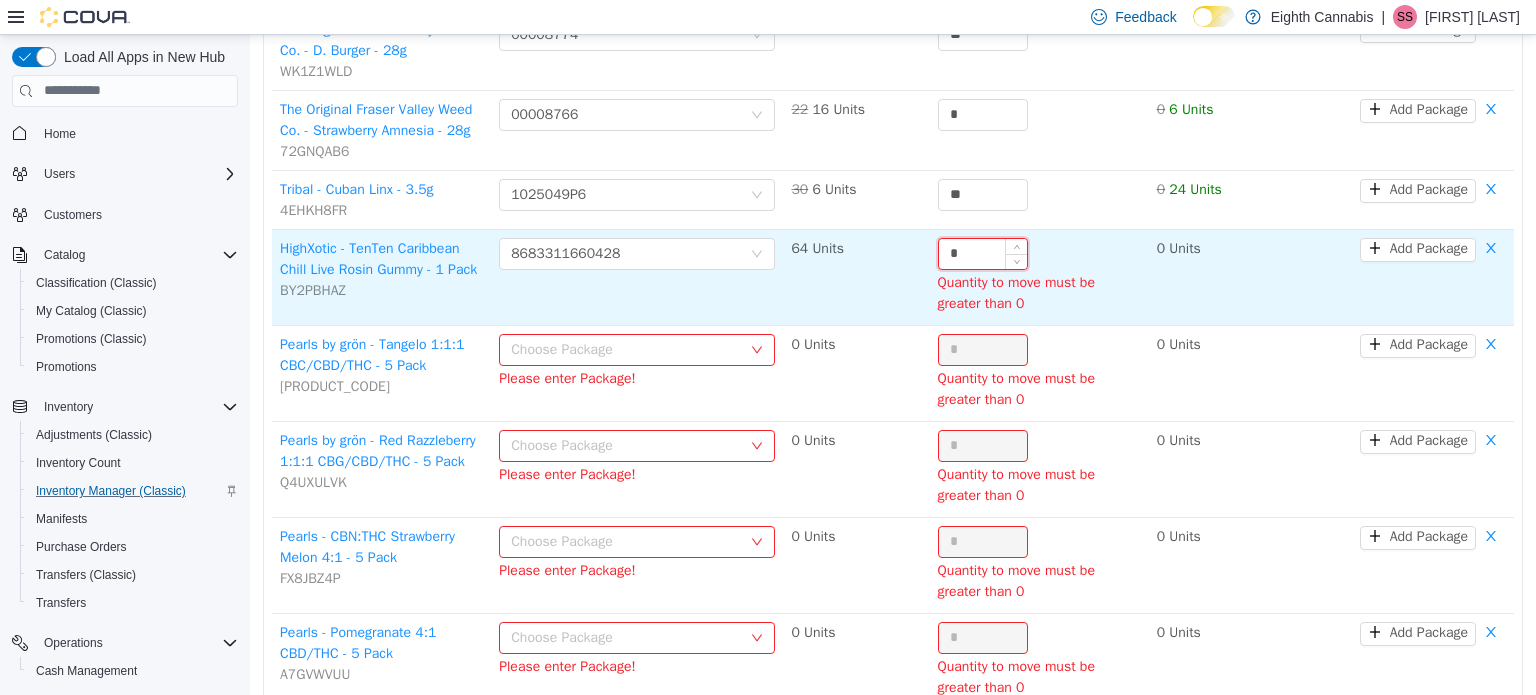 click on "*" at bounding box center (983, 253) 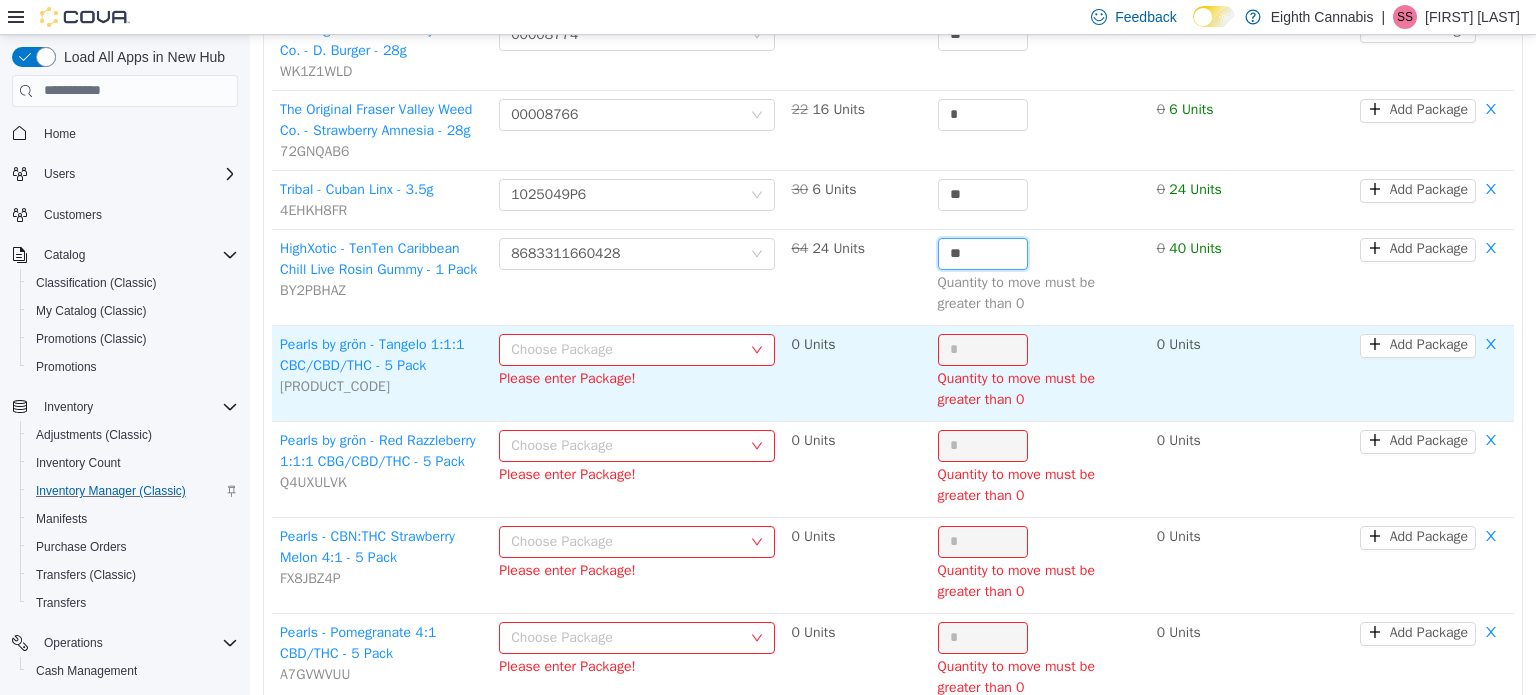 click on "Choose Package" at bounding box center [626, 349] 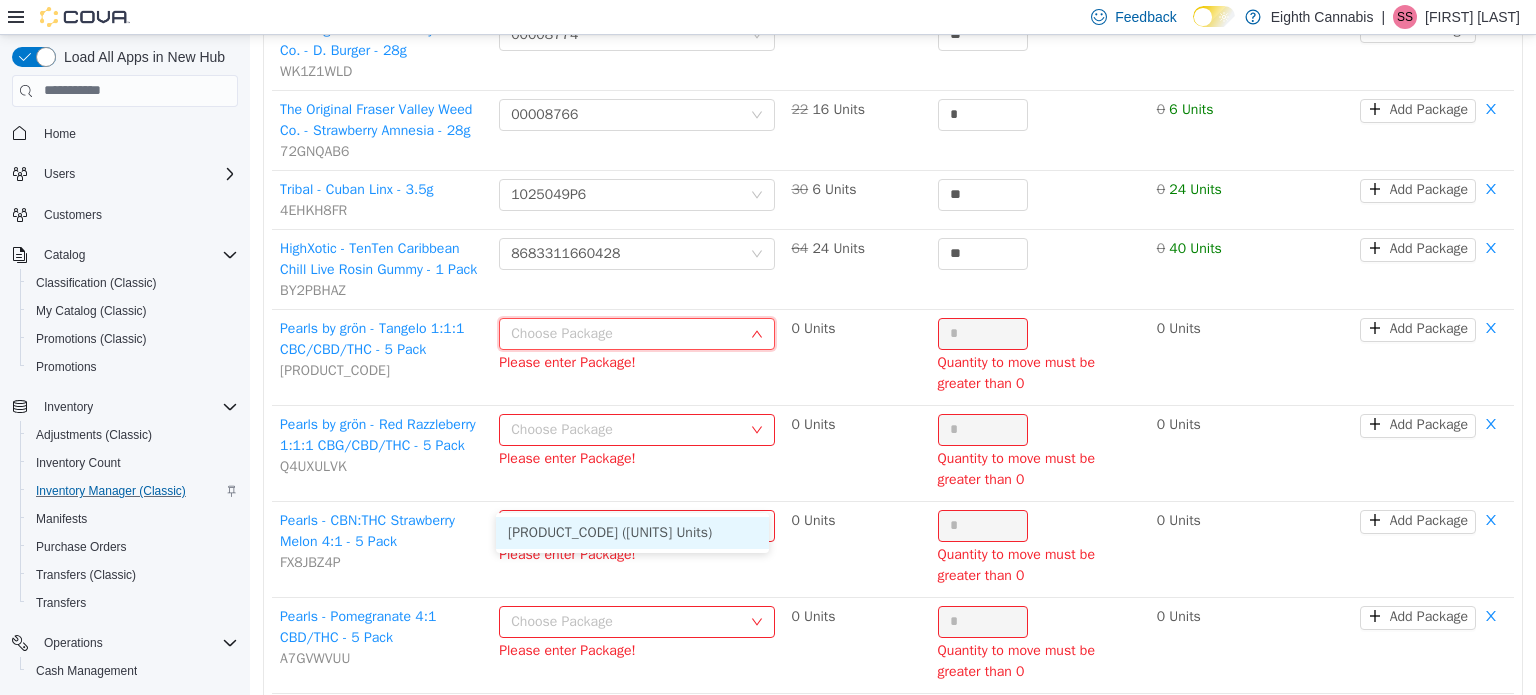 click on "[PRODUCT_CODE] ([UNITS] Units)" at bounding box center (632, 532) 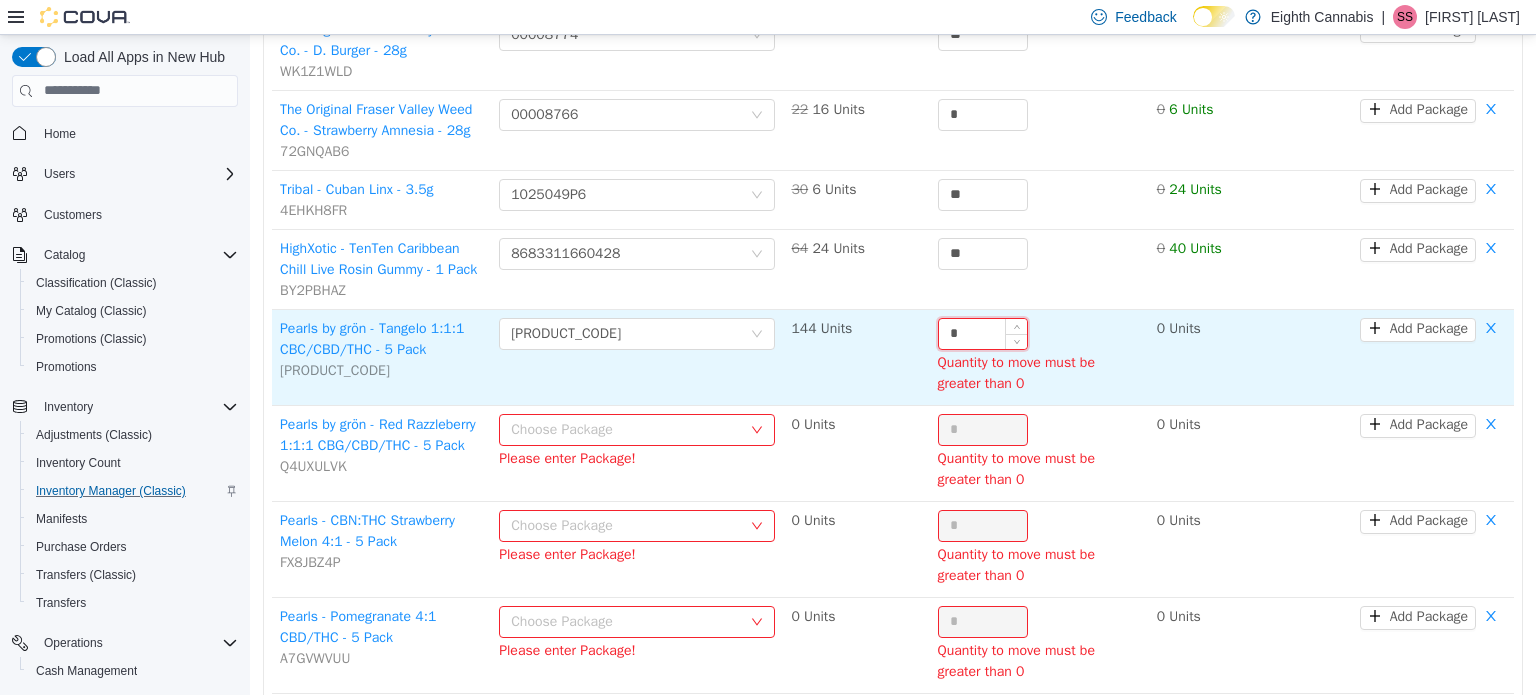 click on "*" at bounding box center [983, 333] 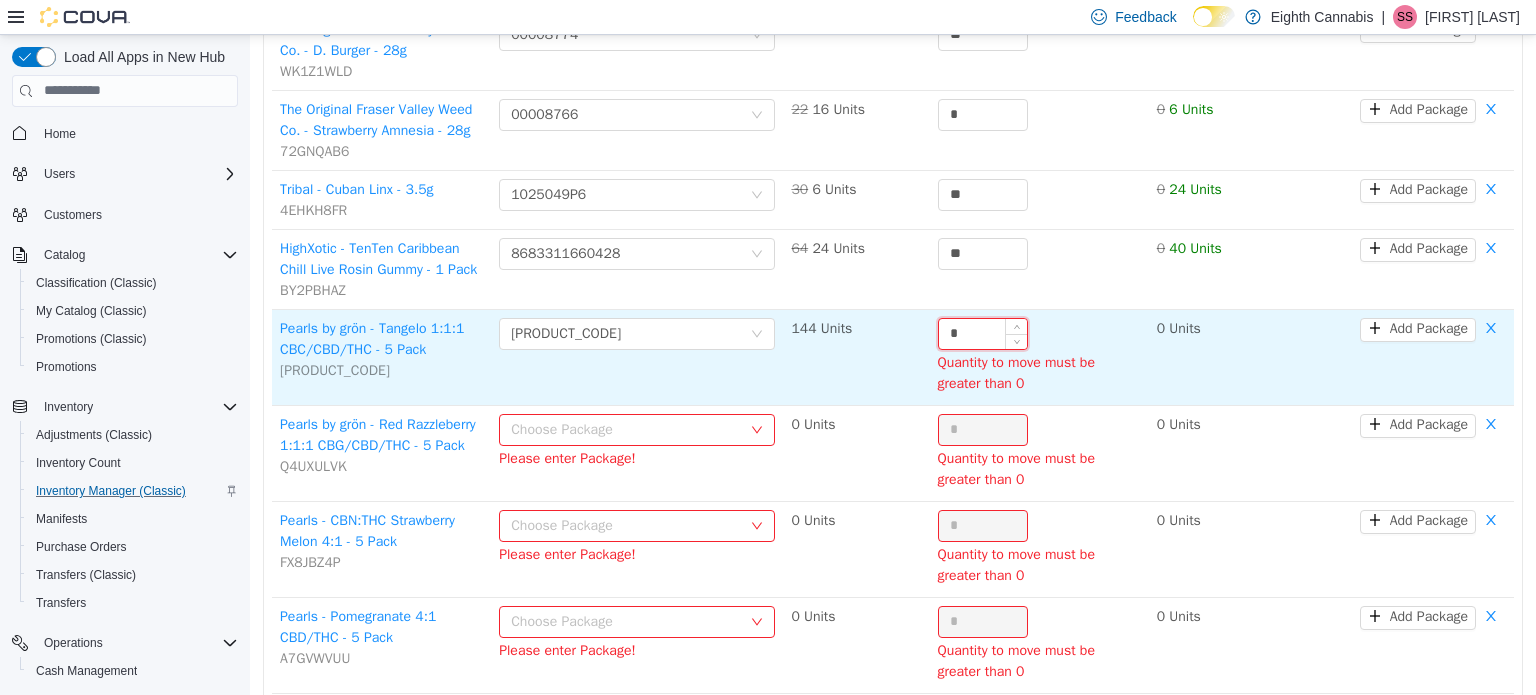 click on "*" at bounding box center [983, 333] 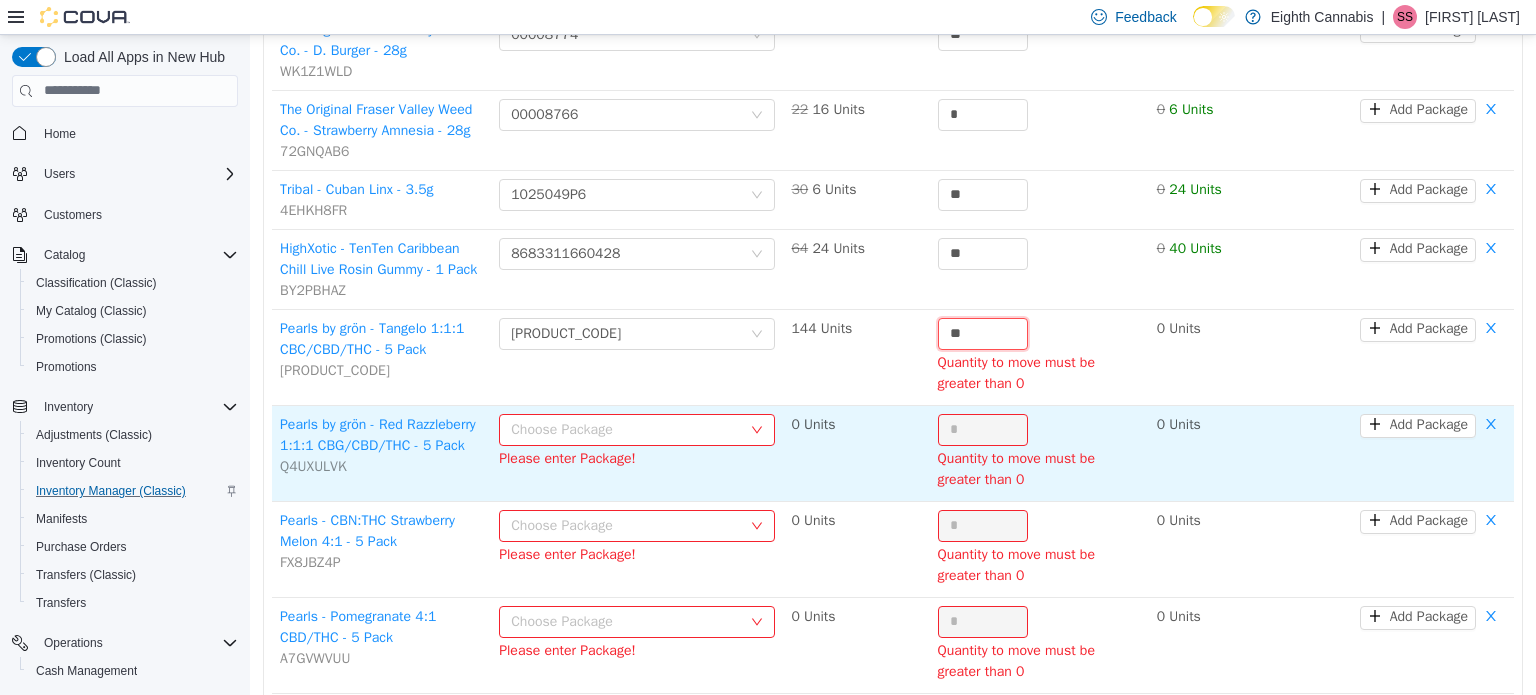 click on "Choose Package" at bounding box center (626, 429) 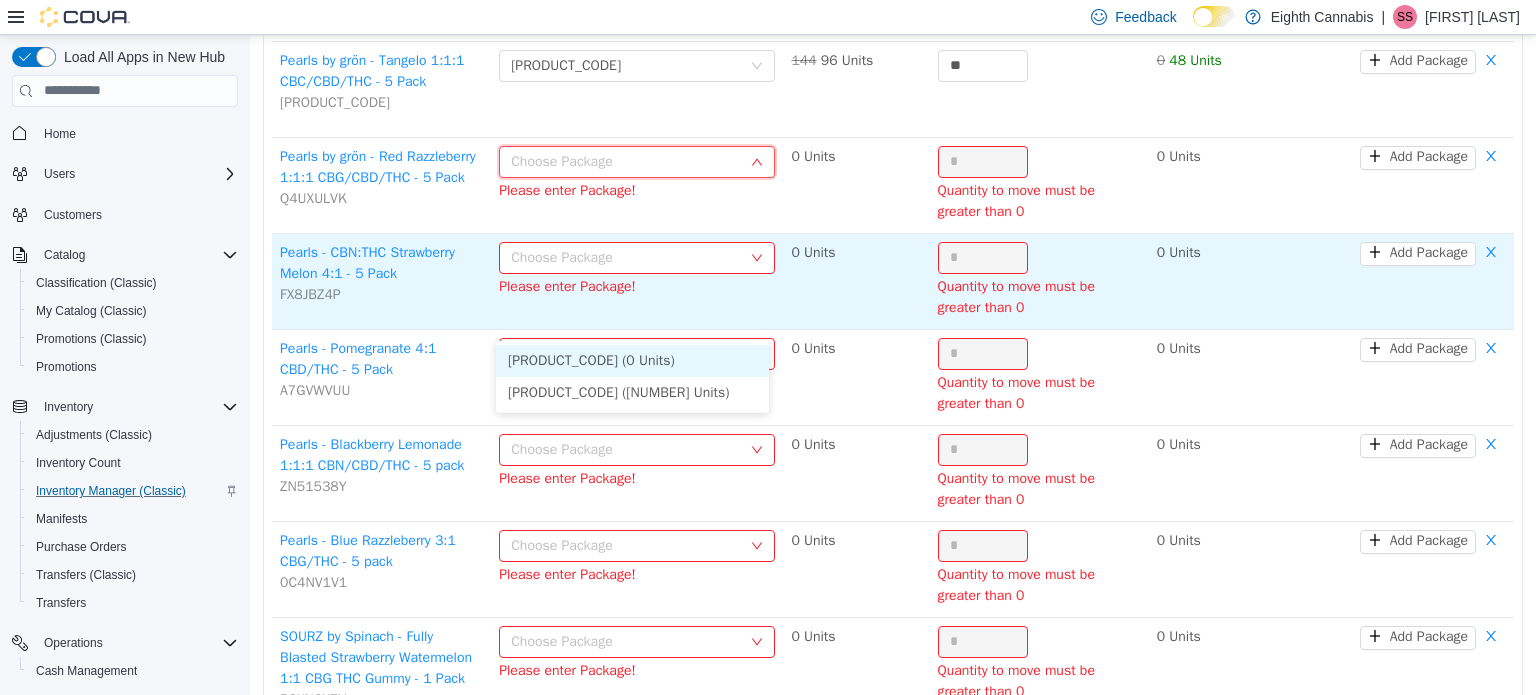 scroll, scrollTop: 3100, scrollLeft: 0, axis: vertical 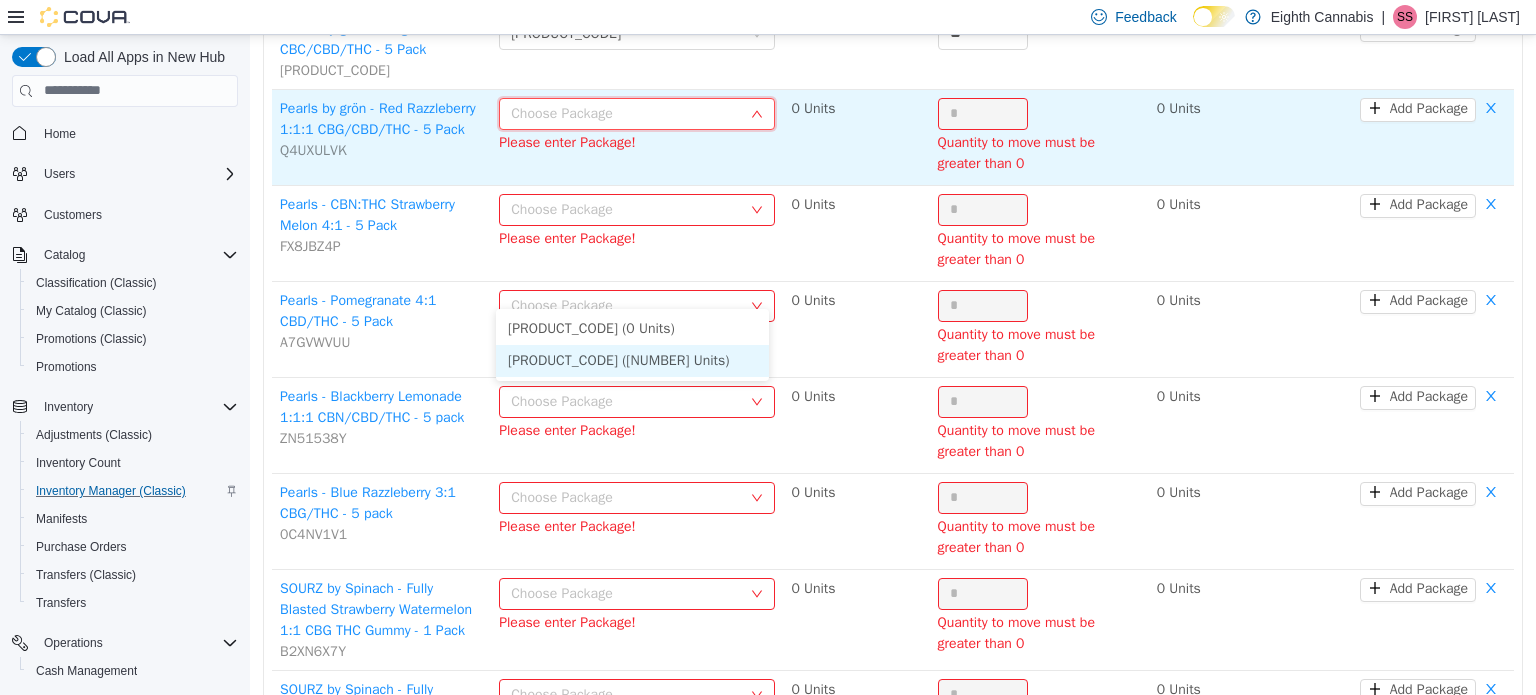 drag, startPoint x: 577, startPoint y: 363, endPoint x: 968, endPoint y: 265, distance: 403.09427 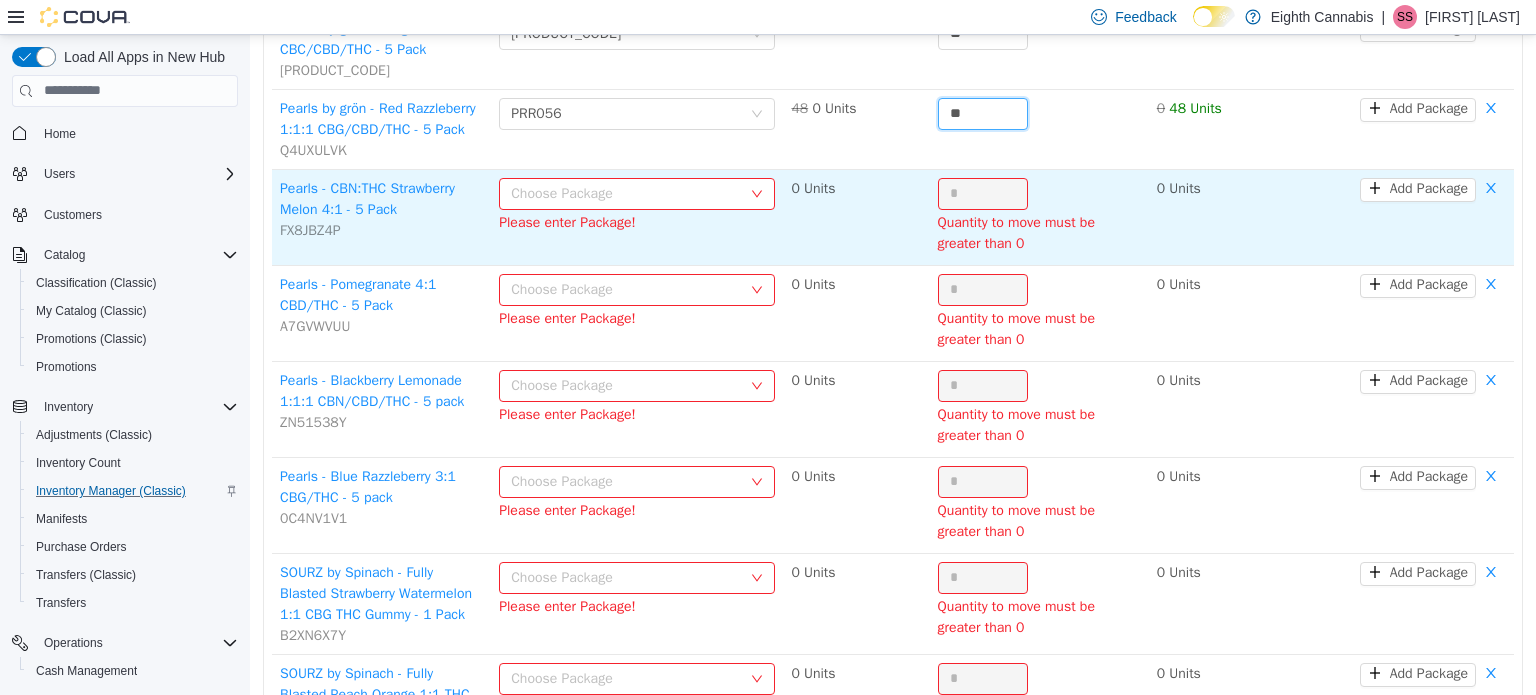 click on "Choose Package" at bounding box center (626, 193) 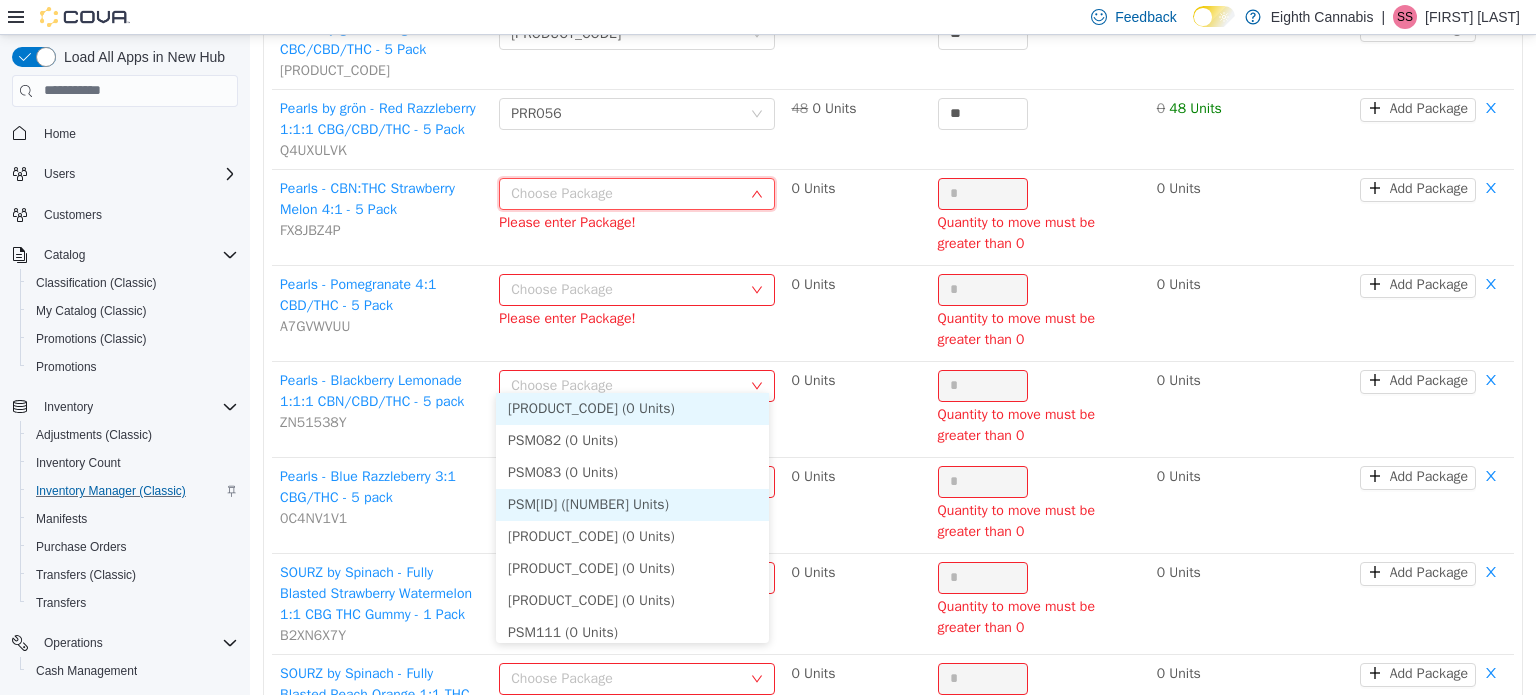 scroll, scrollTop: 0, scrollLeft: 0, axis: both 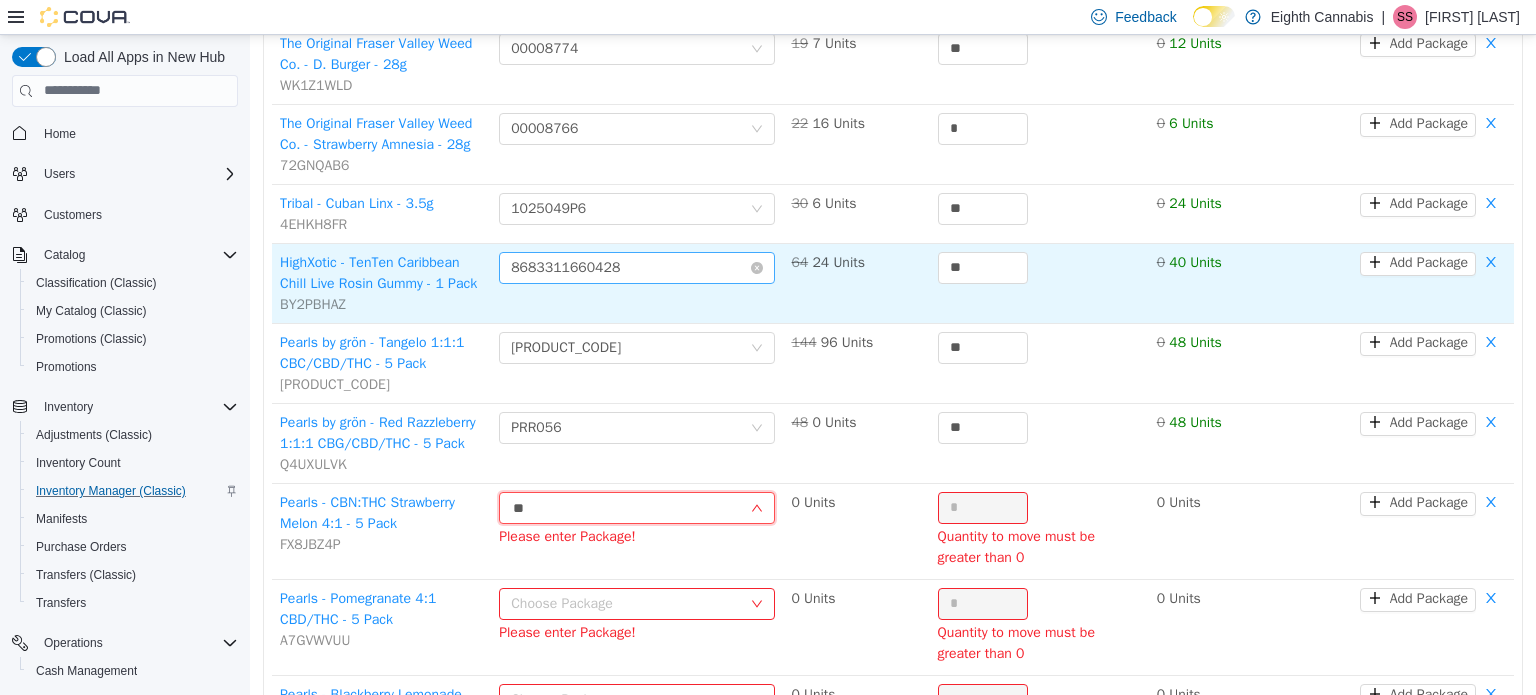 type on "***" 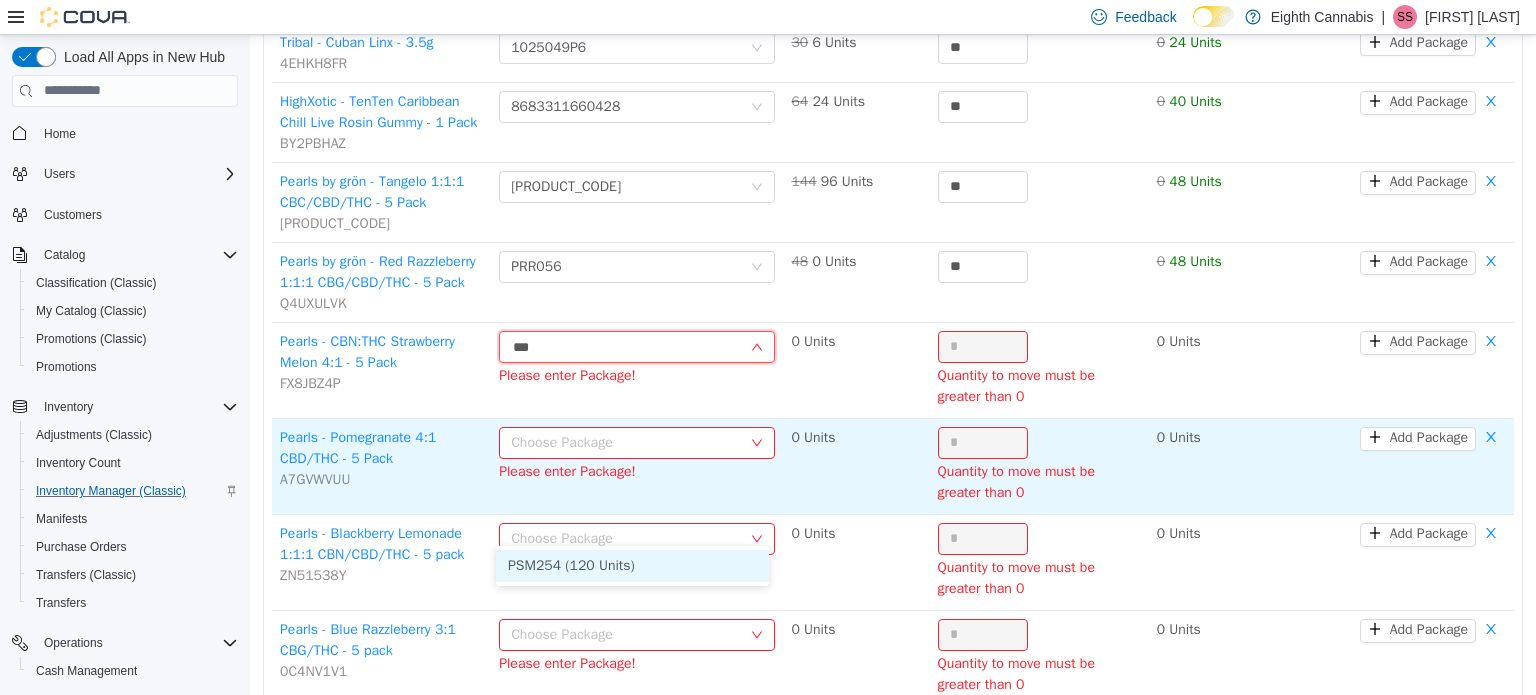 scroll, scrollTop: 3086, scrollLeft: 0, axis: vertical 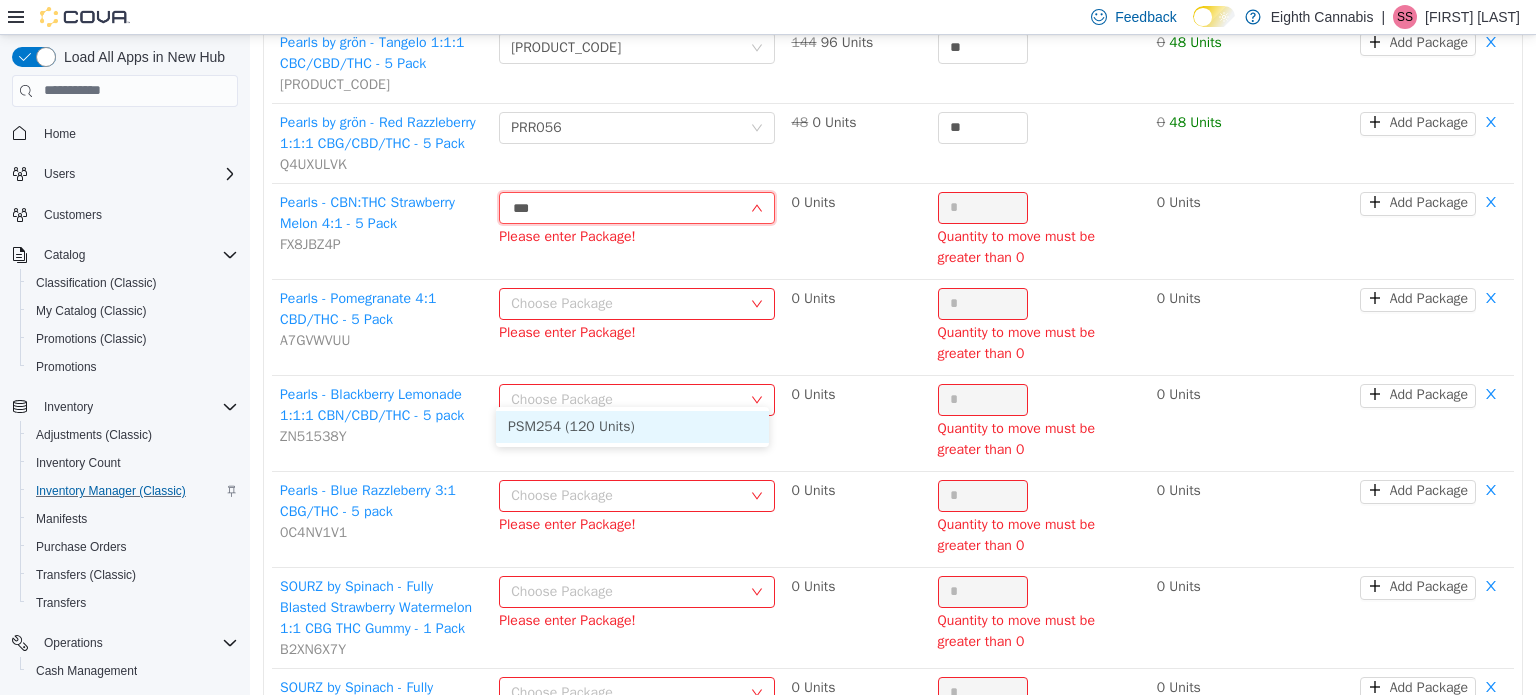 click on "PSM254 (120 Units)" at bounding box center (632, 426) 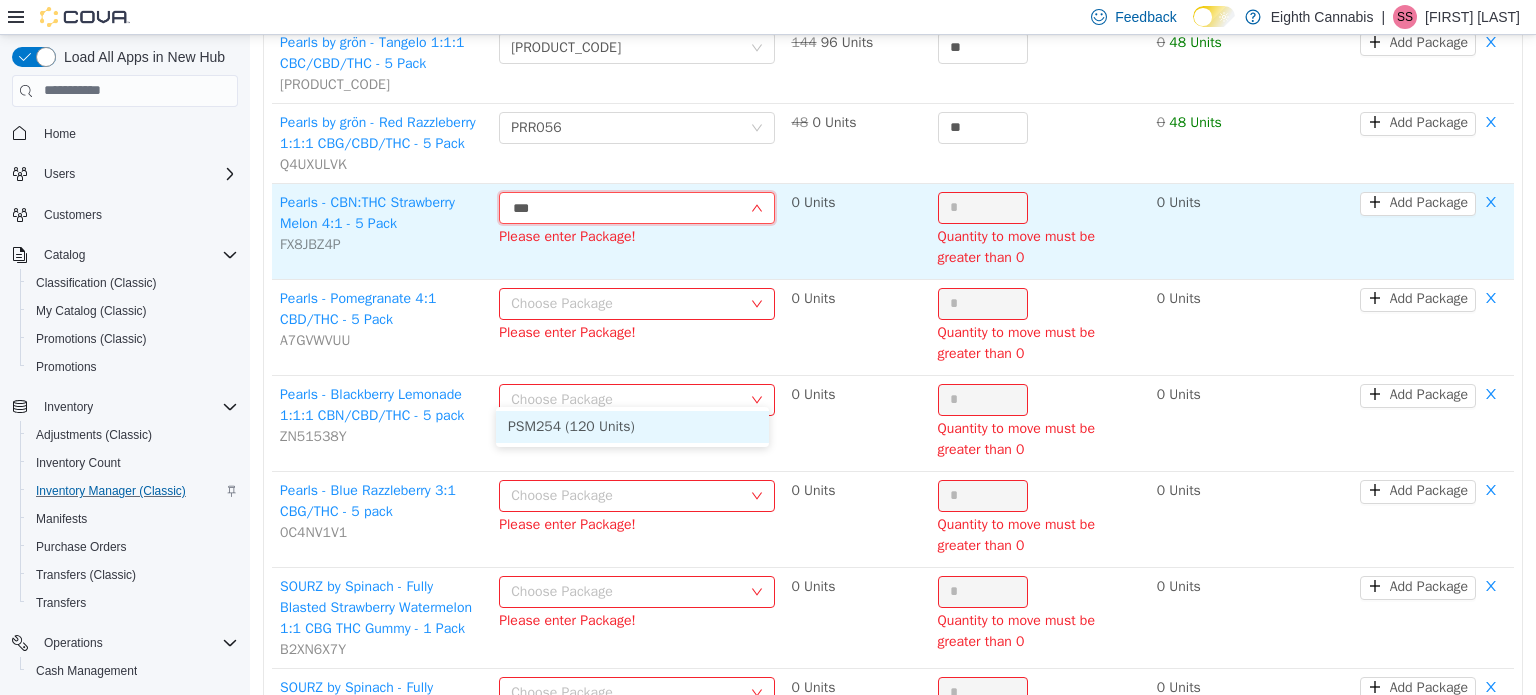 click on "*" at bounding box center (983, 207) 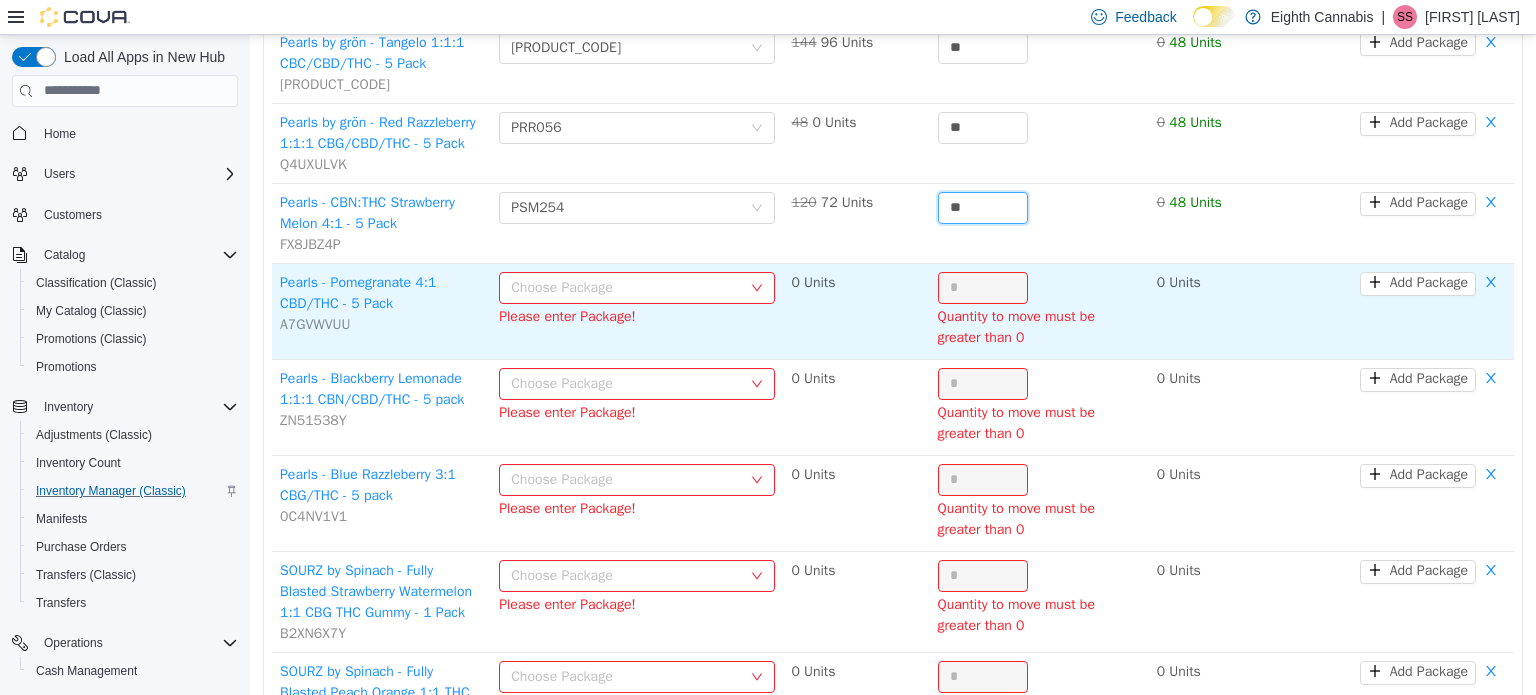 click on "Choose Package" at bounding box center [626, 287] 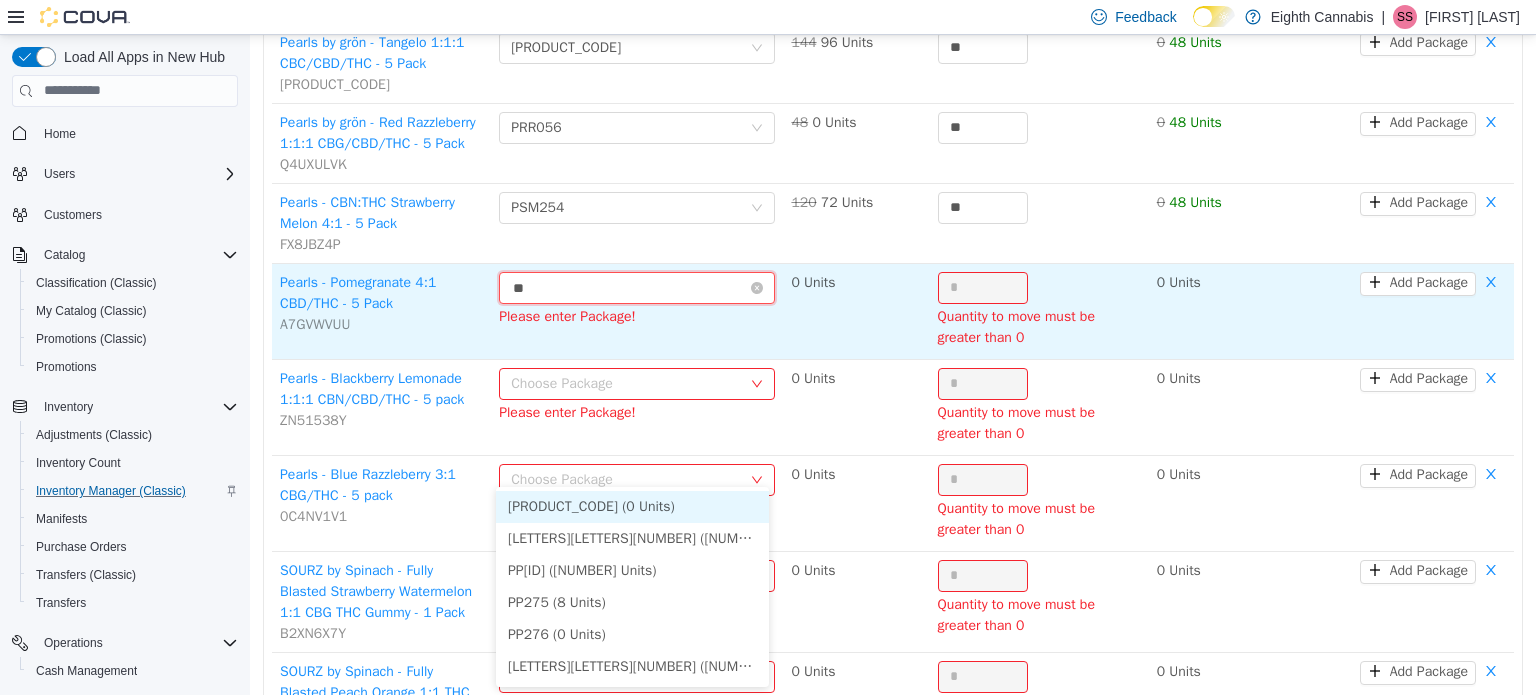 type on "***" 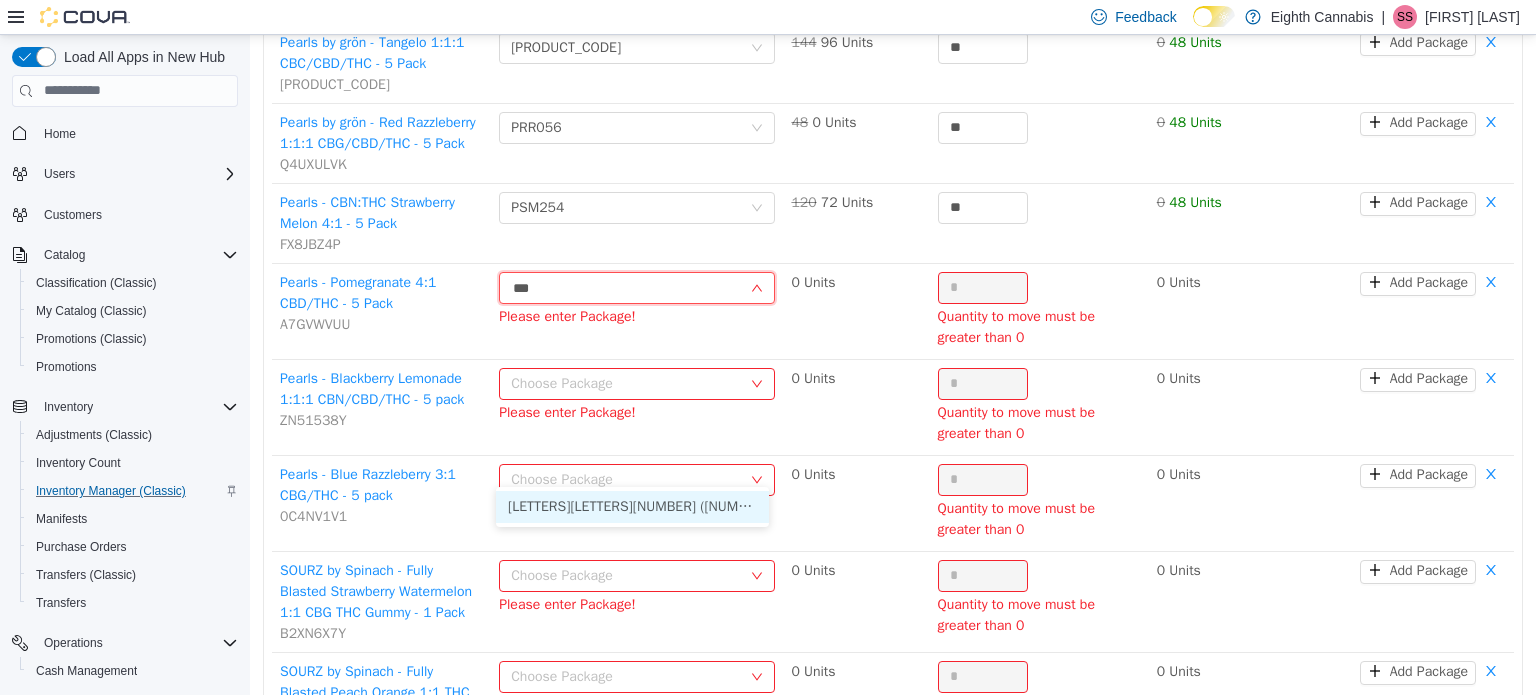click on "[LETTERS][LETTERS][NUMBER] ([NUMBER] Units)" at bounding box center (632, 506) 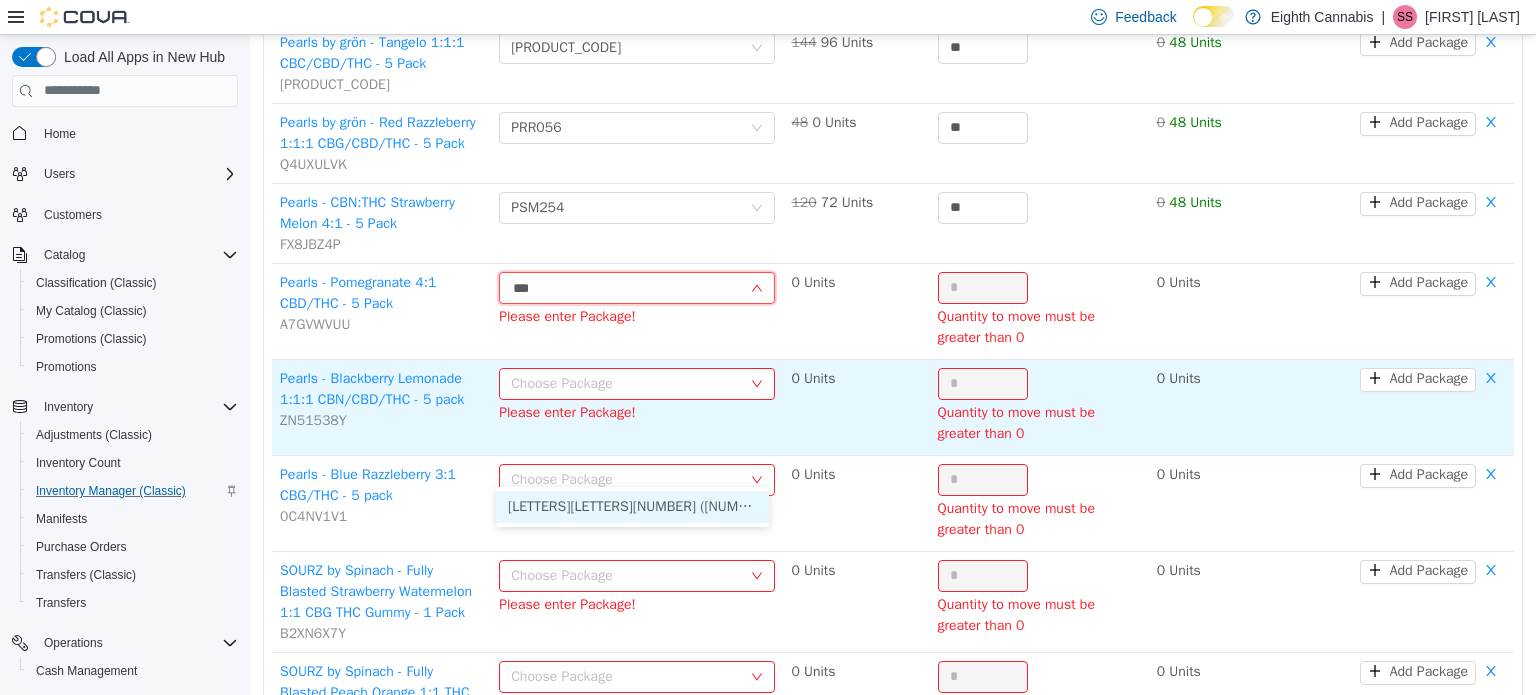 click on "*" at bounding box center [983, 287] 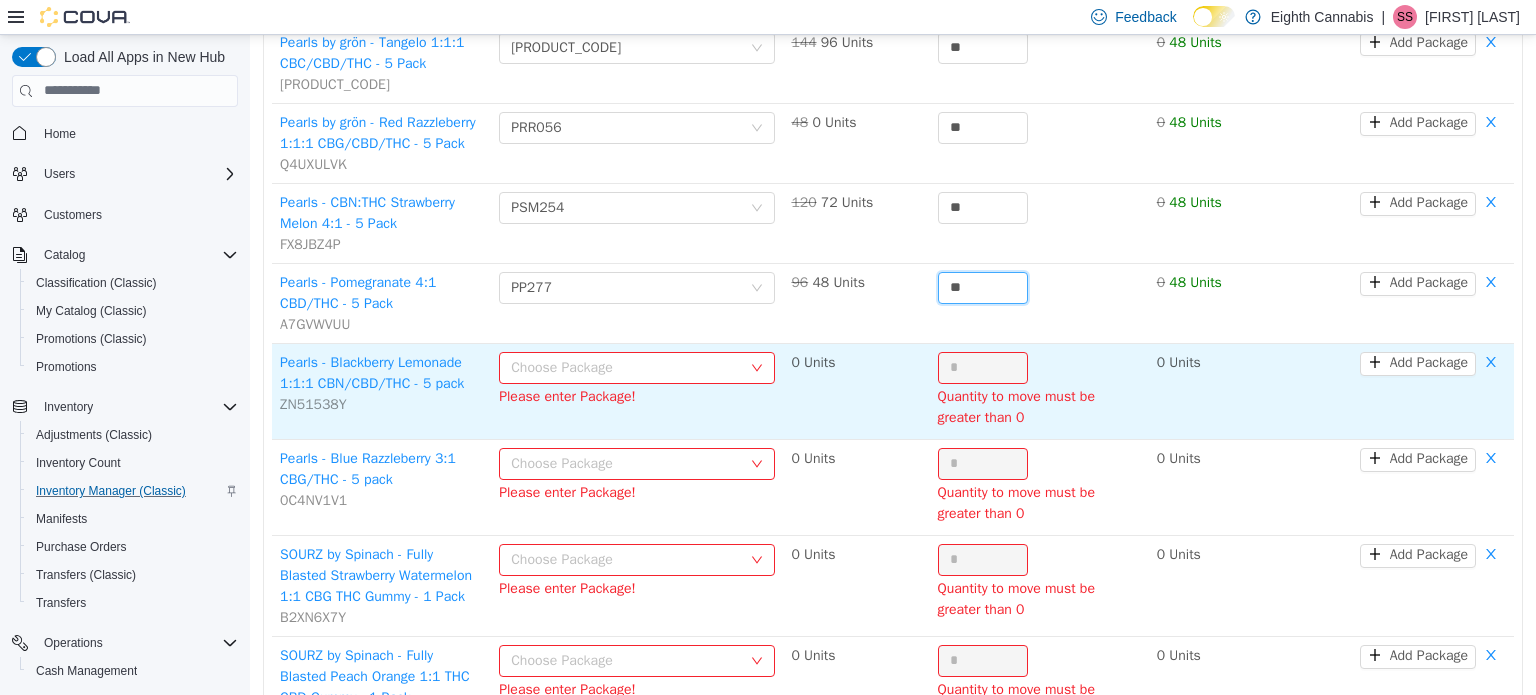 type on "**" 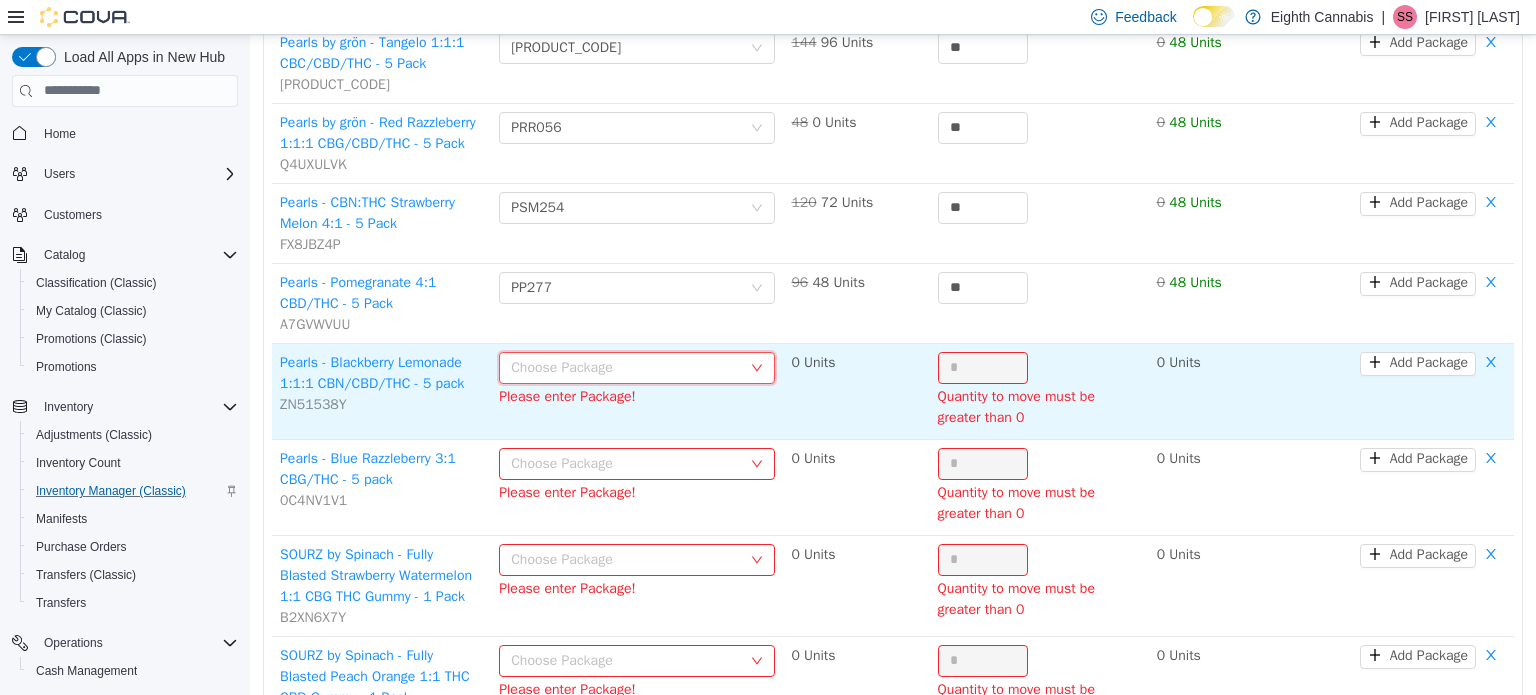click on "Choose Package" at bounding box center [630, 367] 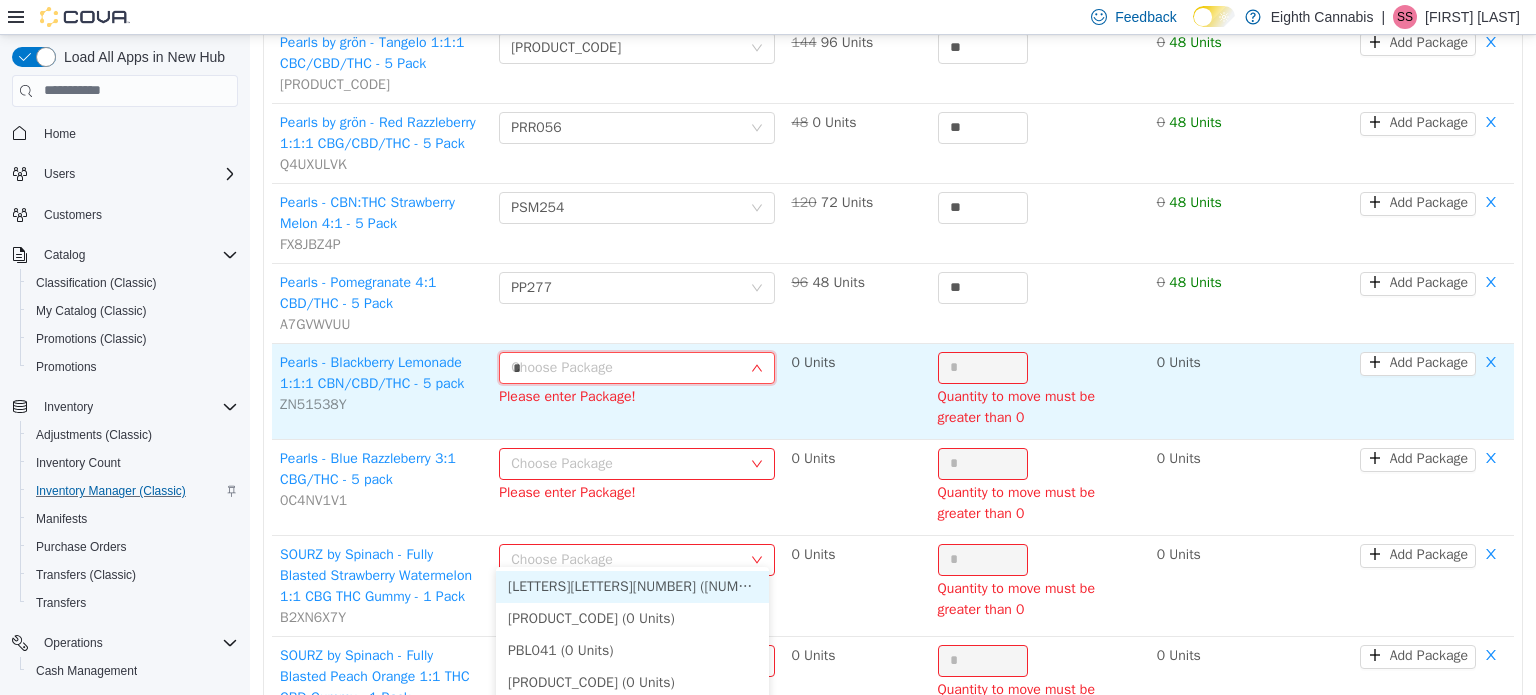 type on "**" 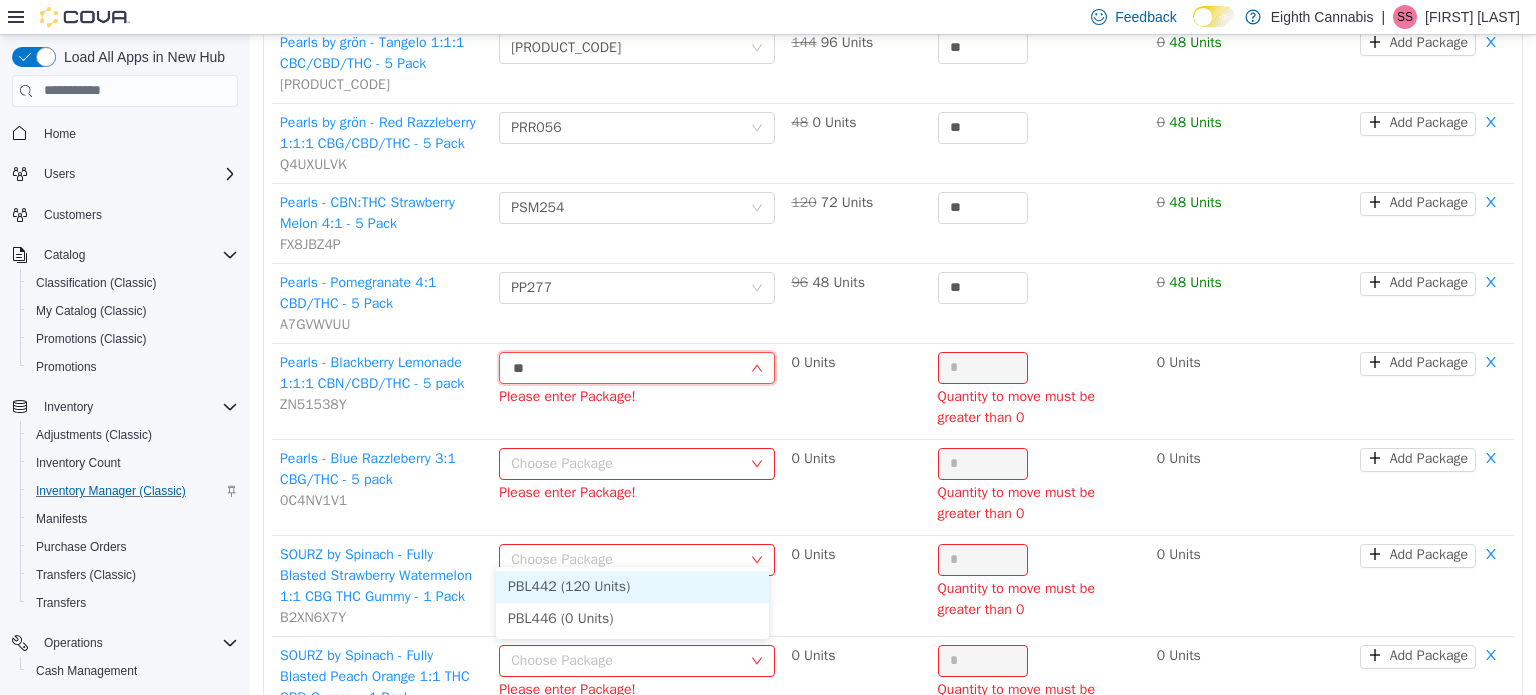 click on "PBL442 (120 Units)" at bounding box center (632, 586) 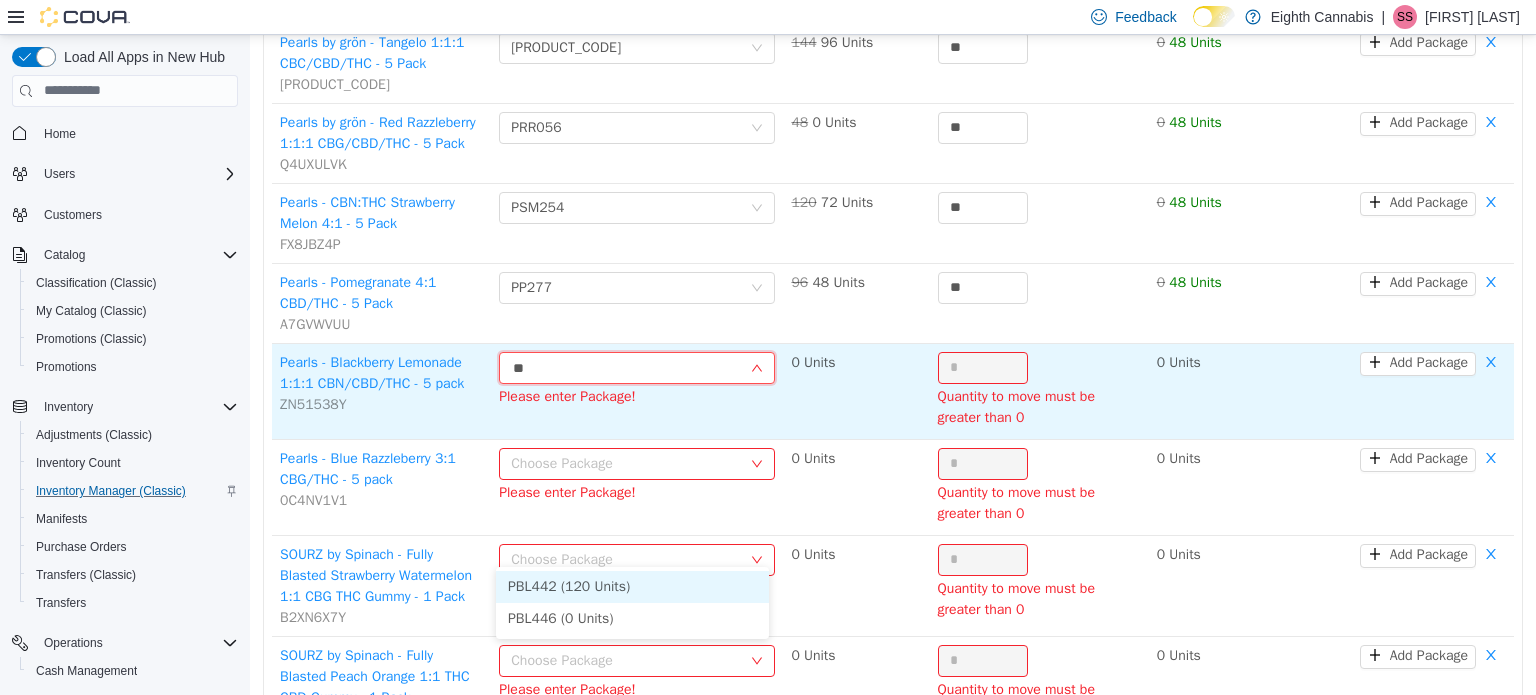 click on "*" at bounding box center (983, 367) 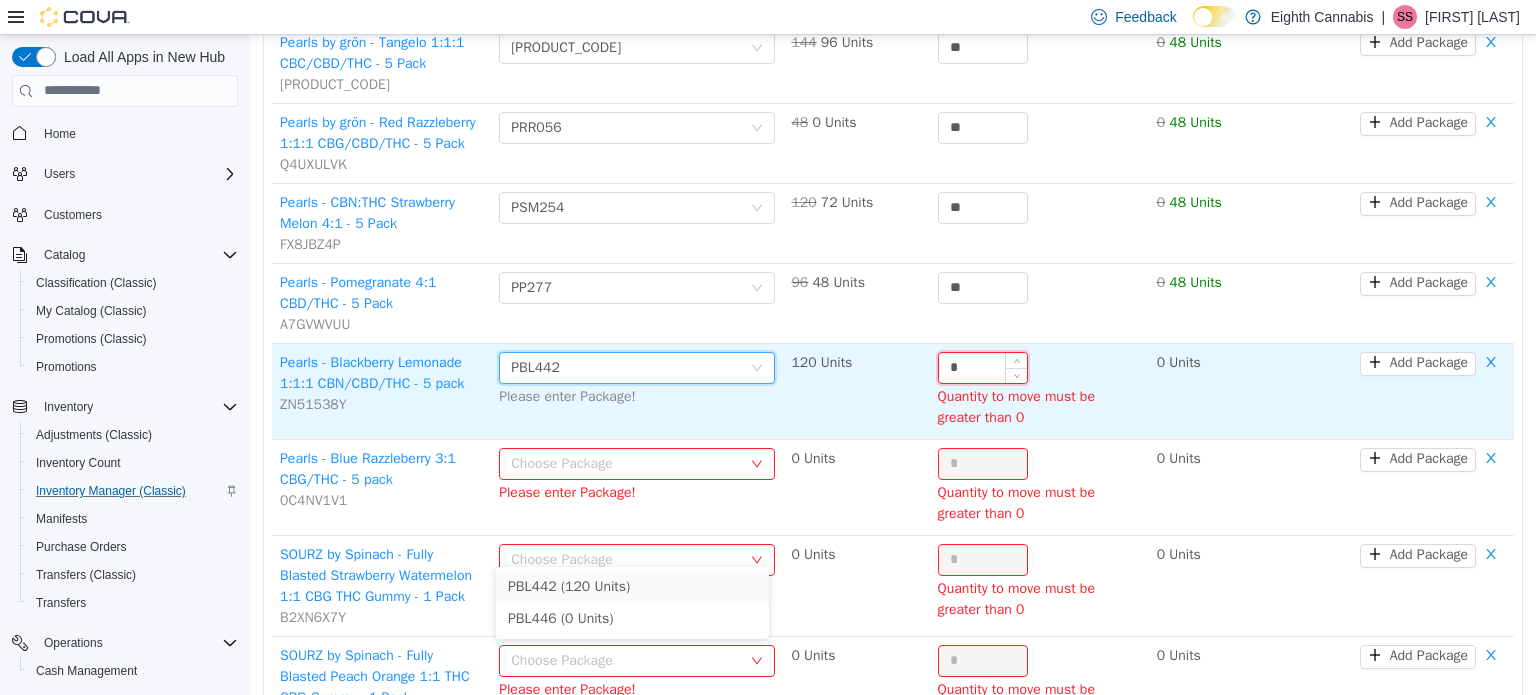 paste on "*" 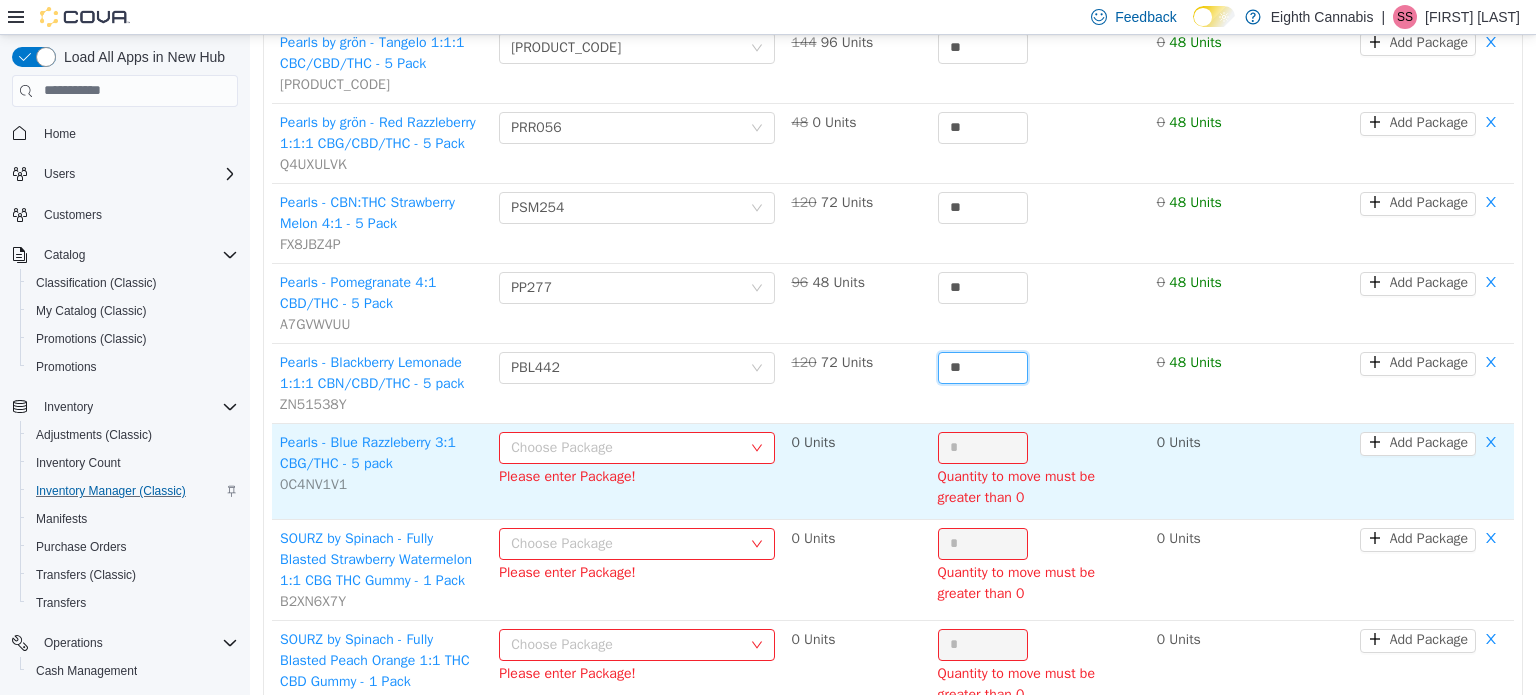 type on "**" 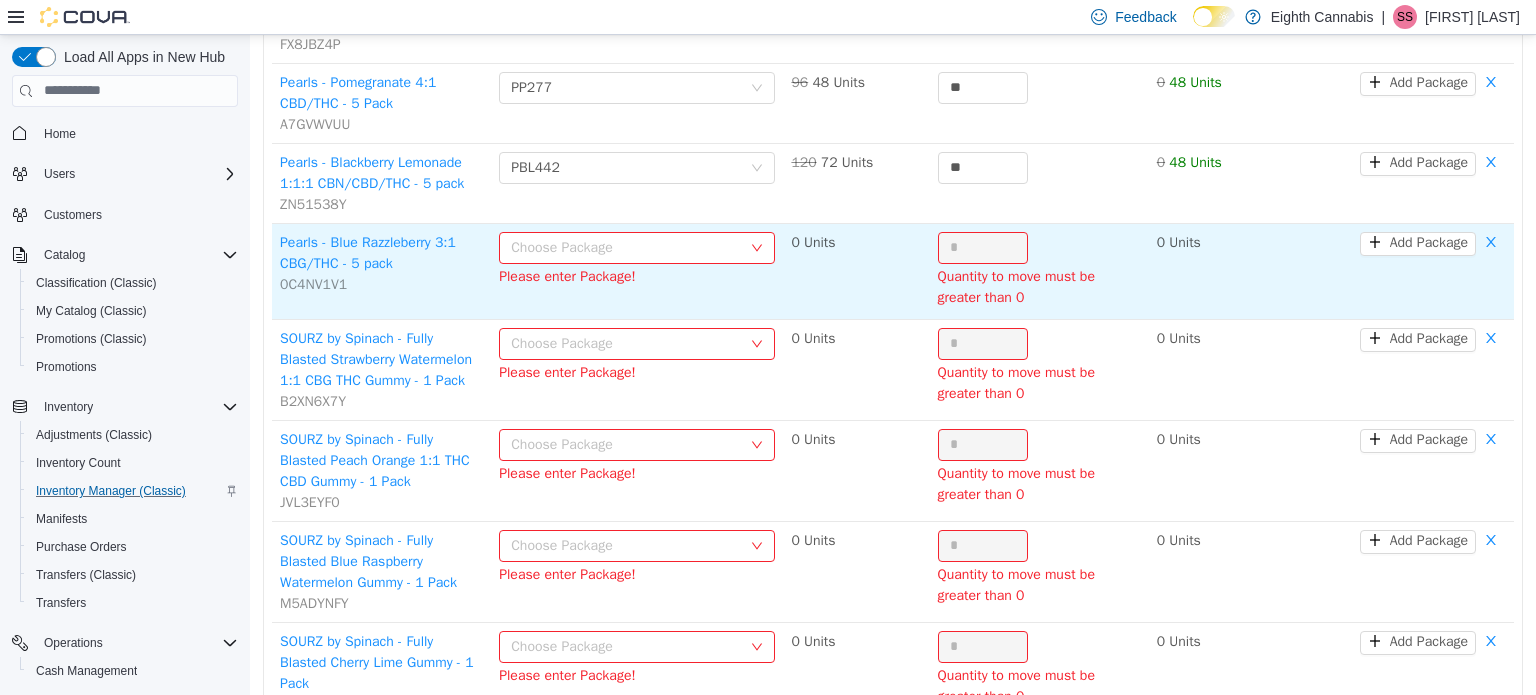 click on "Please enter Package!" at bounding box center [637, 276] 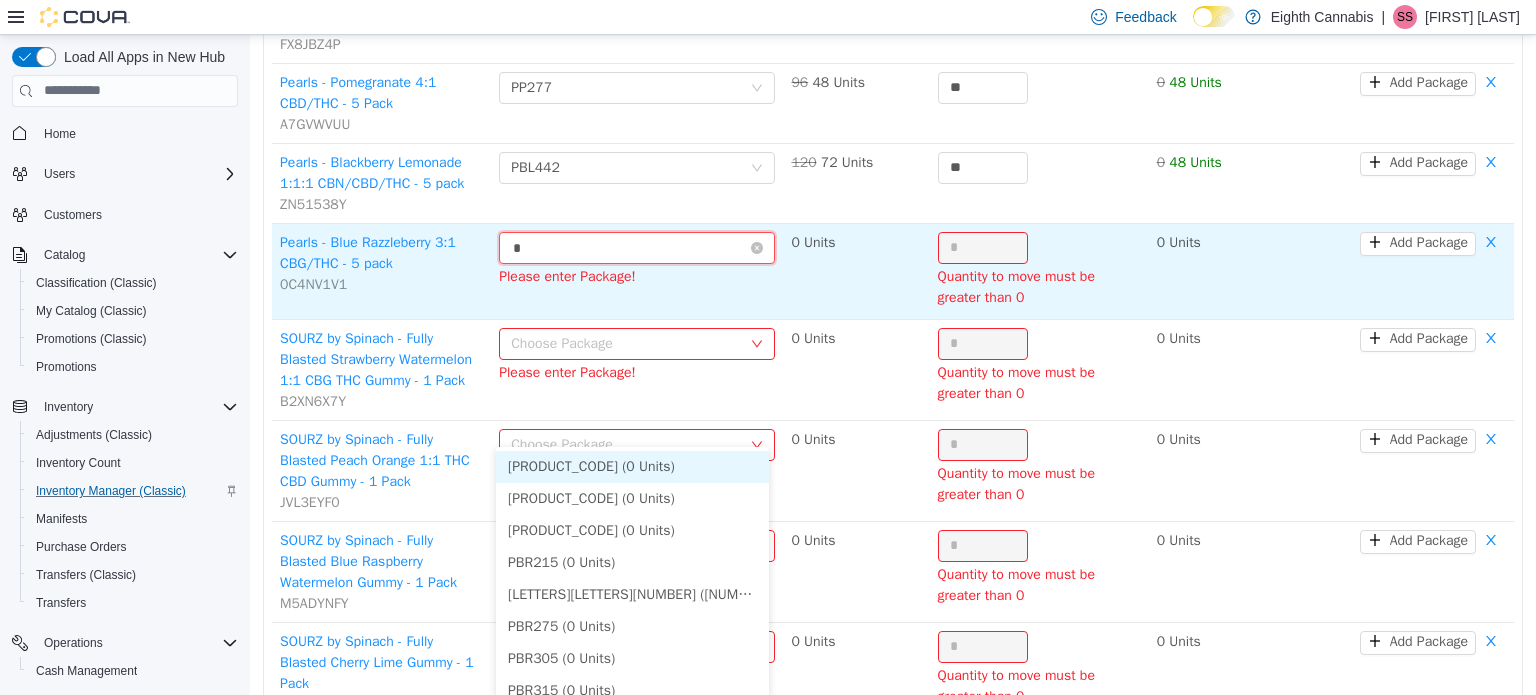 type on "**" 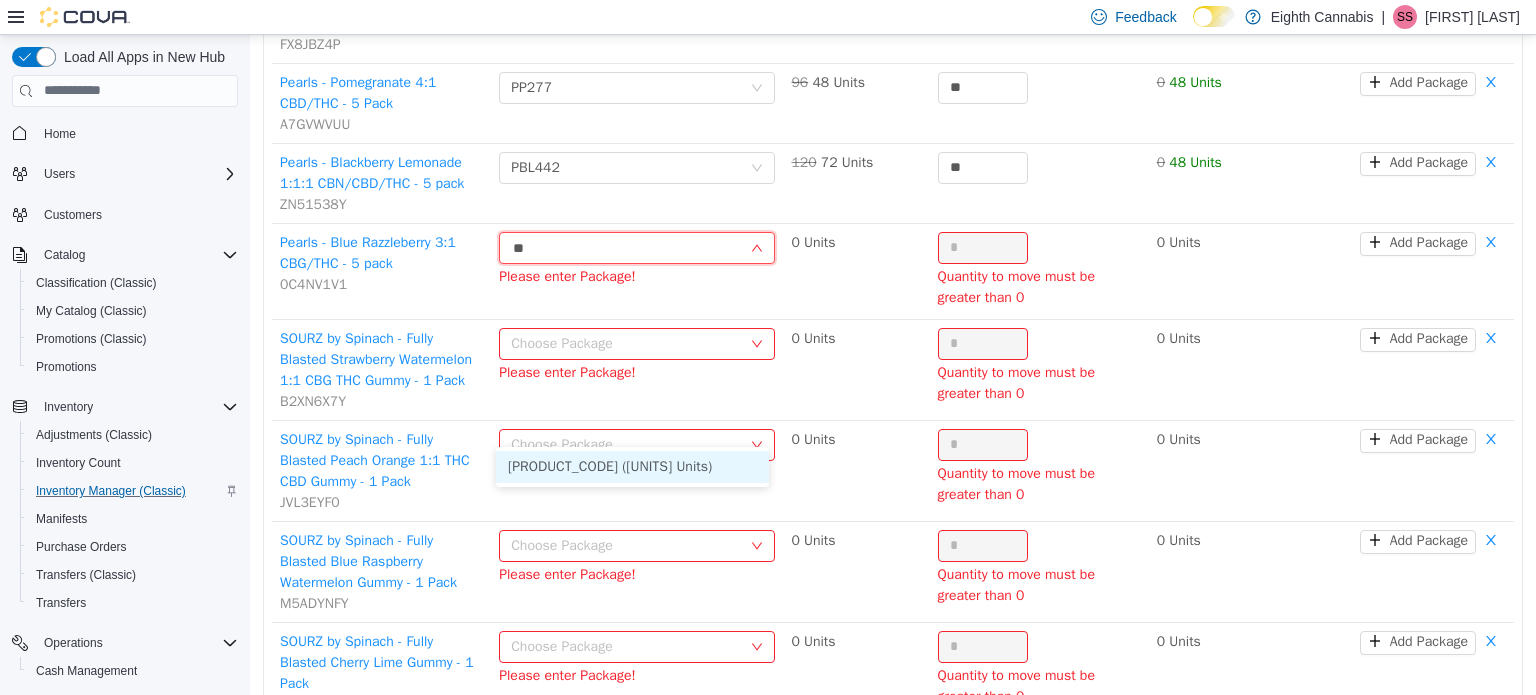 click on "[PRODUCT_CODE] ([UNITS] Units)" at bounding box center (632, 466) 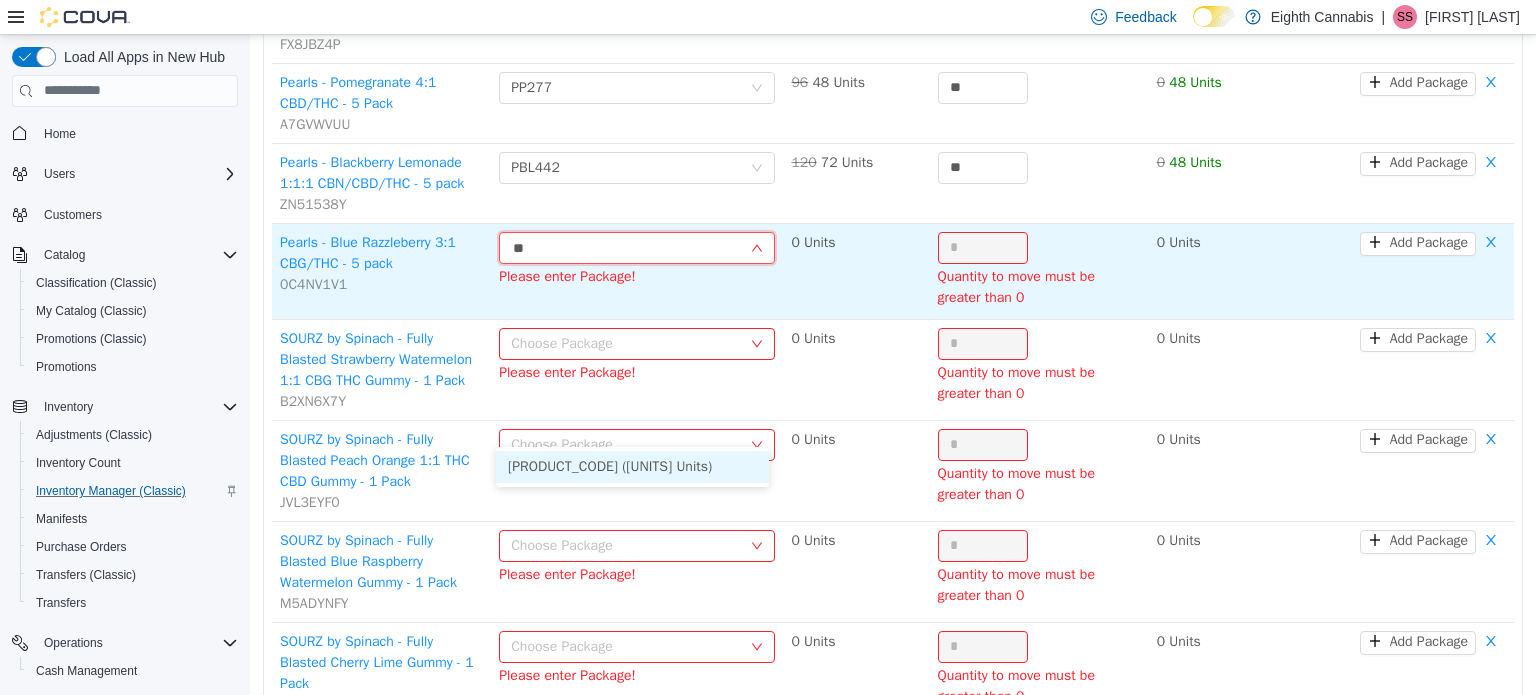 click on "*" at bounding box center (983, 247) 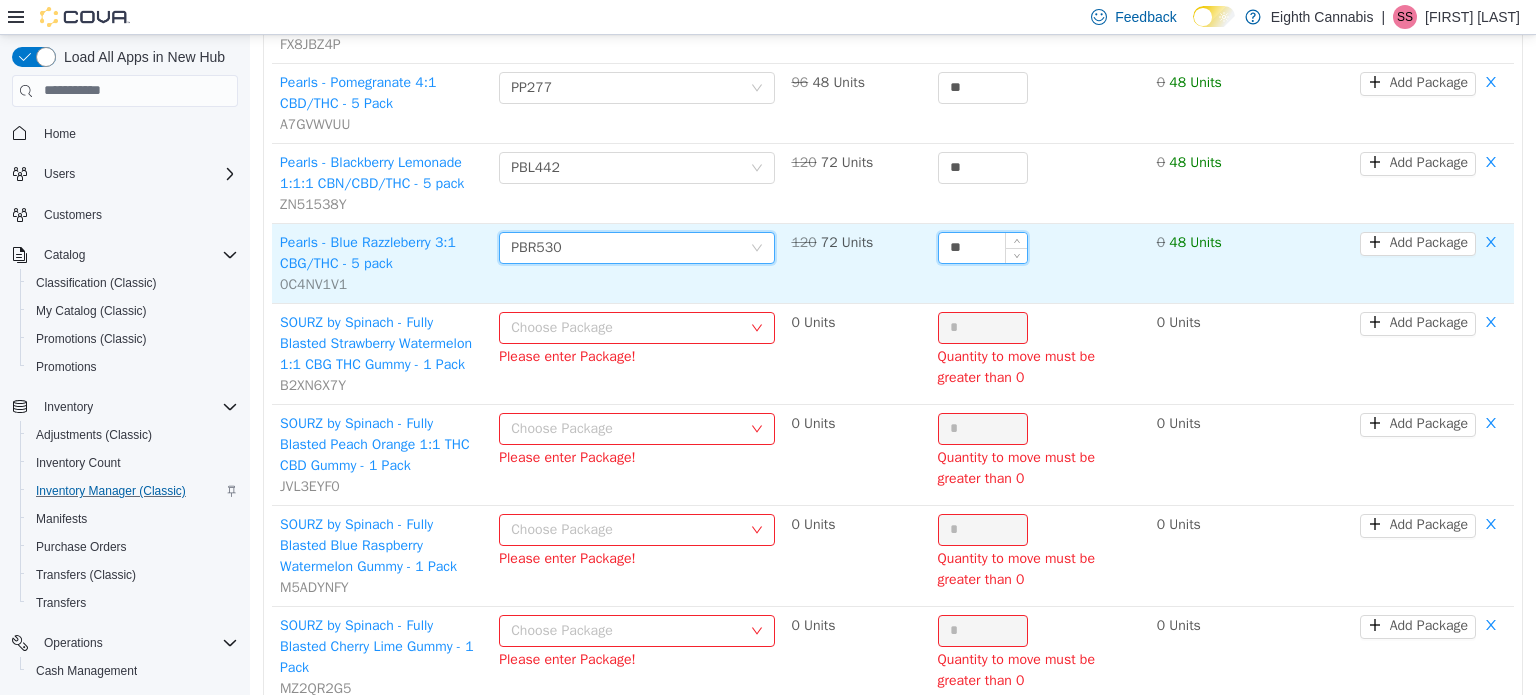click on "**" at bounding box center [983, 247] 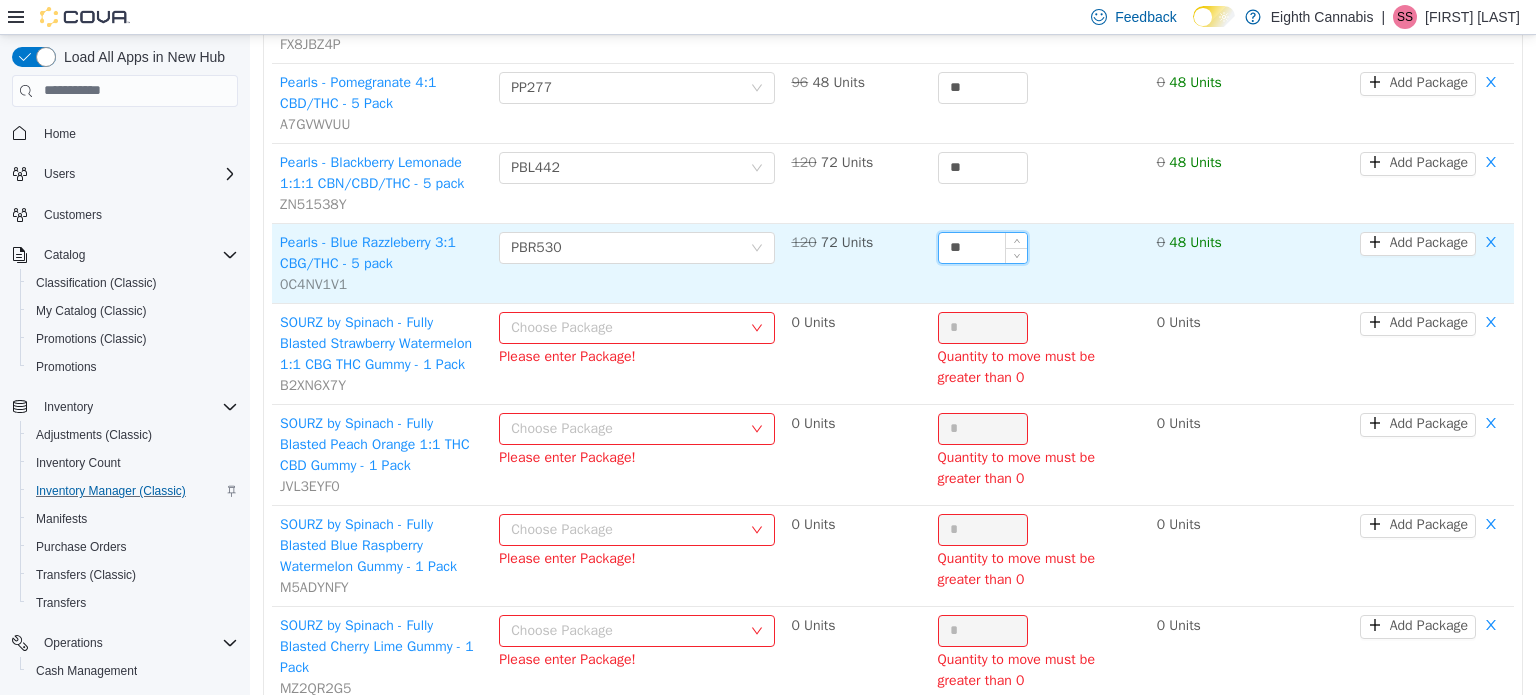click on "**" at bounding box center [983, 247] 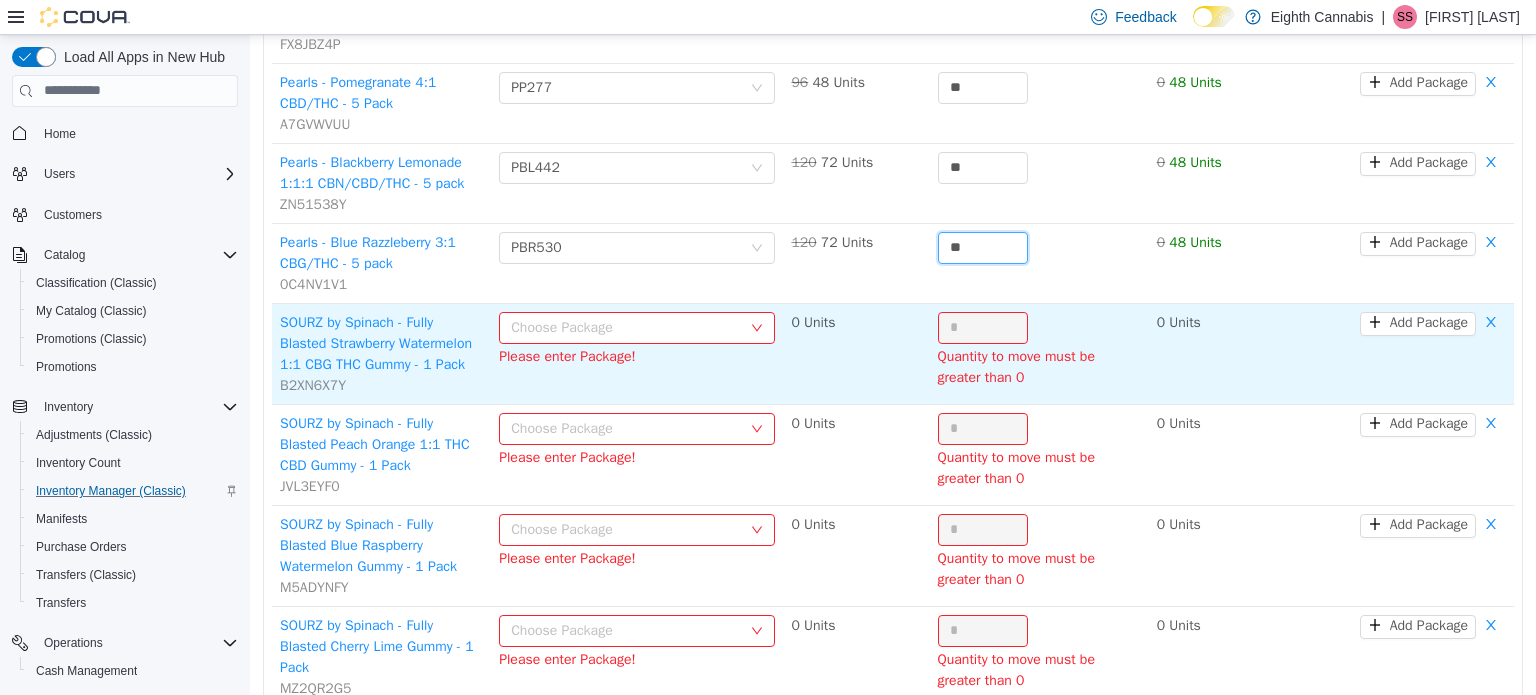 click on "Choose Package" at bounding box center (626, 327) 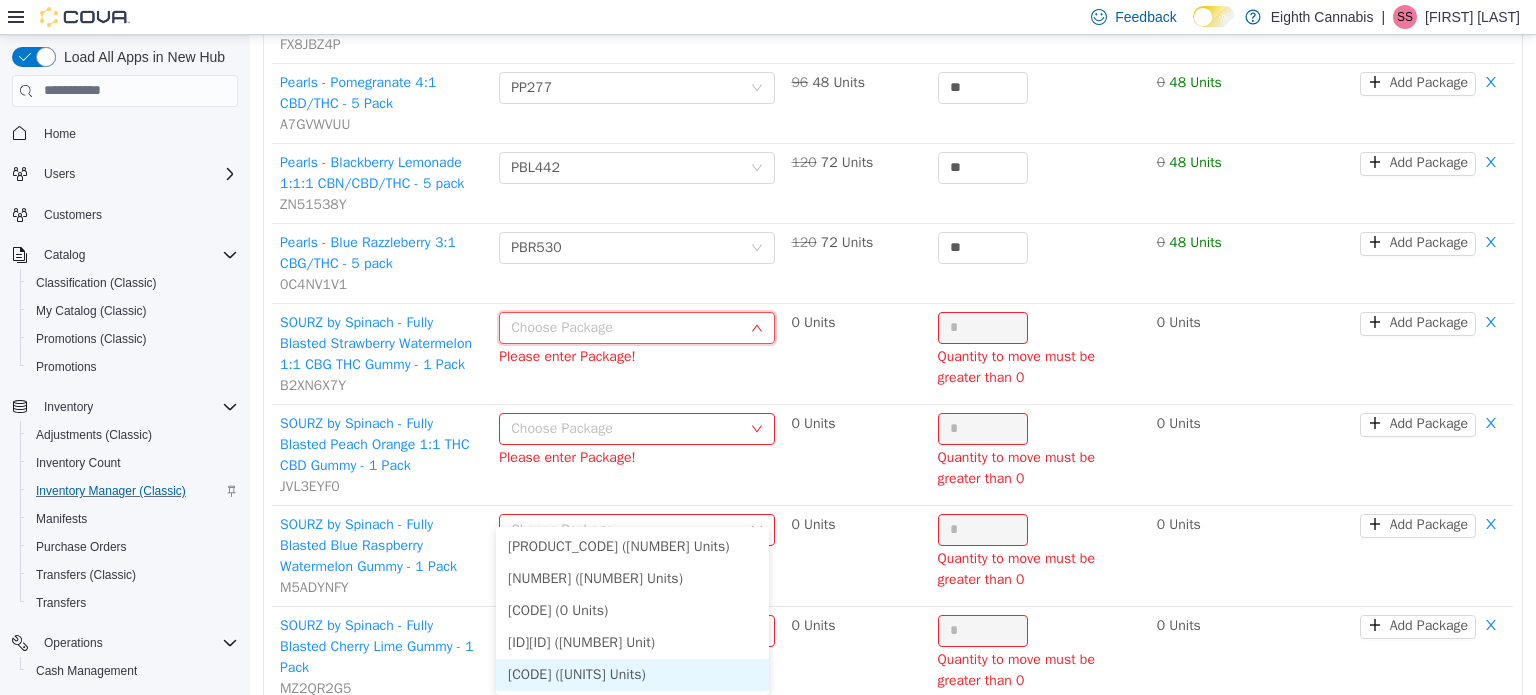 click on "[CODE] ([UNITS] Units)" at bounding box center [632, 674] 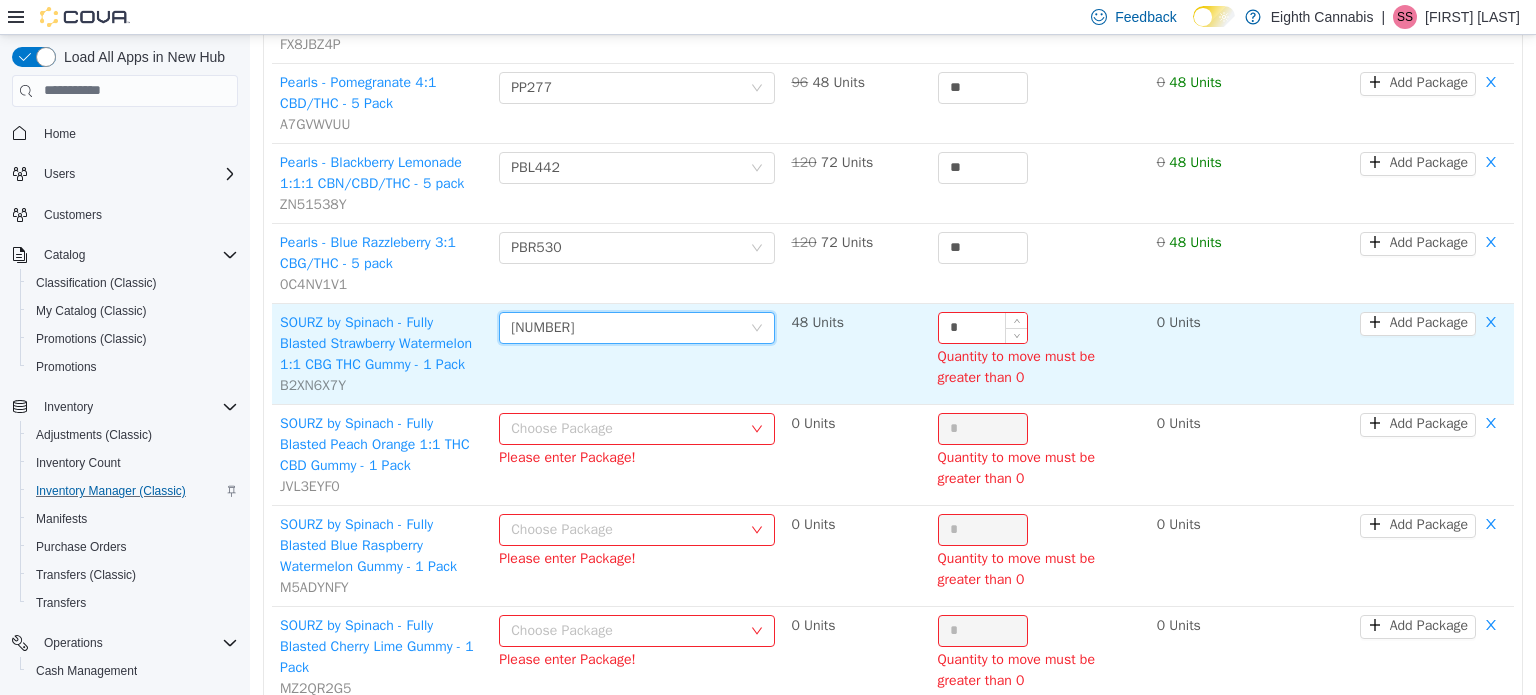 click on "*" at bounding box center (983, 327) 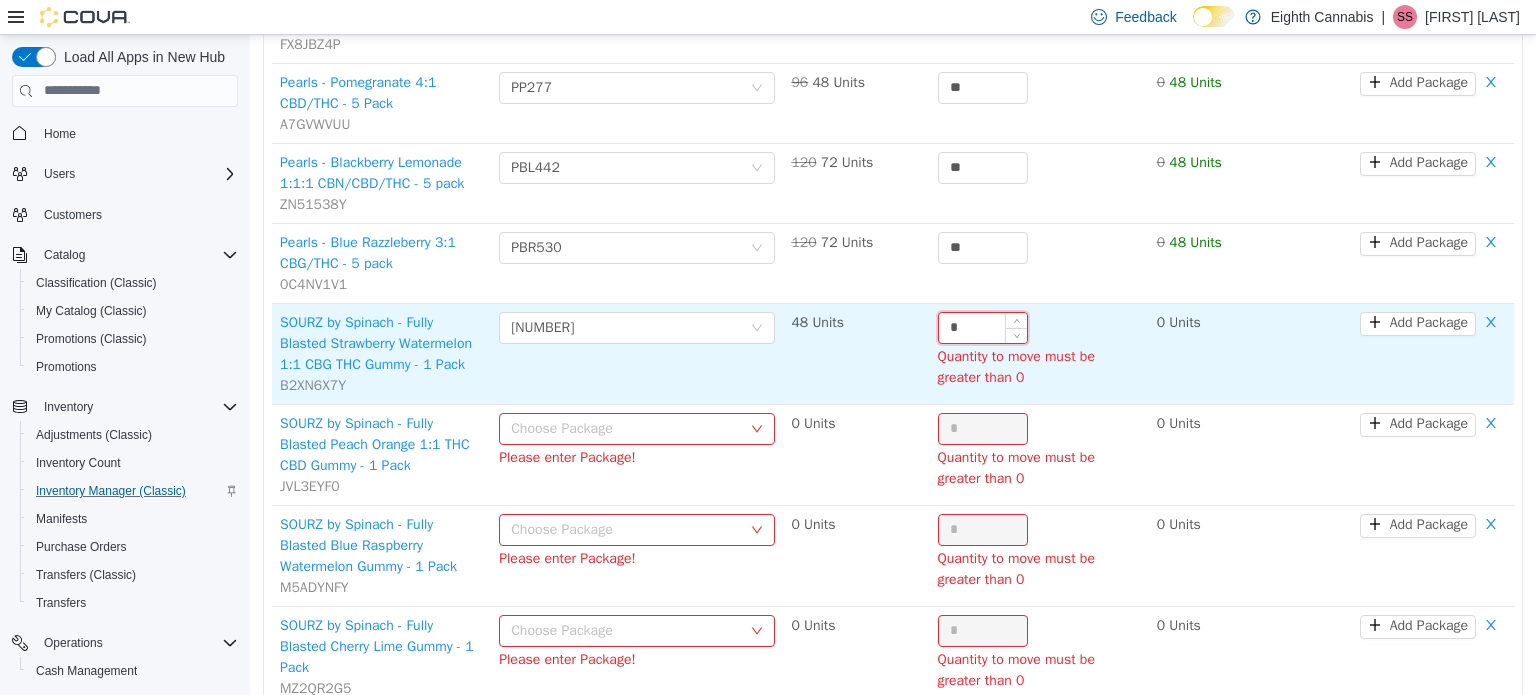 click on "*" at bounding box center (983, 327) 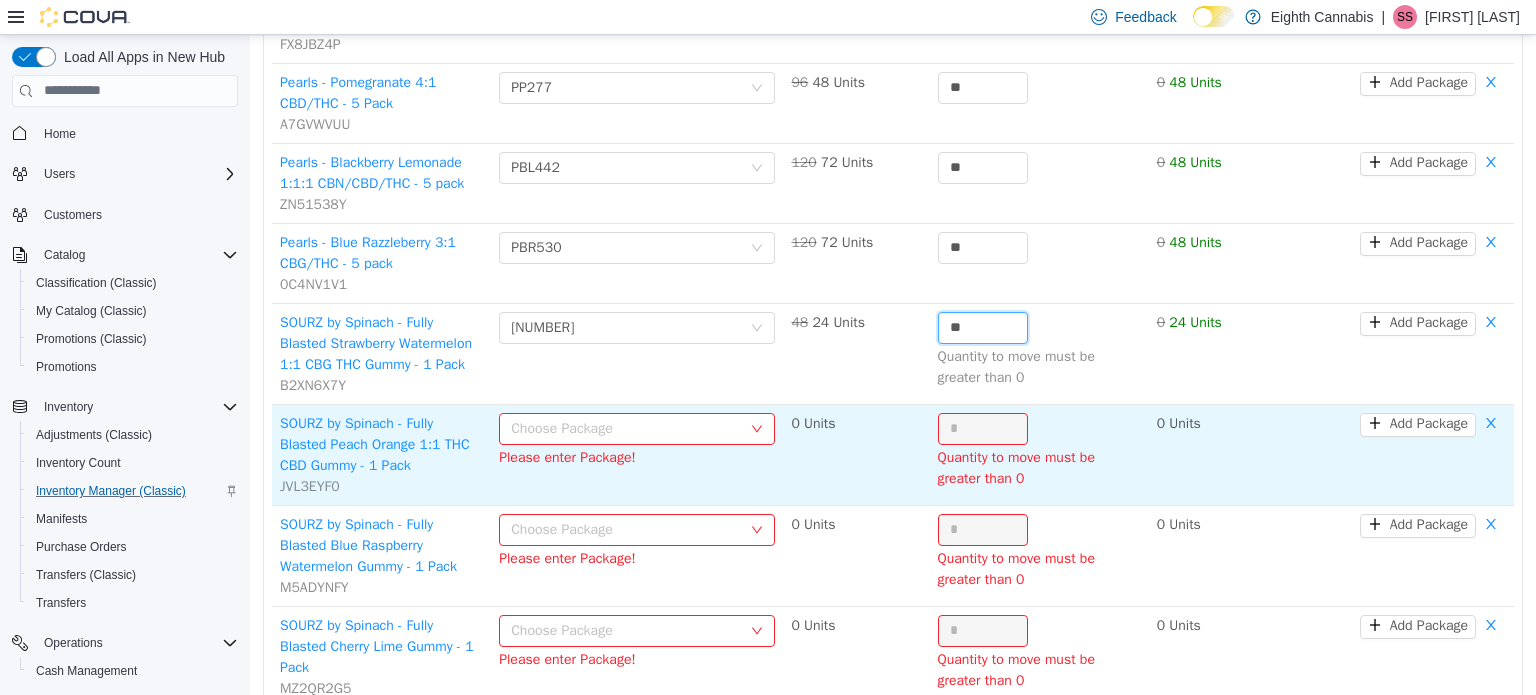 click on "Choose Package" at bounding box center (626, 428) 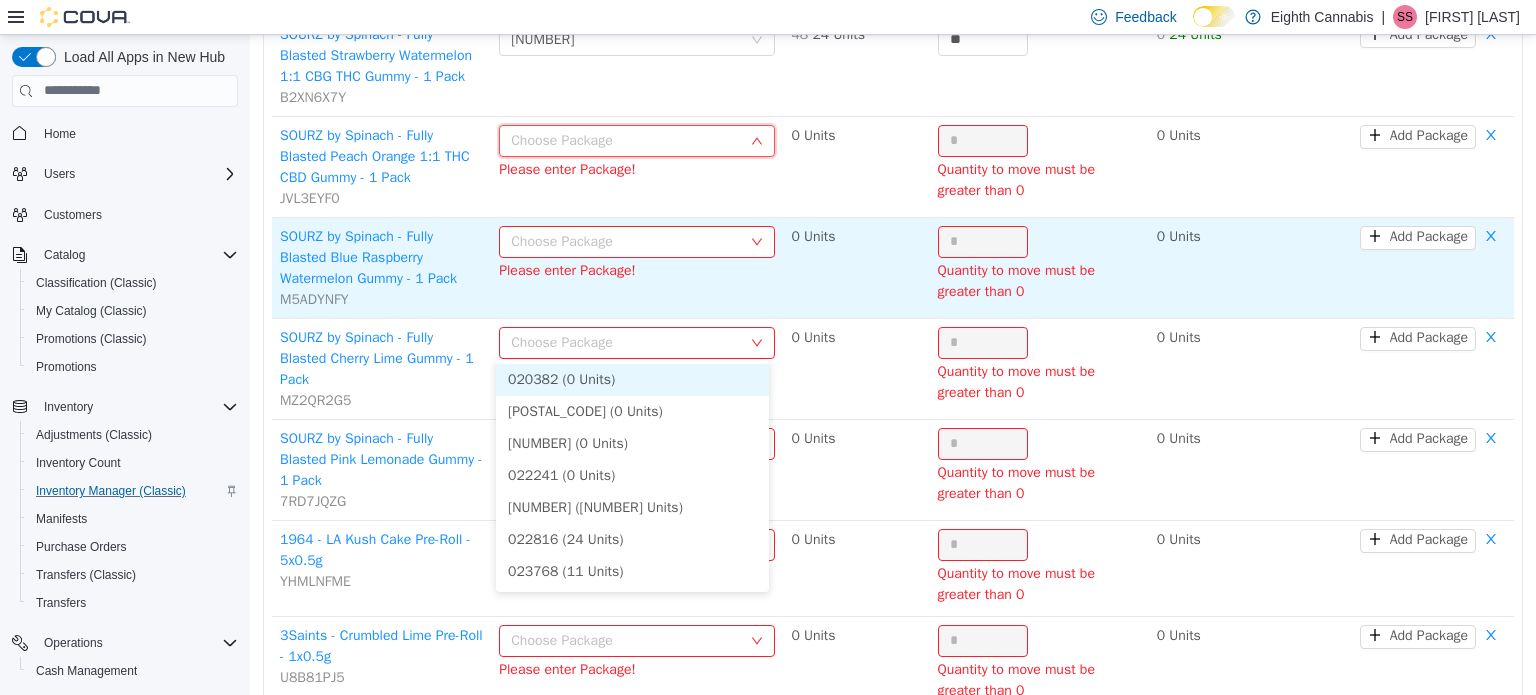 scroll, scrollTop: 3586, scrollLeft: 0, axis: vertical 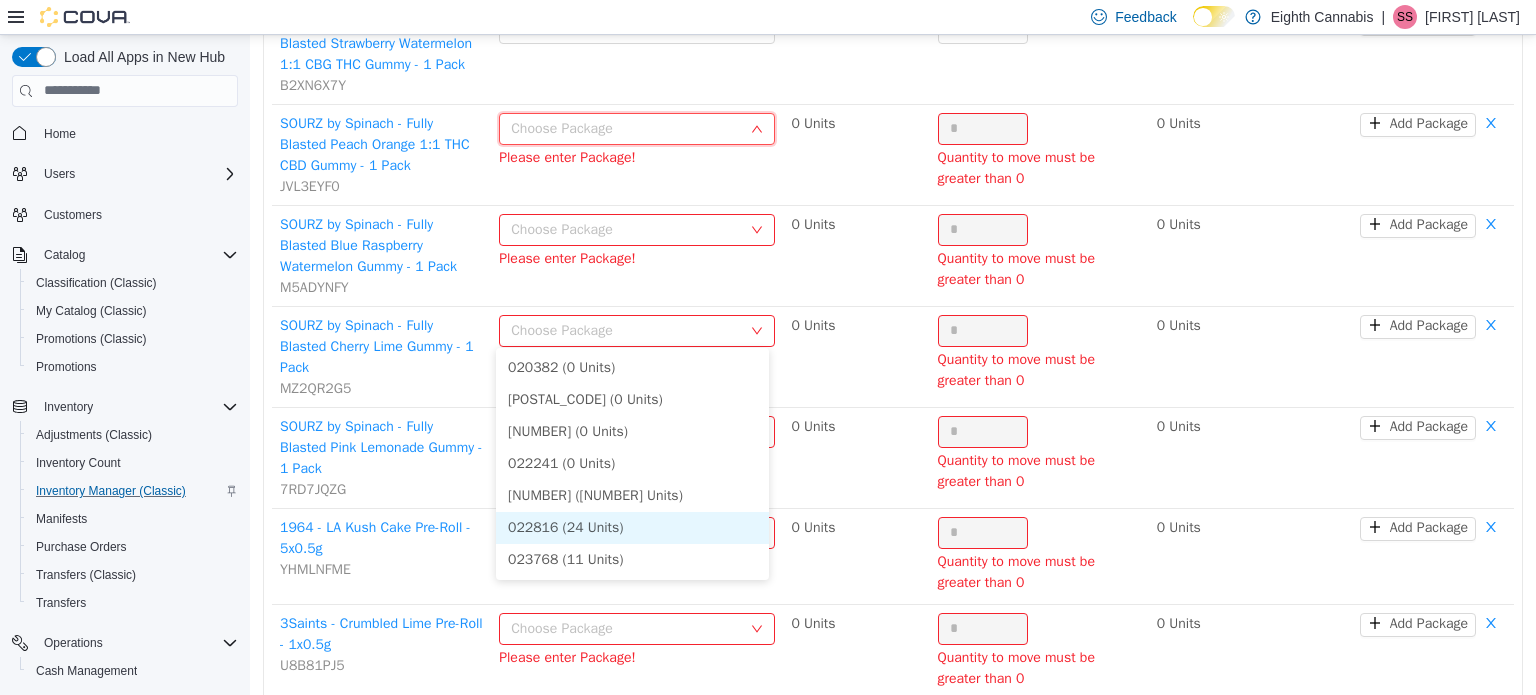 click on "022816 (24 Units)" at bounding box center (632, 527) 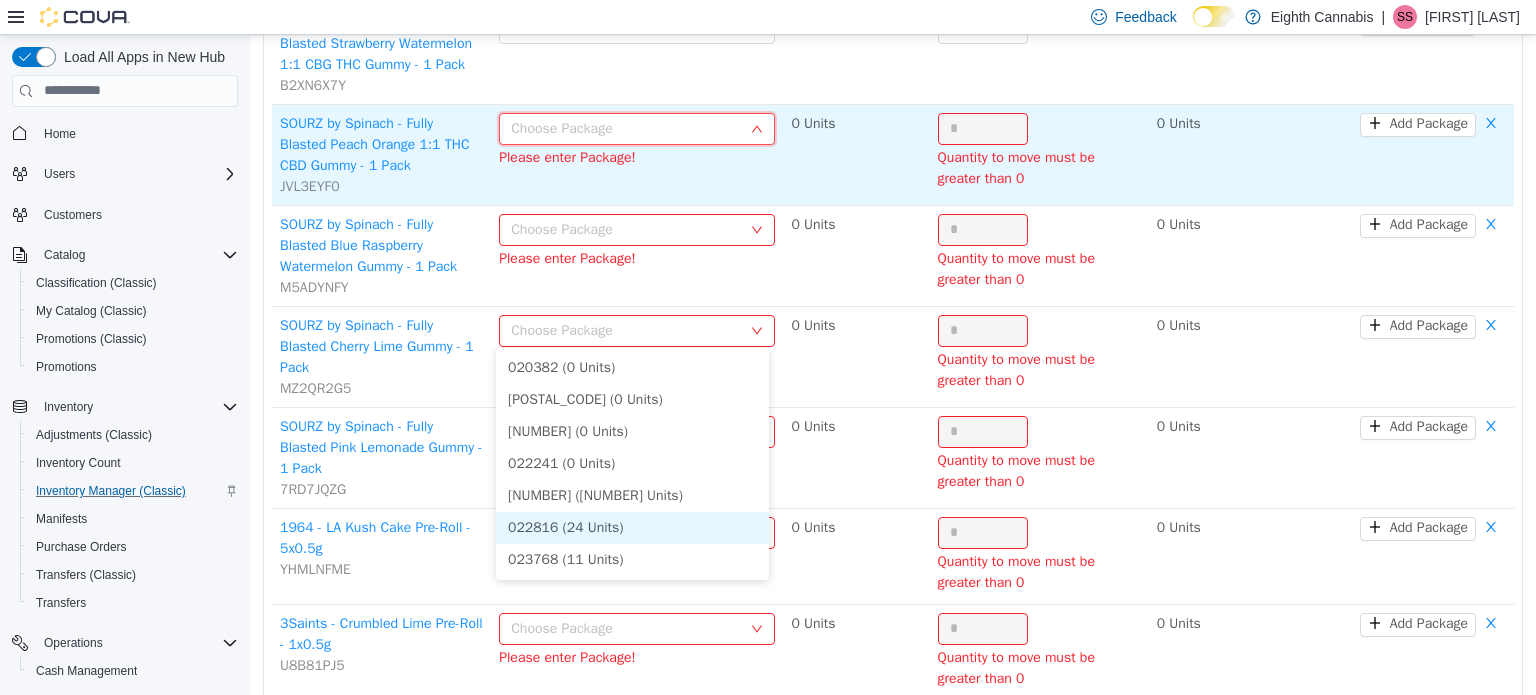 click on "*" at bounding box center (983, 128) 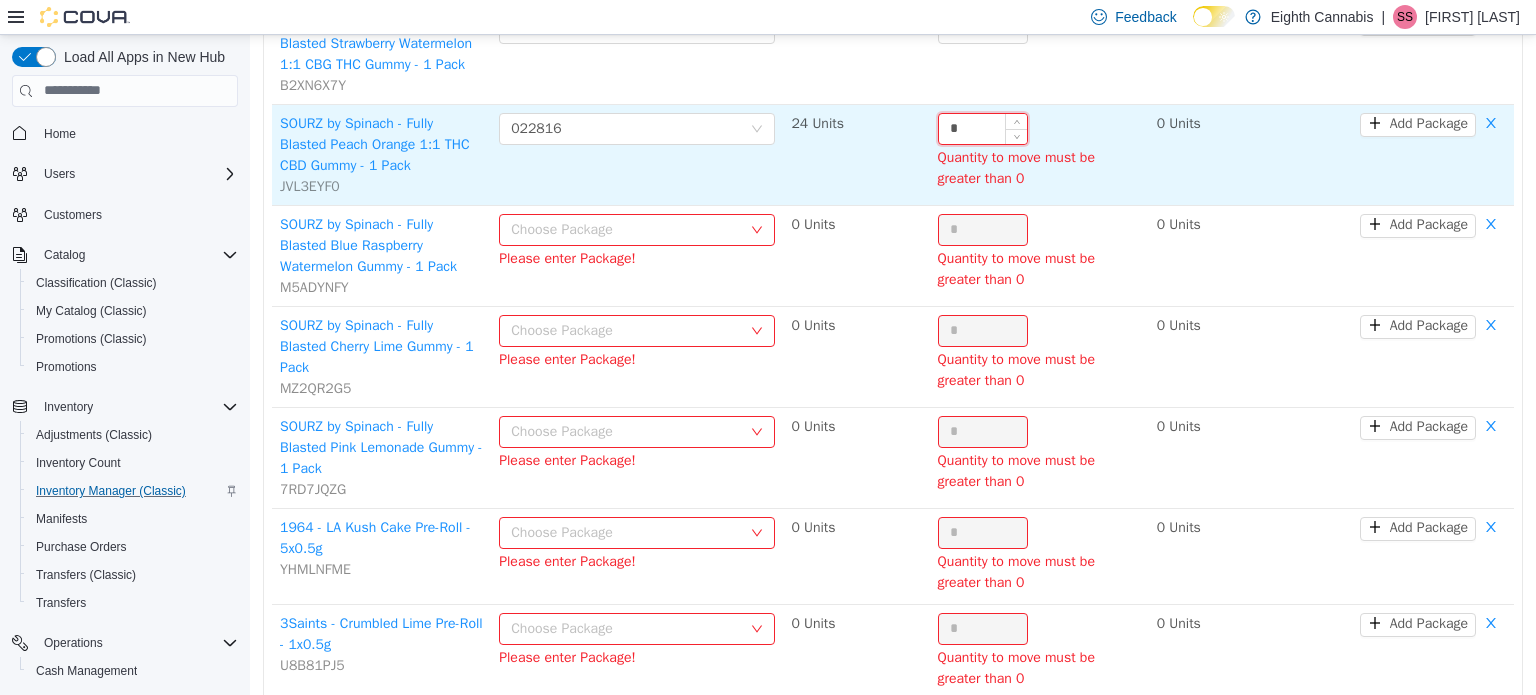 paste on "*" 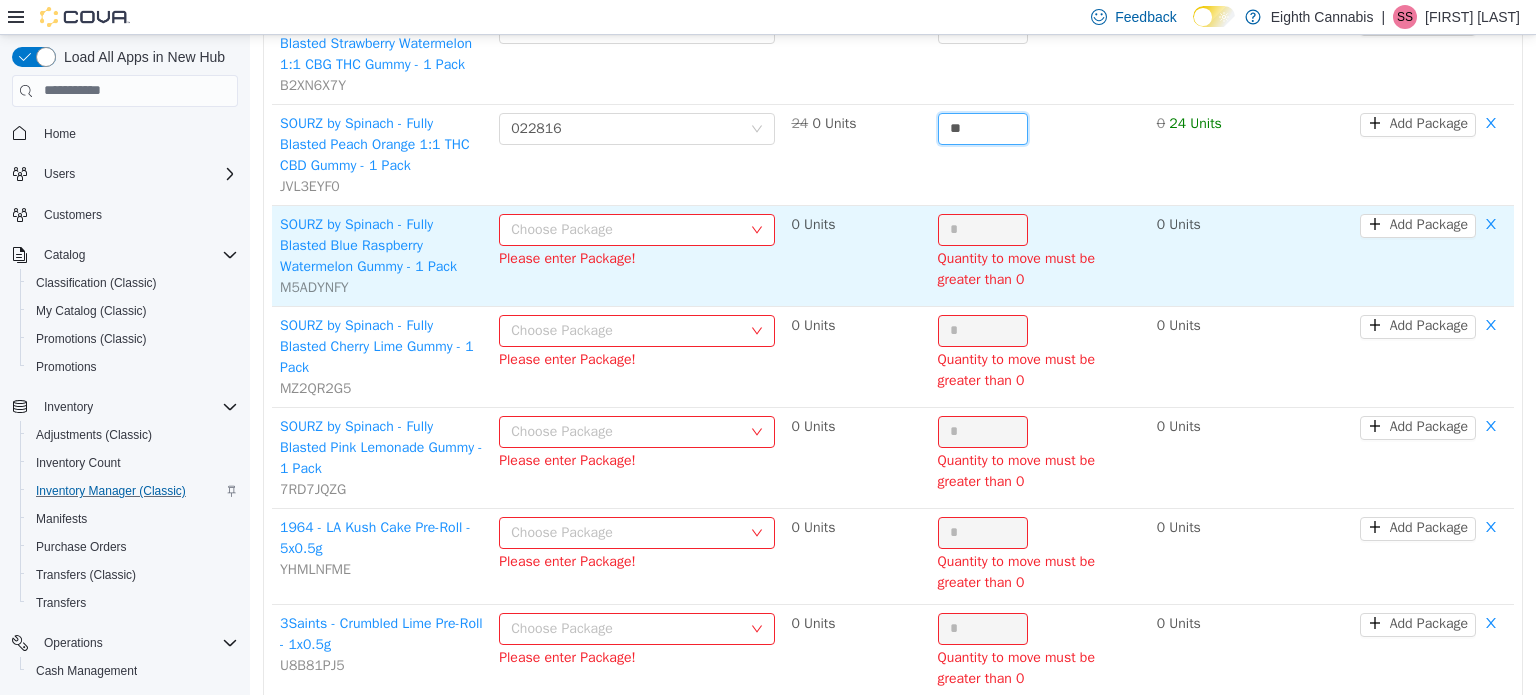 click on "Choose Package" at bounding box center (626, 229) 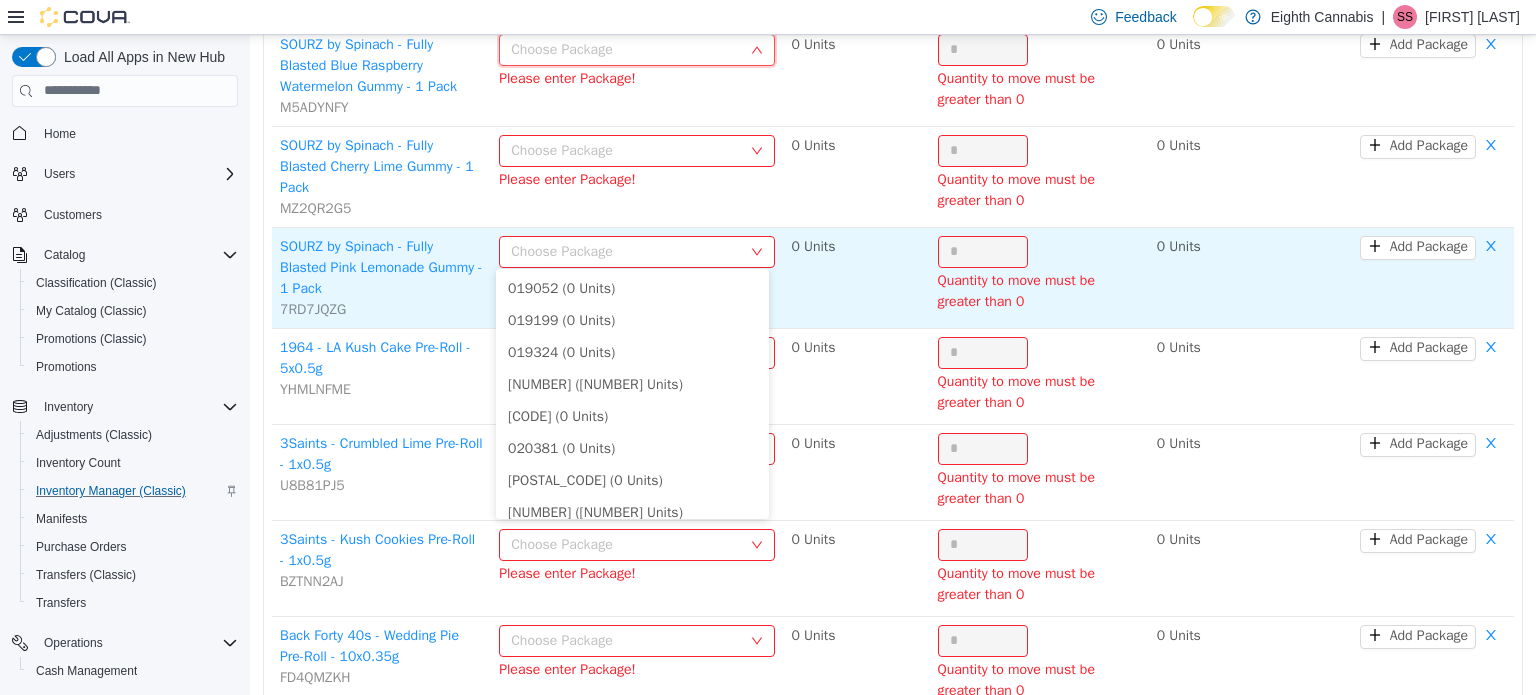 scroll, scrollTop: 3786, scrollLeft: 0, axis: vertical 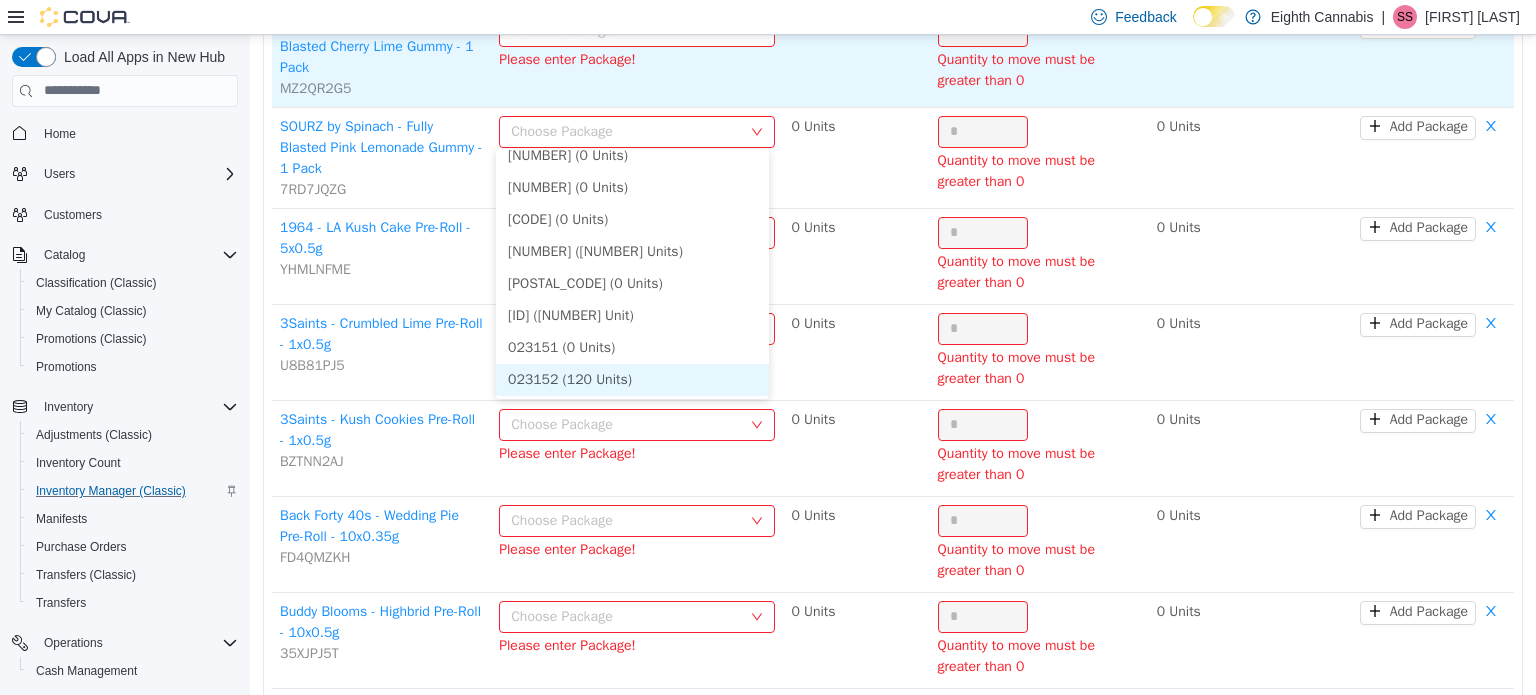 click on "023152 (120 Units)" at bounding box center [632, 379] 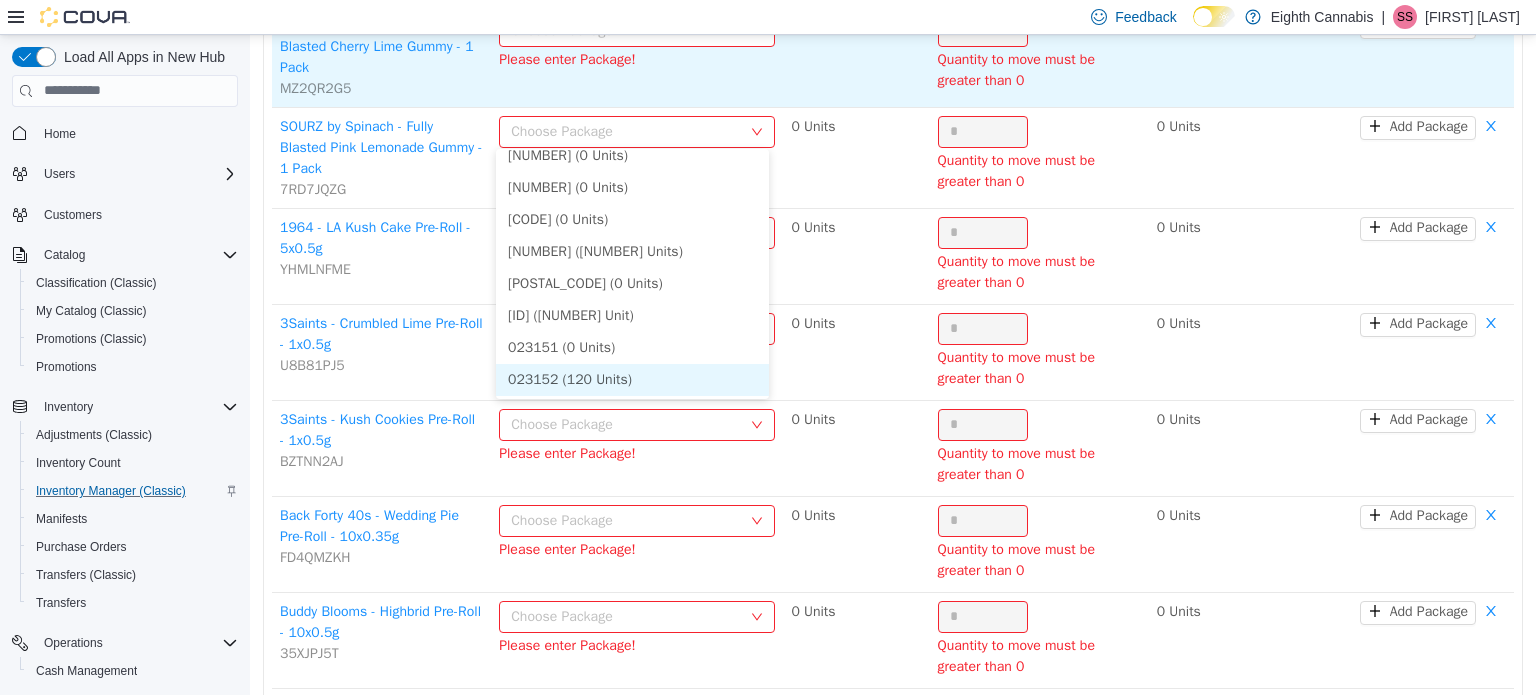 click on "*" at bounding box center (983, -71) 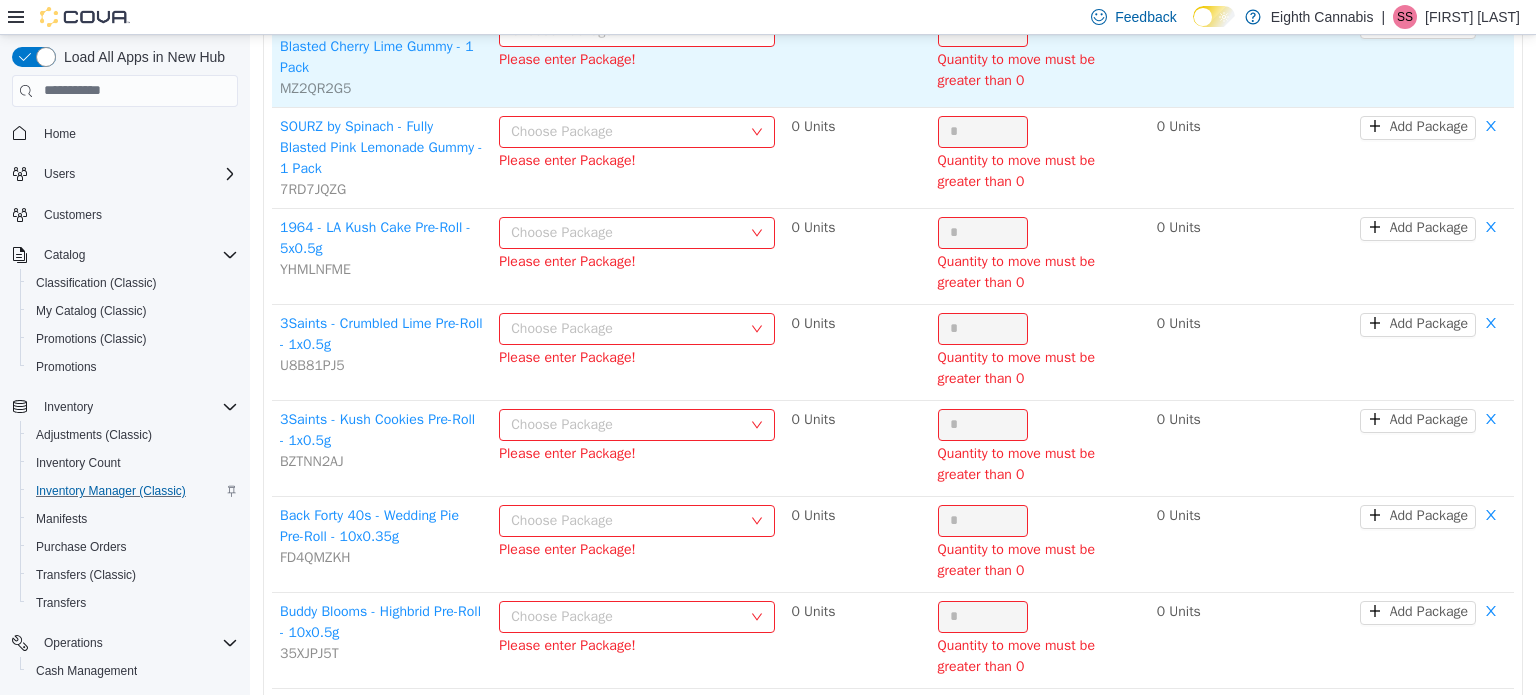 click on "Choose Package" at bounding box center (626, 30) 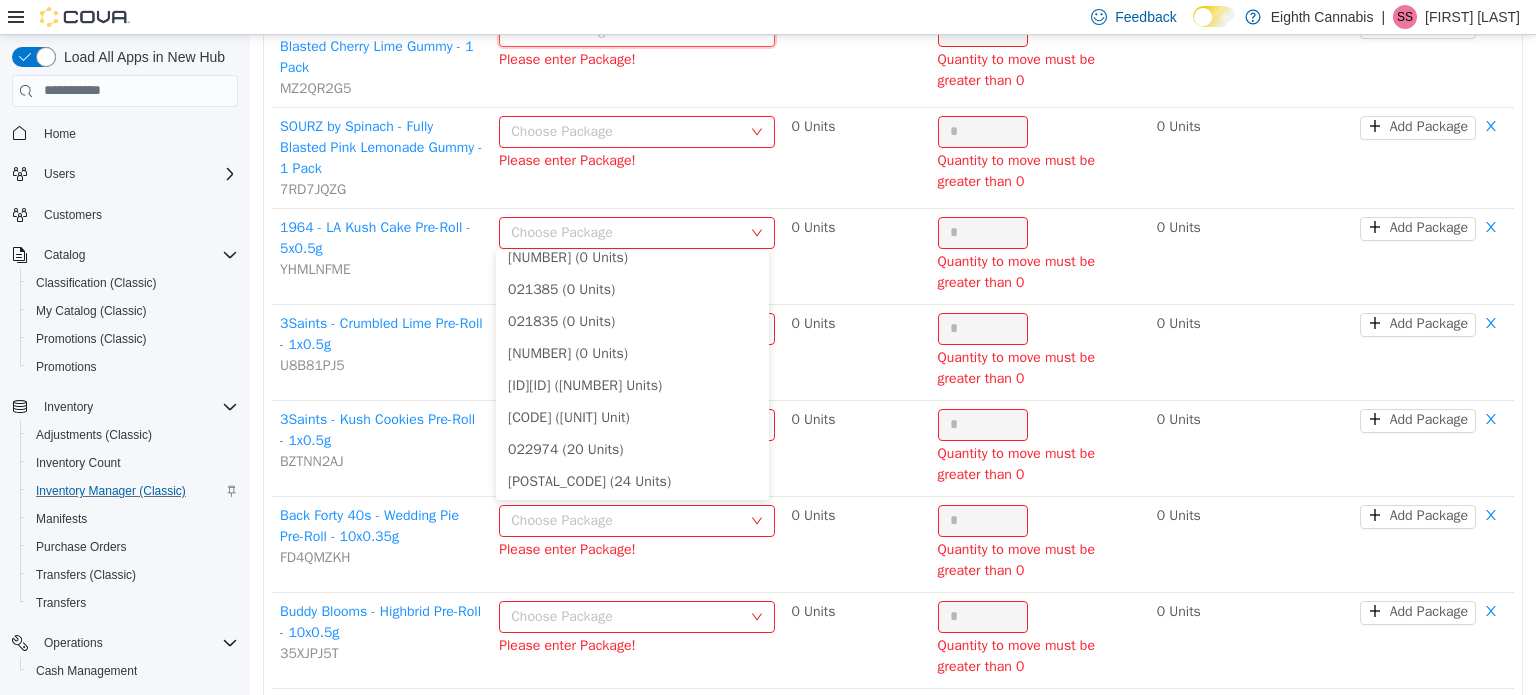 scroll, scrollTop: 237, scrollLeft: 0, axis: vertical 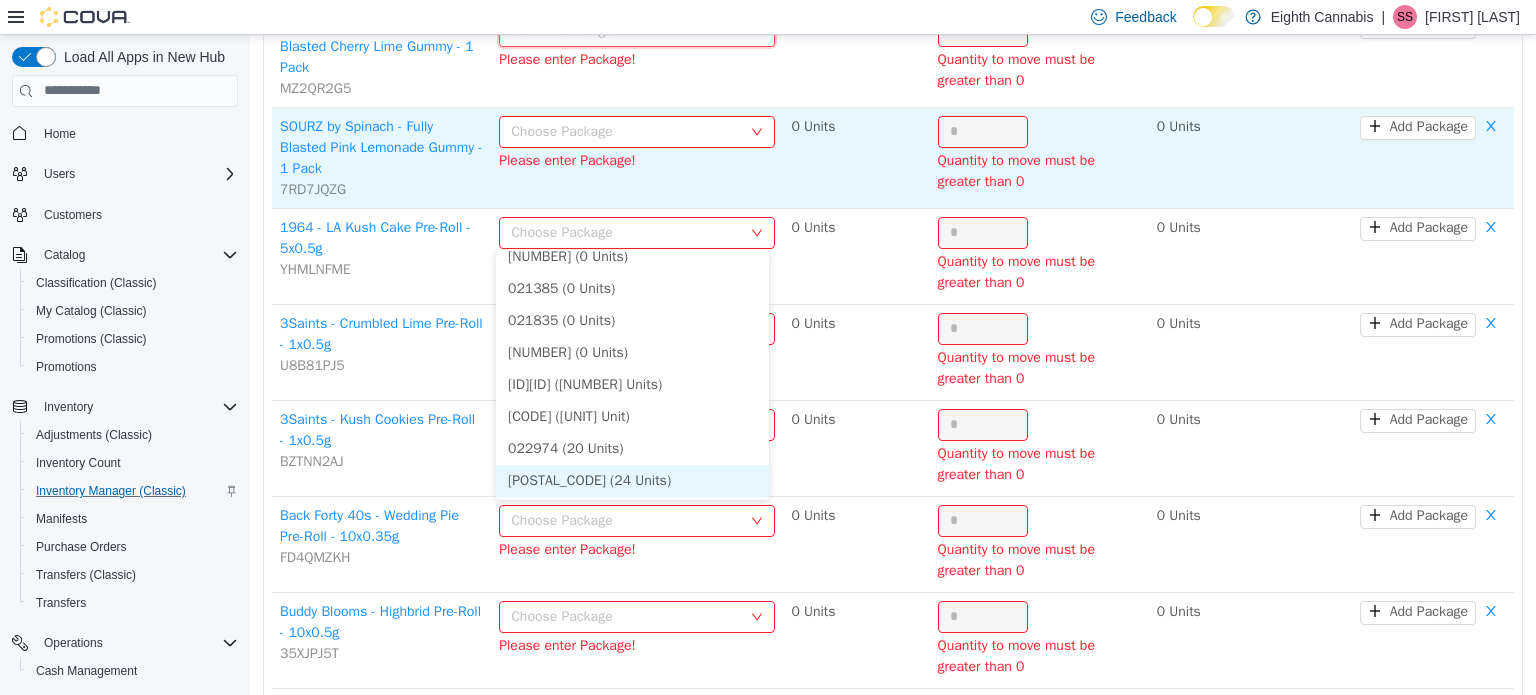 drag, startPoint x: 590, startPoint y: 483, endPoint x: 467, endPoint y: 355, distance: 177.51901 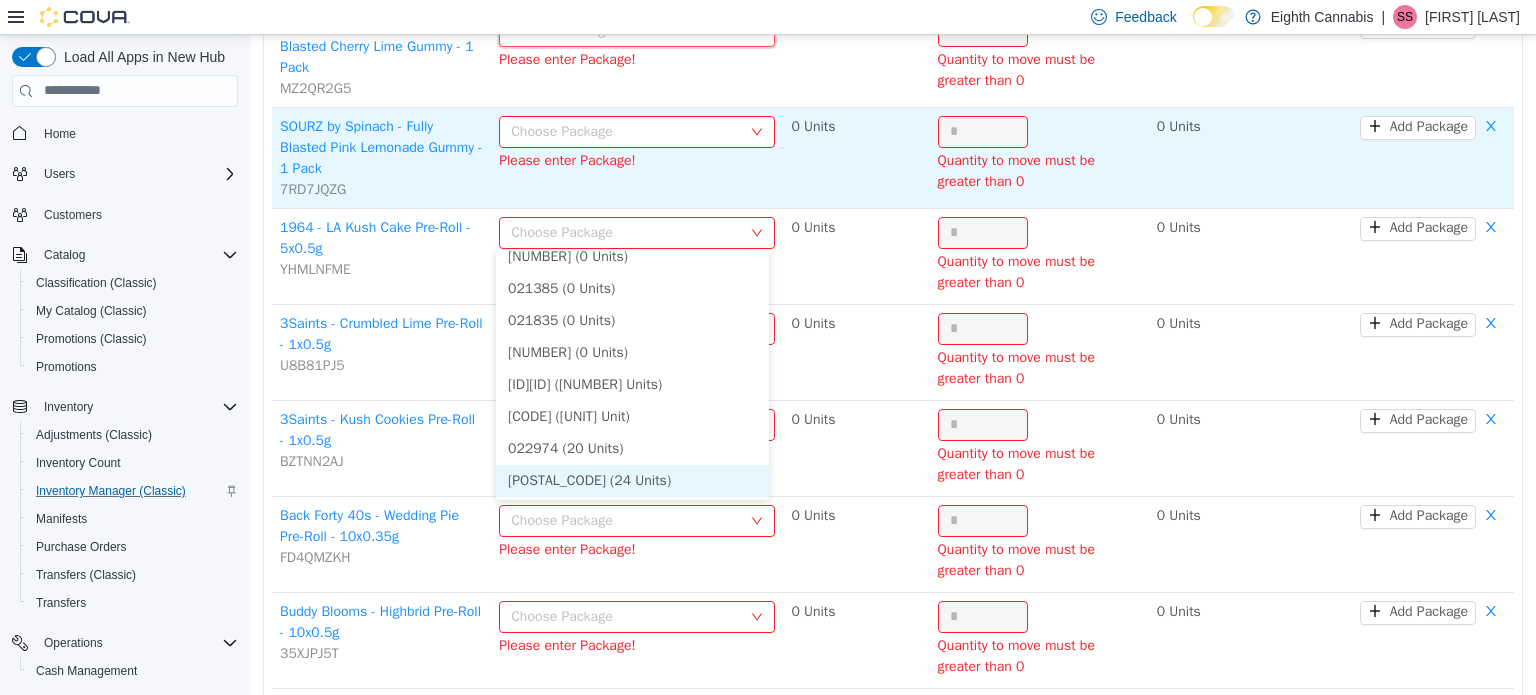 click on "*" at bounding box center [983, 30] 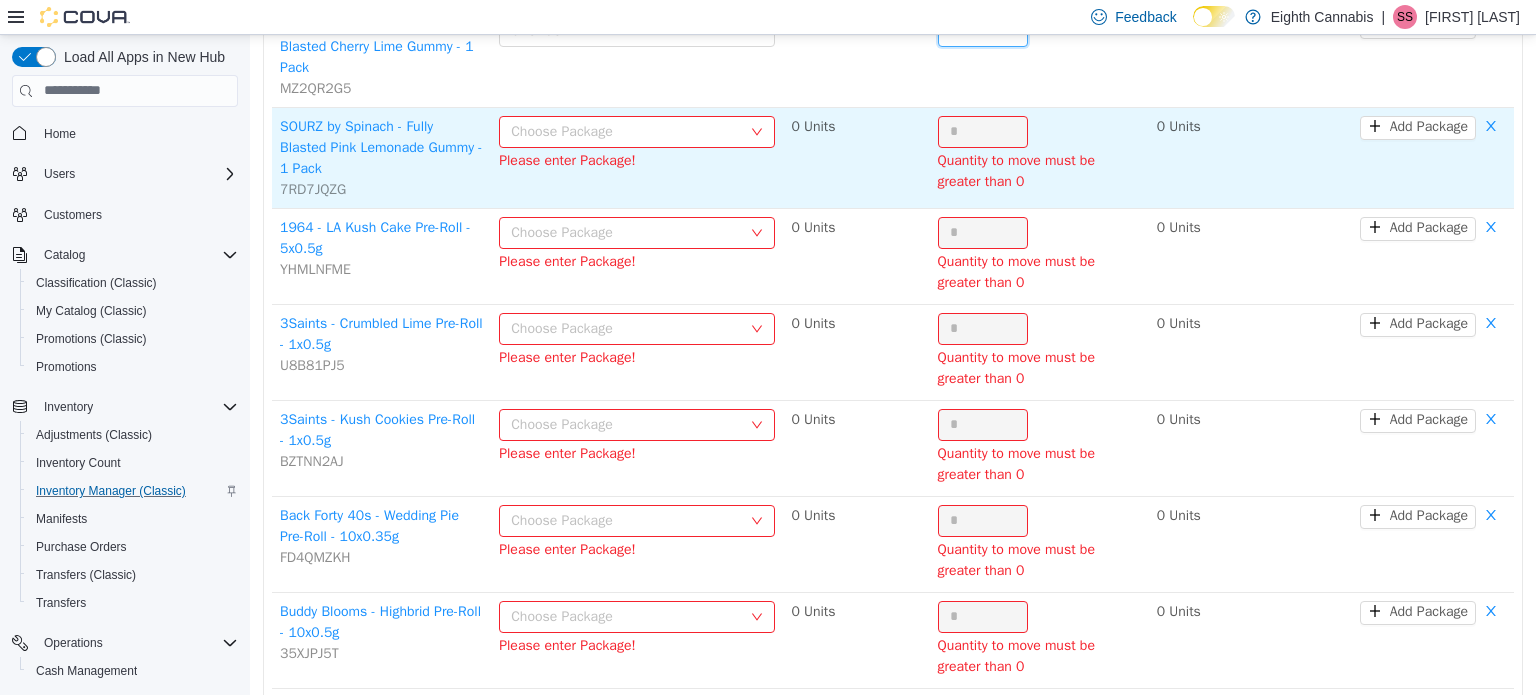 type on "**" 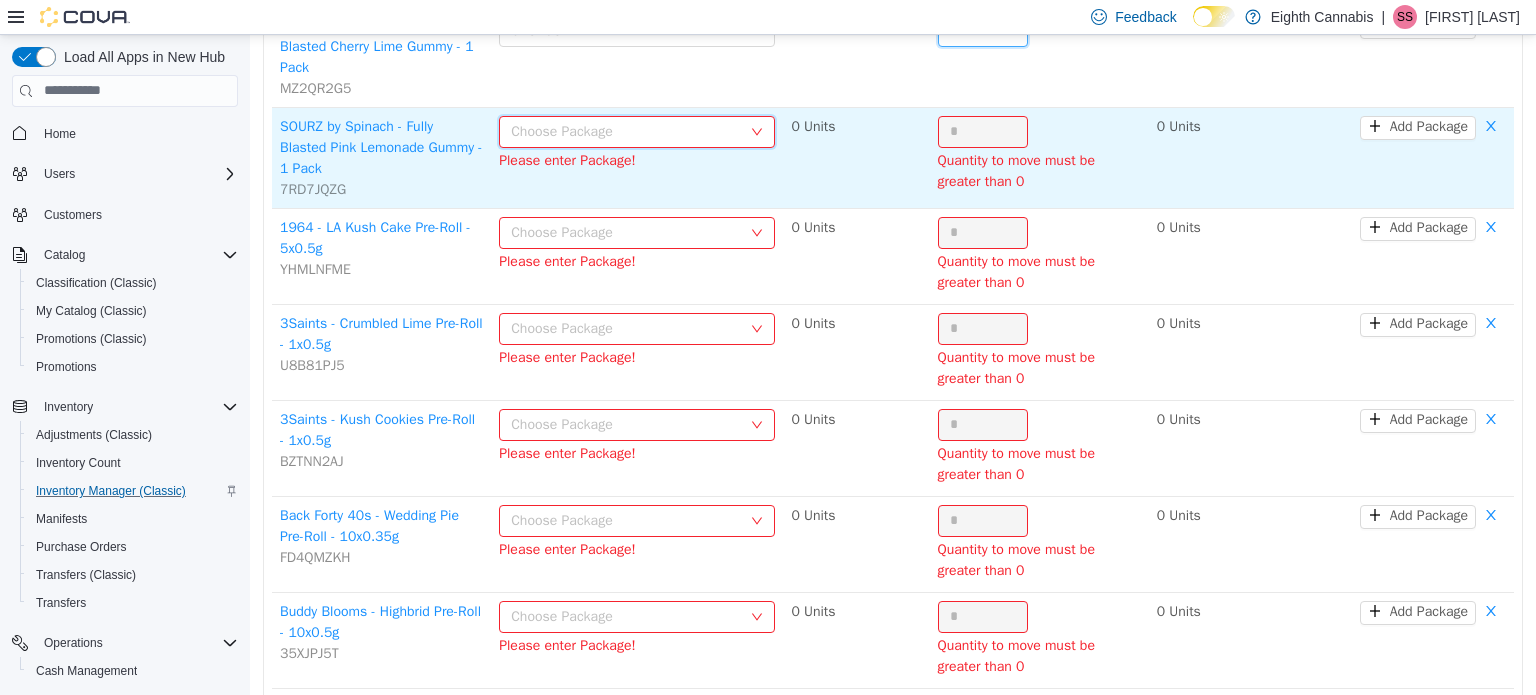click on "Choose Package" at bounding box center (630, 131) 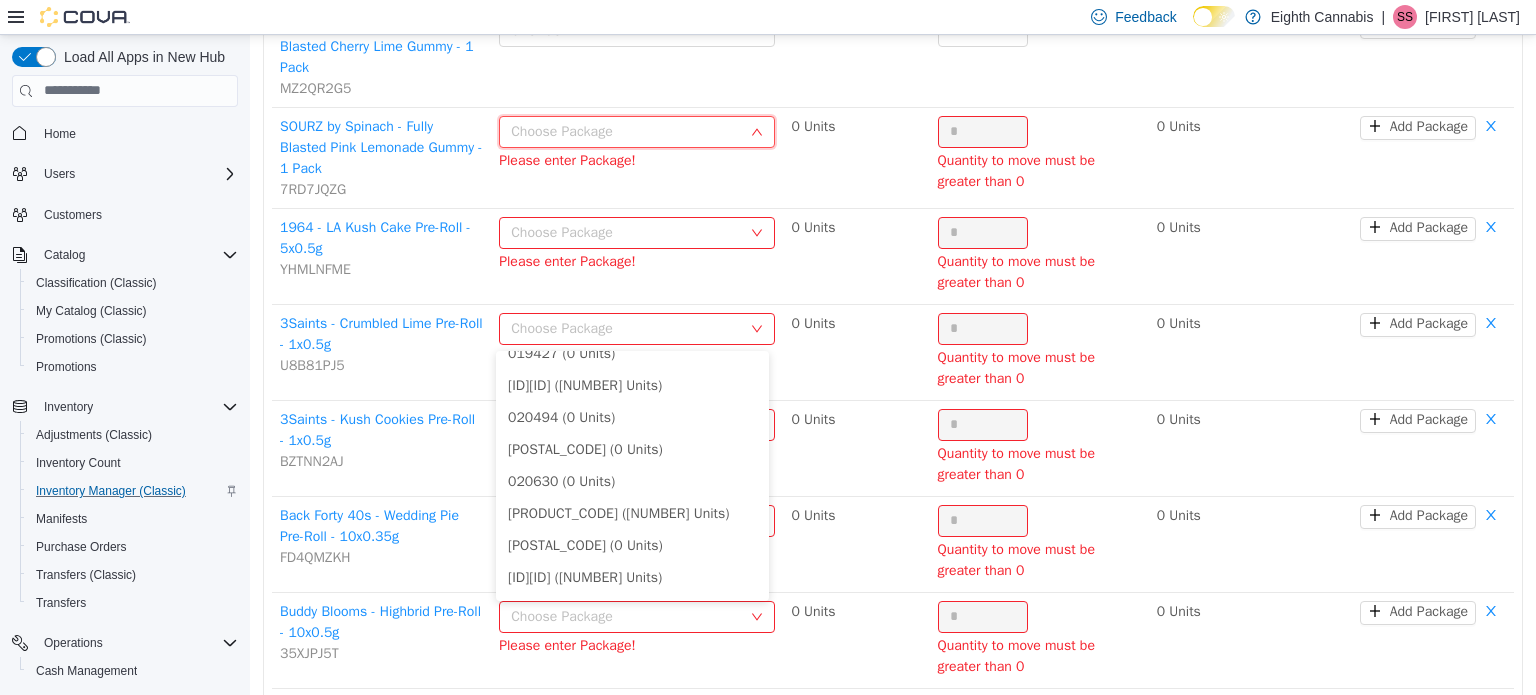 scroll, scrollTop: 333, scrollLeft: 0, axis: vertical 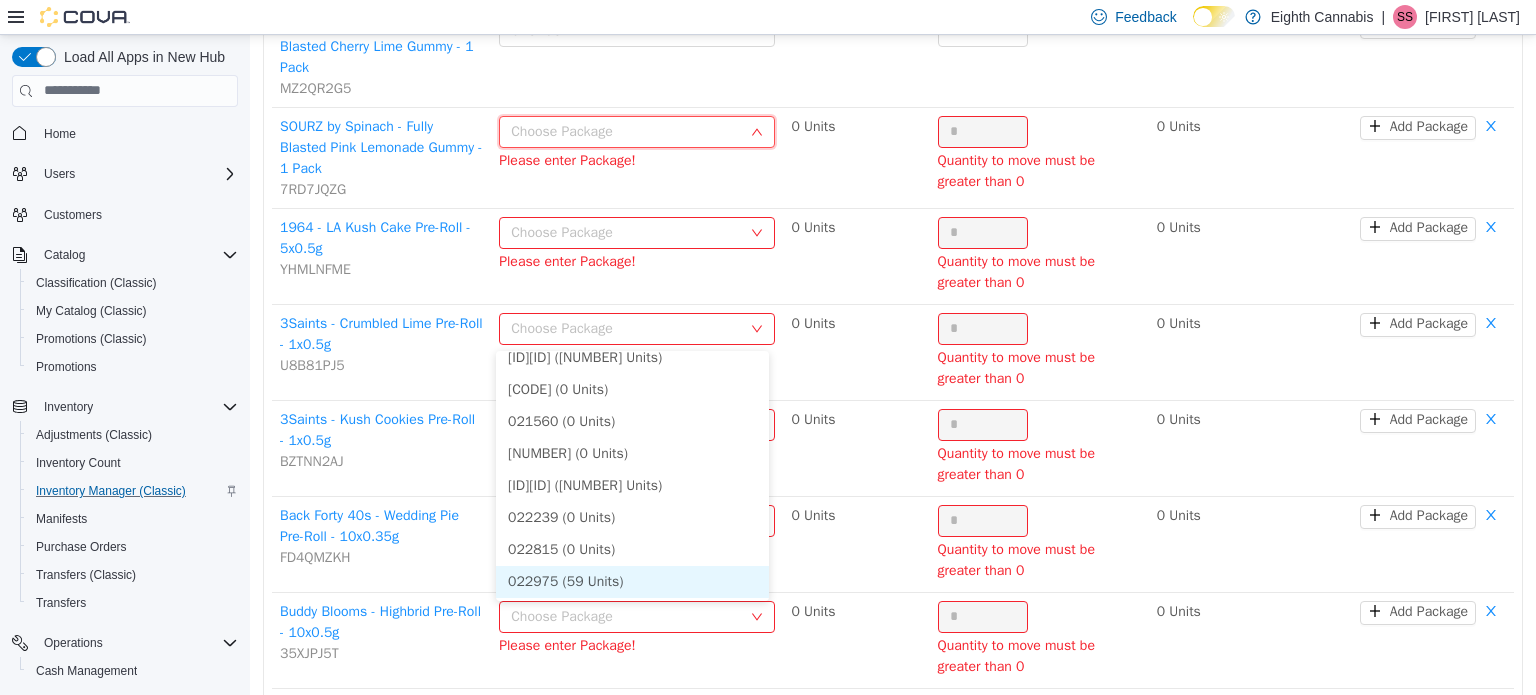 drag, startPoint x: 588, startPoint y: 579, endPoint x: 840, endPoint y: 361, distance: 333.20865 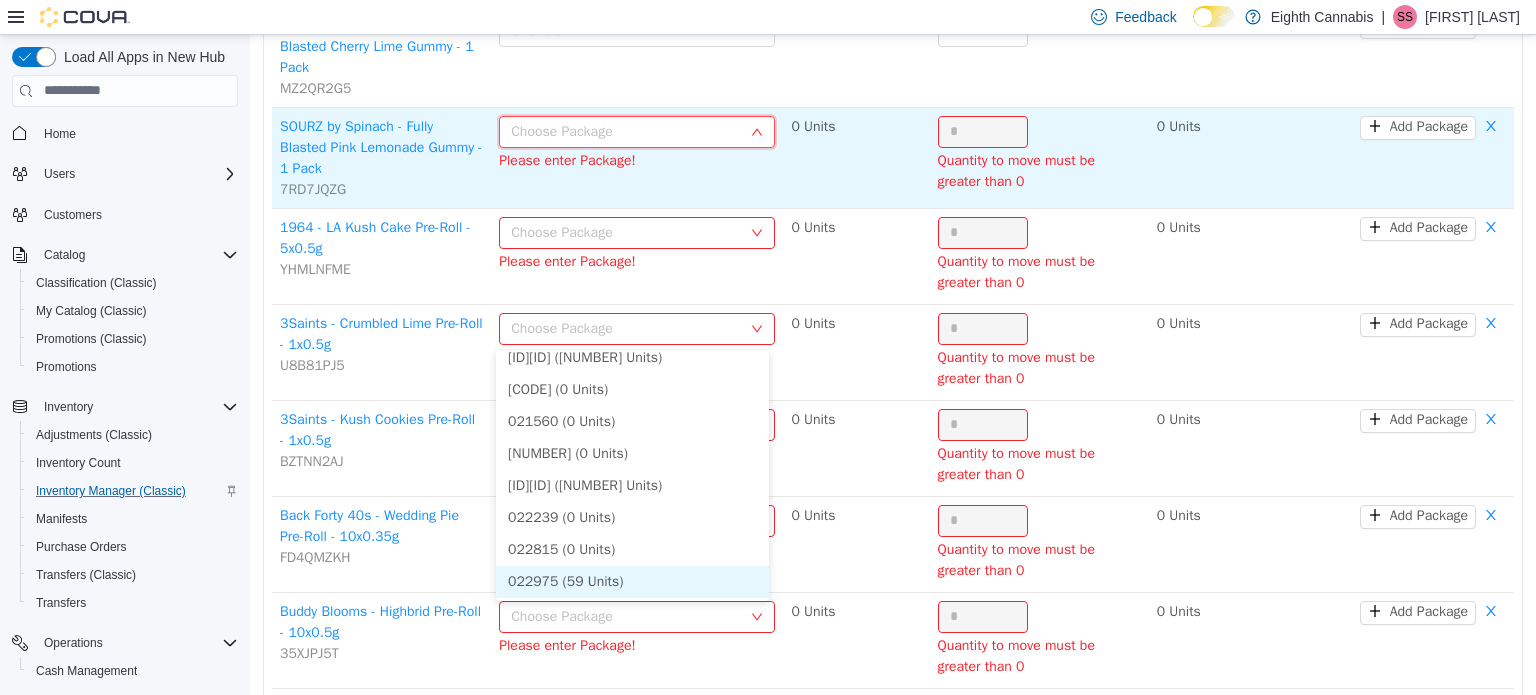 click on "022975 (59 Units)" at bounding box center (632, 581) 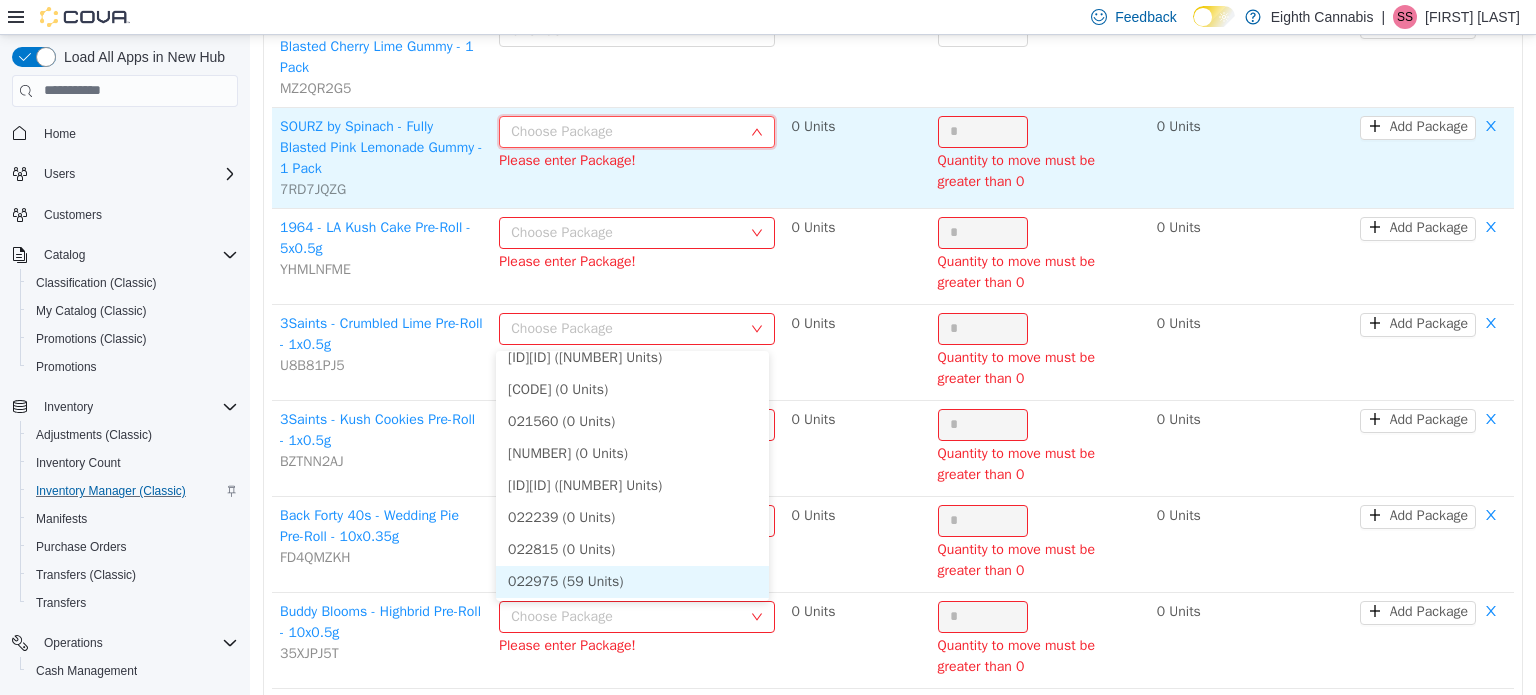 click on "*" at bounding box center [983, 131] 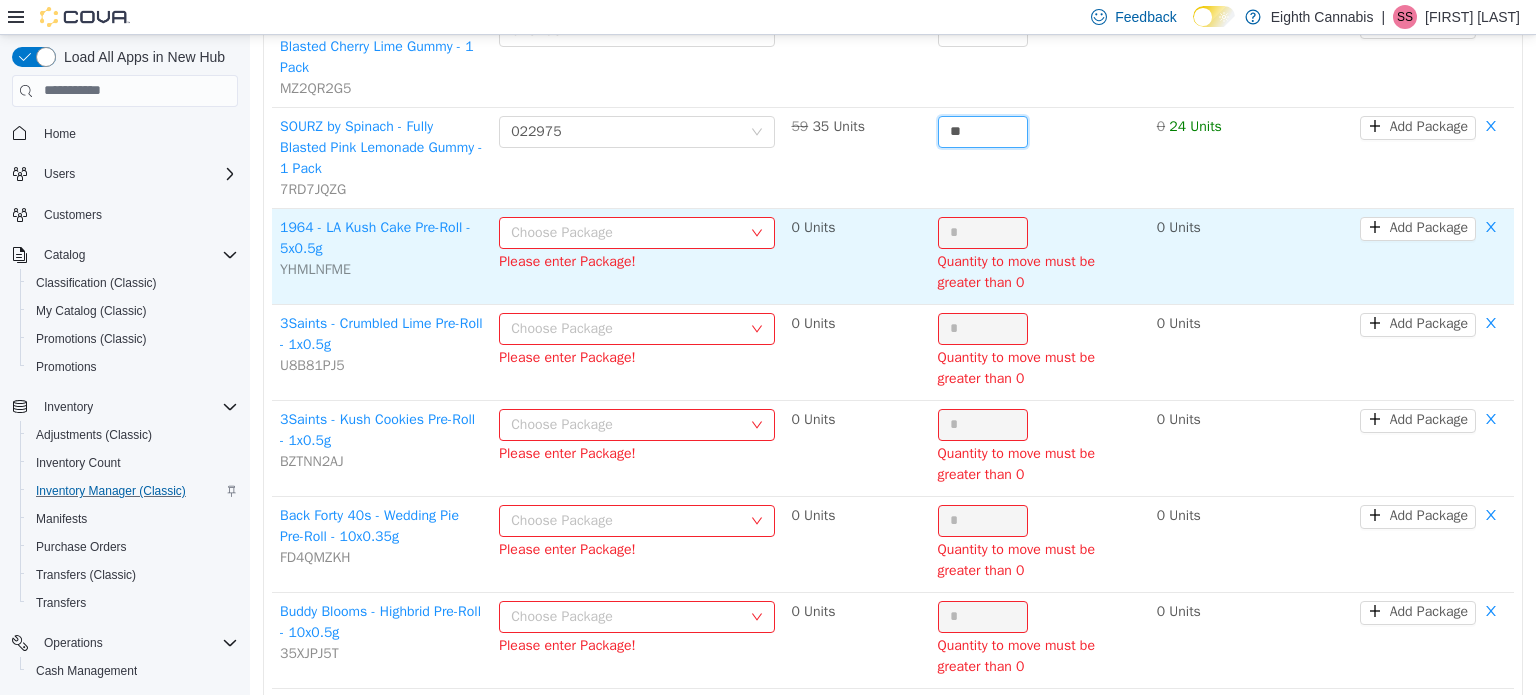 click on "Choose Package" at bounding box center (626, 232) 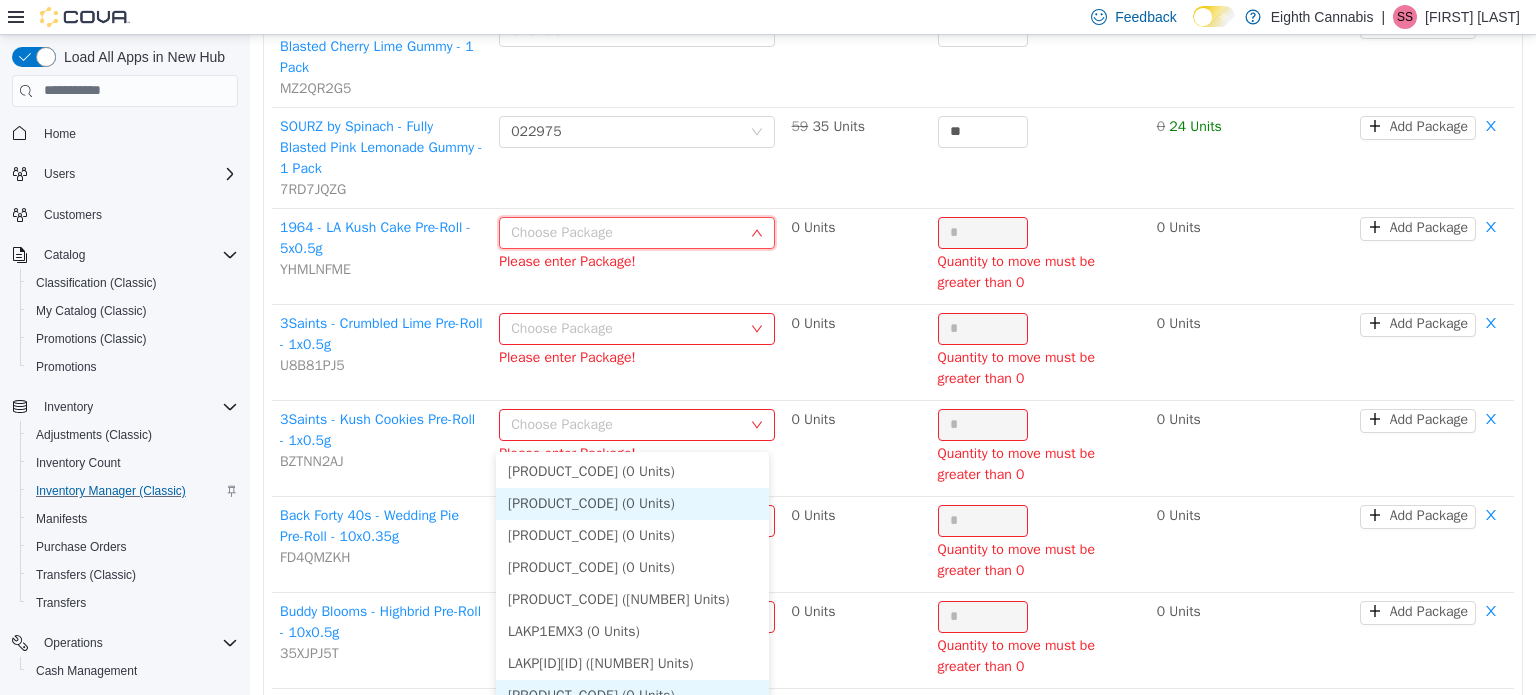 scroll, scrollTop: 10, scrollLeft: 0, axis: vertical 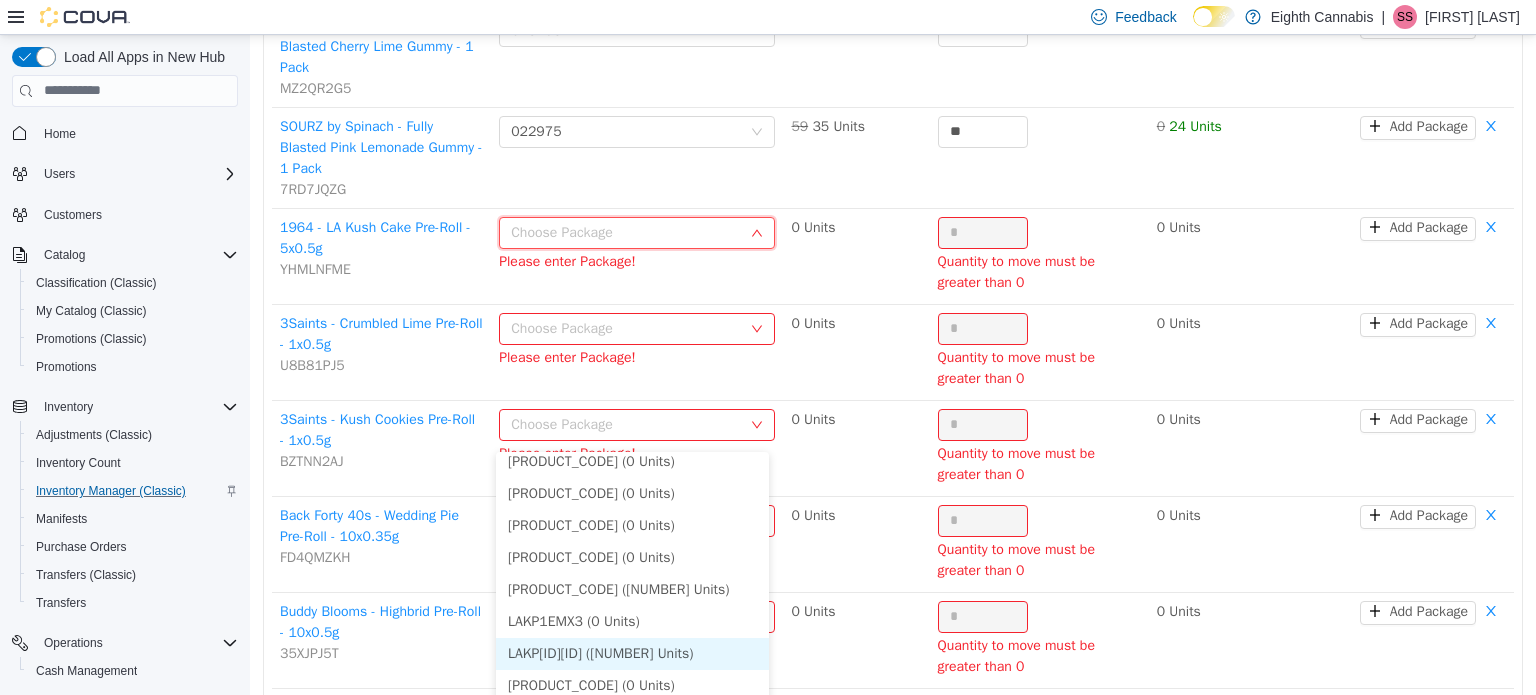 drag, startPoint x: 615, startPoint y: 647, endPoint x: 430, endPoint y: 725, distance: 200.77101 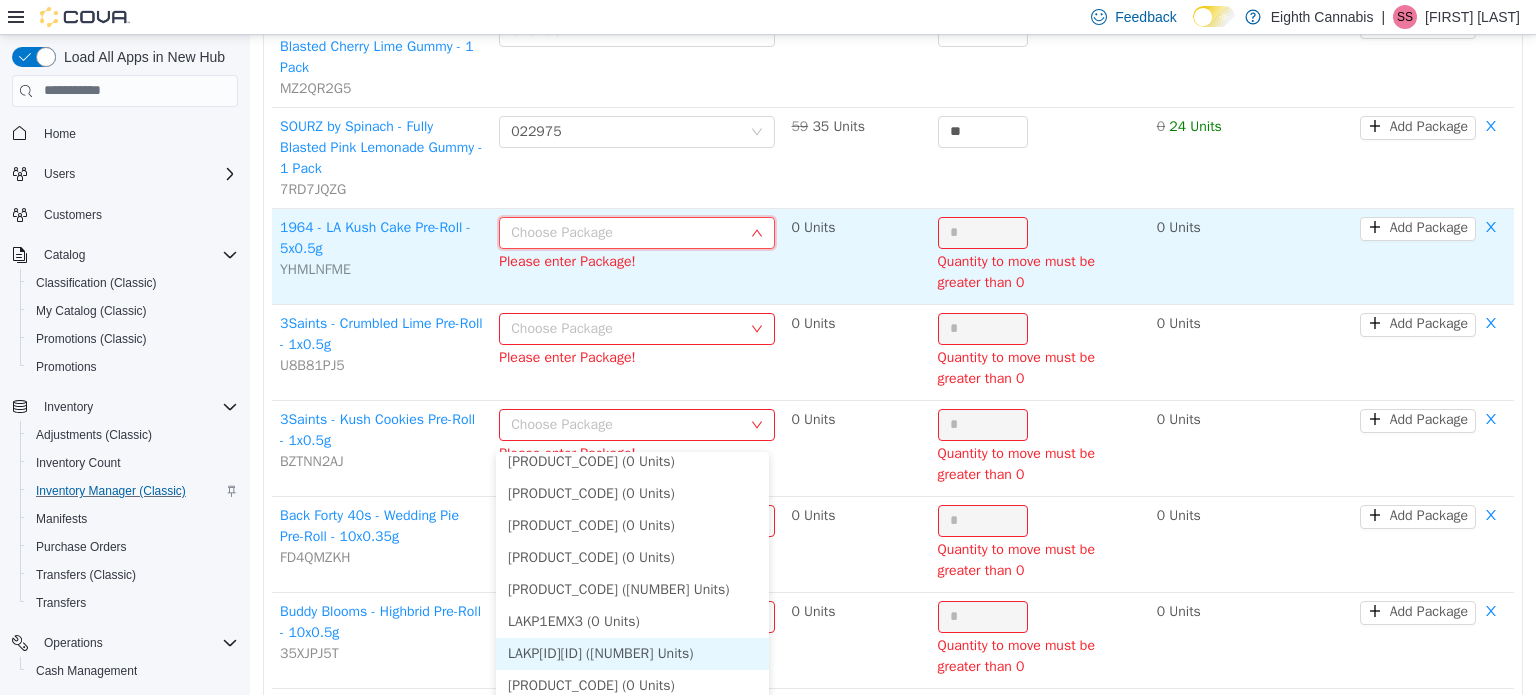 click on "*" at bounding box center (983, 232) 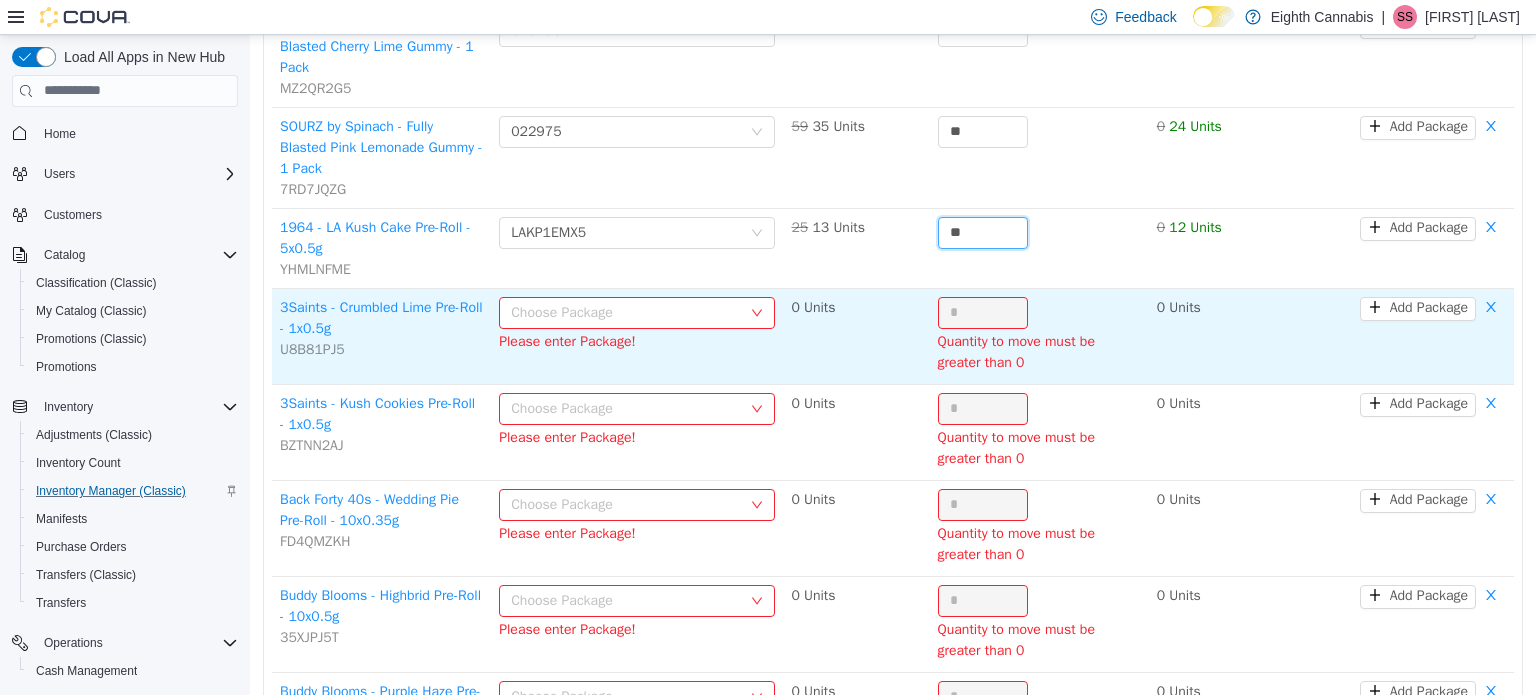 click on "Choose Package" at bounding box center (626, 312) 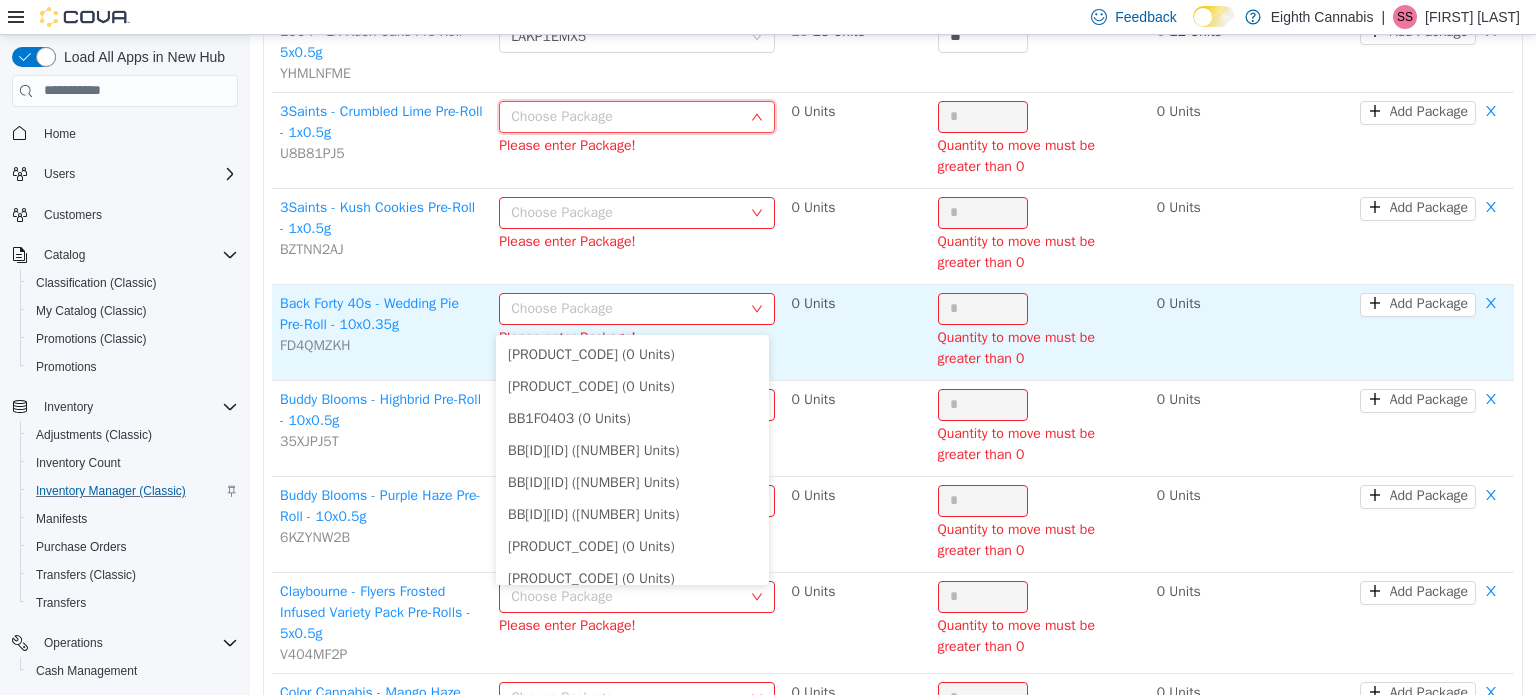 scroll, scrollTop: 4186, scrollLeft: 0, axis: vertical 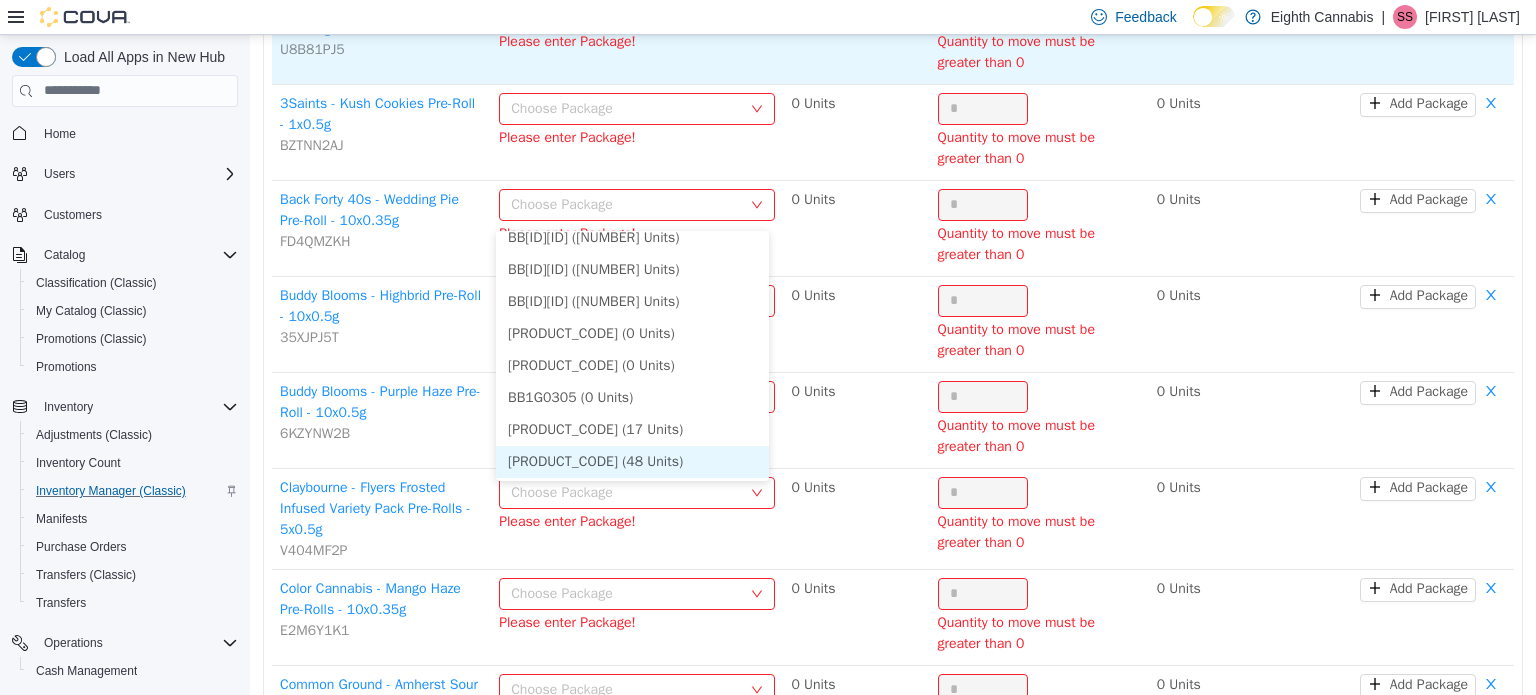 drag, startPoint x: 577, startPoint y: 456, endPoint x: 940, endPoint y: 211, distance: 437.94293 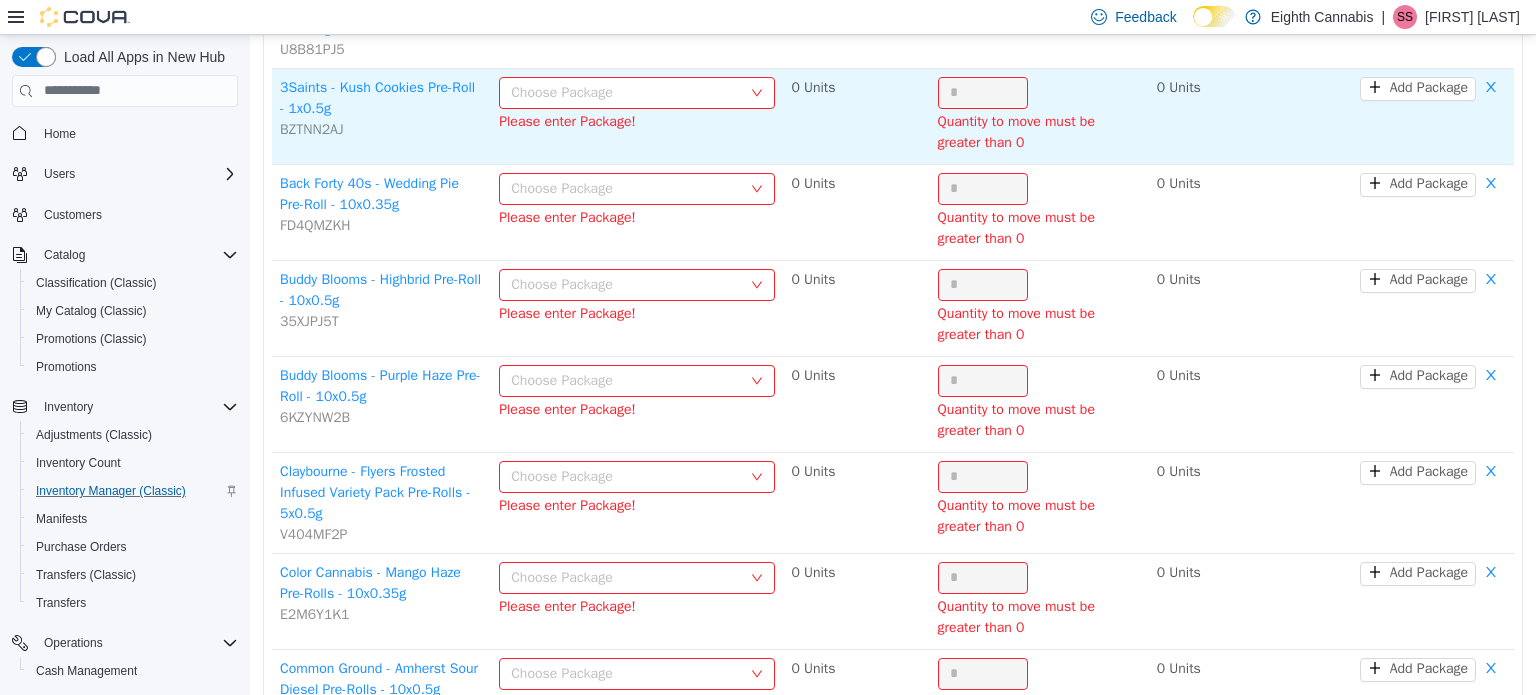 type on "**" 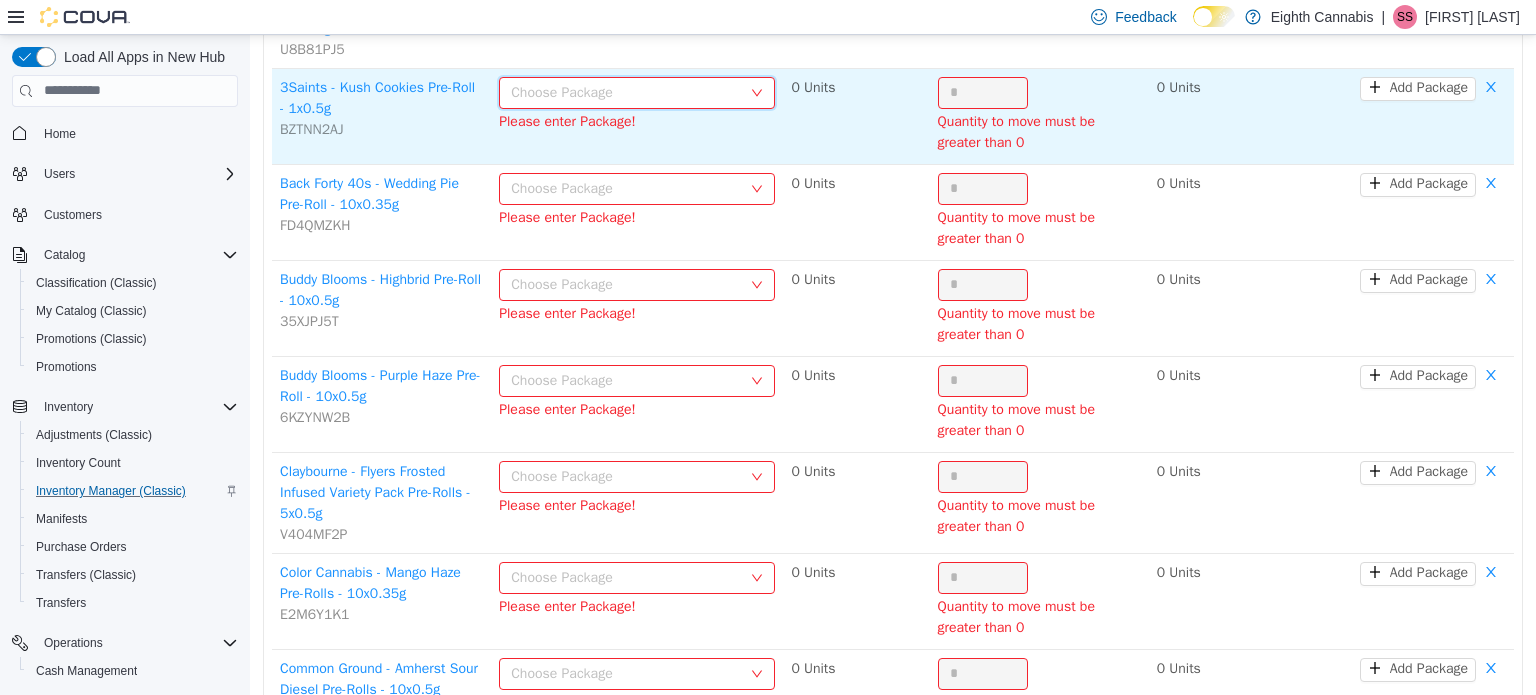 click on "Choose Package" at bounding box center (630, 92) 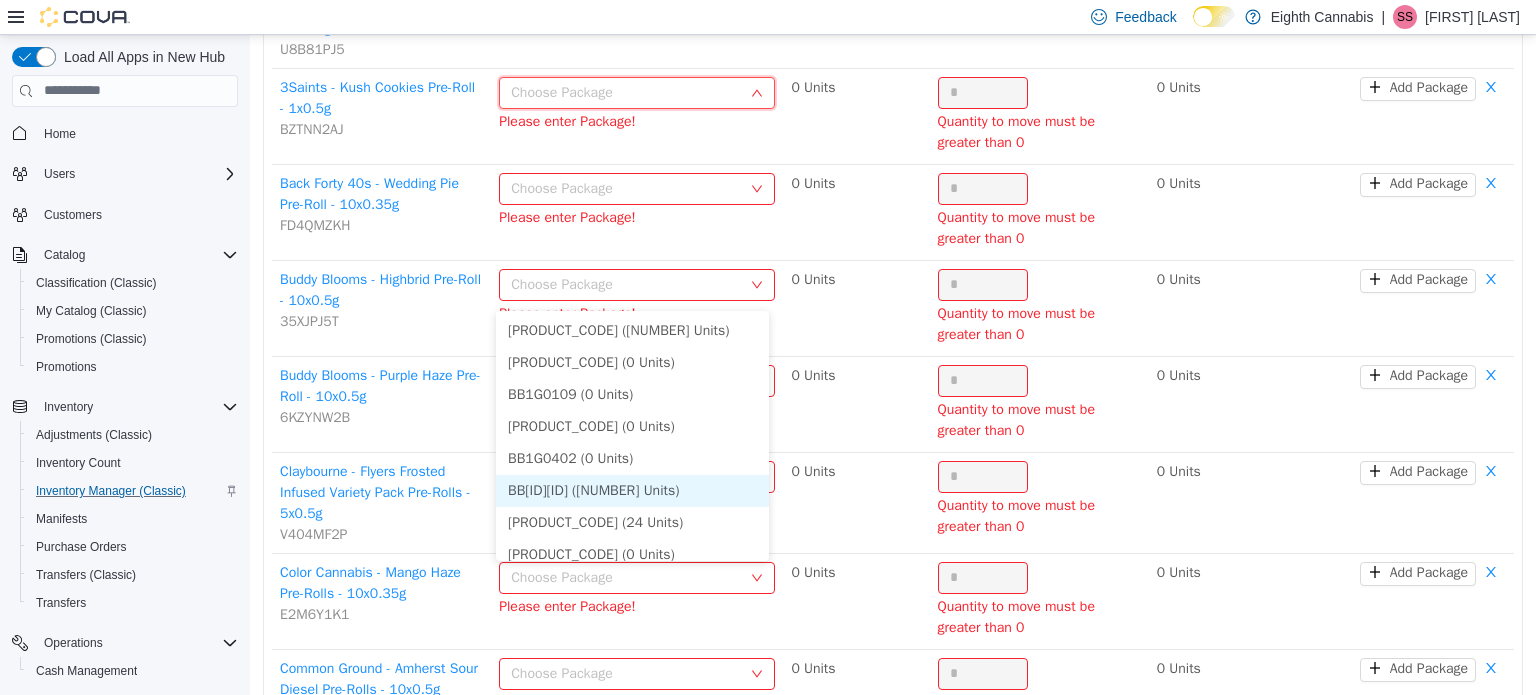 scroll, scrollTop: 621, scrollLeft: 0, axis: vertical 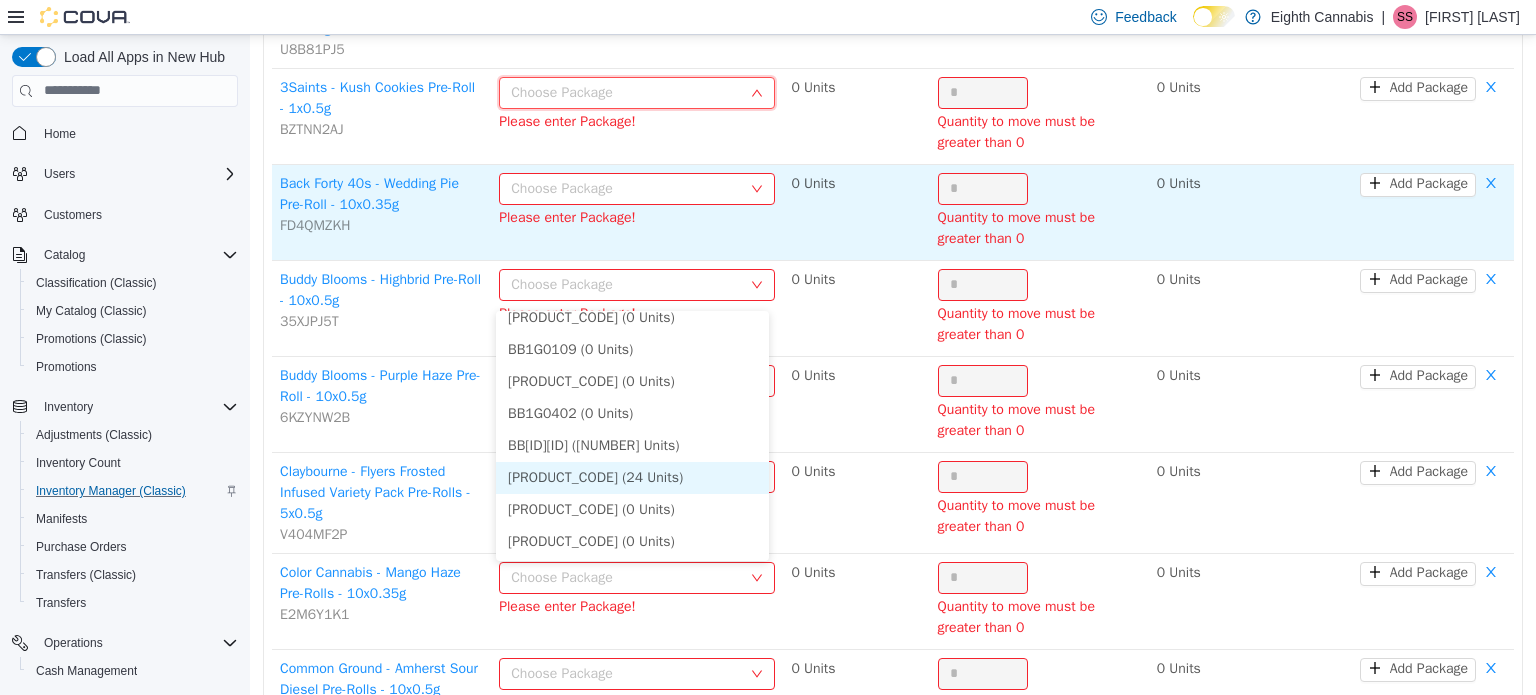 drag, startPoint x: 554, startPoint y: 471, endPoint x: 655, endPoint y: 389, distance: 130.09612 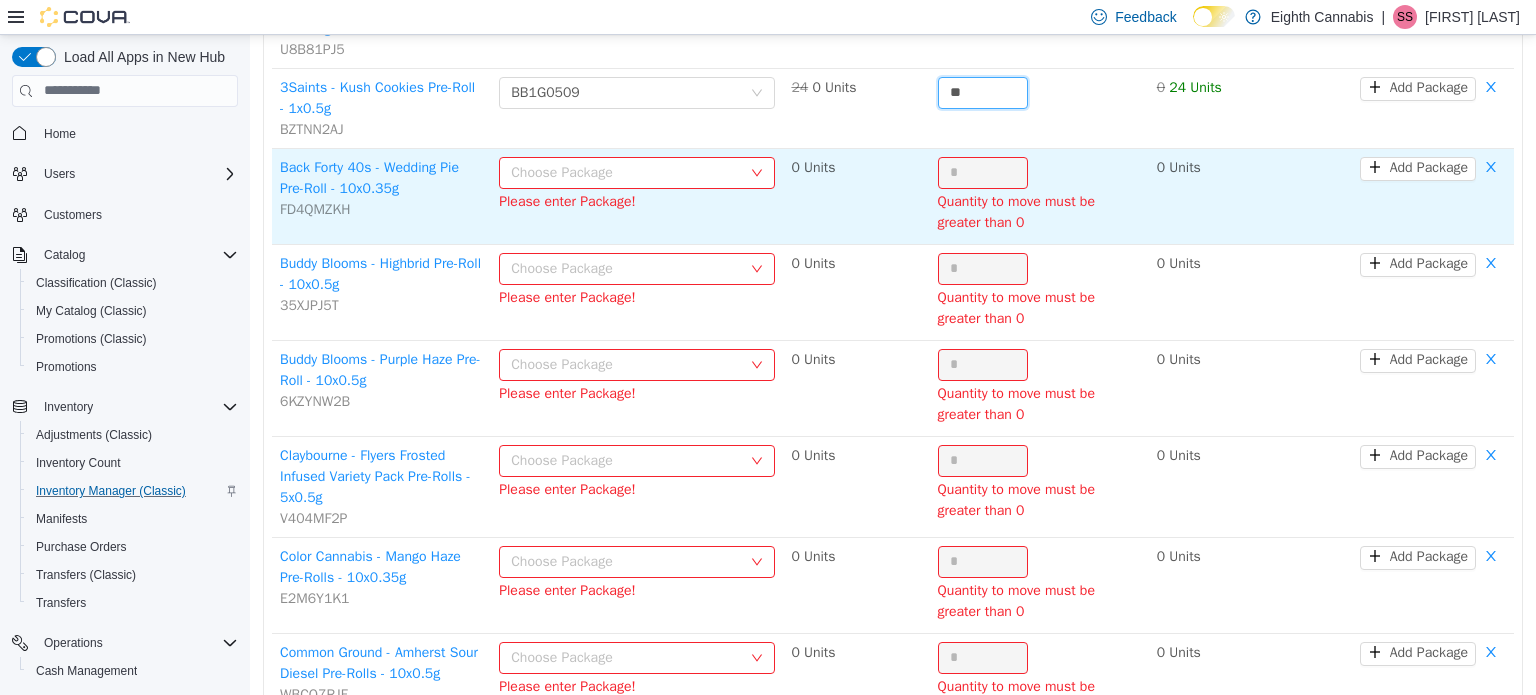 type on "**" 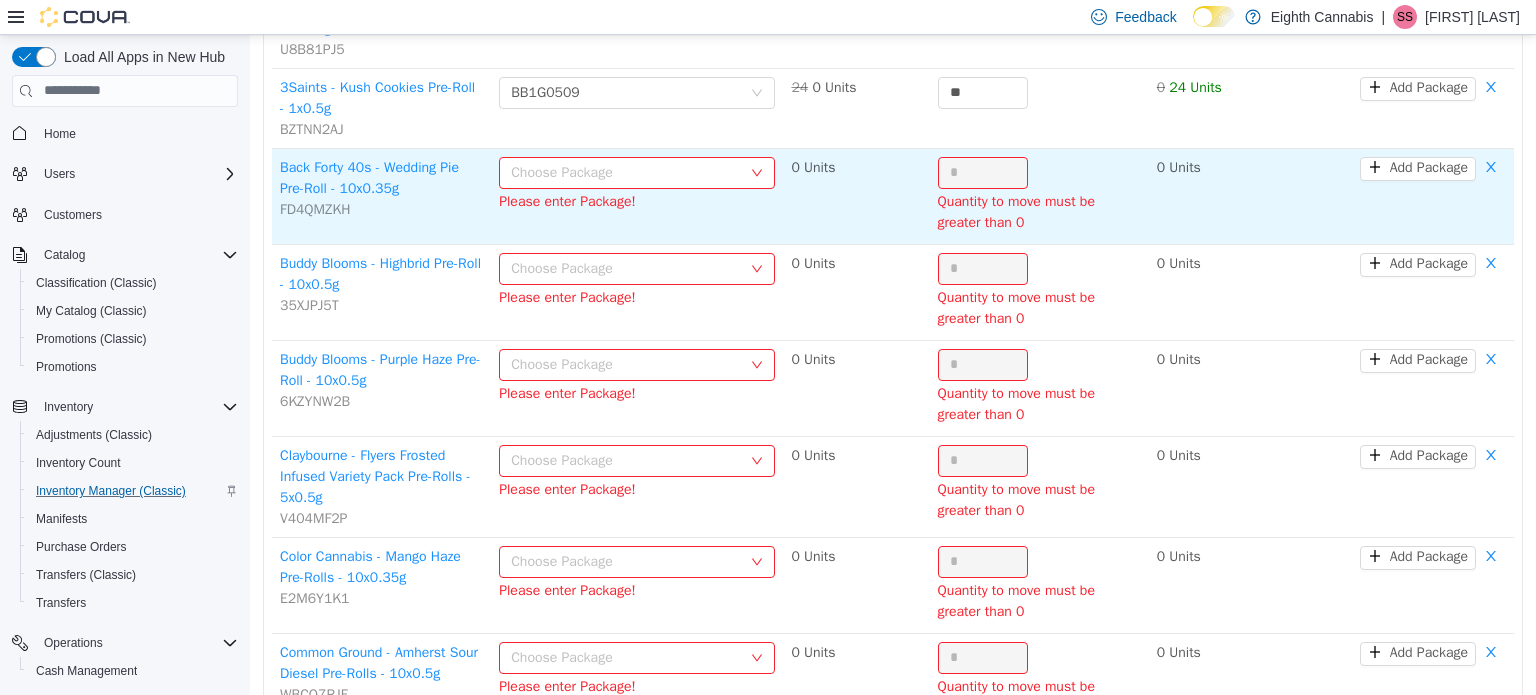 click on "Choose Package" at bounding box center [626, 172] 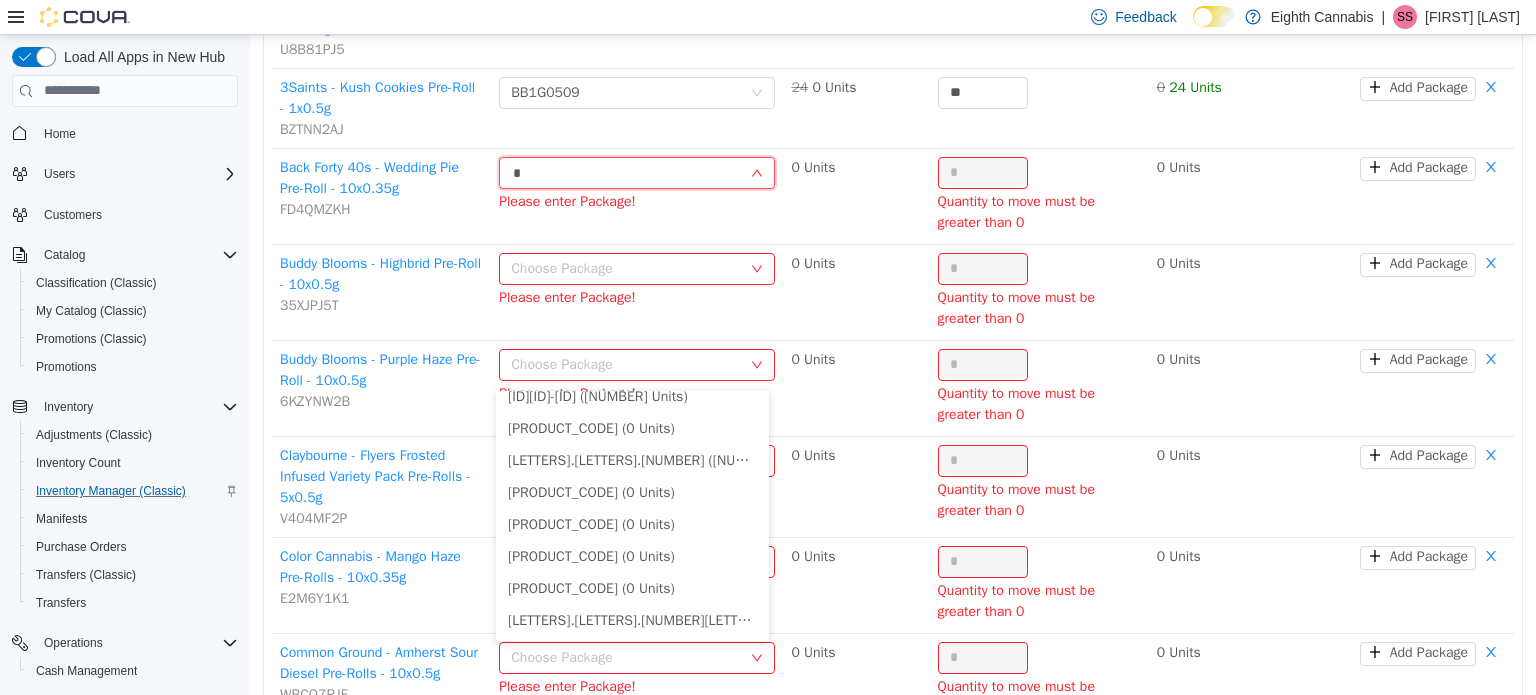 scroll, scrollTop: 4, scrollLeft: 0, axis: vertical 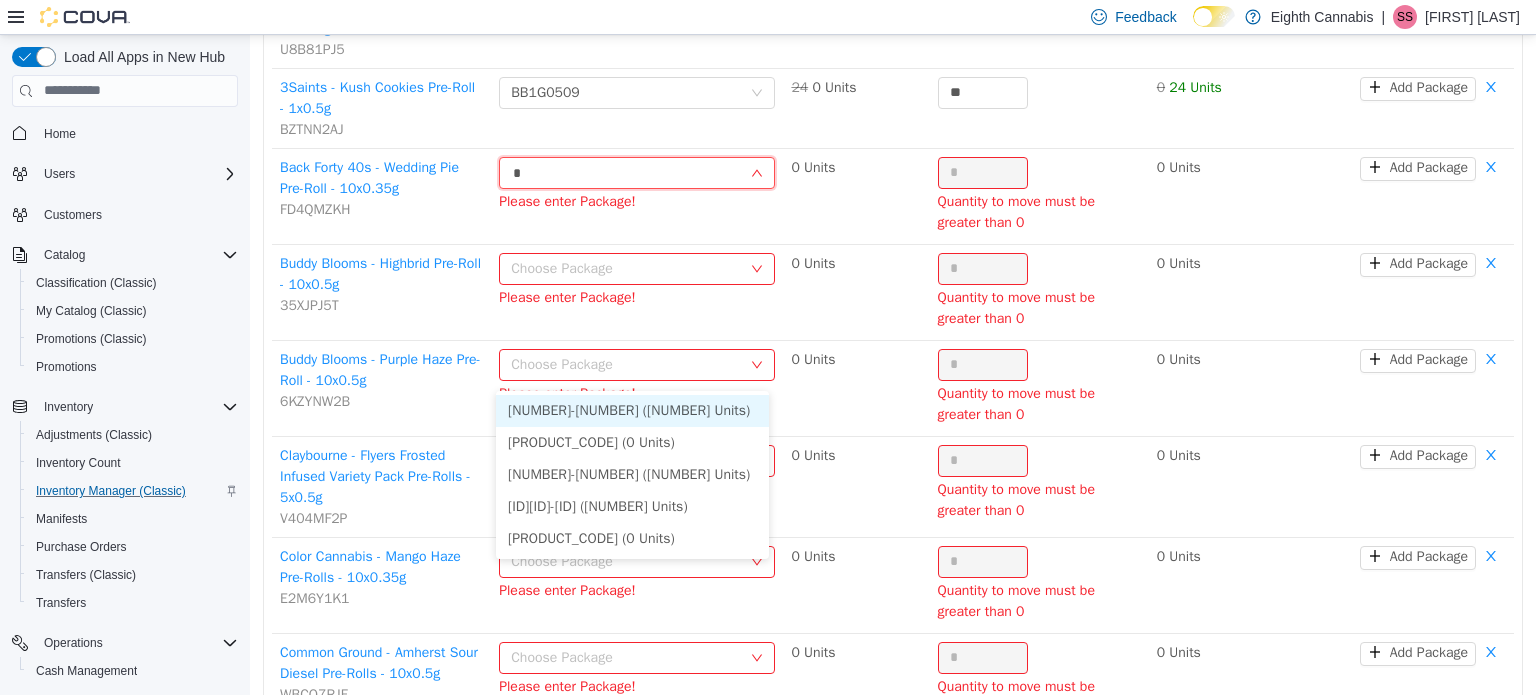 type on "**" 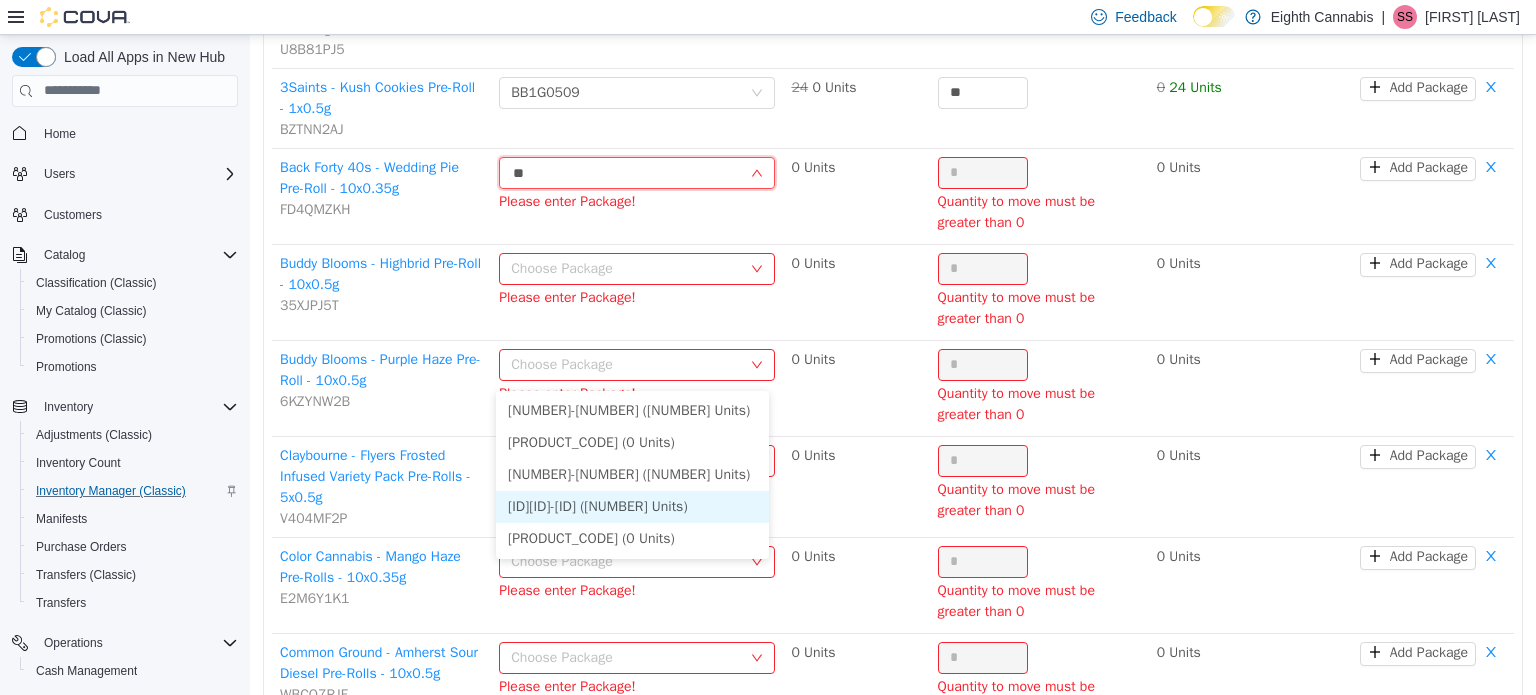 click on "[ID][ID]-[ID] ([NUMBER] Units)" at bounding box center [632, 506] 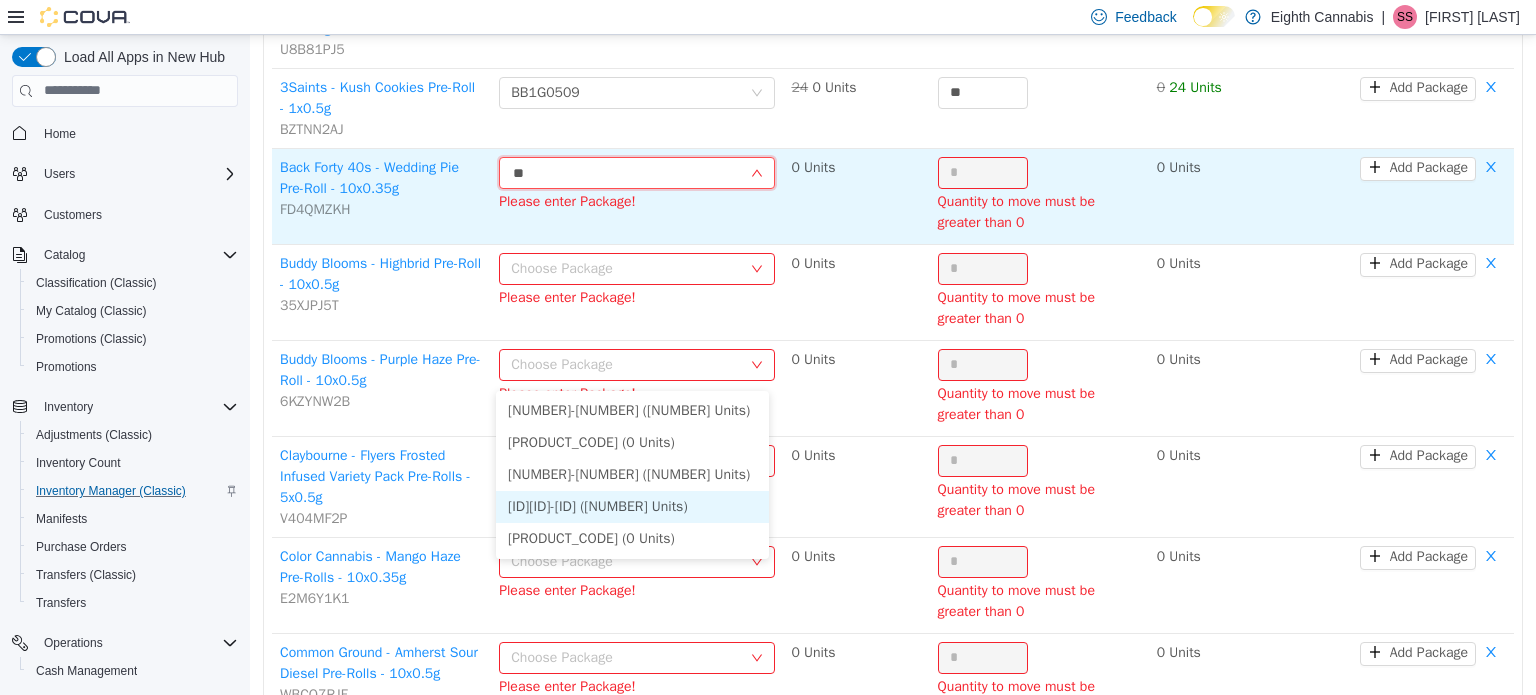 click on "*" at bounding box center [983, 172] 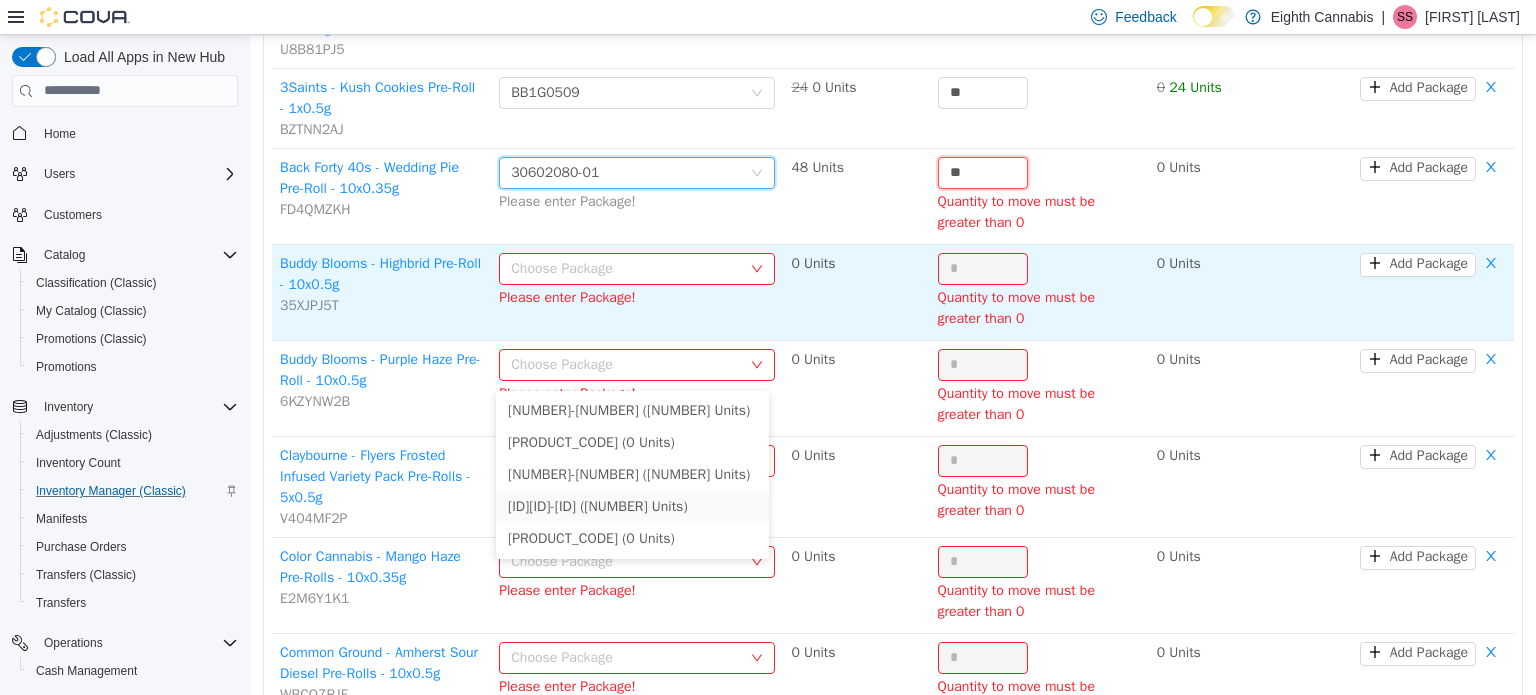 click on "Choose Package" at bounding box center (626, 268) 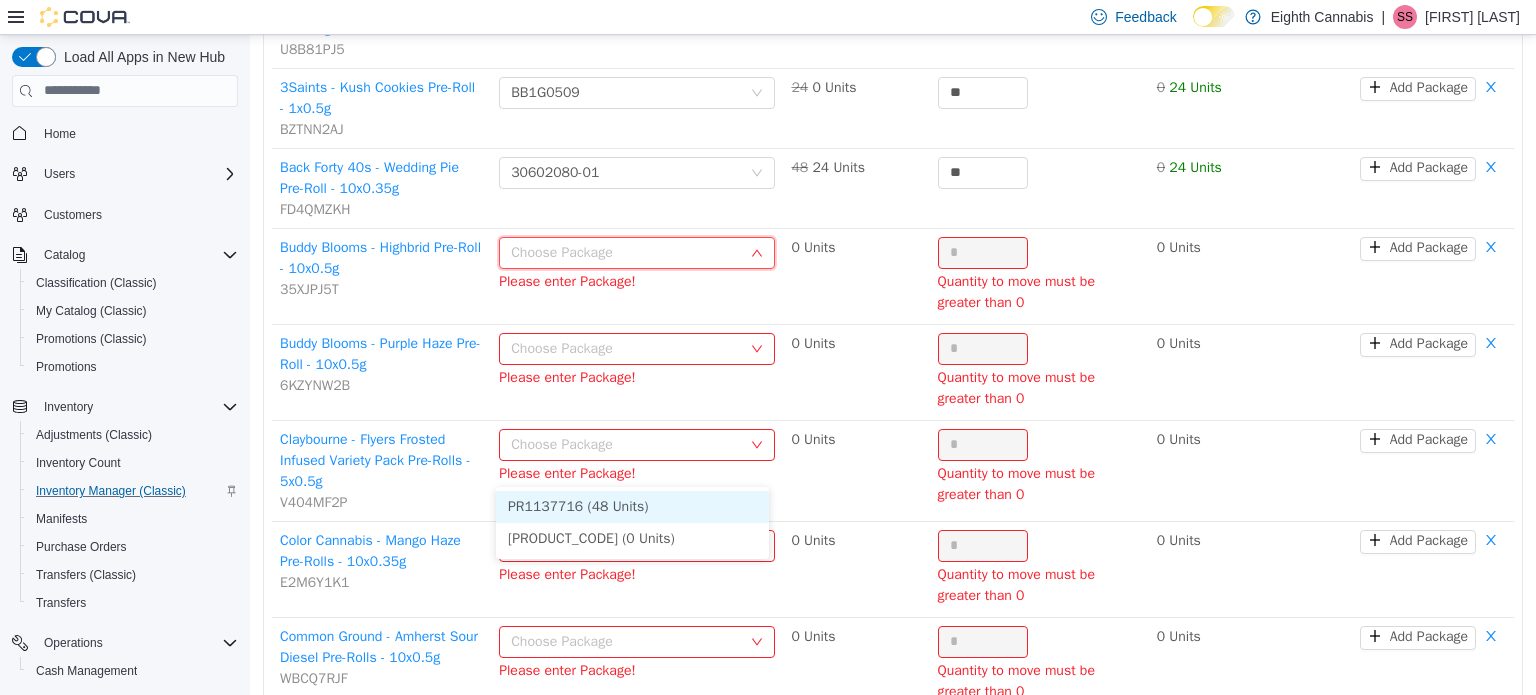 click on "PR1137716 (48 Units)" at bounding box center (632, 506) 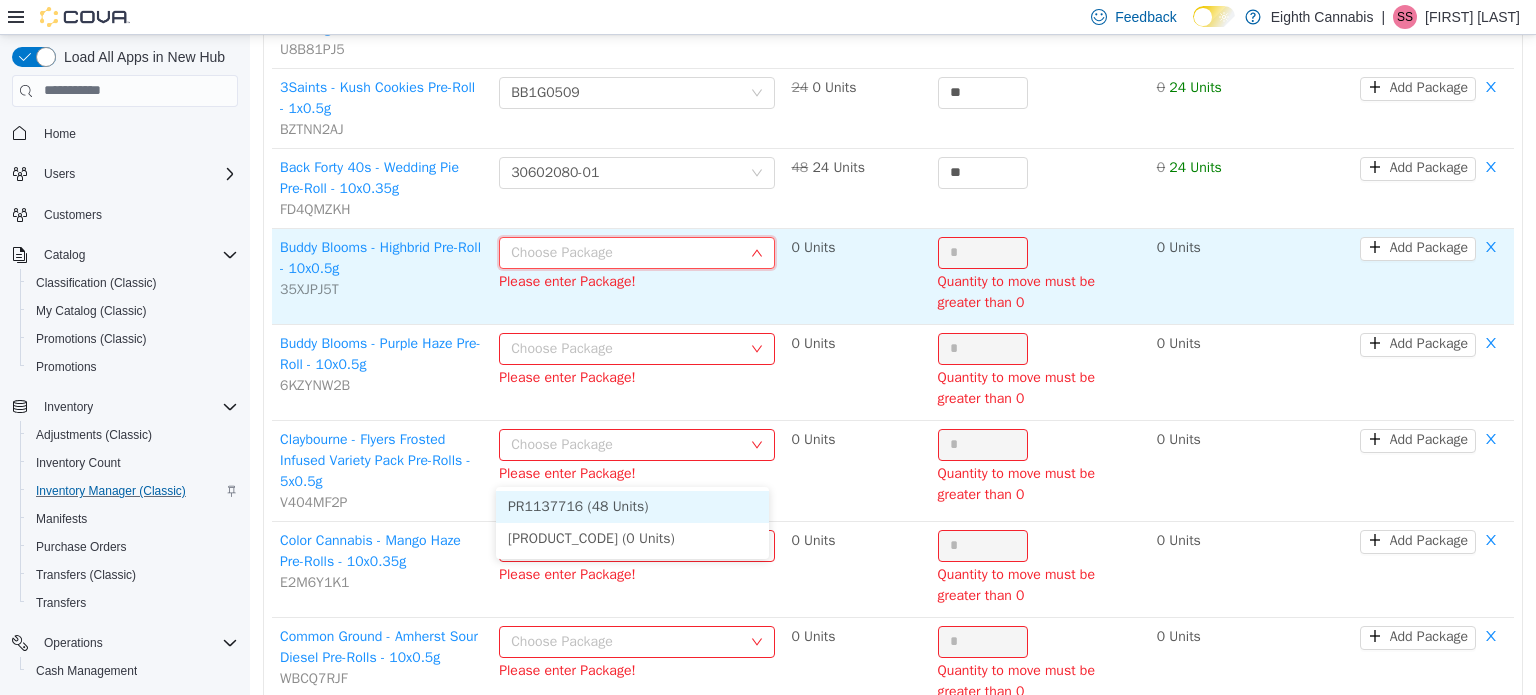 click on "*" at bounding box center (983, 252) 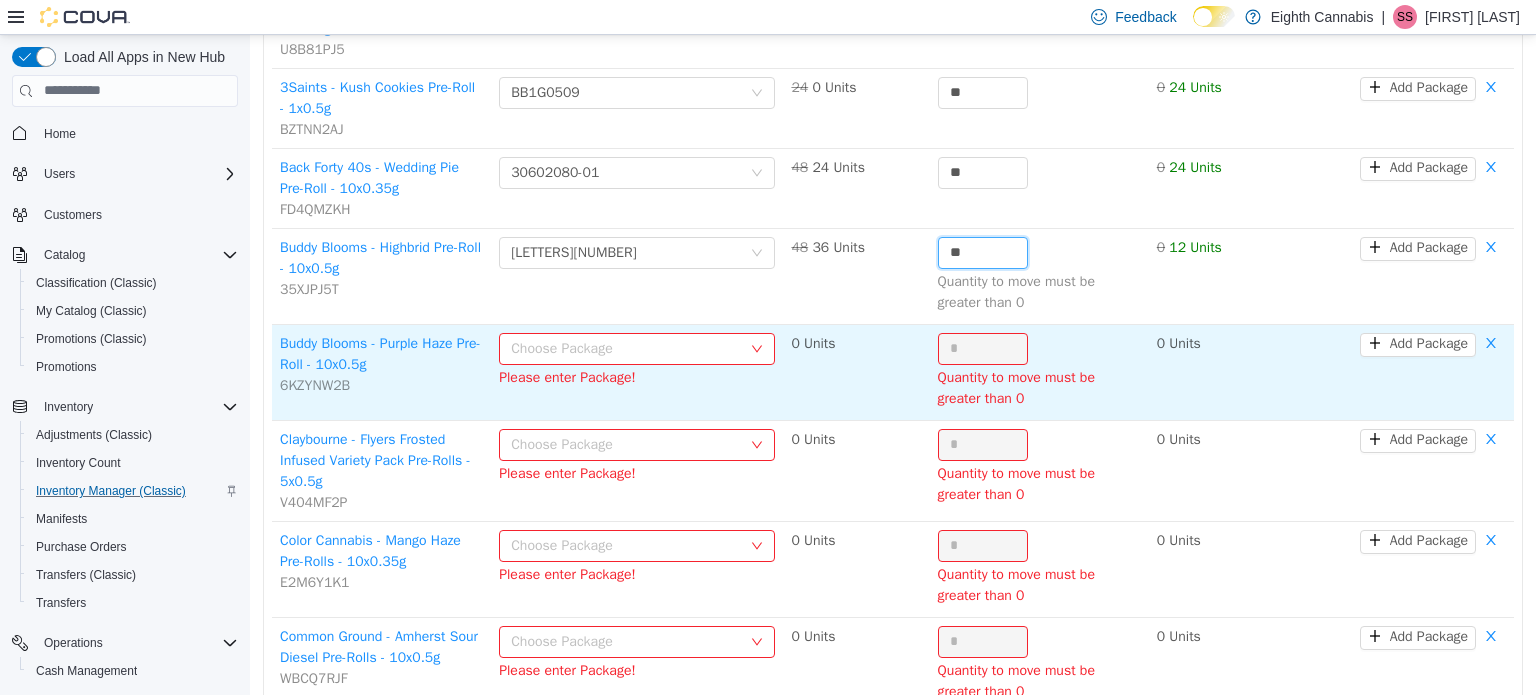 click on "Choose Package" at bounding box center [626, 348] 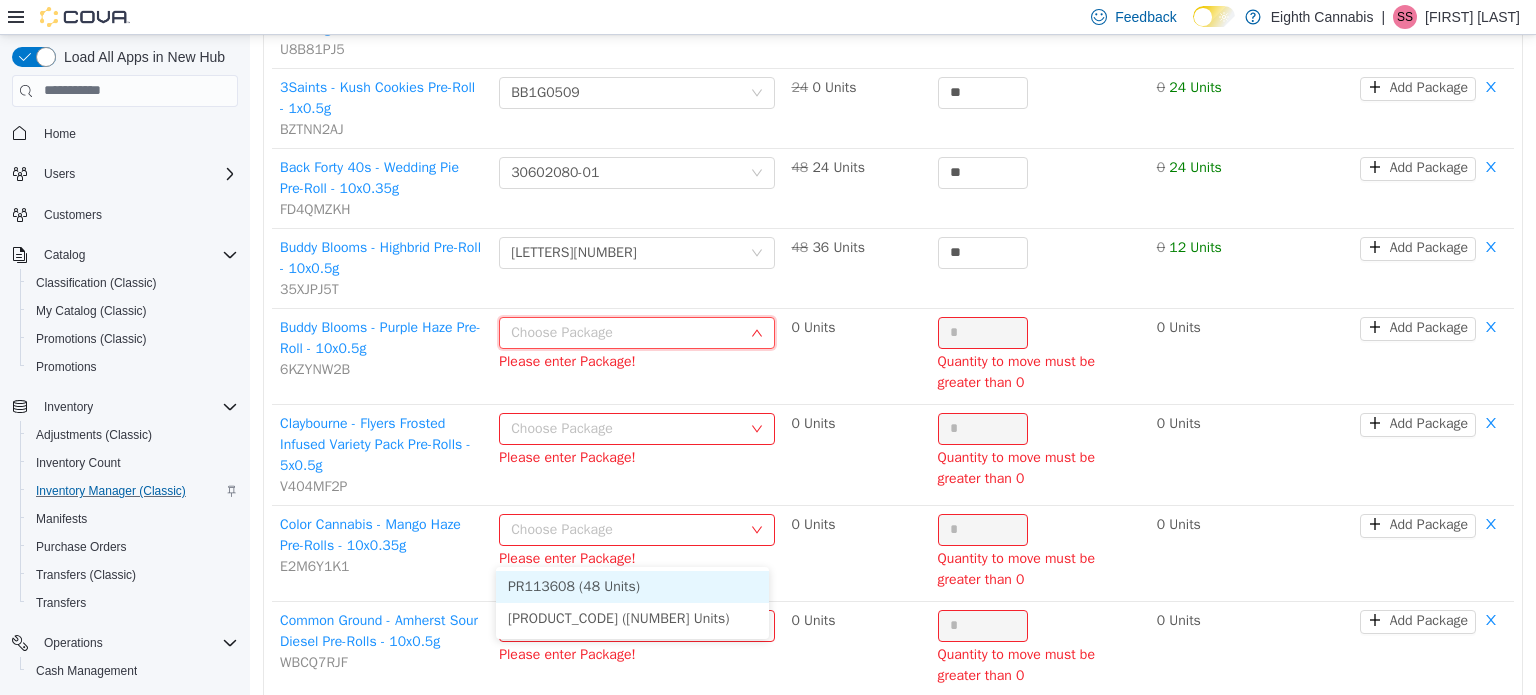 click on "PR113608 (48 Units)" at bounding box center (632, 586) 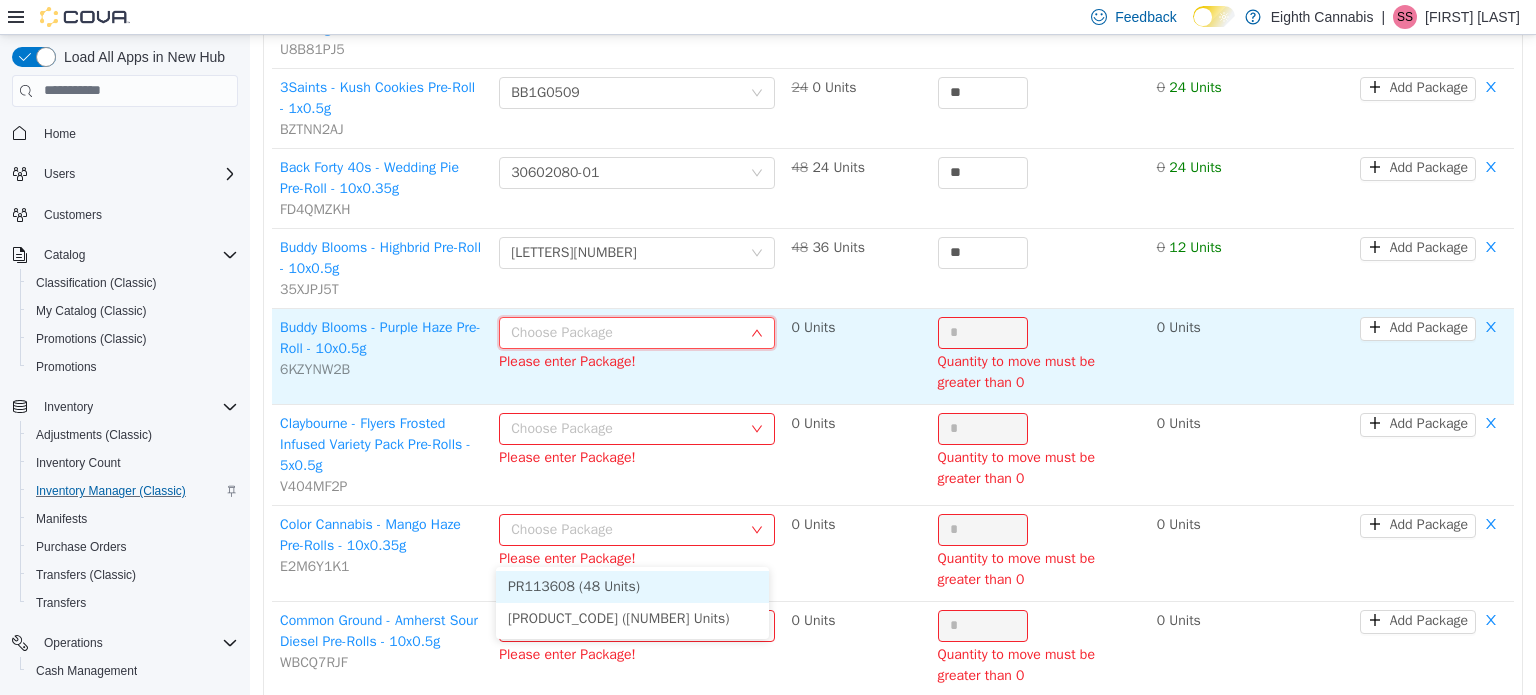click on "*" at bounding box center (983, 332) 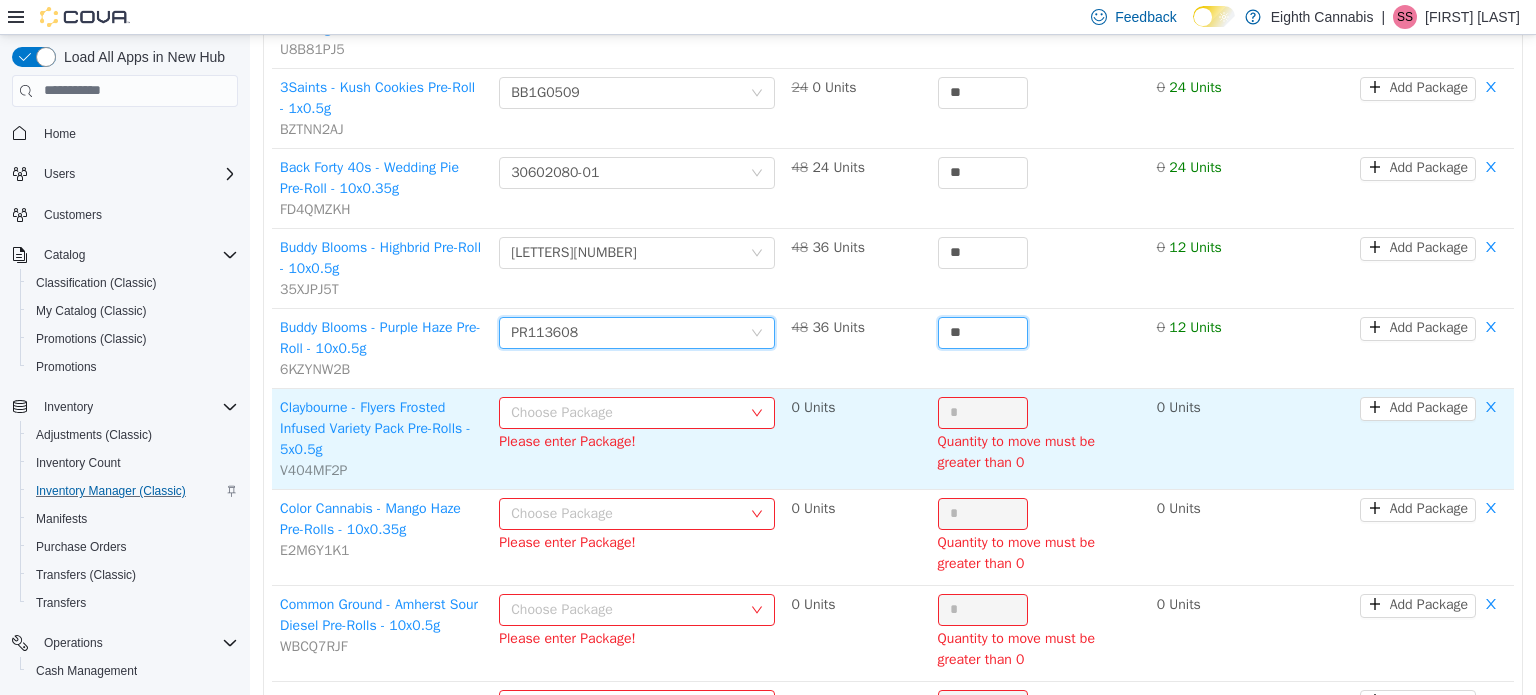 scroll, scrollTop: 4586, scrollLeft: 0, axis: vertical 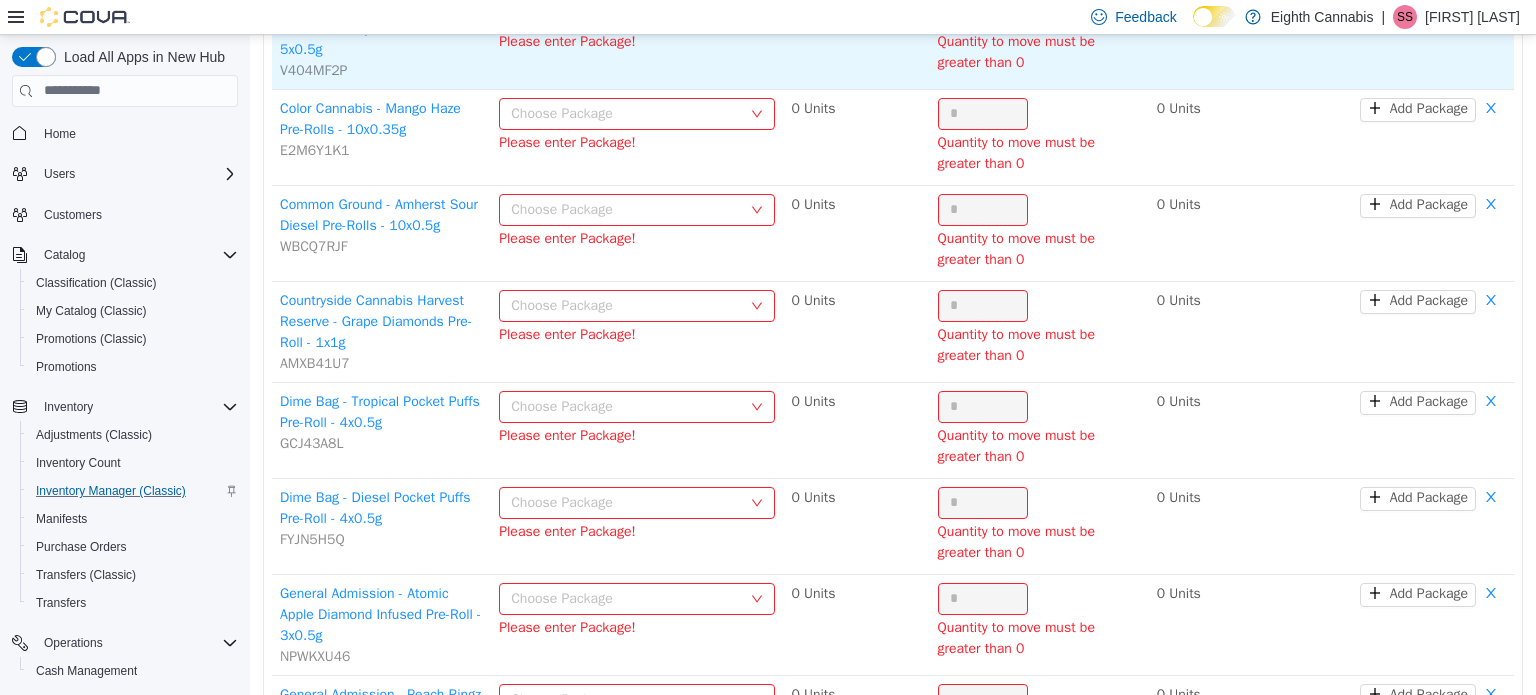 click on "Choose Package" at bounding box center [626, 12] 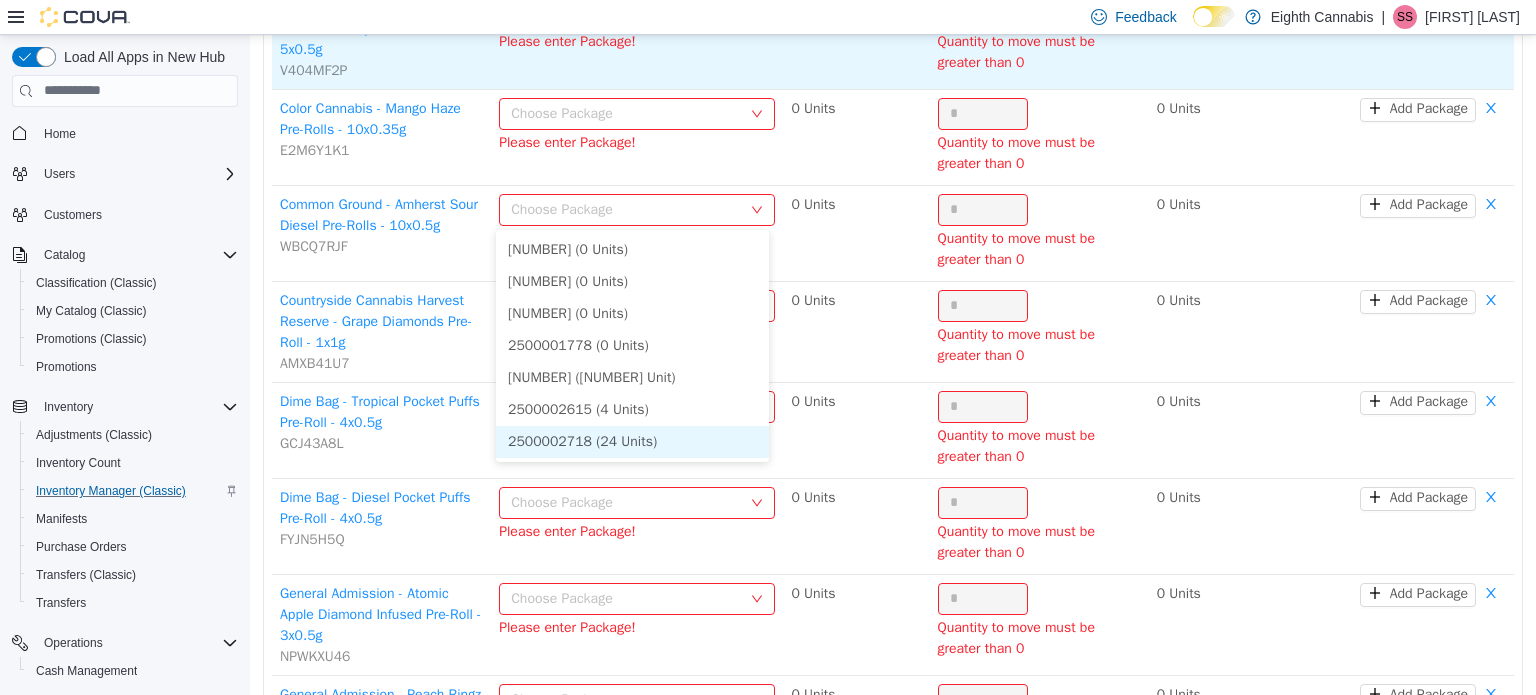 drag, startPoint x: 616, startPoint y: 441, endPoint x: 840, endPoint y: 251, distance: 293.72775 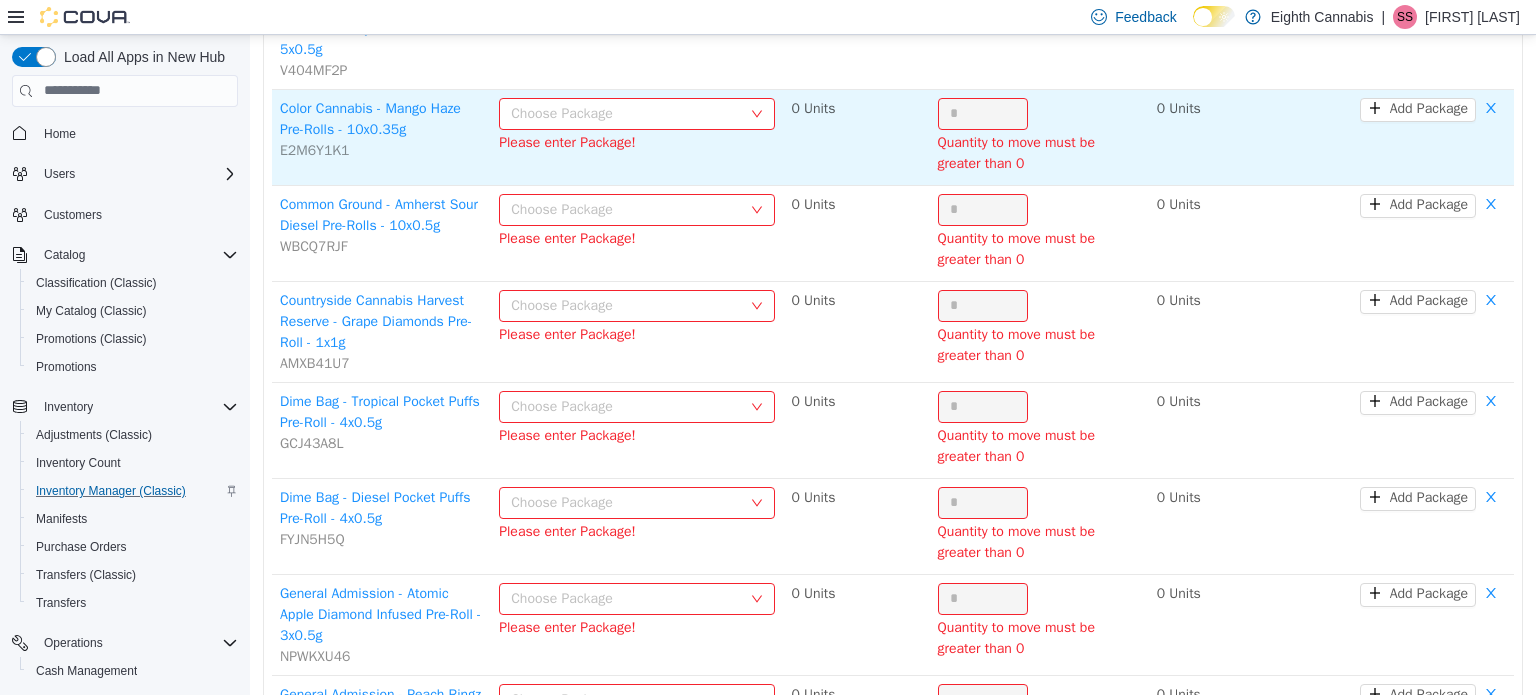 click on "Choose Package" at bounding box center [626, 113] 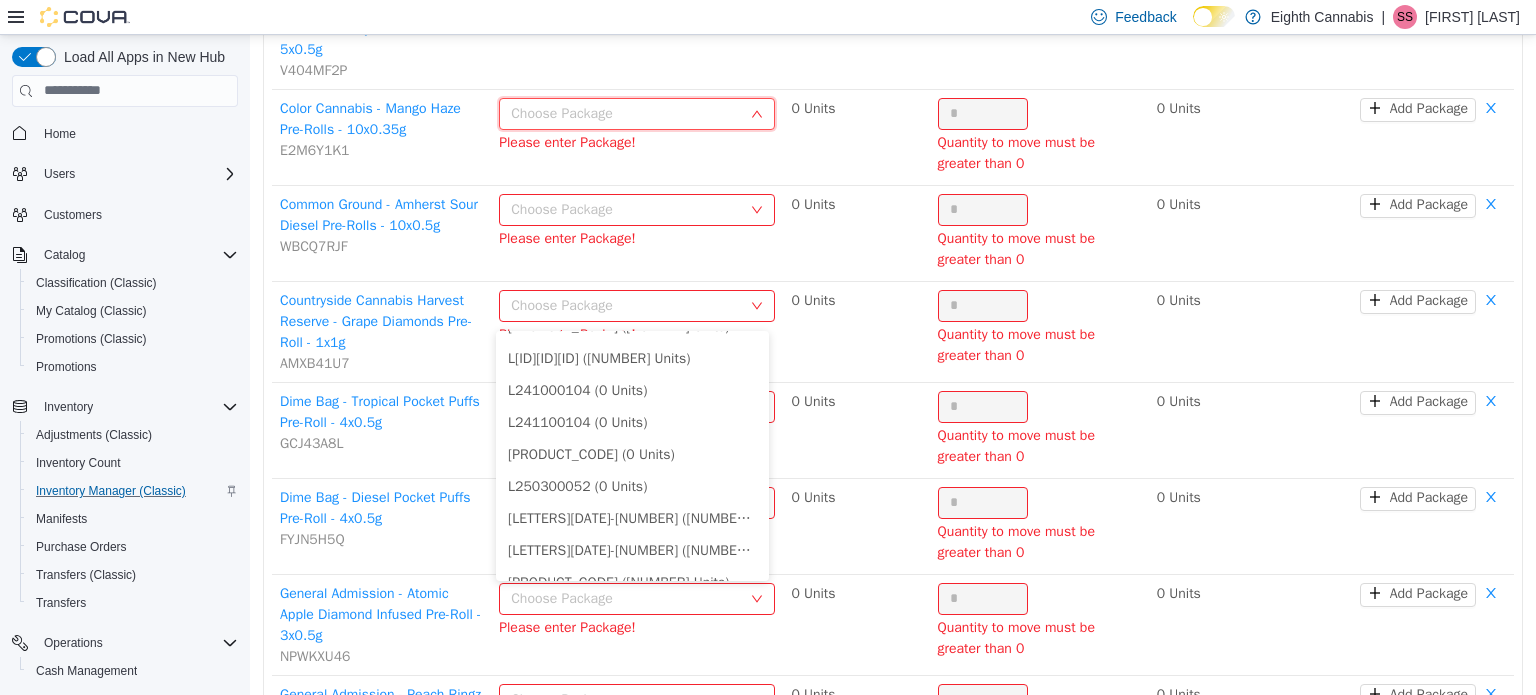 scroll, scrollTop: 365, scrollLeft: 0, axis: vertical 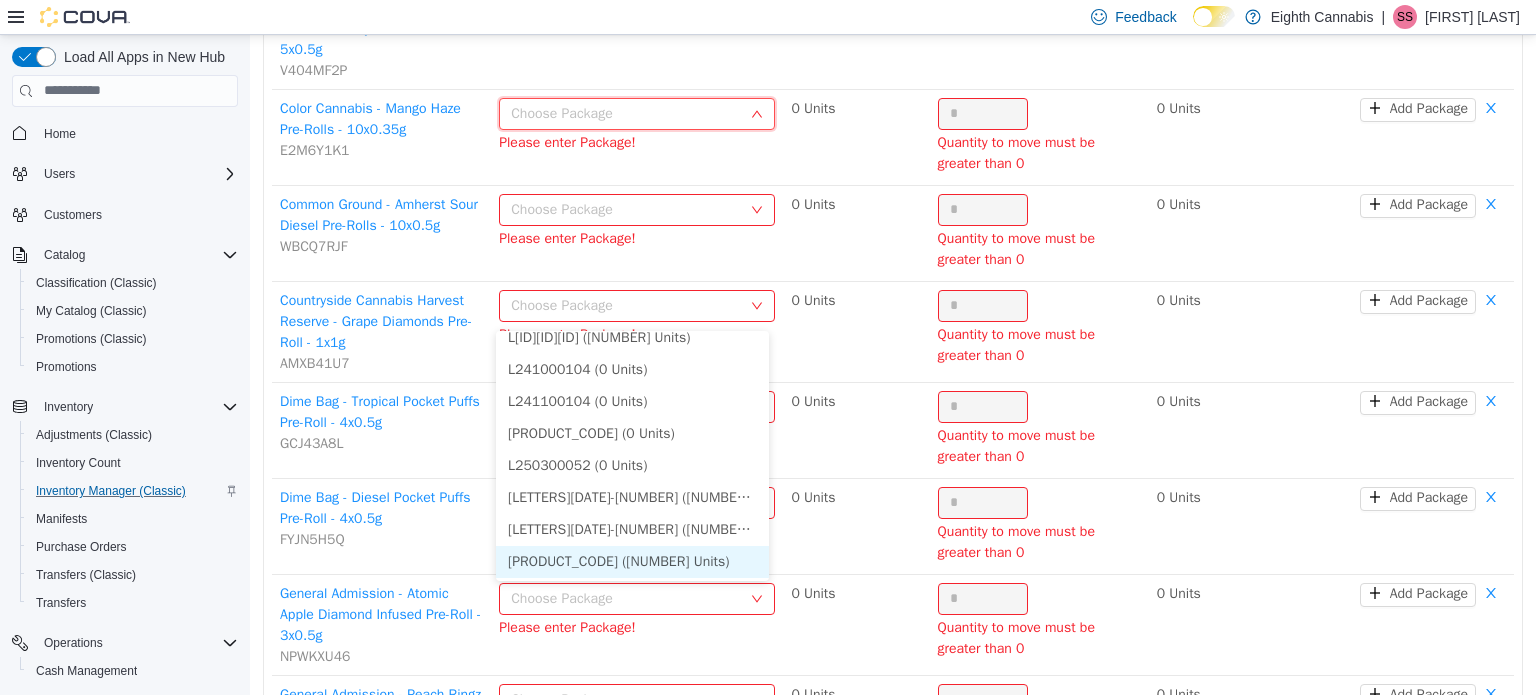 click on "[PRODUCT_CODE] ([NUMBER] Units)" at bounding box center [632, 561] 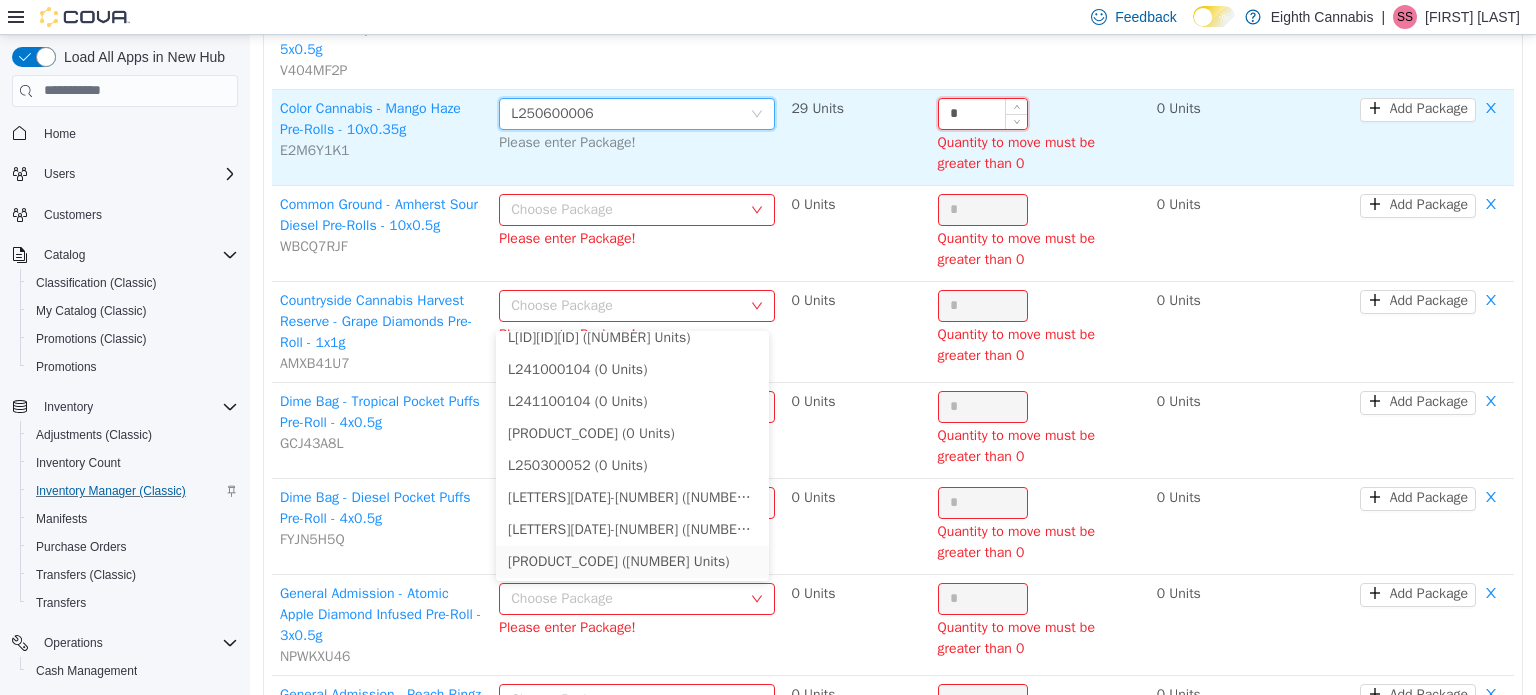 click on "*" at bounding box center [983, 113] 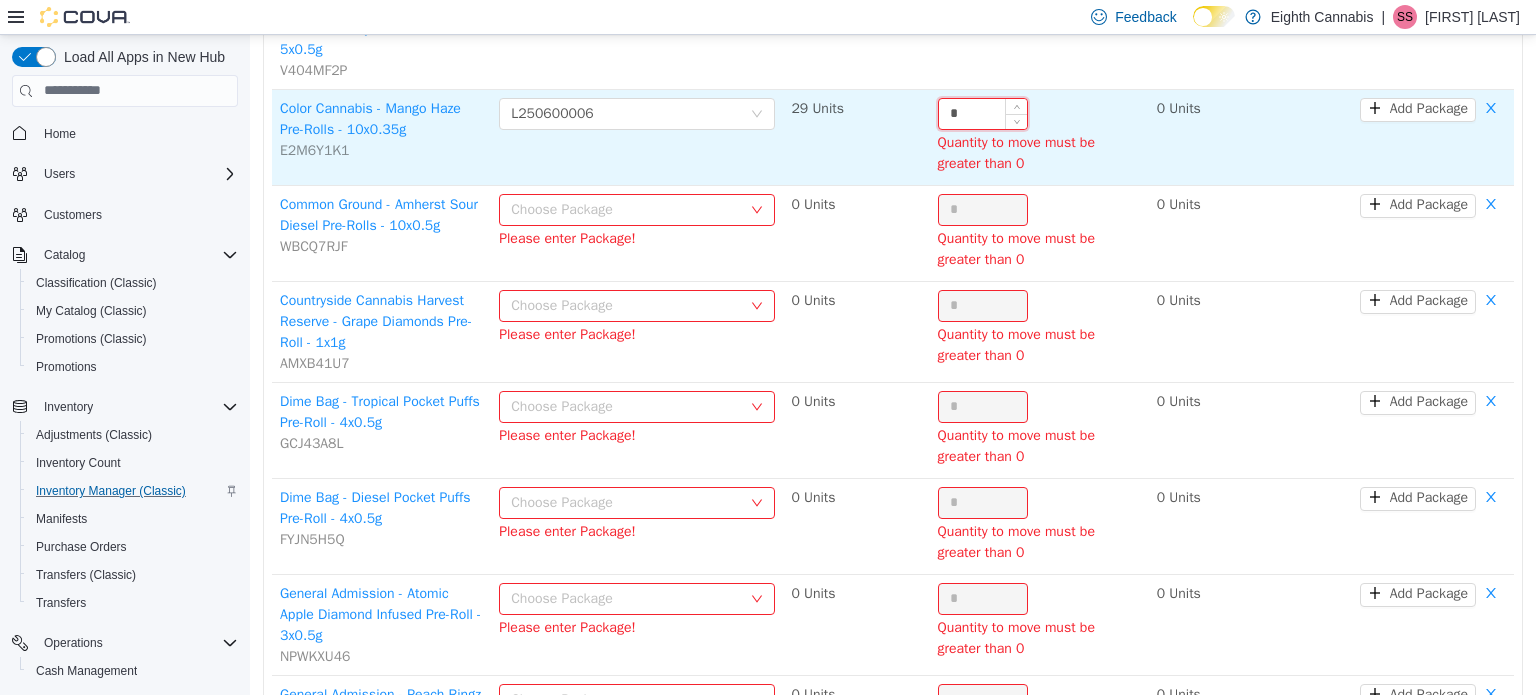 click on "*" at bounding box center [983, 113] 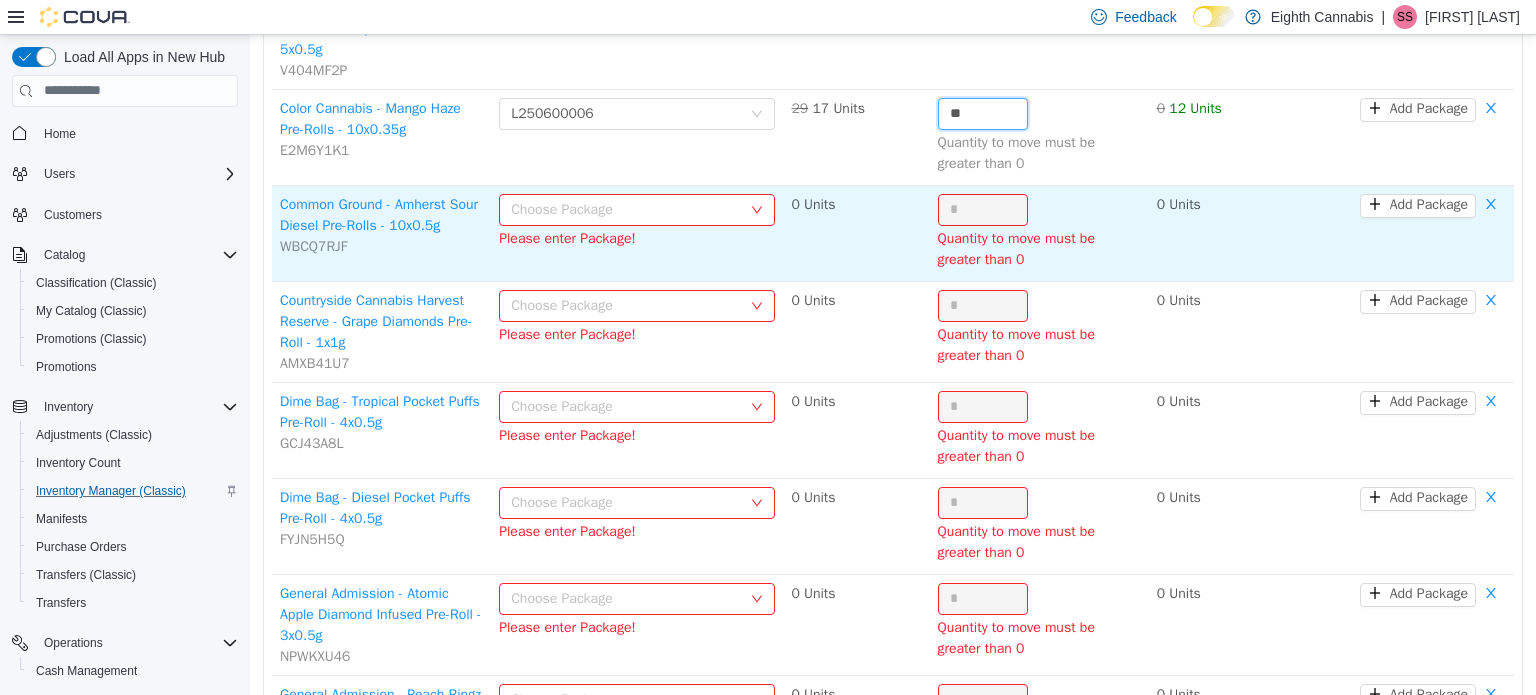 click on "Choose Package" at bounding box center [626, 209] 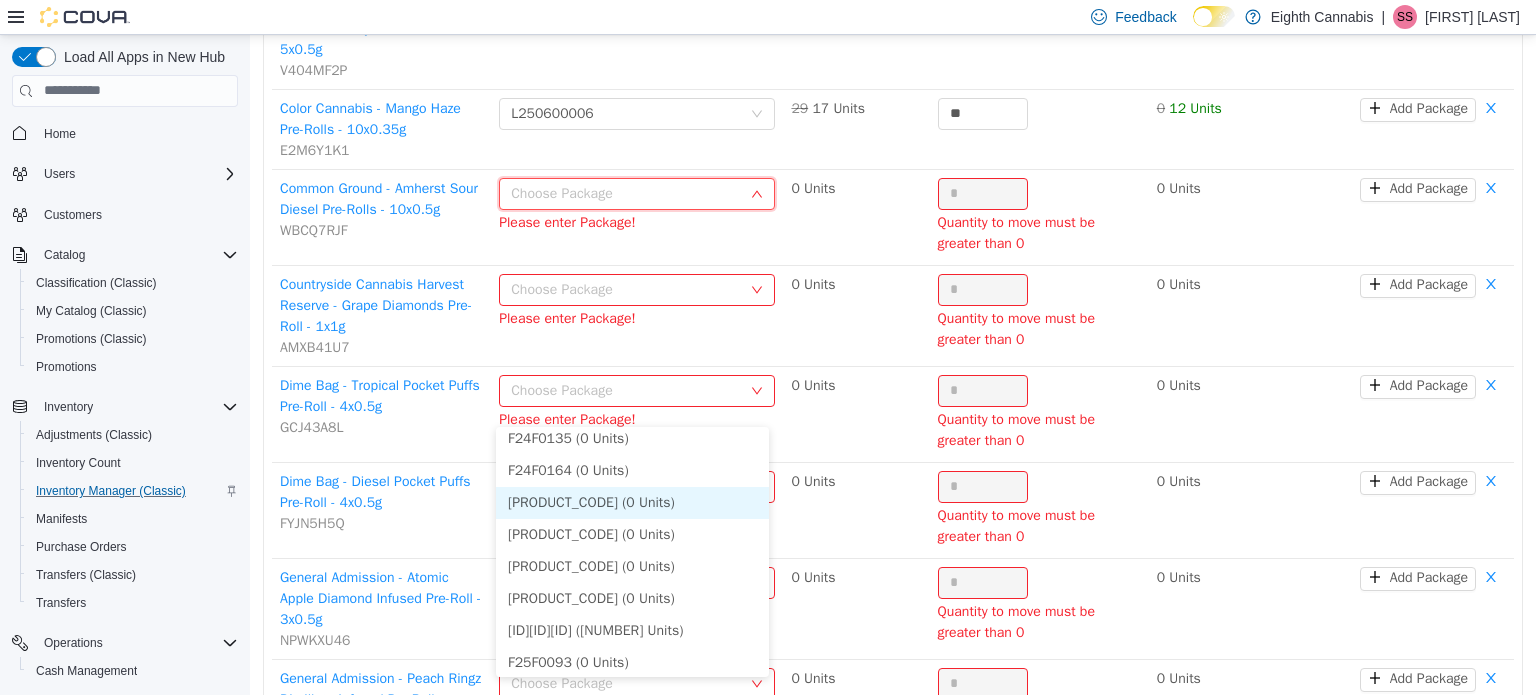 scroll, scrollTop: 400, scrollLeft: 0, axis: vertical 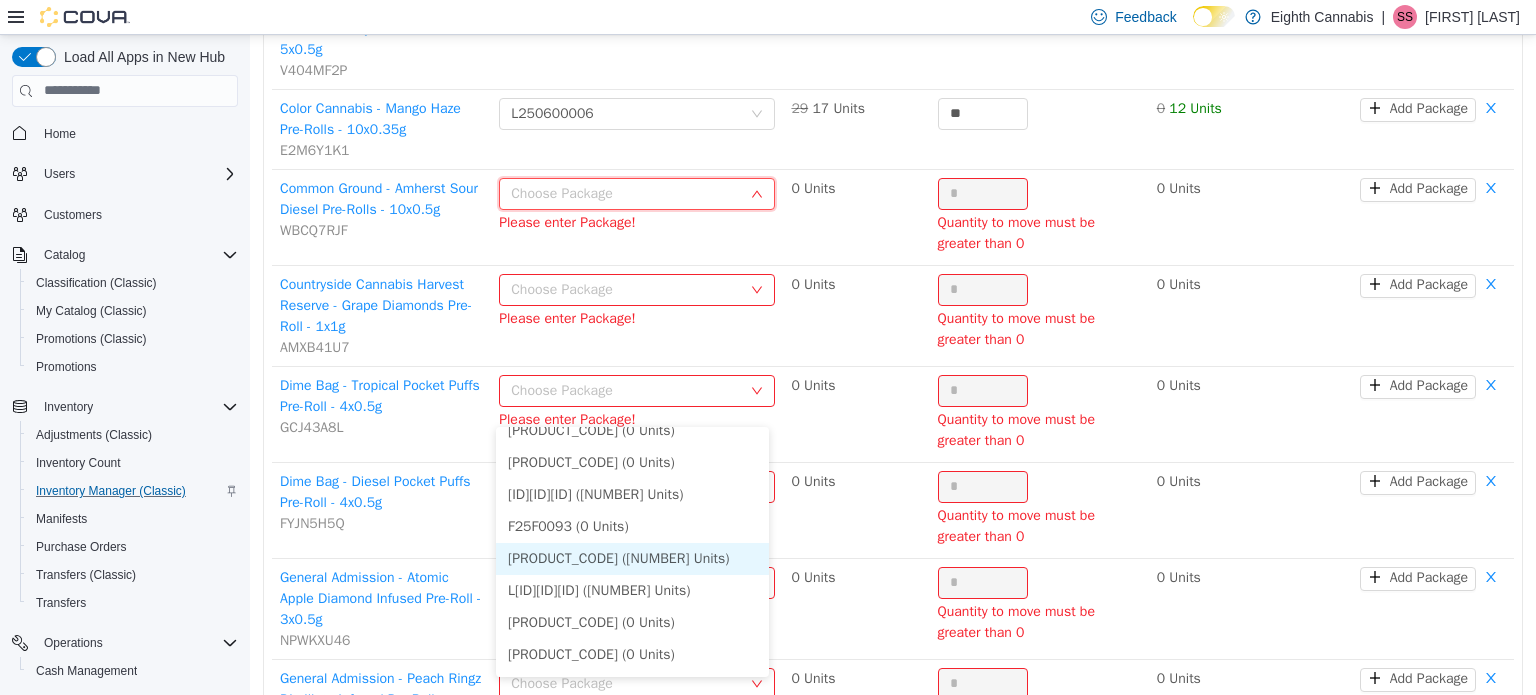click on "[PRODUCT_CODE] ([NUMBER] Units)" at bounding box center (632, 558) 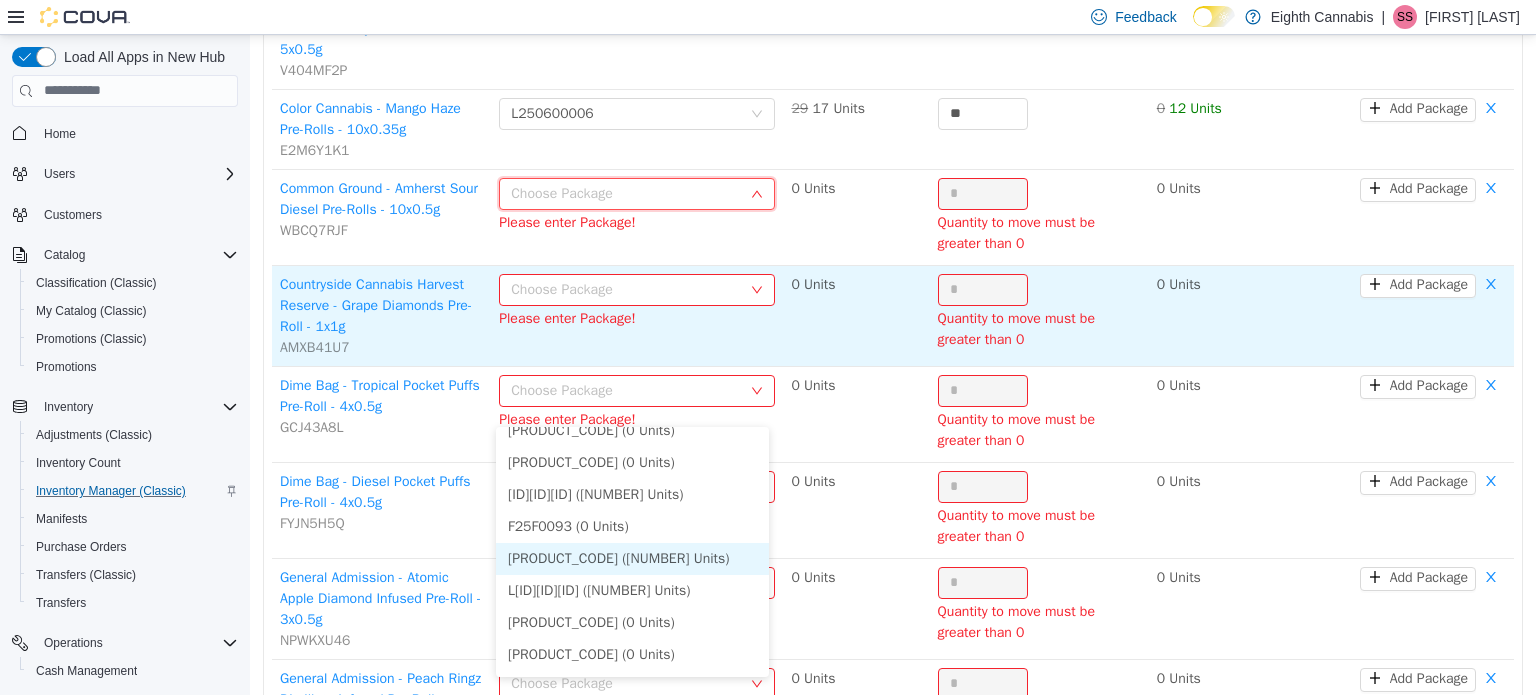 click on "*" at bounding box center [983, 193] 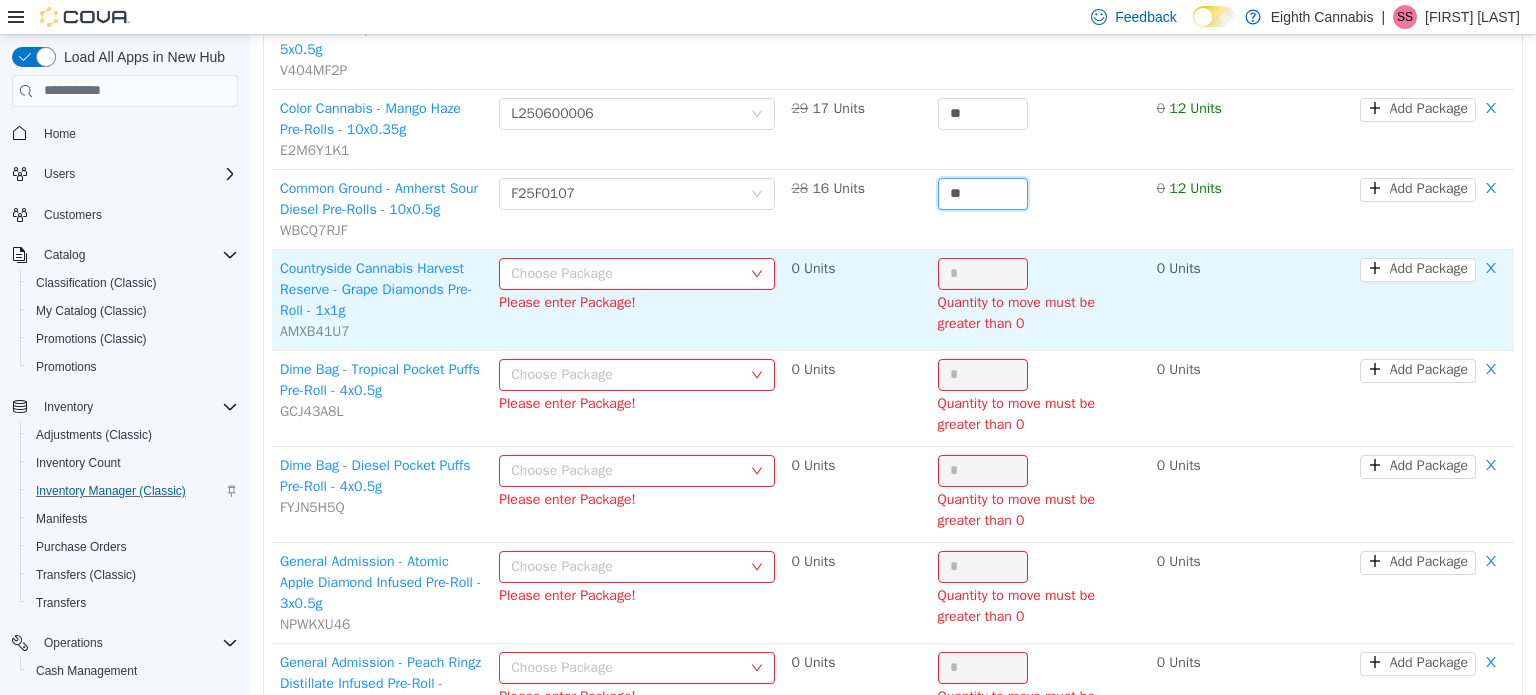 click on "Choose Package" at bounding box center [626, 273] 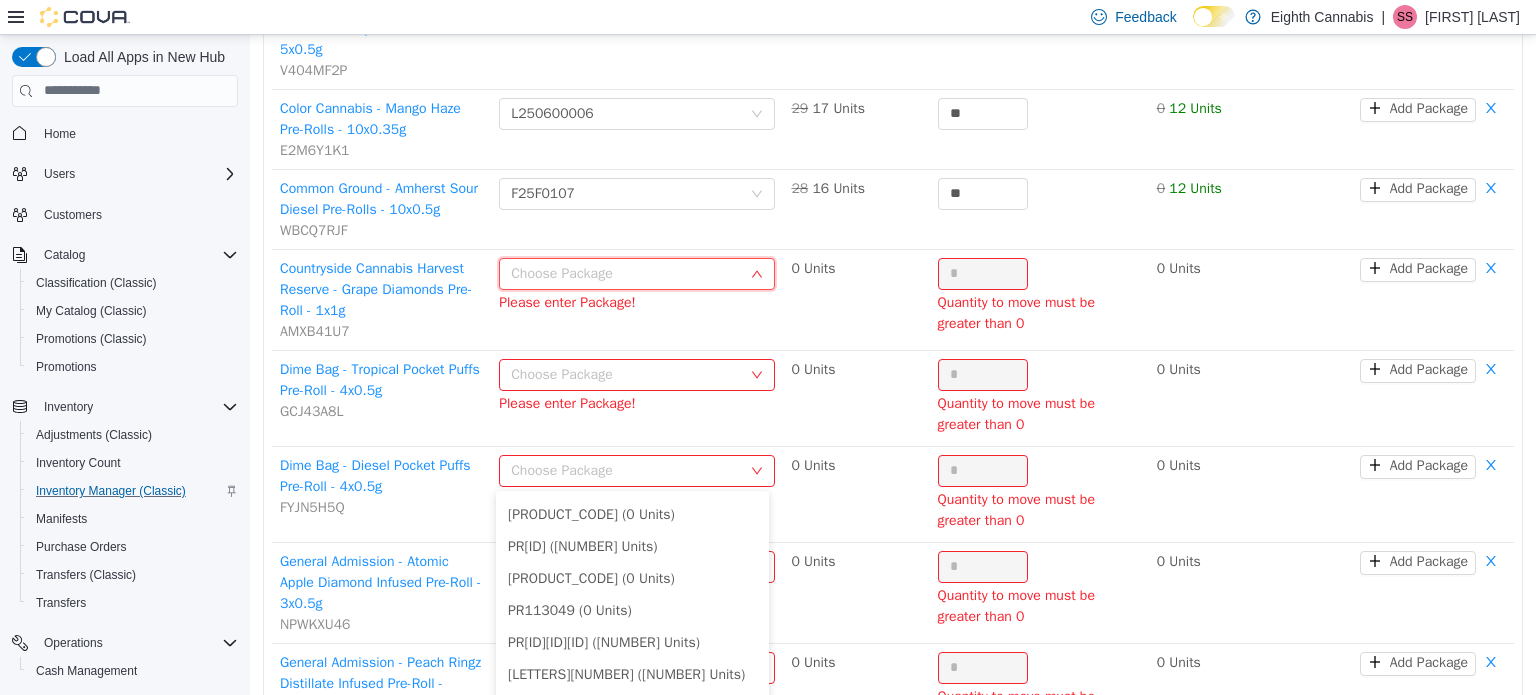 scroll, scrollTop: 800, scrollLeft: 0, axis: vertical 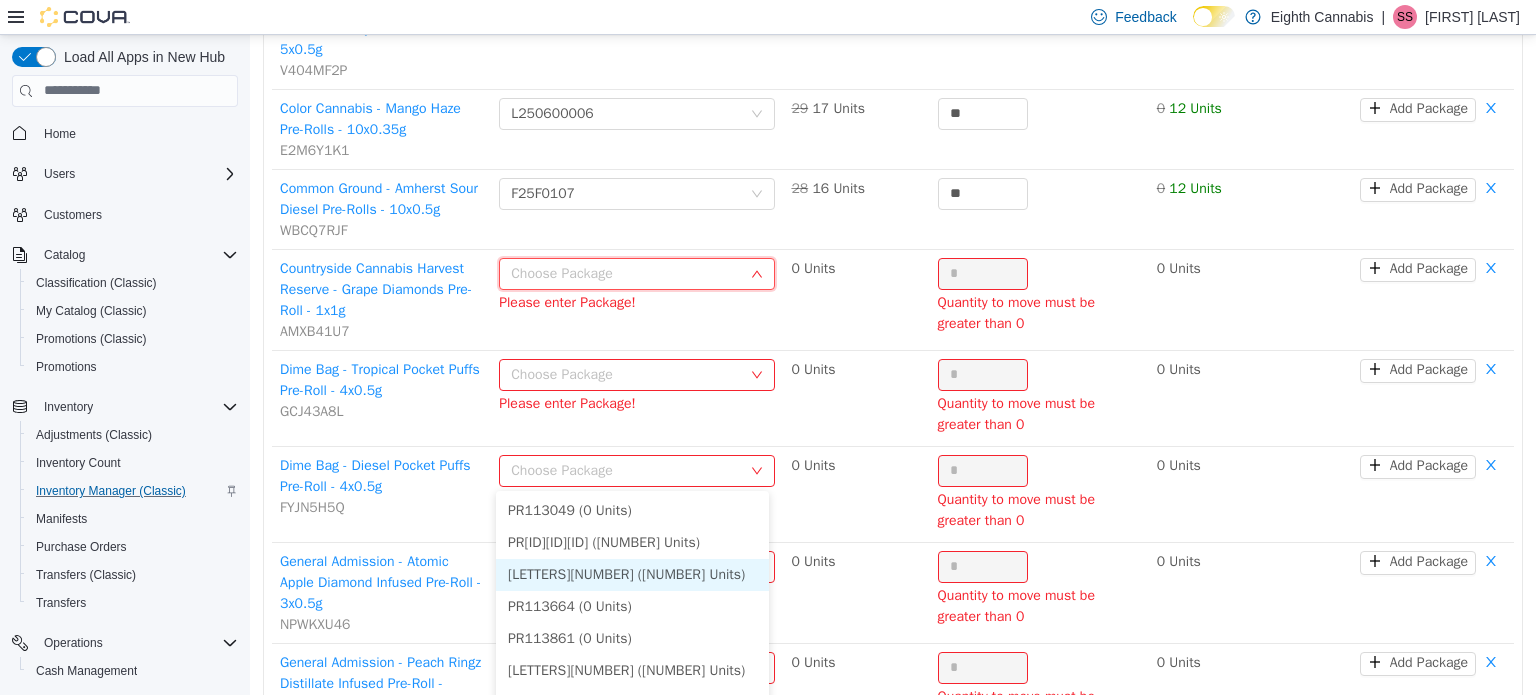click on "[LETTERS][NUMBER] ([NUMBER] Units)" at bounding box center [632, 574] 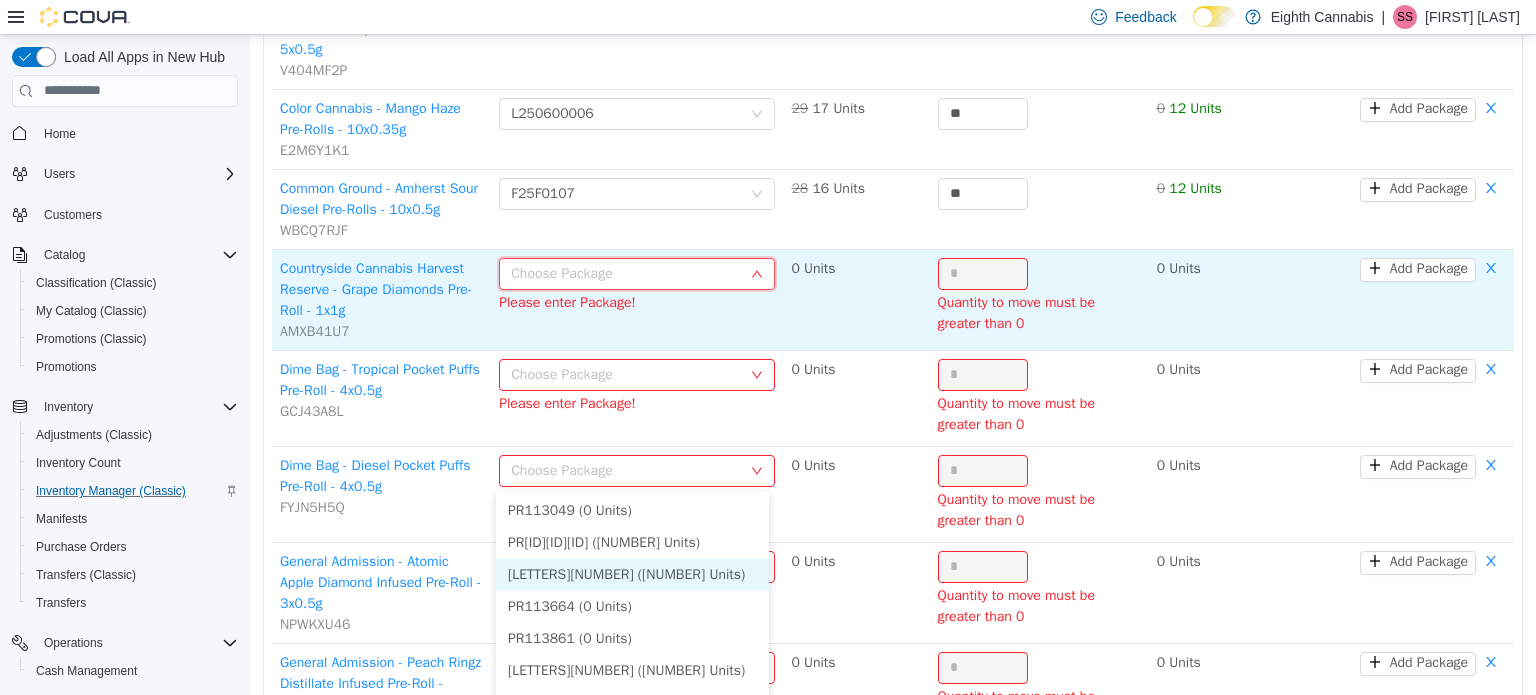 click on "*" at bounding box center (983, 273) 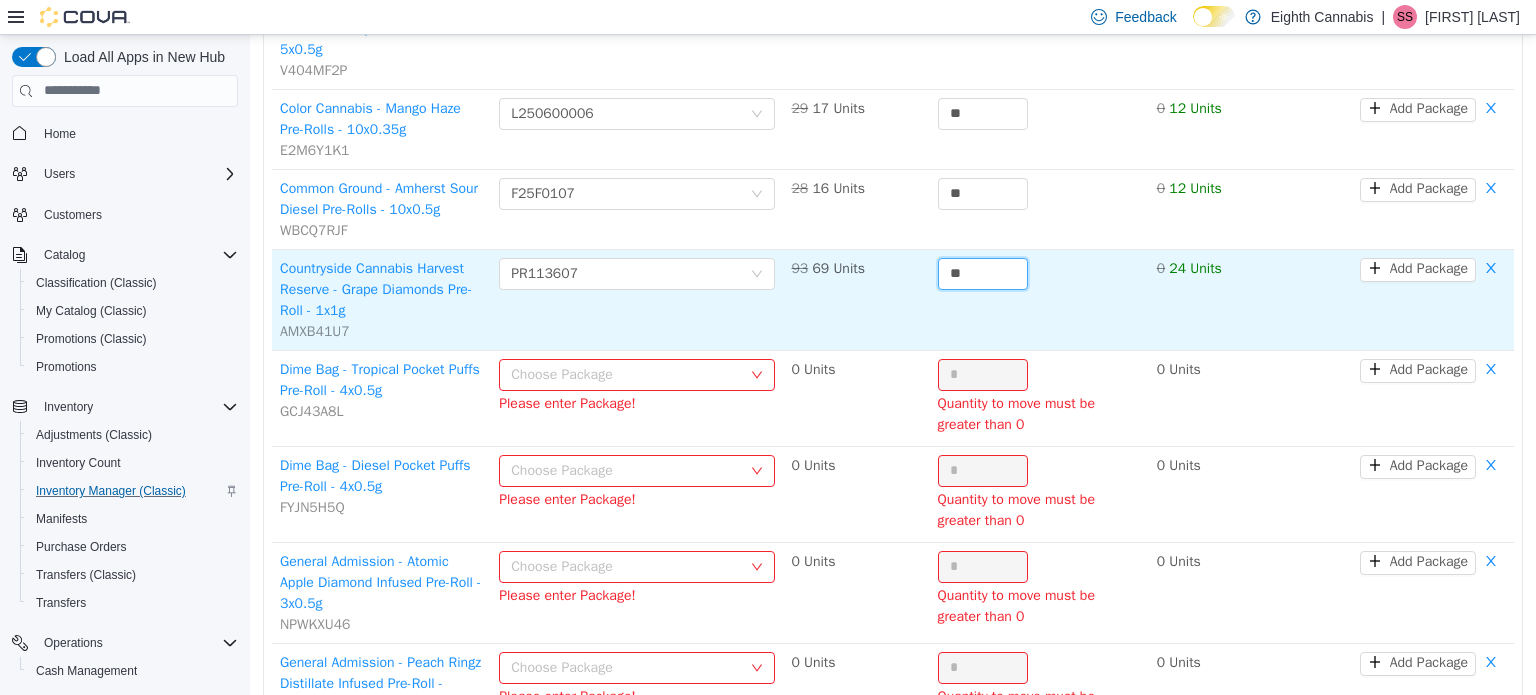 scroll, scrollTop: 4686, scrollLeft: 0, axis: vertical 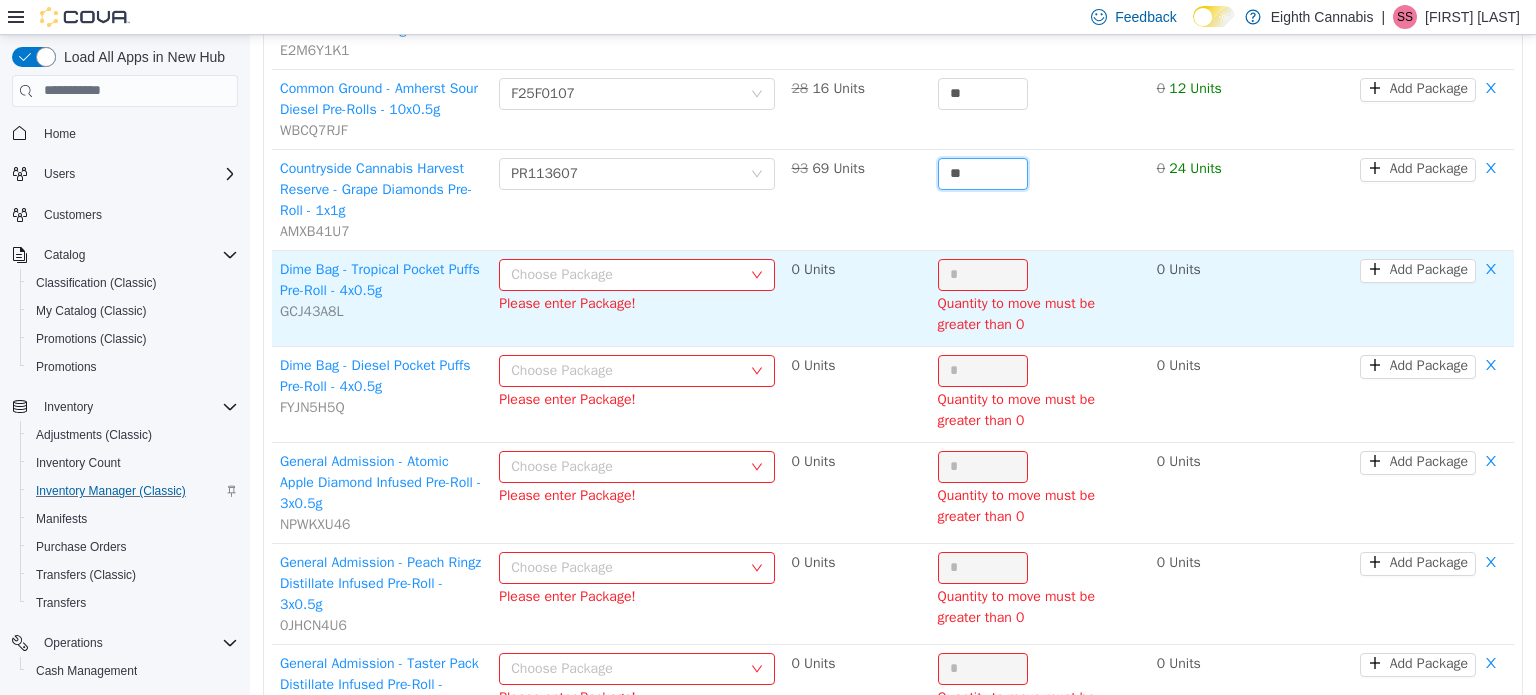 click on "Choose Package" at bounding box center (626, 274) 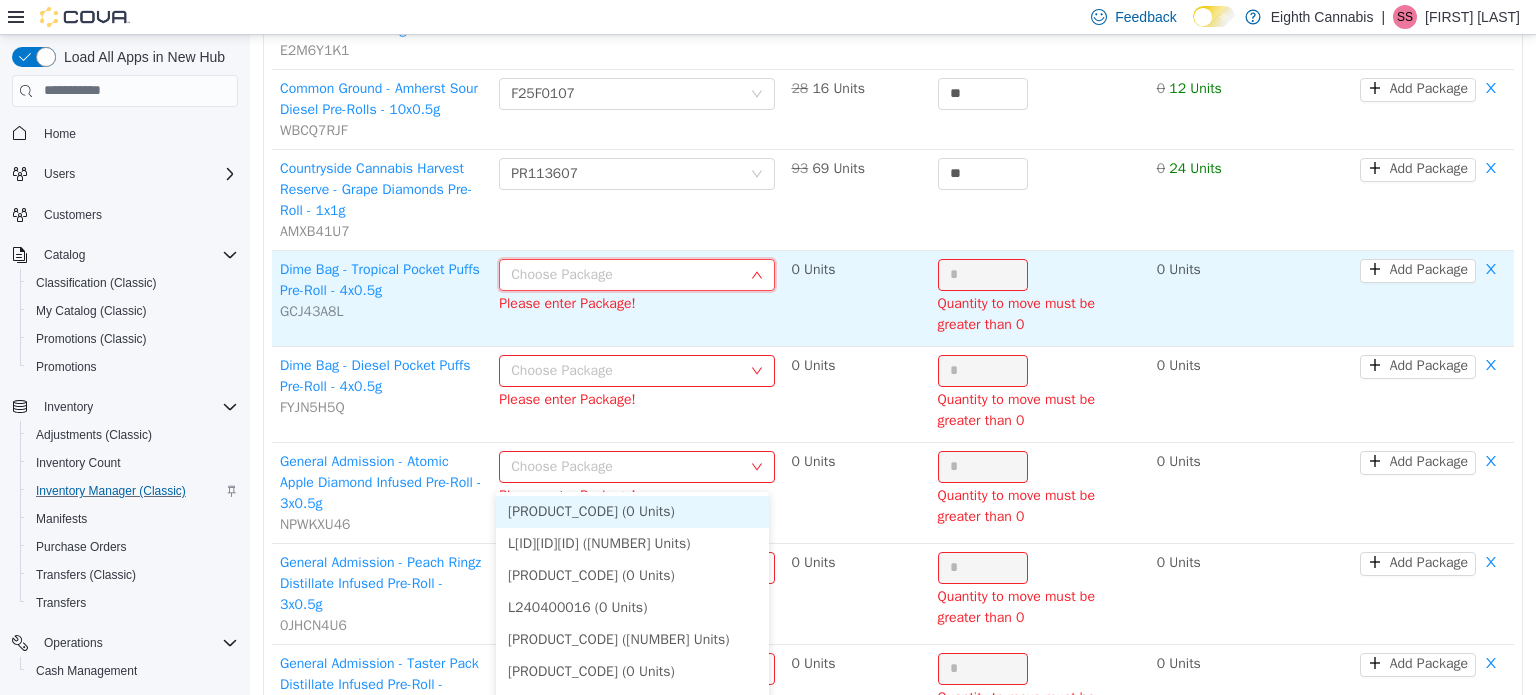scroll, scrollTop: 4786, scrollLeft: 0, axis: vertical 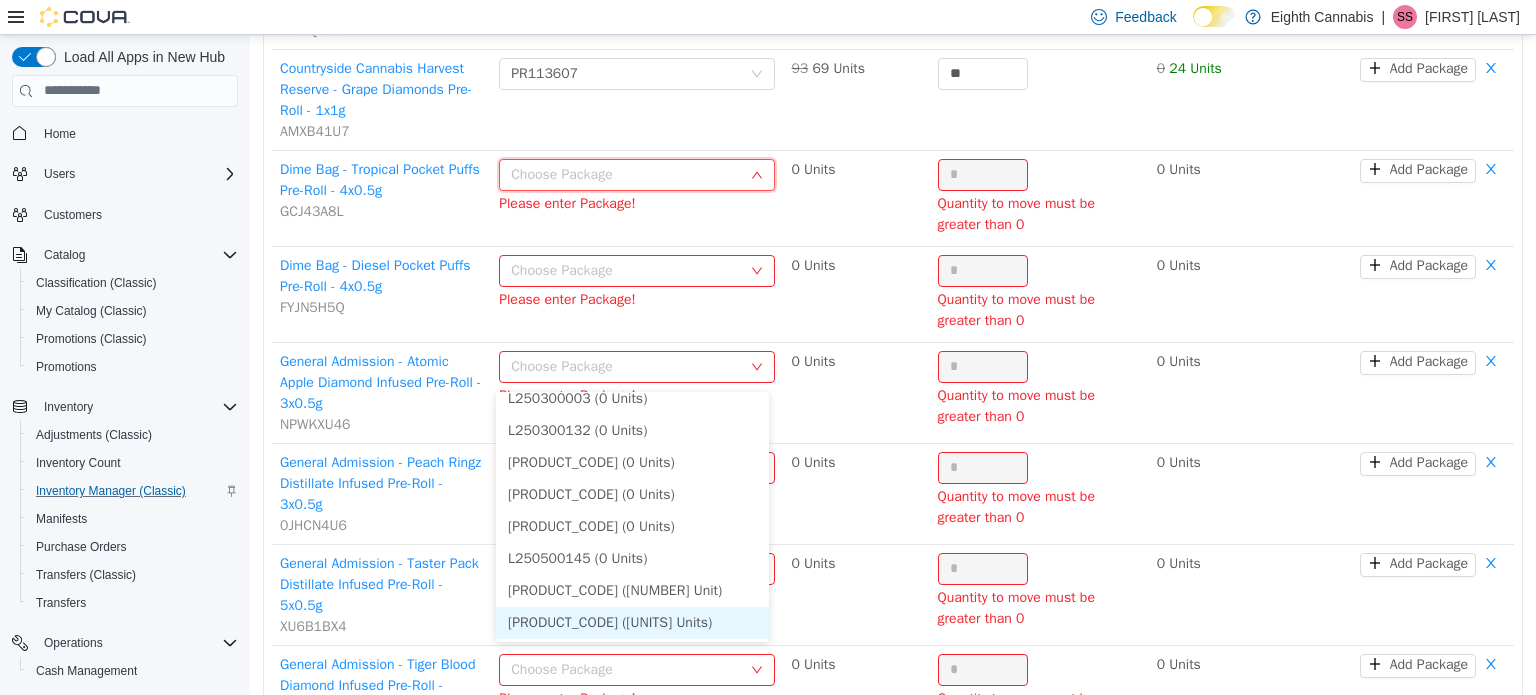 click on "[PRODUCT_CODE] ([UNITS] Units)" at bounding box center (632, 622) 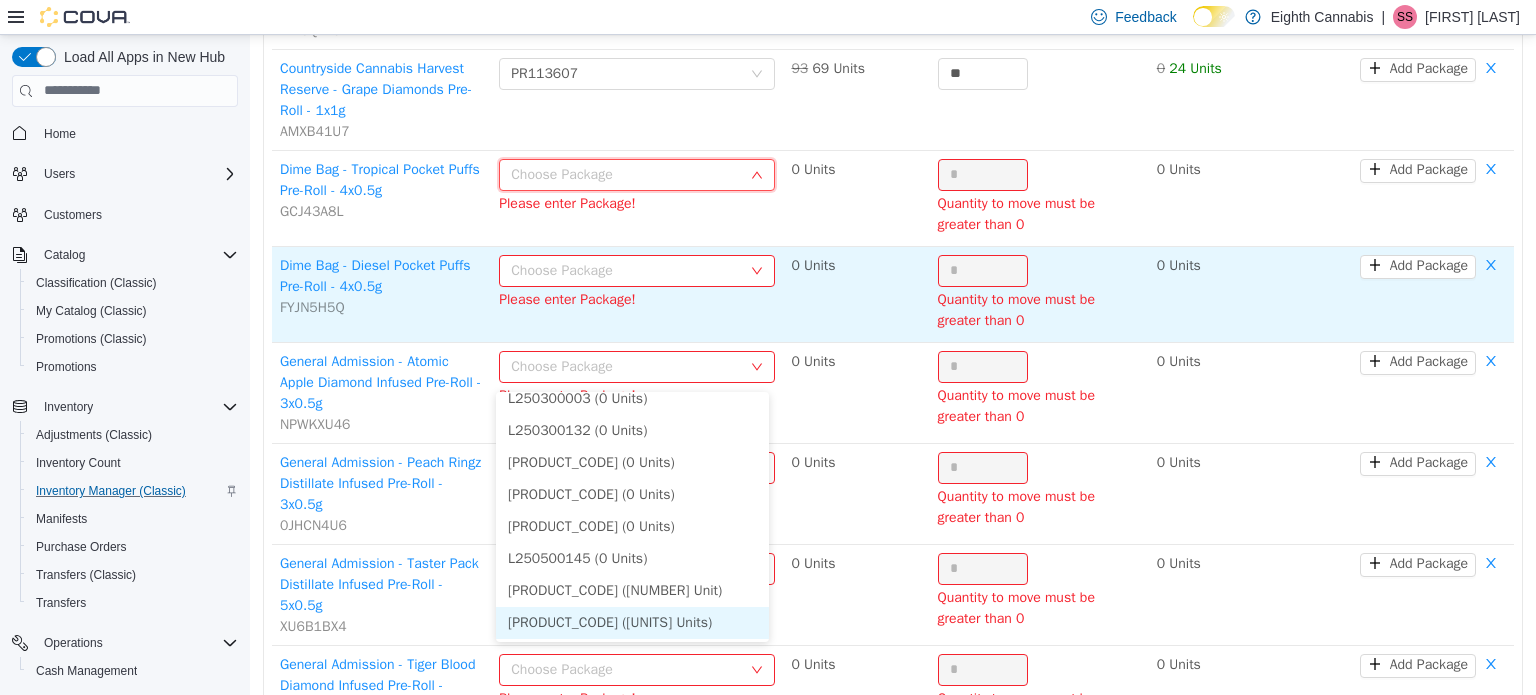 click on "*" at bounding box center (983, 174) 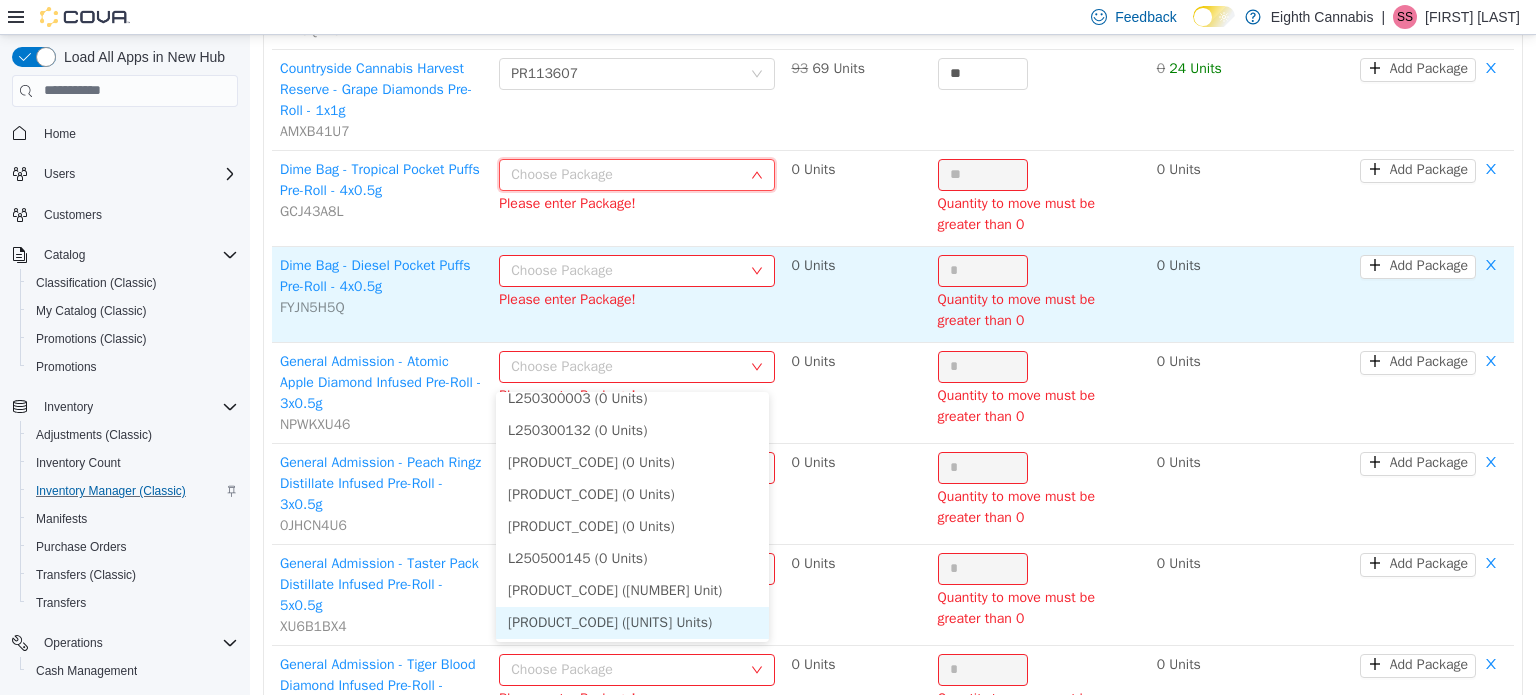 click on "Choose Package" at bounding box center [626, 270] 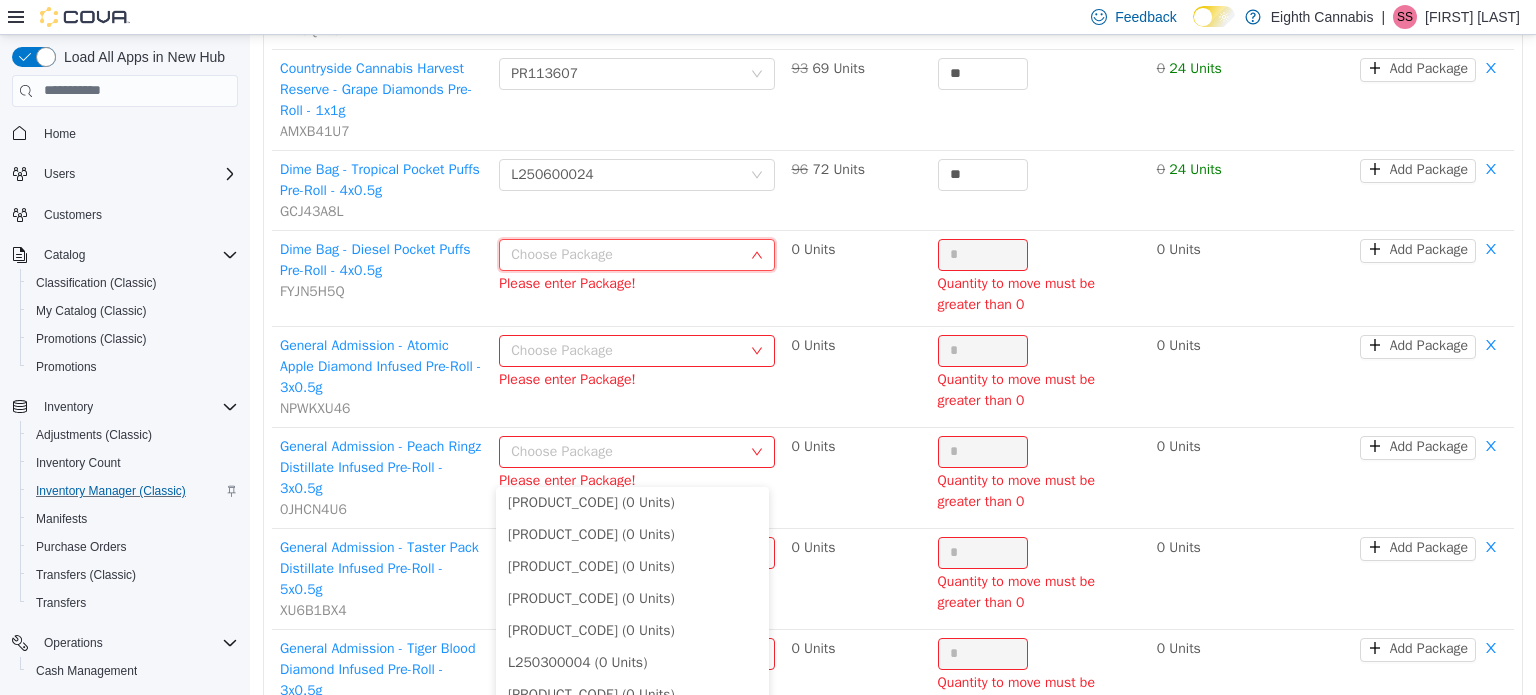scroll, scrollTop: 700, scrollLeft: 0, axis: vertical 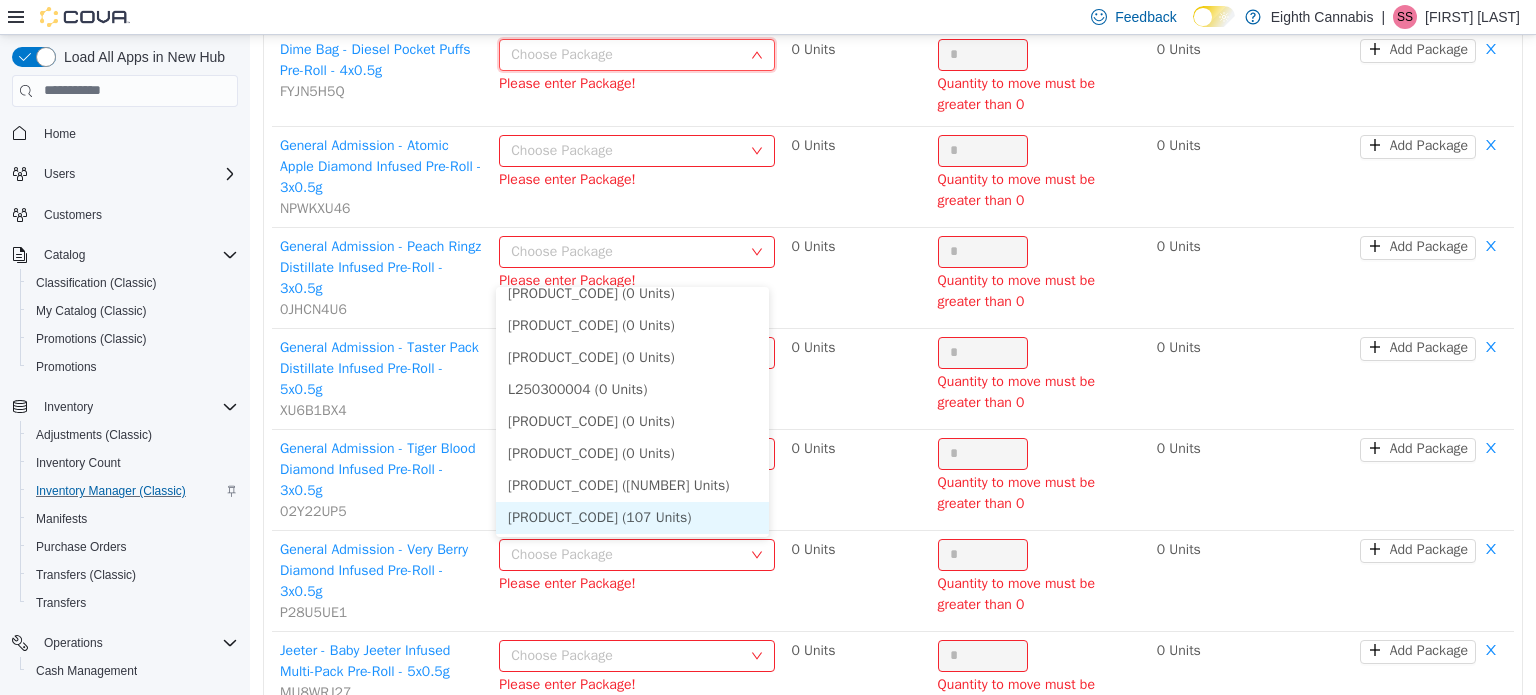 click on "[PRODUCT_CODE] (107 Units)" at bounding box center (632, 517) 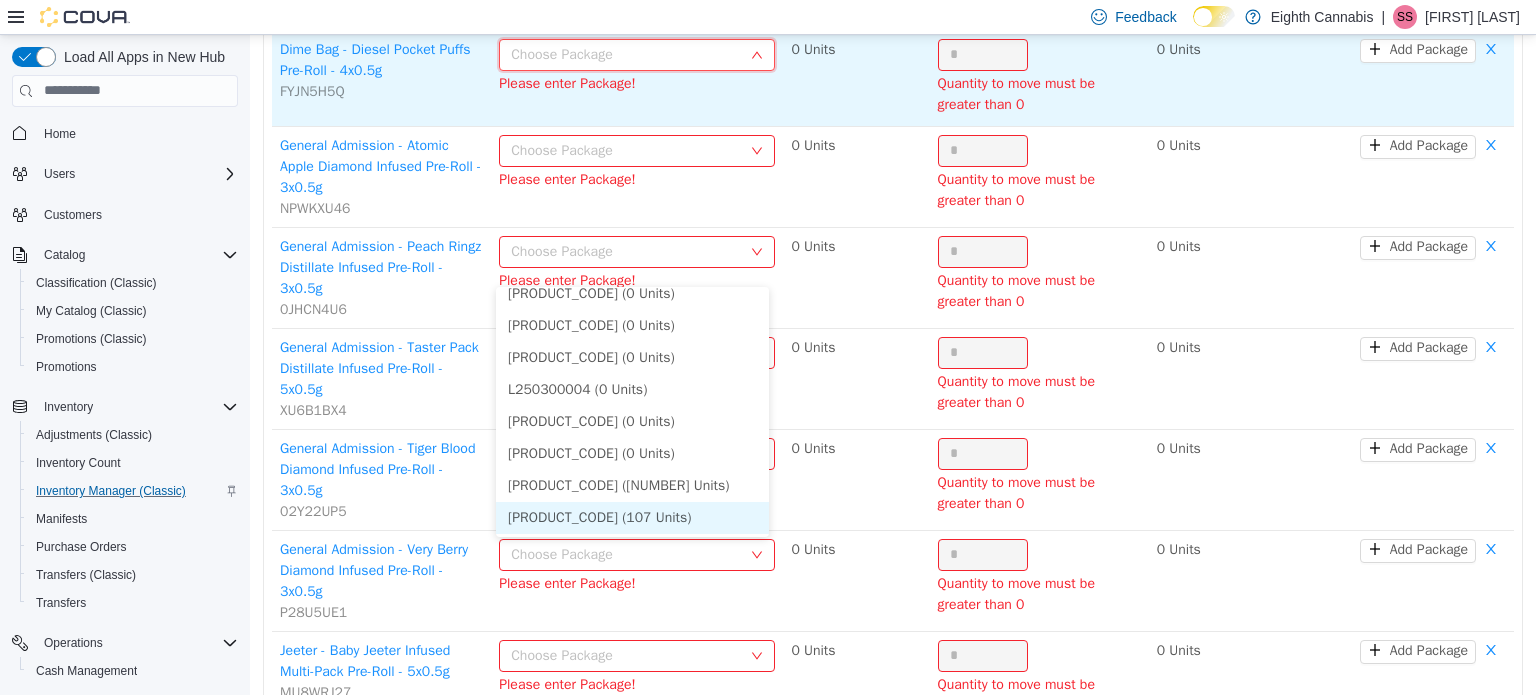 click on "*" at bounding box center [983, 54] 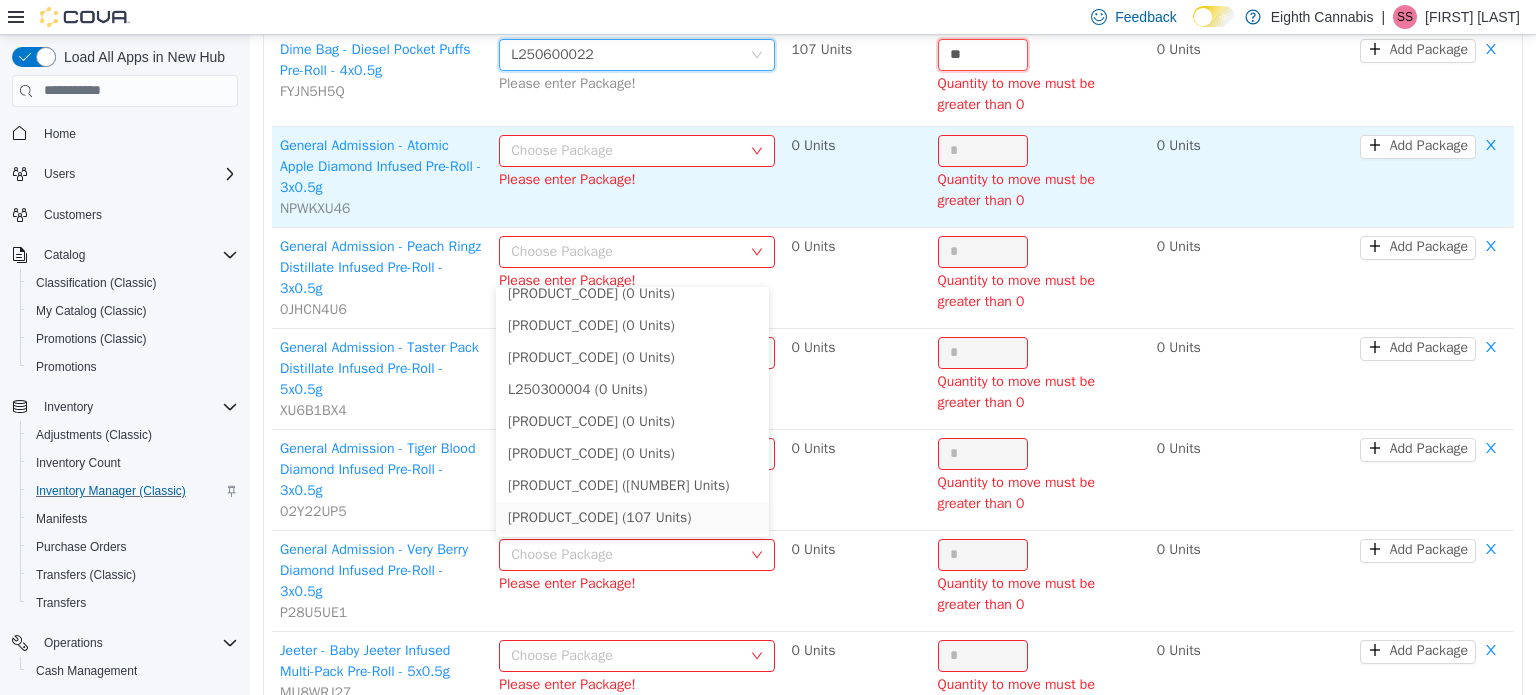 click on "Choose Package" at bounding box center (626, 150) 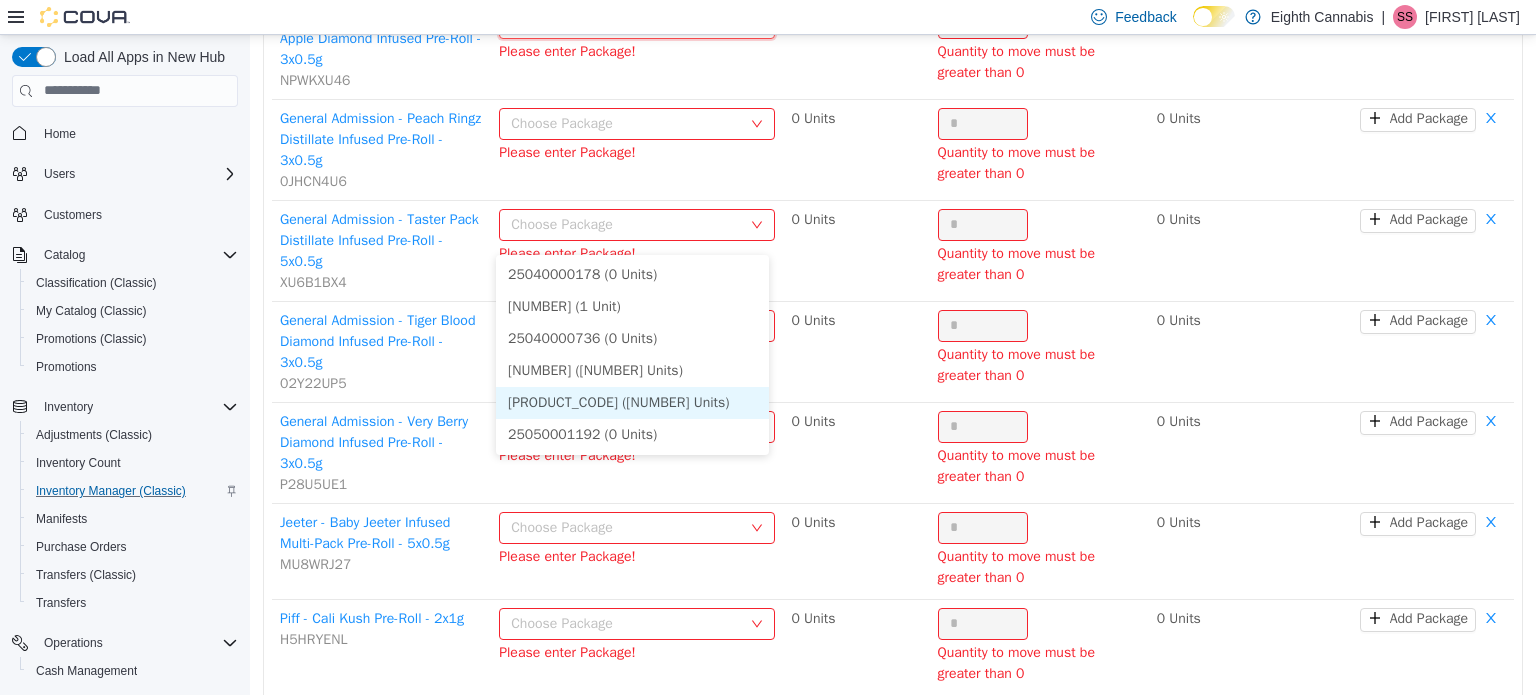 scroll, scrollTop: 5086, scrollLeft: 0, axis: vertical 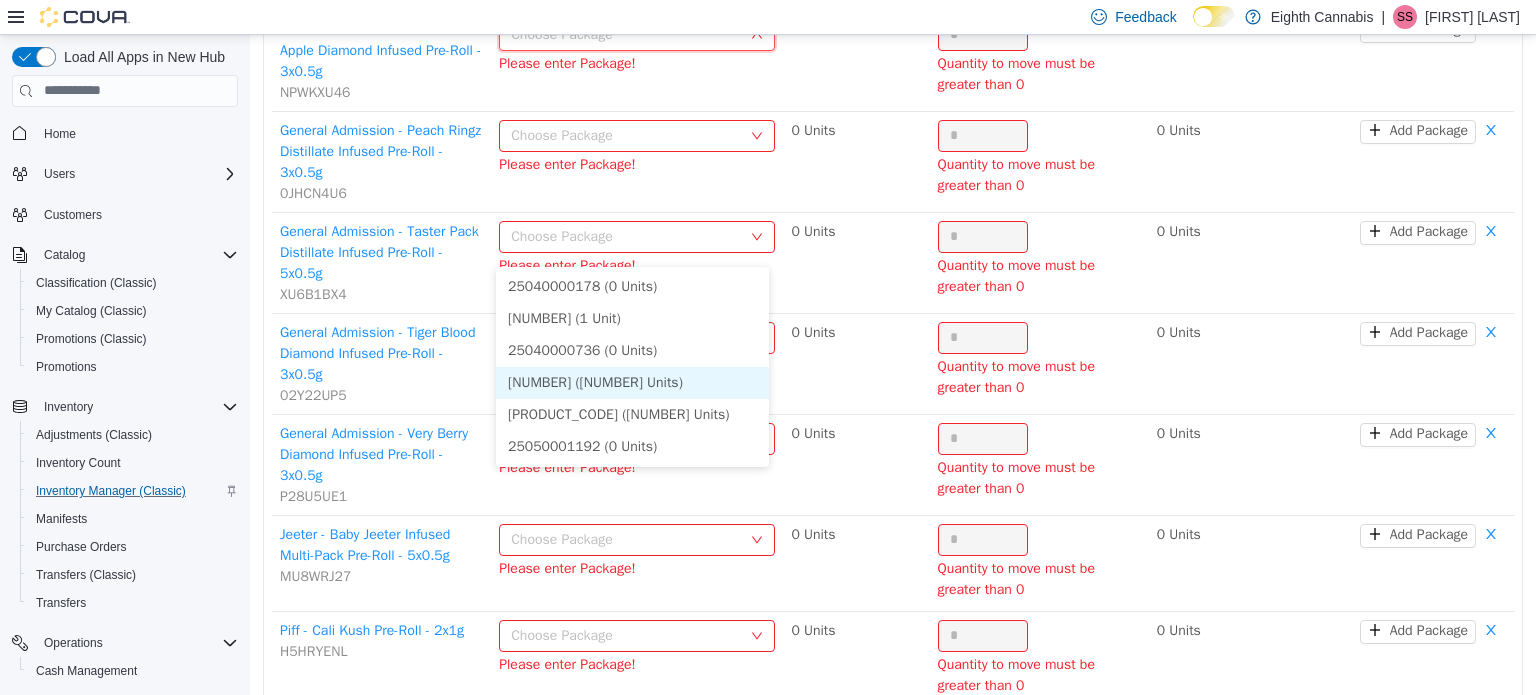 click on "[NUMBER] ([NUMBER] Units)" at bounding box center (632, 382) 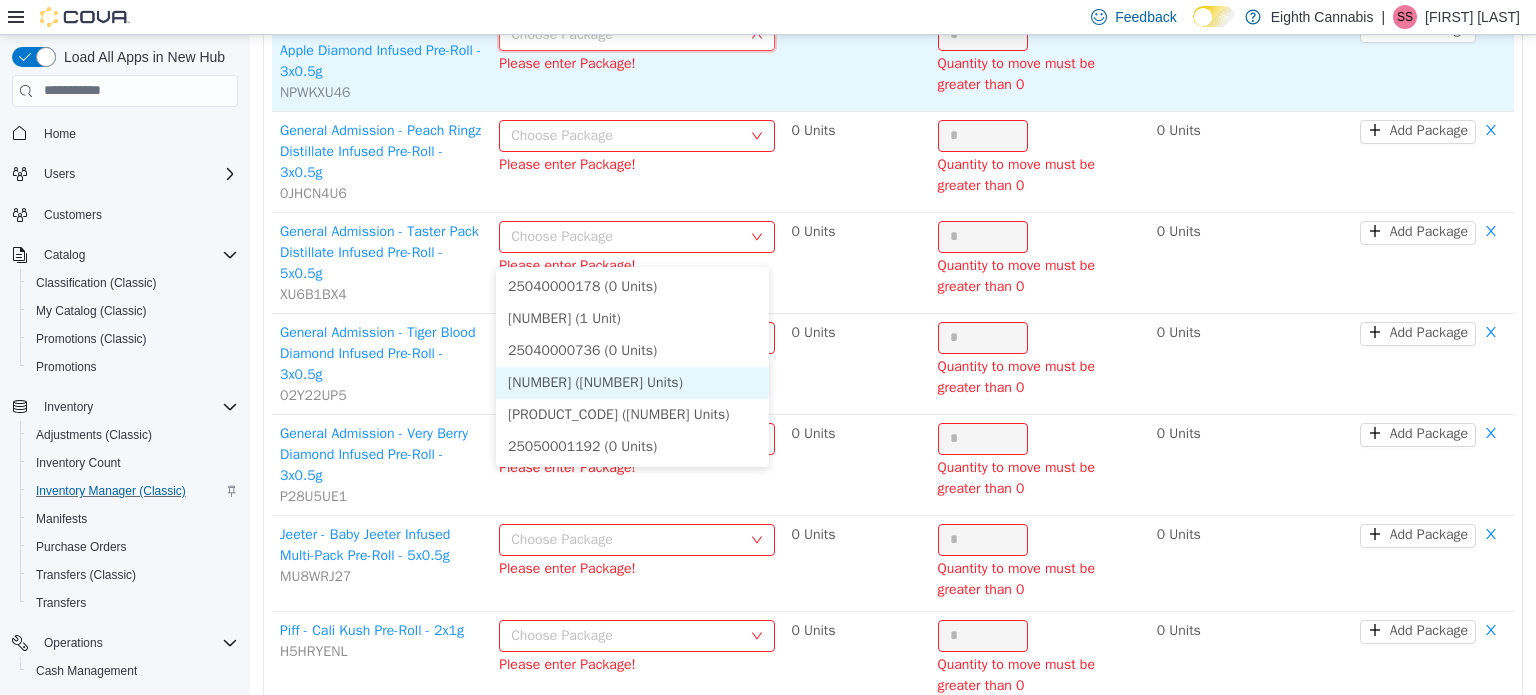 click on "*" at bounding box center (983, 34) 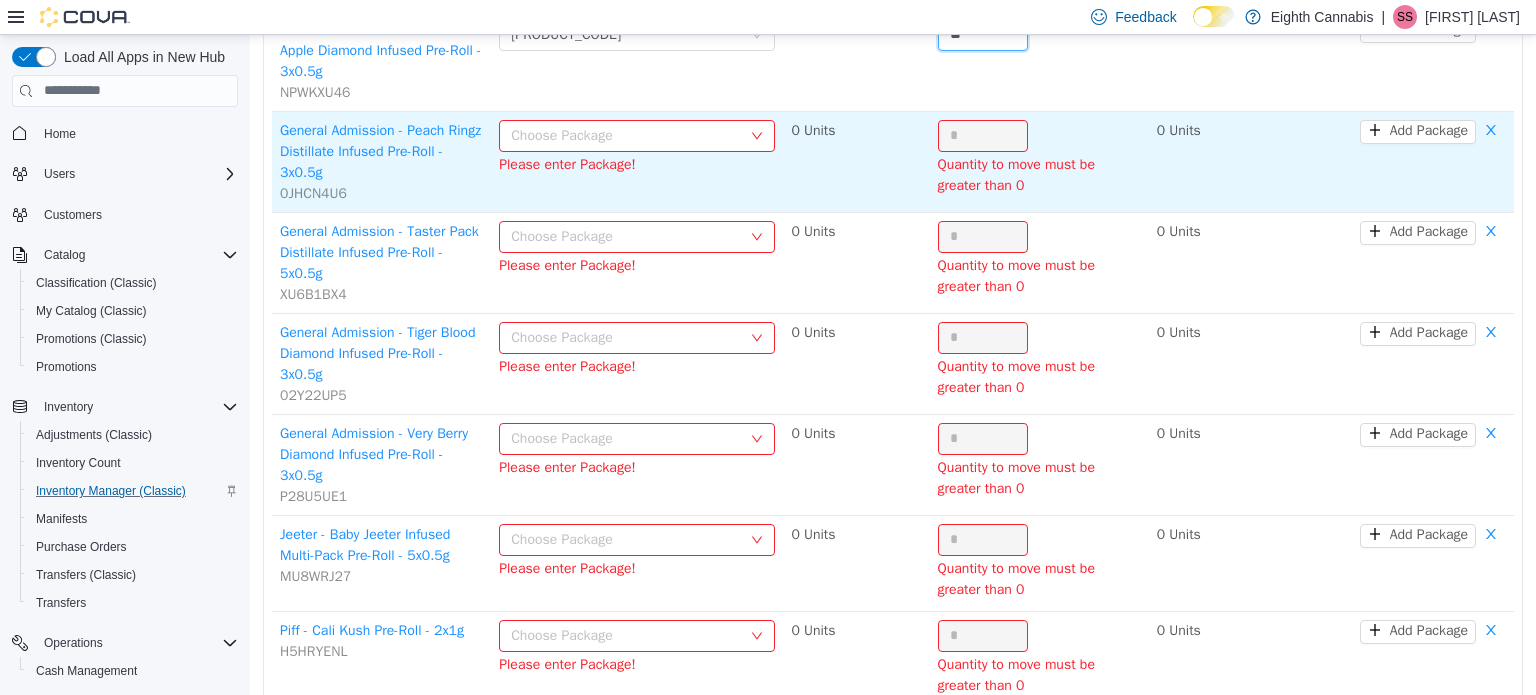 click on "Choose Package" at bounding box center [626, 135] 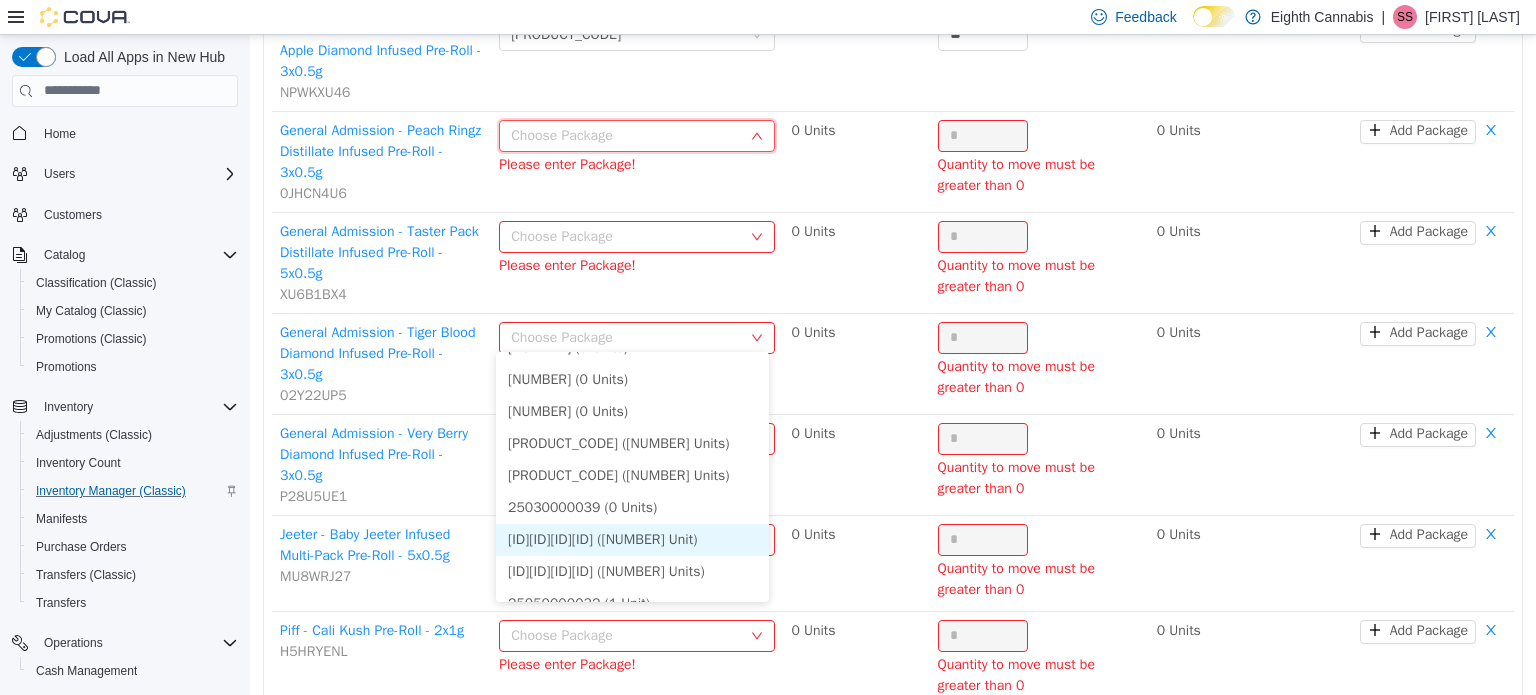 scroll, scrollTop: 653, scrollLeft: 0, axis: vertical 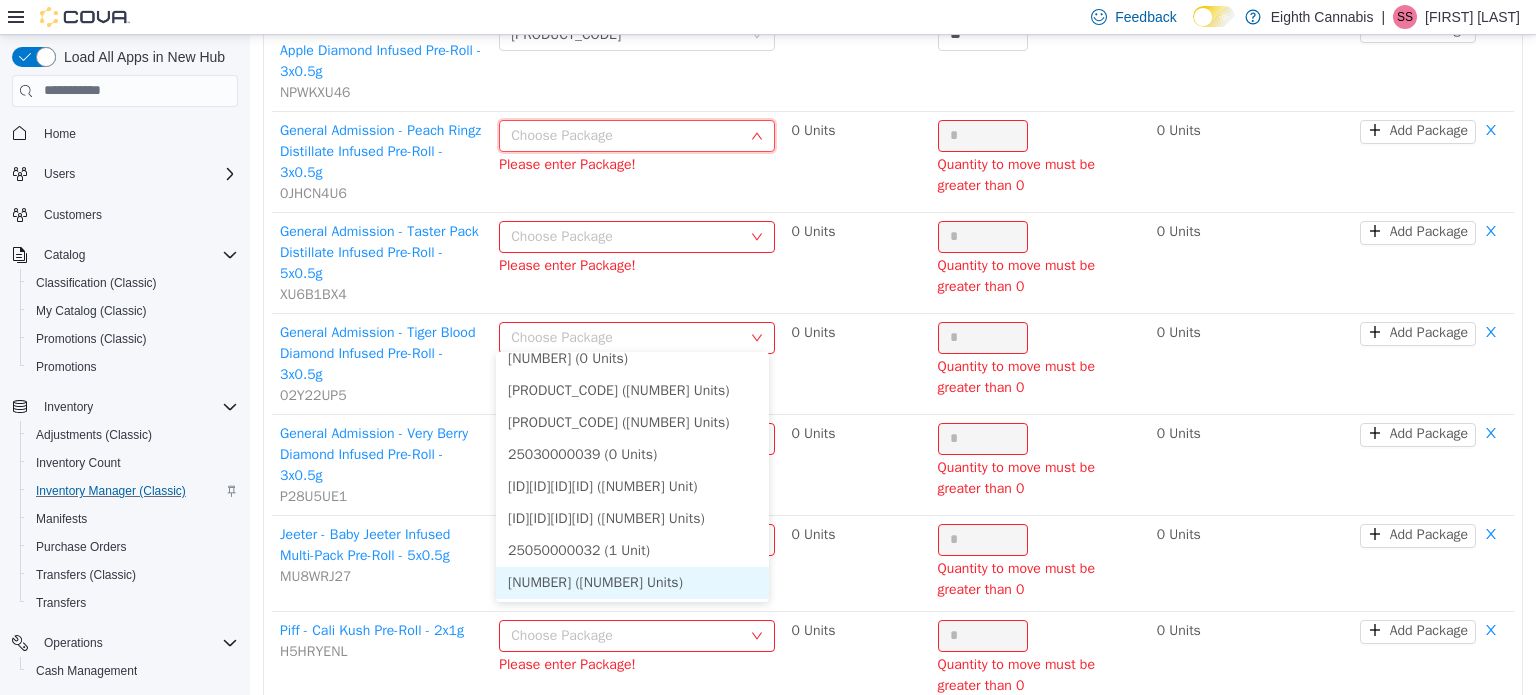 click on "[NUMBER] ([NUMBER] Units)" at bounding box center [632, 582] 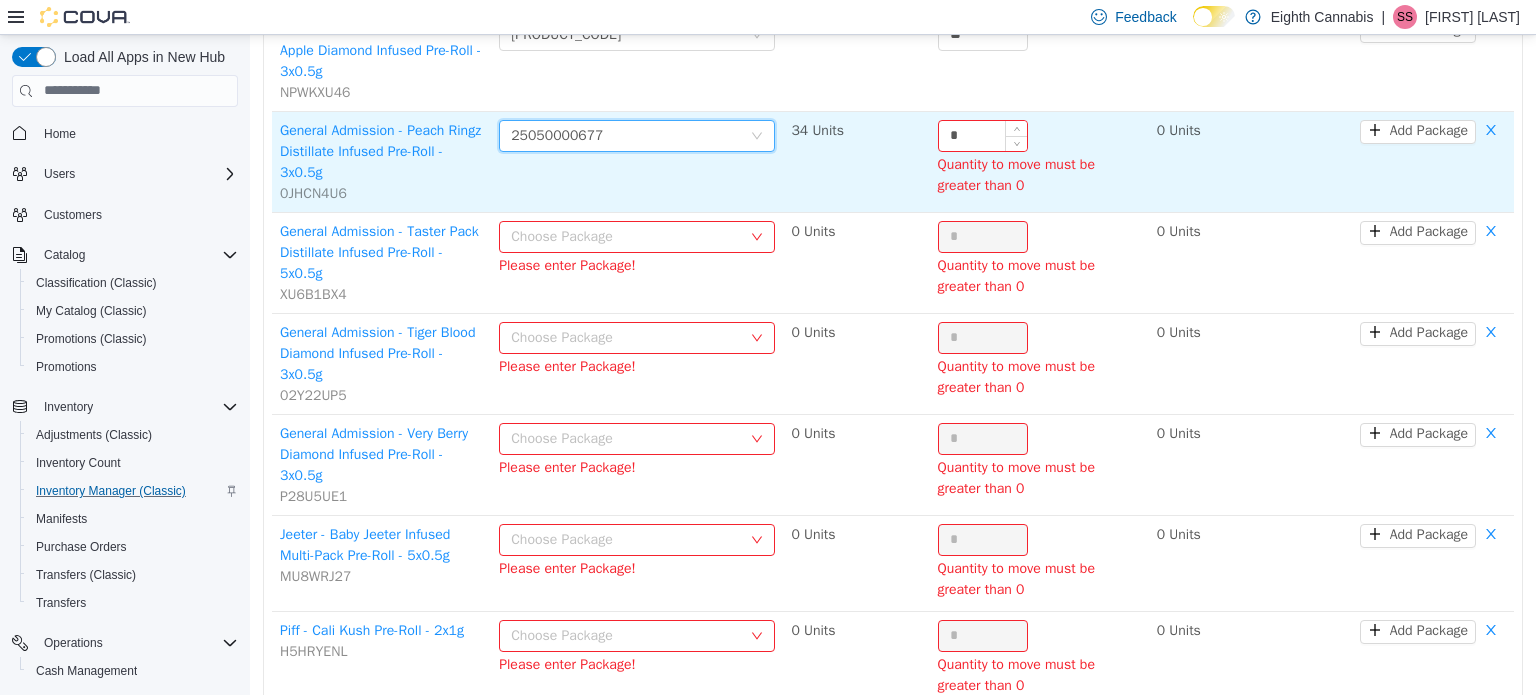 click on "*" at bounding box center [983, 135] 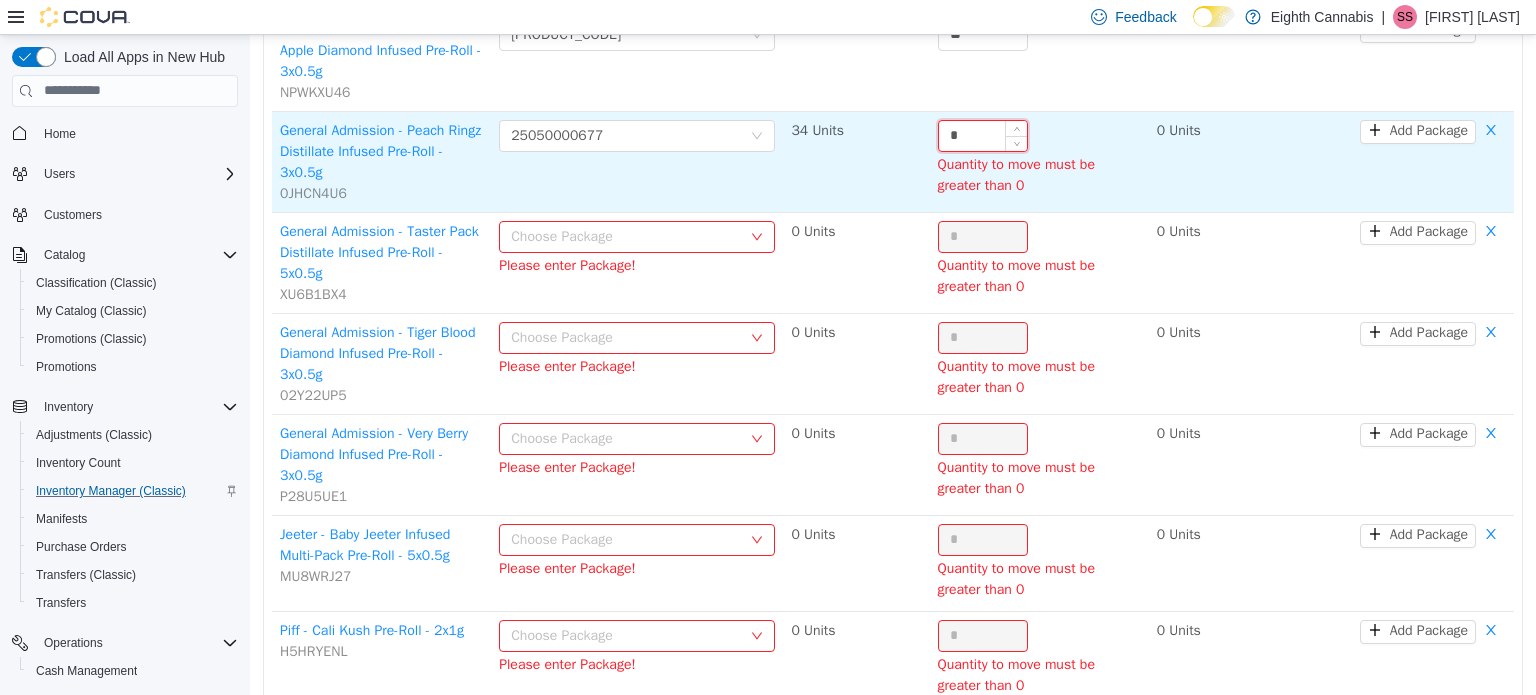 click on "*" at bounding box center (983, 135) 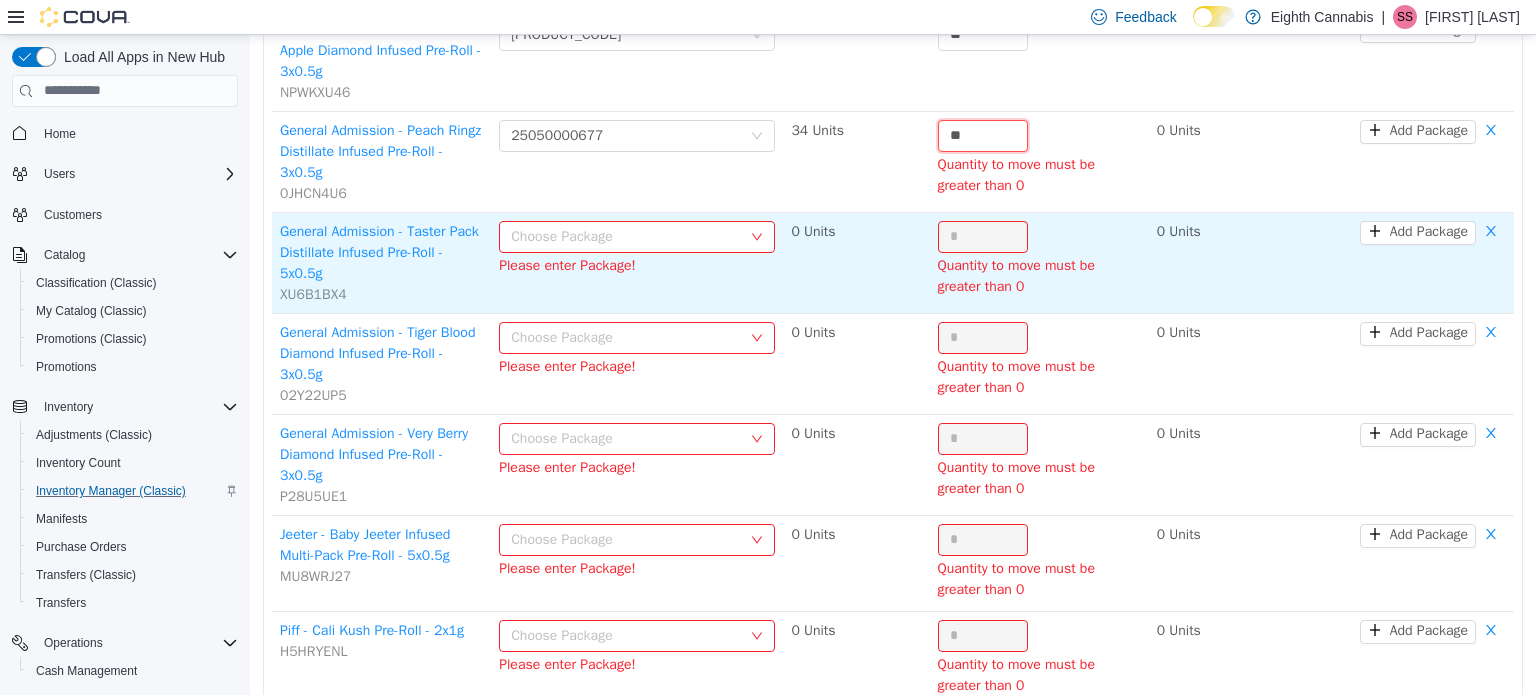 click on "Choose Package" at bounding box center [626, 236] 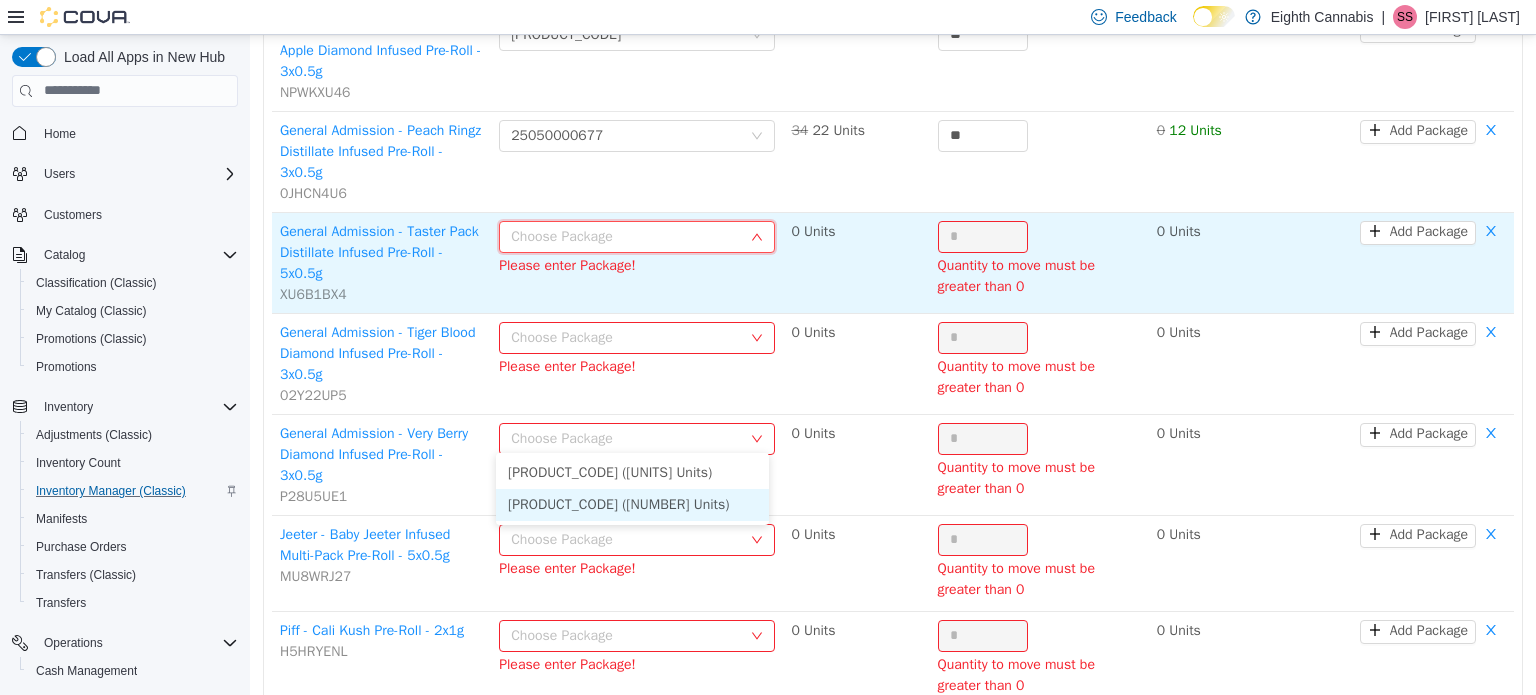 drag, startPoint x: 612, startPoint y: 499, endPoint x: 975, endPoint y: 423, distance: 370.8706 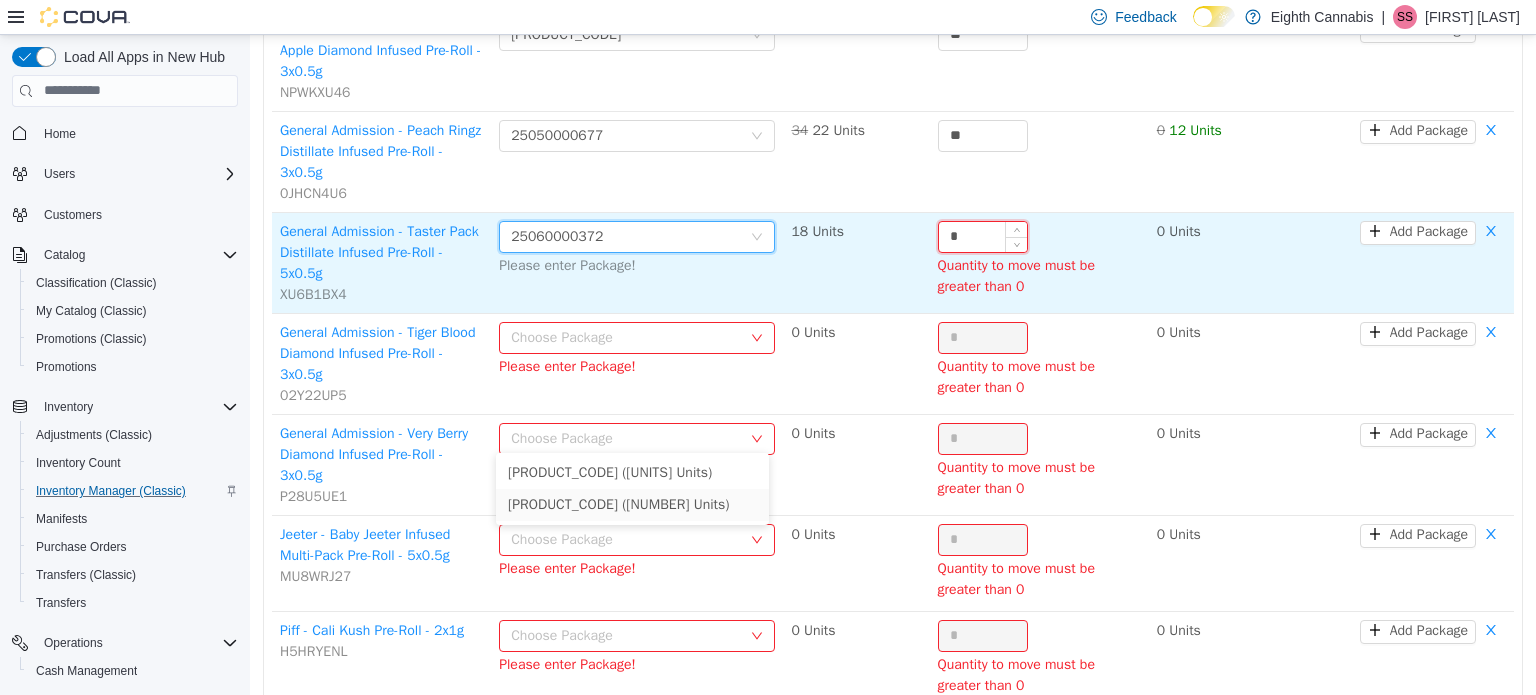 click on "*" at bounding box center [983, 236] 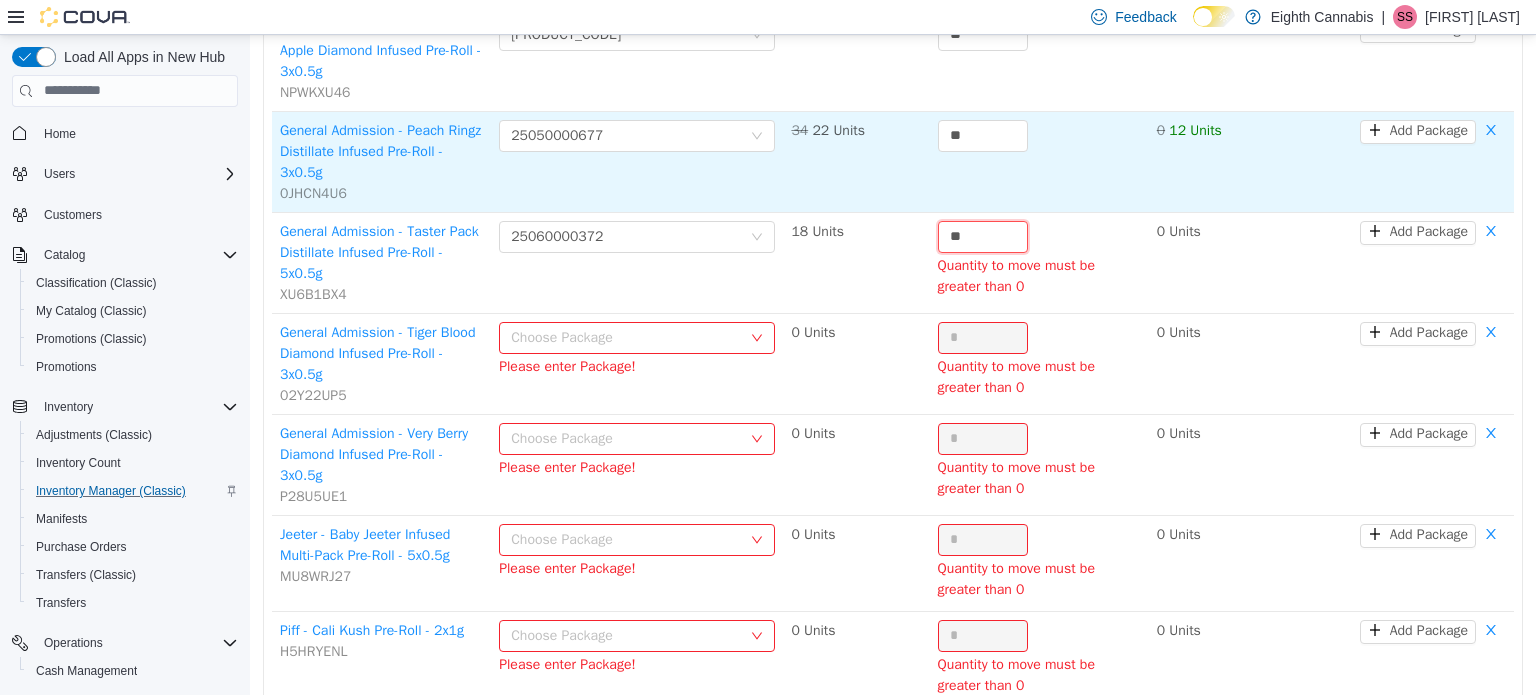 click on "Choose Package" at bounding box center [626, 337] 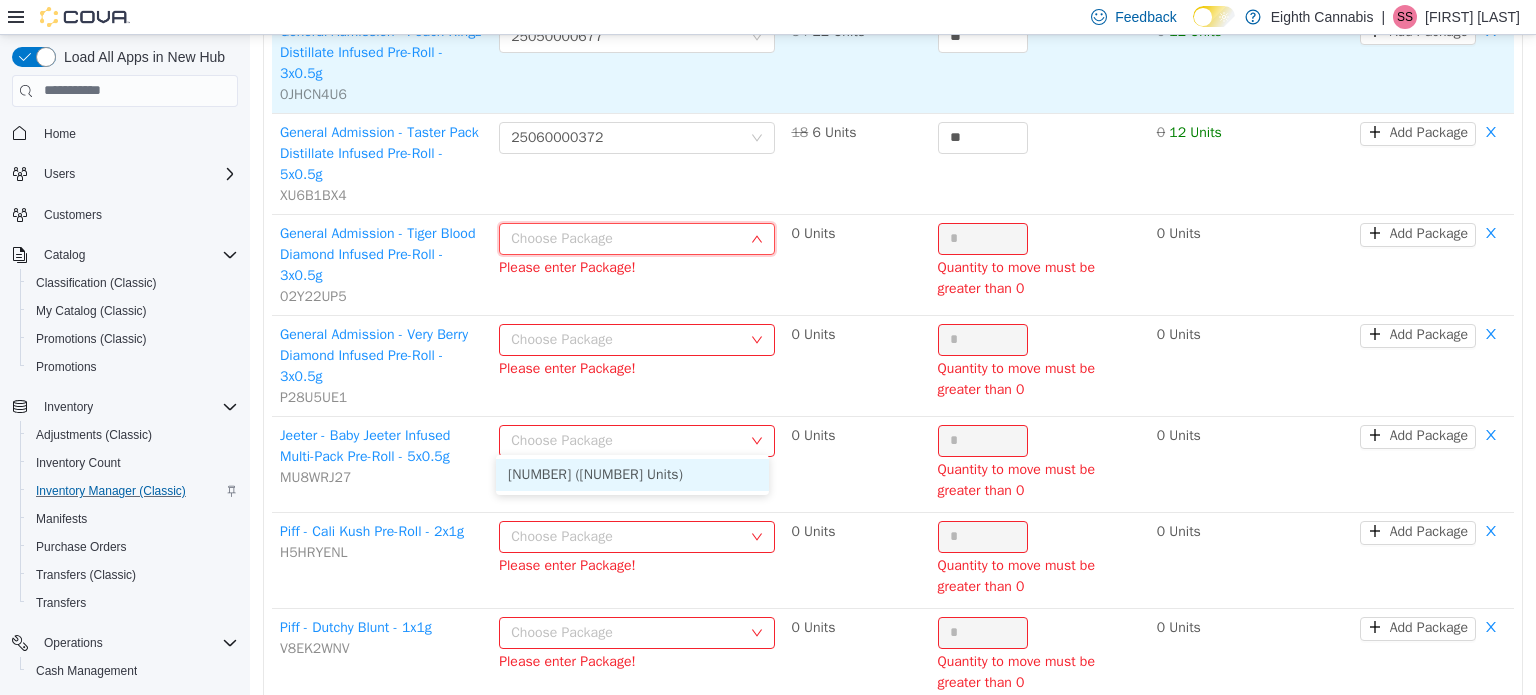scroll, scrollTop: 5186, scrollLeft: 0, axis: vertical 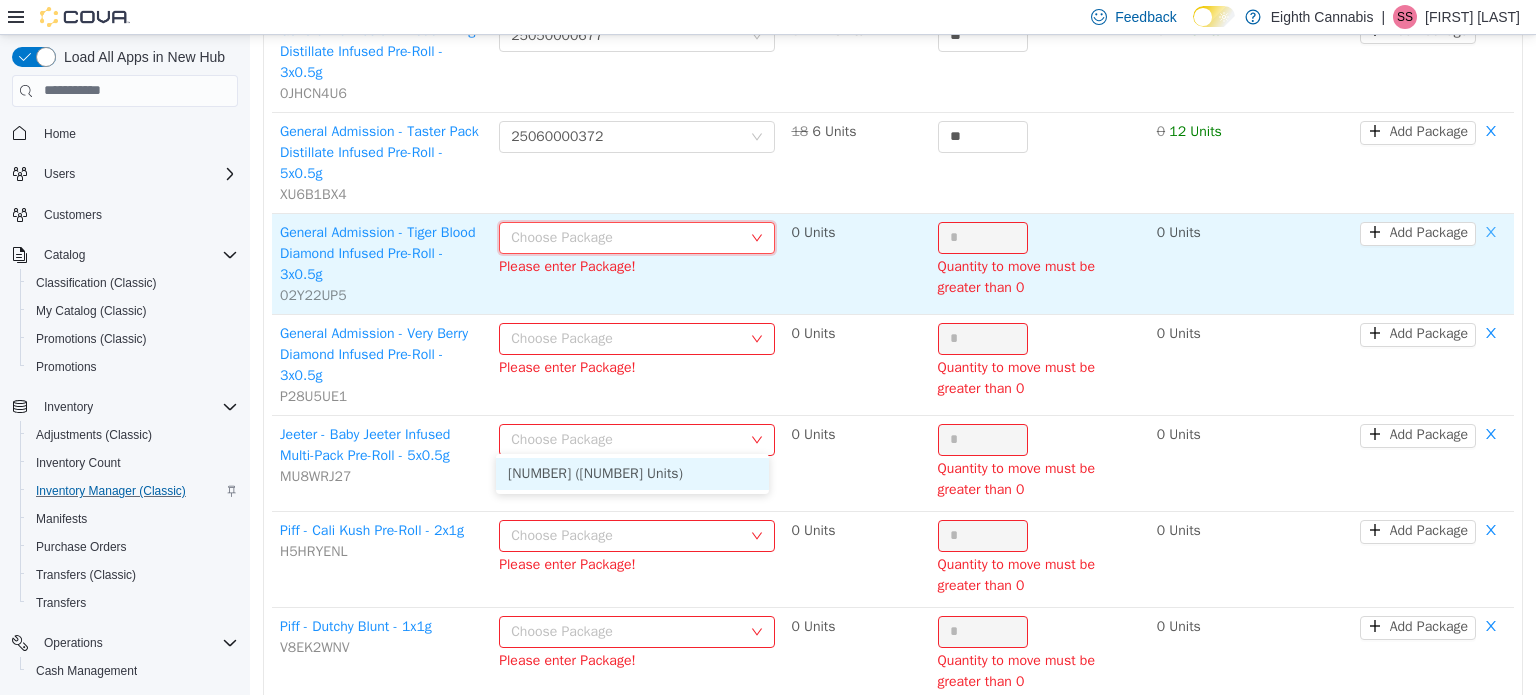 click at bounding box center (1491, 233) 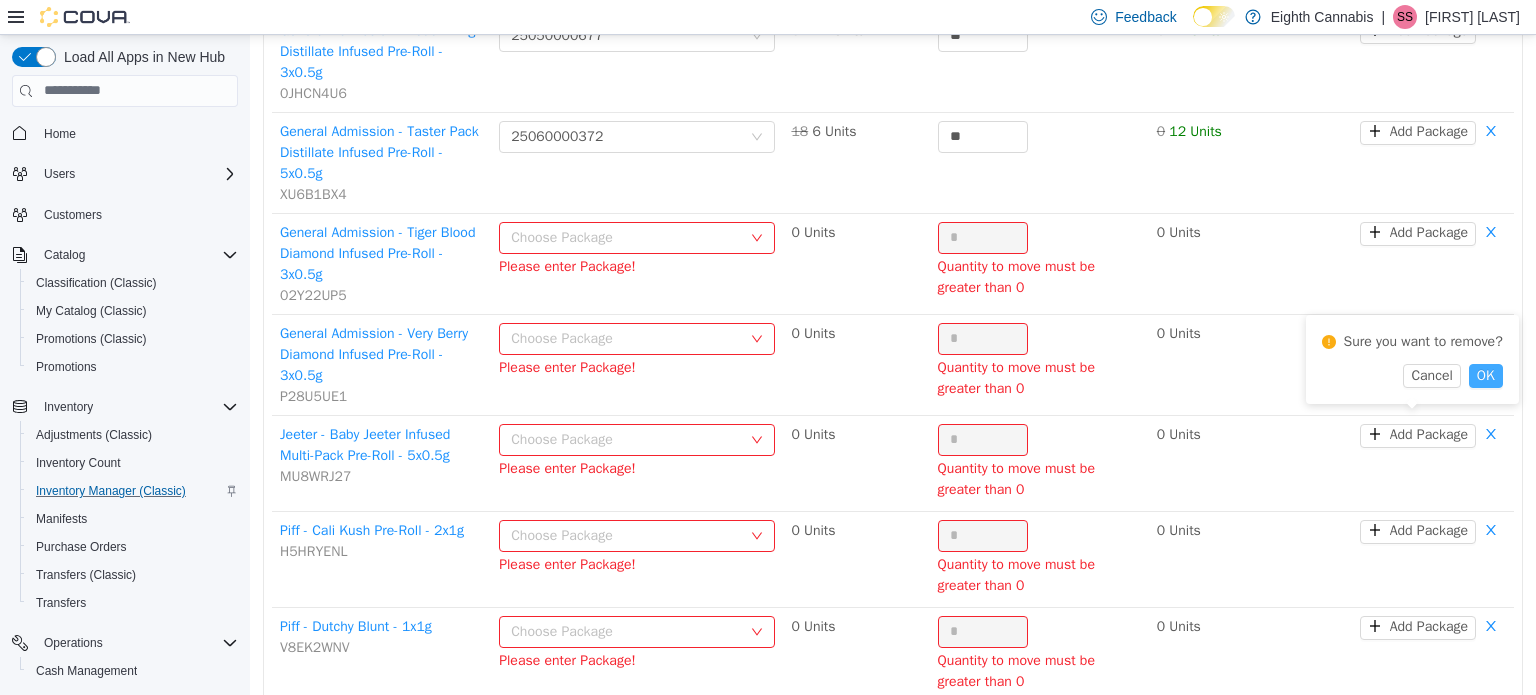 click on "OK" at bounding box center [1486, 375] 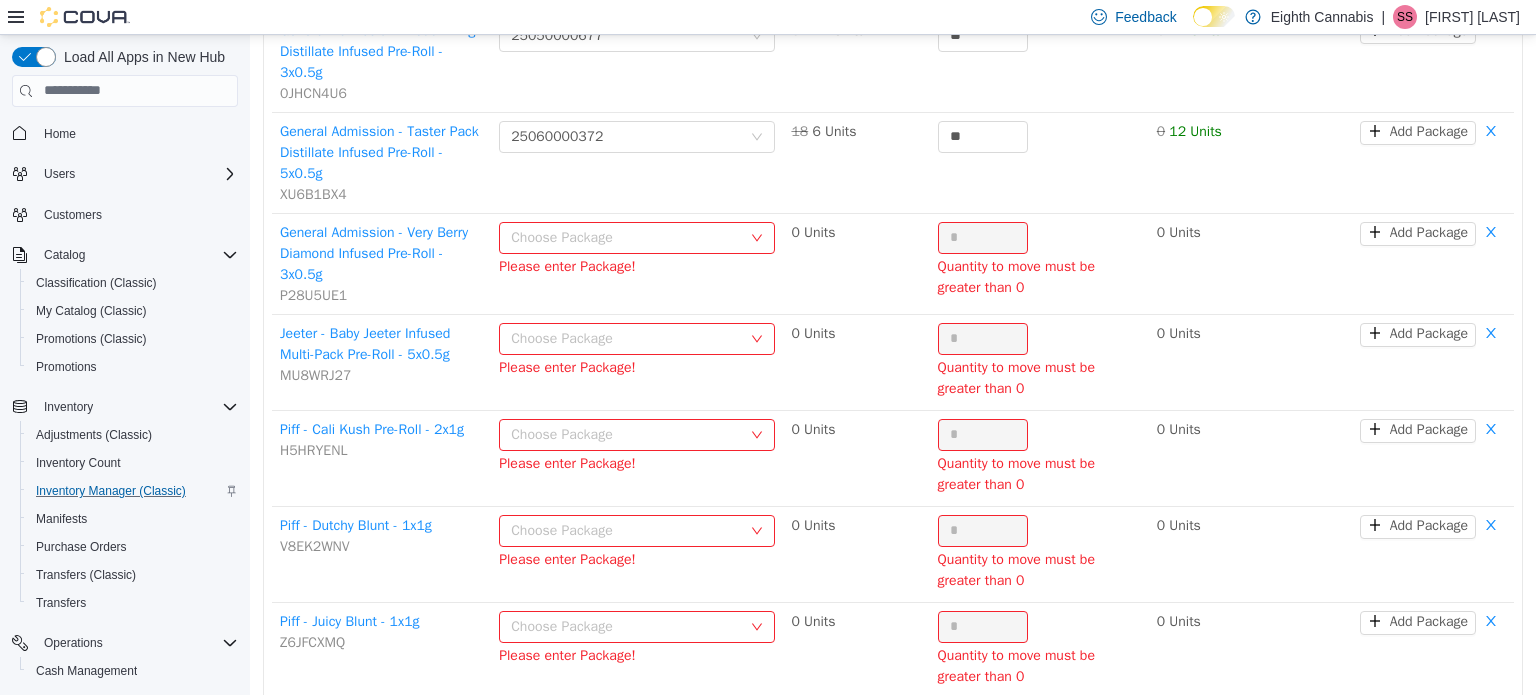 drag, startPoint x: 329, startPoint y: 15, endPoint x: 378, endPoint y: 25, distance: 50.01 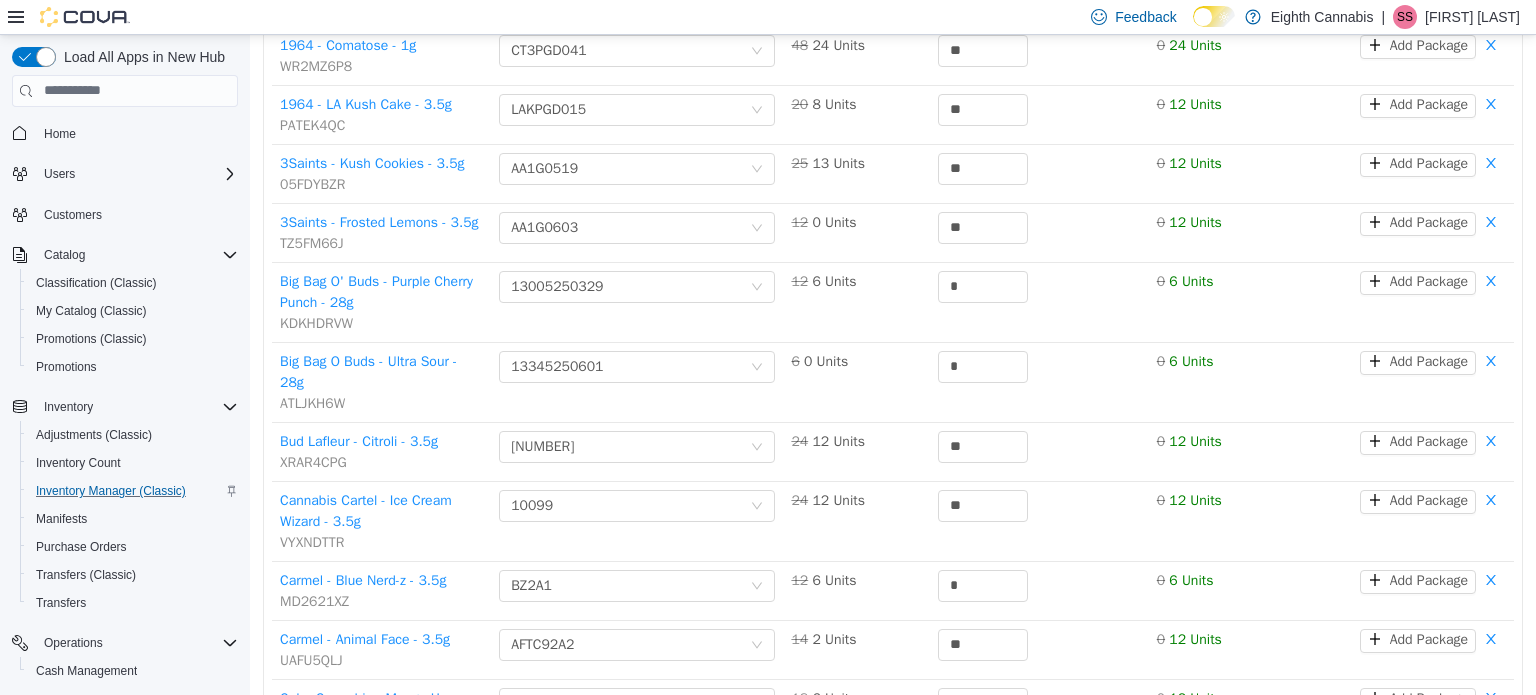 scroll, scrollTop: 0, scrollLeft: 0, axis: both 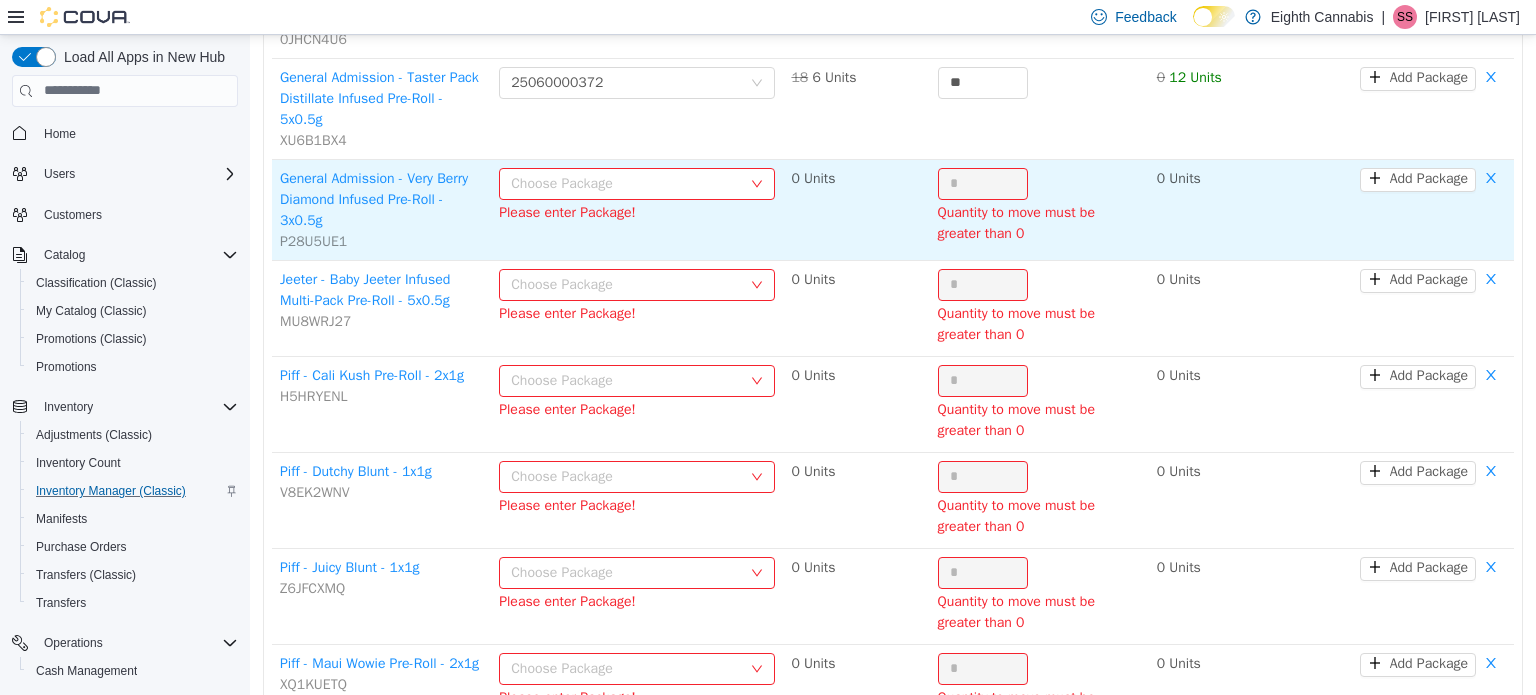 click on "Choose Package" at bounding box center (626, 183) 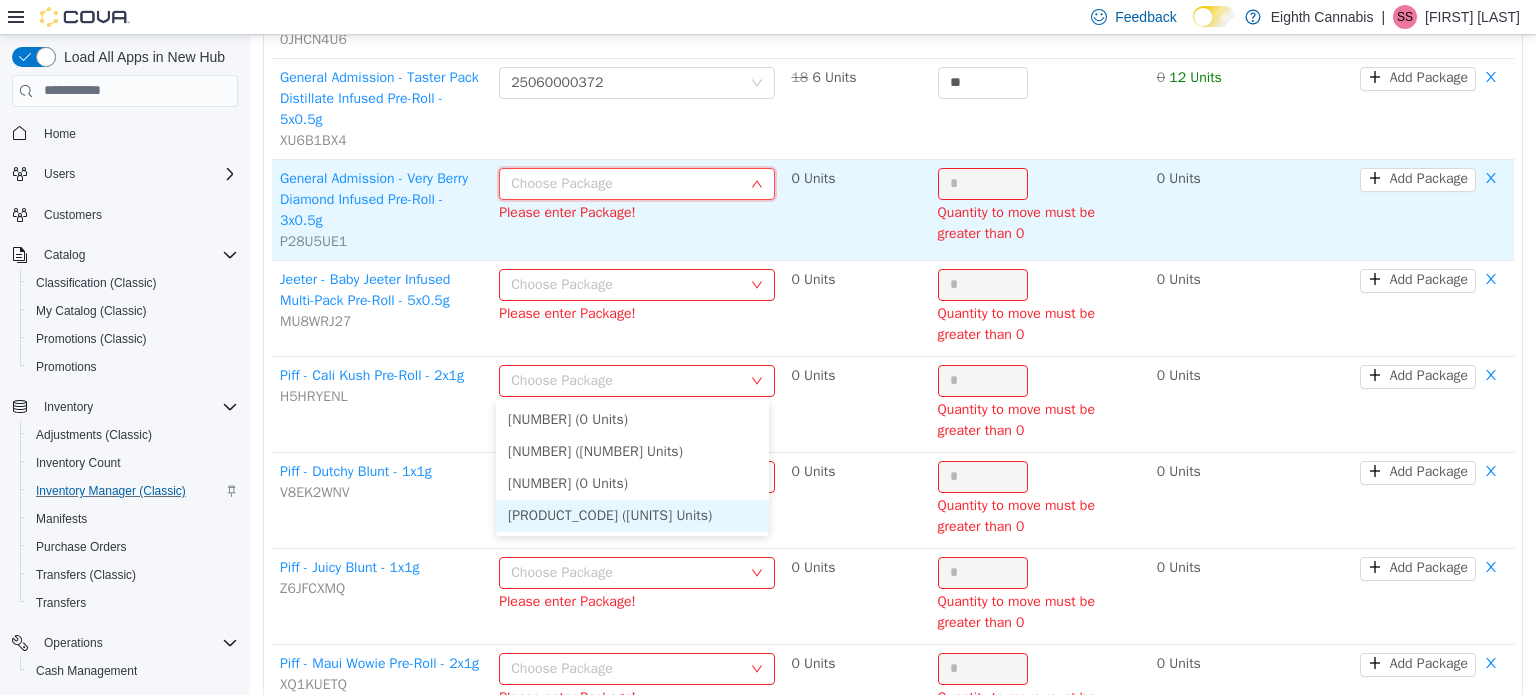 drag, startPoint x: 617, startPoint y: 509, endPoint x: 959, endPoint y: 374, distance: 367.68057 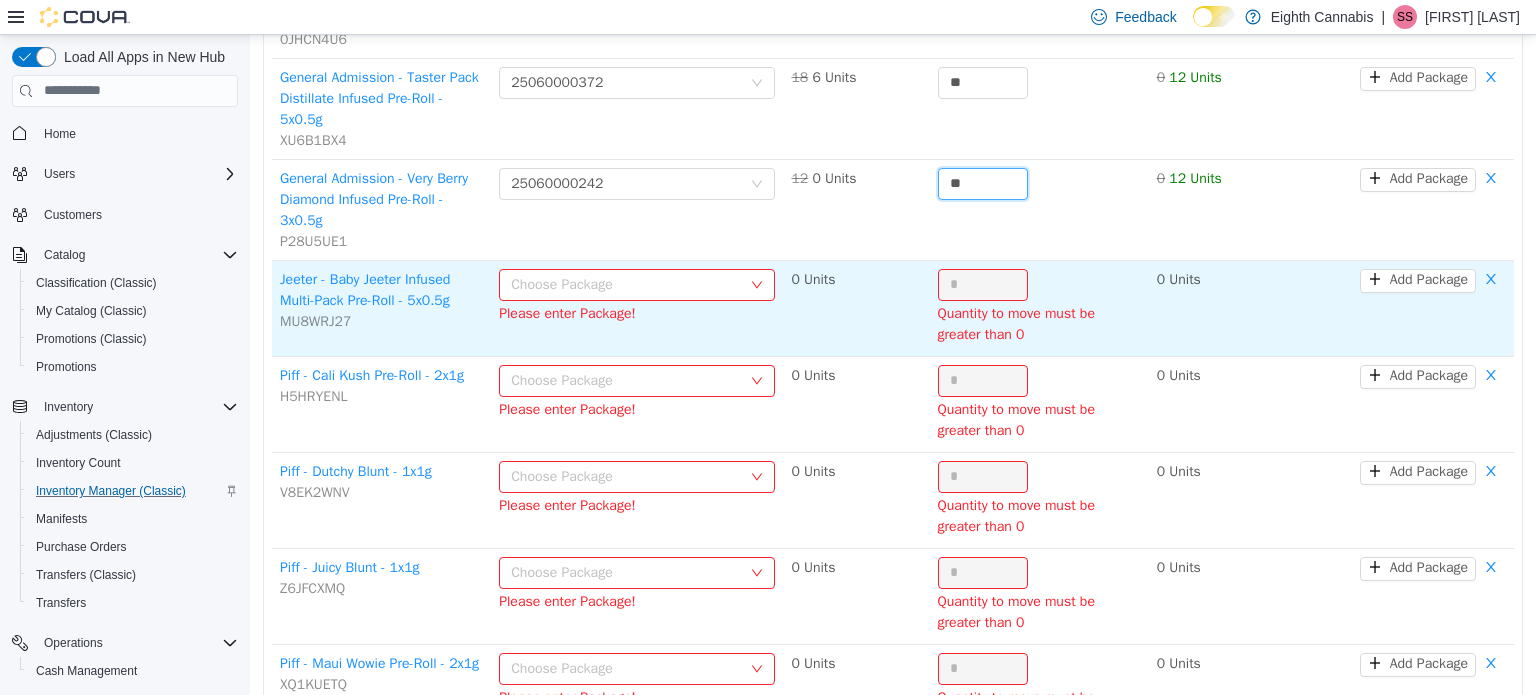 click on "Choose Package" at bounding box center [626, 284] 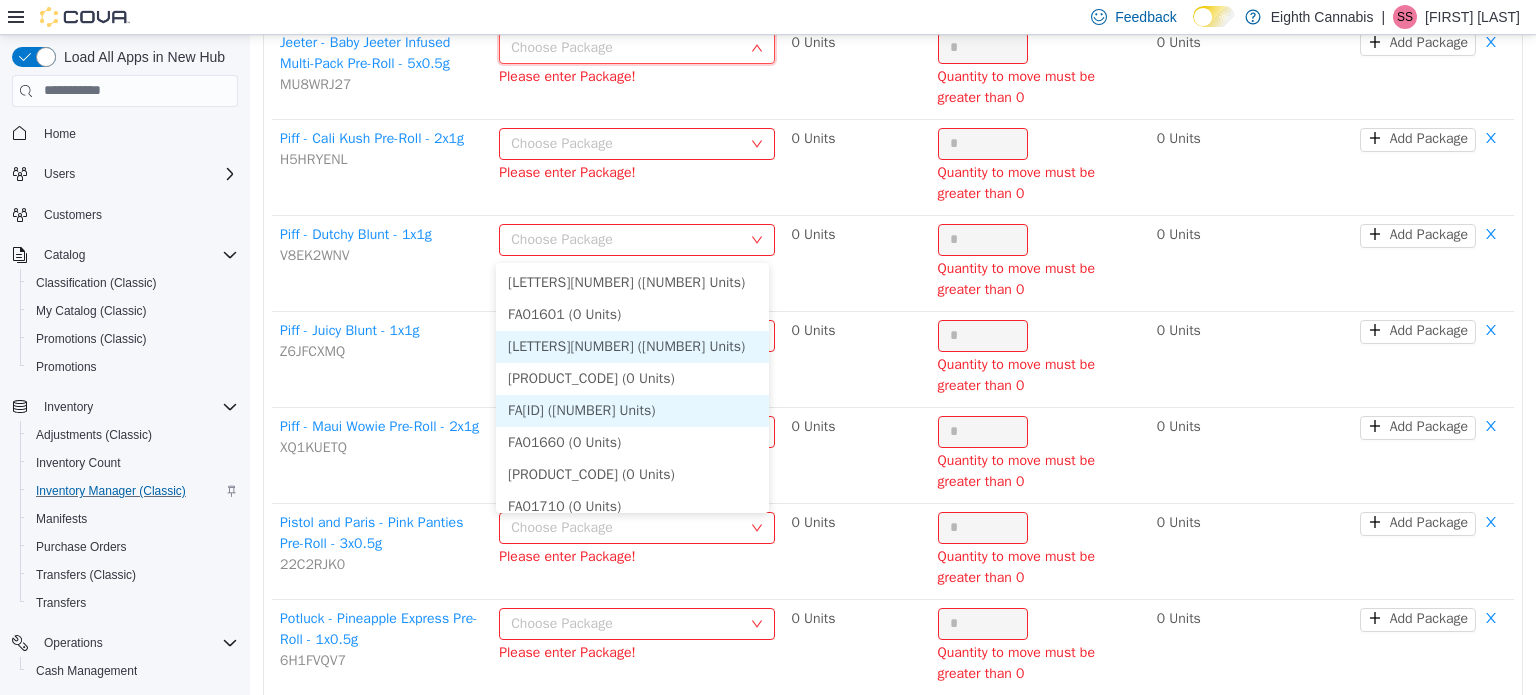 scroll, scrollTop: 5540, scrollLeft: 0, axis: vertical 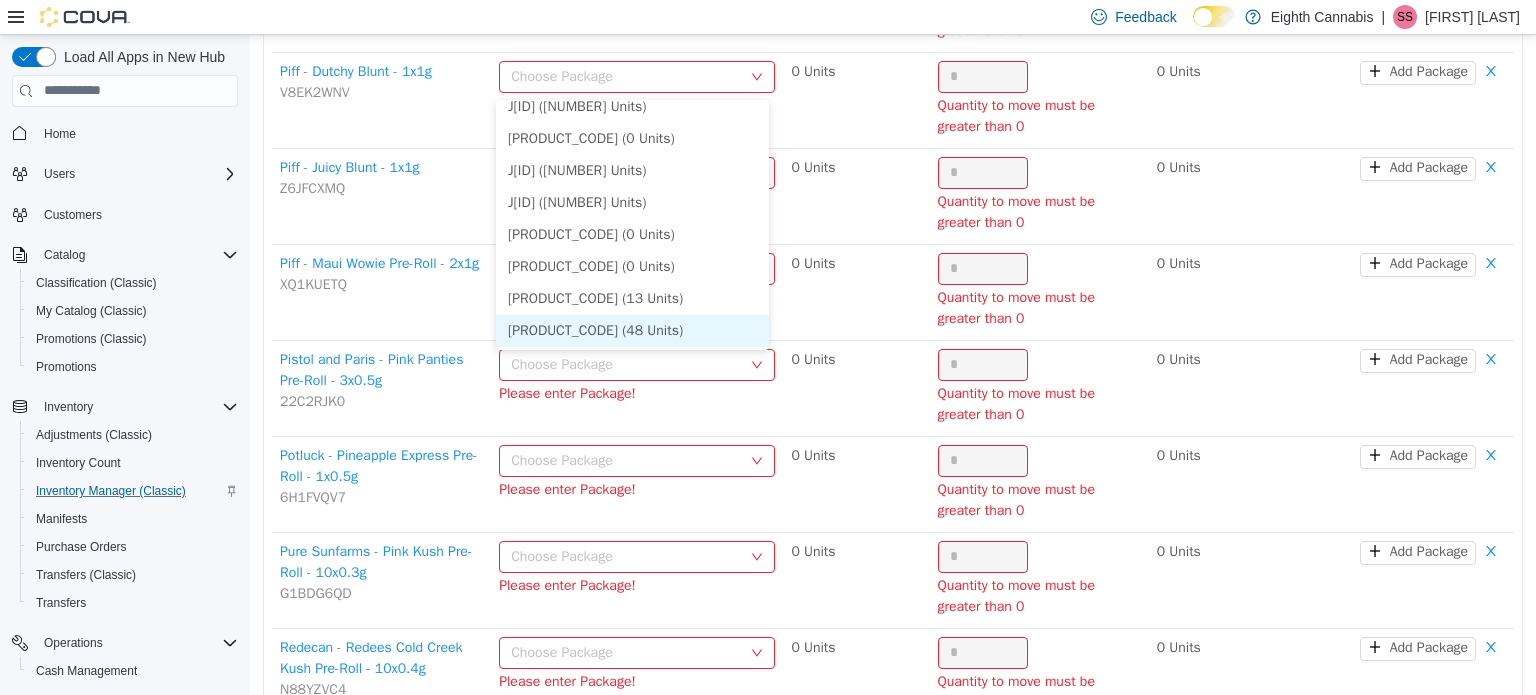 click on "[PRODUCT_CODE] (48 Units)" at bounding box center [632, 330] 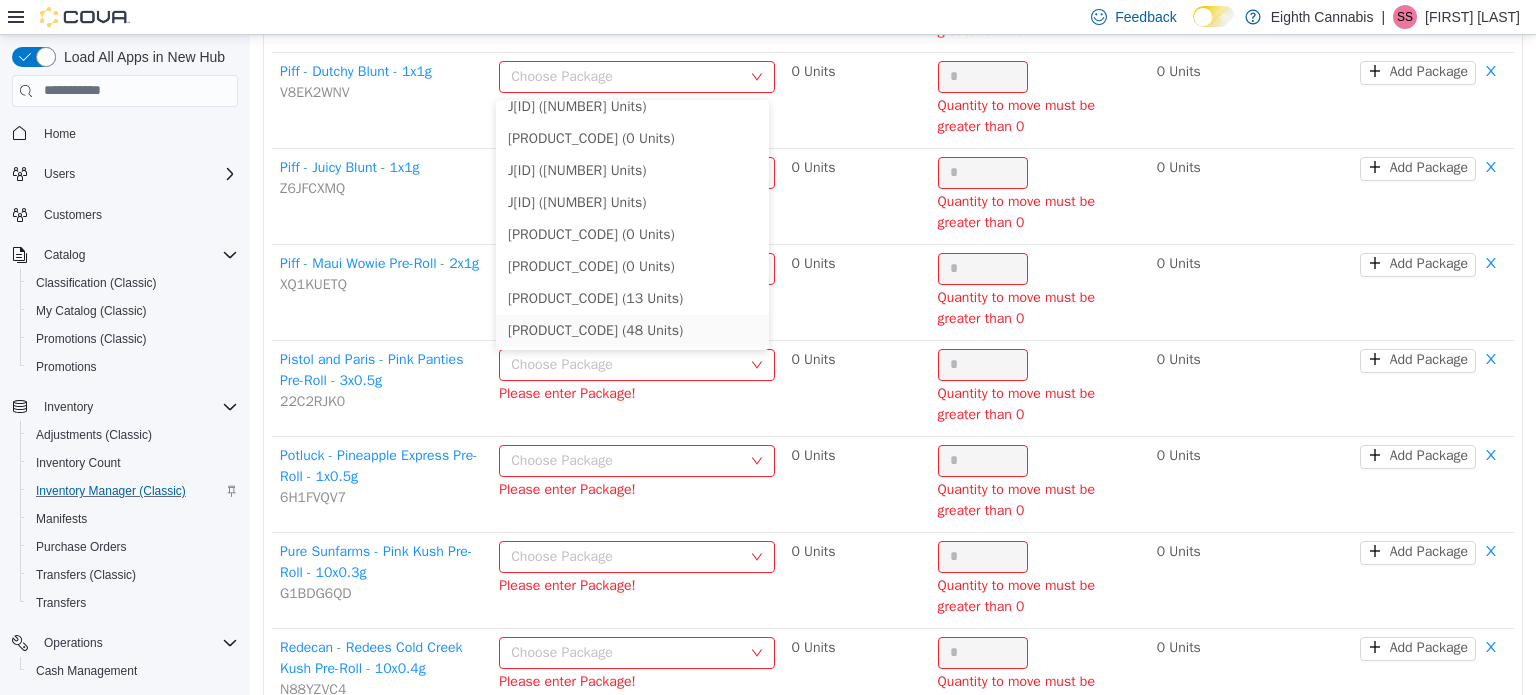 click on "*" at bounding box center [983, -116] 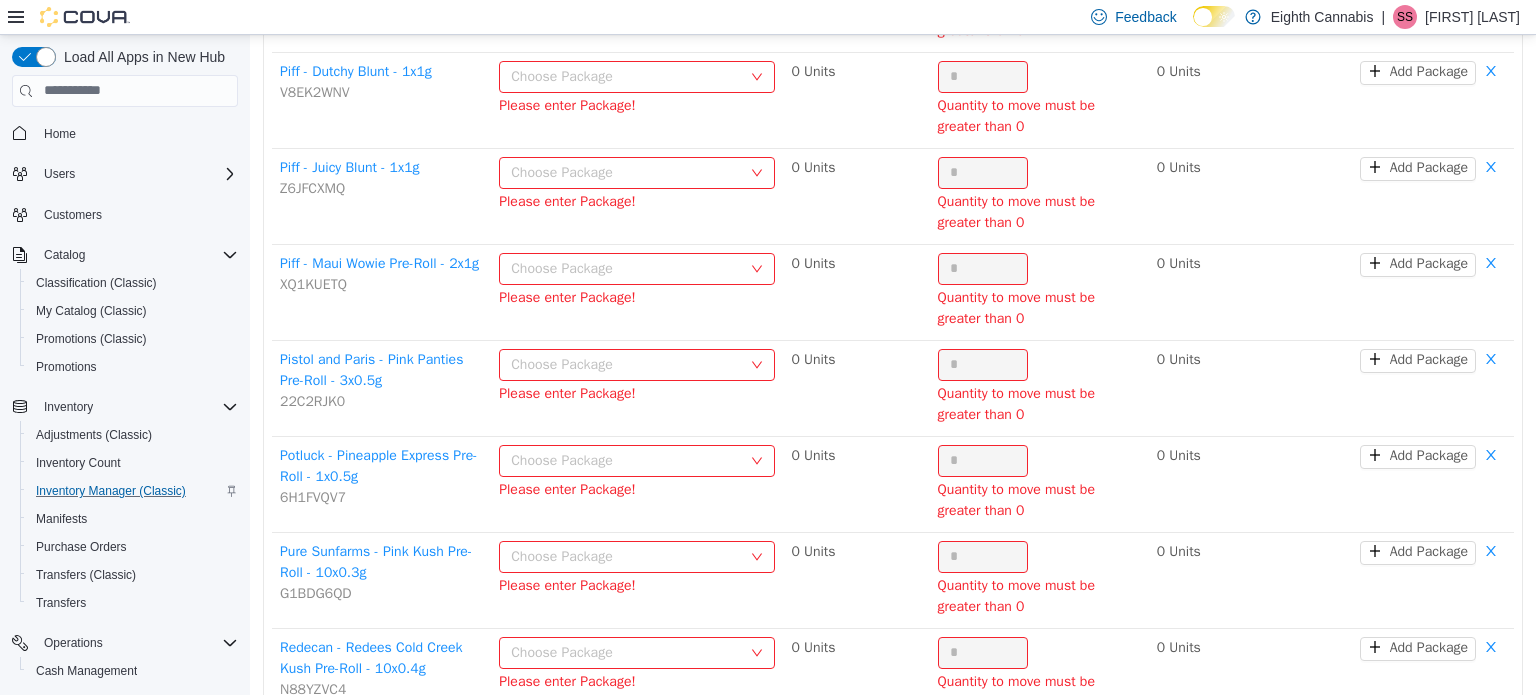 click on "*" at bounding box center (983, -116) 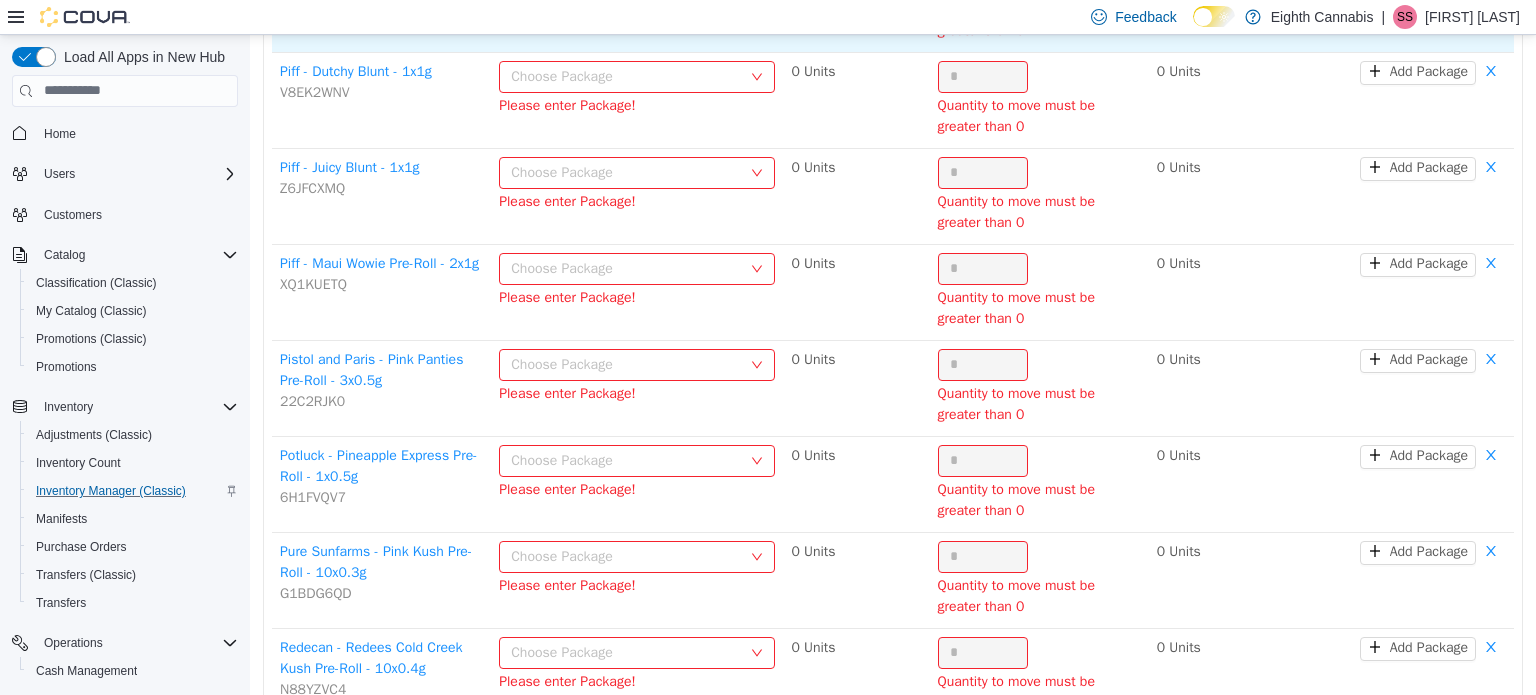 click on "Choose Package" at bounding box center (626, -20) 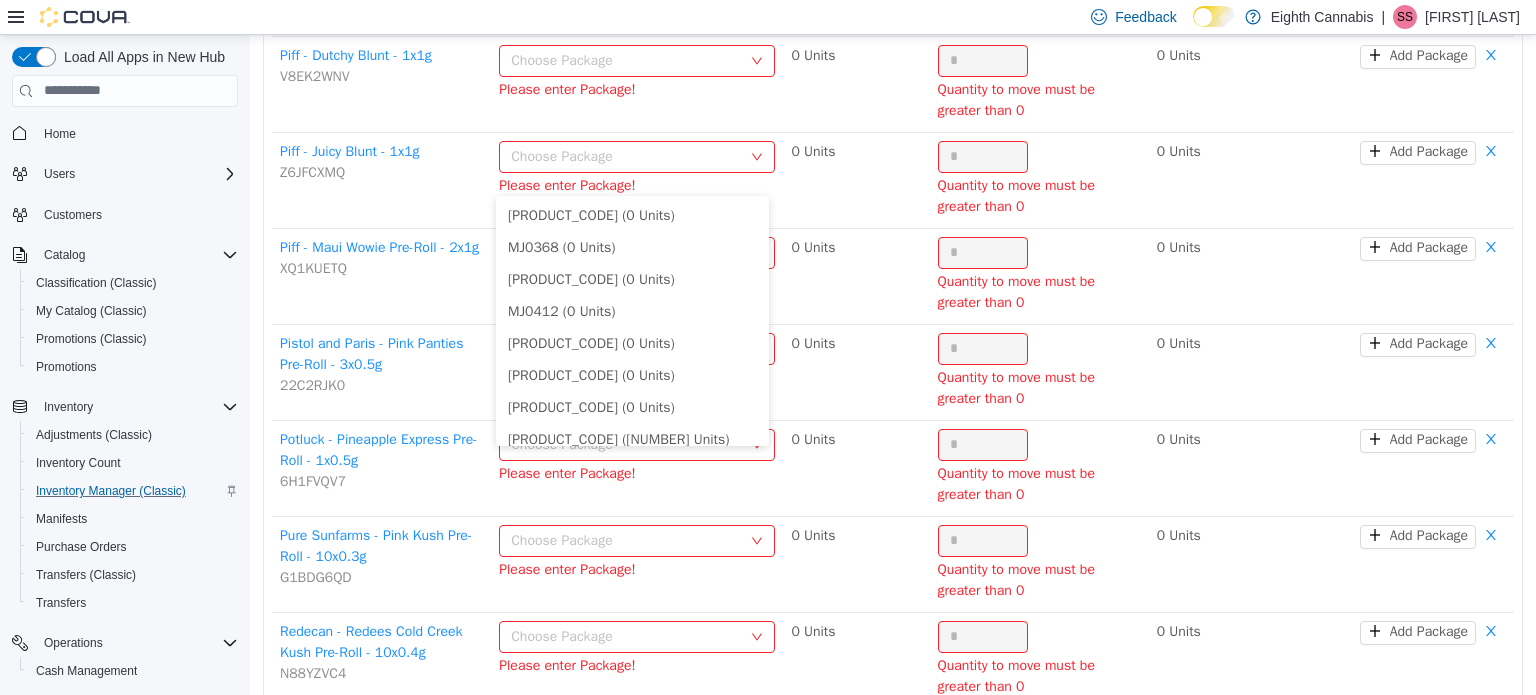 scroll, scrollTop: 1261, scrollLeft: 0, axis: vertical 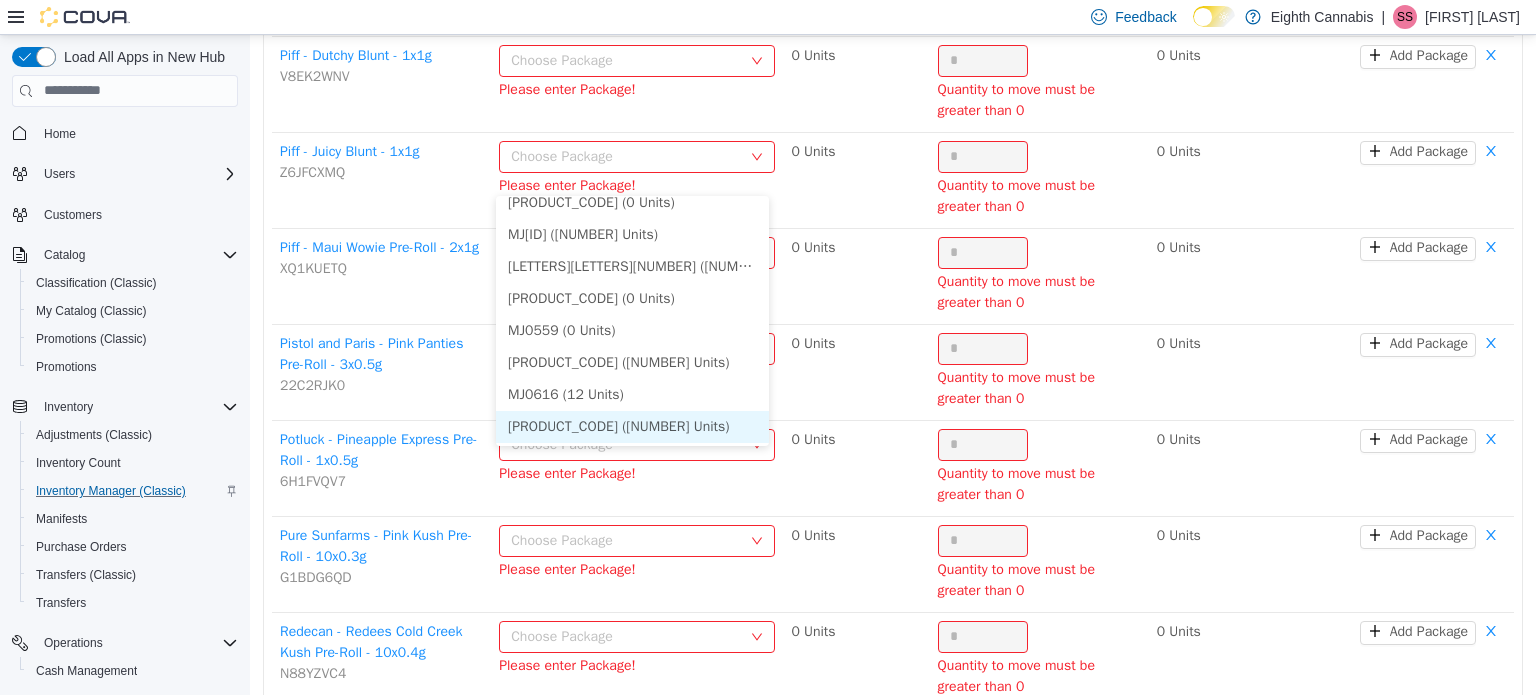 click on "[PRODUCT_CODE] ([NUMBER] Units)" at bounding box center (632, 426) 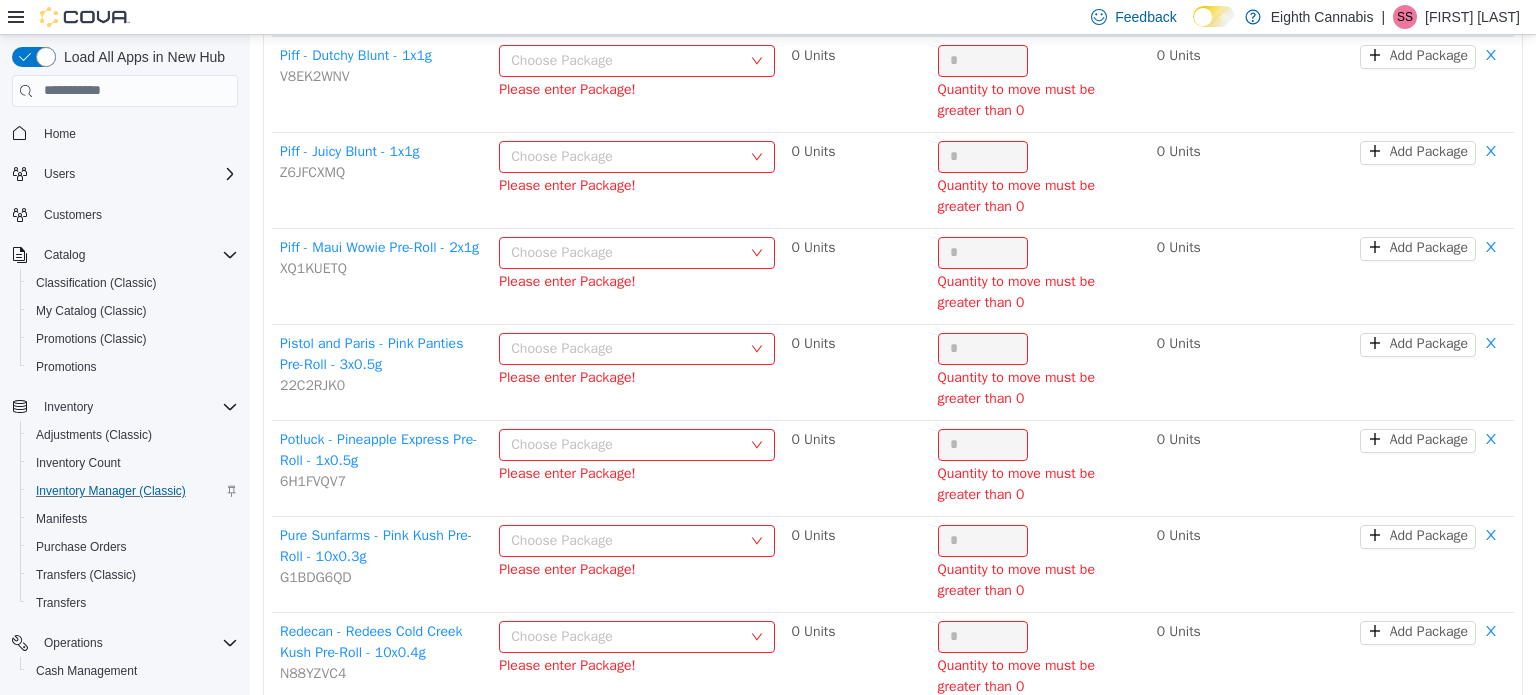 click on "*" at bounding box center [983, -36] 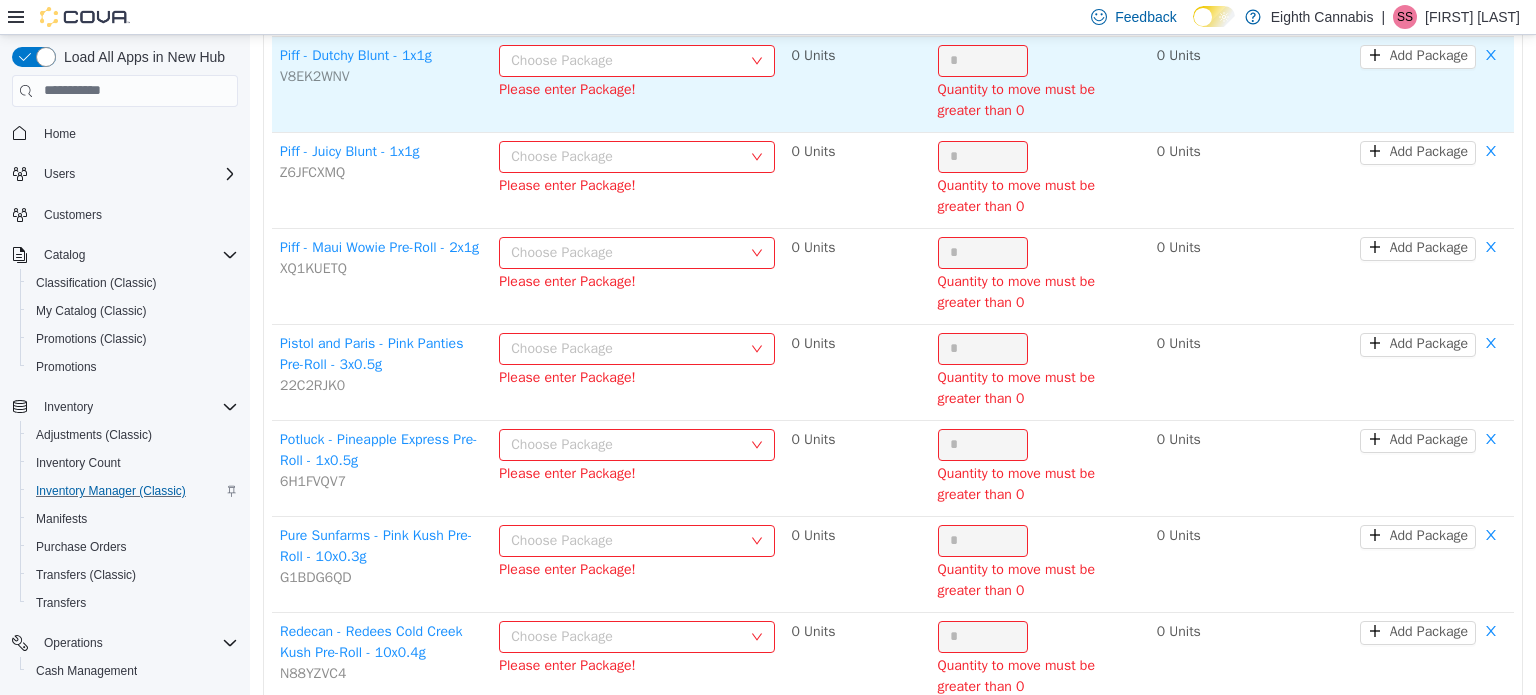 click on "Choose Package" at bounding box center (626, 60) 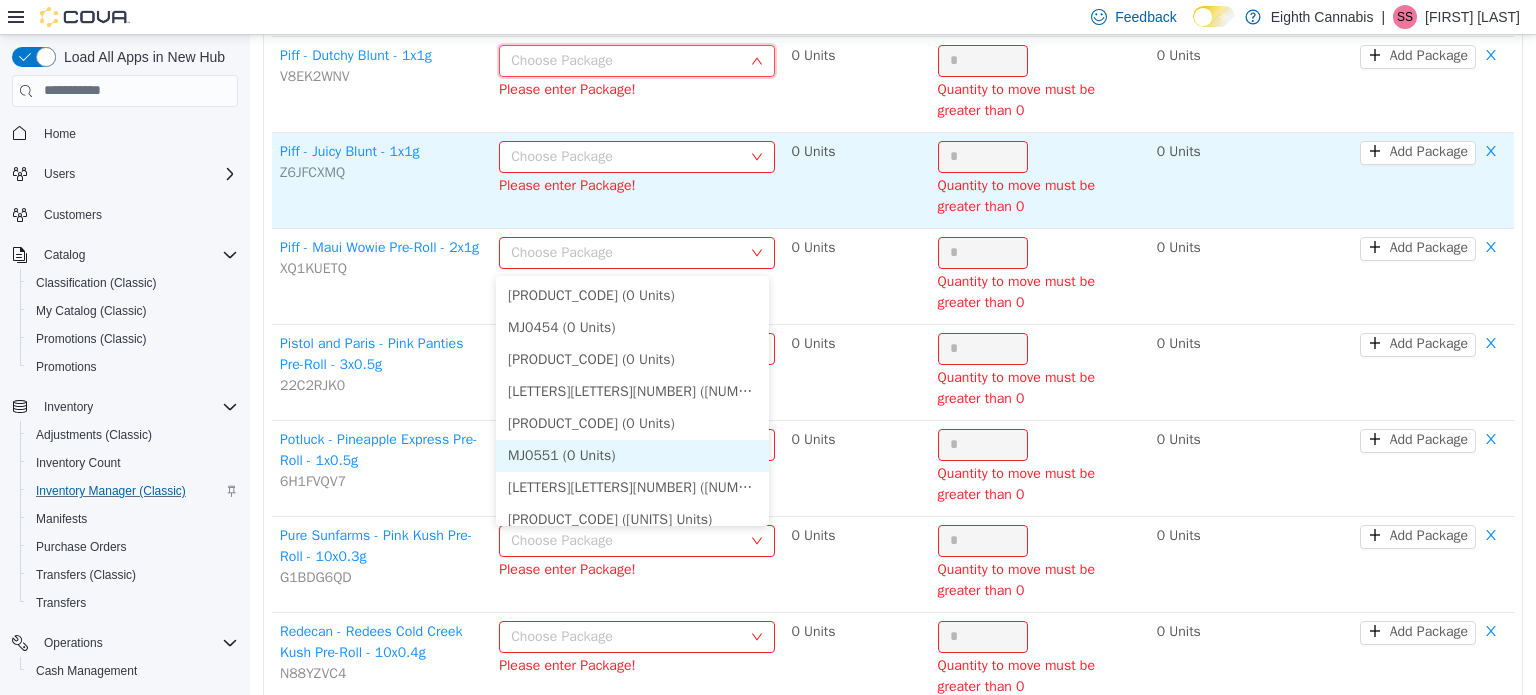 click on "MJ0551 (0 Units)" at bounding box center (632, 455) 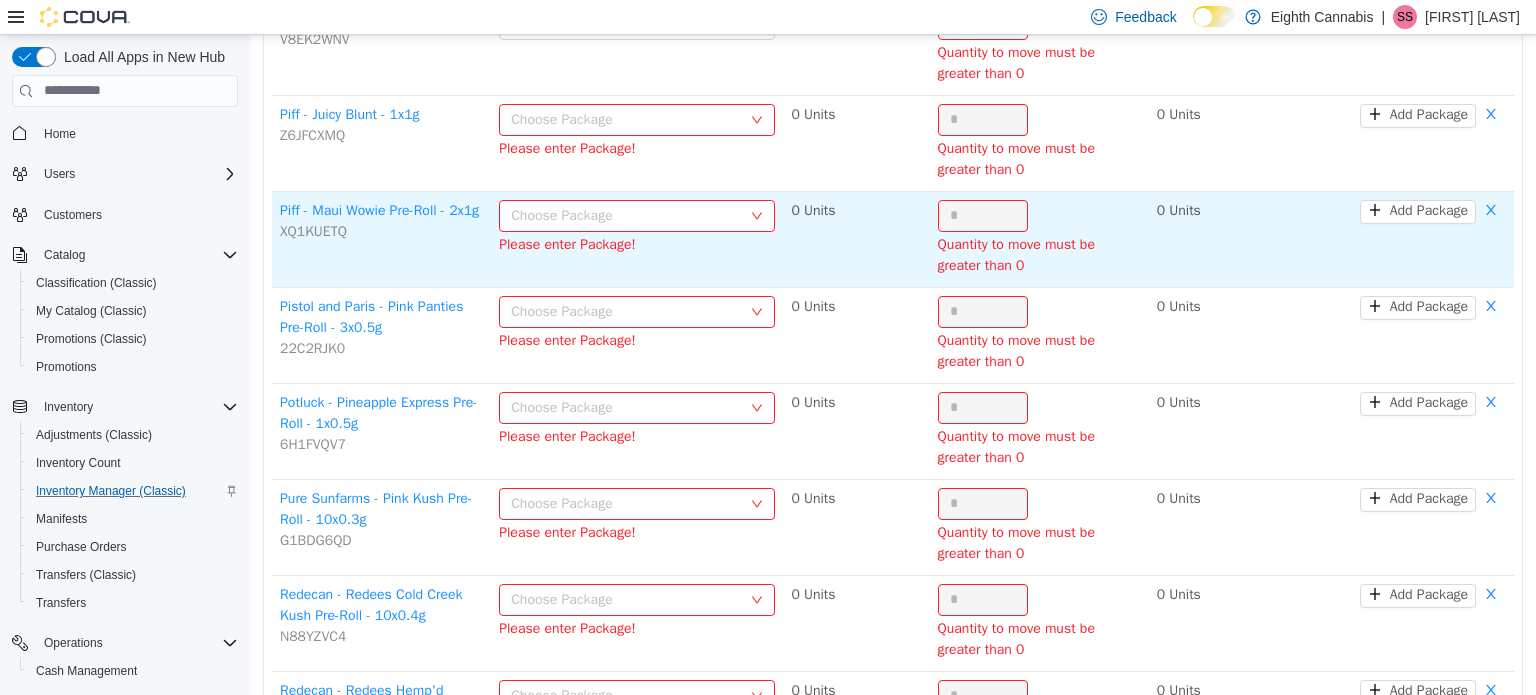click on "Choose Package" at bounding box center [626, 215] 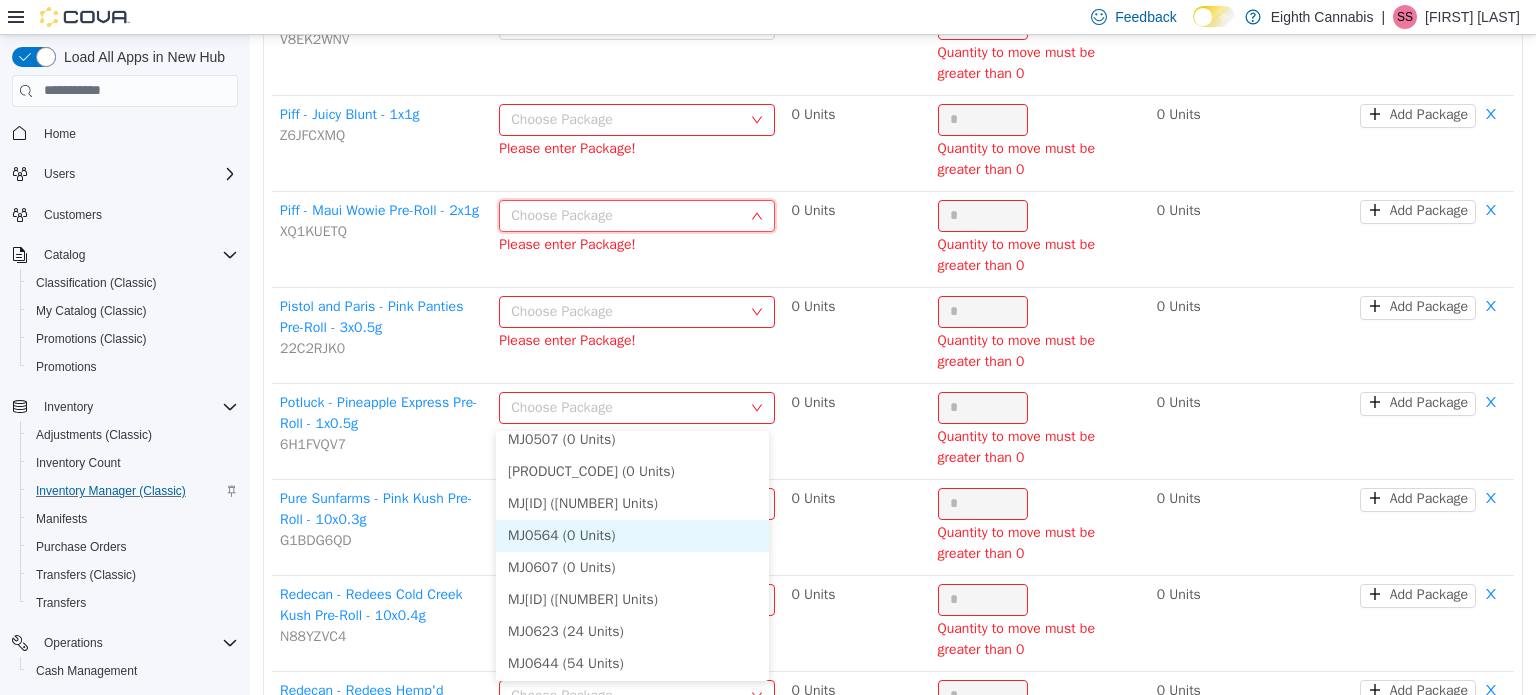 scroll, scrollTop: 845, scrollLeft: 0, axis: vertical 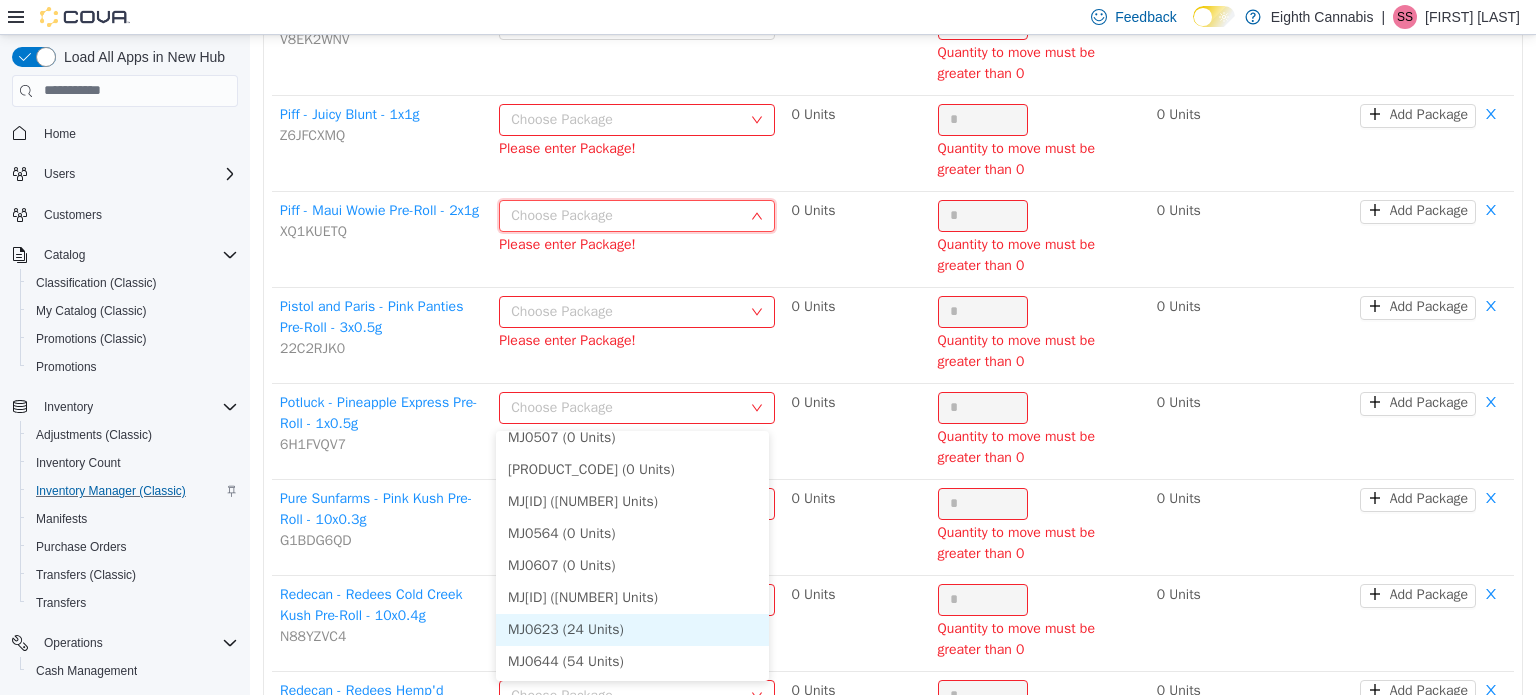 click on "MJ0623 (24 Units)" at bounding box center (632, 629) 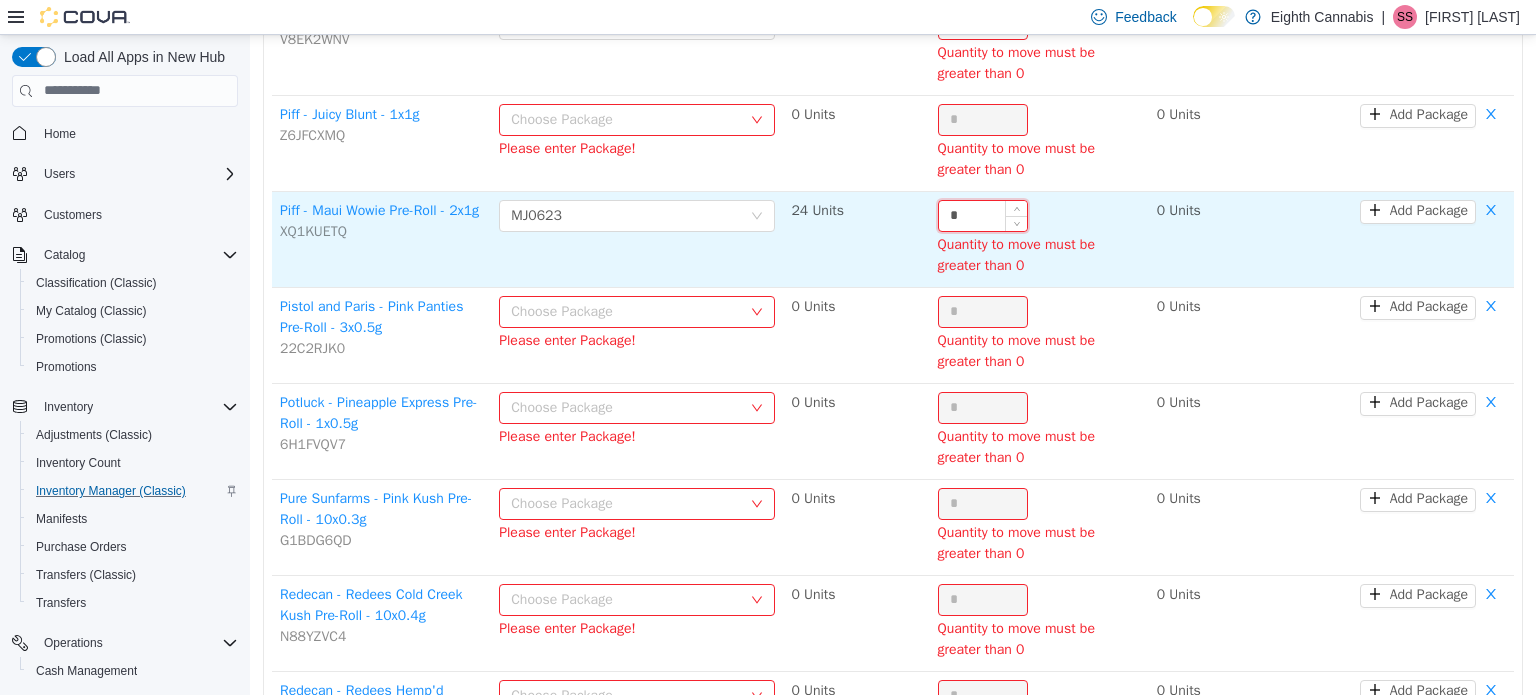 click on "*" at bounding box center (983, 215) 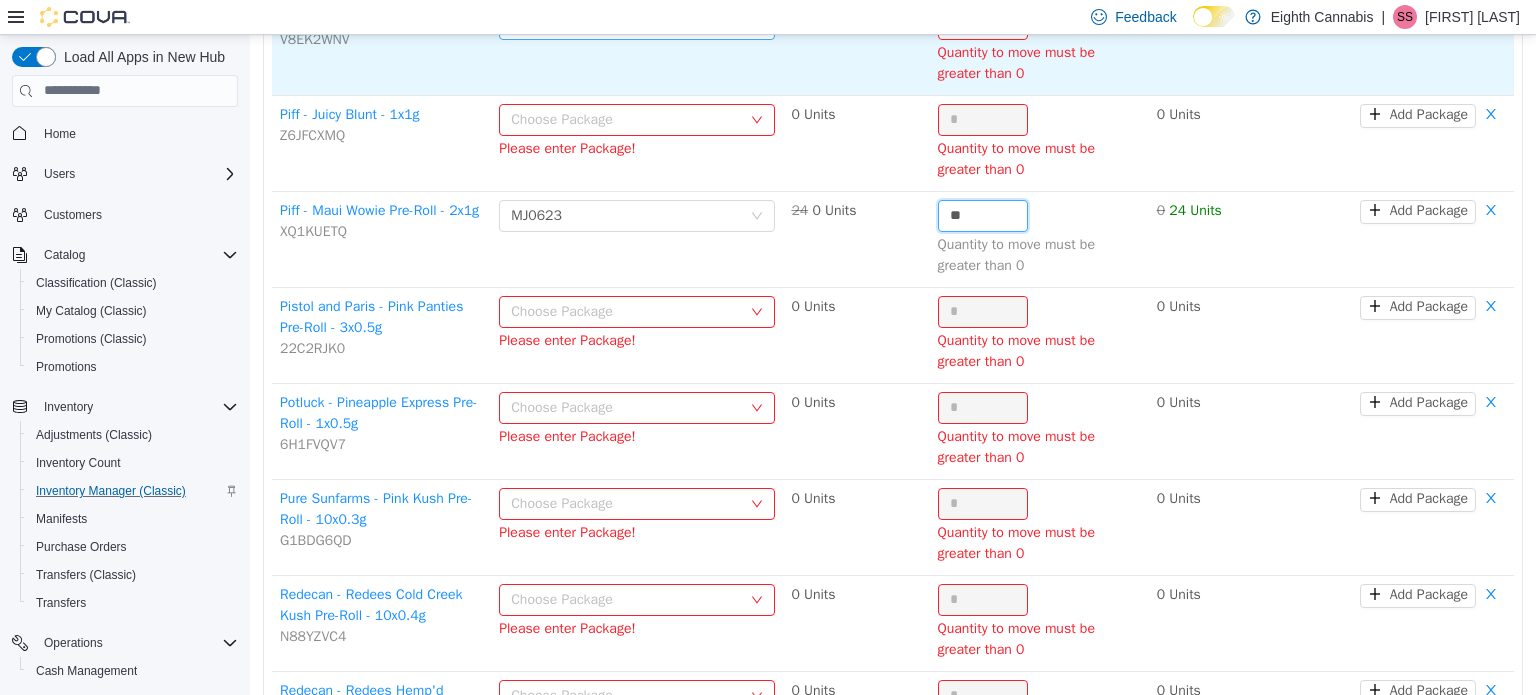 type on "**" 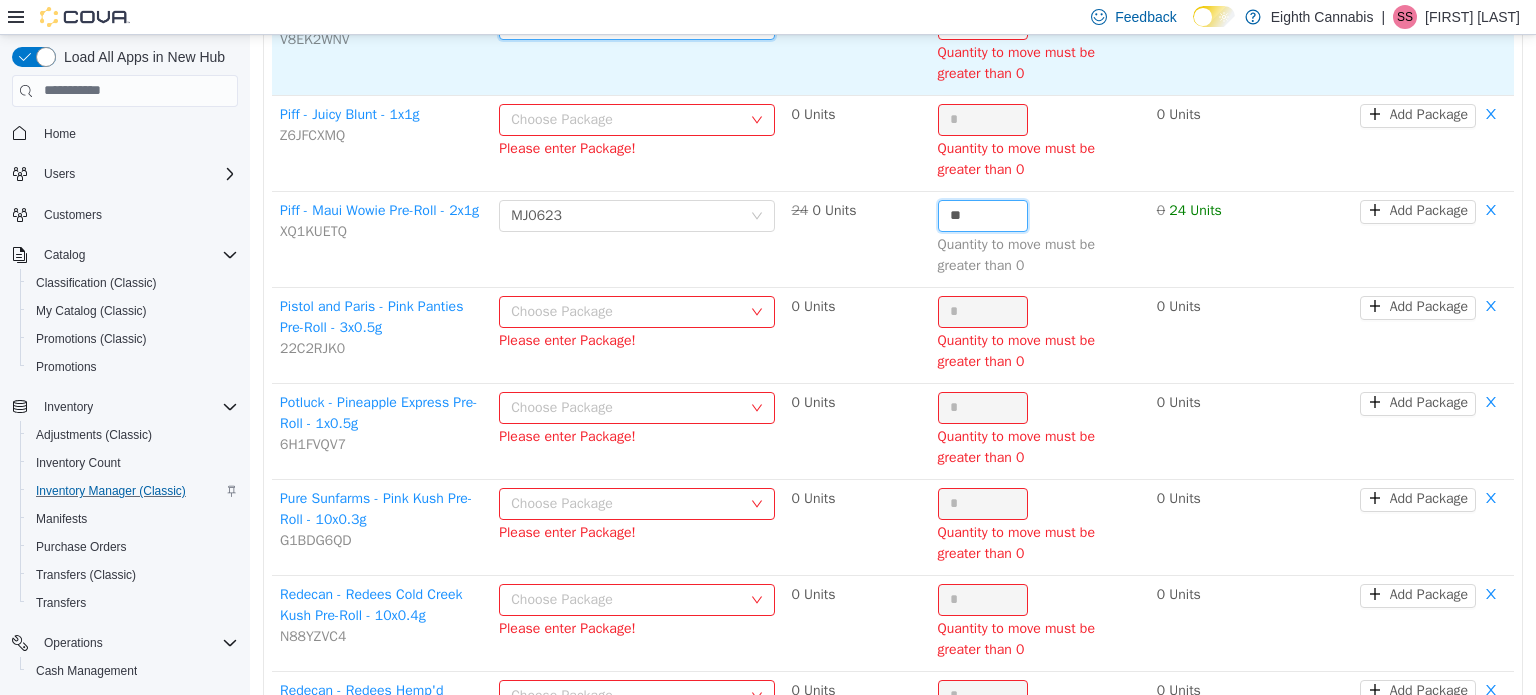 click on "Choose Package [LETTERS][LETTERS][NUMBER]" at bounding box center (630, 23) 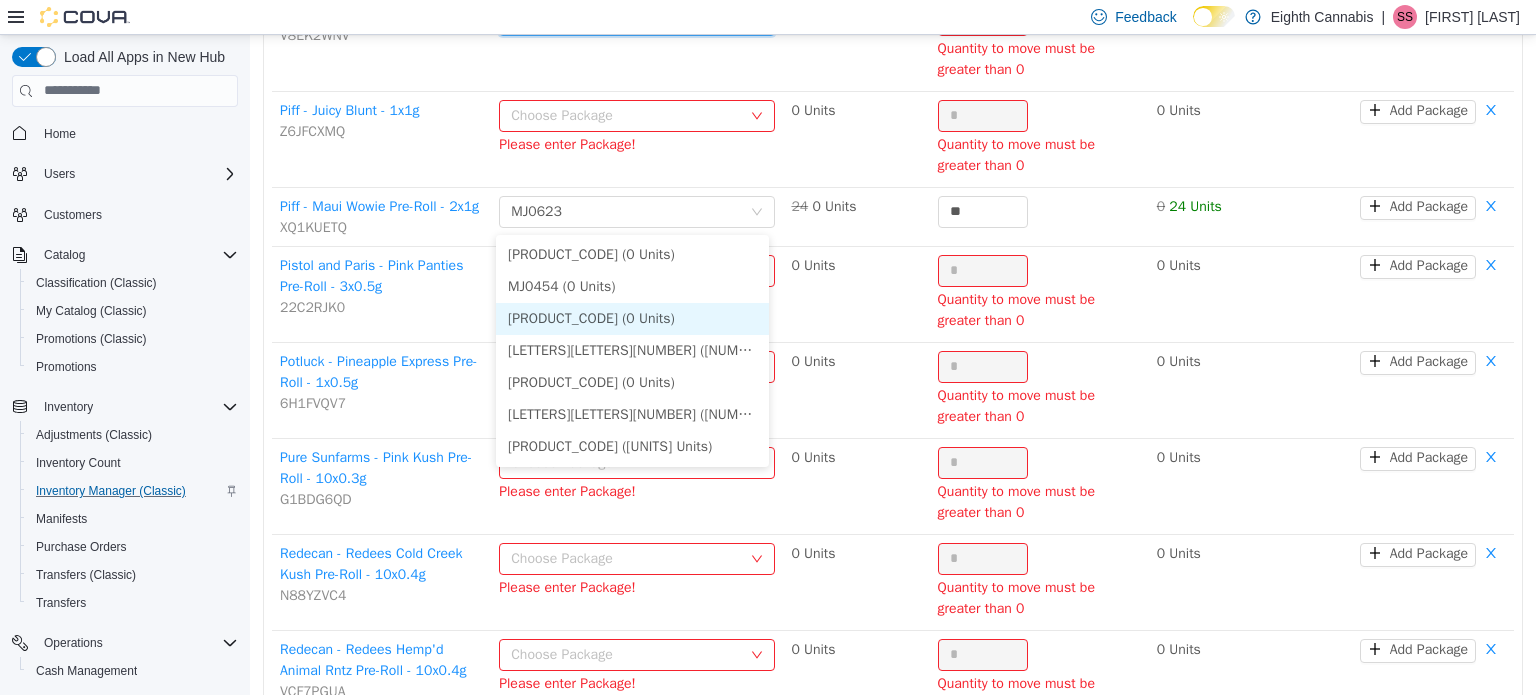 scroll, scrollTop: 5640, scrollLeft: 0, axis: vertical 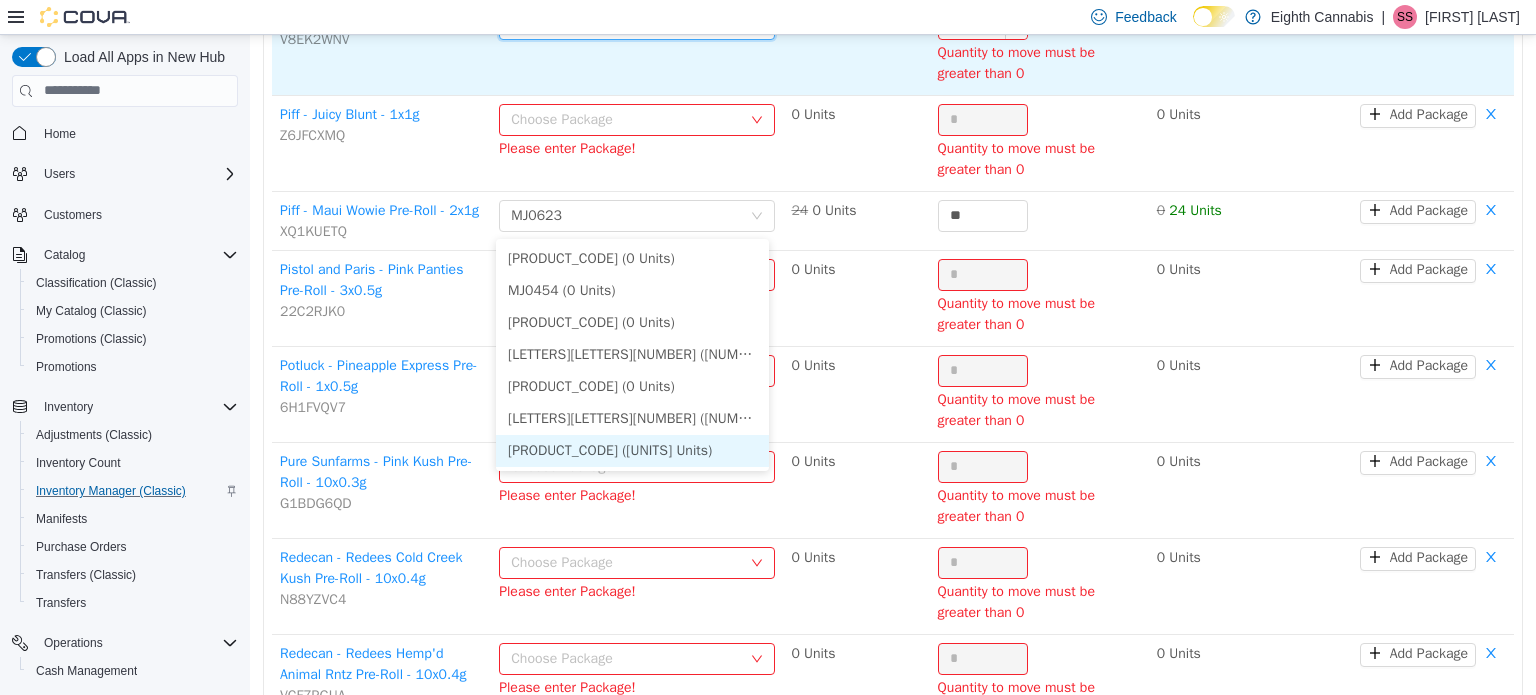 click on "[PRODUCT_CODE] ([UNITS] Units)" at bounding box center [632, 450] 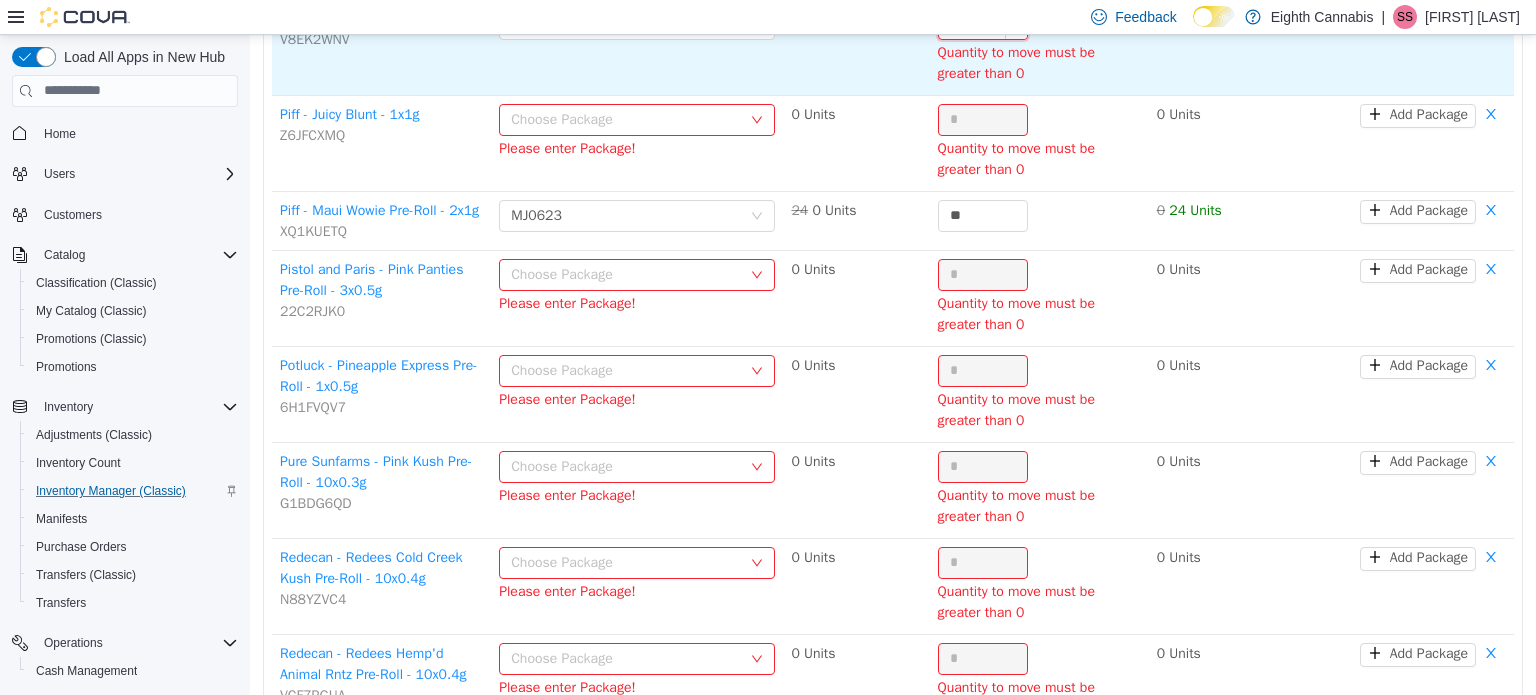 click on "*" at bounding box center (983, 23) 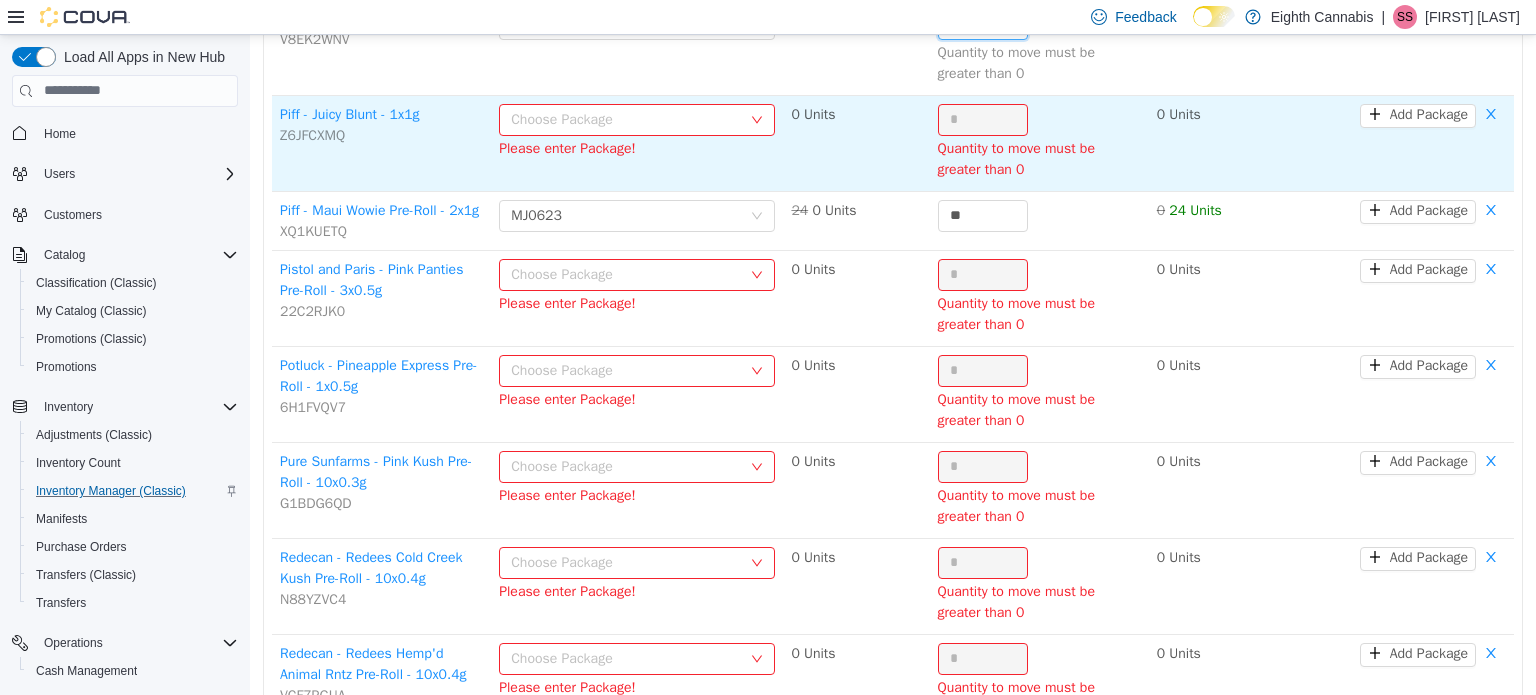 click on "Choose Package" at bounding box center (626, 119) 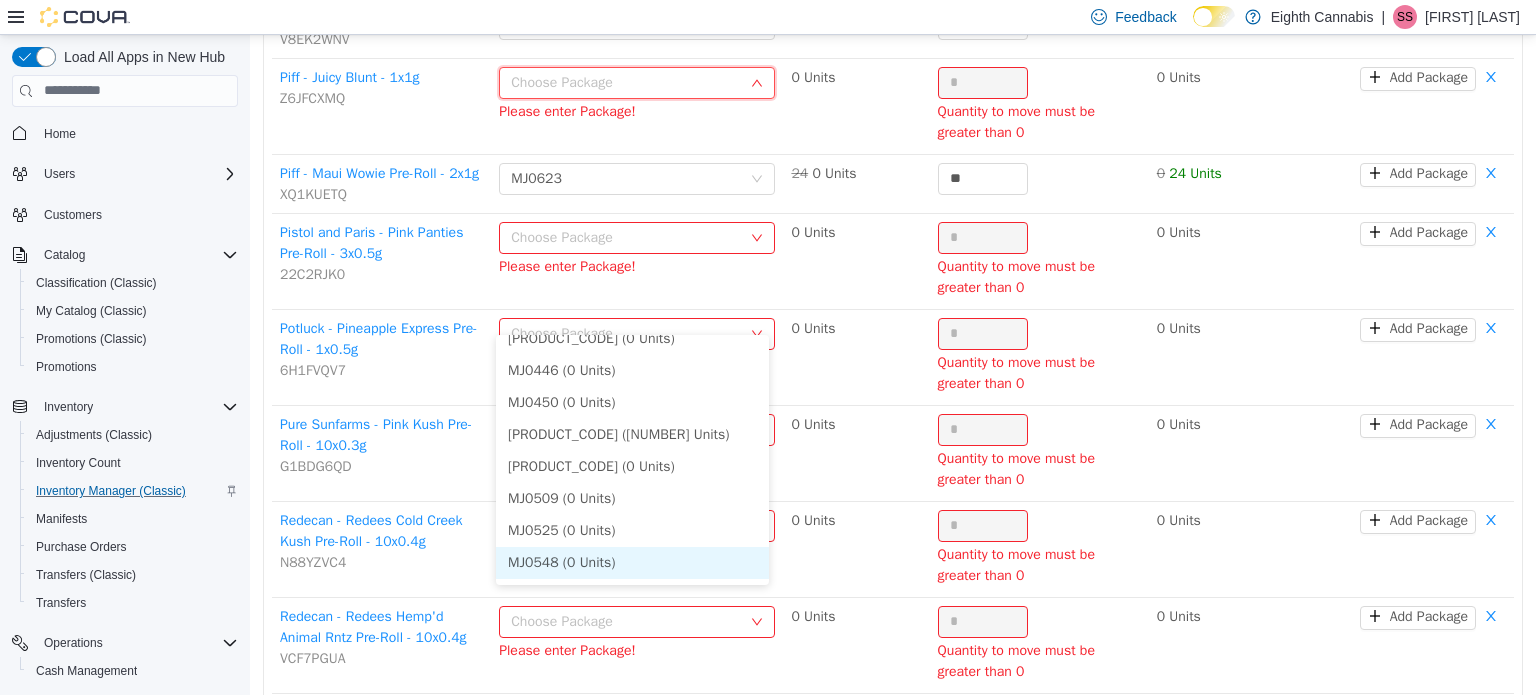 scroll, scrollTop: 493, scrollLeft: 0, axis: vertical 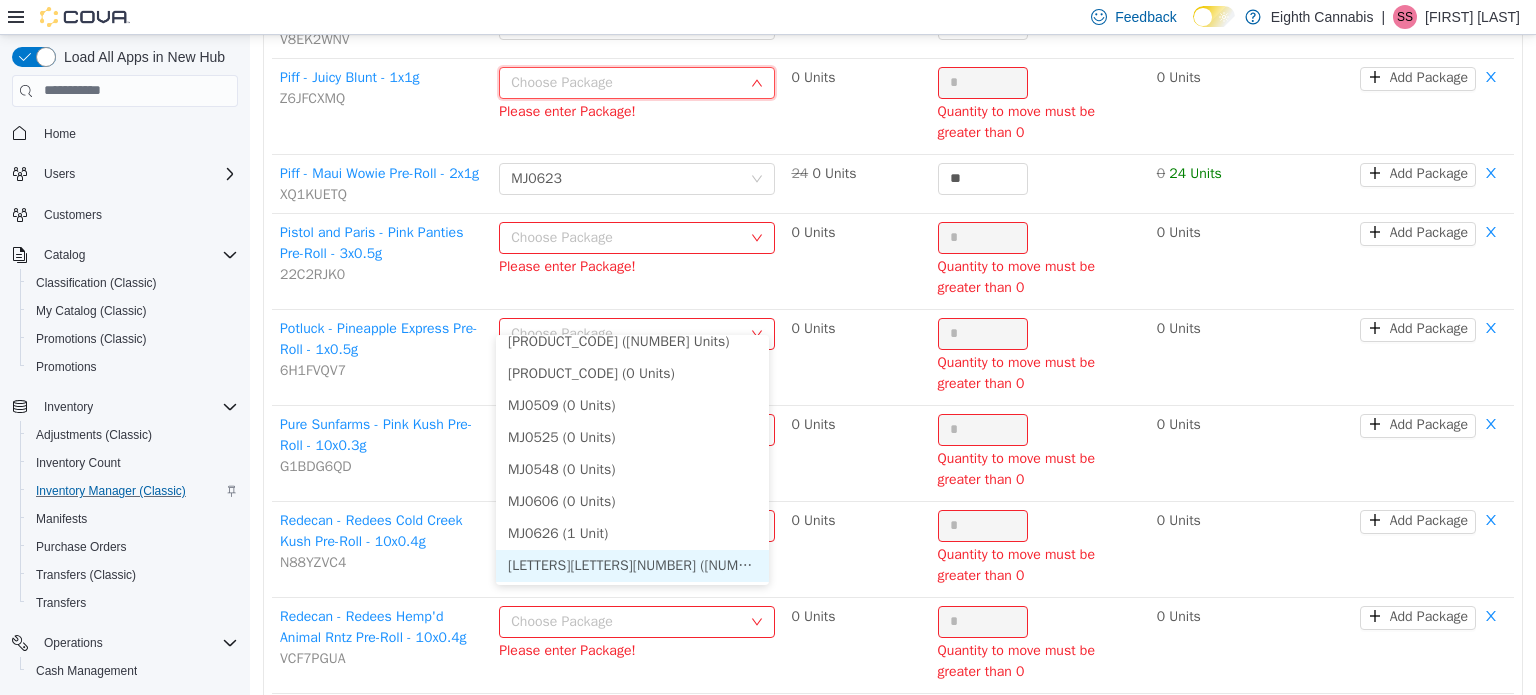 click on "[LETTERS][LETTERS][NUMBER] ([NUMBER] Units)" at bounding box center [632, 565] 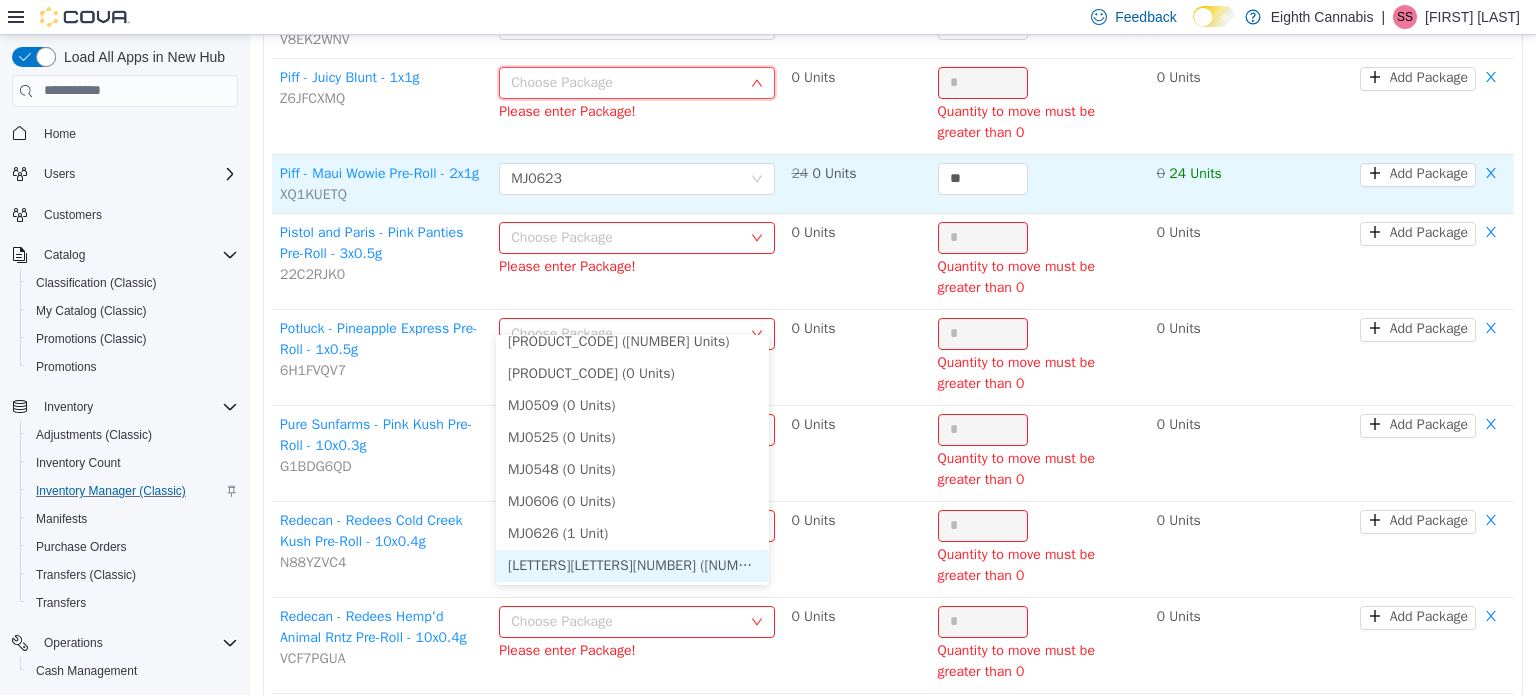 click on "*" at bounding box center (983, 82) 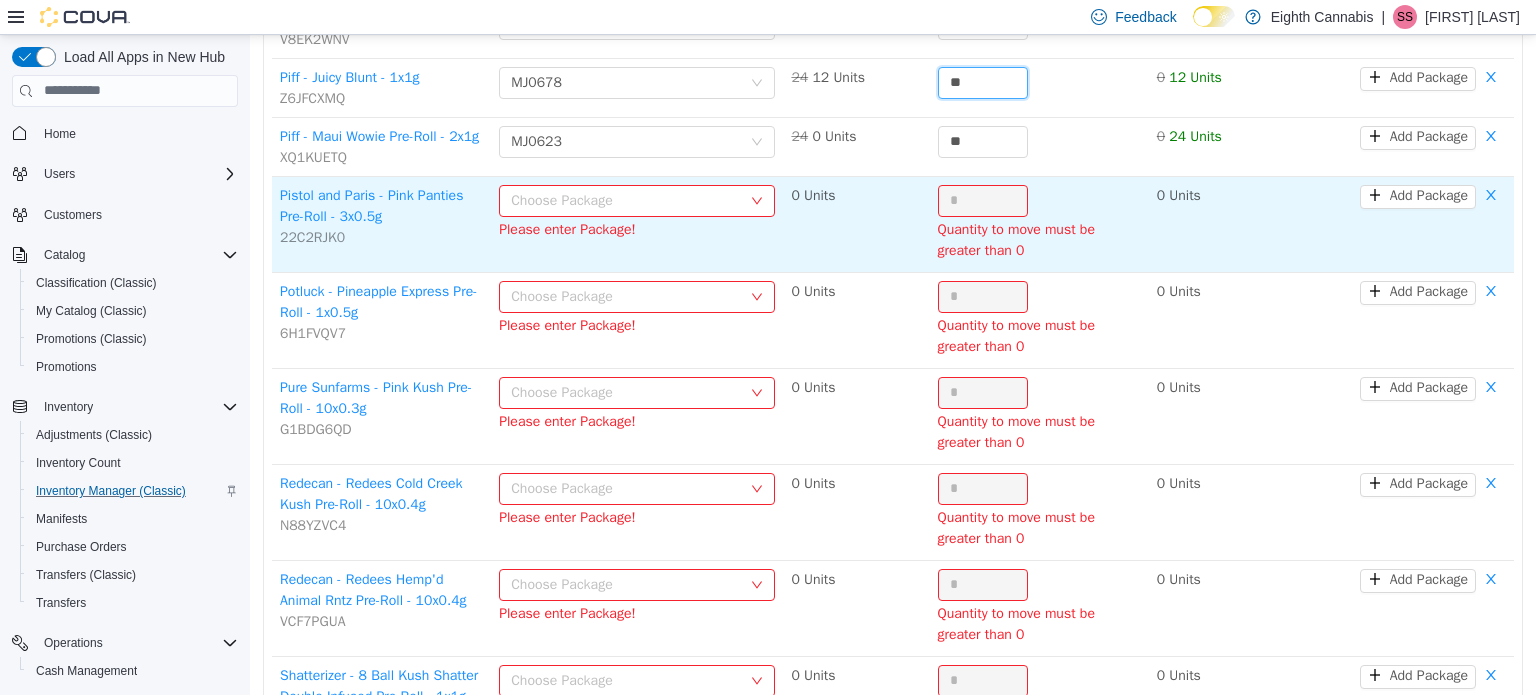 click on "Choose Package" at bounding box center [626, 200] 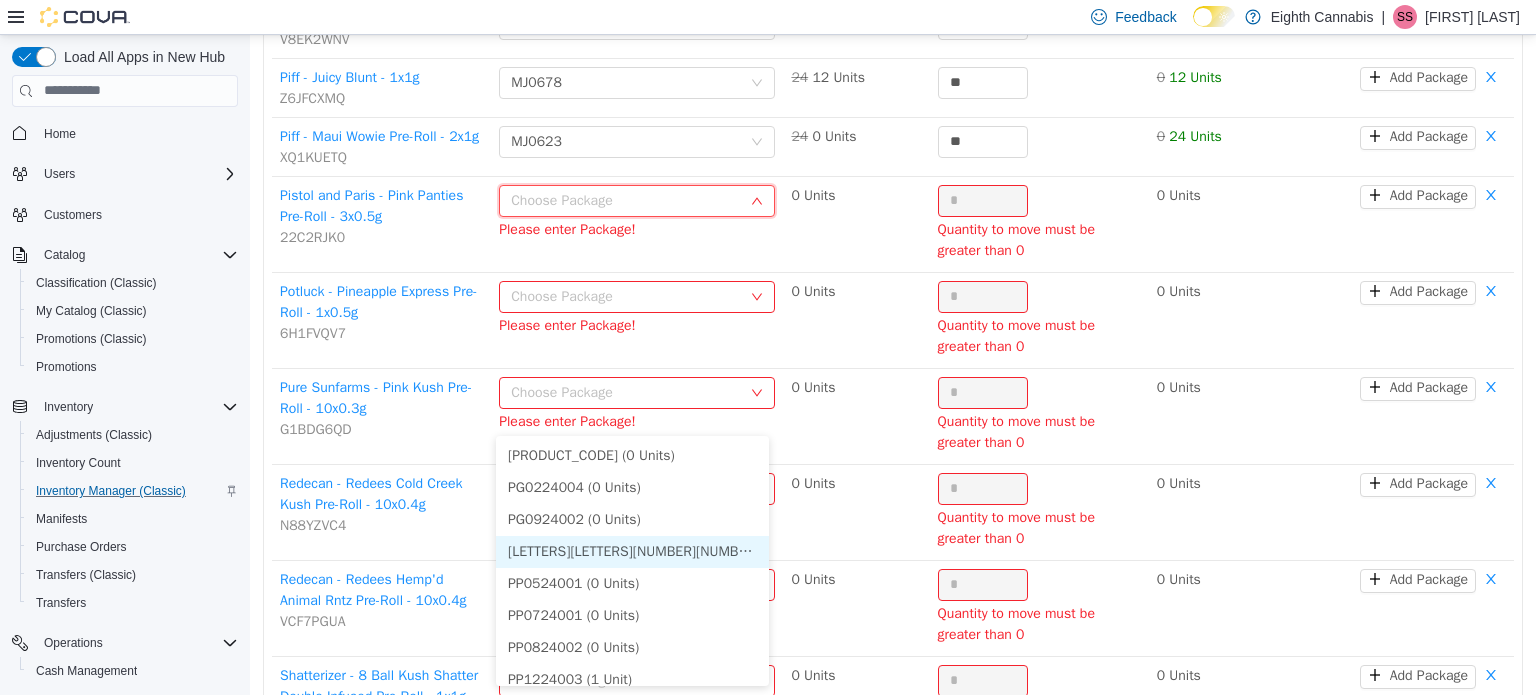 scroll, scrollTop: 13, scrollLeft: 0, axis: vertical 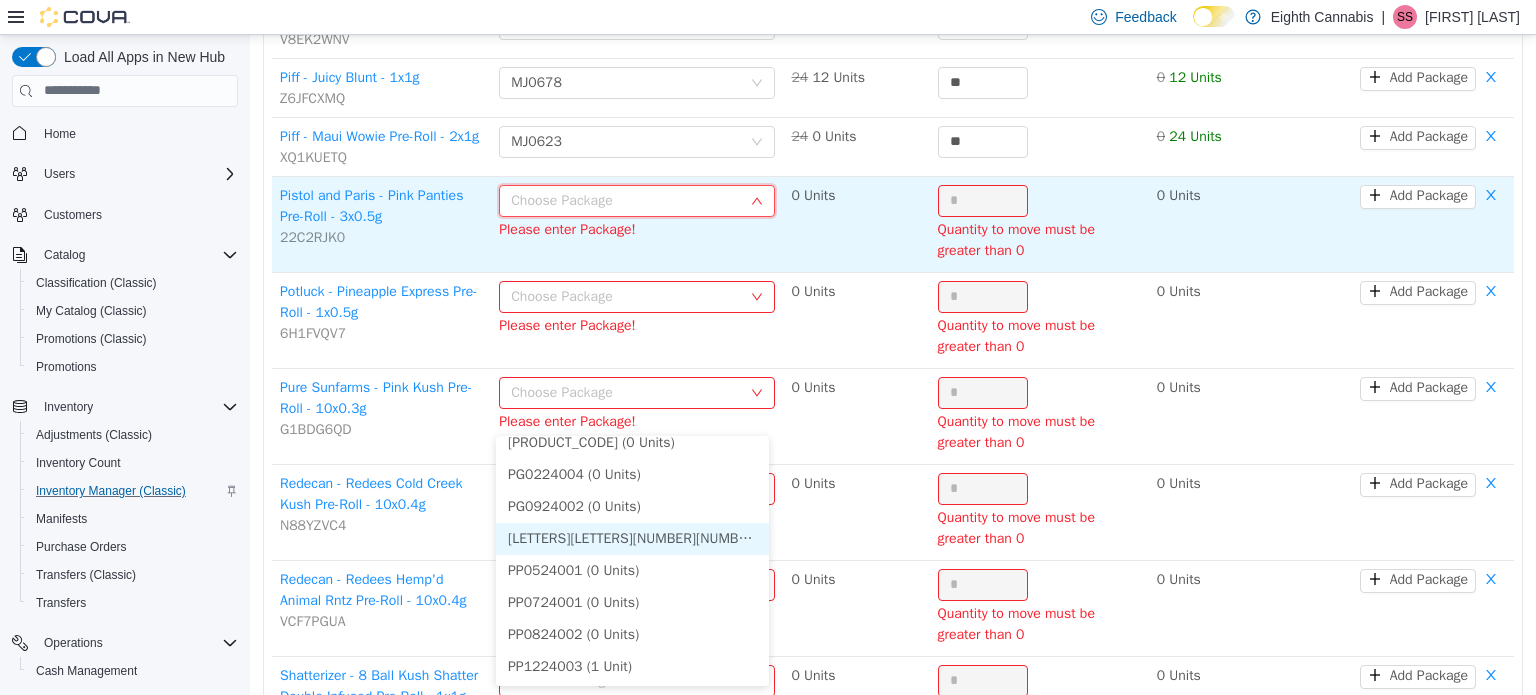 drag, startPoint x: 581, startPoint y: 532, endPoint x: 956, endPoint y: 410, distance: 394.34628 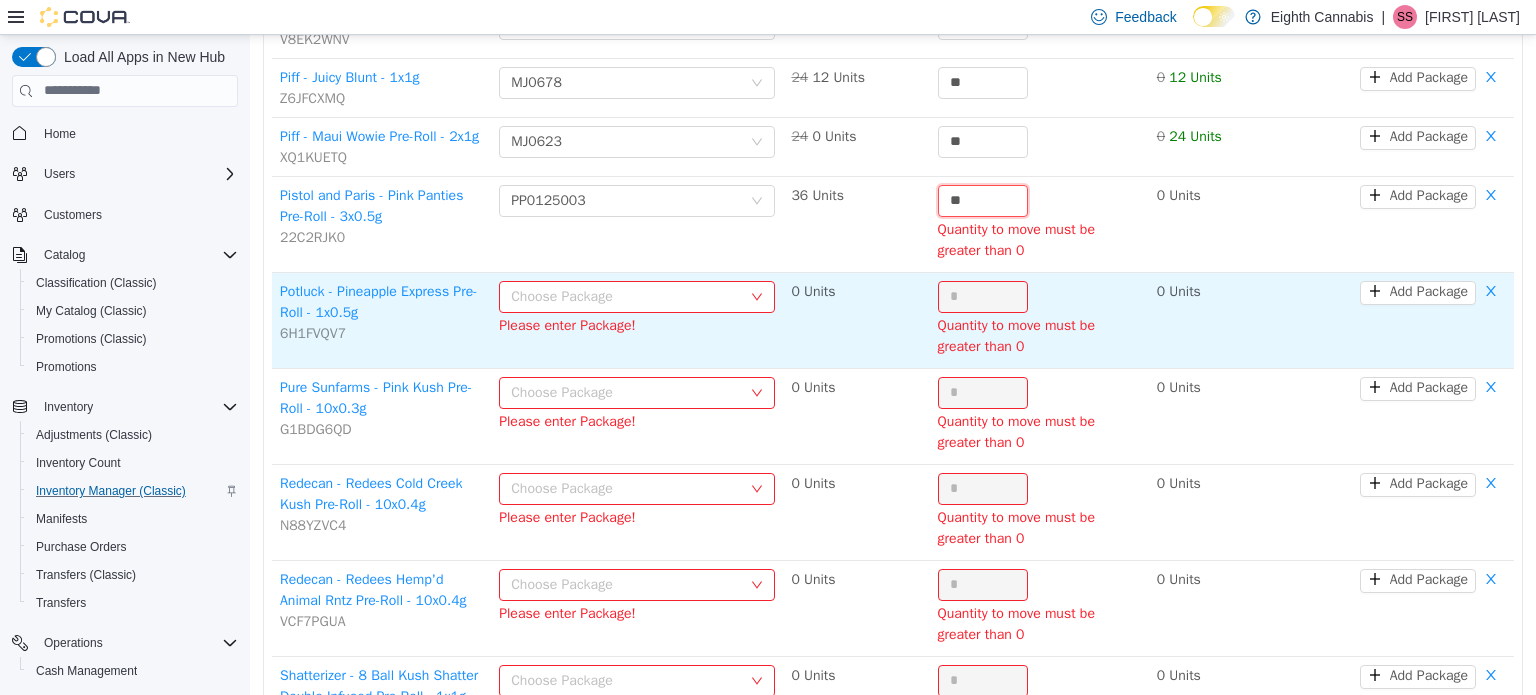 click on "Choose Package" at bounding box center (626, 296) 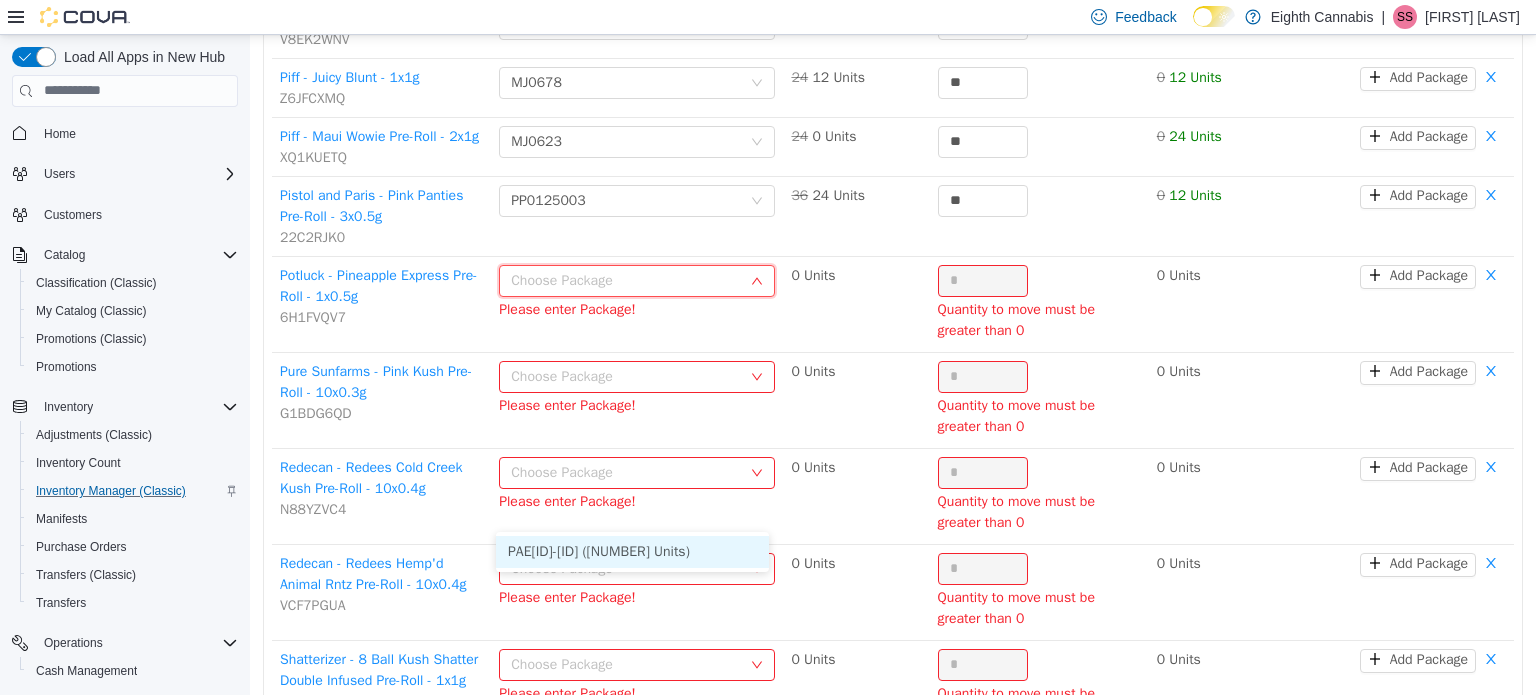 click on "PAE[ID]-[ID] ([NUMBER] Units)" at bounding box center (632, 551) 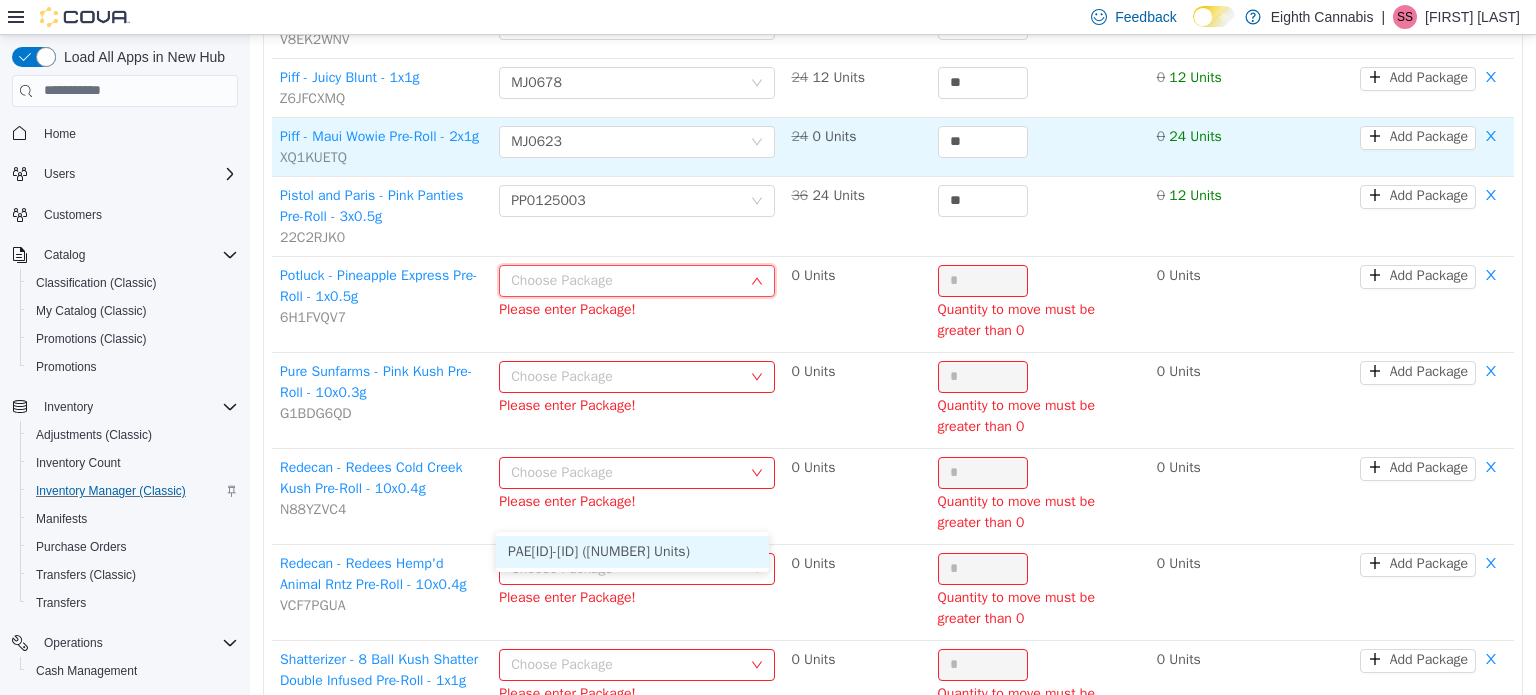 click on "*" at bounding box center (983, 280) 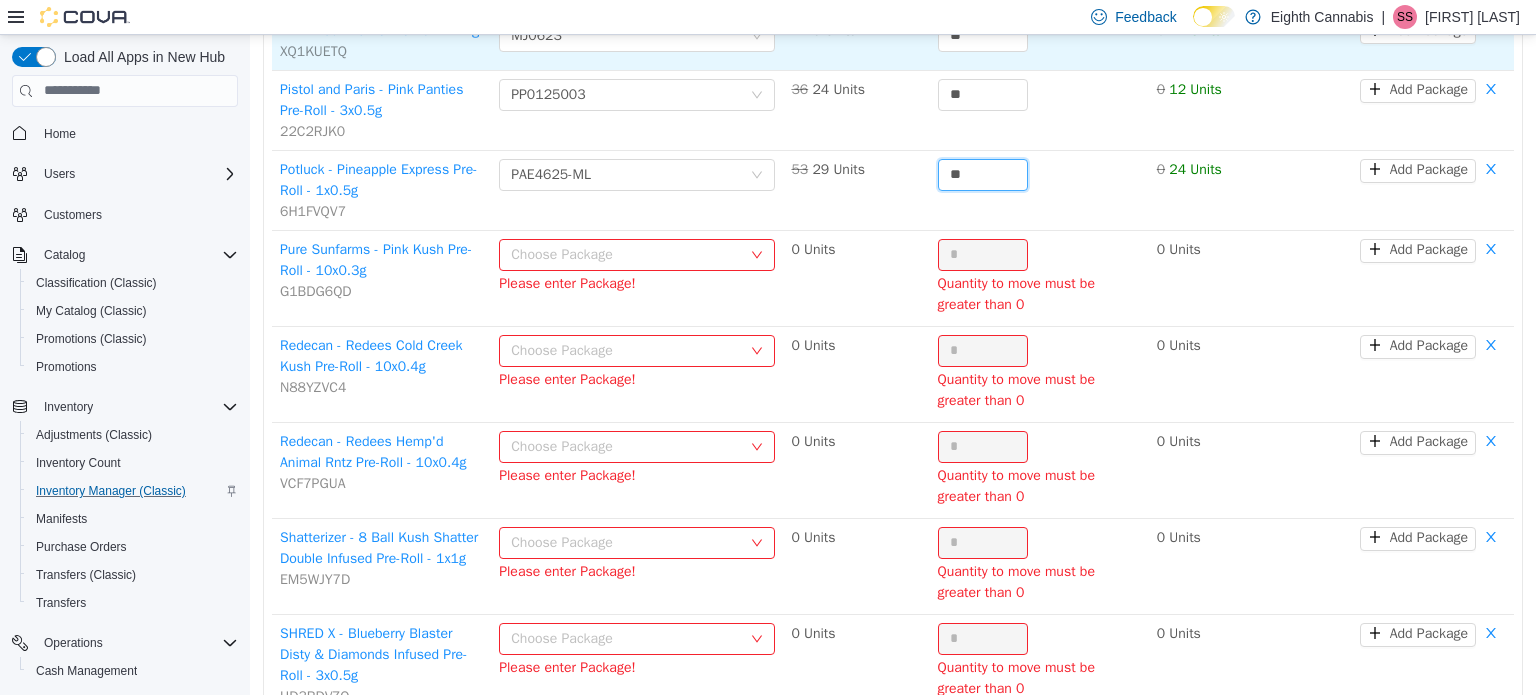 scroll, scrollTop: 5840, scrollLeft: 0, axis: vertical 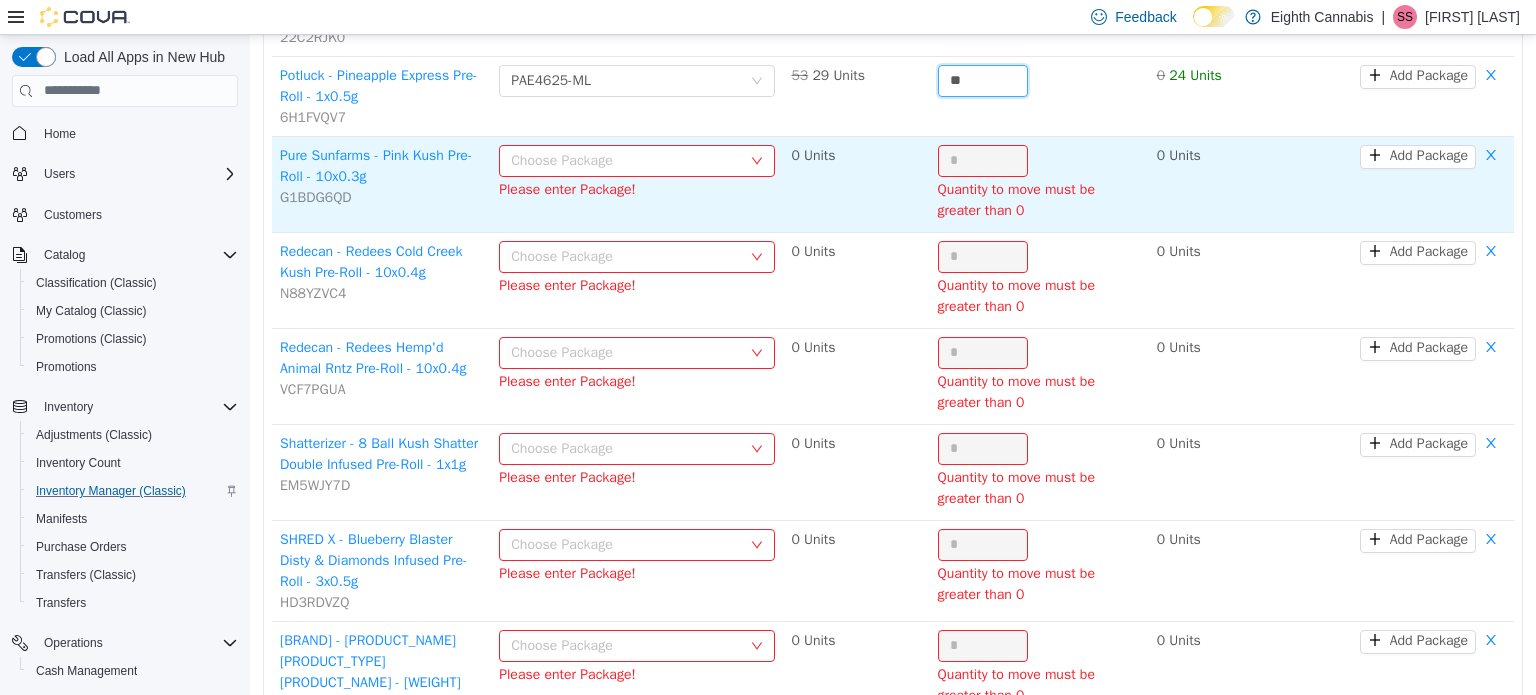 click on "Choose Package" at bounding box center (626, 160) 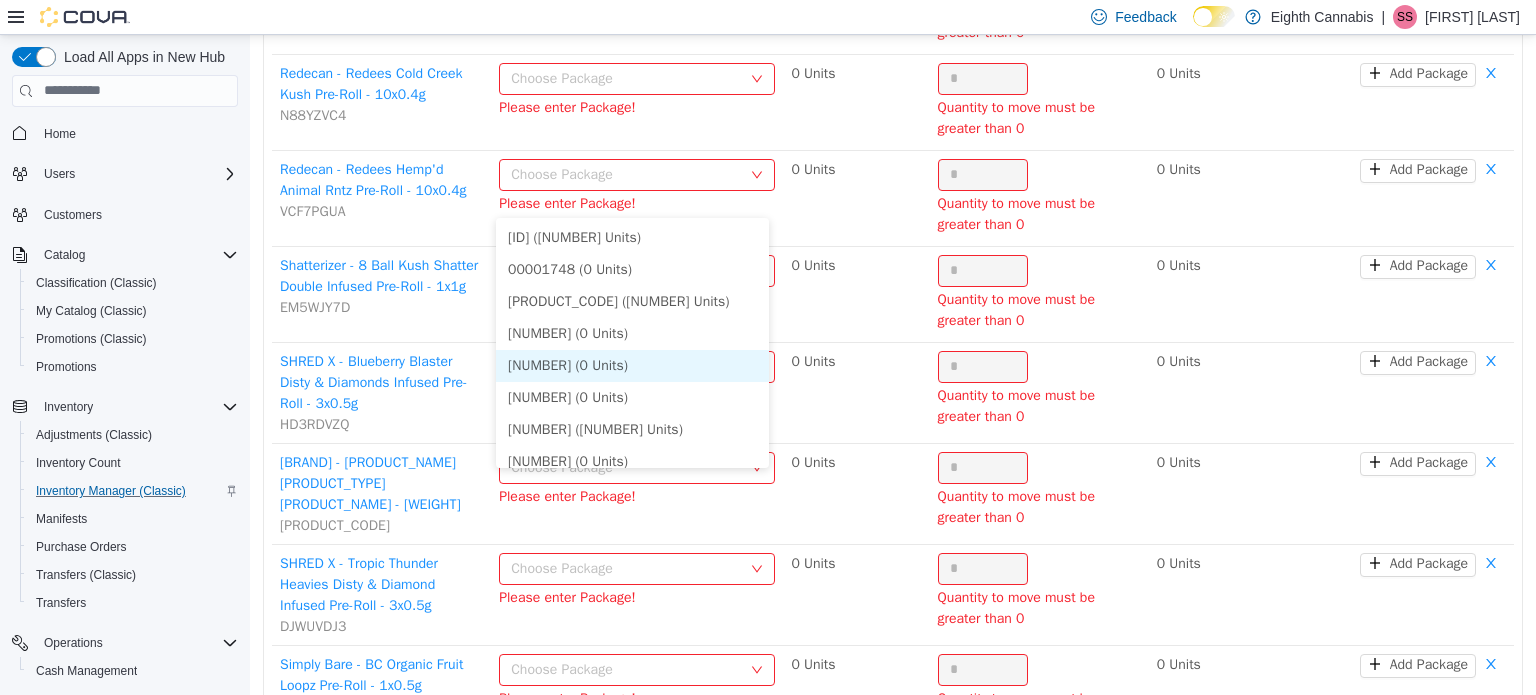 scroll, scrollTop: 6040, scrollLeft: 0, axis: vertical 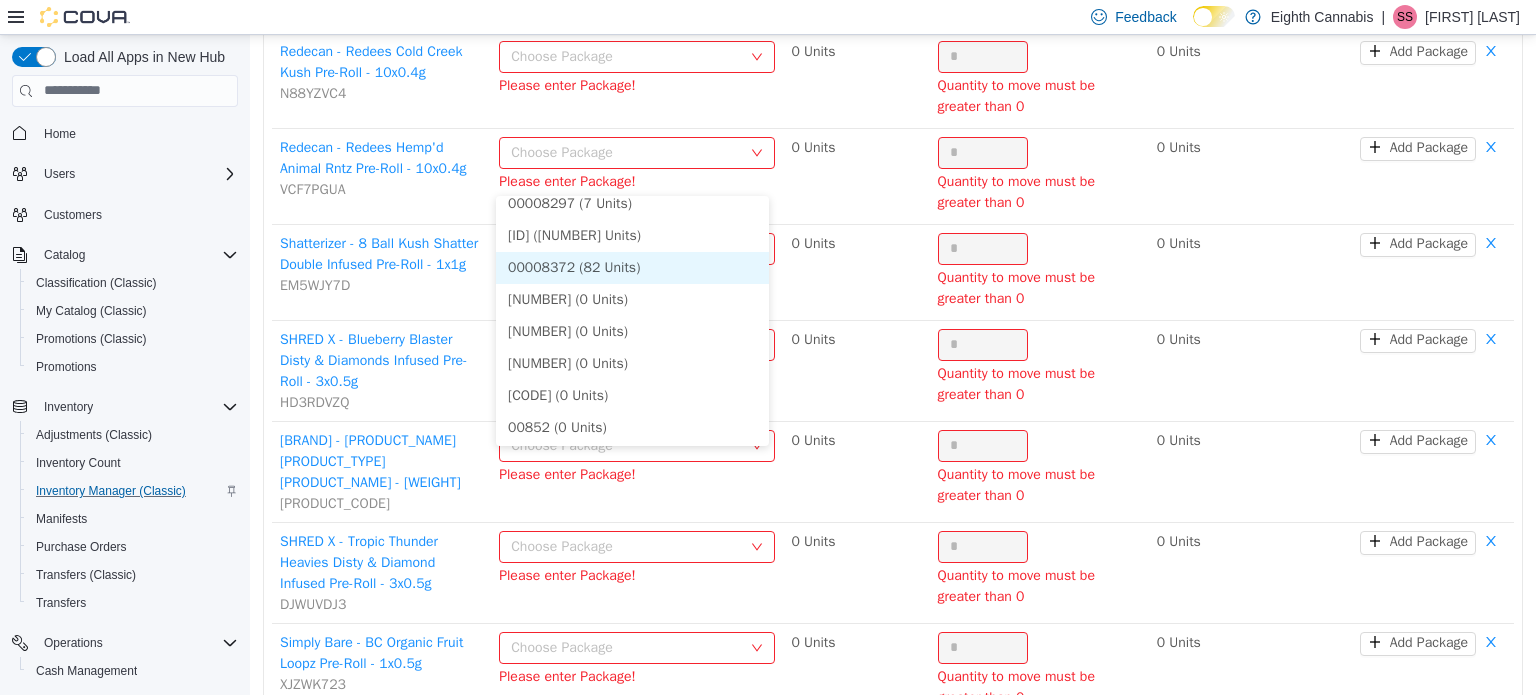 drag, startPoint x: 617, startPoint y: 267, endPoint x: 956, endPoint y: 163, distance: 354.59415 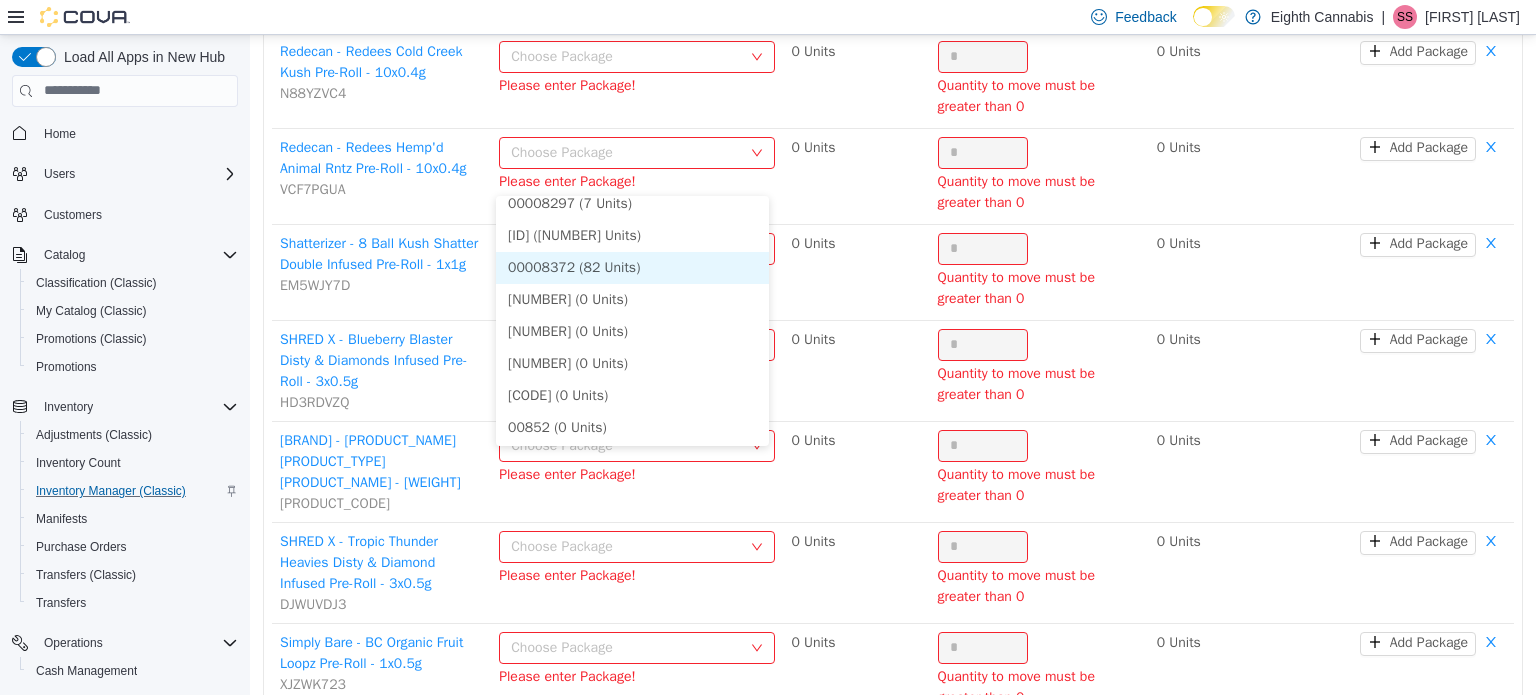 click on "*" at bounding box center [983, -40] 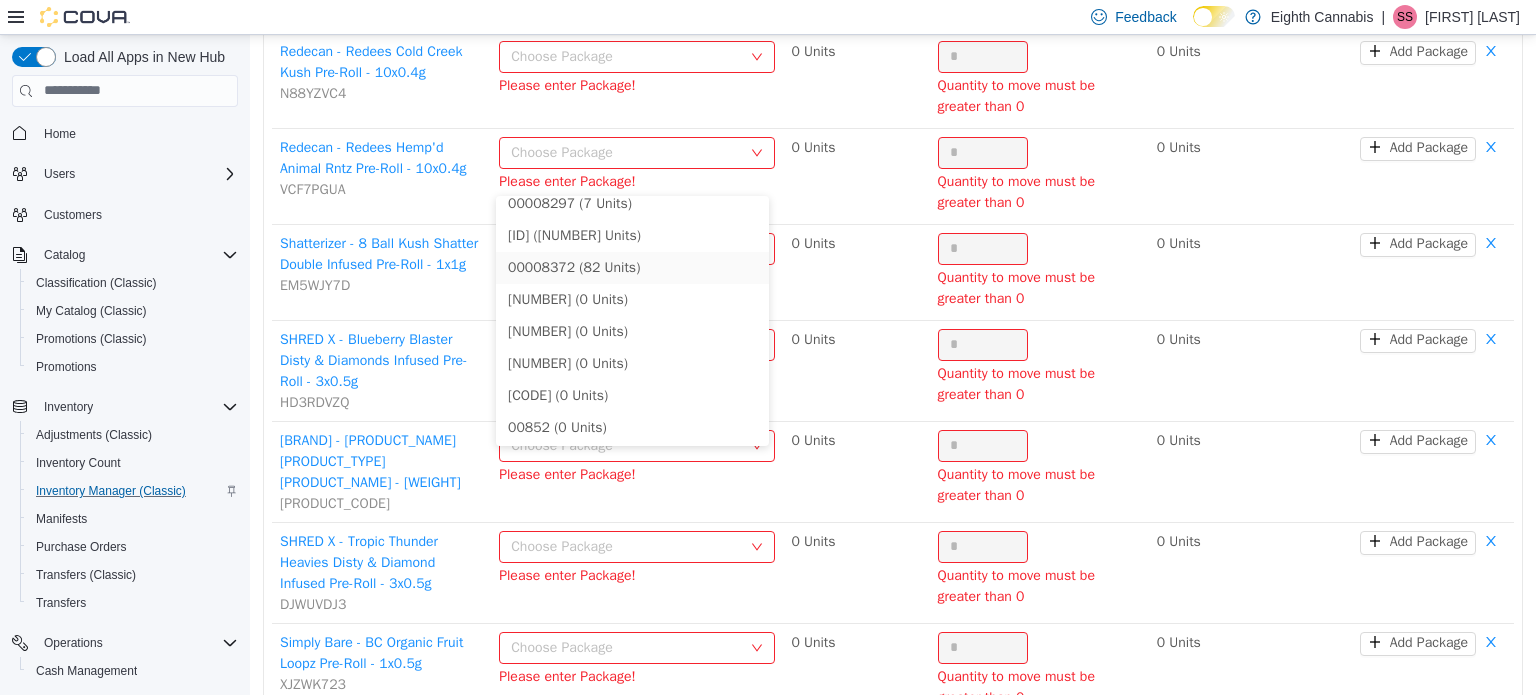 click on "*" at bounding box center (983, -40) 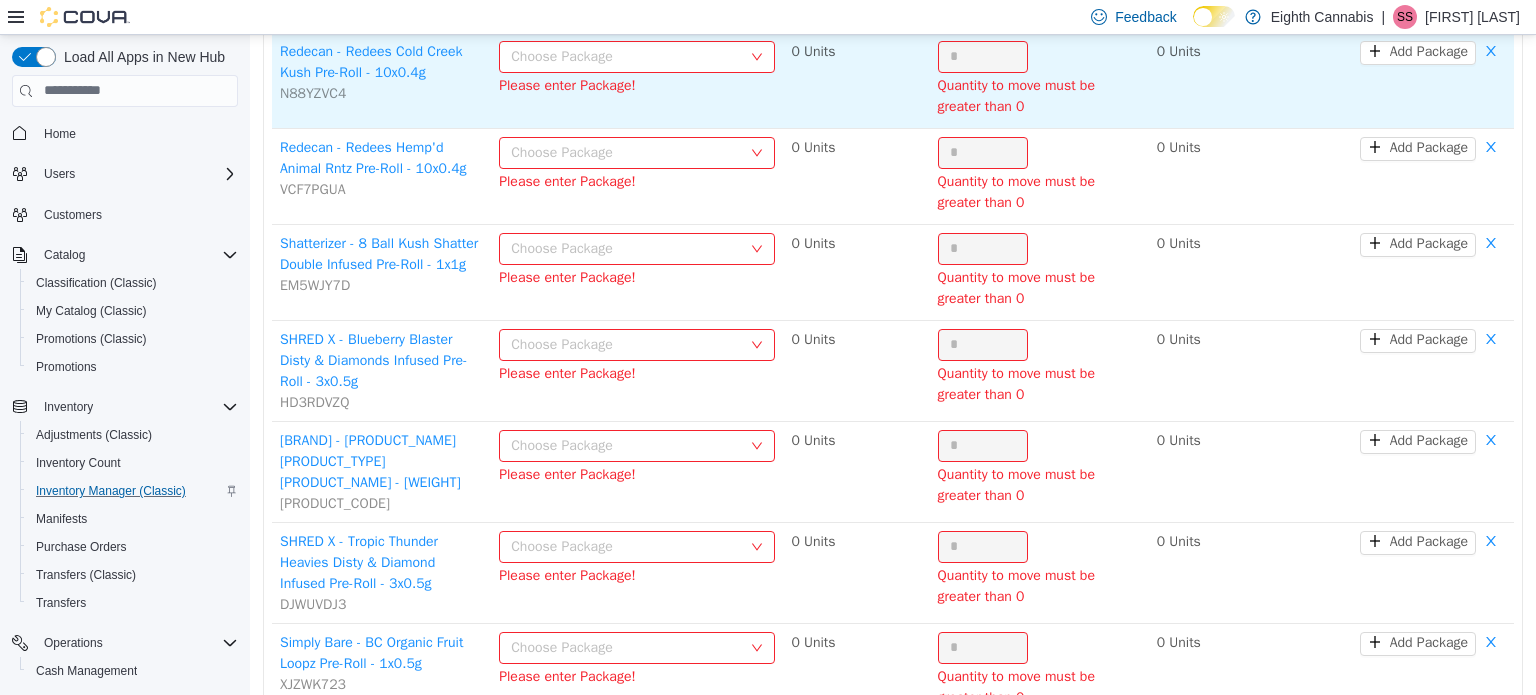 click on "Choose Package" at bounding box center [626, 56] 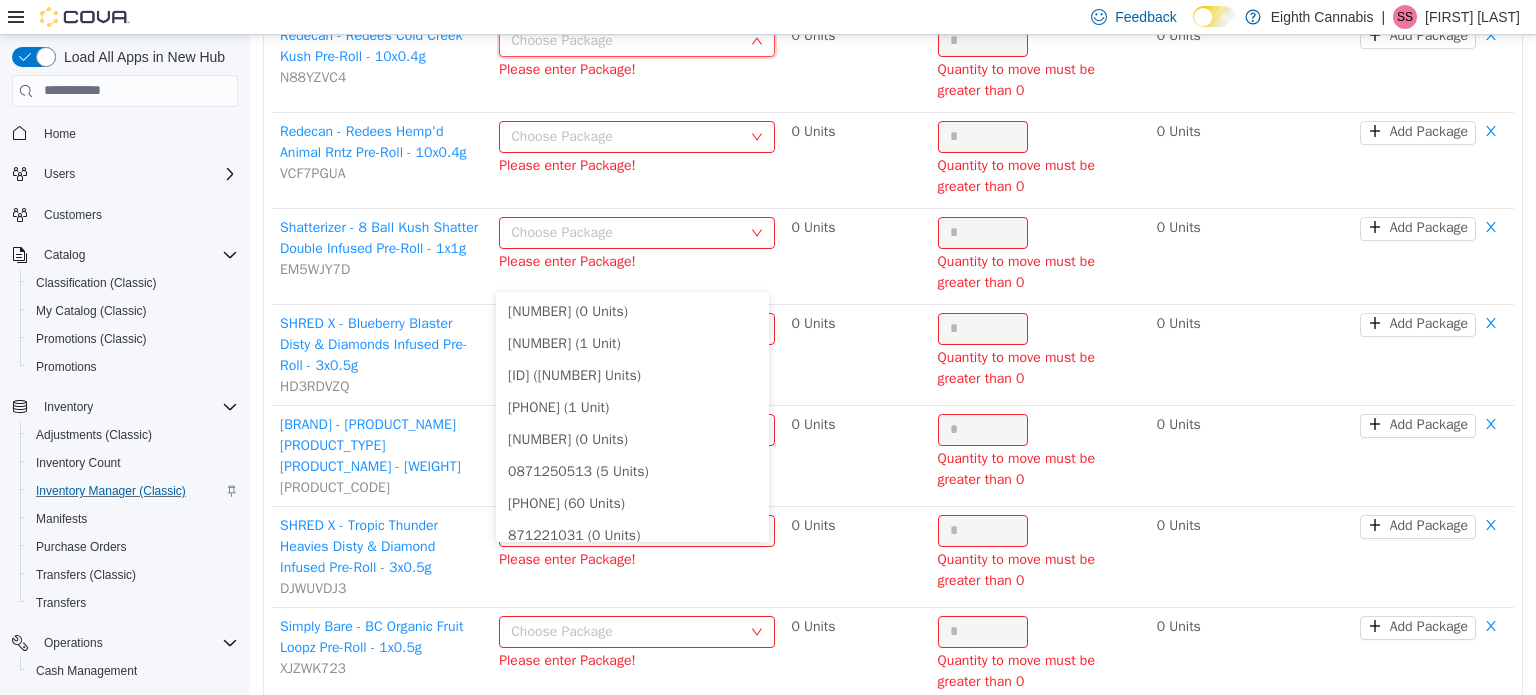 scroll, scrollTop: 1837, scrollLeft: 0, axis: vertical 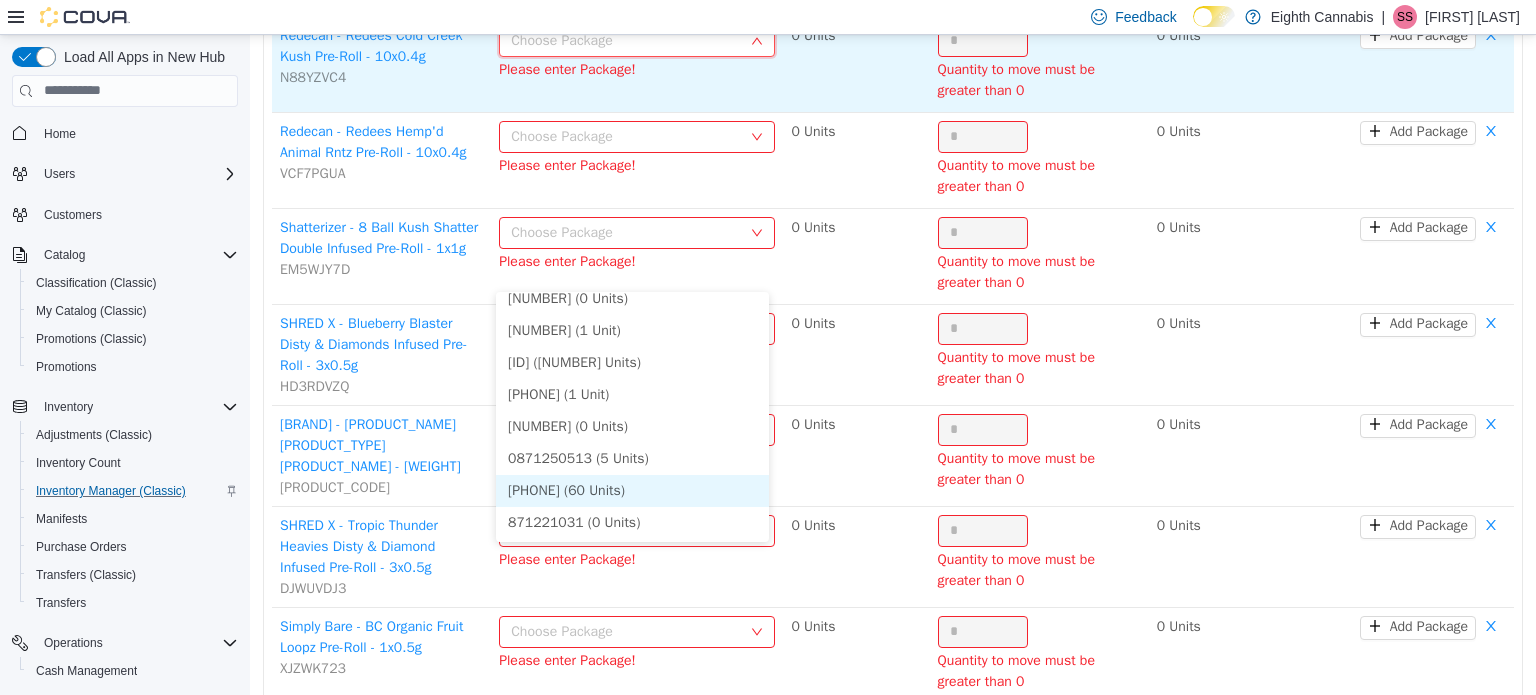 drag, startPoint x: 616, startPoint y: 487, endPoint x: 953, endPoint y: 263, distance: 404.65417 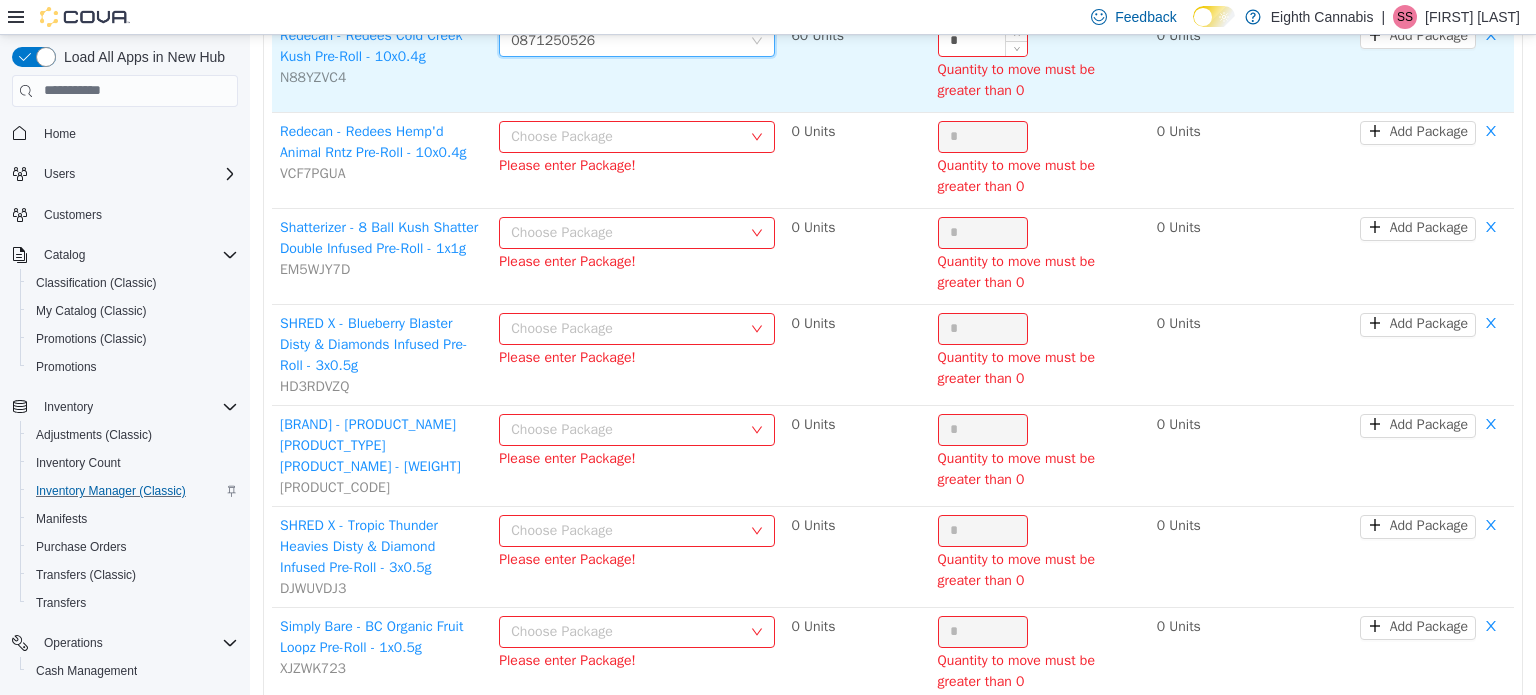 click on "*" at bounding box center (983, 40) 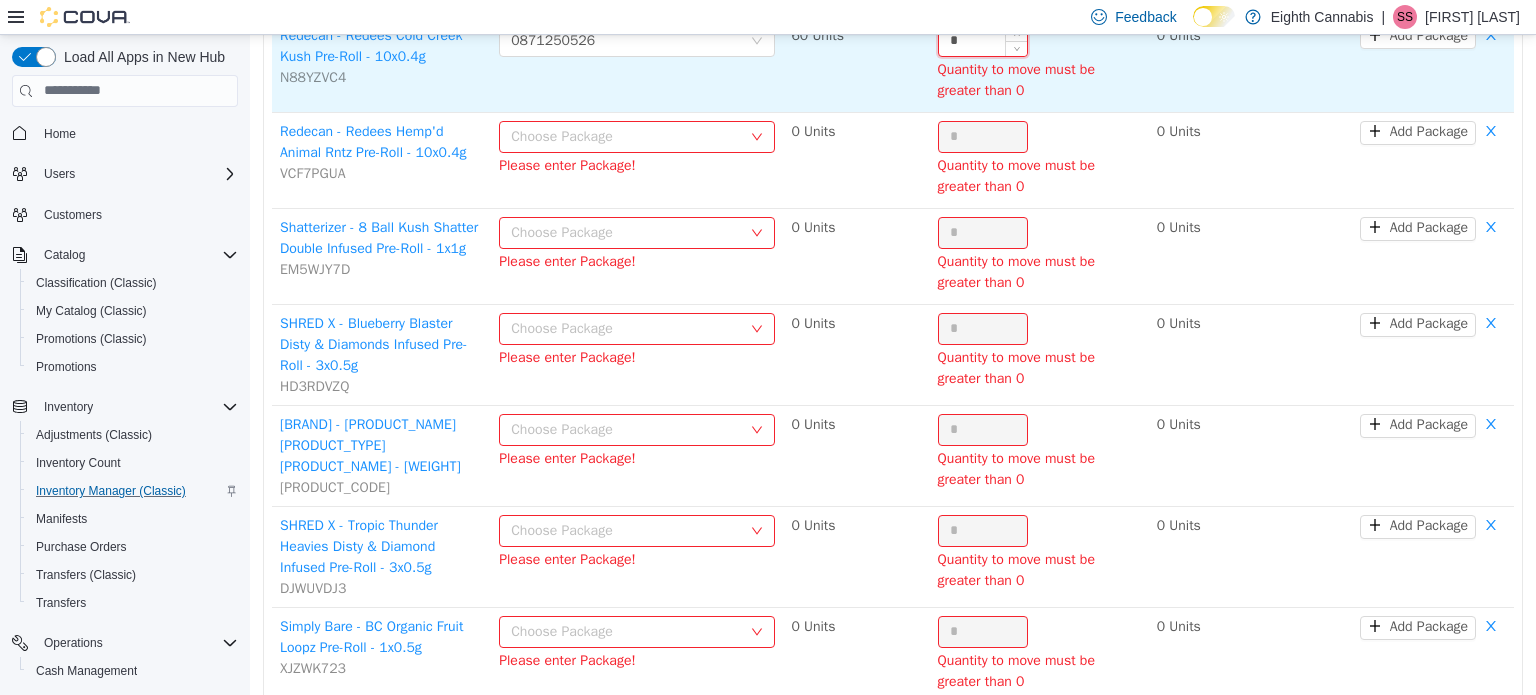 click on "*" at bounding box center (983, 40) 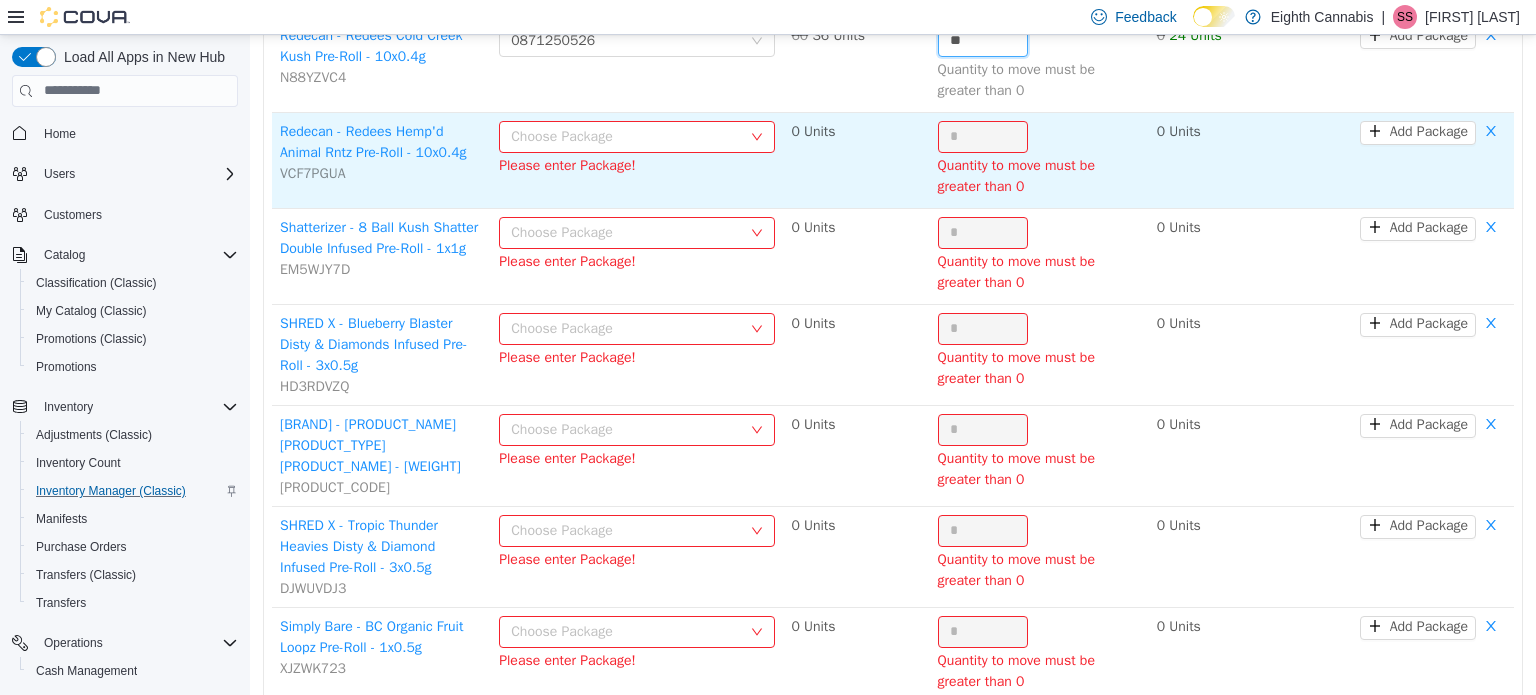 click on "Choose Package" at bounding box center [626, 136] 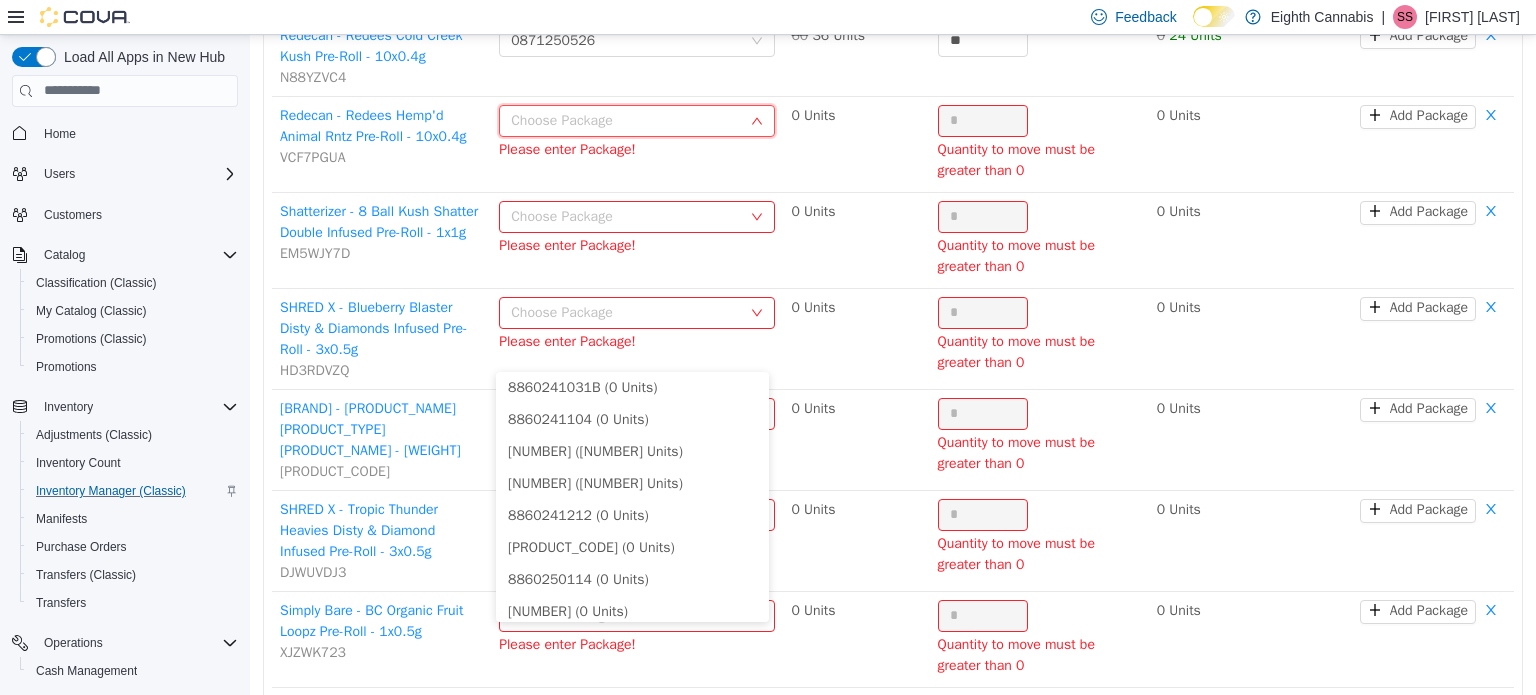 scroll, scrollTop: 1197, scrollLeft: 0, axis: vertical 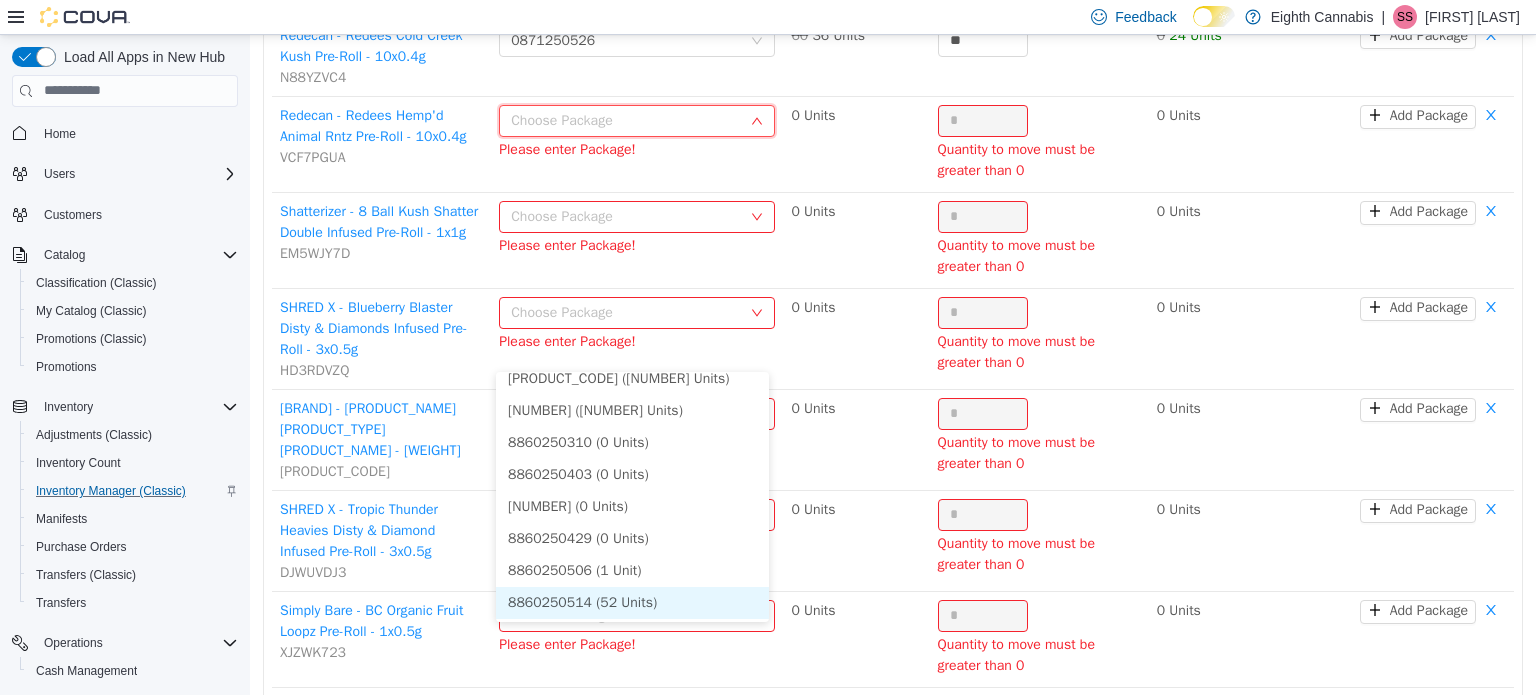 click on "8860250514 (52 Units)" at bounding box center (632, 602) 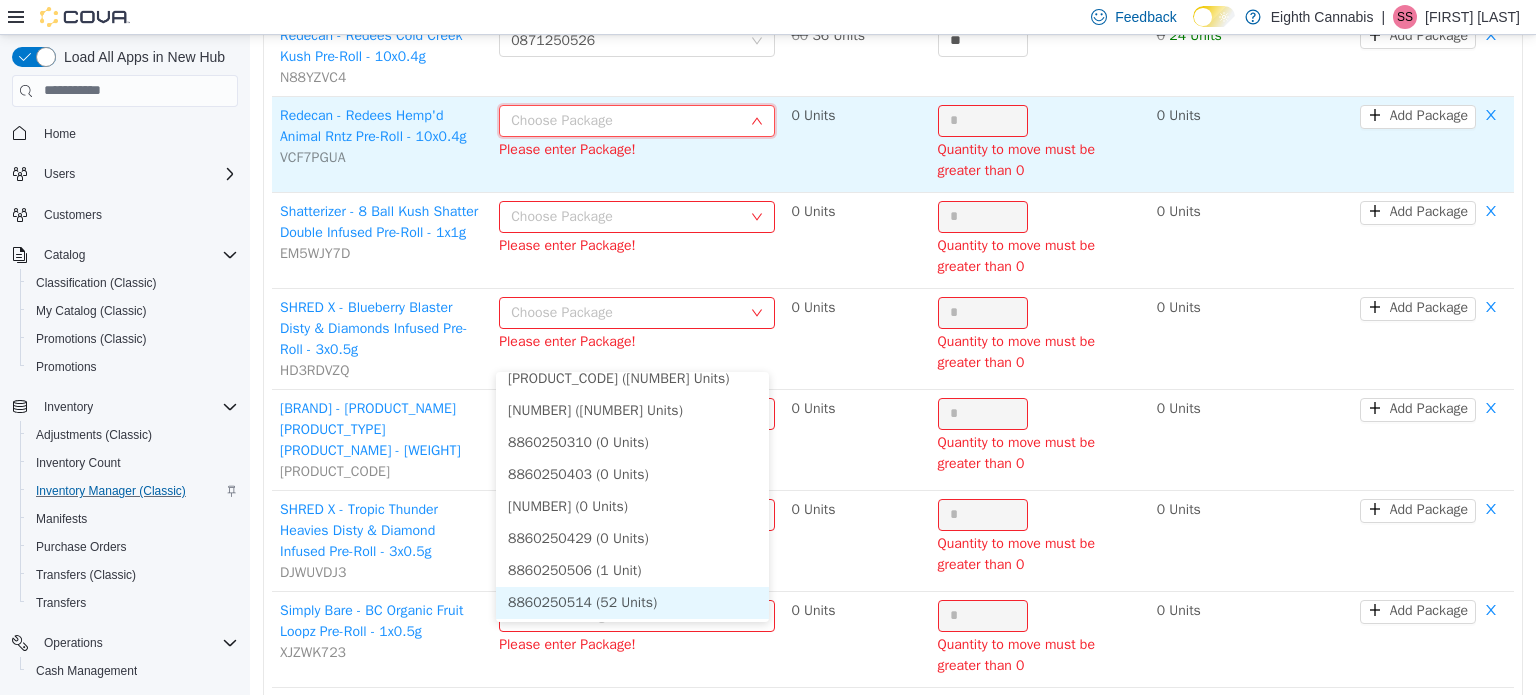 click on "*" at bounding box center [983, 120] 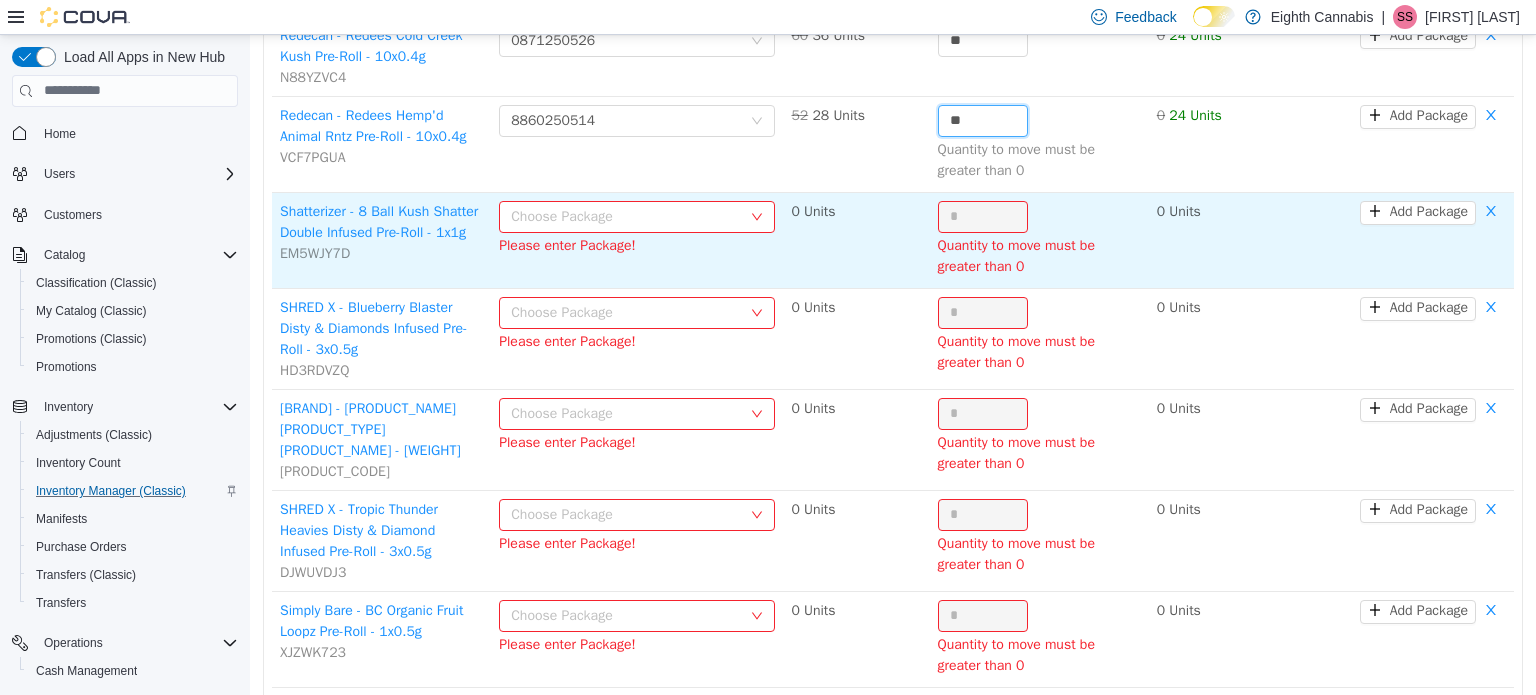 click on "Choose Package" at bounding box center [626, 216] 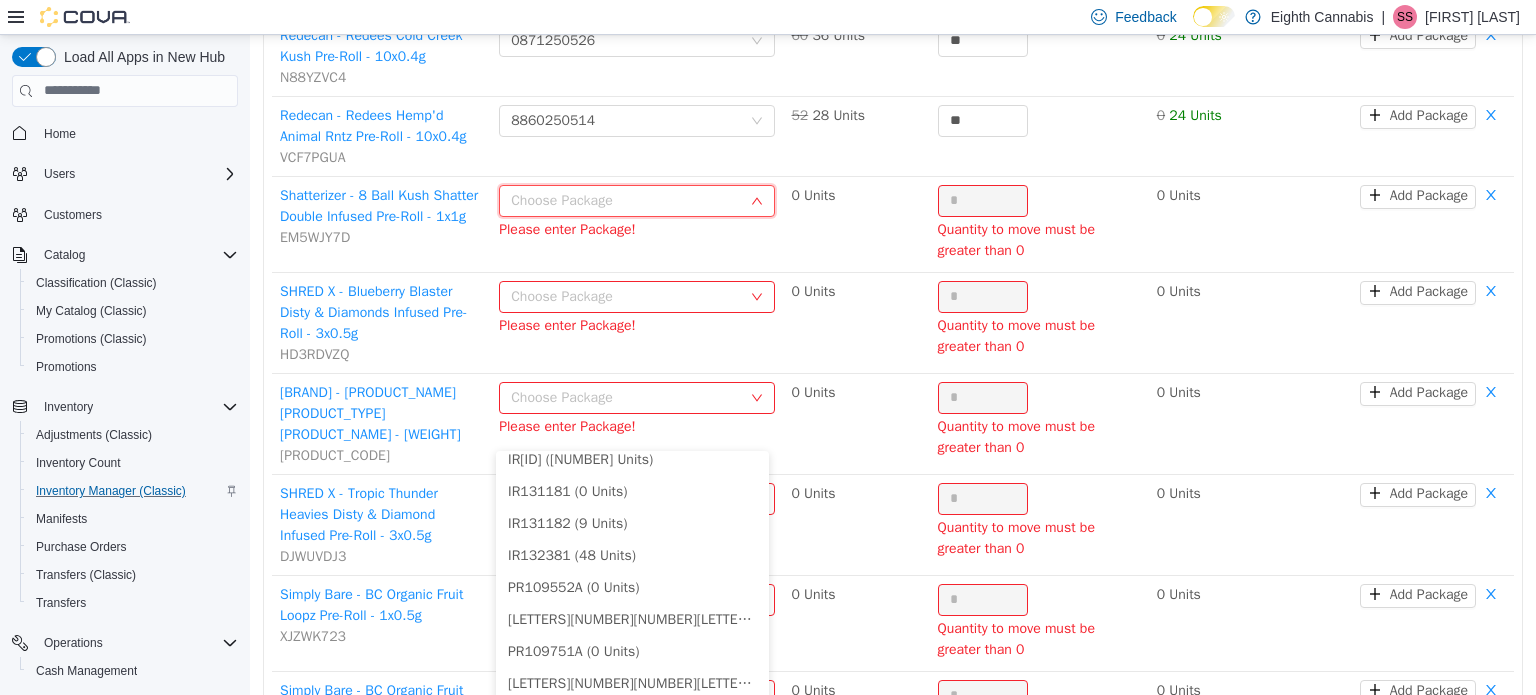 scroll, scrollTop: 1421, scrollLeft: 0, axis: vertical 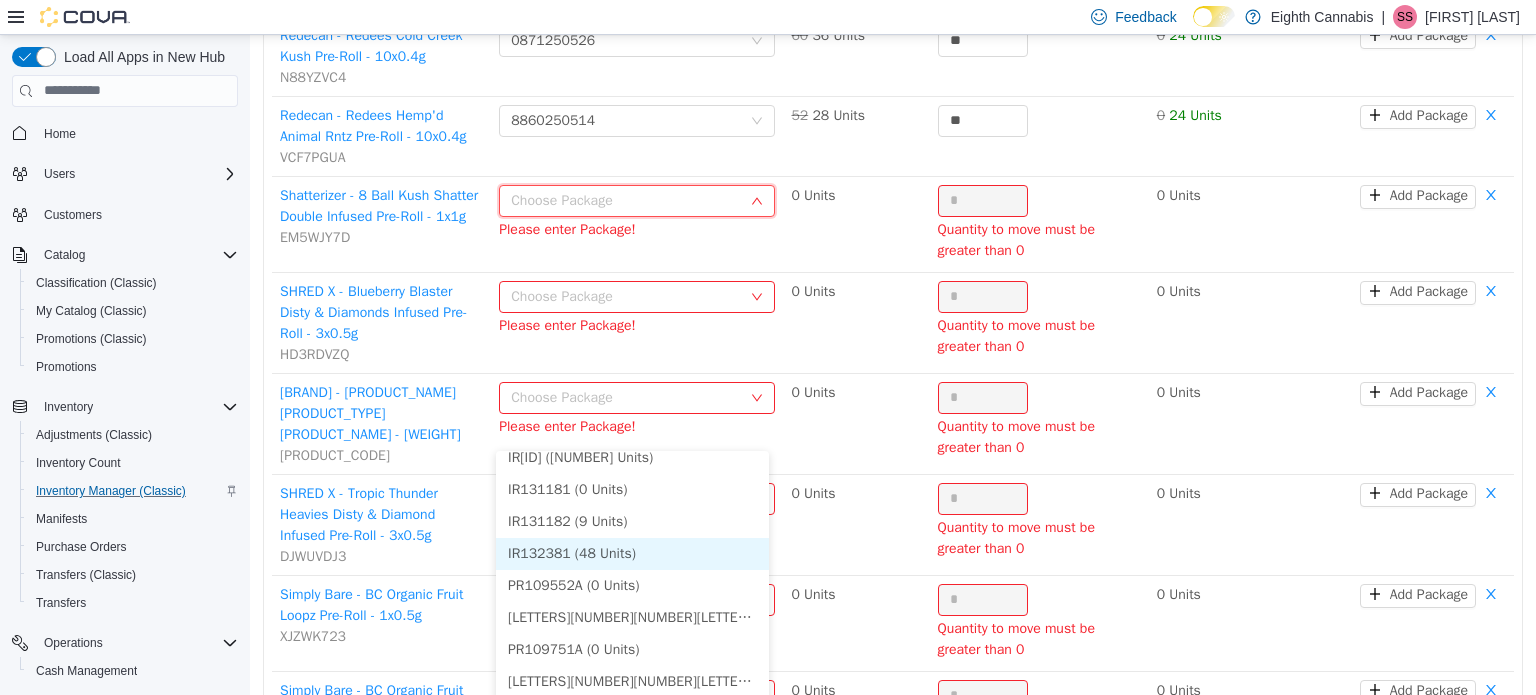 click on "IR132381 (48 Units)" at bounding box center (632, 553) 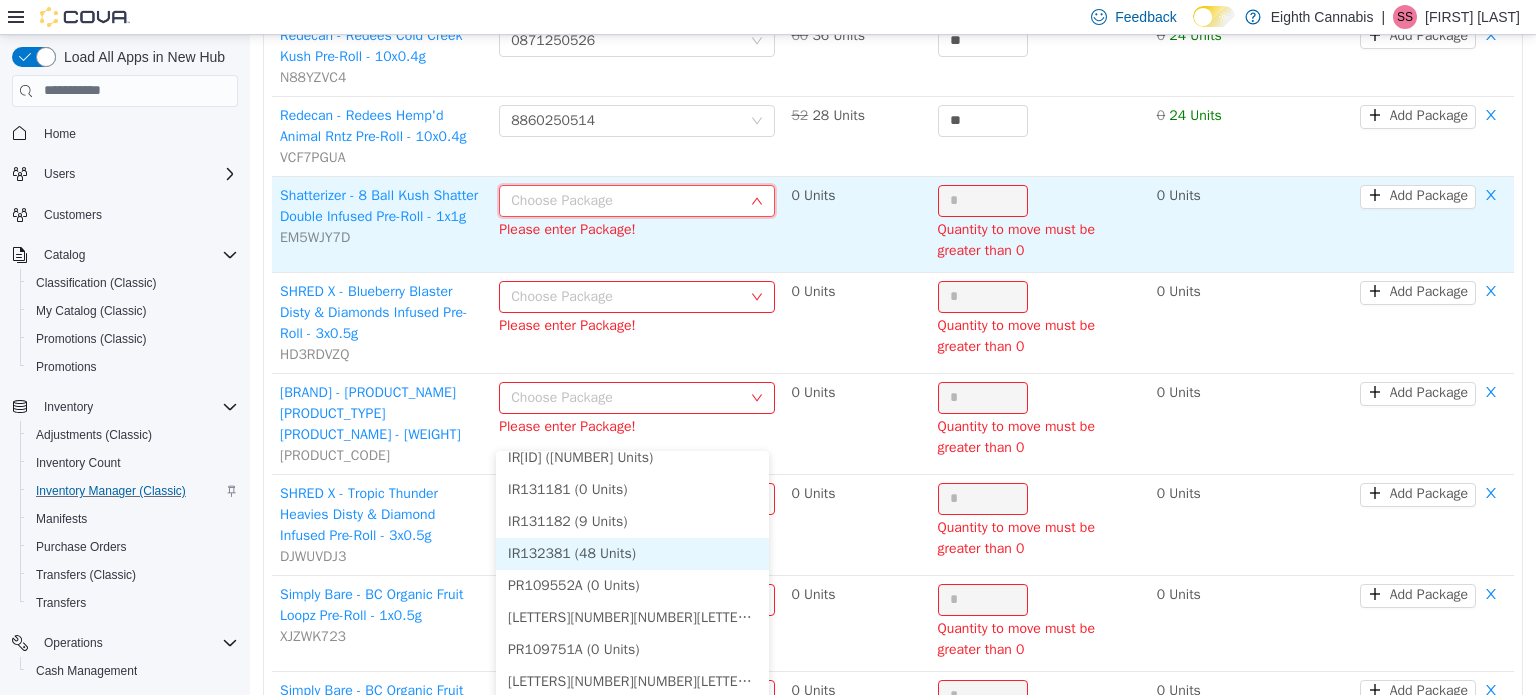 click on "*" at bounding box center [983, 200] 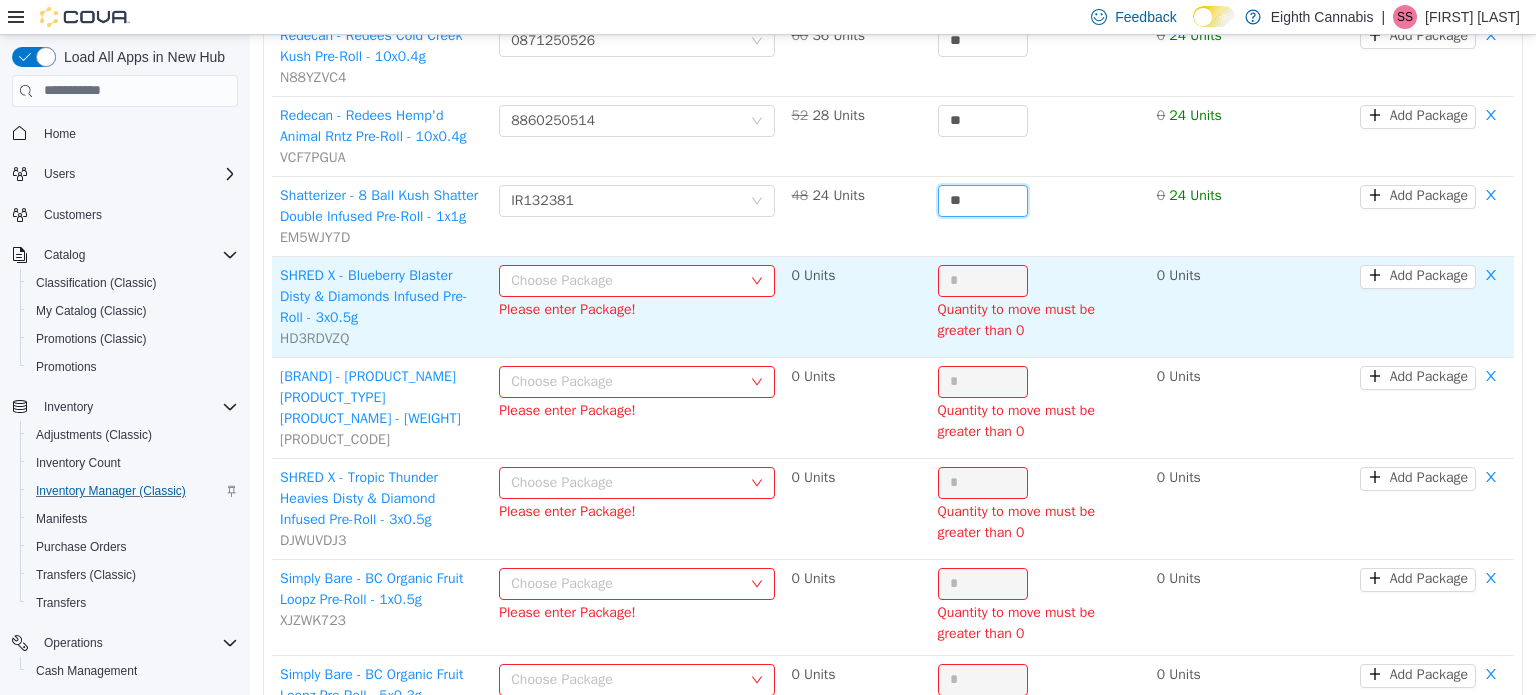 click on "Choose Package" at bounding box center (626, 280) 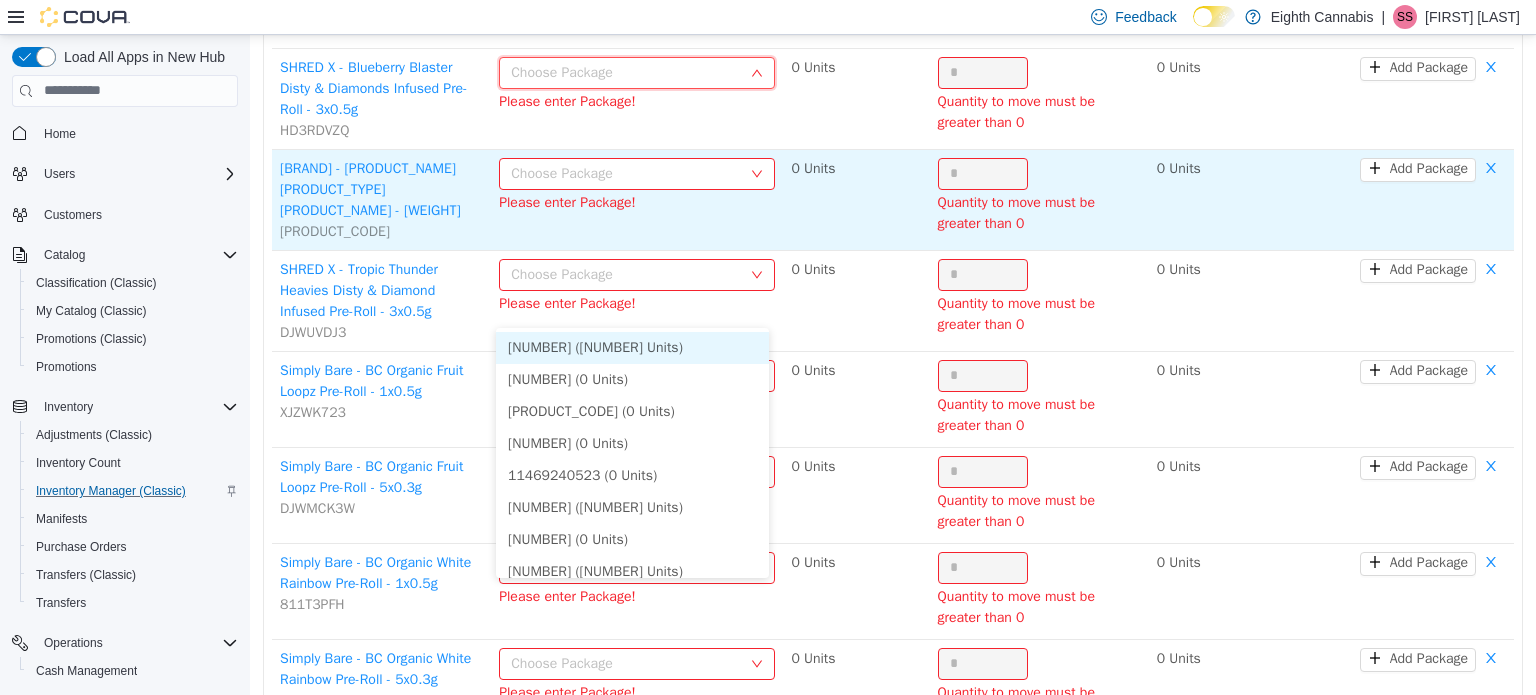 scroll, scrollTop: 6340, scrollLeft: 0, axis: vertical 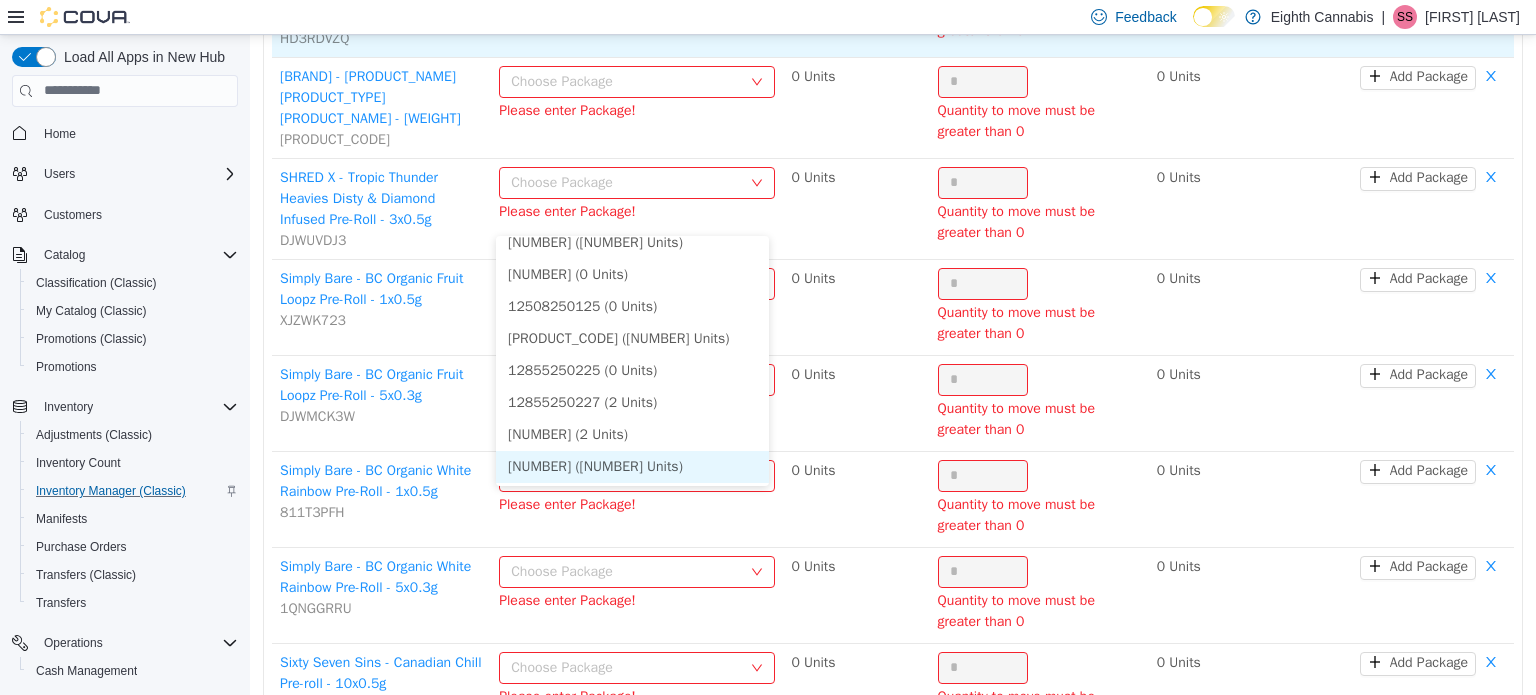 click on "[NUMBER] ([NUMBER] Units)" at bounding box center [632, 466] 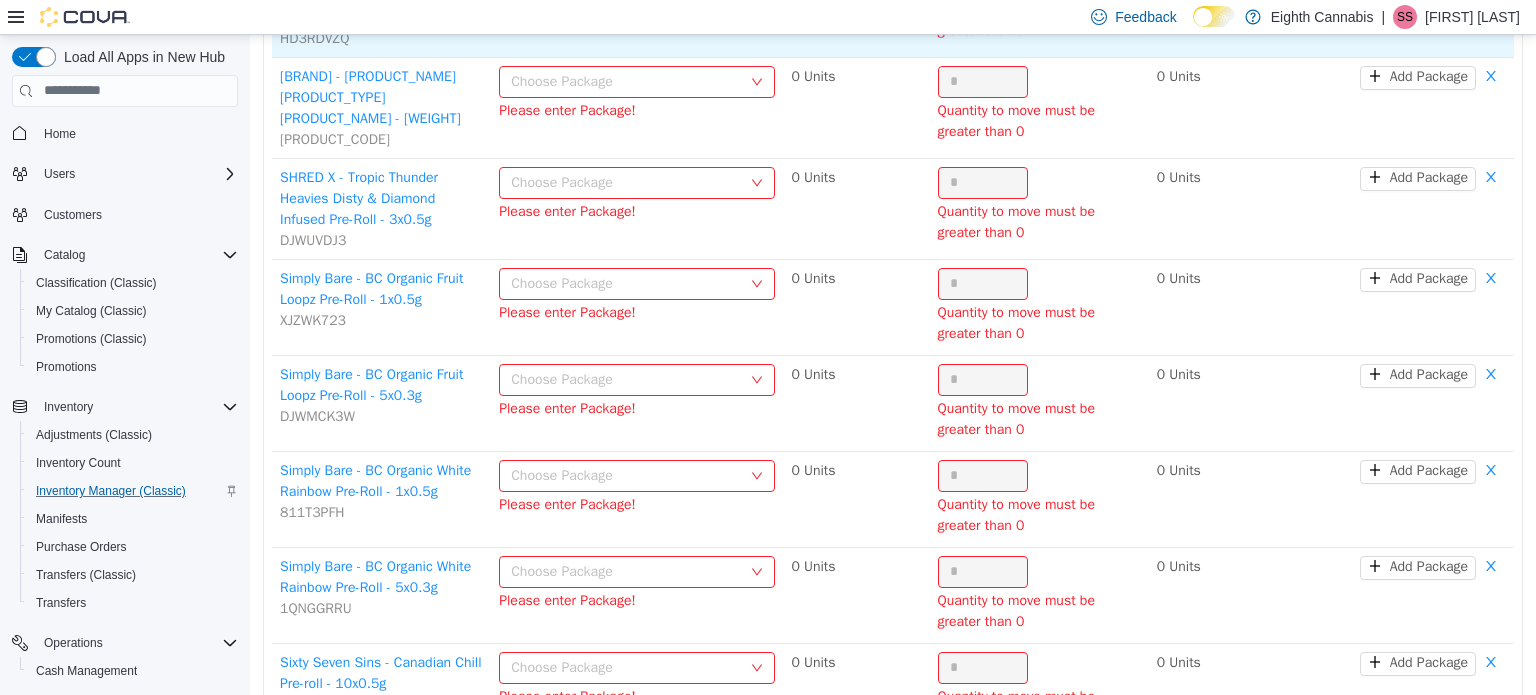 click on "*" at bounding box center [983, -20] 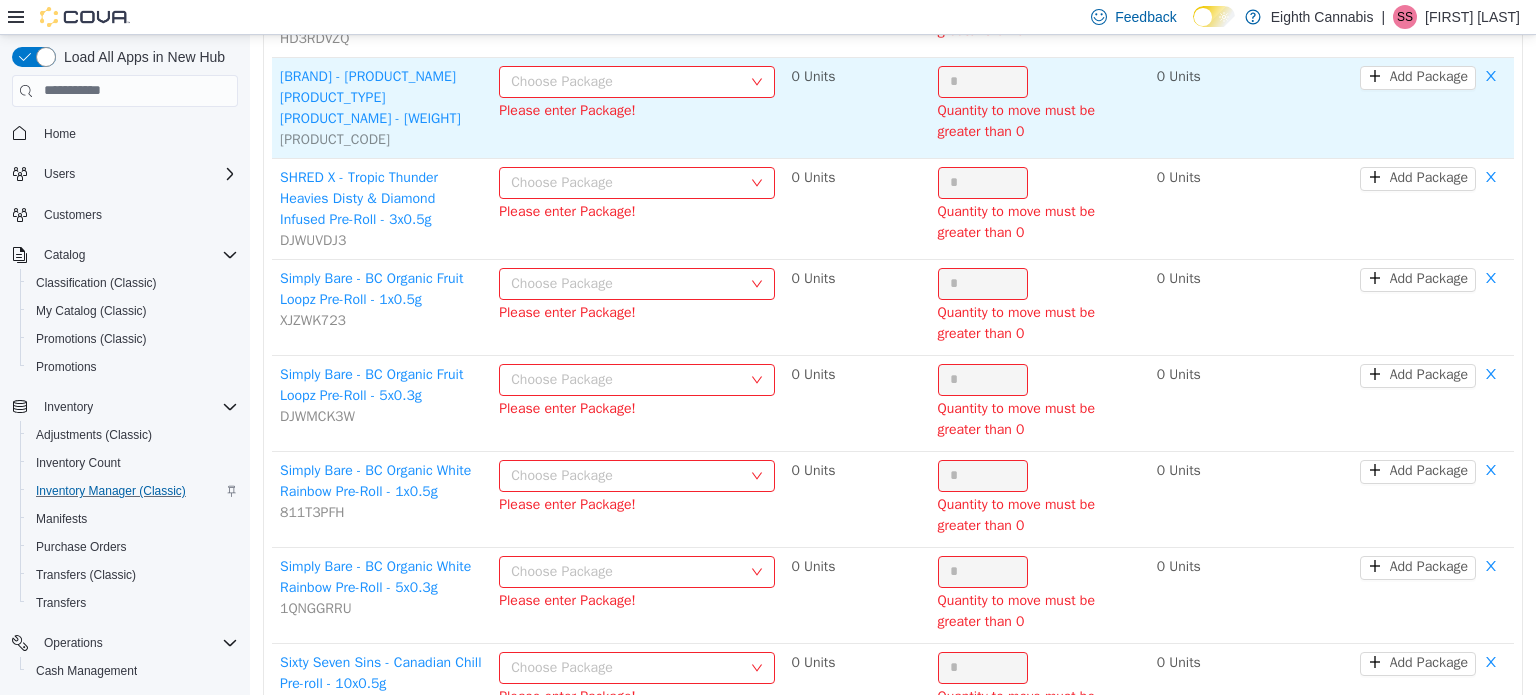 type on "**" 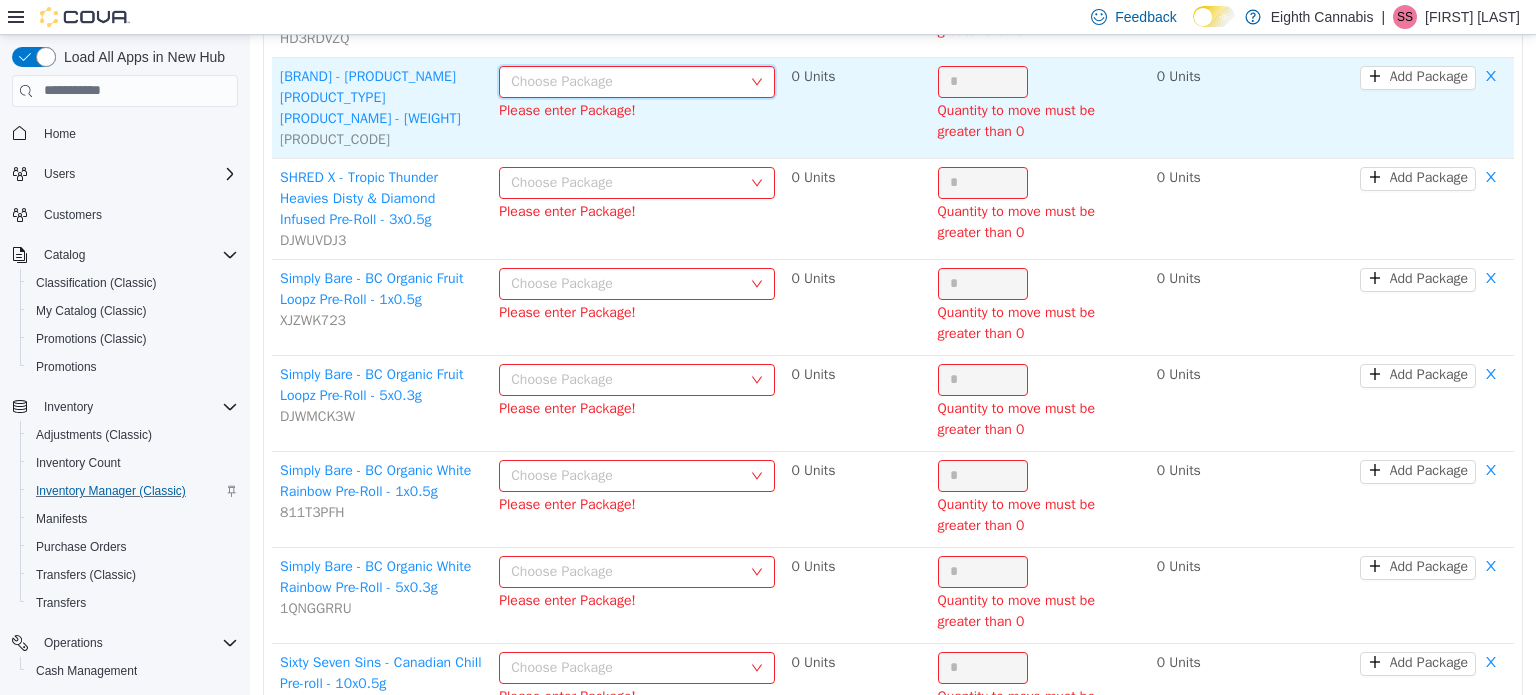 click on "Choose Package" at bounding box center [630, 81] 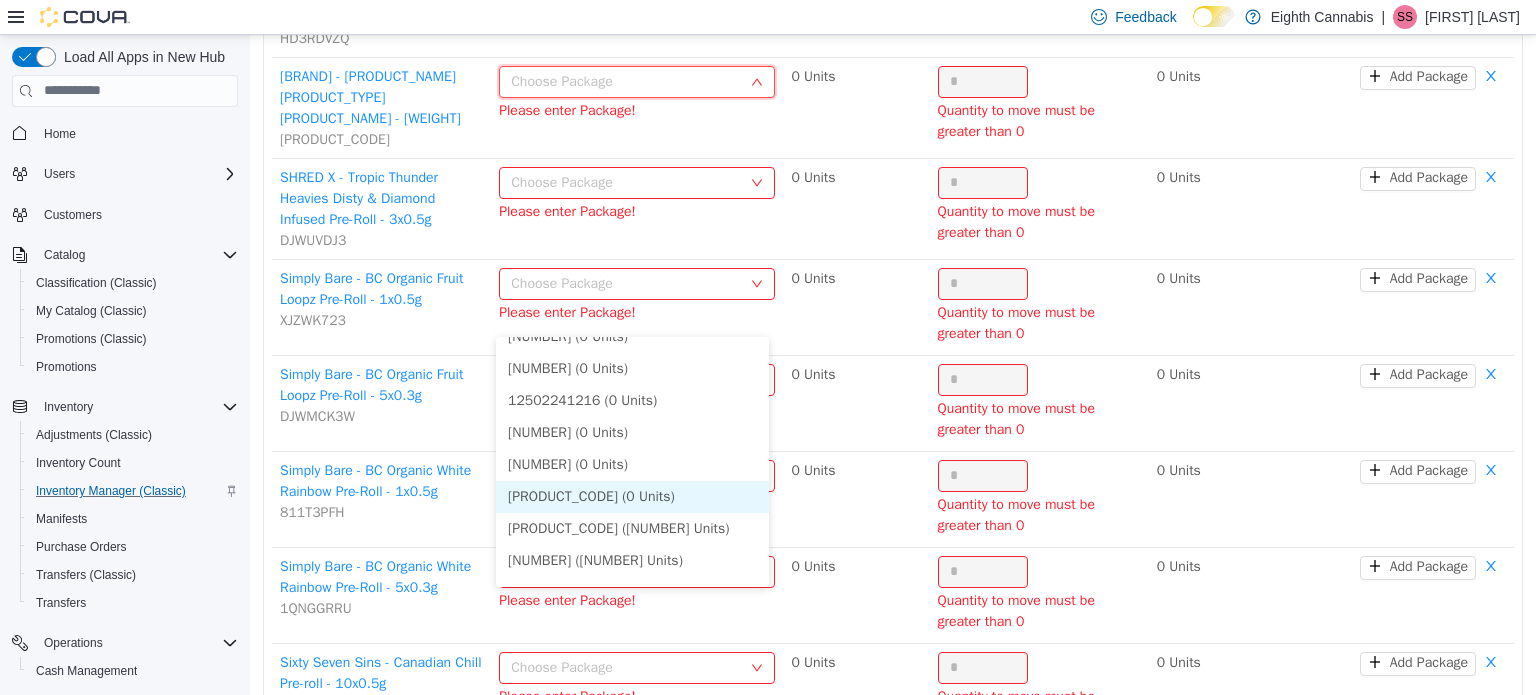 scroll, scrollTop: 525, scrollLeft: 0, axis: vertical 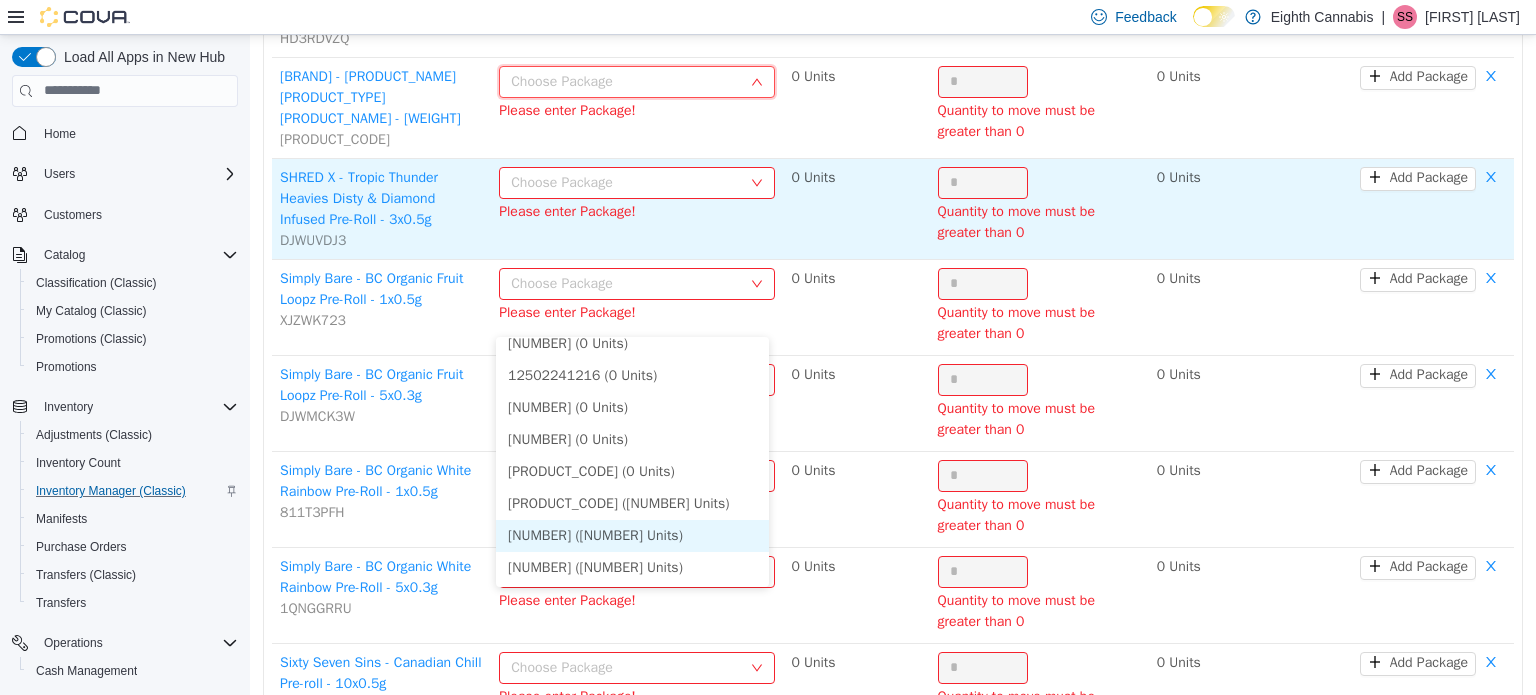 drag, startPoint x: 630, startPoint y: 535, endPoint x: 700, endPoint y: 453, distance: 107.81466 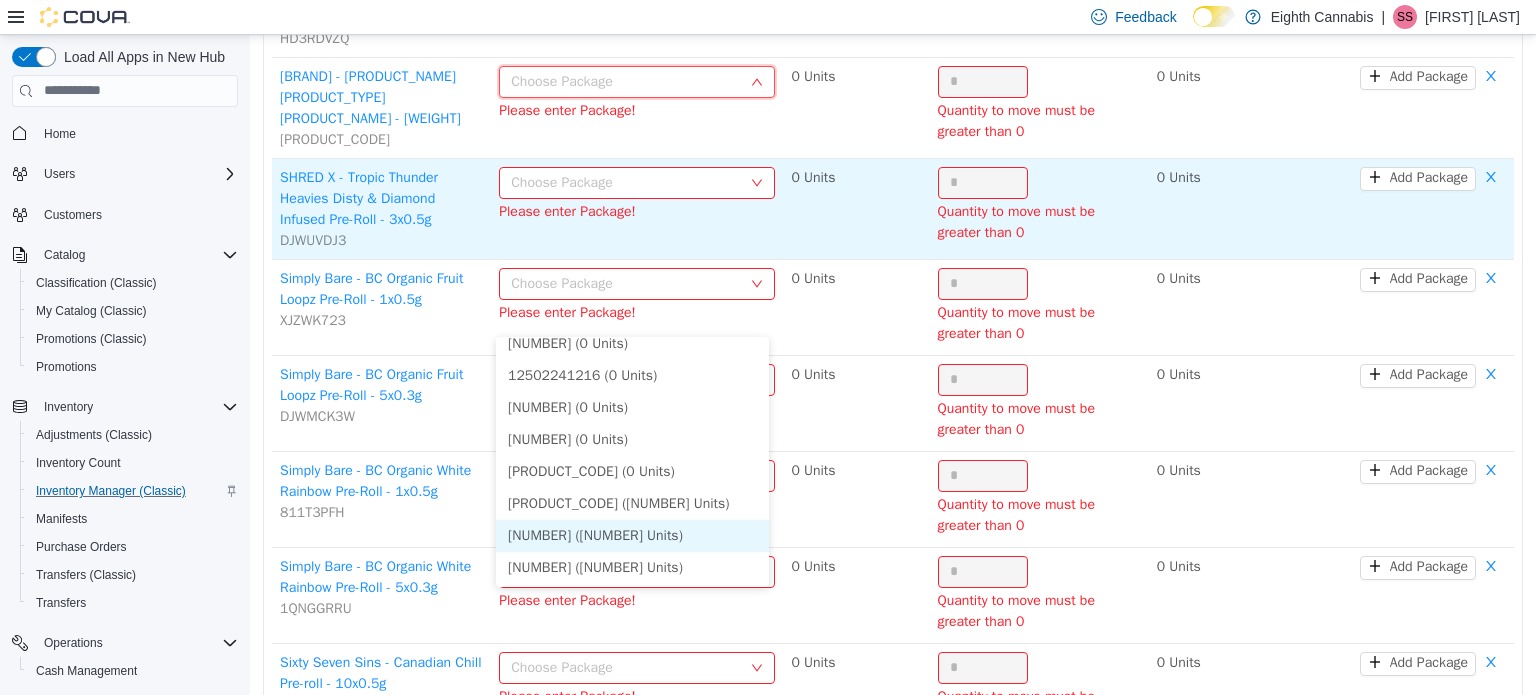 click on "*" at bounding box center [983, 81] 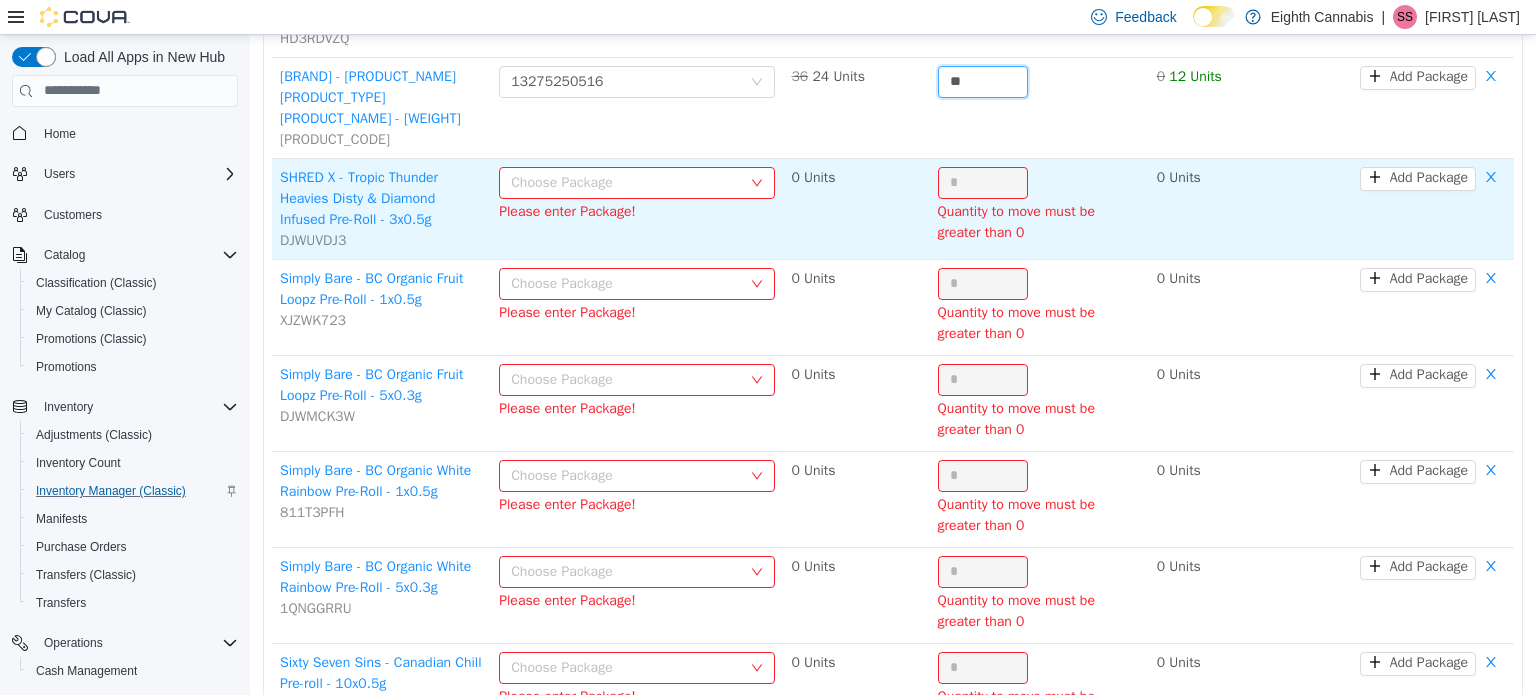 click on "Choose Package" at bounding box center (626, 182) 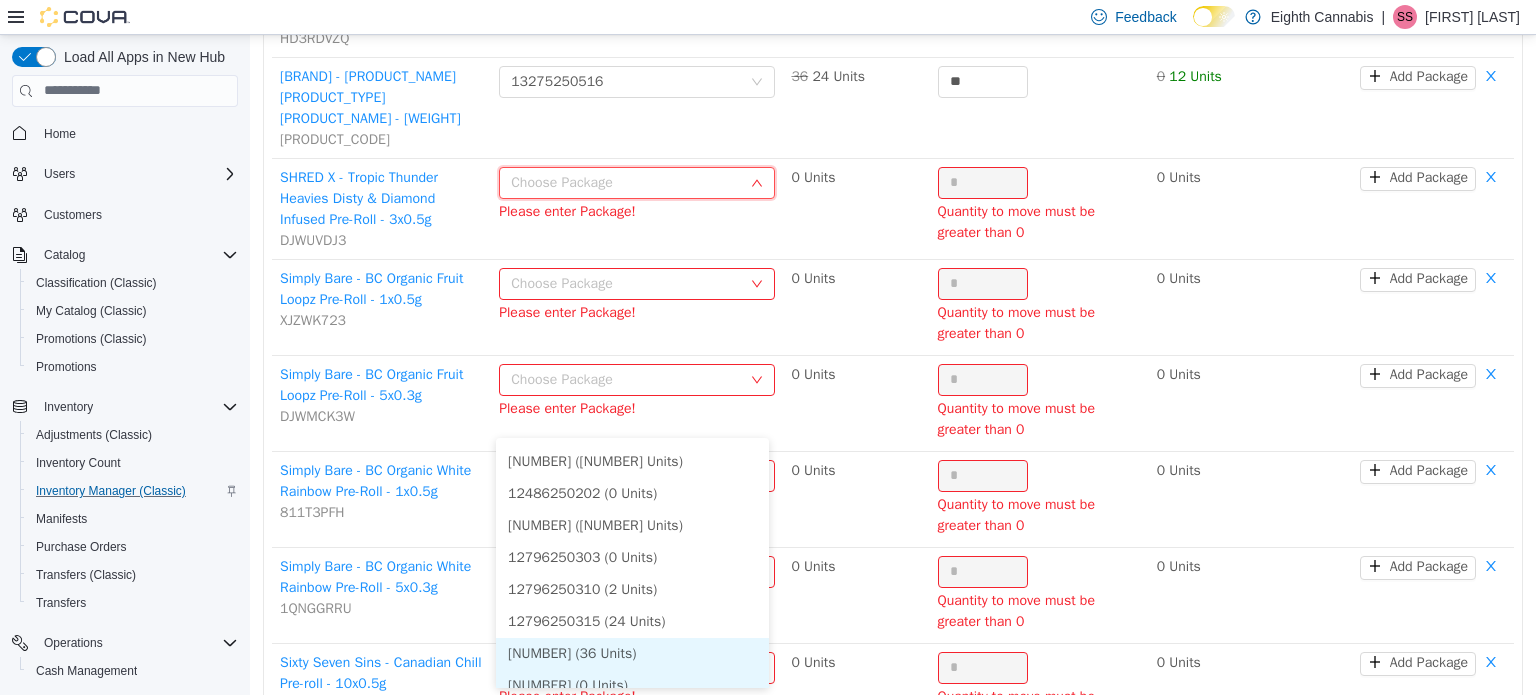 scroll, scrollTop: 714, scrollLeft: 0, axis: vertical 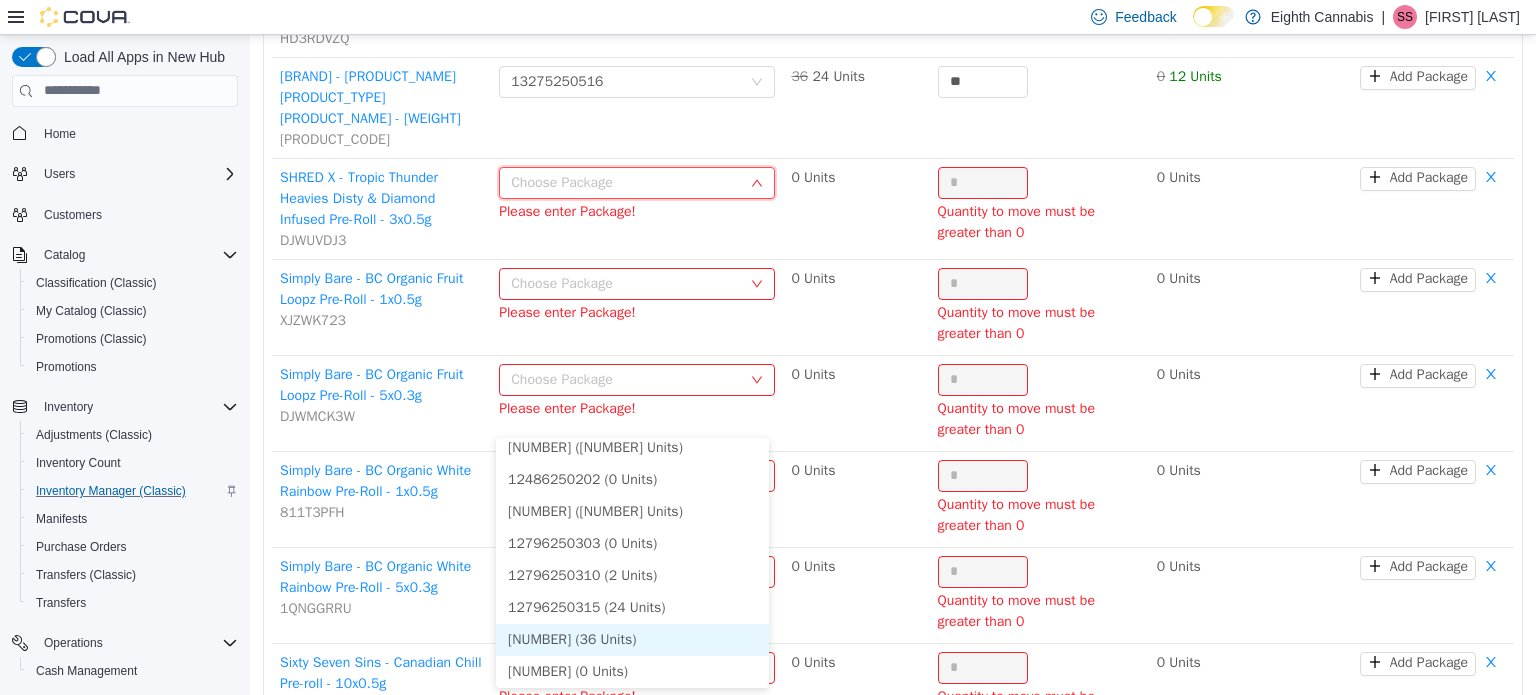 click on "[NUMBER] (36 Units)" at bounding box center [632, 639] 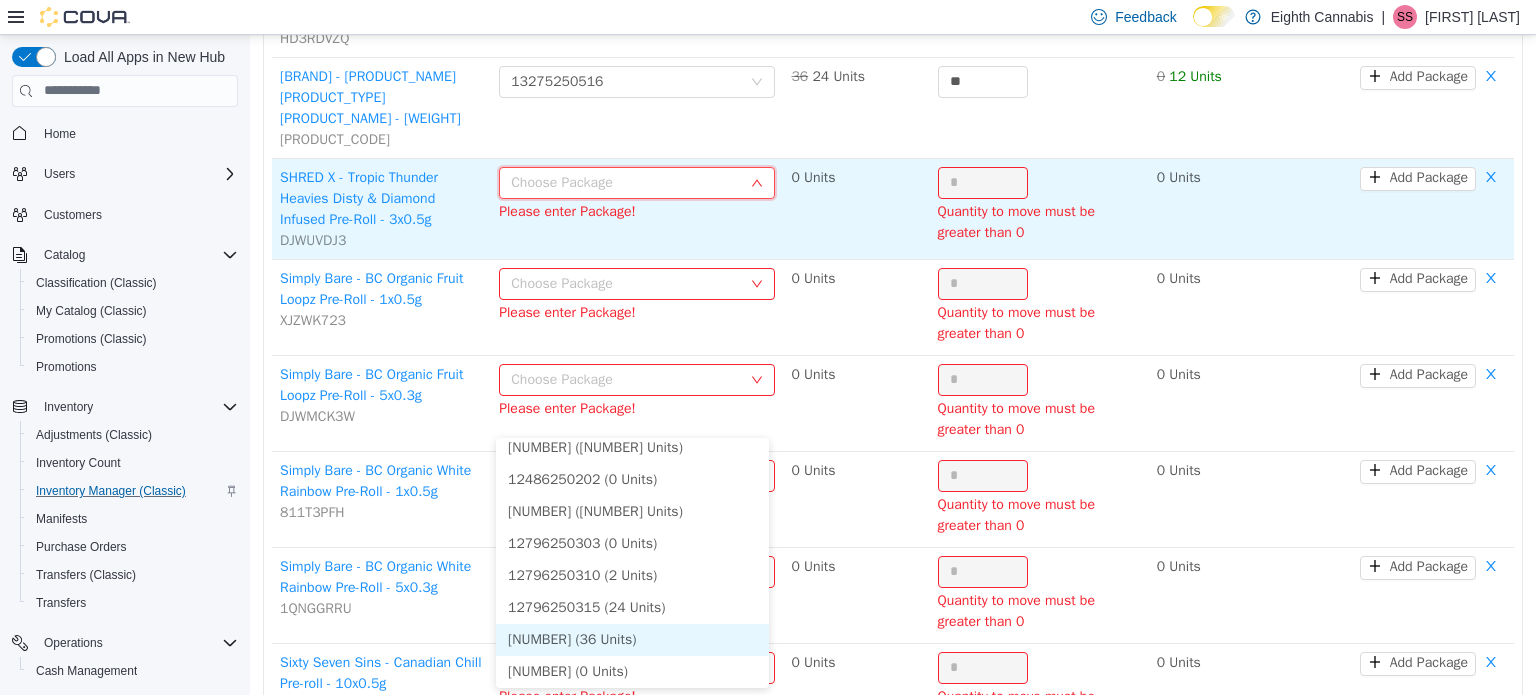click on "*" at bounding box center [983, 182] 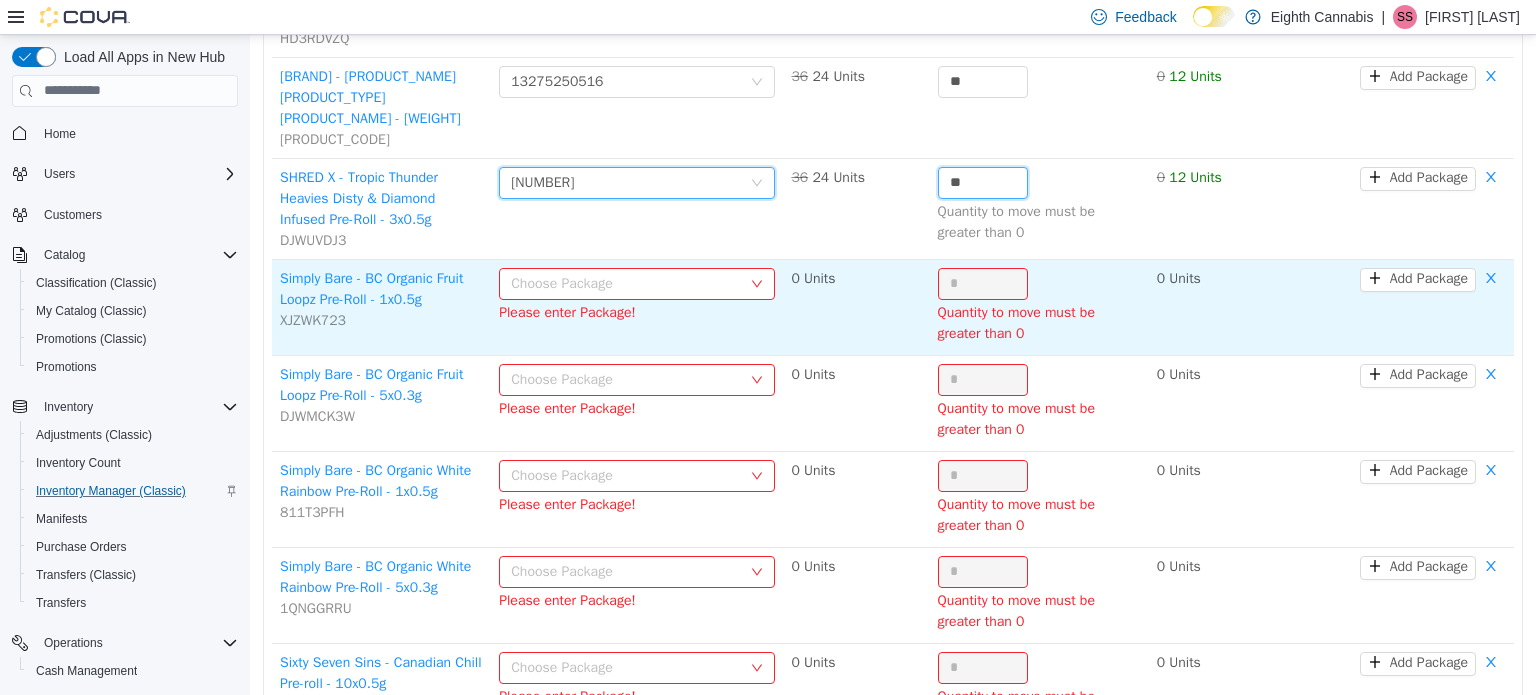 click on "Choose Package" at bounding box center (626, 283) 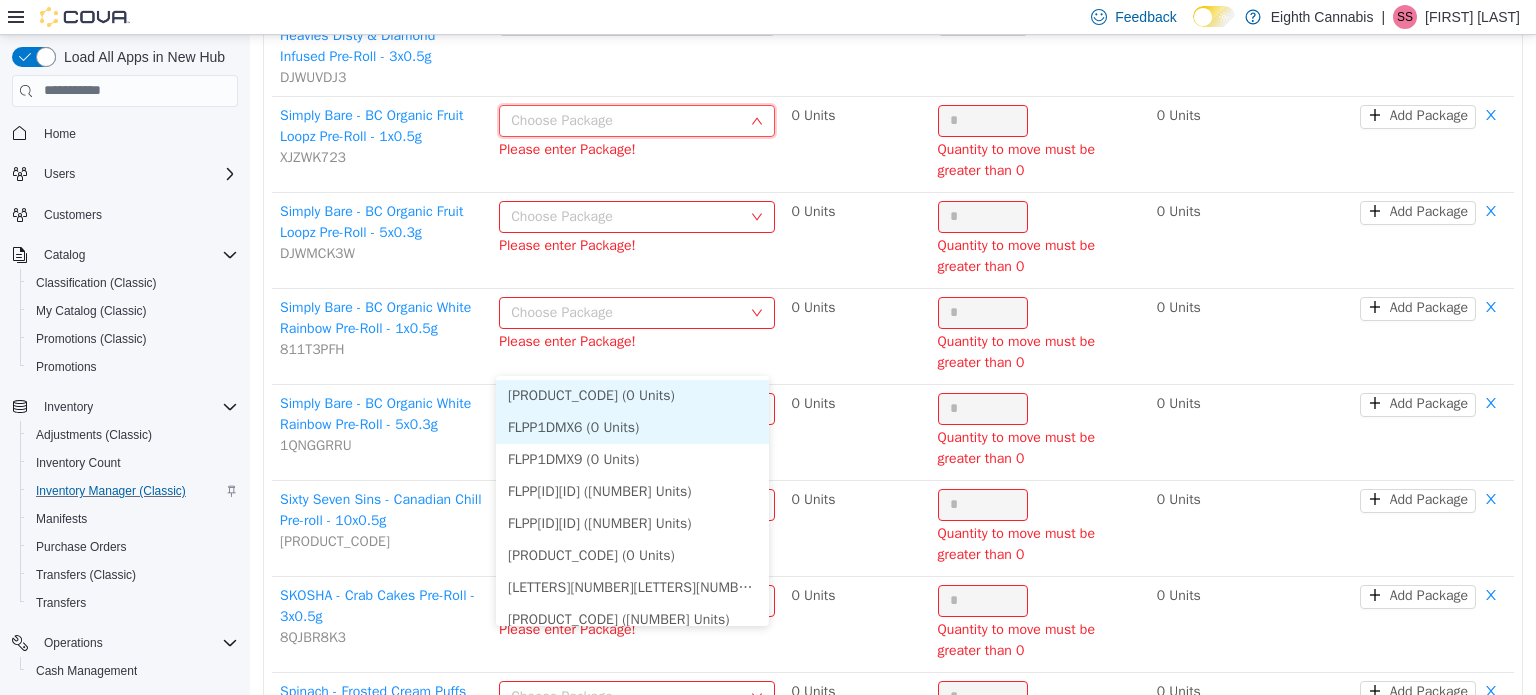 scroll, scrollTop: 6540, scrollLeft: 0, axis: vertical 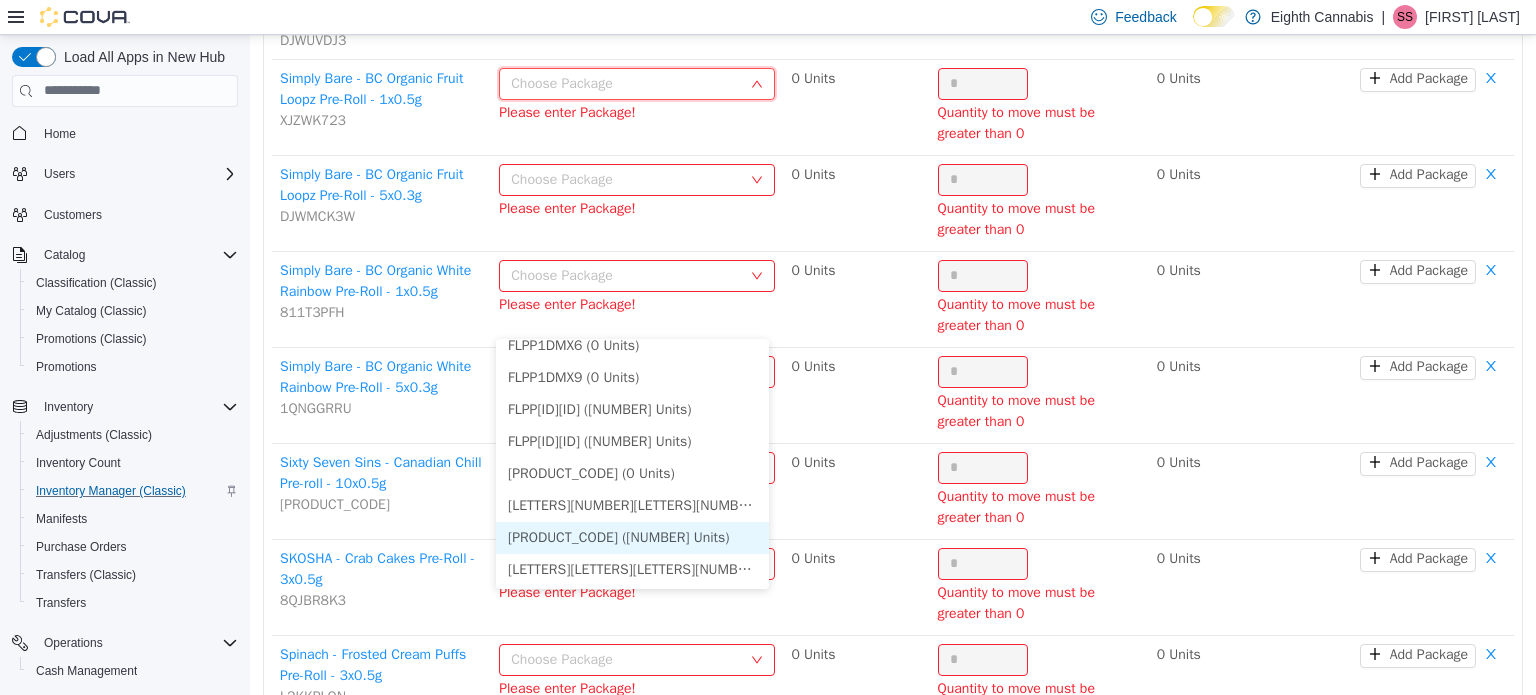 click on "[PRODUCT_CODE] ([NUMBER] Units)" at bounding box center (632, 537) 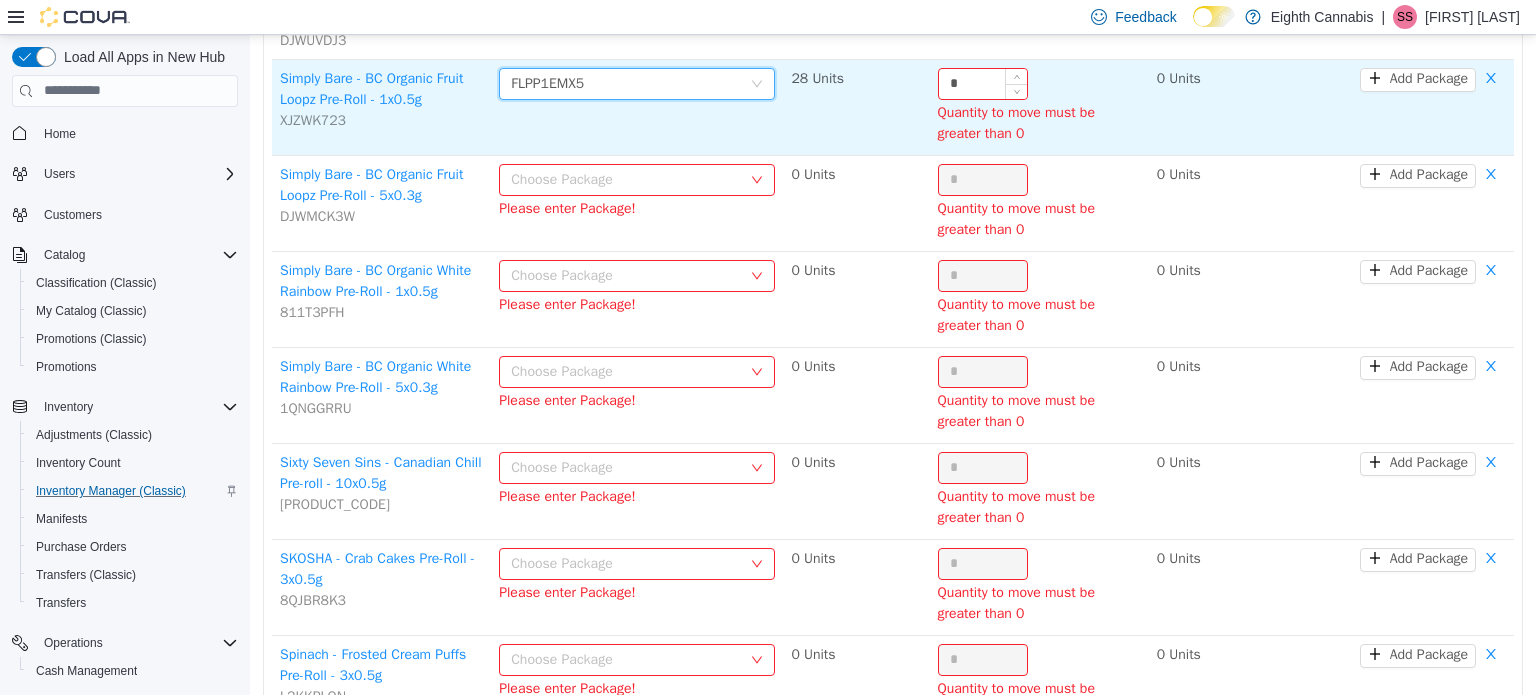 click on "*" at bounding box center (983, 83) 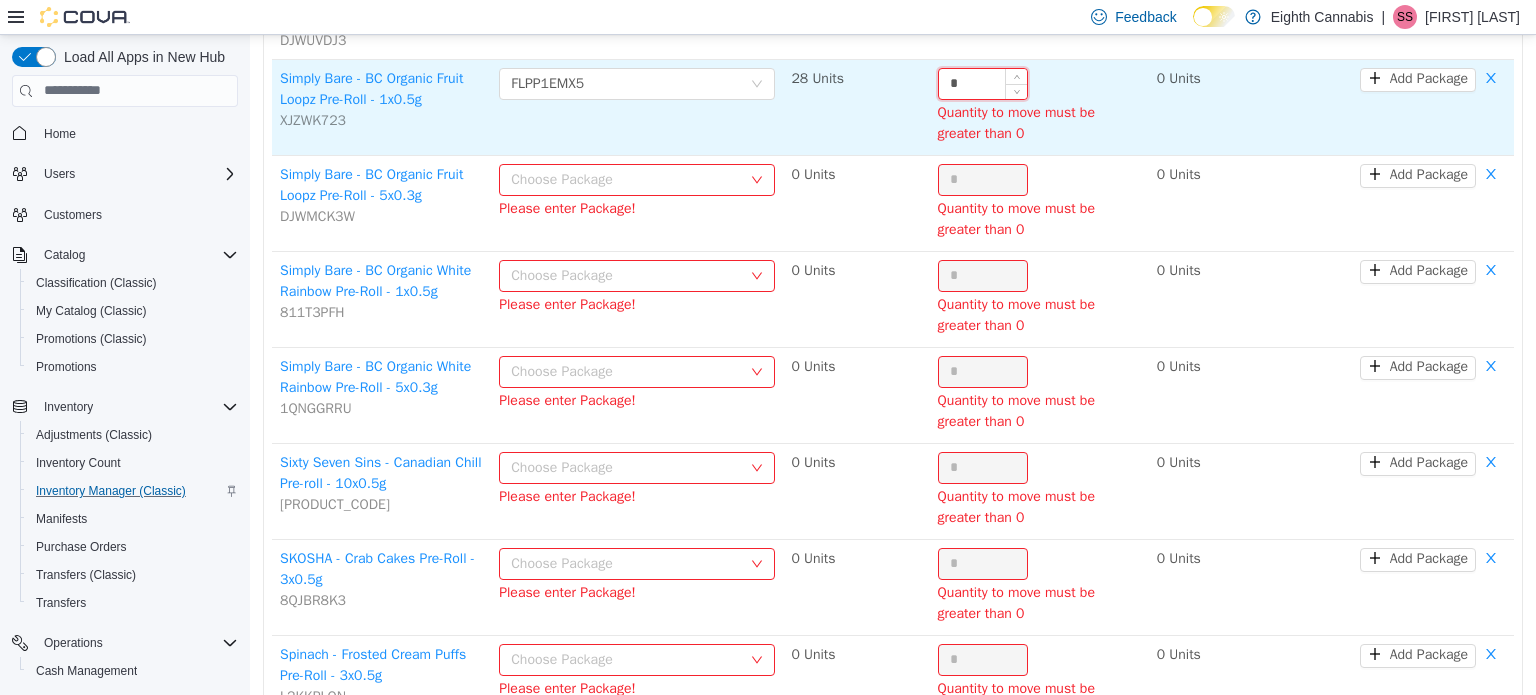 click on "*" at bounding box center [983, 83] 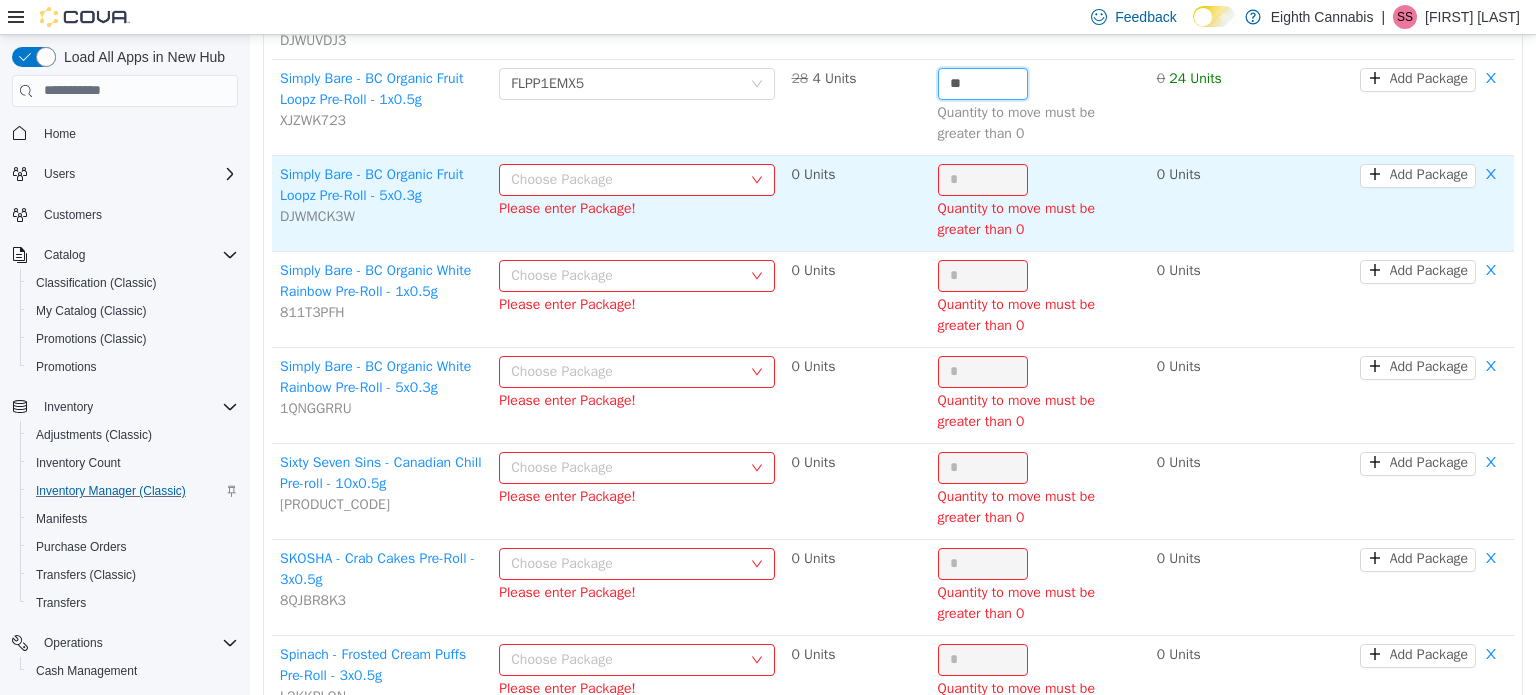 click on "Choose Package" at bounding box center [626, 179] 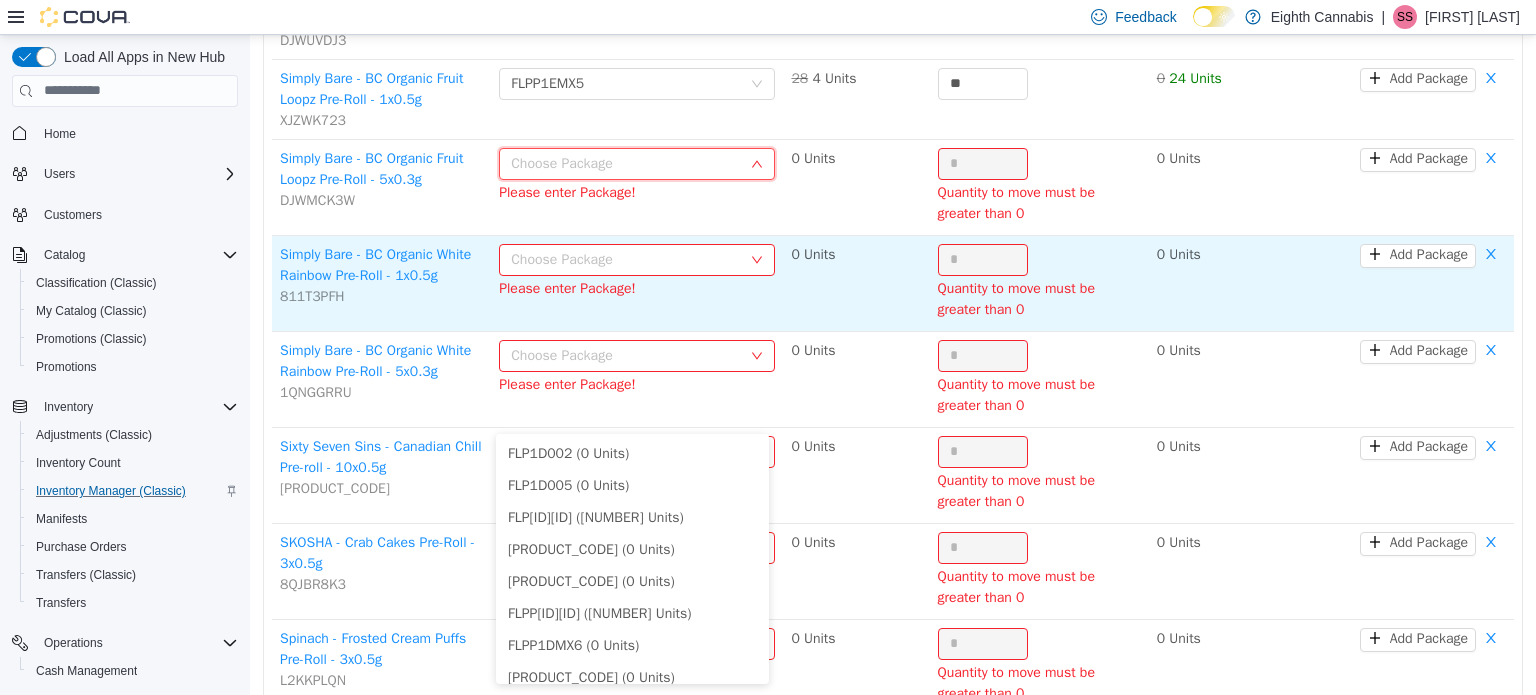 scroll, scrollTop: 6640, scrollLeft: 0, axis: vertical 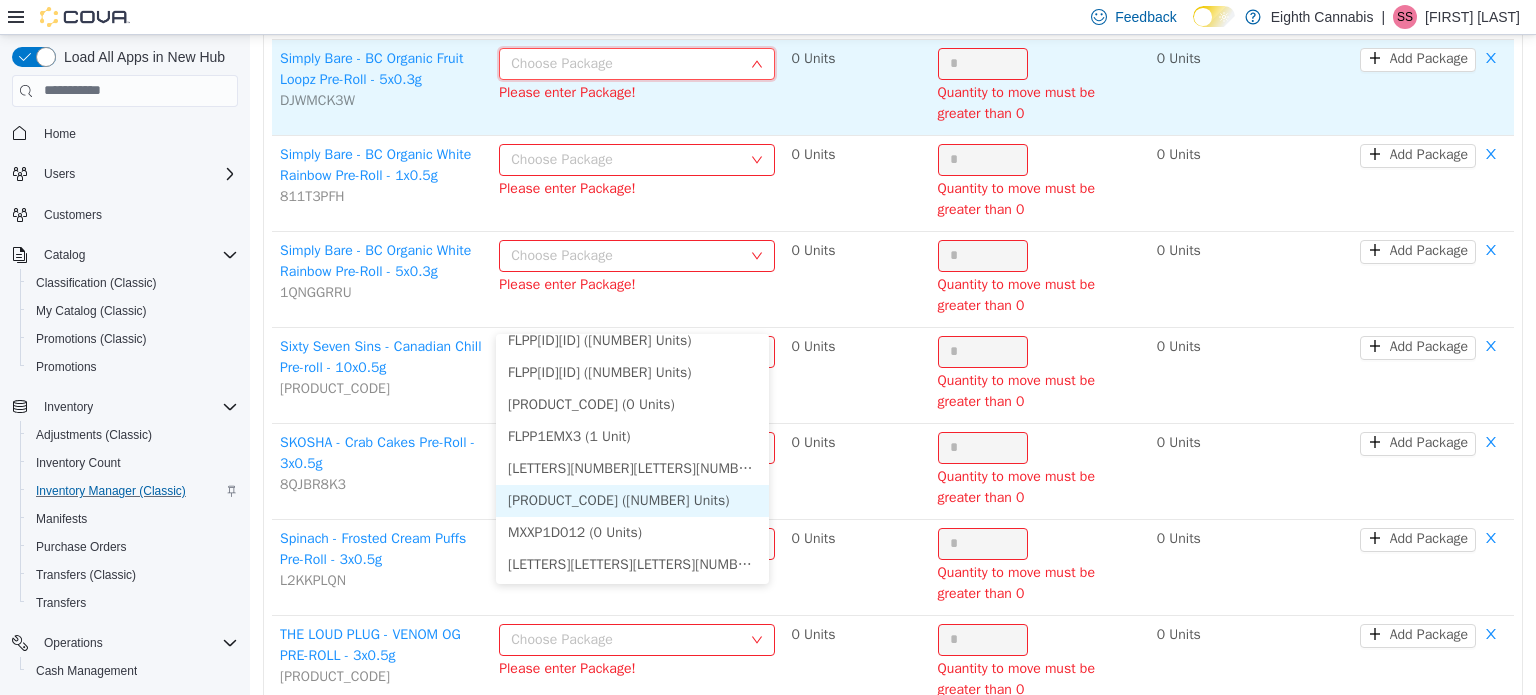 drag, startPoint x: 608, startPoint y: 499, endPoint x: 960, endPoint y: 284, distance: 412.46698 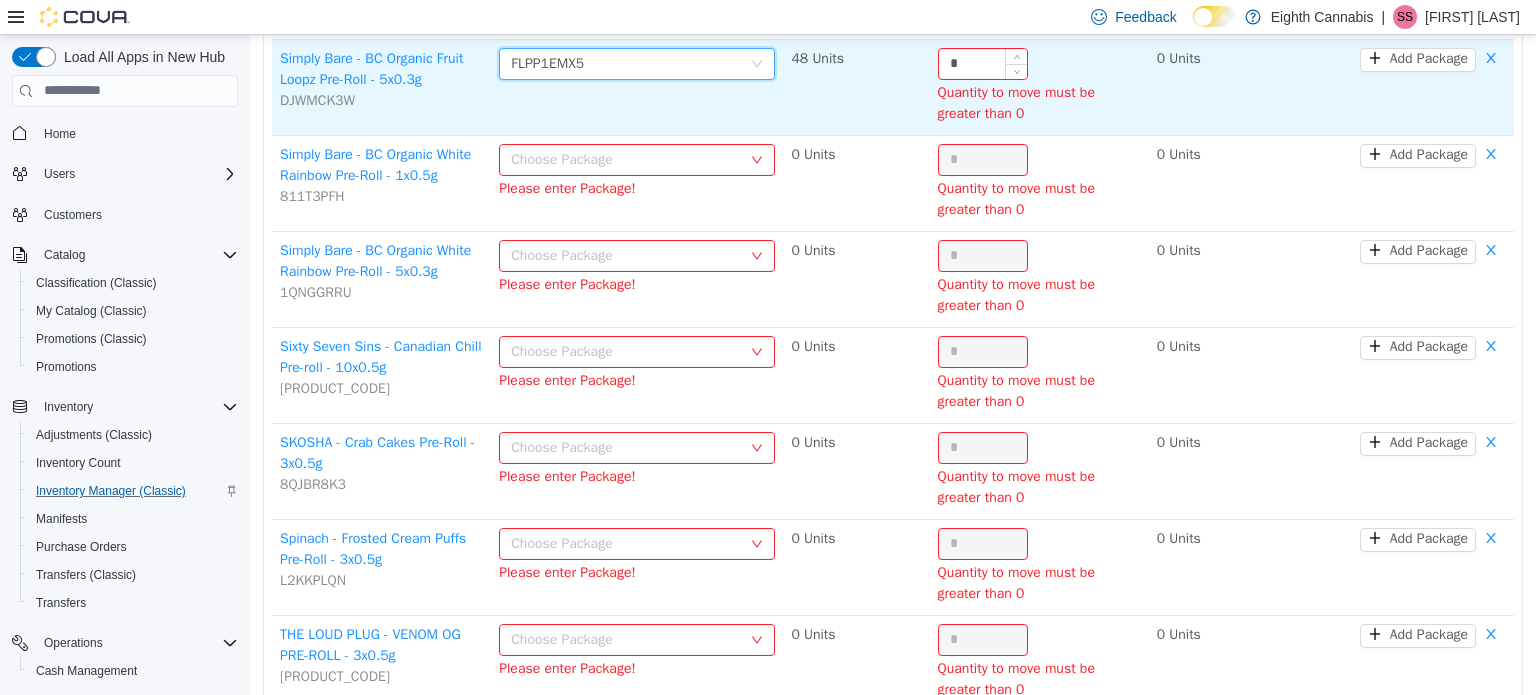 click on "*" at bounding box center (983, 63) 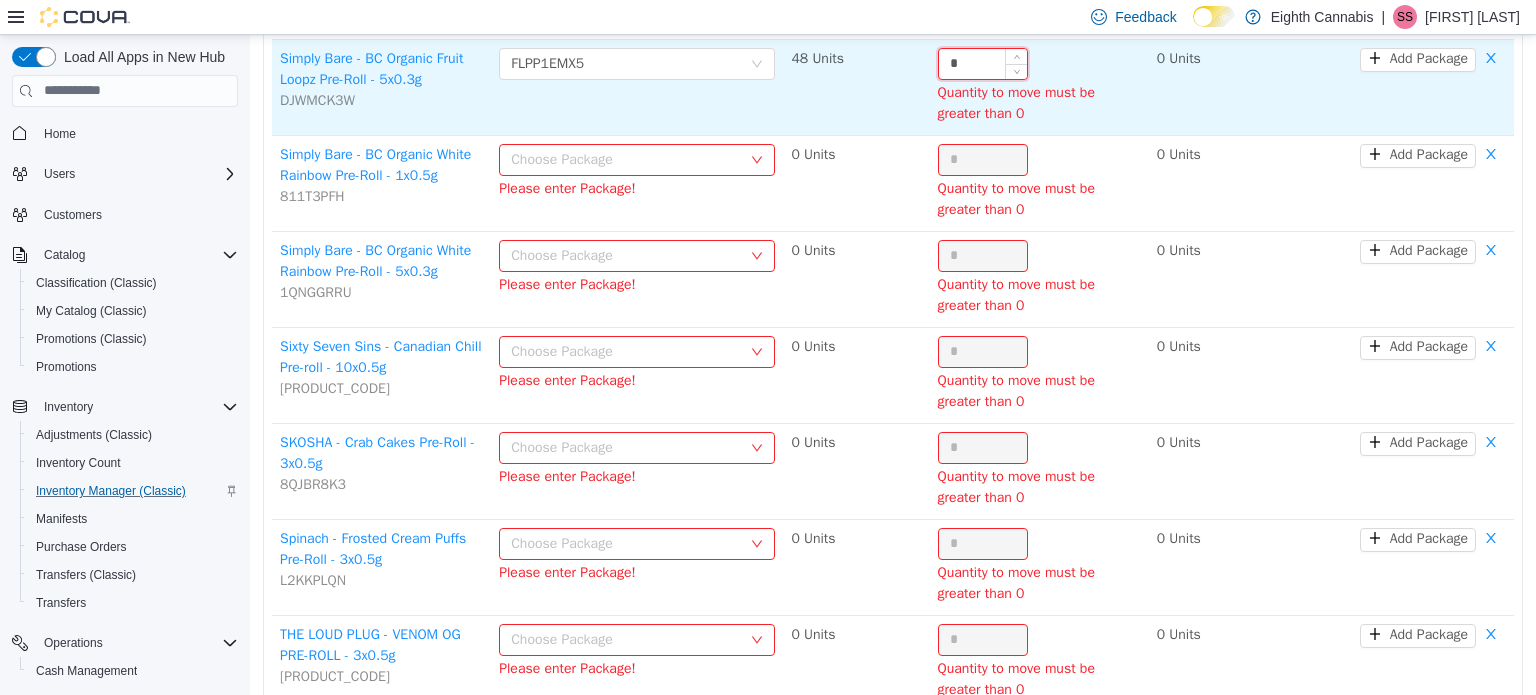 click on "*" at bounding box center (983, 63) 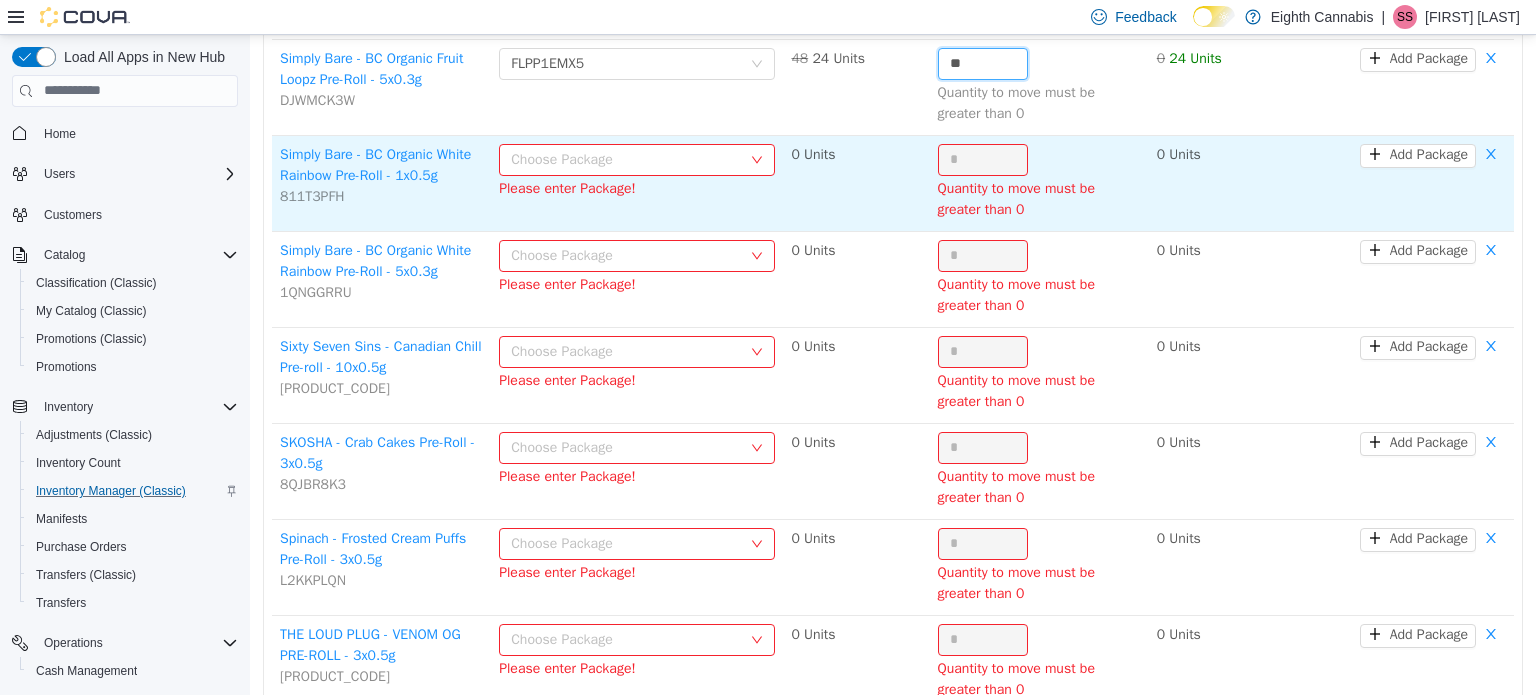 click on "Choose Package" at bounding box center [626, 159] 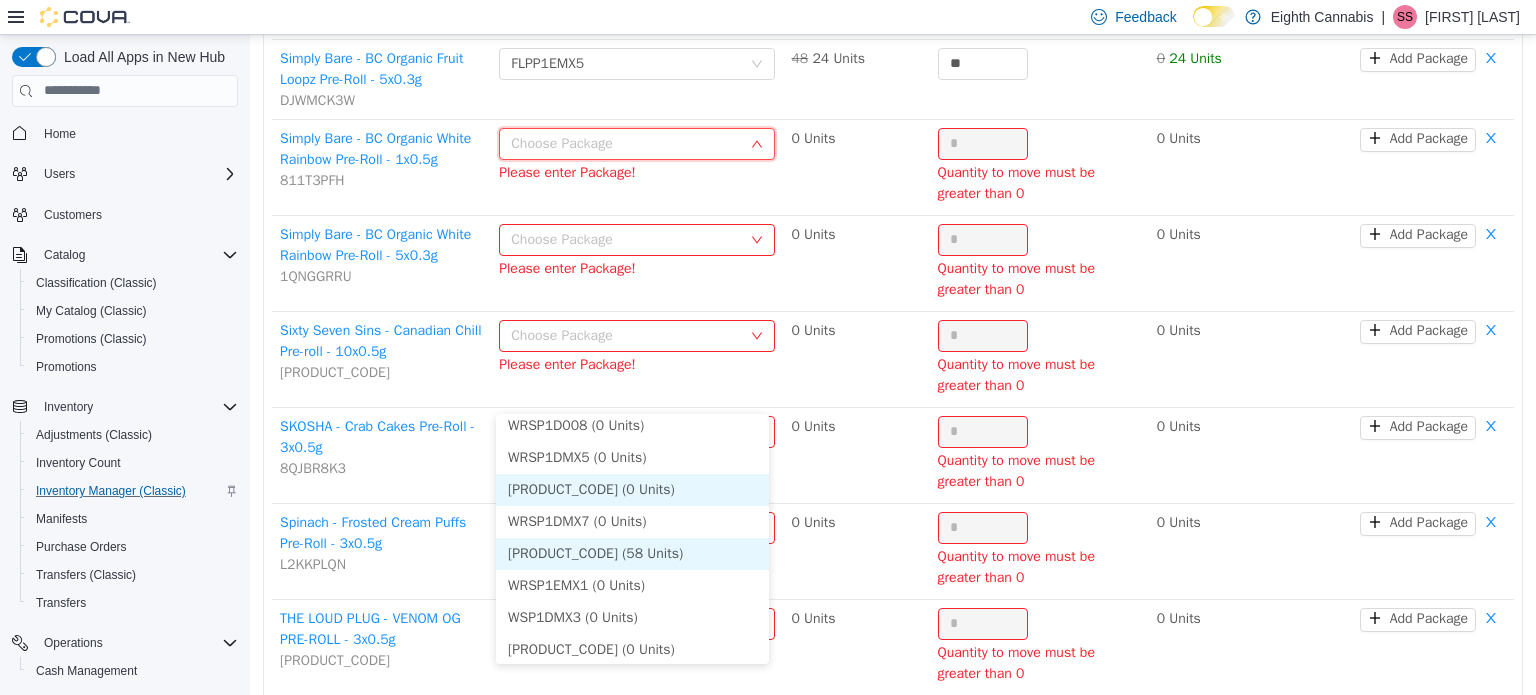 scroll, scrollTop: 77, scrollLeft: 0, axis: vertical 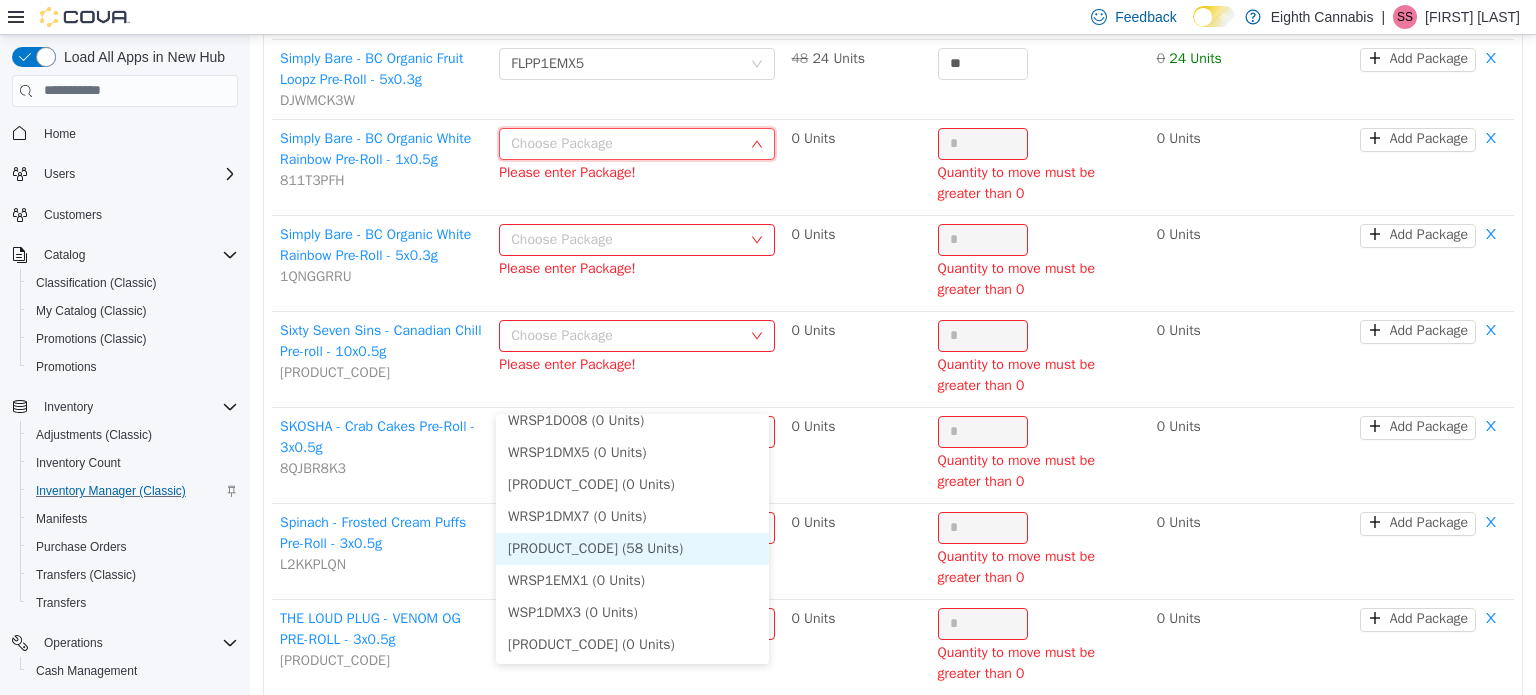 click on "[PRODUCT_CODE] (58 Units)" at bounding box center [632, 548] 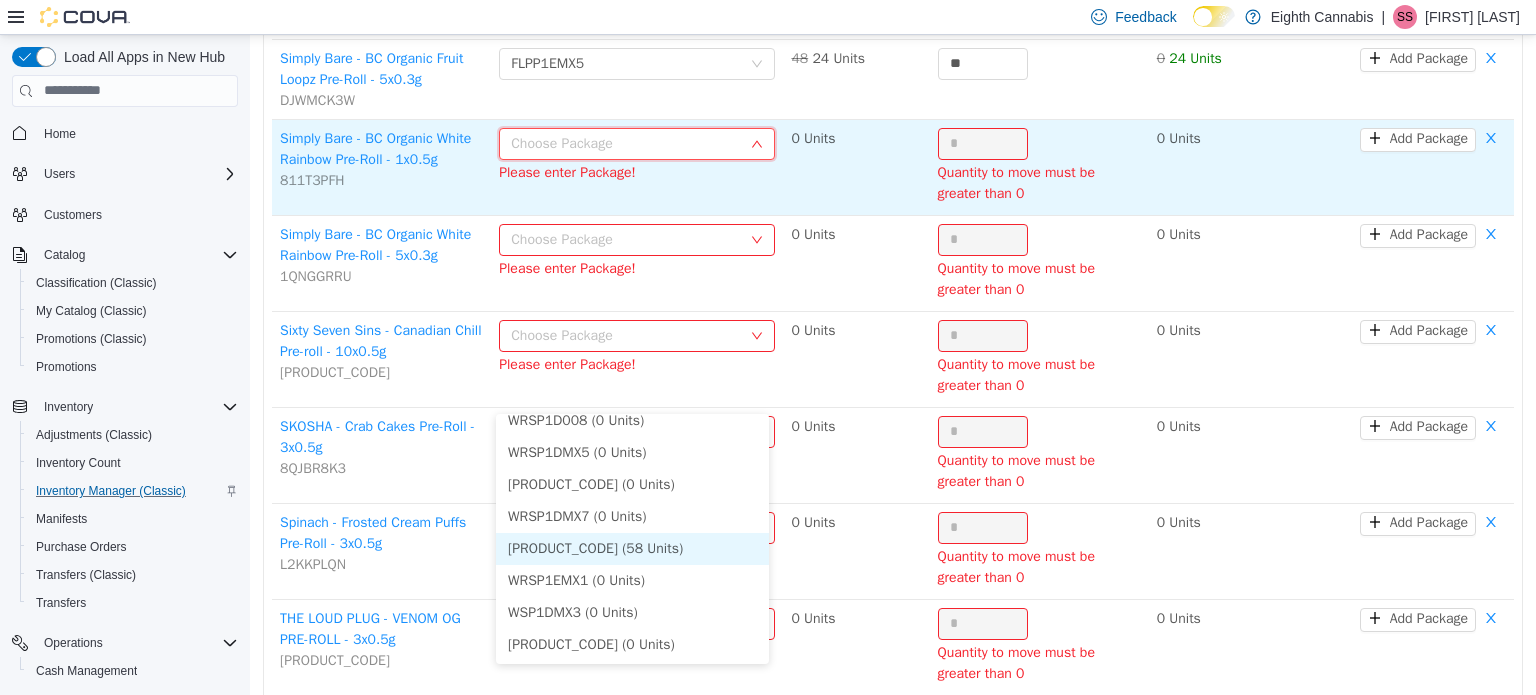 click on "*" at bounding box center (983, 143) 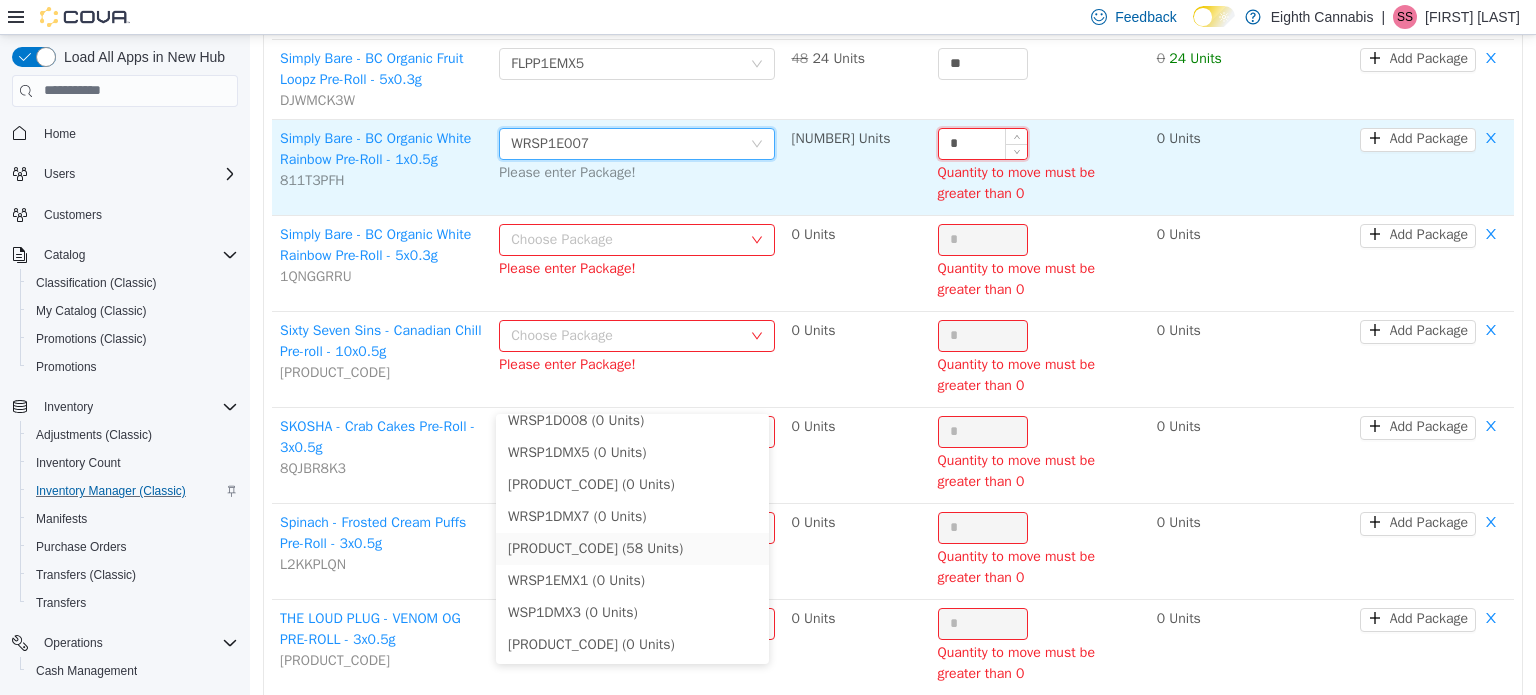 click on "*" at bounding box center (983, 143) 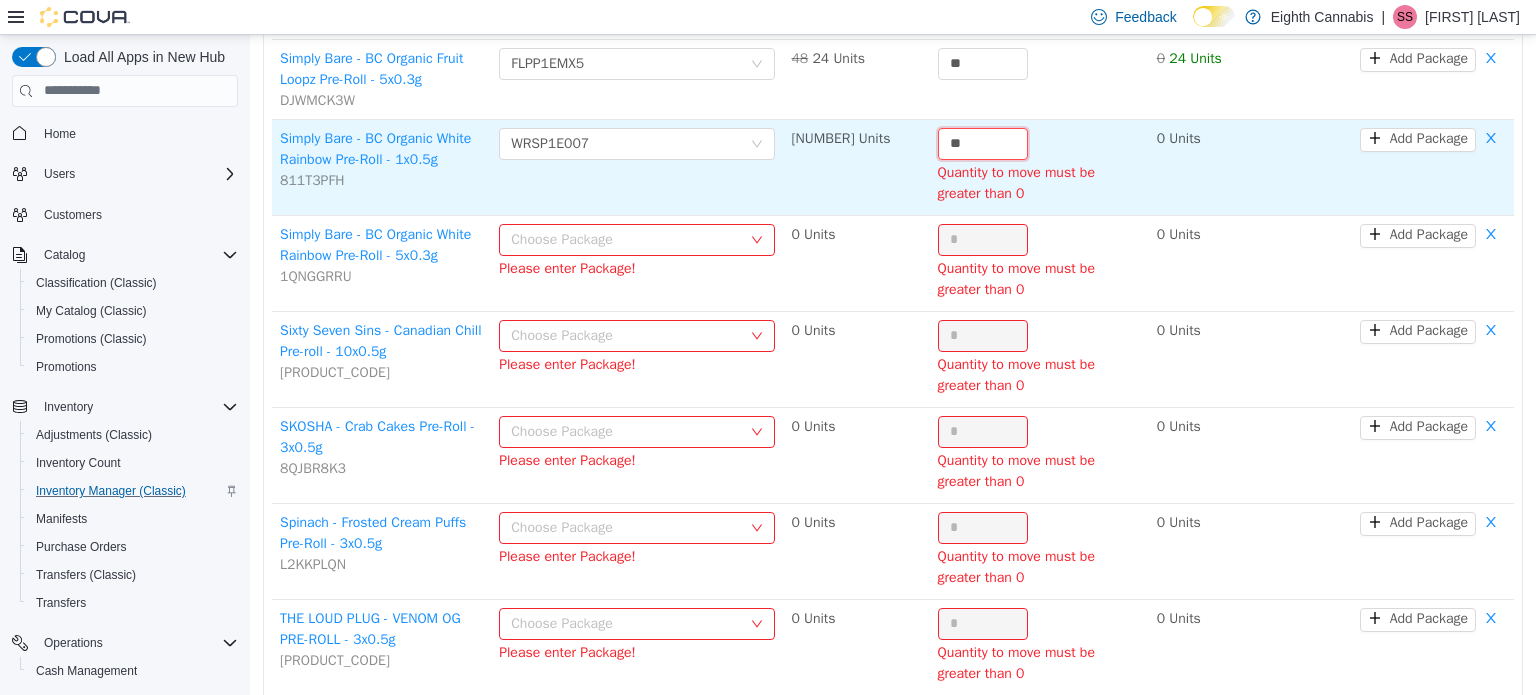 click on "Choose Package" at bounding box center [626, 239] 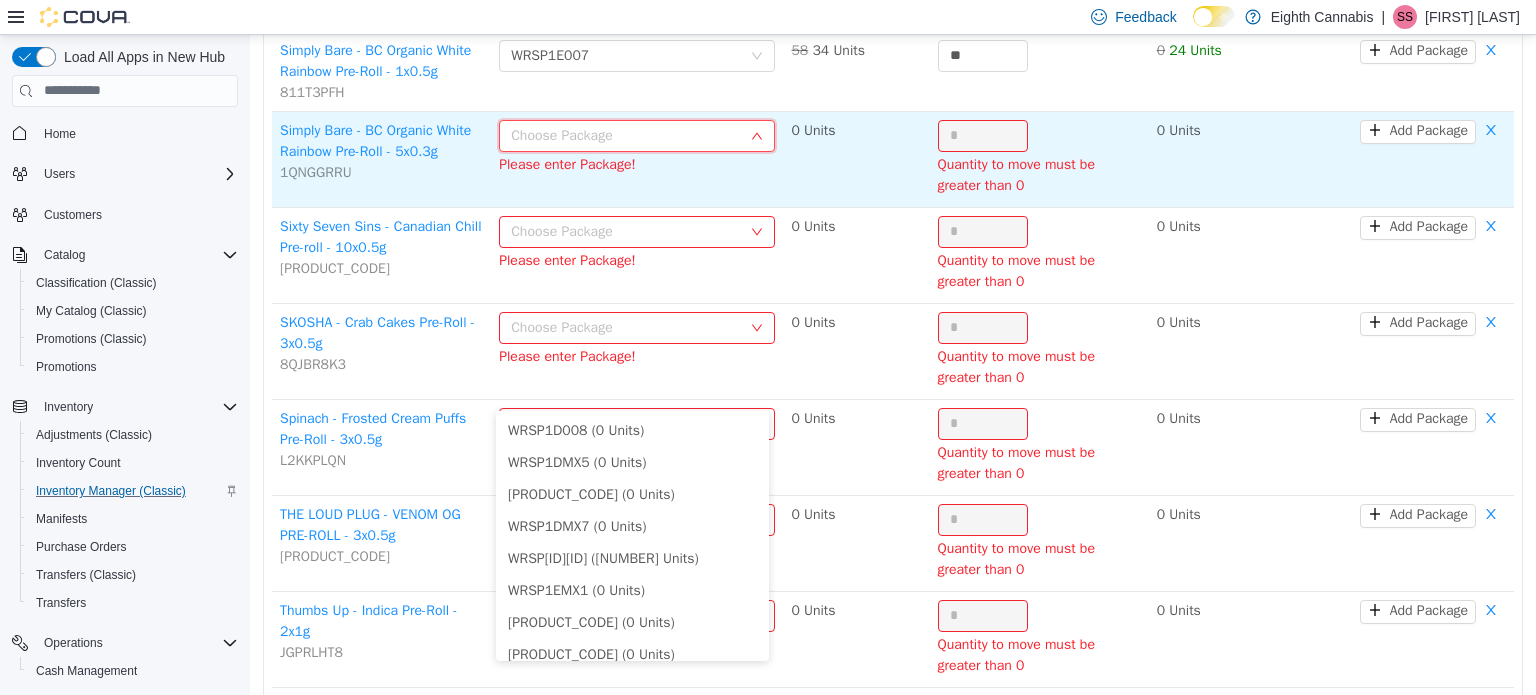 scroll, scrollTop: 6740, scrollLeft: 0, axis: vertical 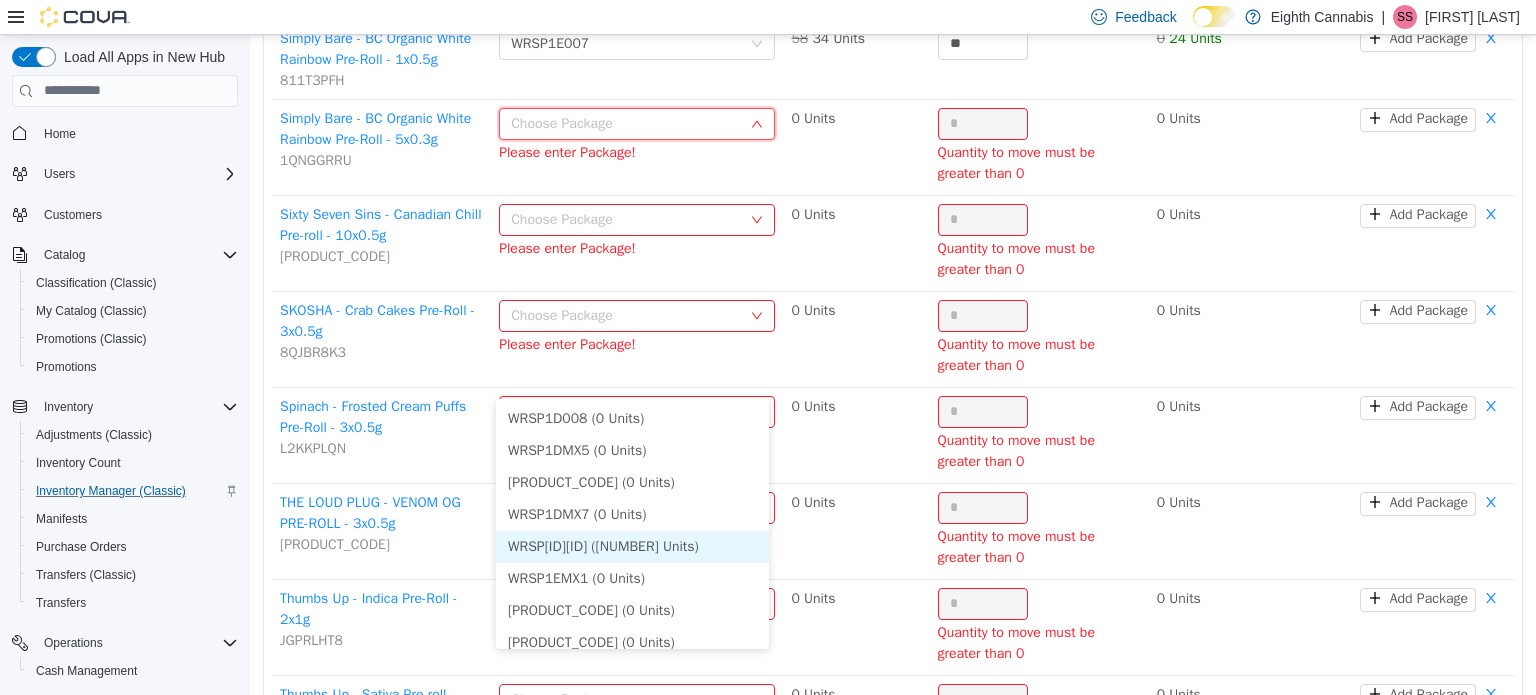 click on "WRSP[ID][ID] ([NUMBER] Units)" at bounding box center [632, 546] 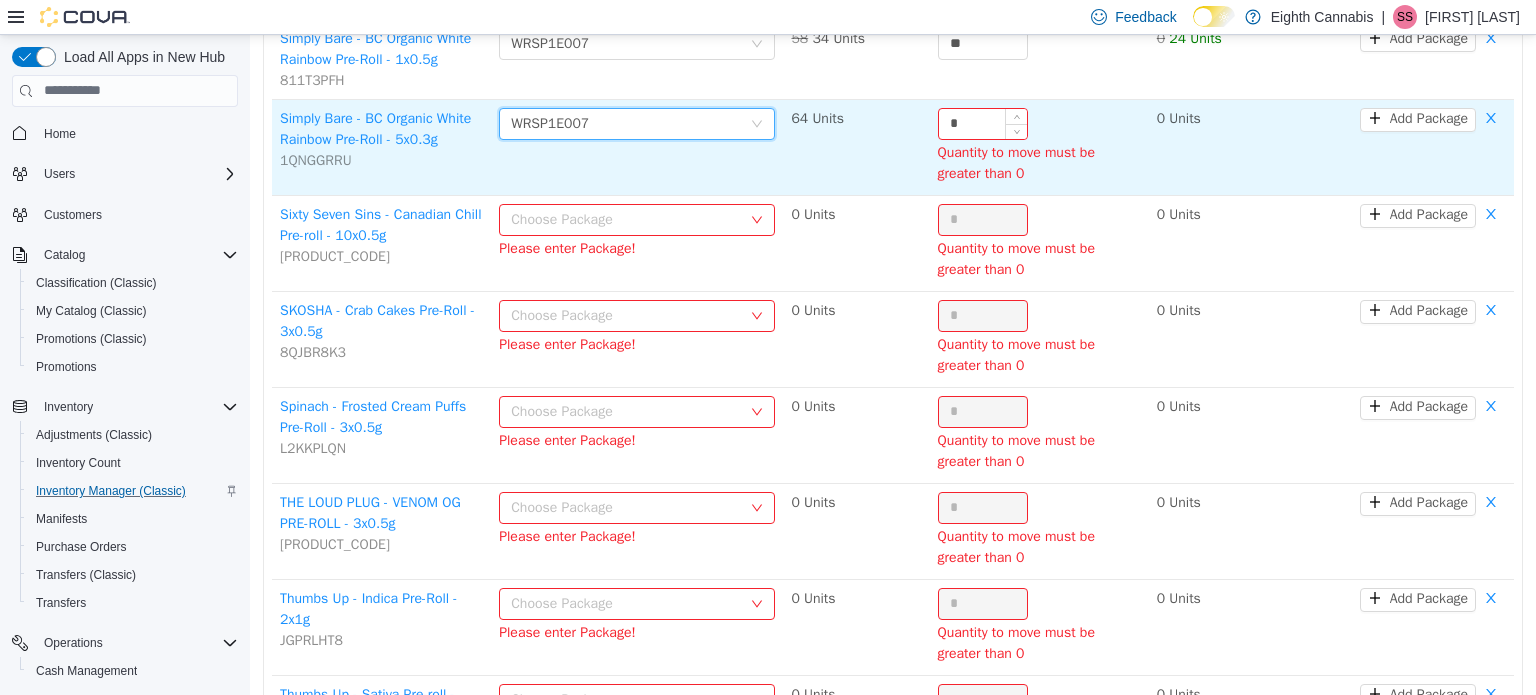 click on "*" at bounding box center (983, 123) 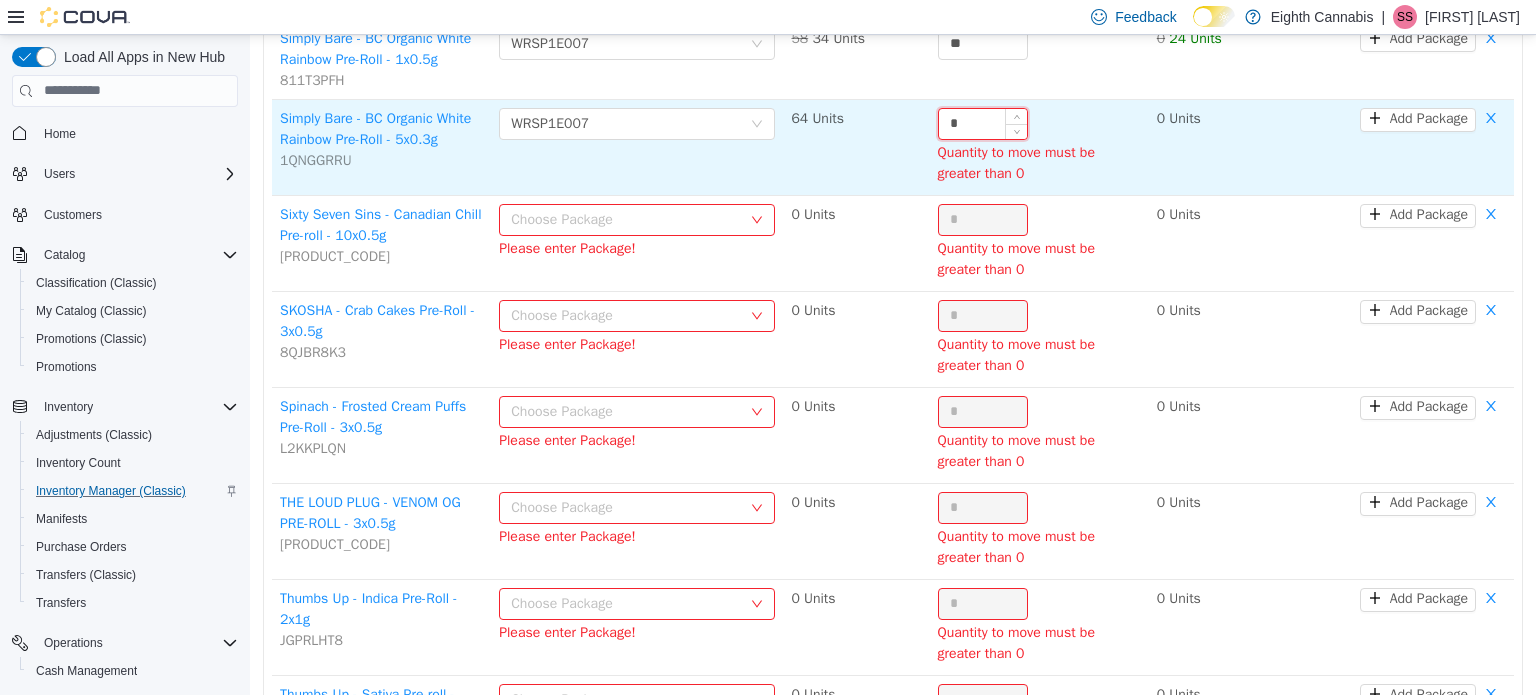 click on "*" at bounding box center [983, 123] 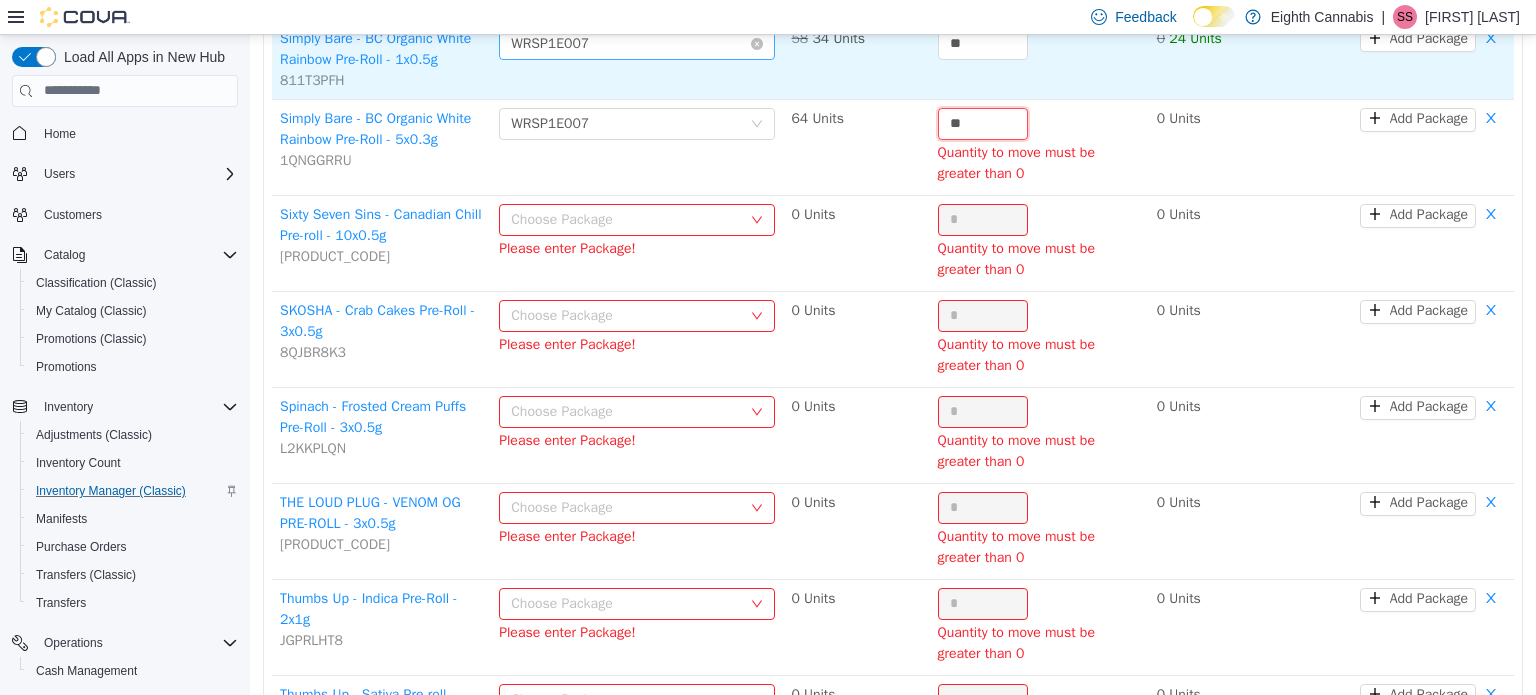 click on "Choose Package" at bounding box center (626, 219) 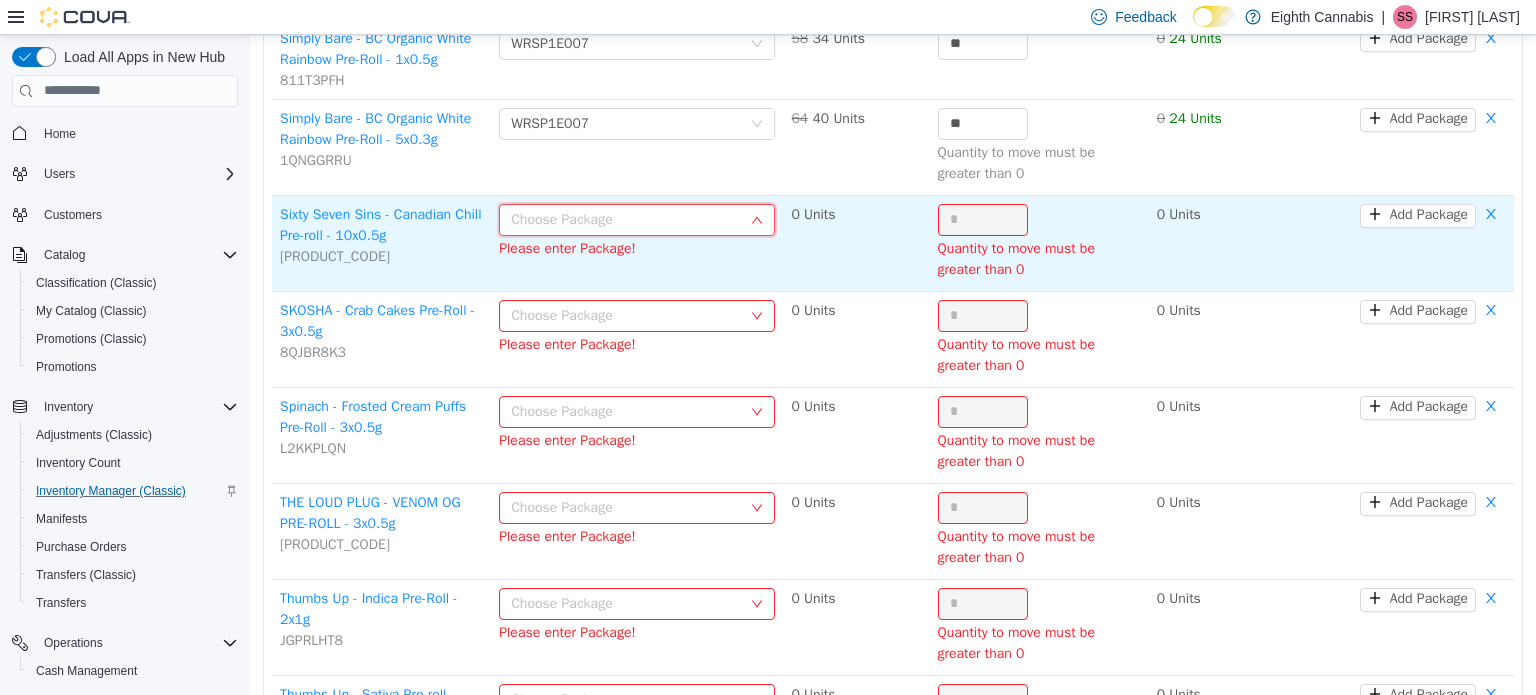 scroll, scrollTop: 6940, scrollLeft: 0, axis: vertical 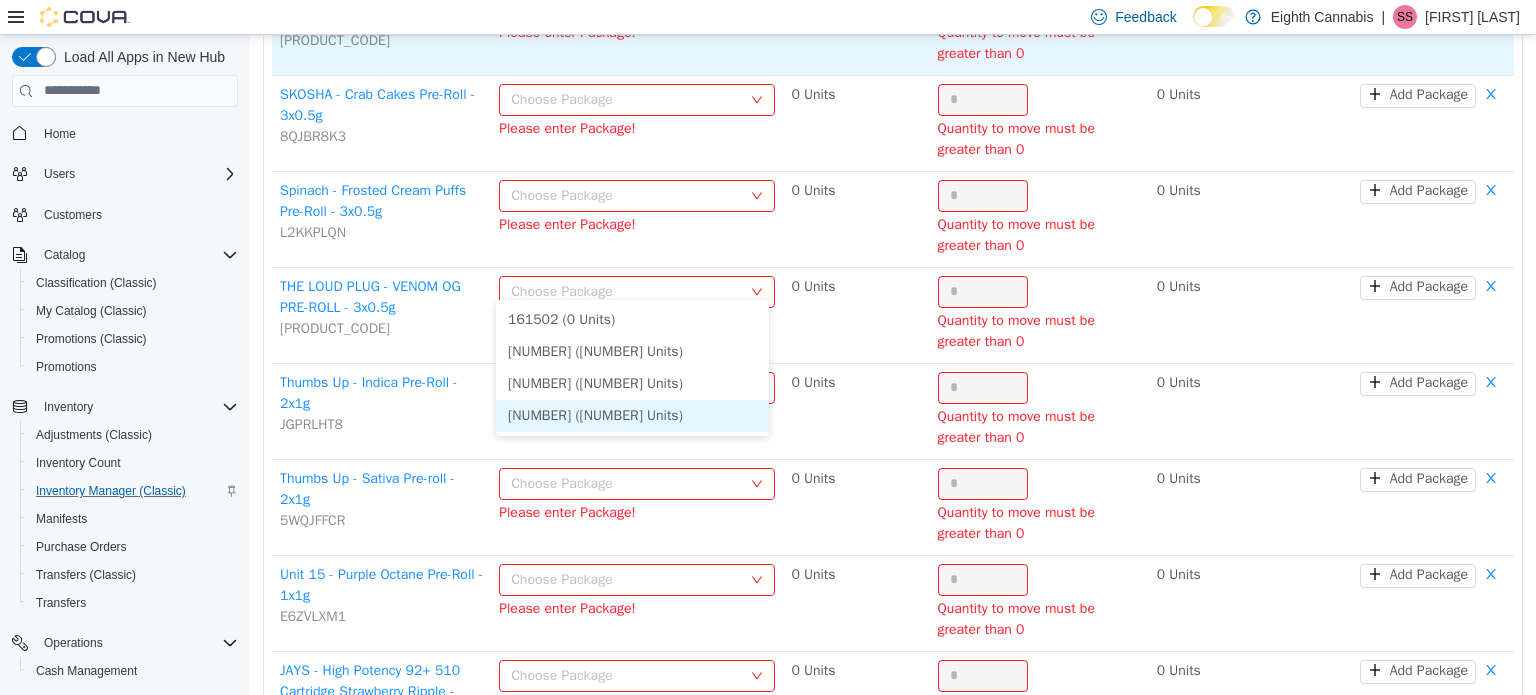 drag, startPoint x: 600, startPoint y: 410, endPoint x: 953, endPoint y: 275, distance: 377.93387 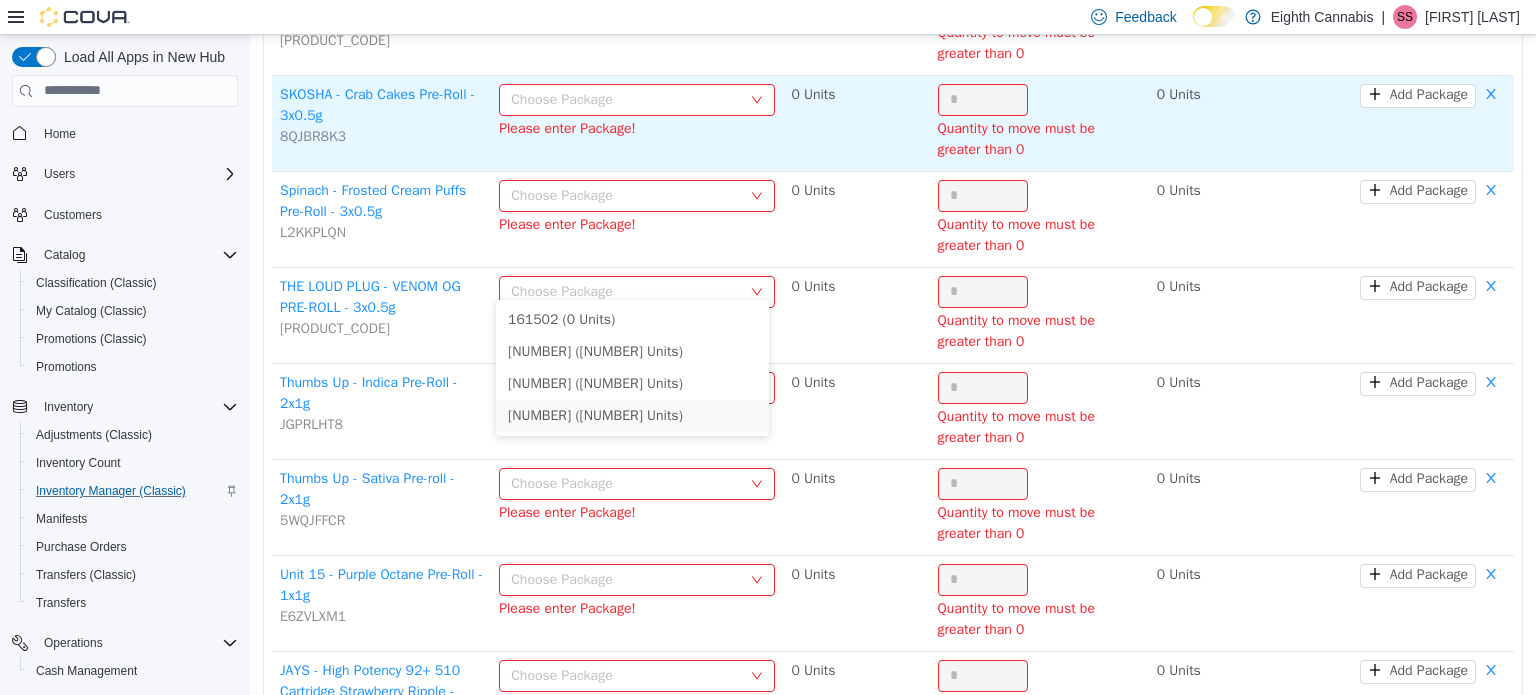 click on "Choose Package" at bounding box center (626, 99) 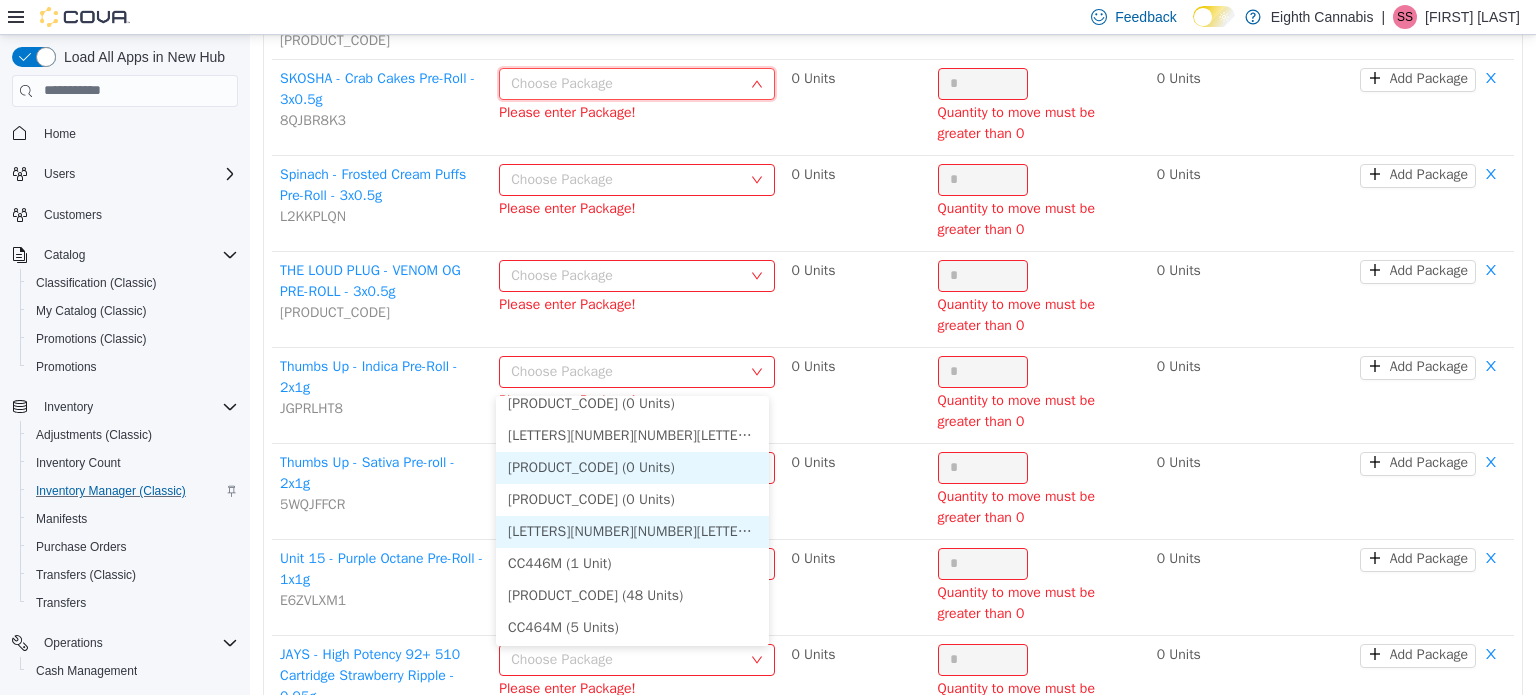 scroll, scrollTop: 365, scrollLeft: 0, axis: vertical 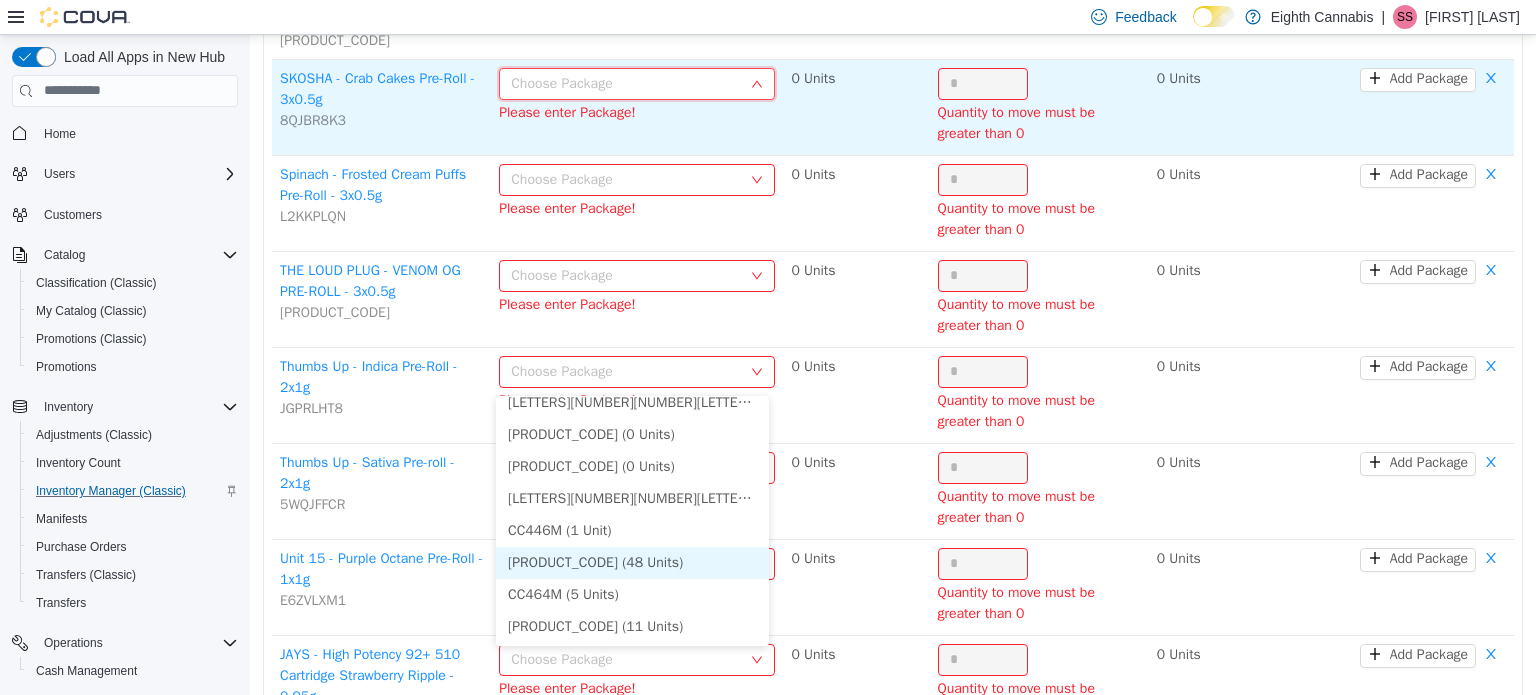 drag, startPoint x: 616, startPoint y: 551, endPoint x: 968, endPoint y: 355, distance: 402.88956 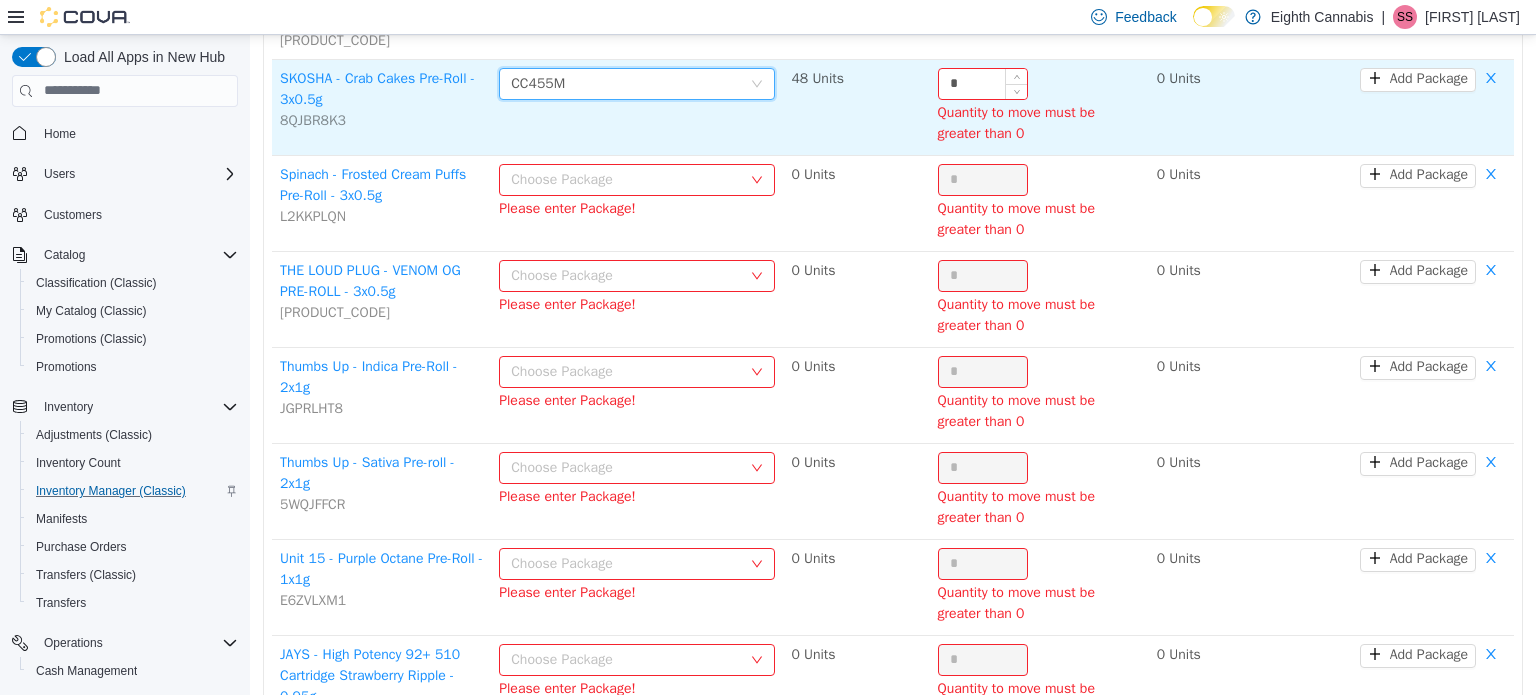 click on "*" at bounding box center (983, 83) 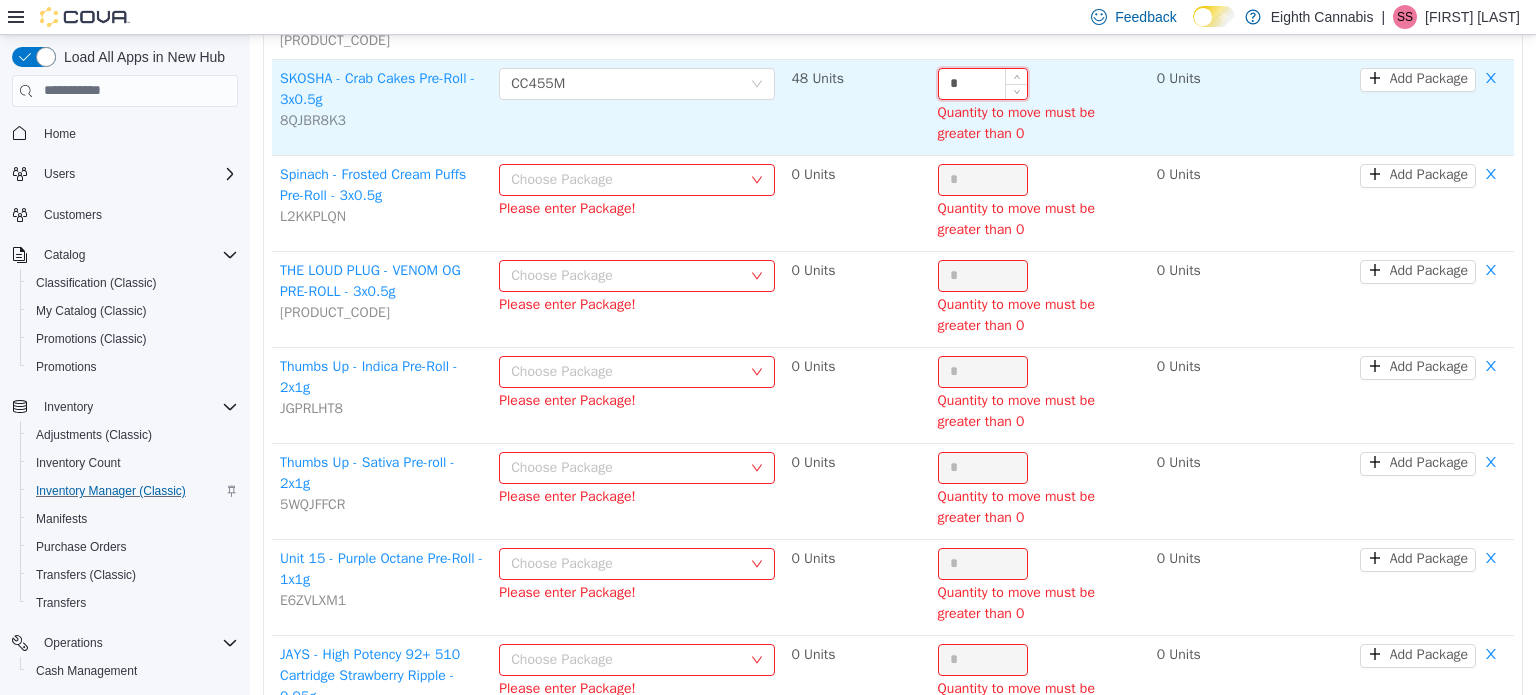 click on "*" at bounding box center (983, 83) 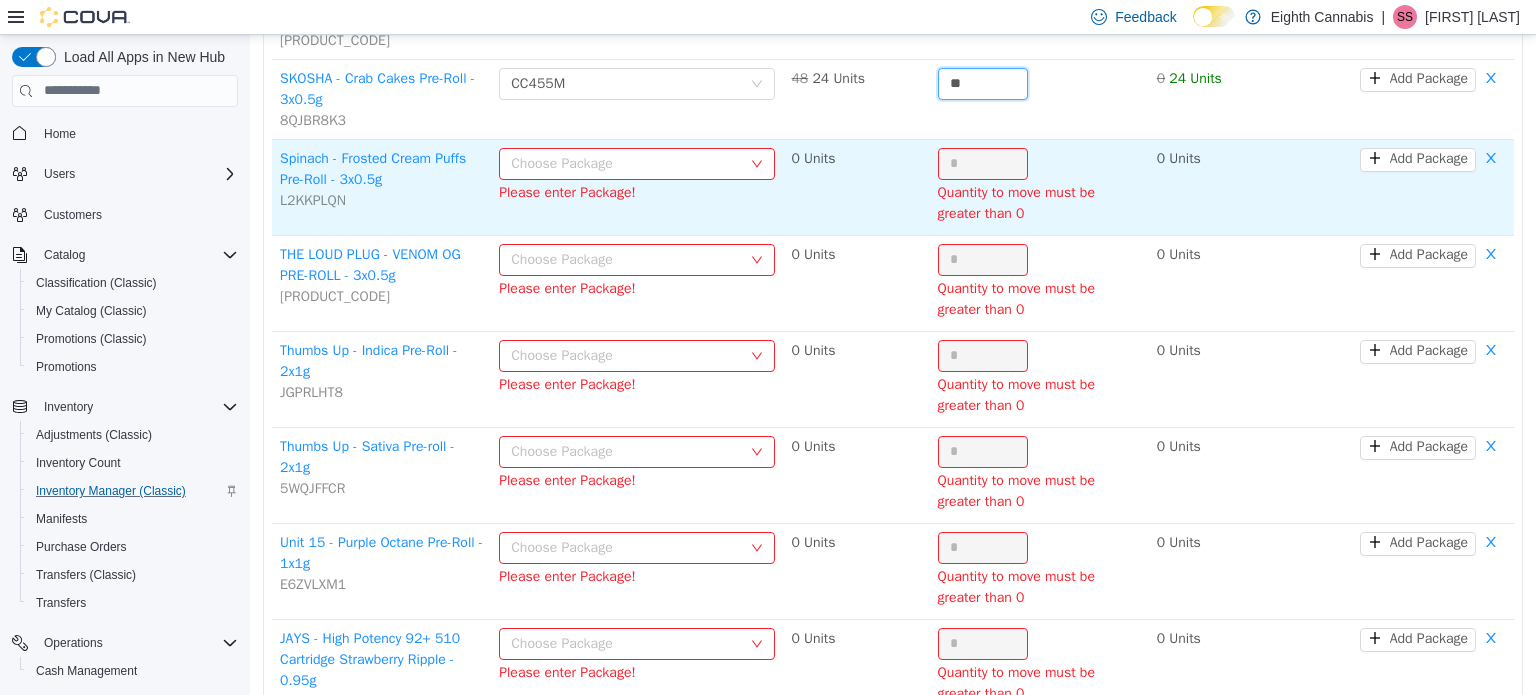 click on "Choose Package" at bounding box center [626, 163] 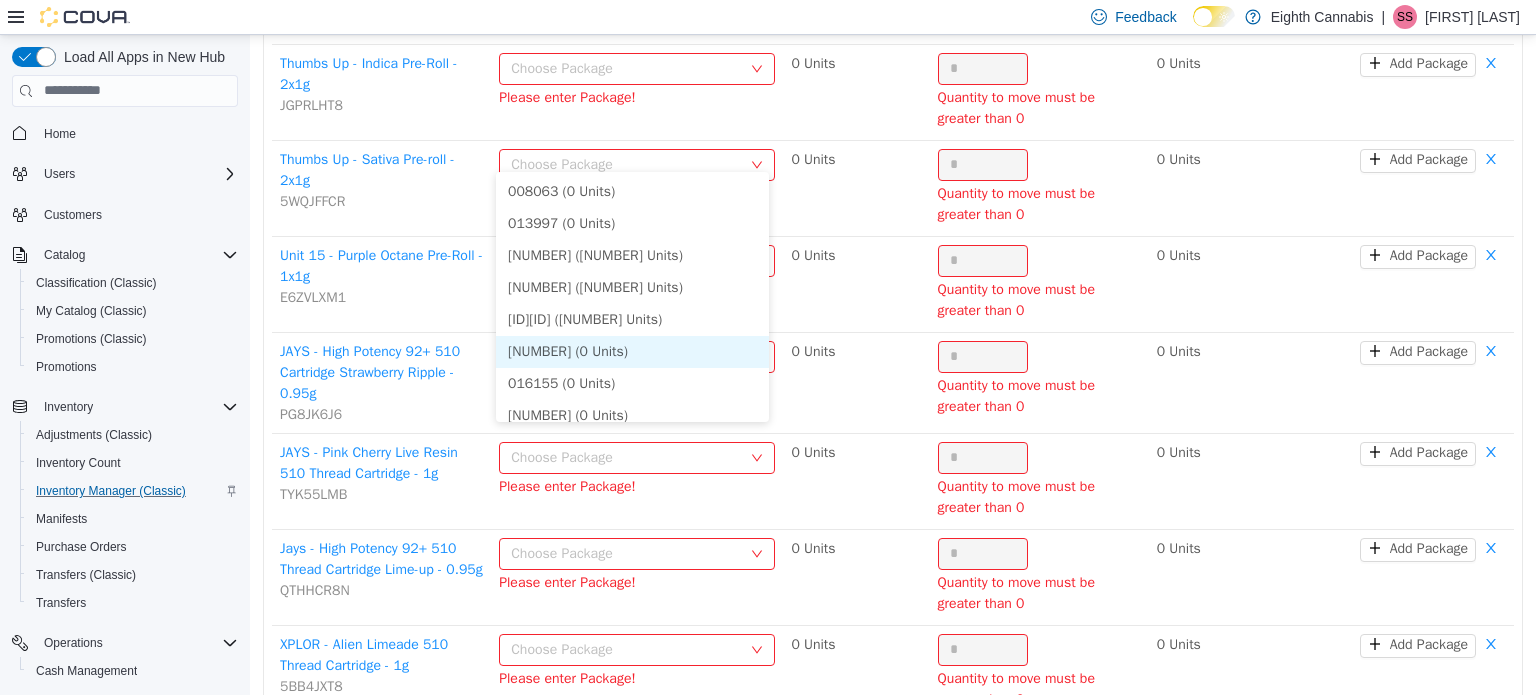 scroll, scrollTop: 7240, scrollLeft: 0, axis: vertical 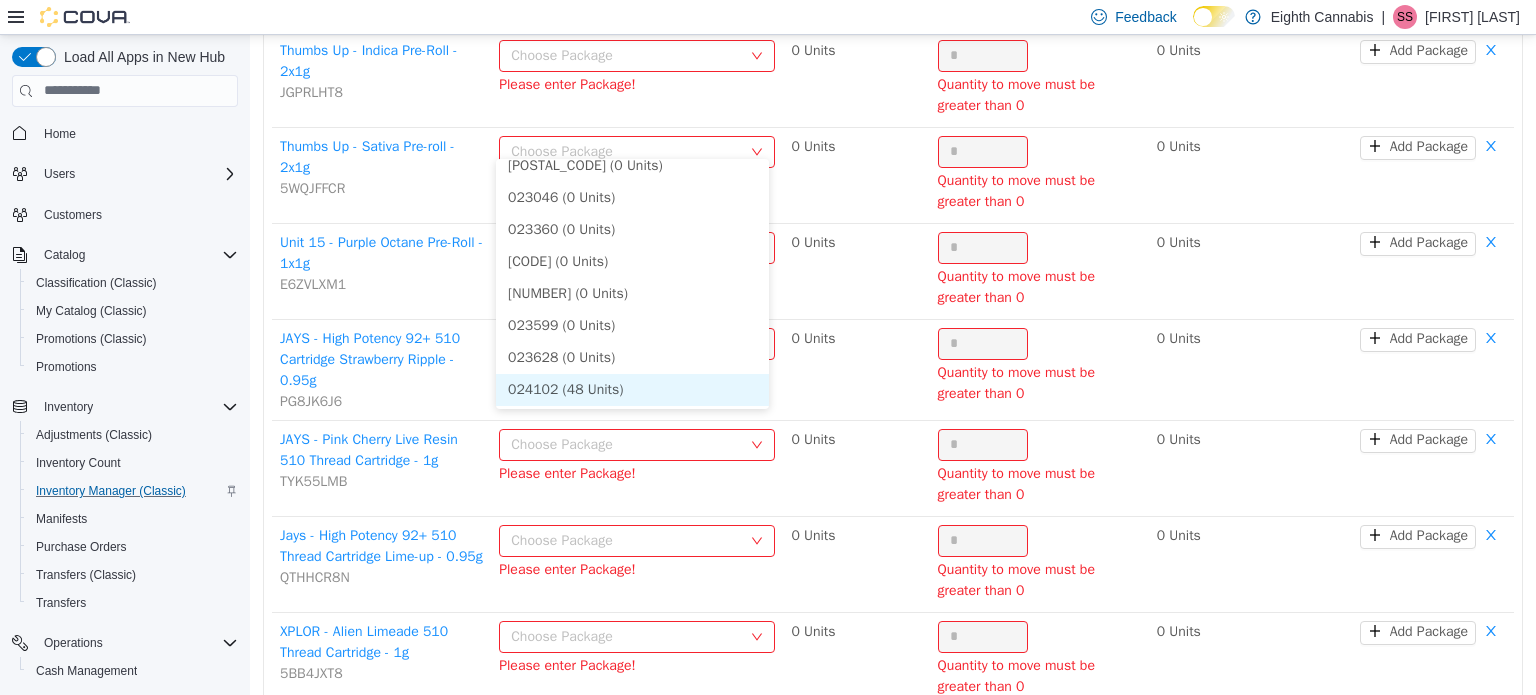 drag, startPoint x: 607, startPoint y: 388, endPoint x: 952, endPoint y: 135, distance: 427.82474 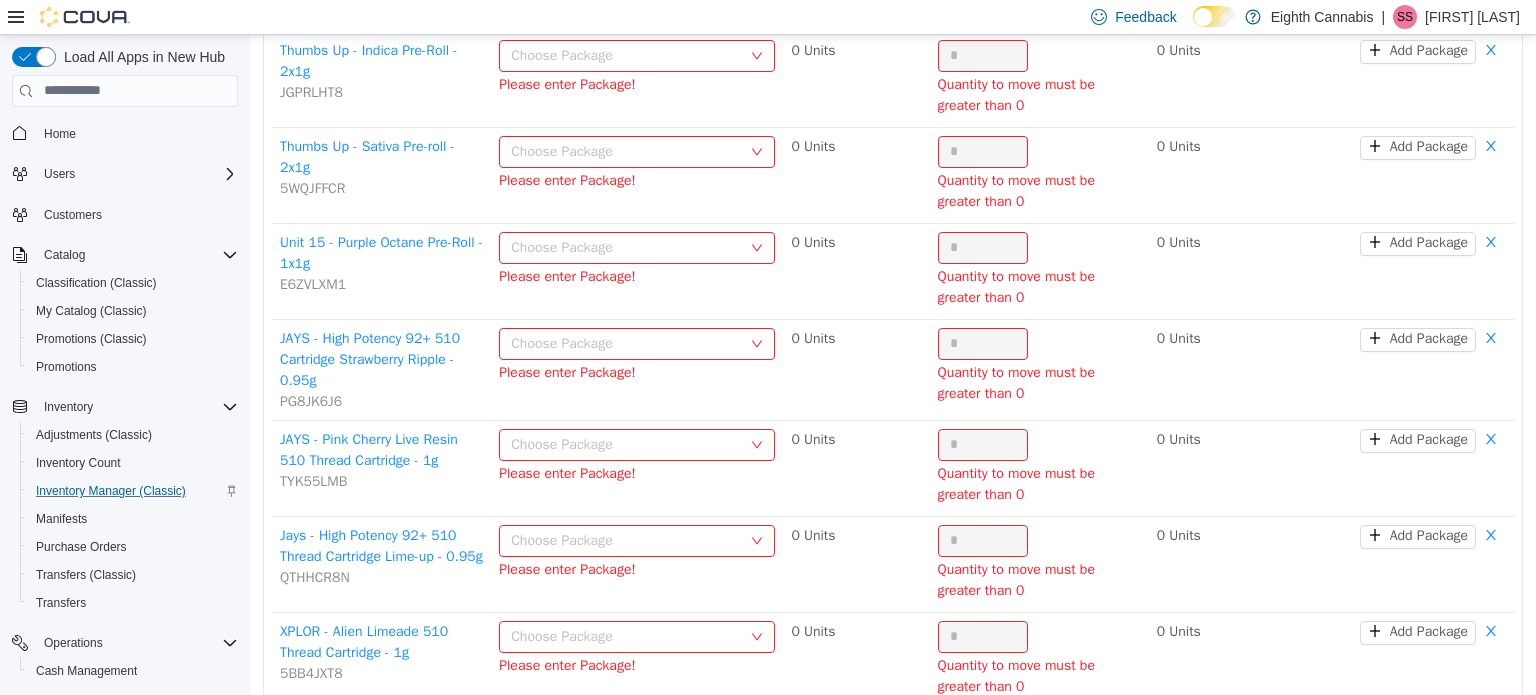 click on "*" at bounding box center [983, -137] 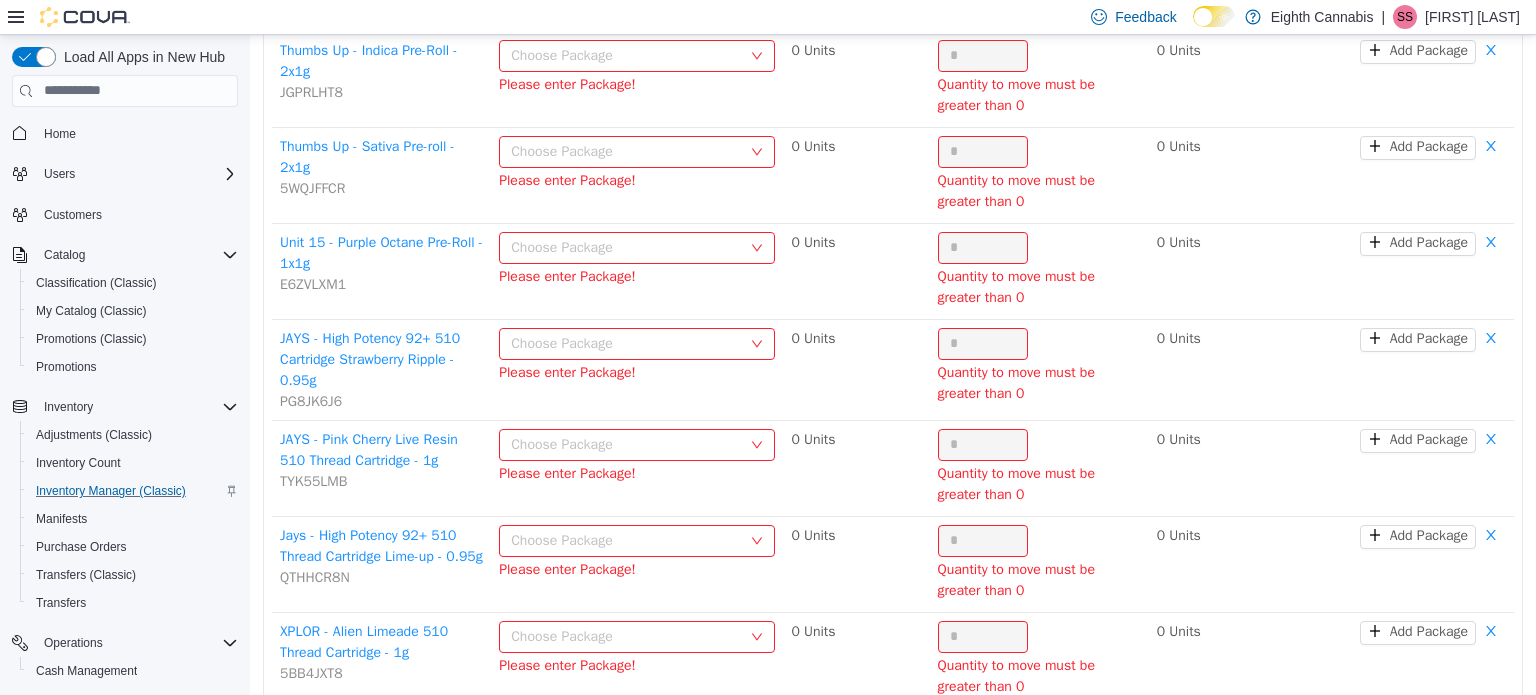 click on "*" at bounding box center (983, -137) 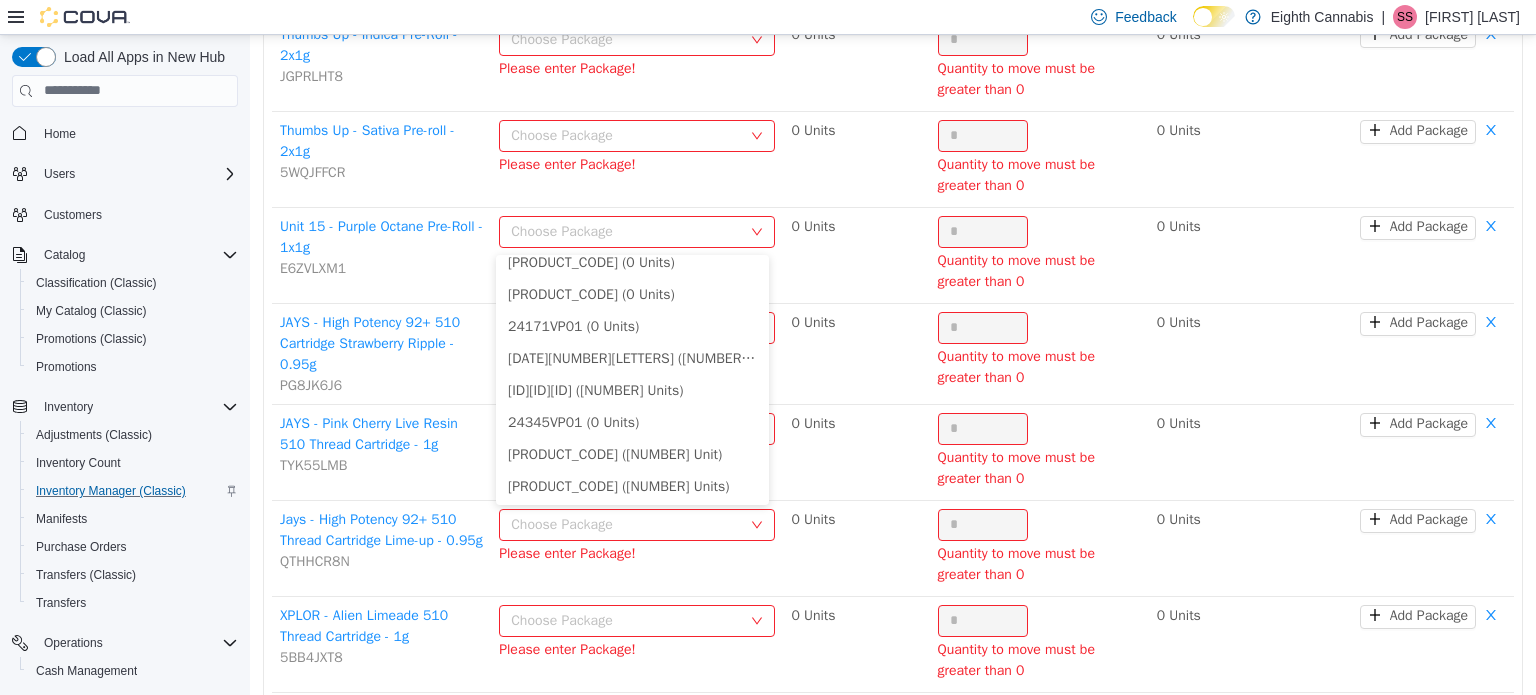 scroll, scrollTop: 269, scrollLeft: 0, axis: vertical 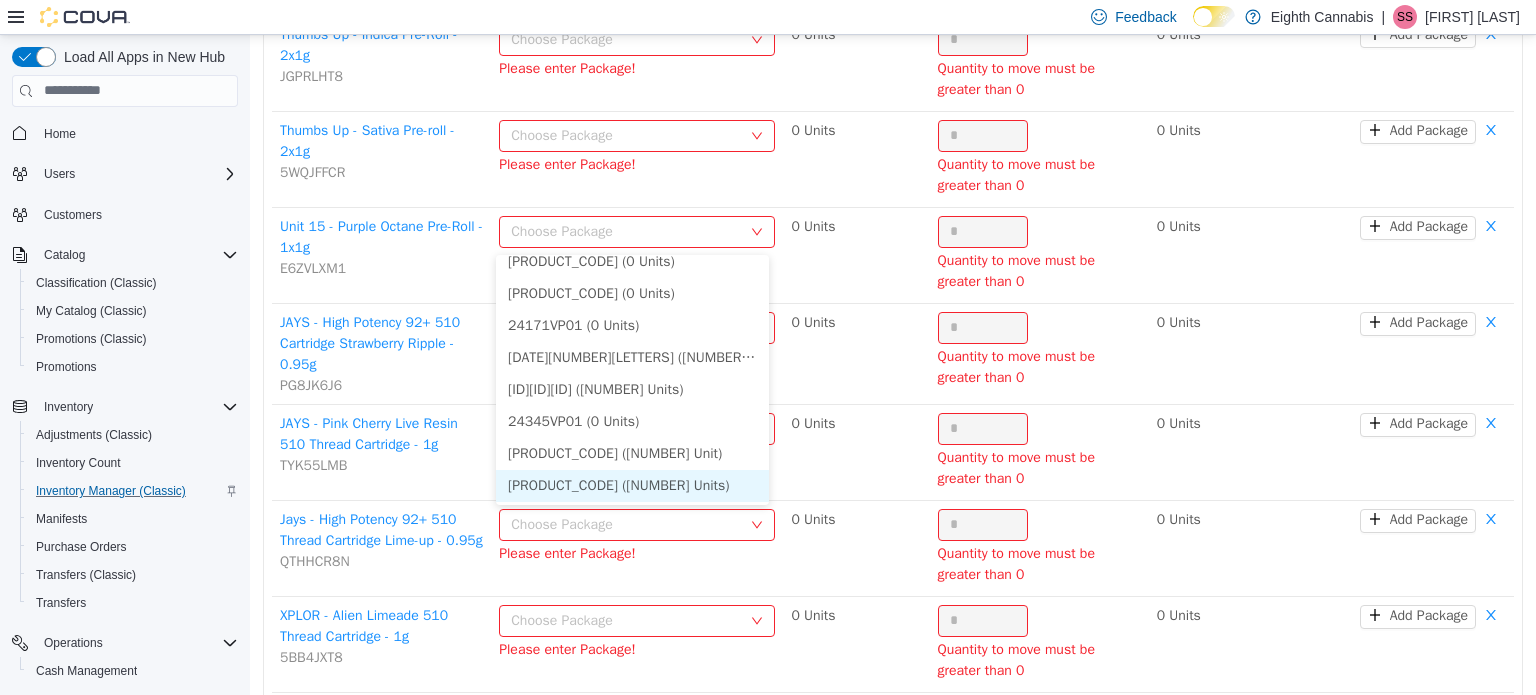 click on "[PRODUCT_CODE] ([NUMBER] Units)" at bounding box center (632, 485) 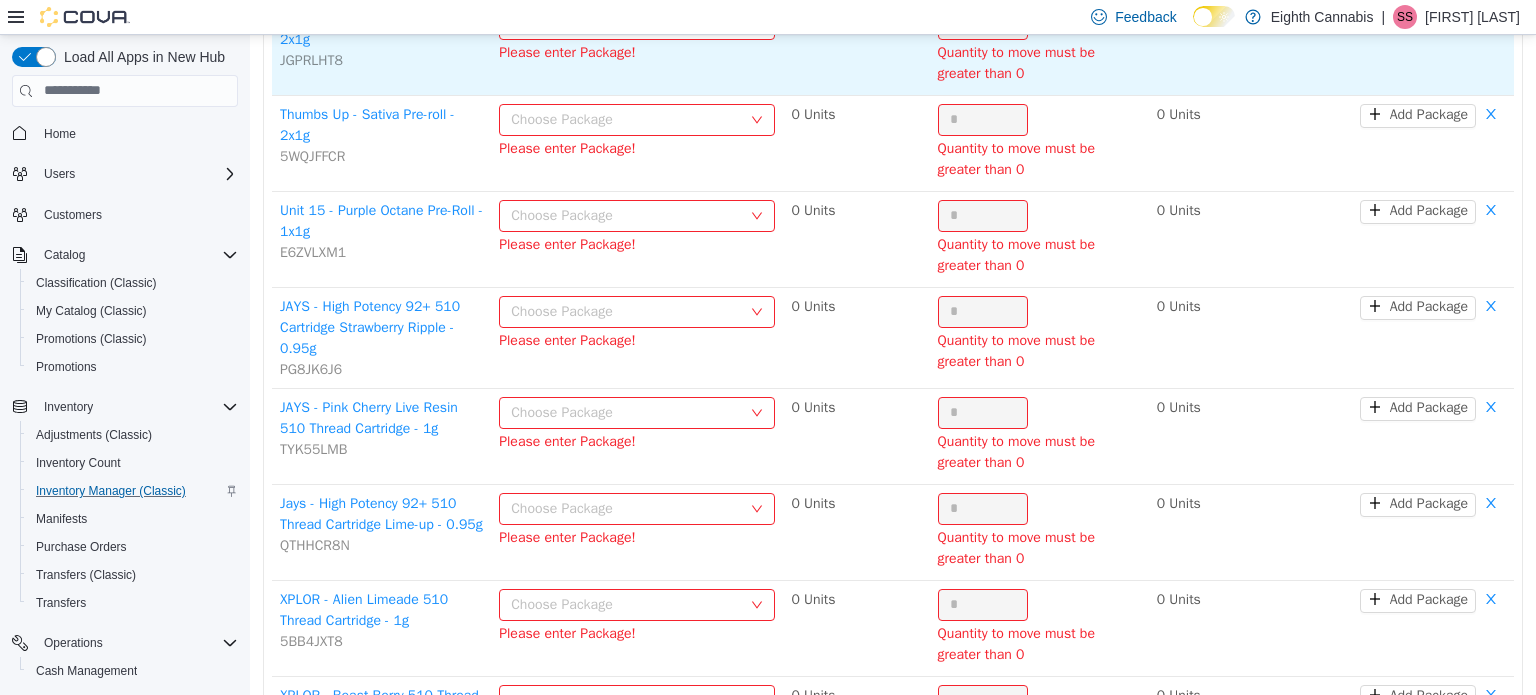 type on "**" 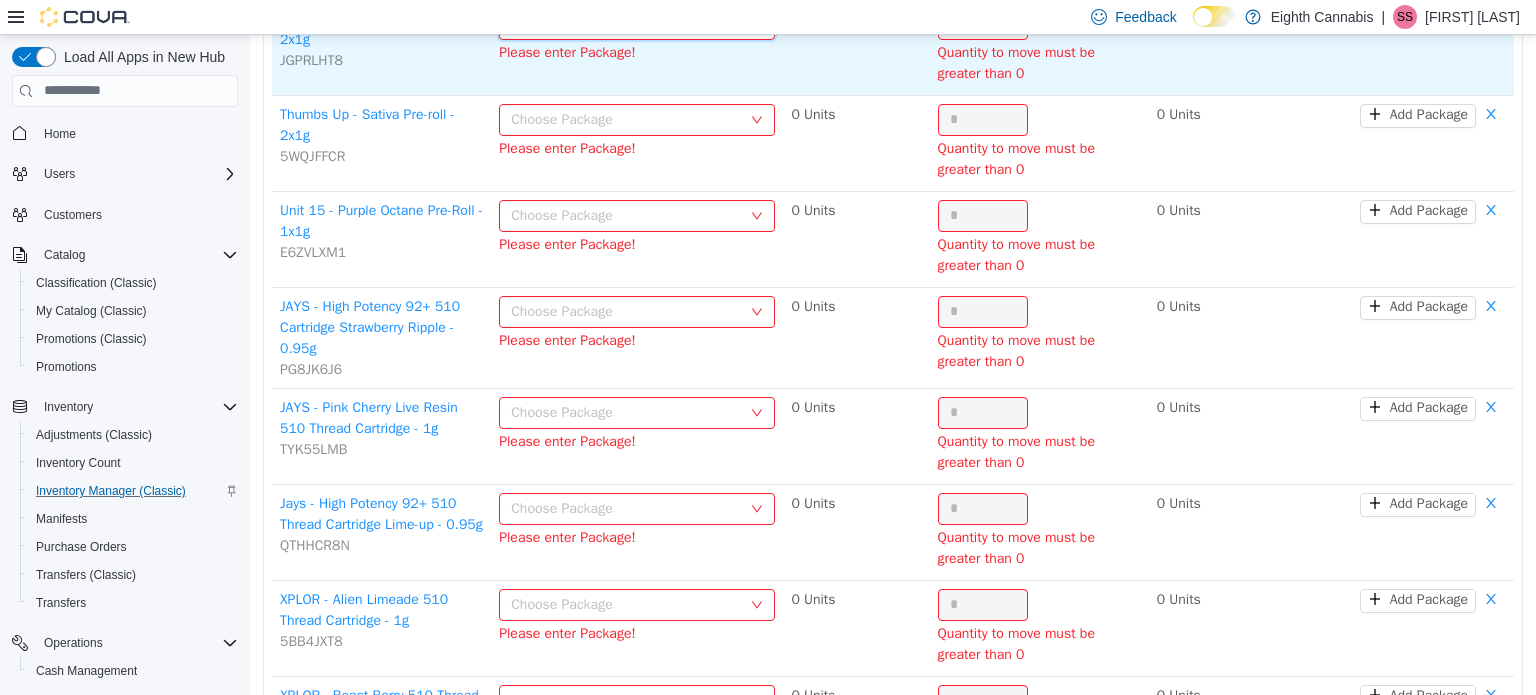 click on "Choose Package" at bounding box center [637, 23] 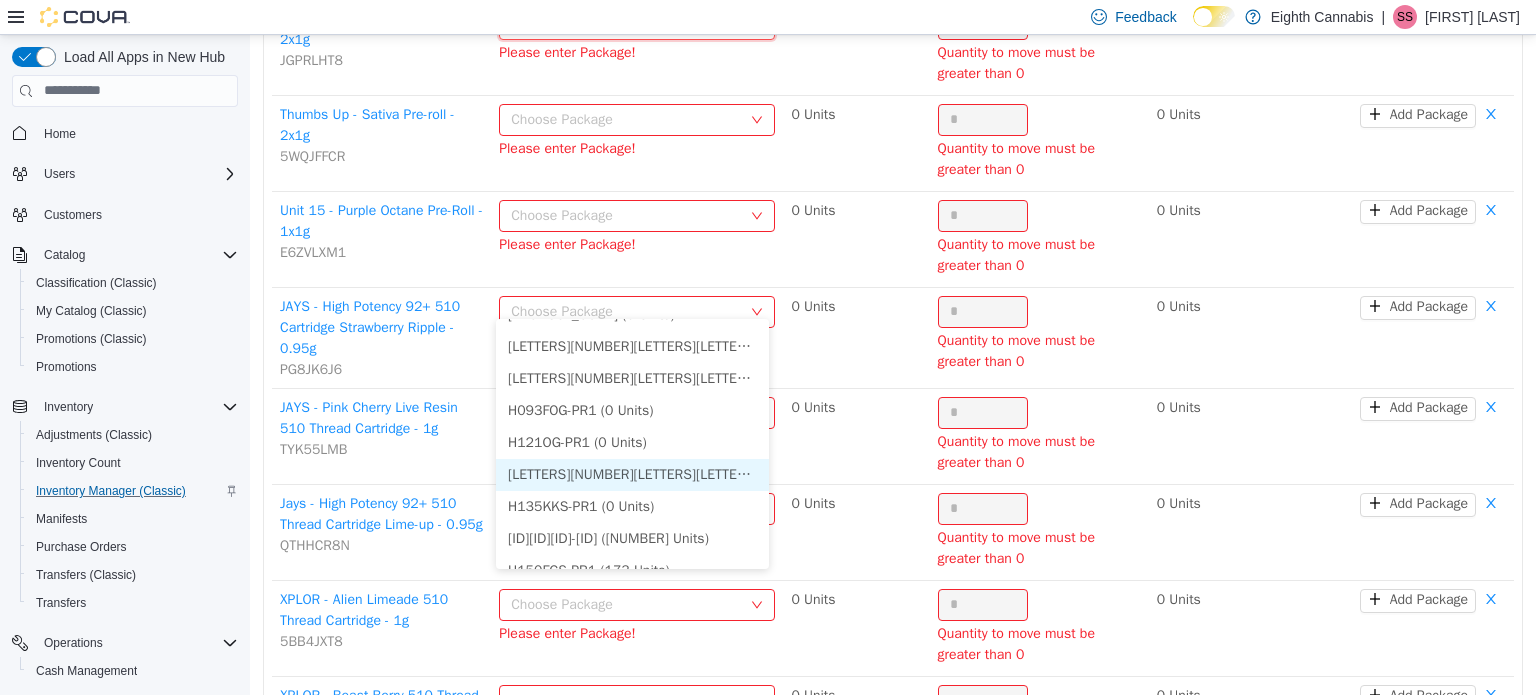 scroll, scrollTop: 1421, scrollLeft: 0, axis: vertical 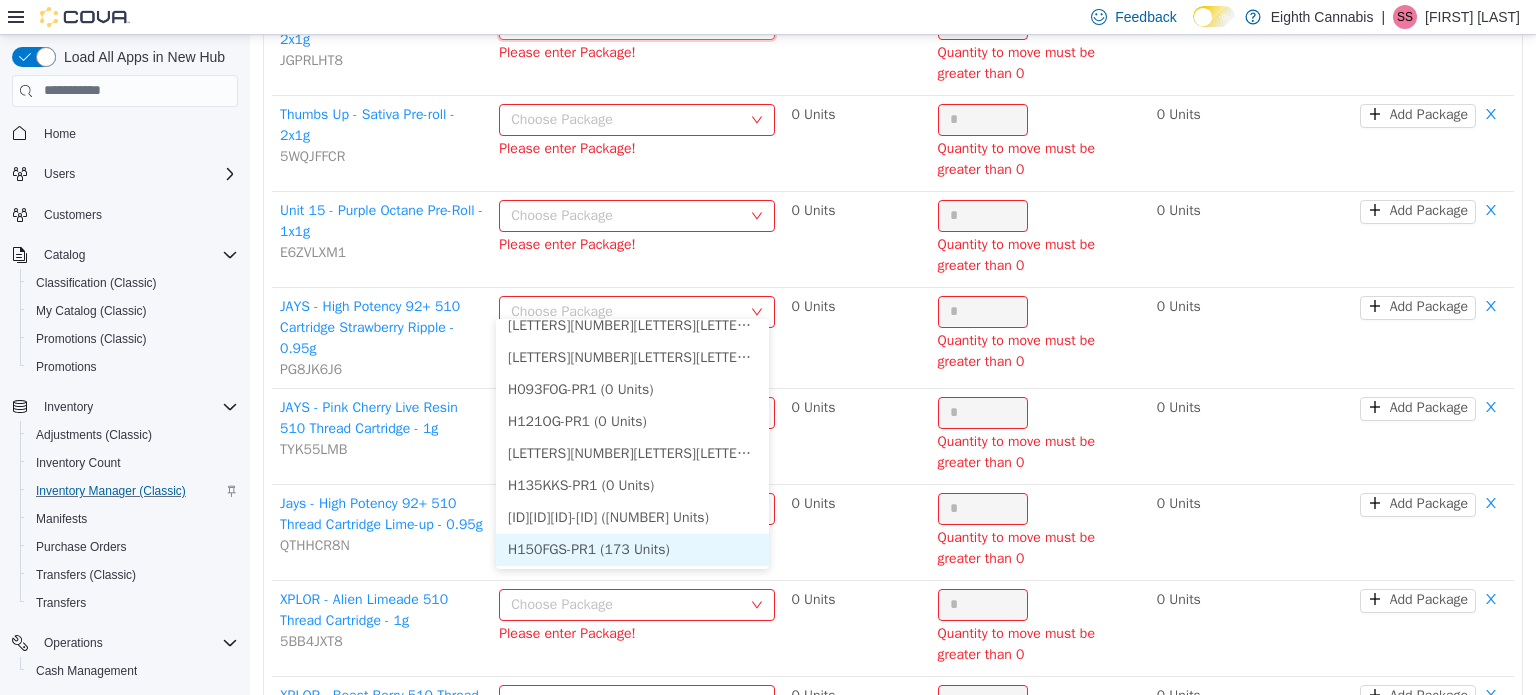 click on "H150FGS-PR1 (173 Units)" at bounding box center (632, 549) 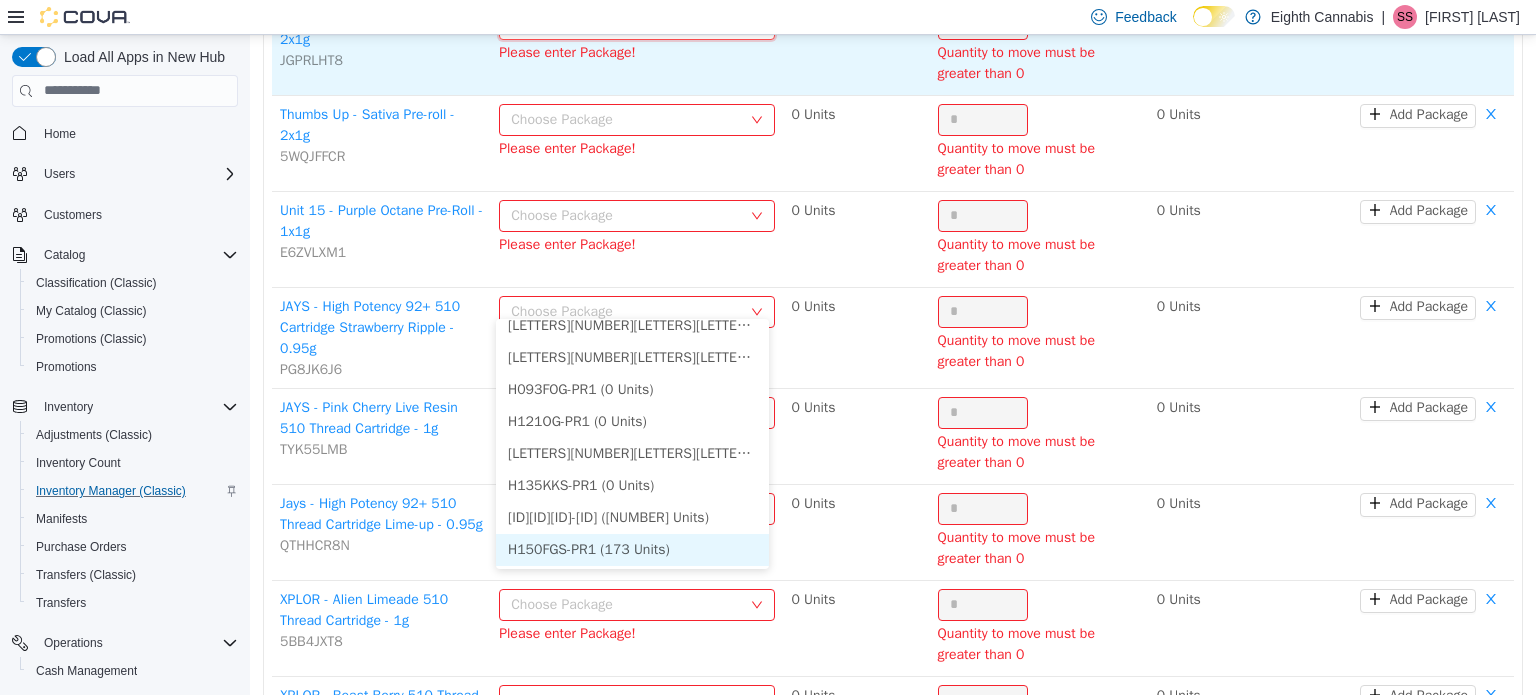 click on "*" at bounding box center [983, 23] 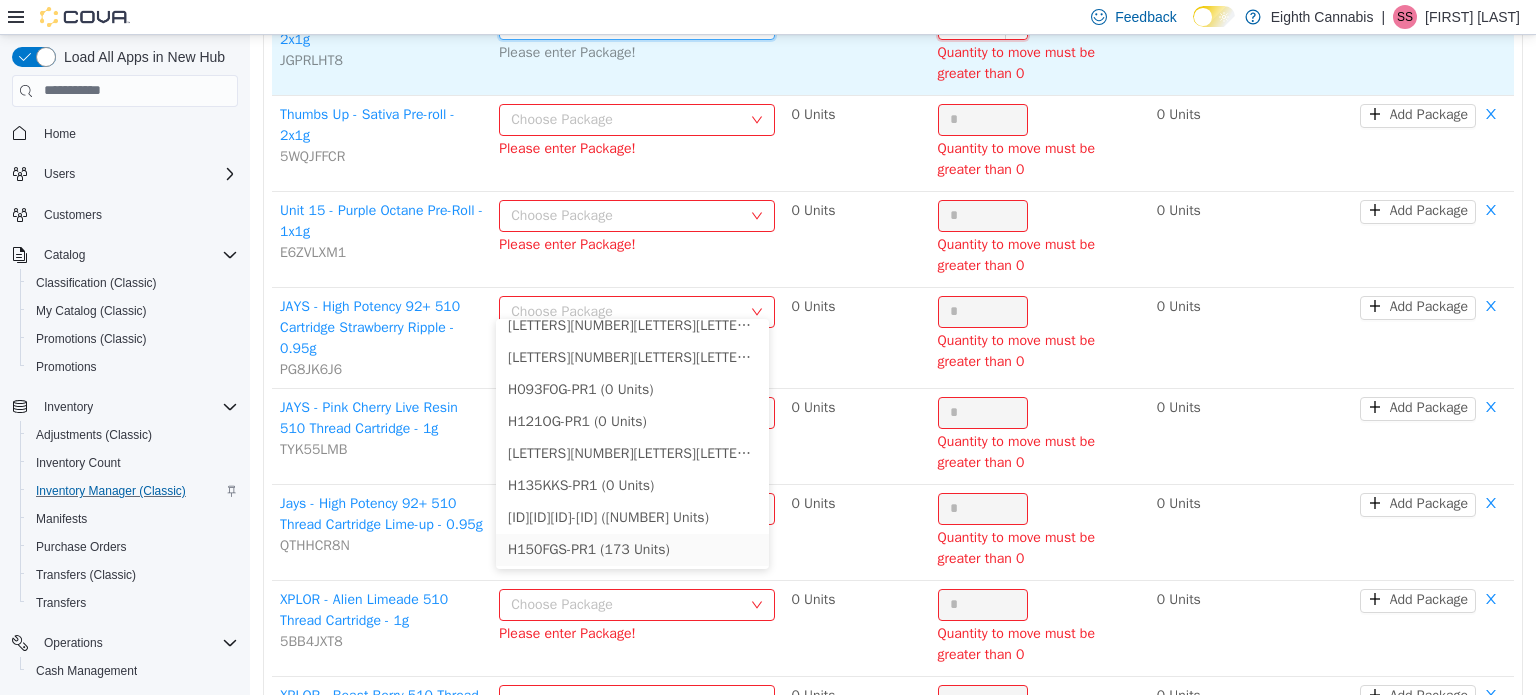 click on "*" at bounding box center (983, 23) 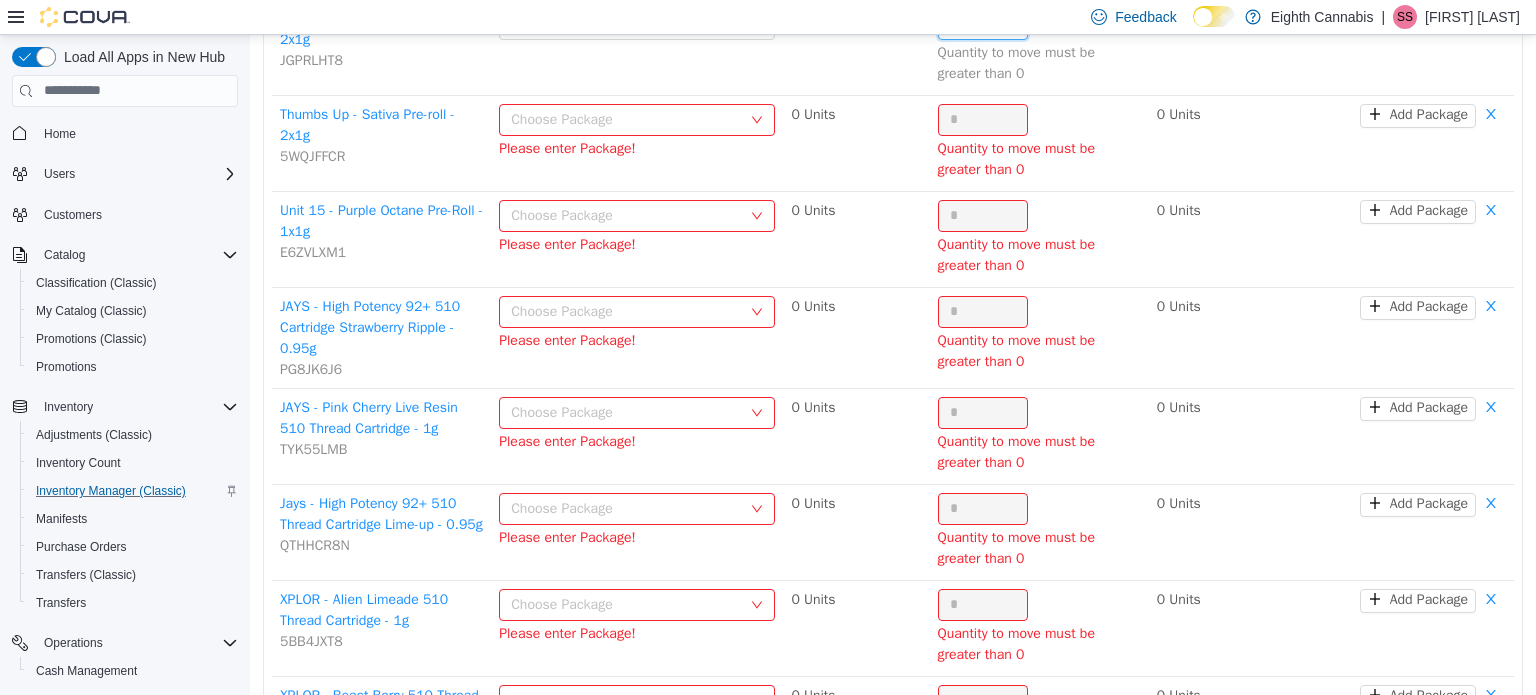 click on "Choose Package" at bounding box center (626, 119) 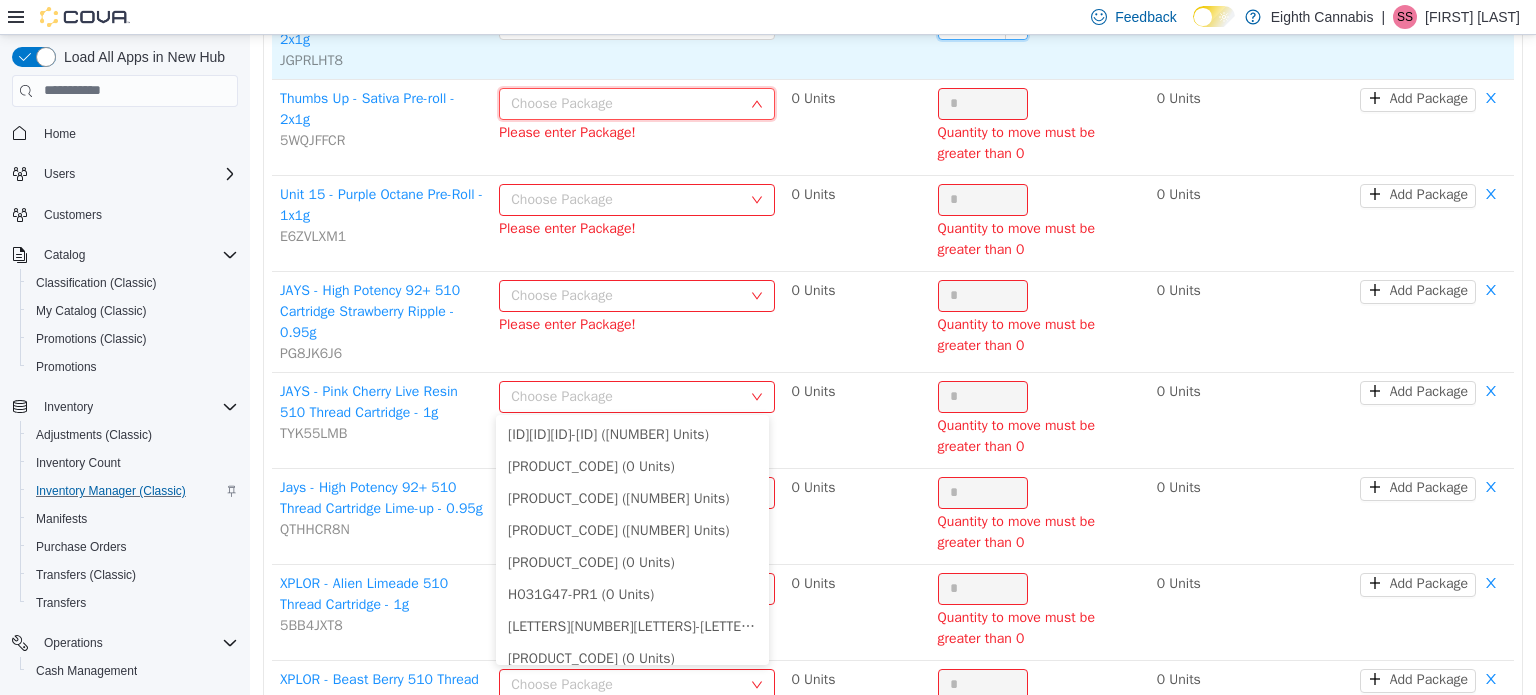 click on "**" at bounding box center [983, 23] 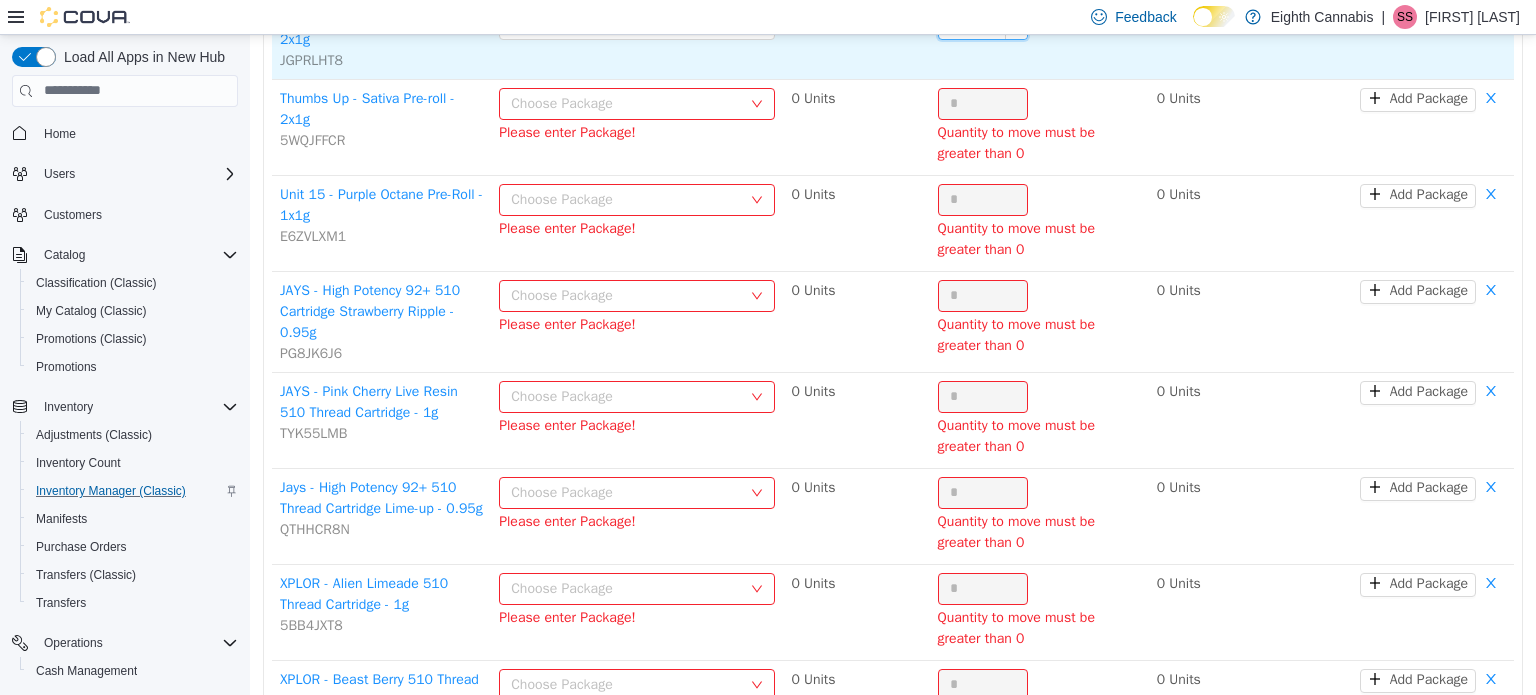 click on "**" at bounding box center (983, 23) 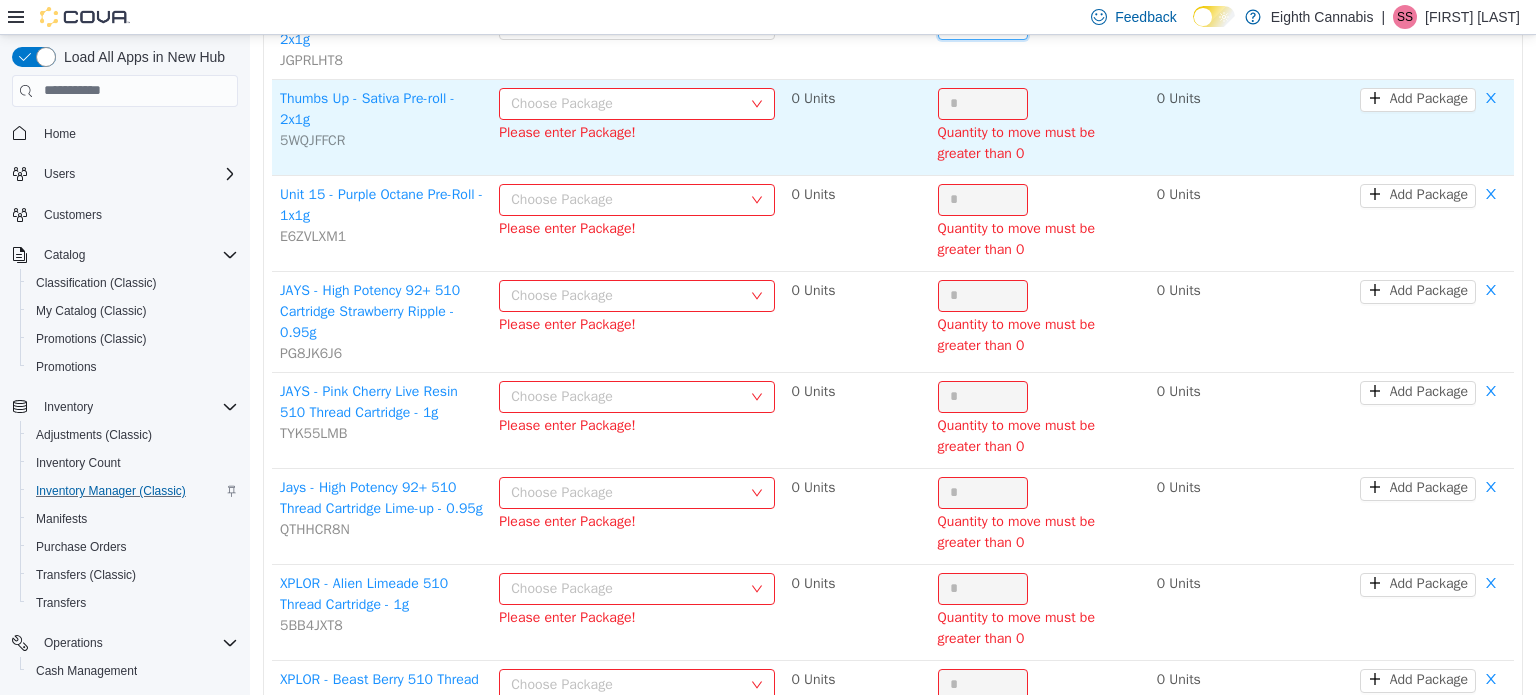 click on "Choose Package" at bounding box center [626, 103] 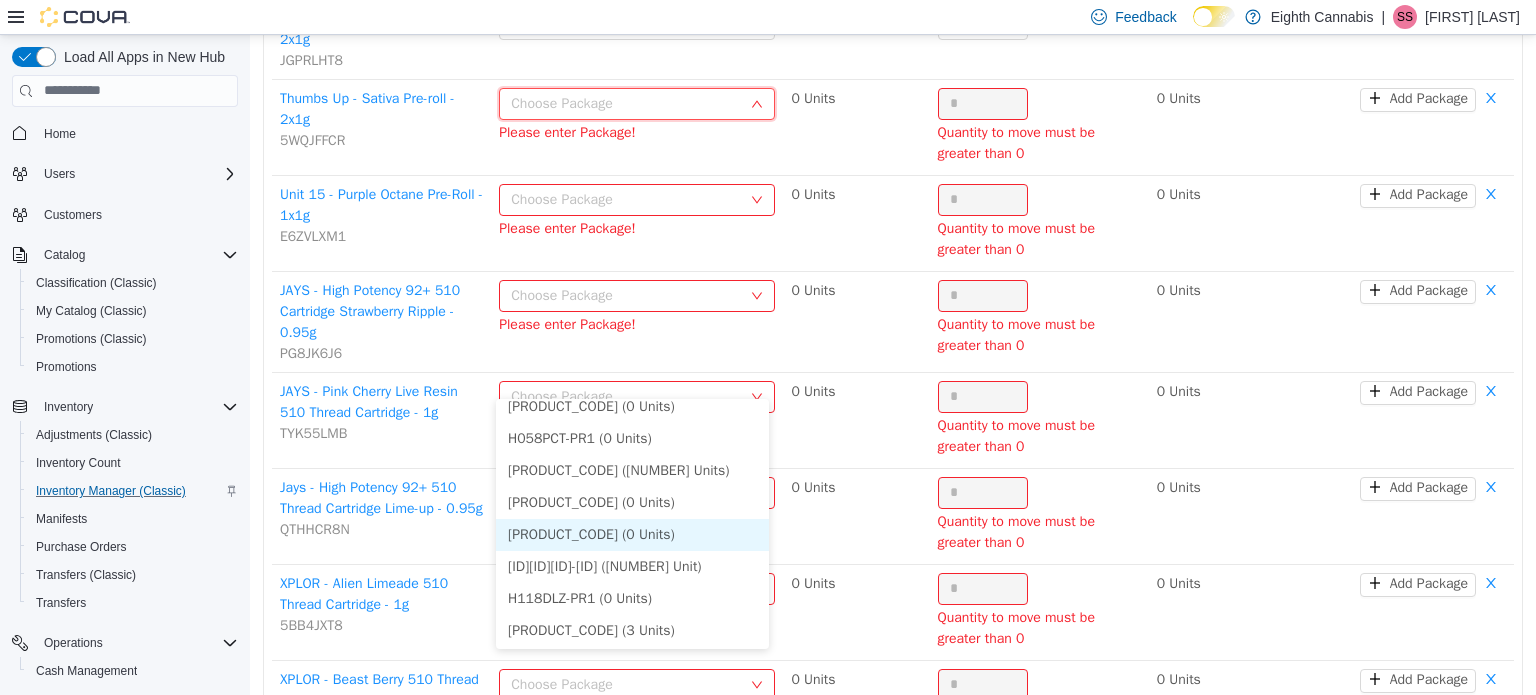 scroll, scrollTop: 365, scrollLeft: 0, axis: vertical 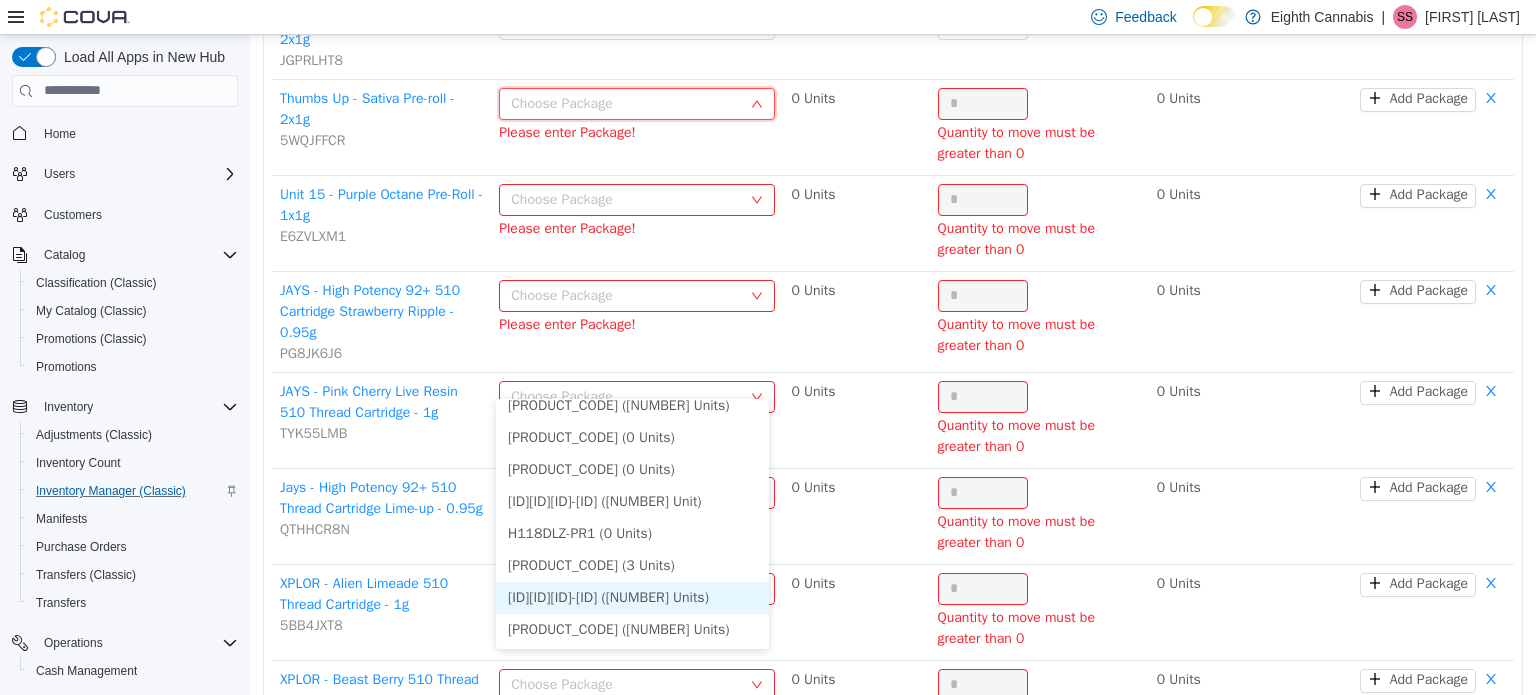 click on "[ID][ID][ID]-[ID] ([NUMBER] Units)" at bounding box center [632, 597] 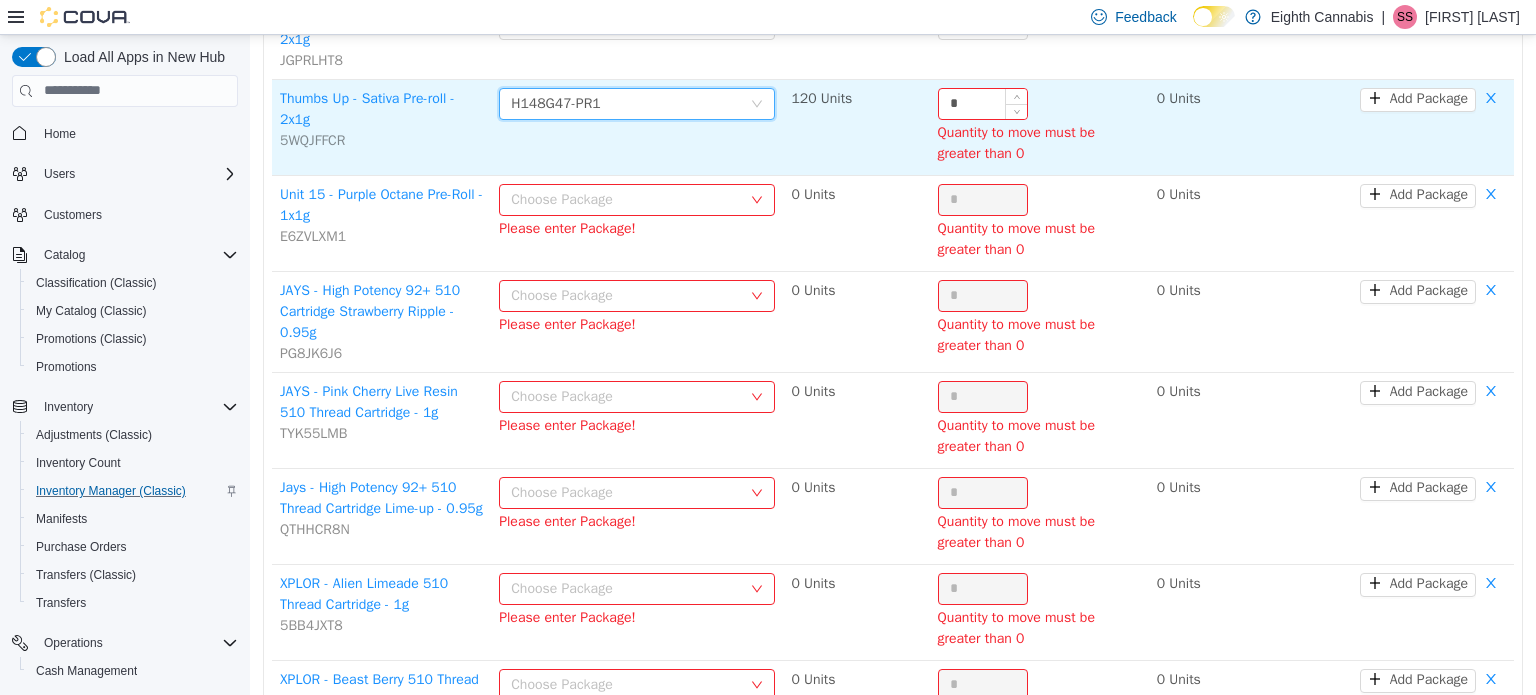 click on "*" at bounding box center (983, 103) 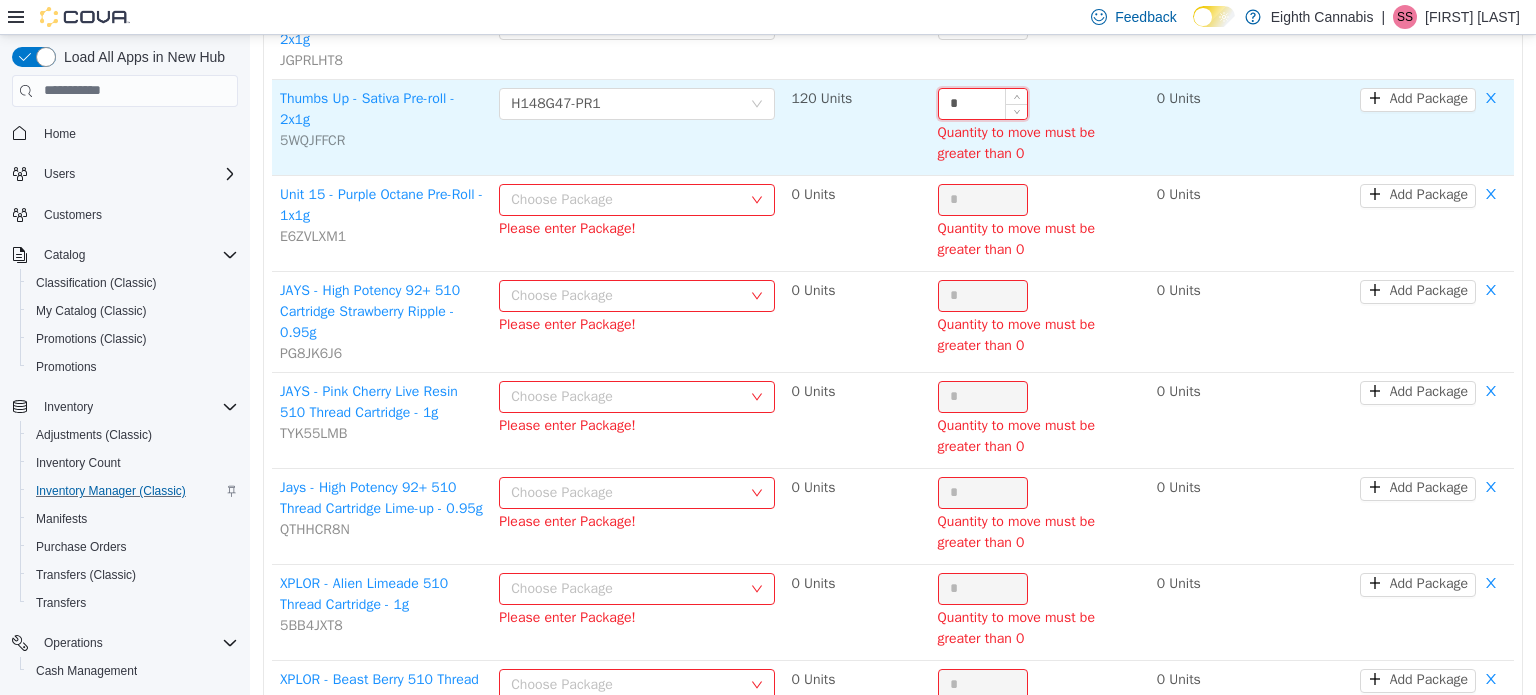 click on "*" at bounding box center (983, 103) 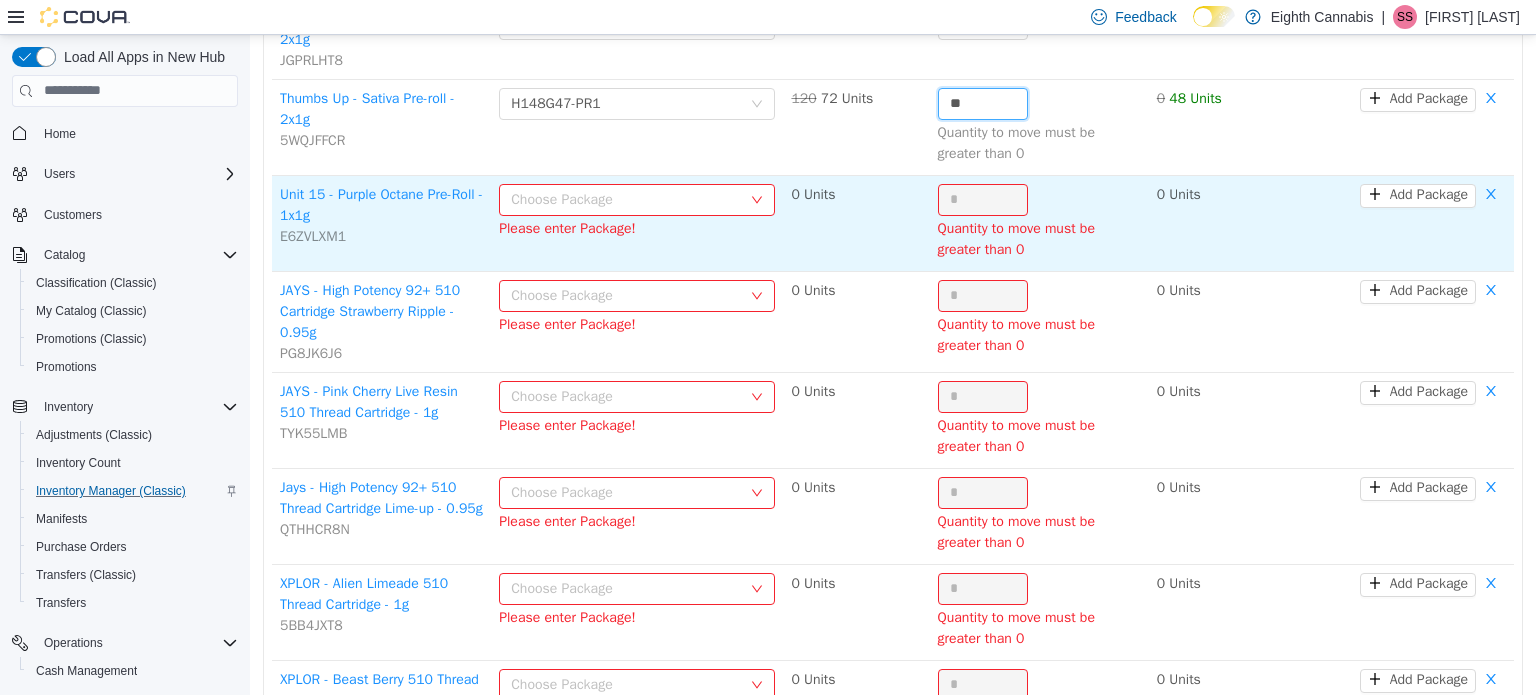 click on "Choose Package" at bounding box center [626, 199] 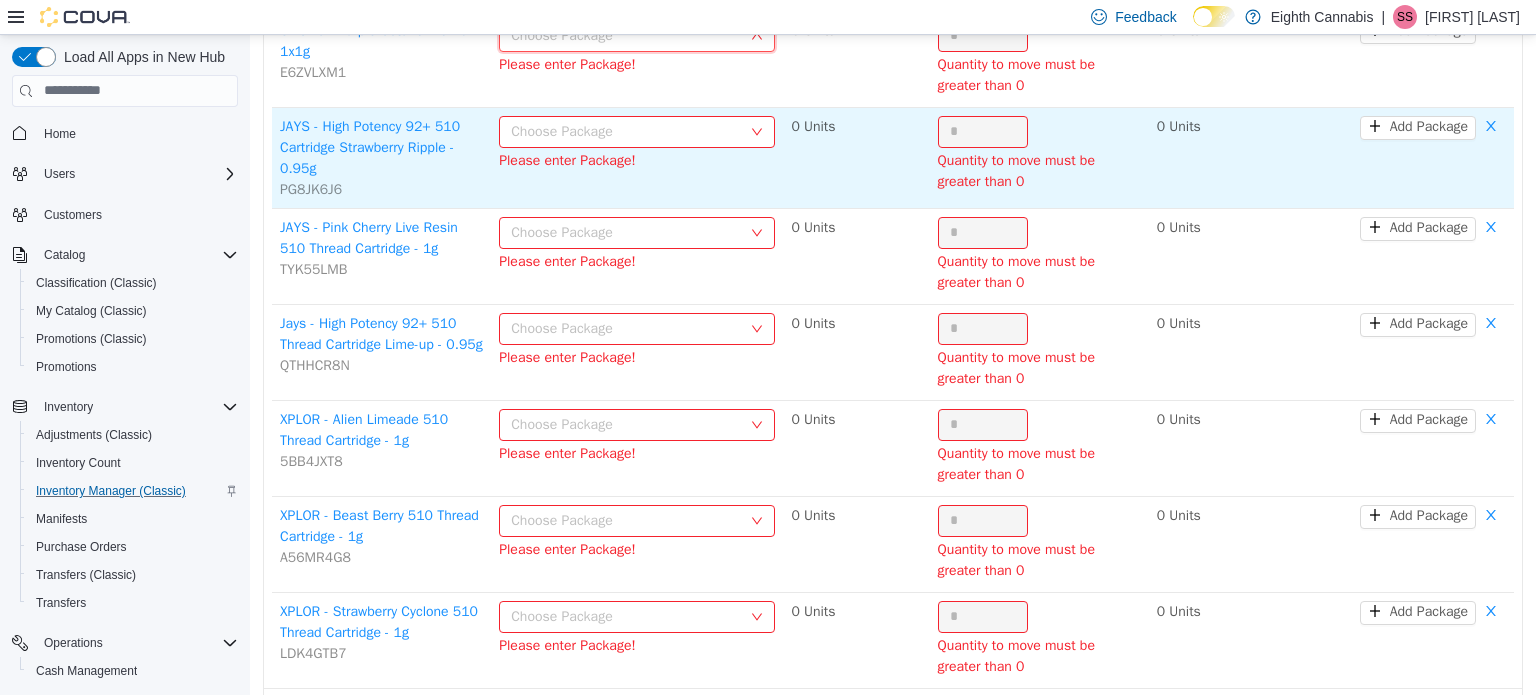 scroll, scrollTop: 7440, scrollLeft: 0, axis: vertical 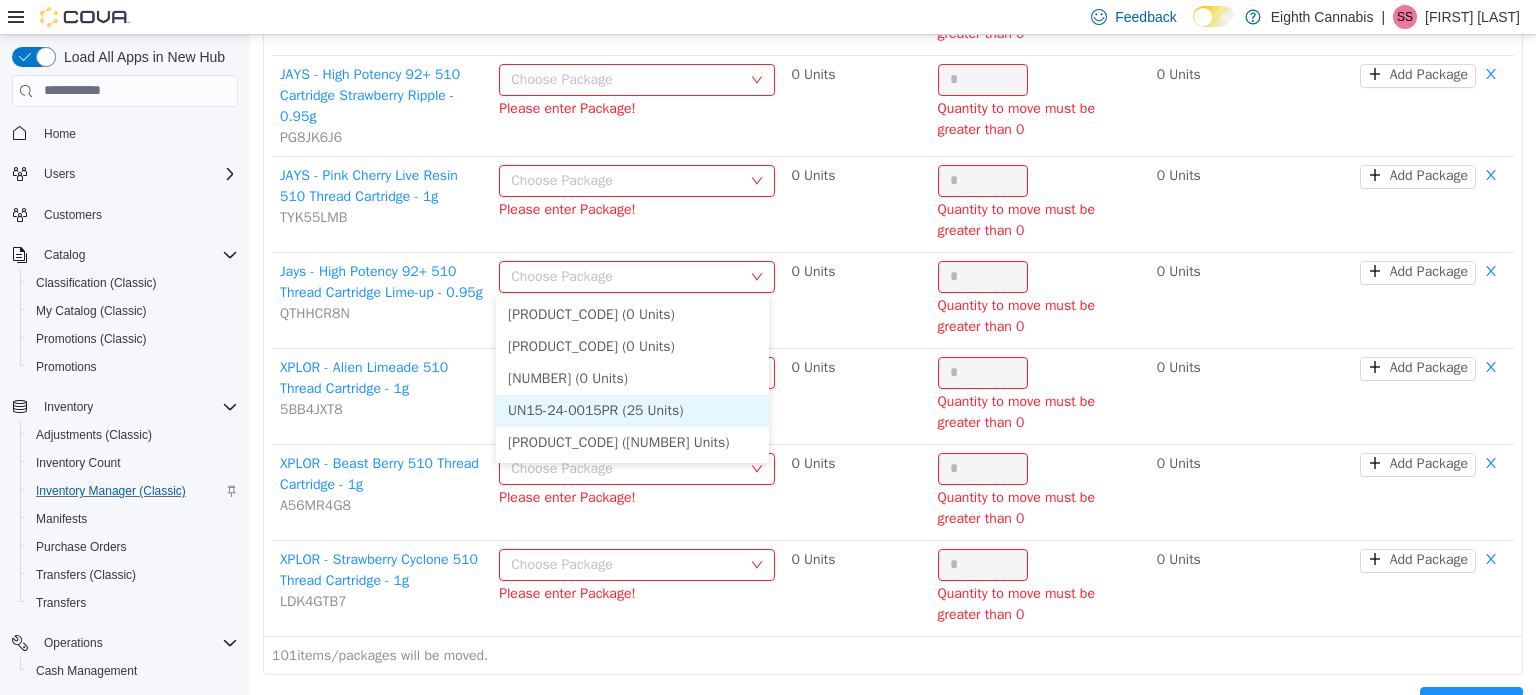 click on "UN15-24-0015PR (25 Units)" at bounding box center [632, 410] 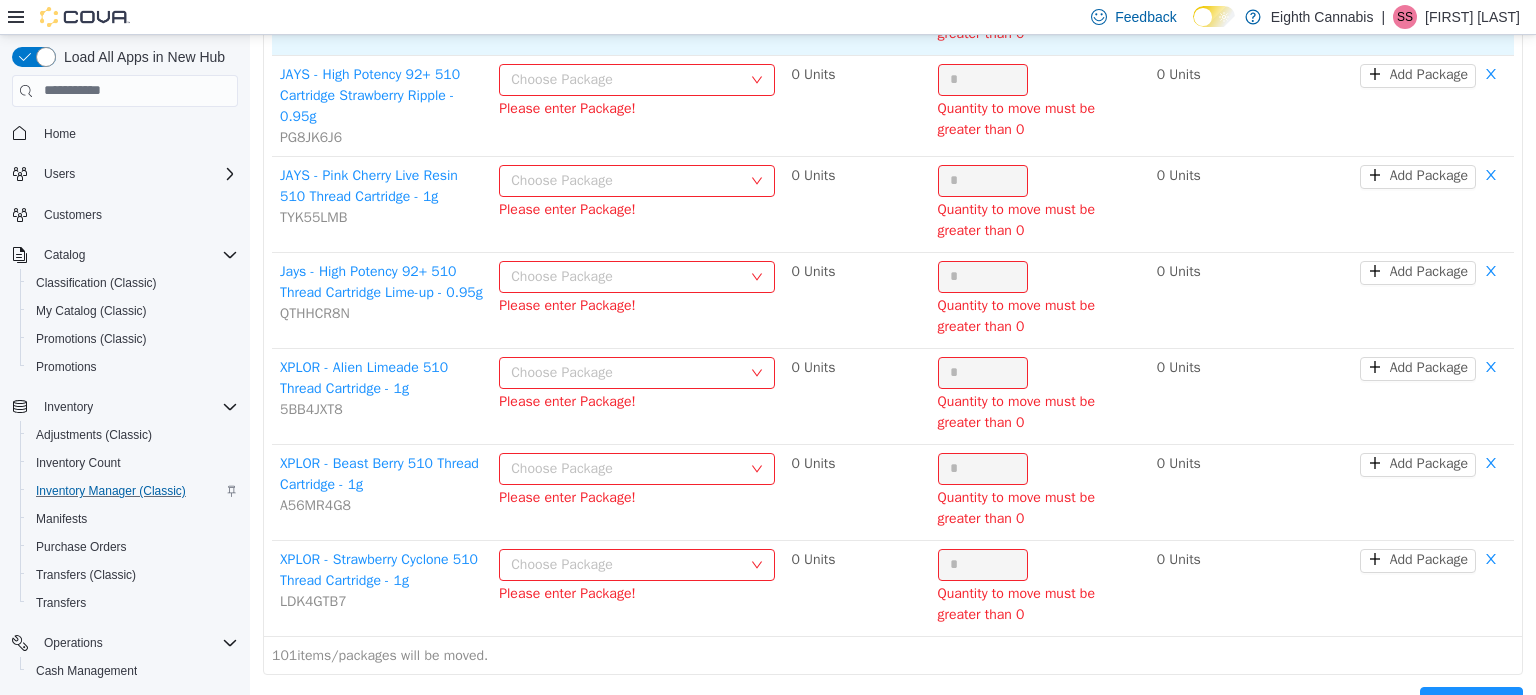 click on "*" at bounding box center (983, -17) 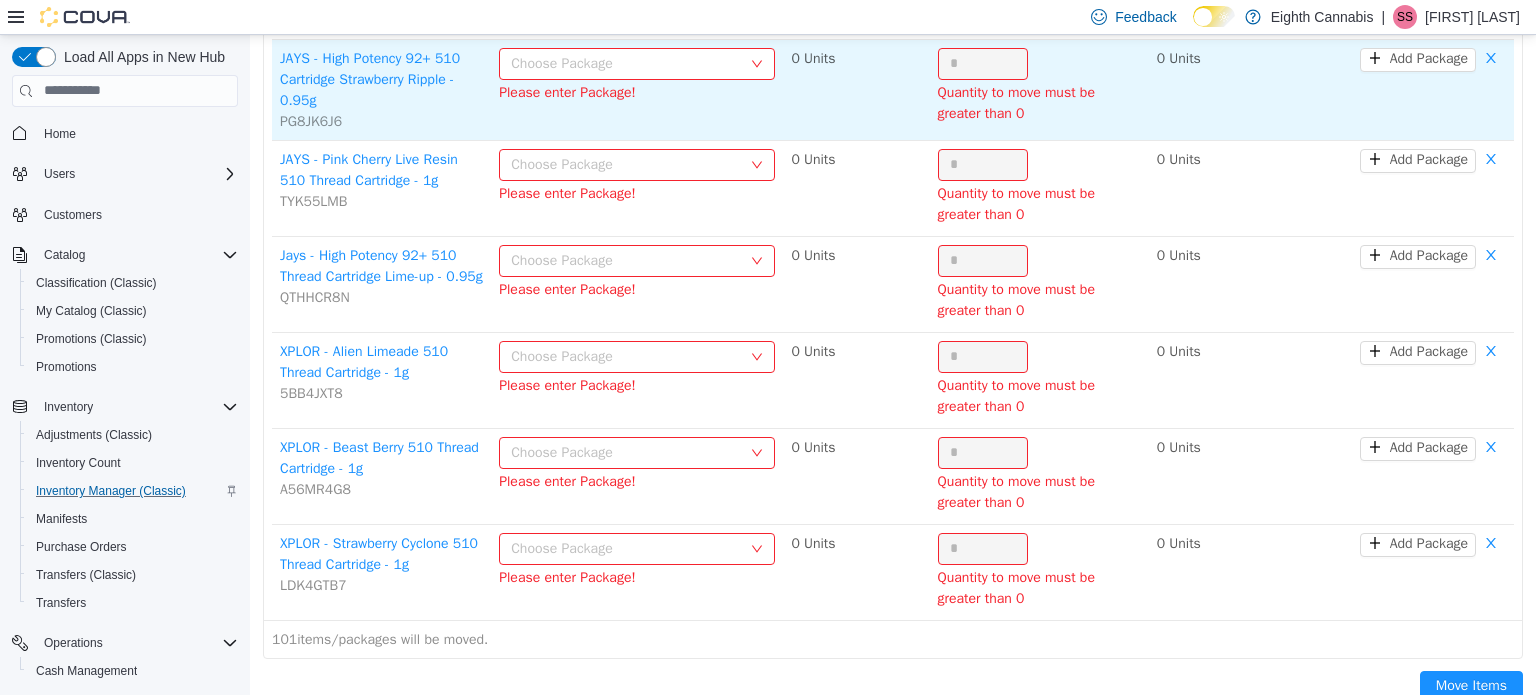 click on "Choose Package" at bounding box center [626, 63] 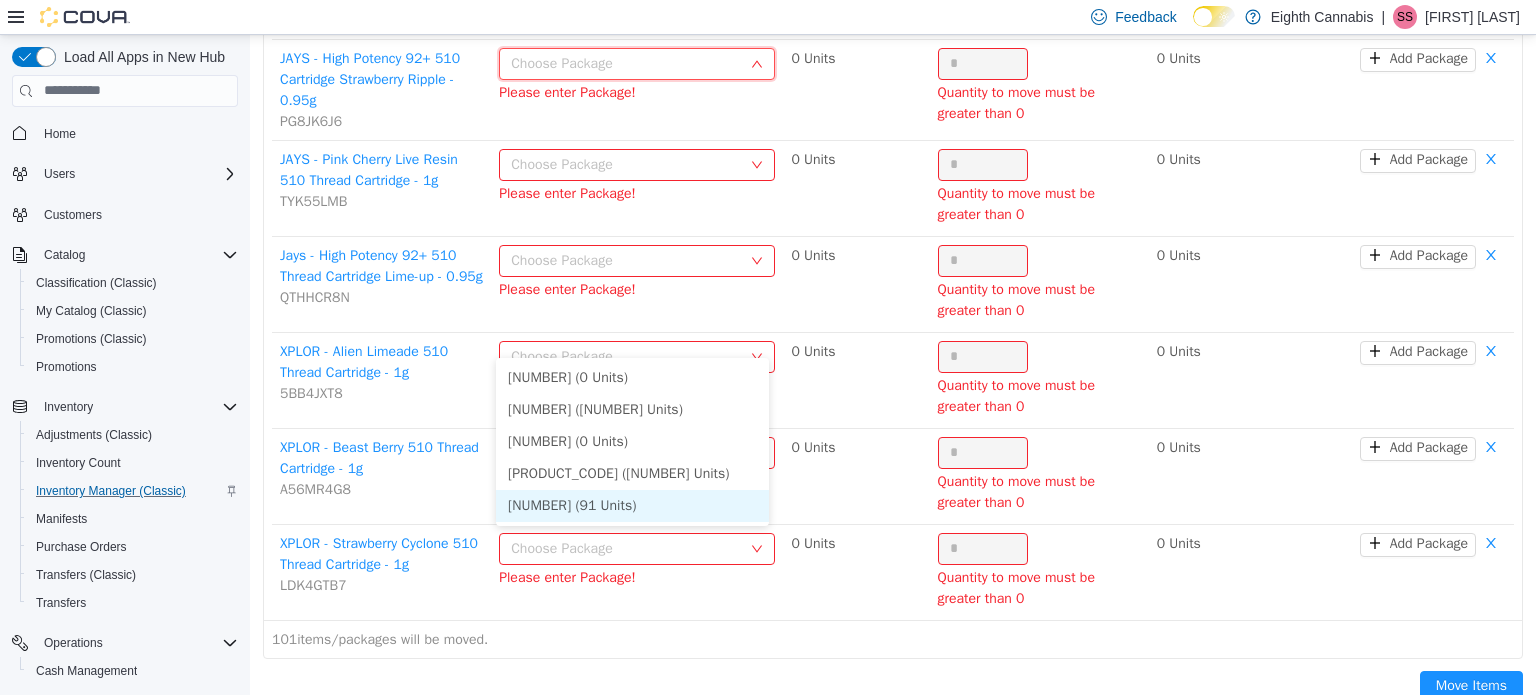 click on "[NUMBER] (91 Units)" at bounding box center [632, 505] 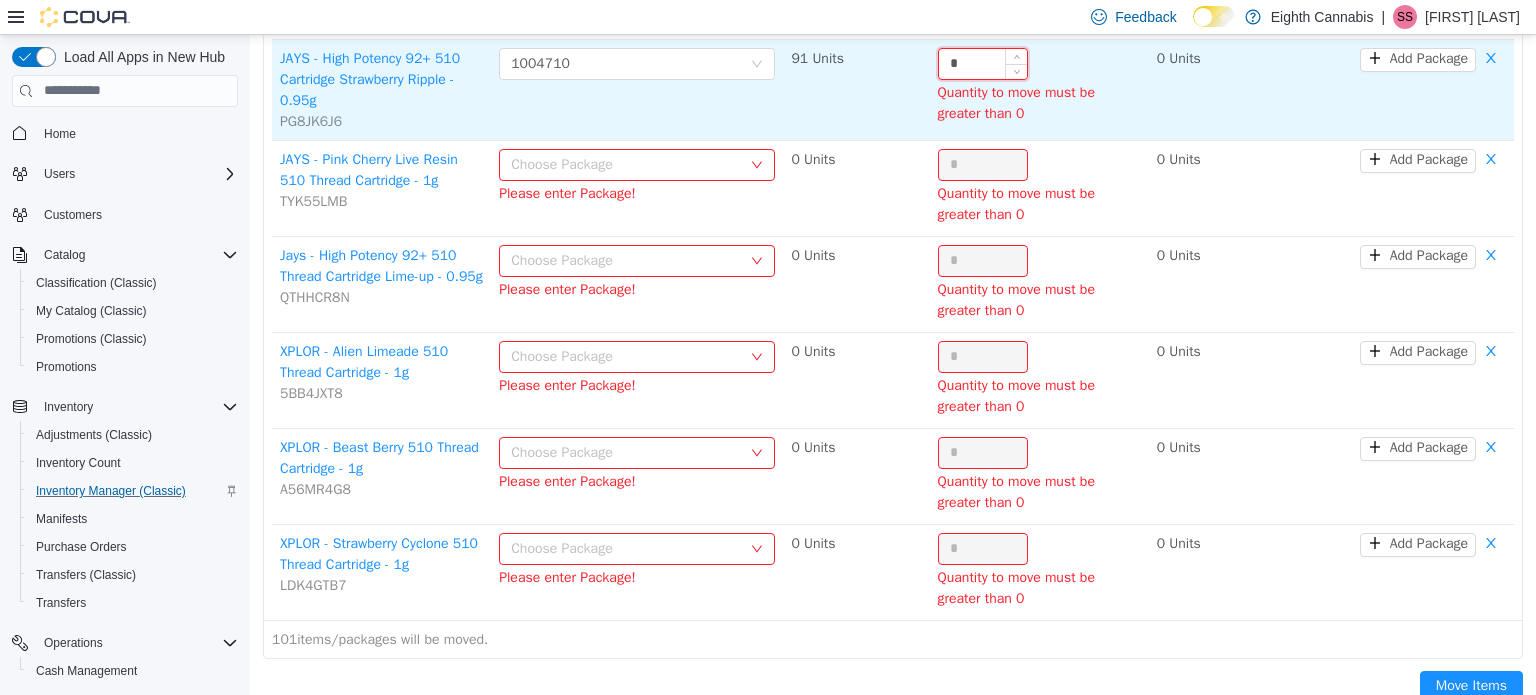 click on "*" at bounding box center [983, 63] 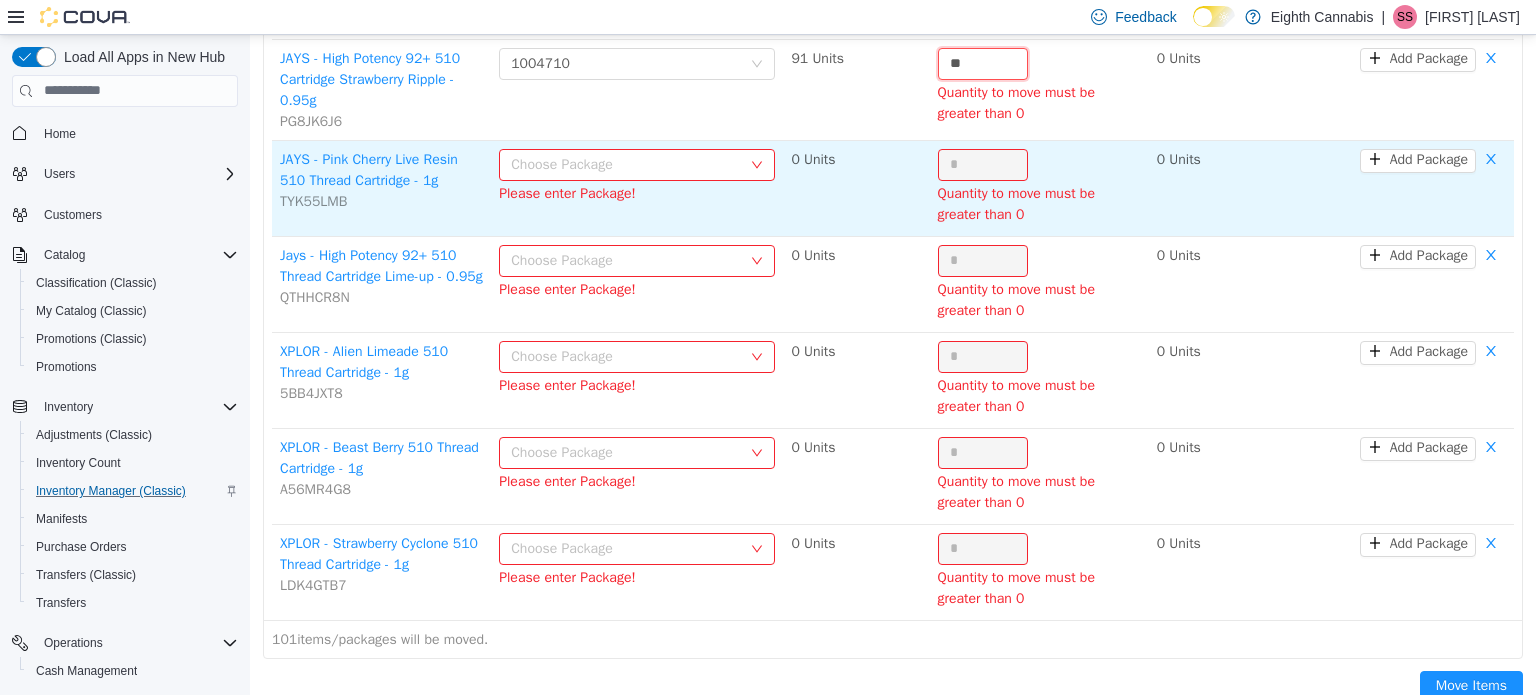 click on "Choose Package" at bounding box center (626, 164) 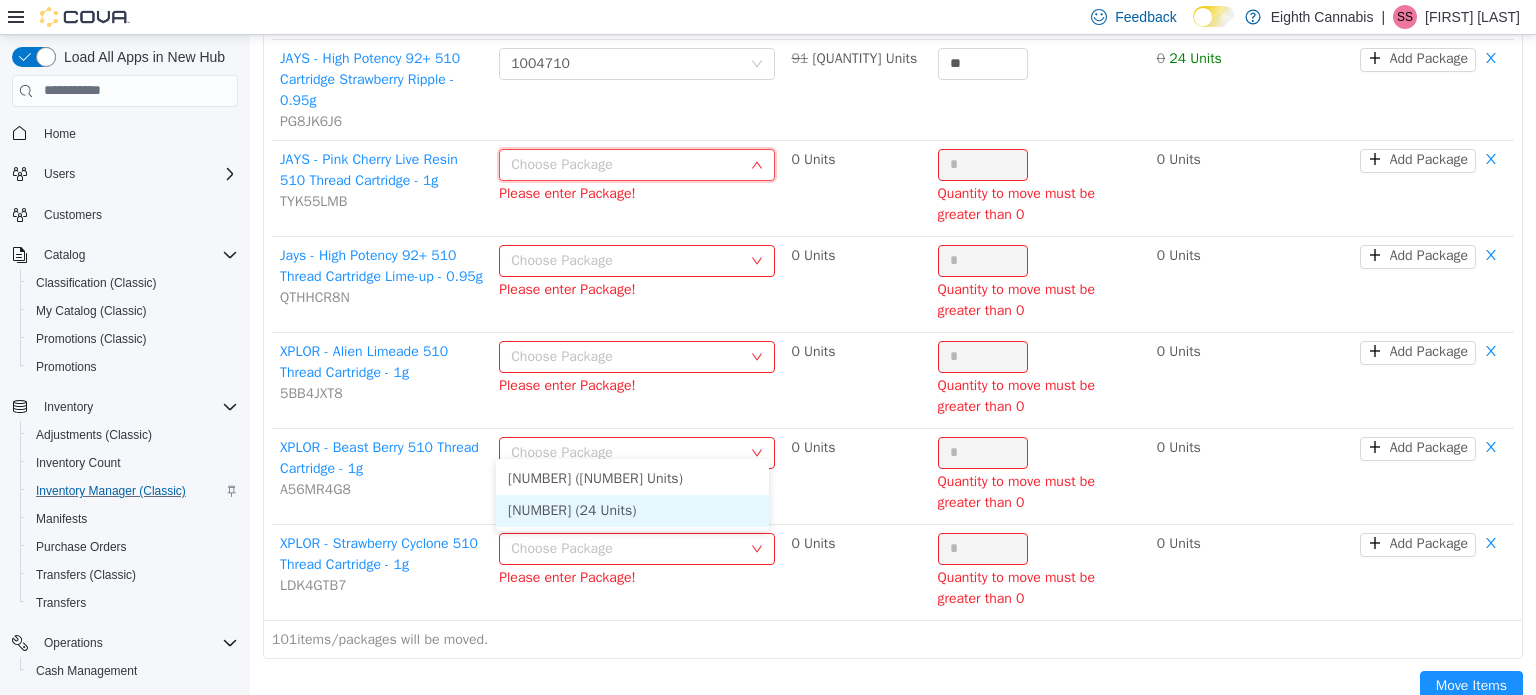 click on "[NUMBER] (24 Units)" at bounding box center (632, 510) 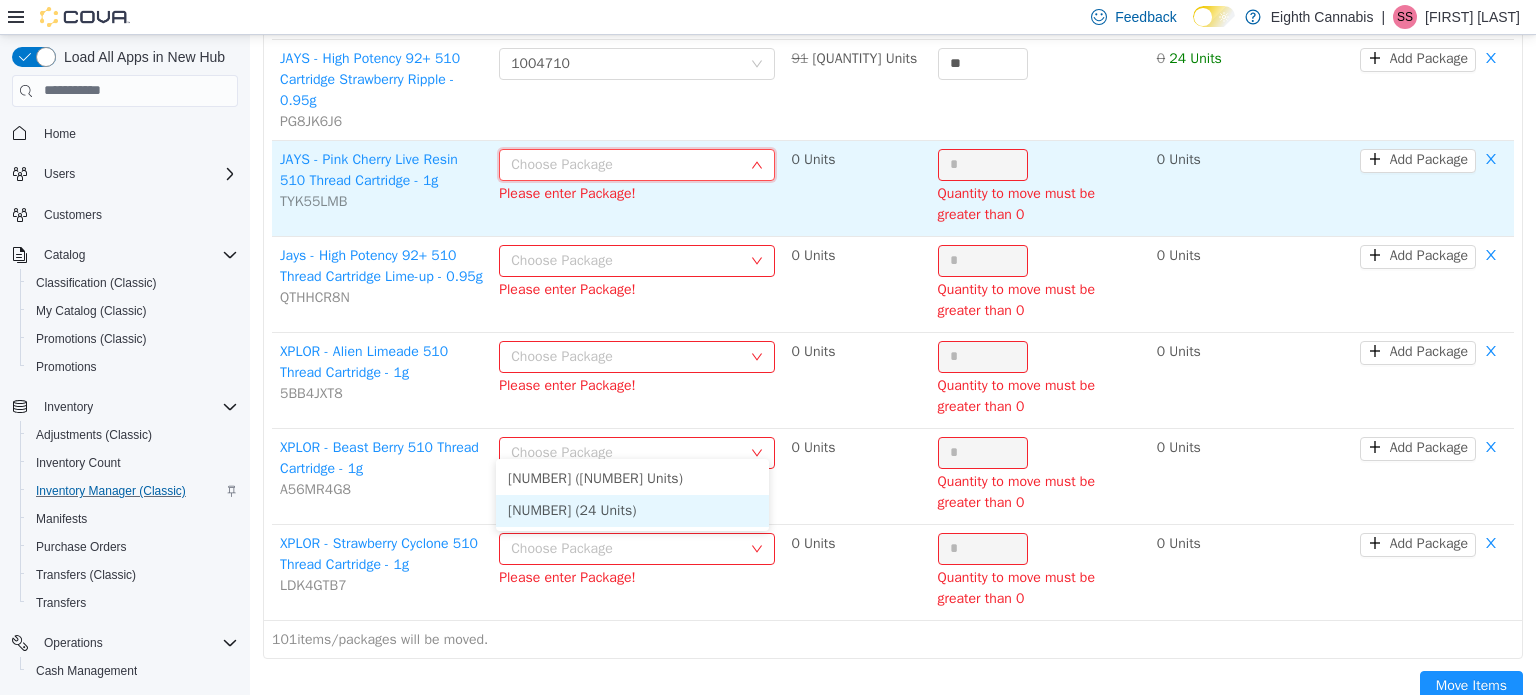 click on "*" at bounding box center (983, 164) 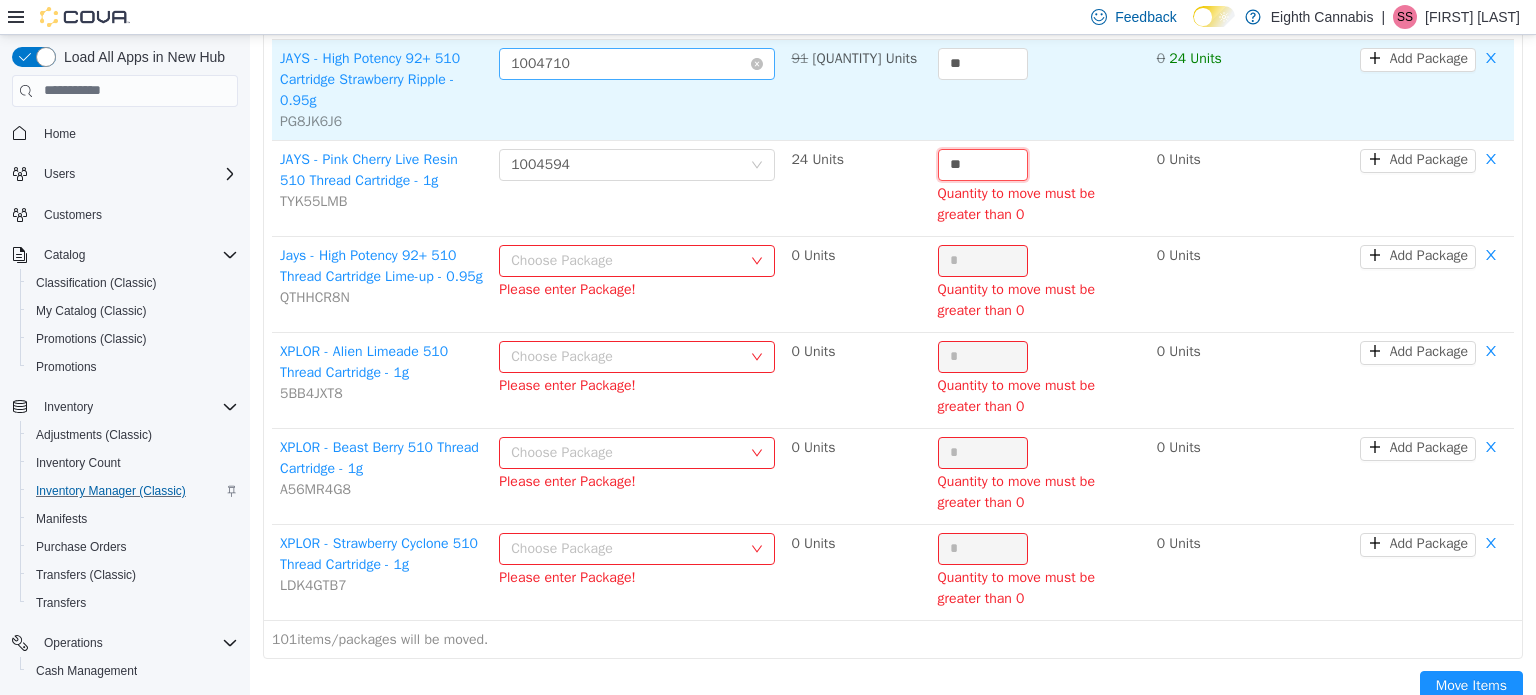 click on "Choose Package" at bounding box center [626, 260] 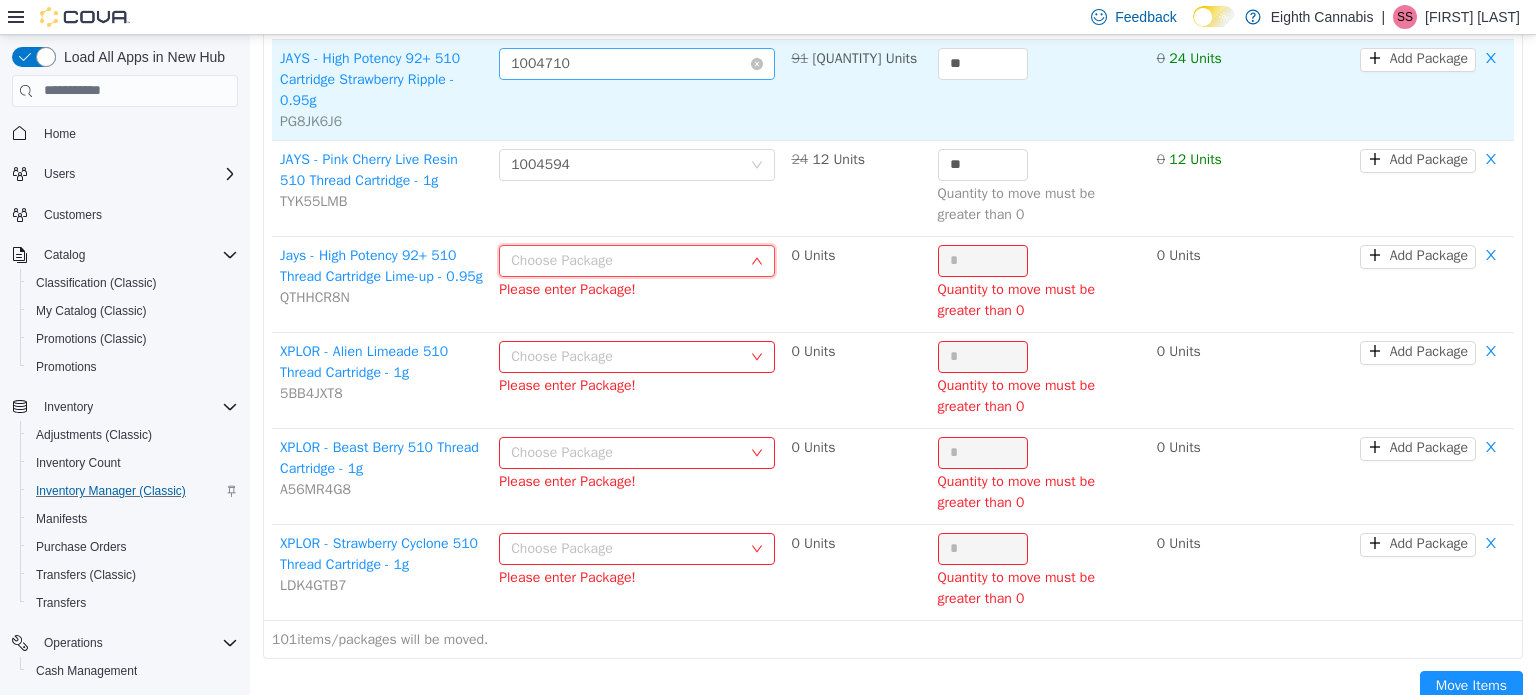 scroll, scrollTop: 7640, scrollLeft: 0, axis: vertical 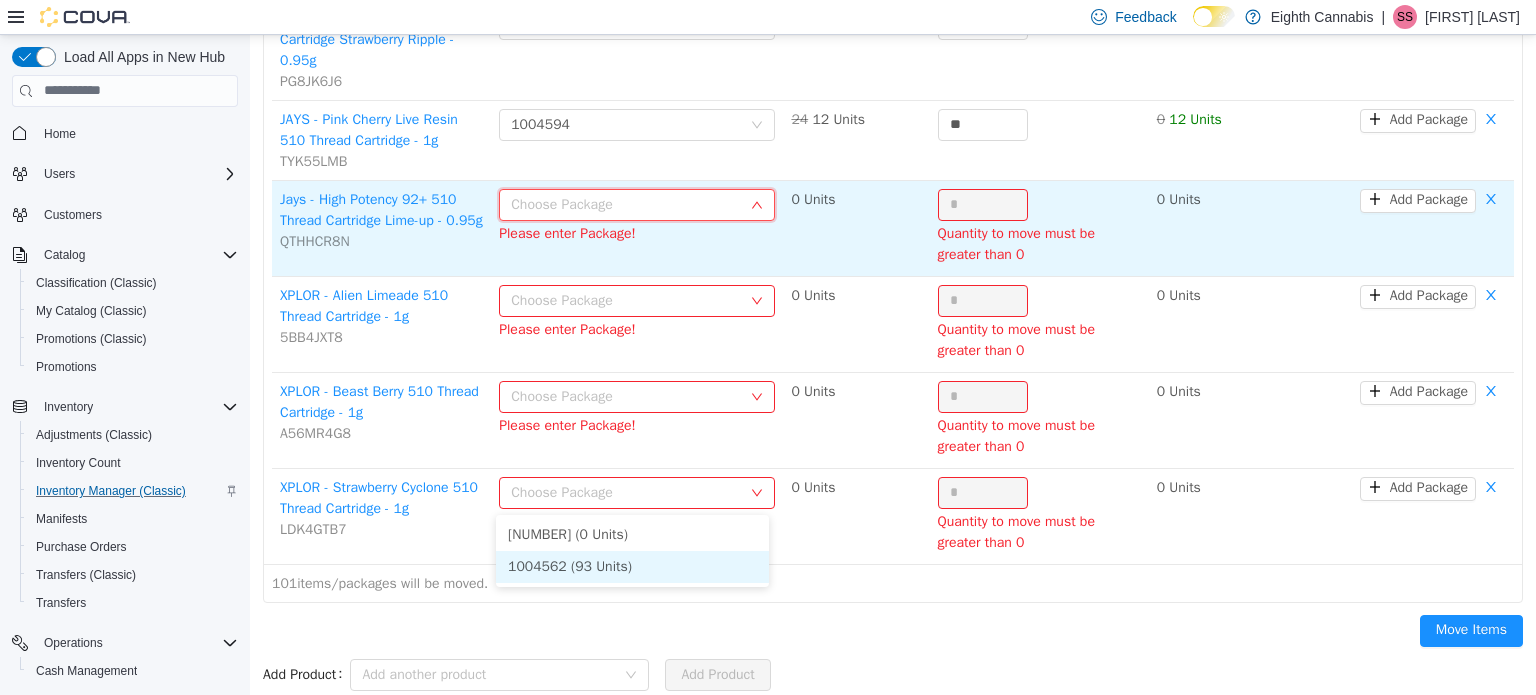 drag, startPoint x: 620, startPoint y: 401, endPoint x: 779, endPoint y: 251, distance: 218.58865 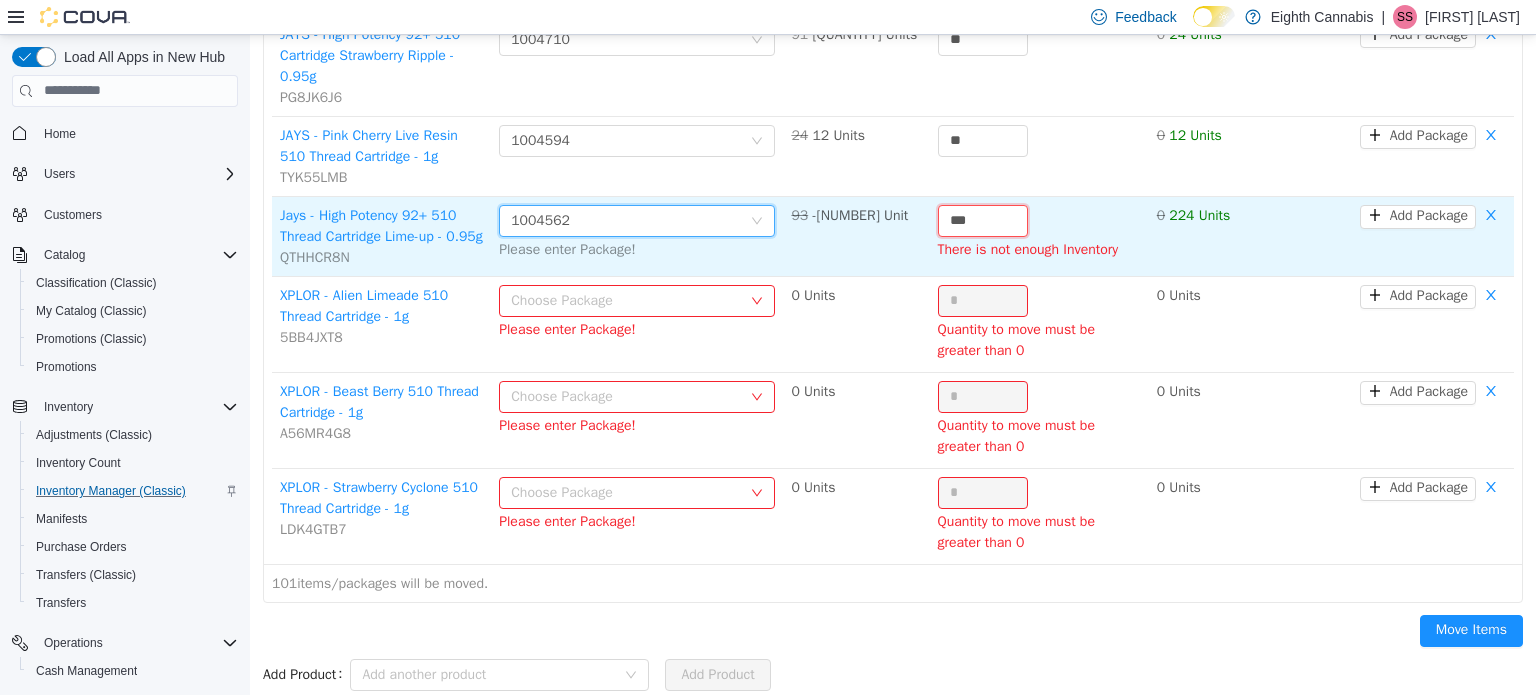 scroll, scrollTop: 7757, scrollLeft: 0, axis: vertical 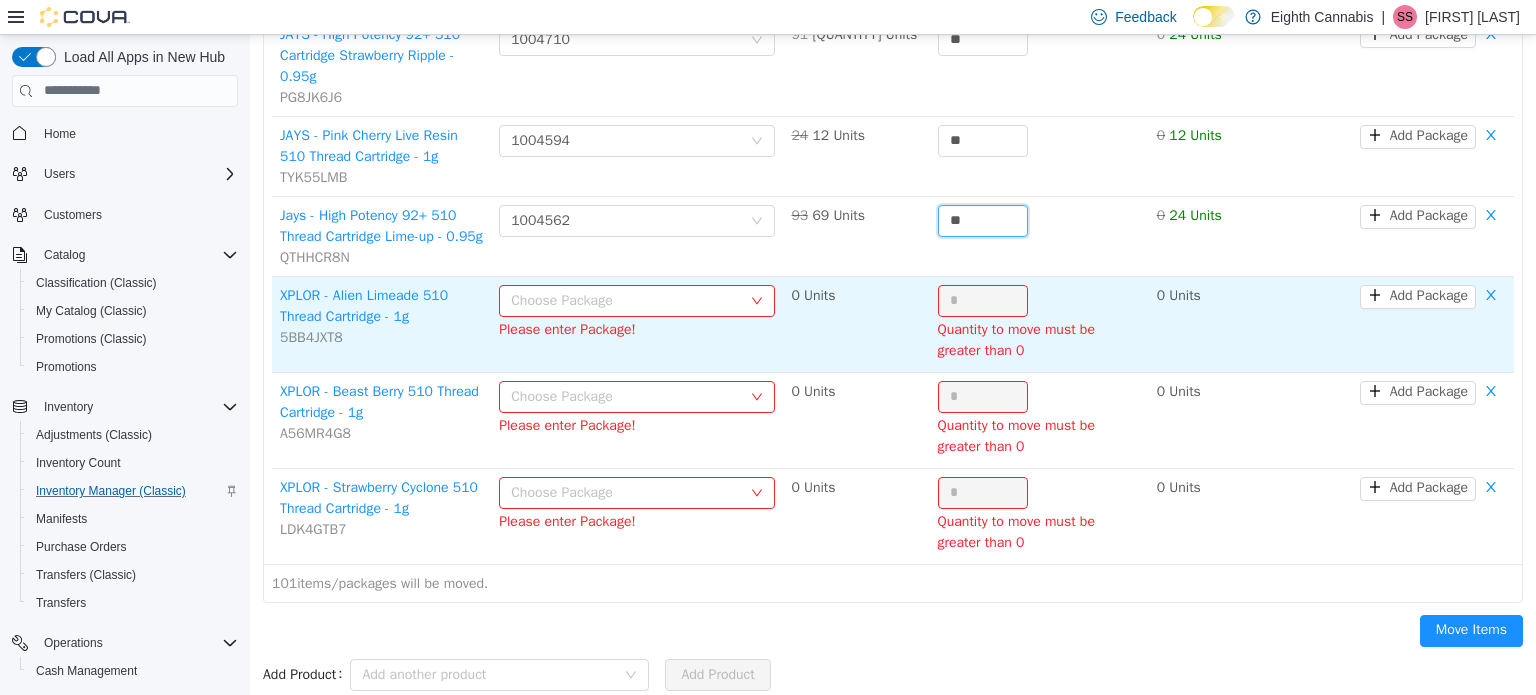 click on "Choose Package" at bounding box center [626, 300] 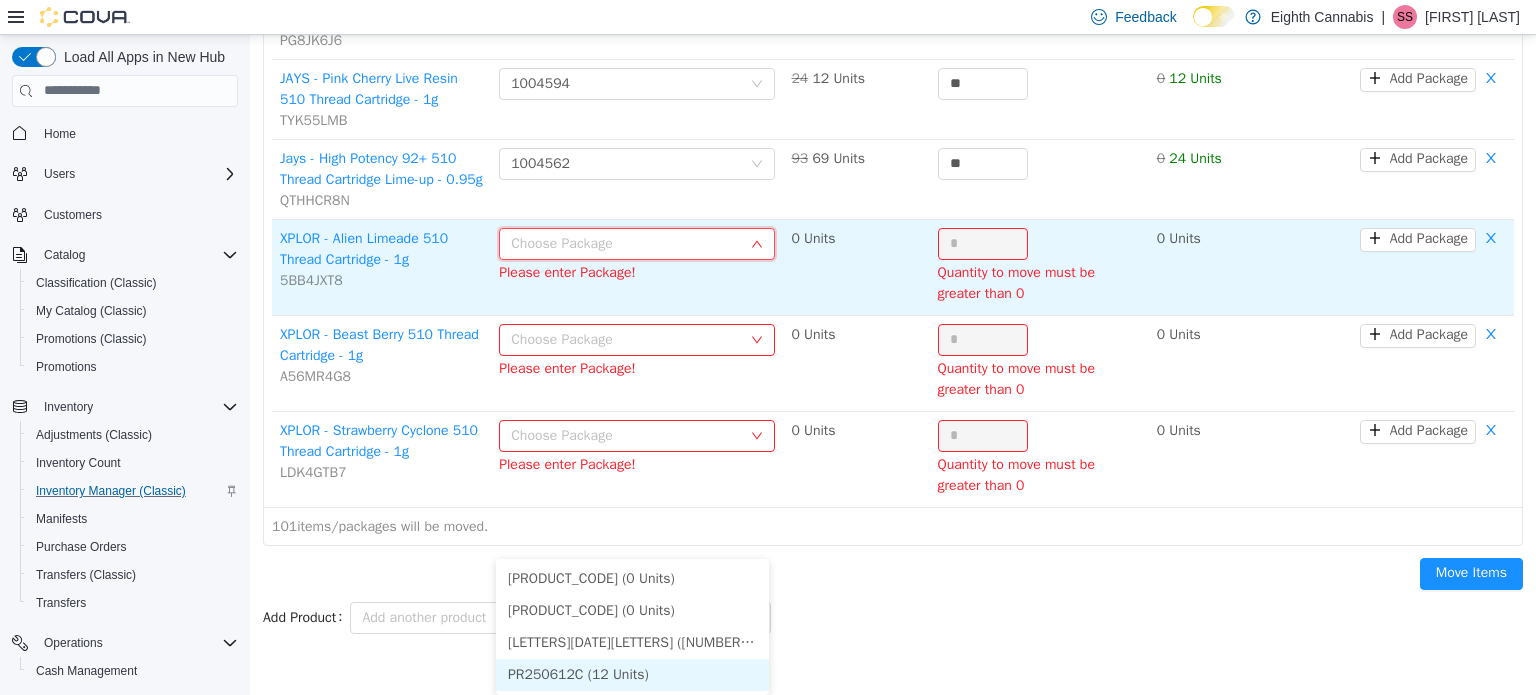 drag, startPoint x: 590, startPoint y: 437, endPoint x: 958, endPoint y: 303, distance: 391.63757 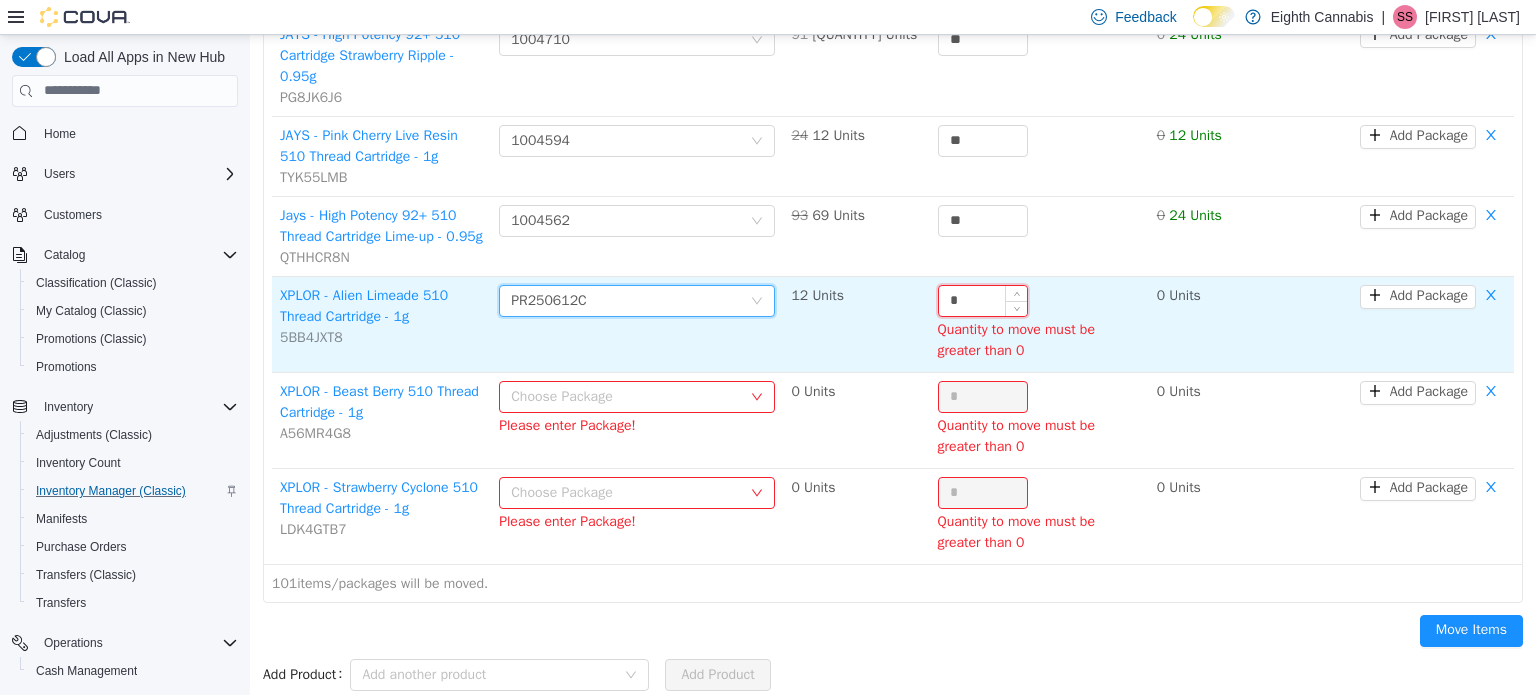 click on "*" at bounding box center (983, 300) 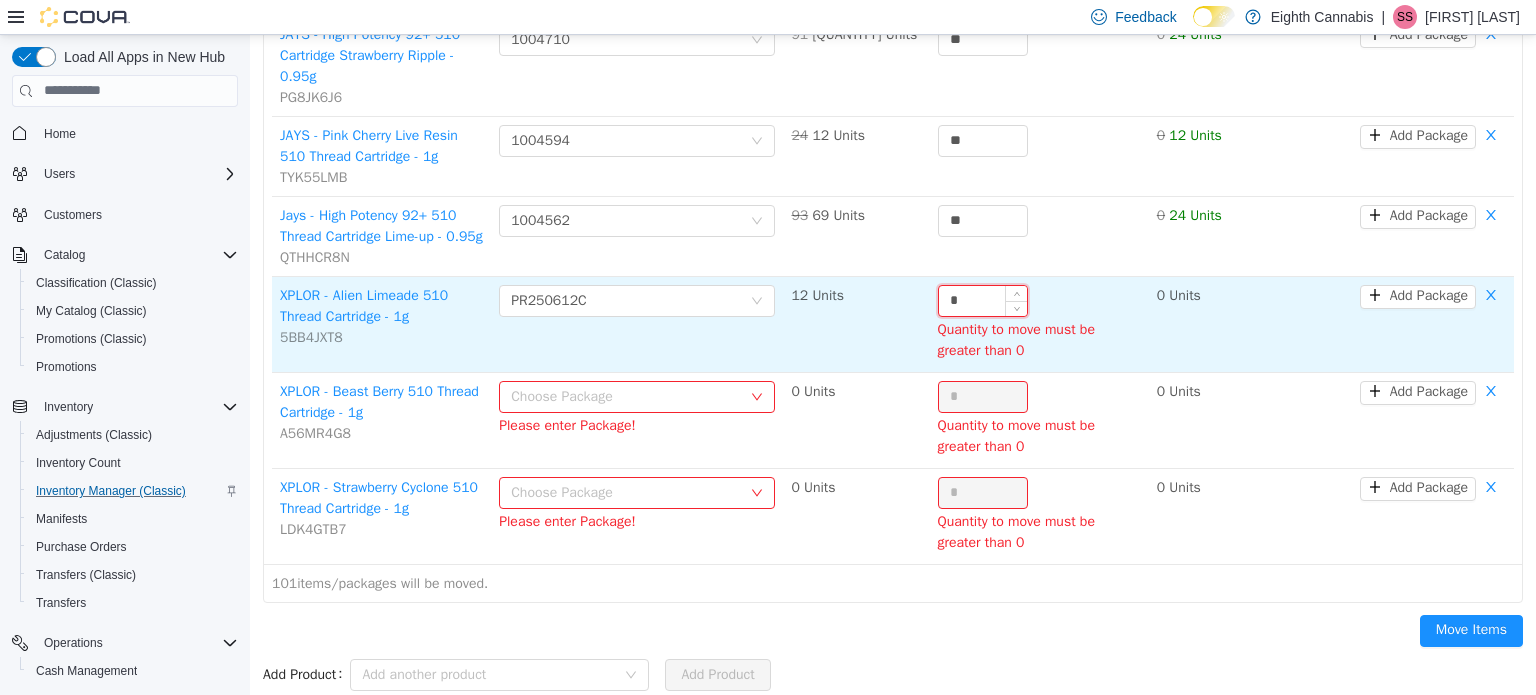 click on "*" at bounding box center (983, 300) 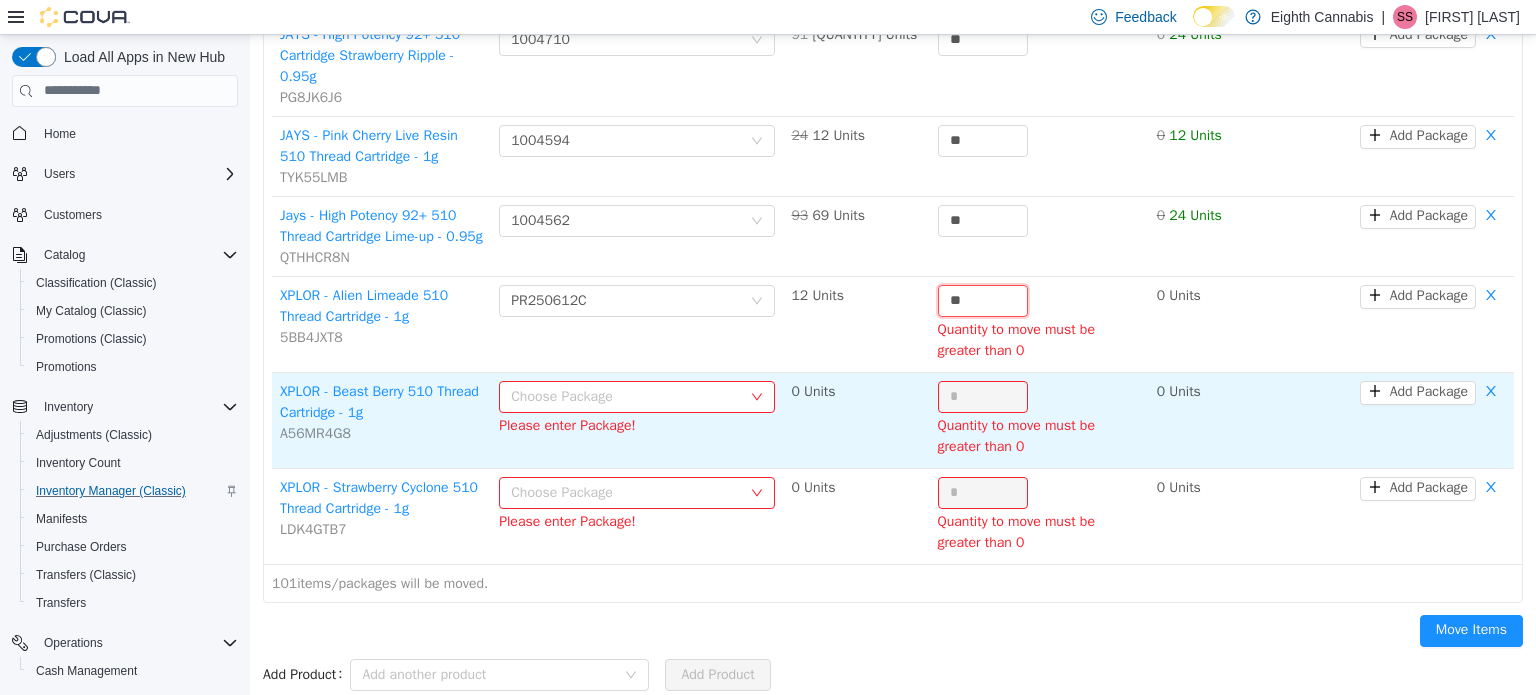 type on "**" 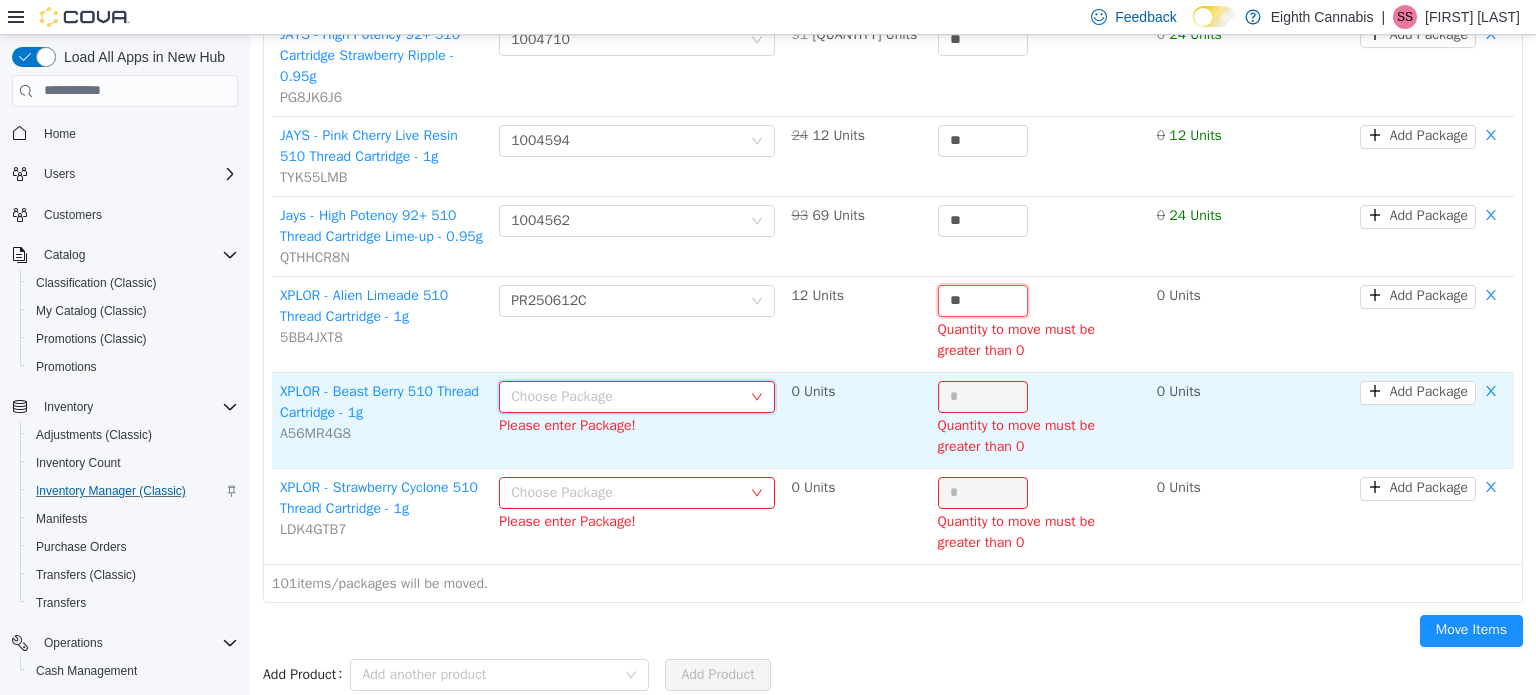 click on "Choose Package" at bounding box center (630, 396) 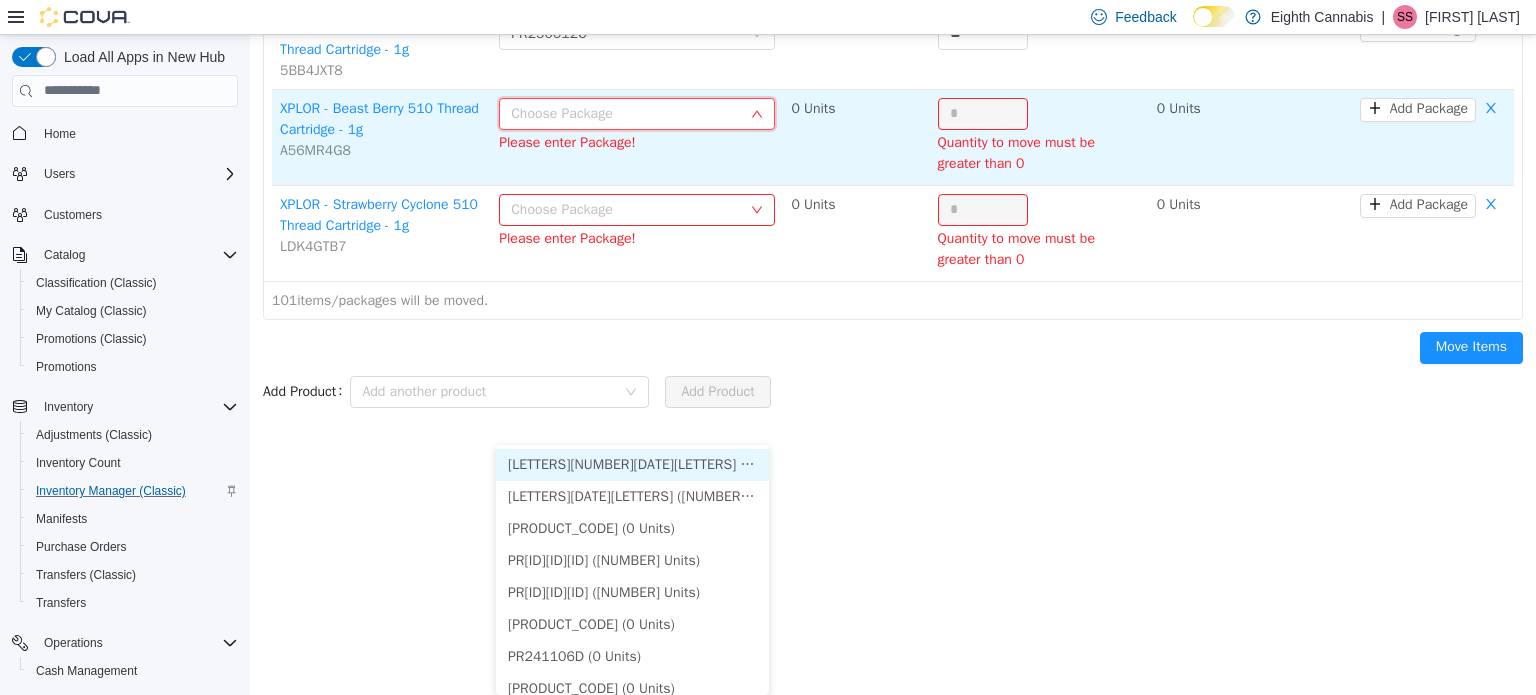 scroll, scrollTop: 7741, scrollLeft: 0, axis: vertical 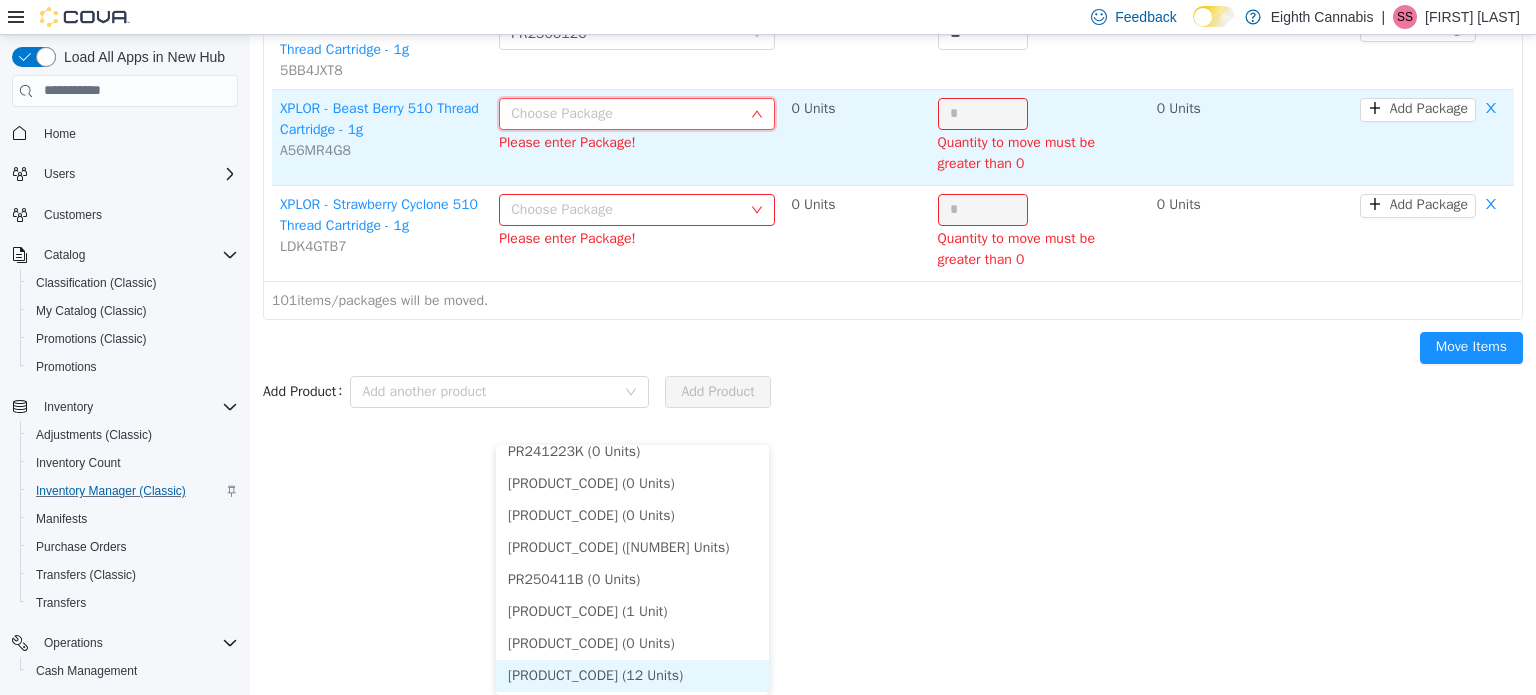 drag, startPoint x: 616, startPoint y: 657, endPoint x: 955, endPoint y: 395, distance: 428.44485 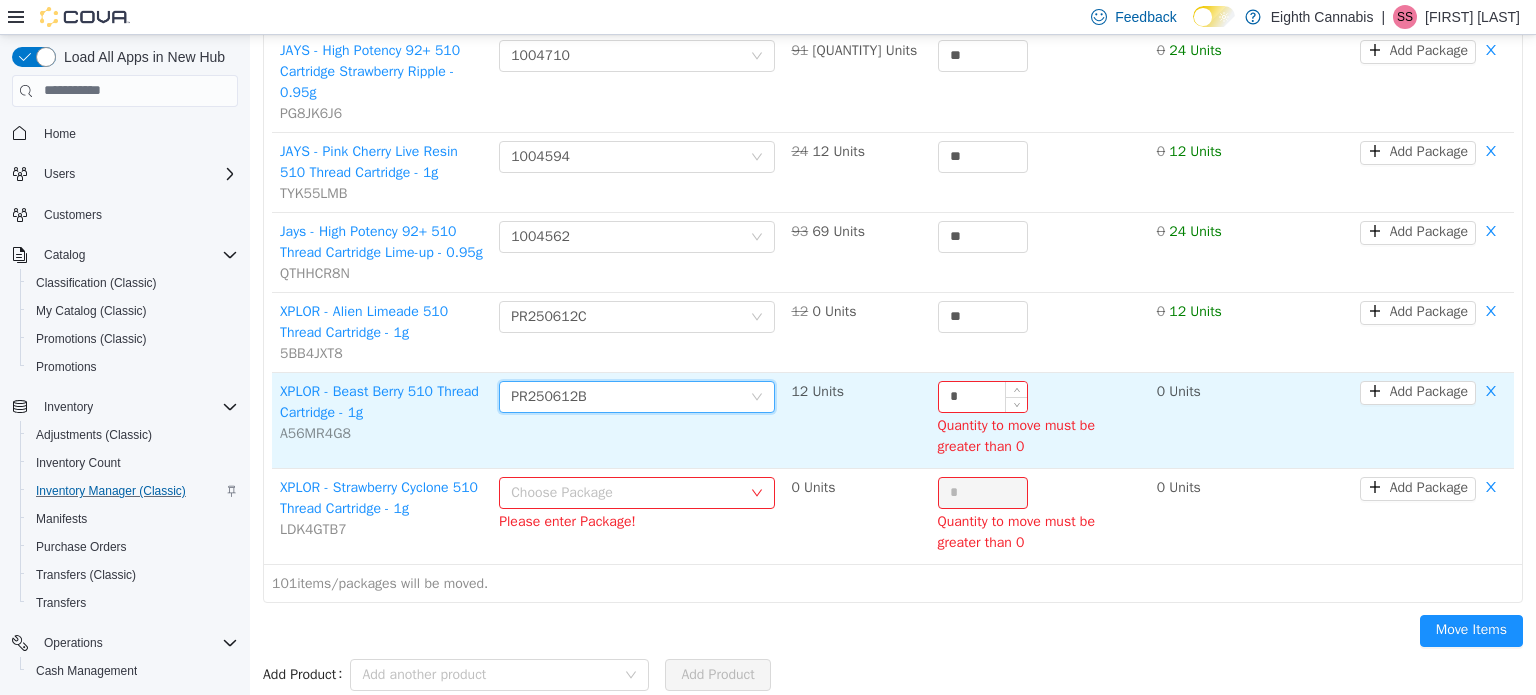 click on "*" at bounding box center [983, 396] 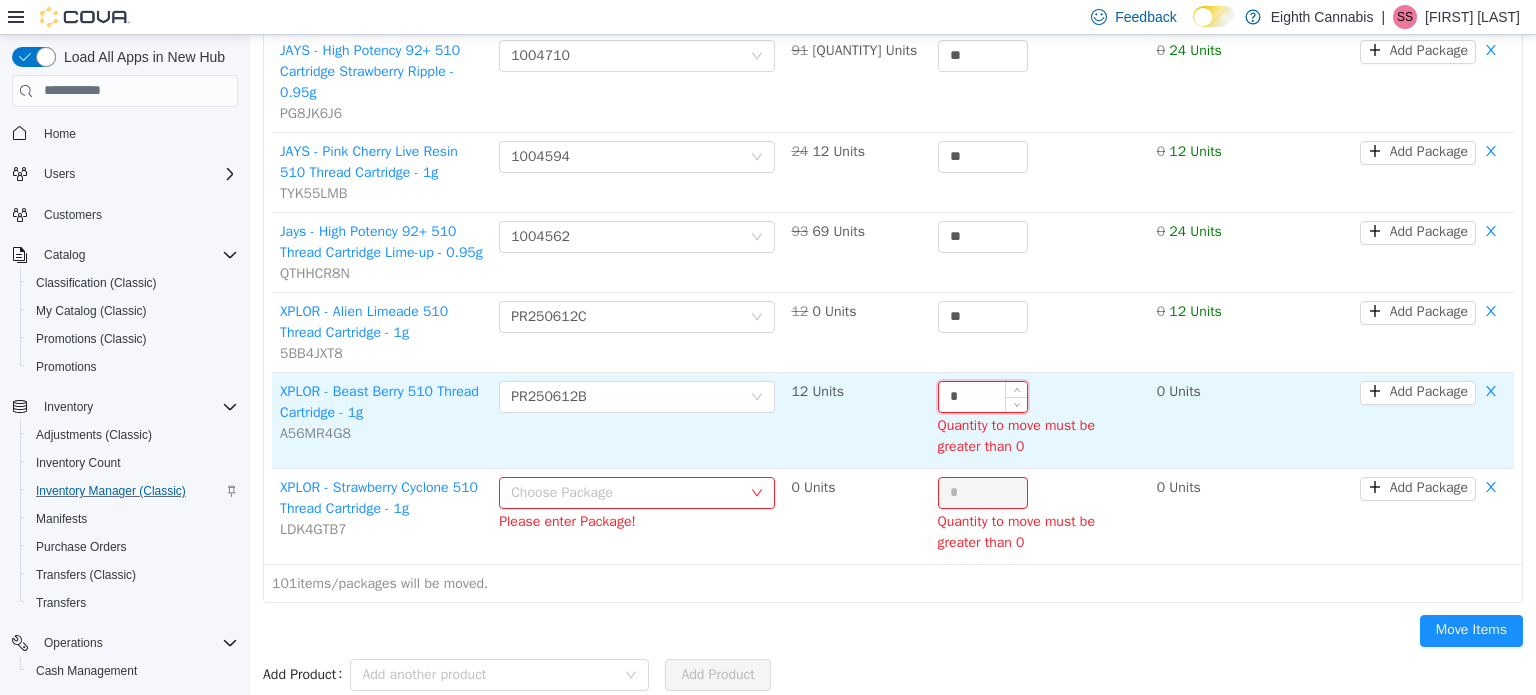 click on "*" at bounding box center [983, 396] 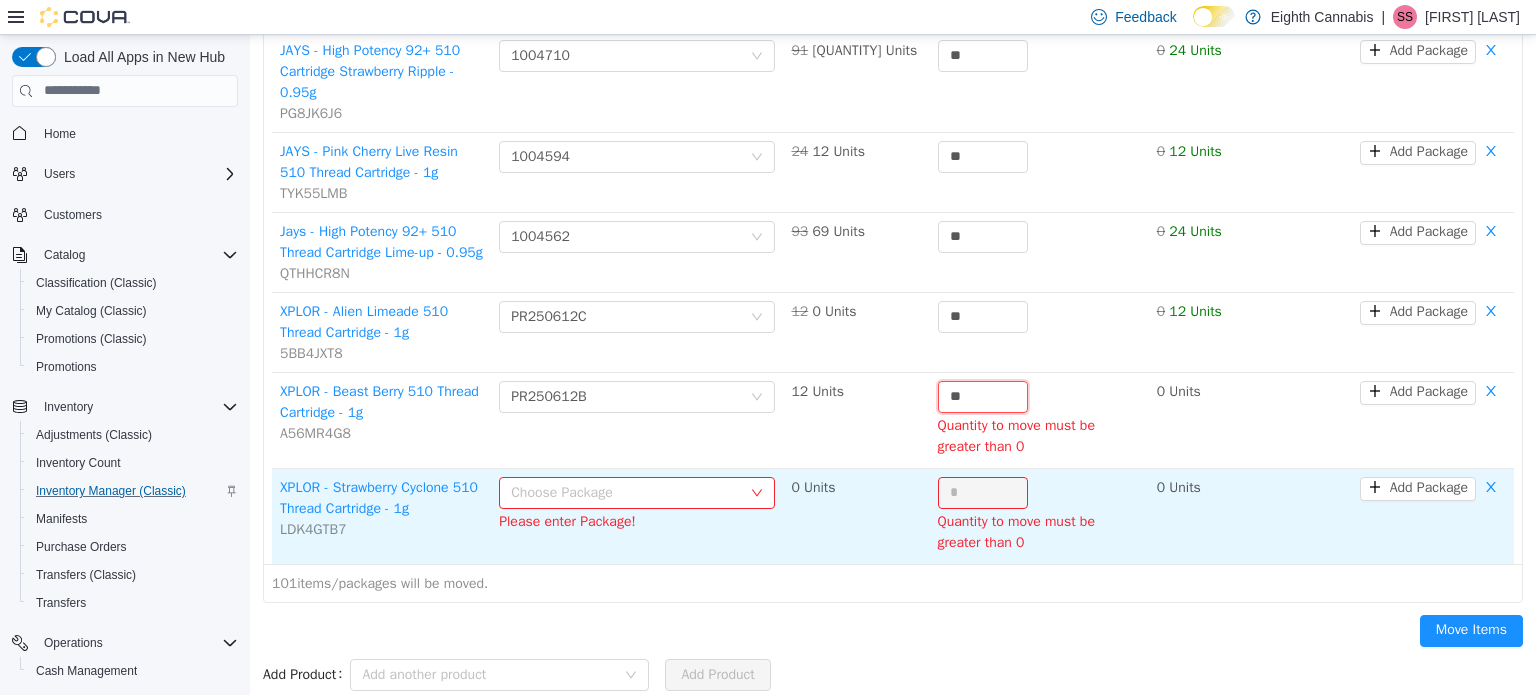 click on "Choose Package" at bounding box center (626, 492) 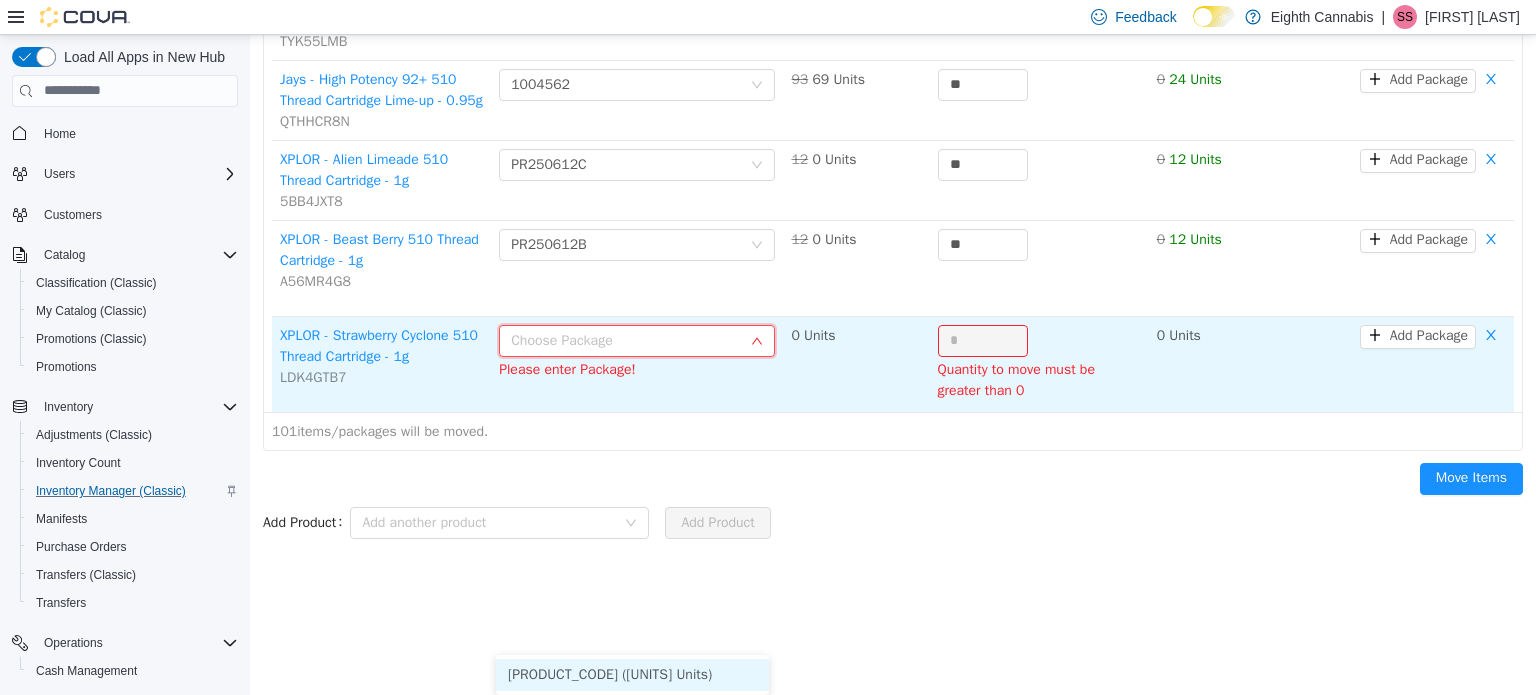 scroll, scrollTop: 7725, scrollLeft: 0, axis: vertical 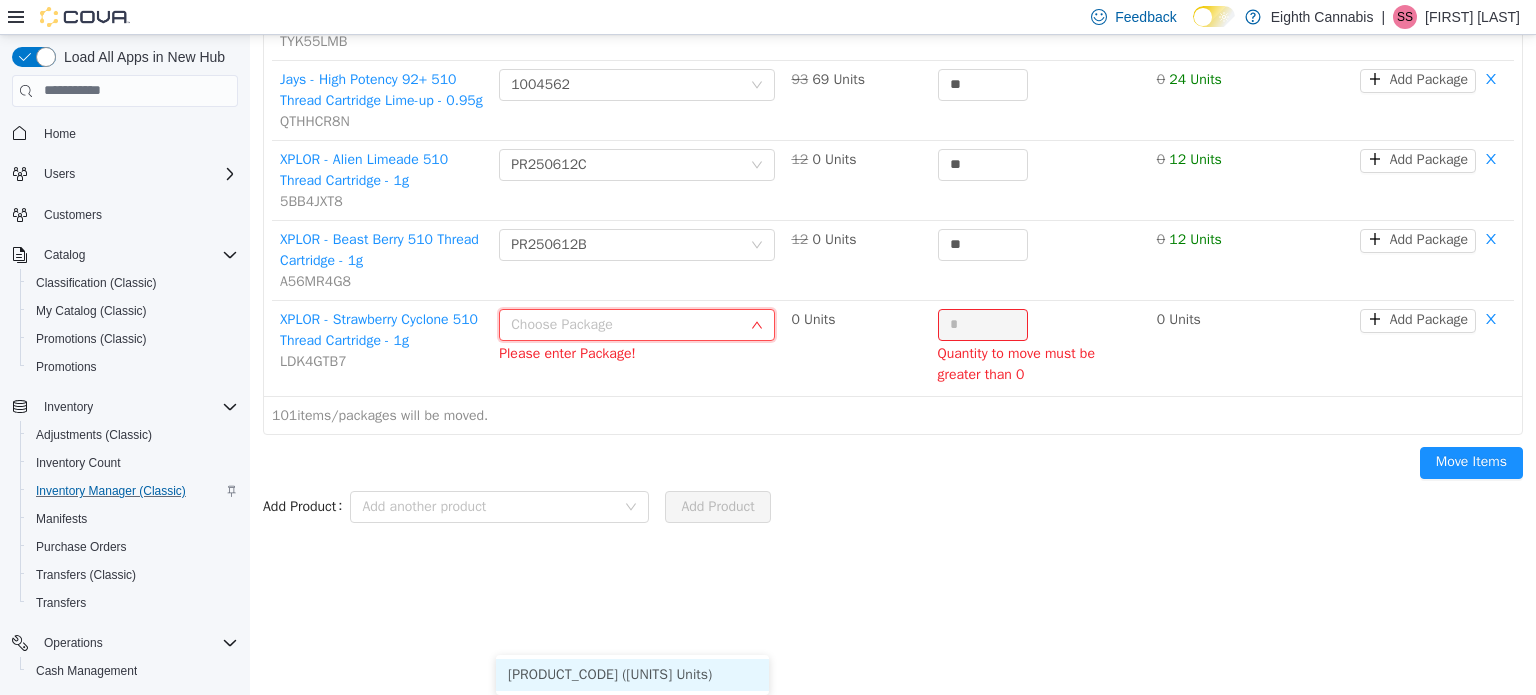 click on "[PRODUCT_CODE] ([UNITS] Units)" at bounding box center [632, 674] 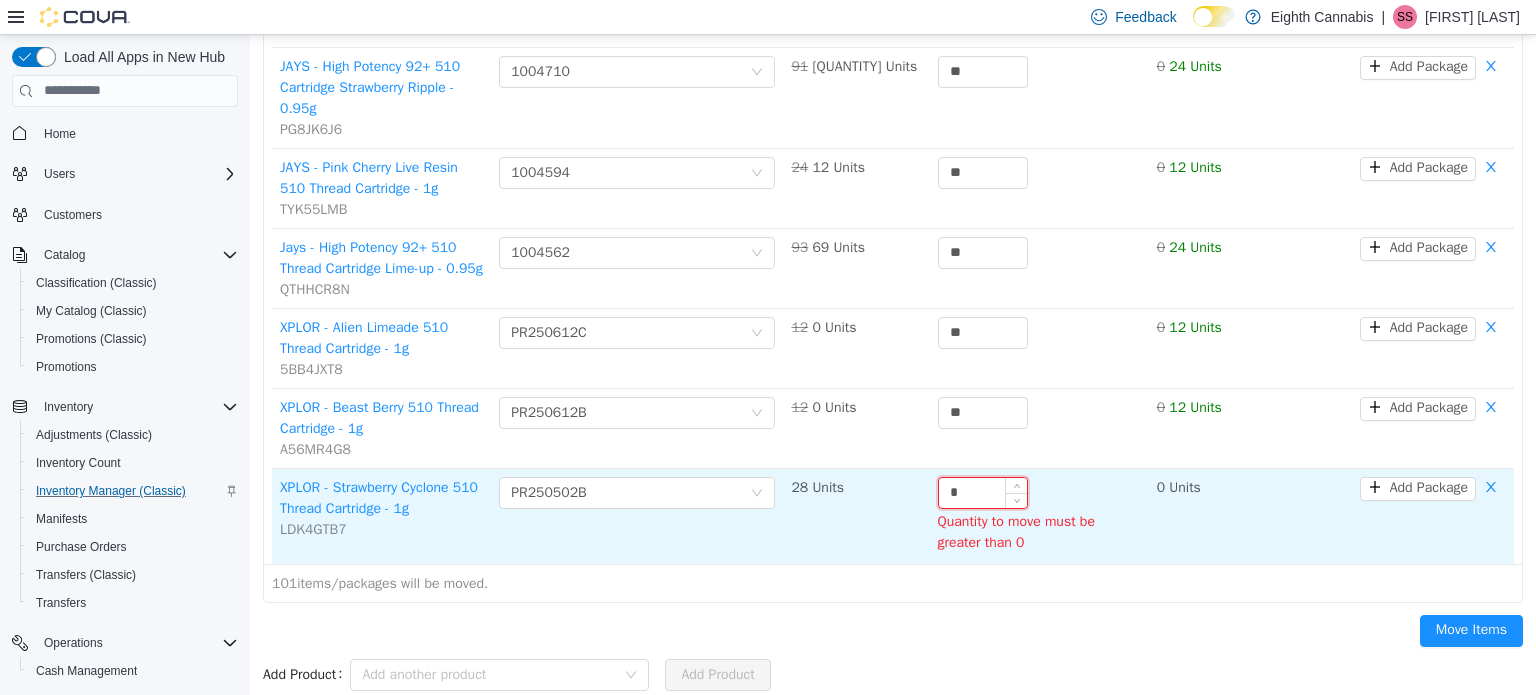 click on "*" at bounding box center (983, 492) 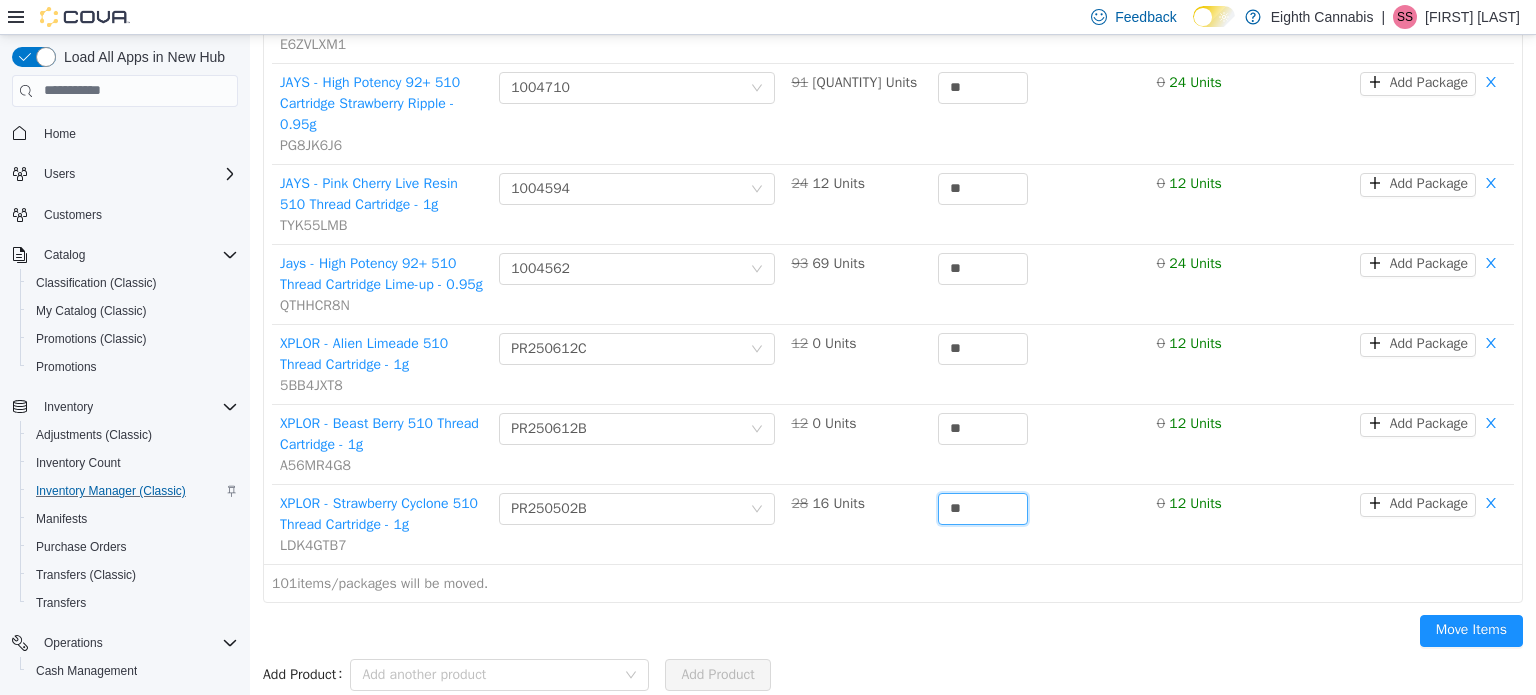 scroll, scrollTop: 7709, scrollLeft: 0, axis: vertical 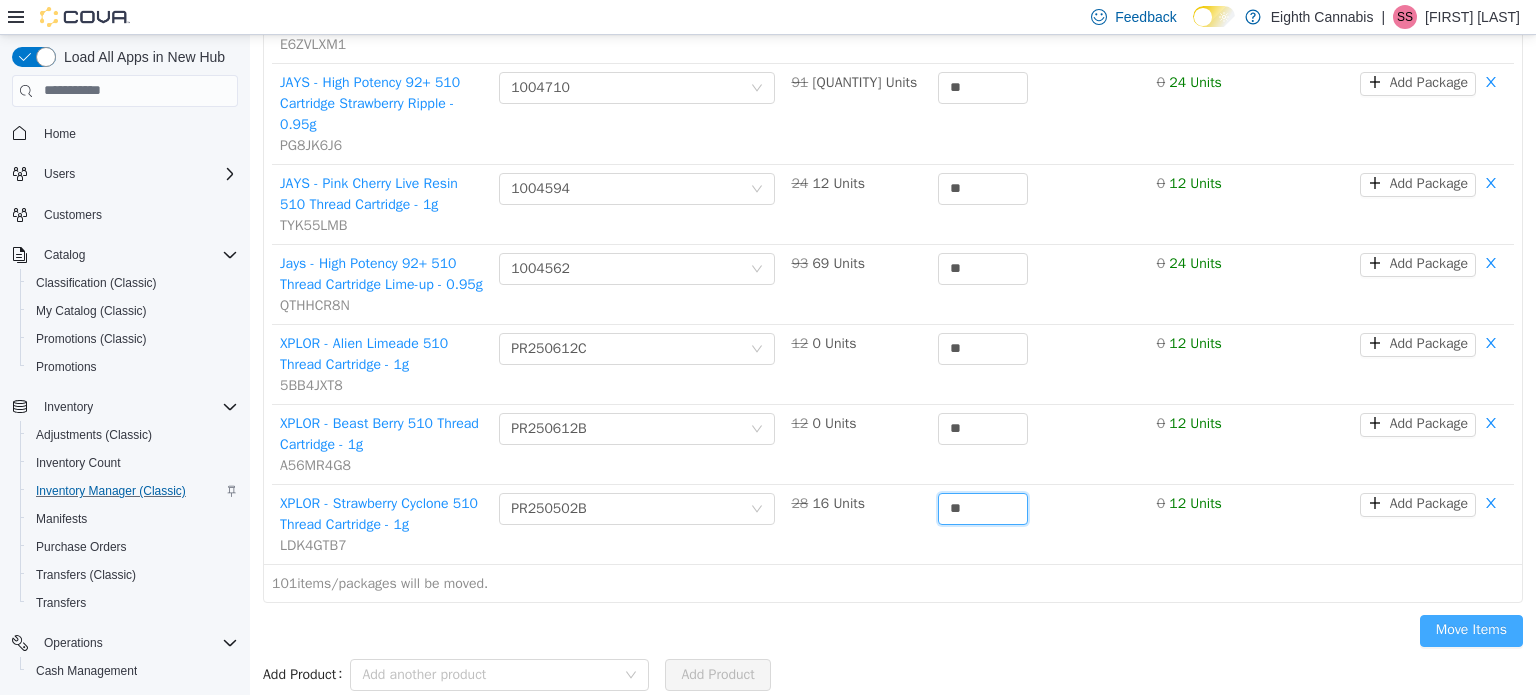 type on "**" 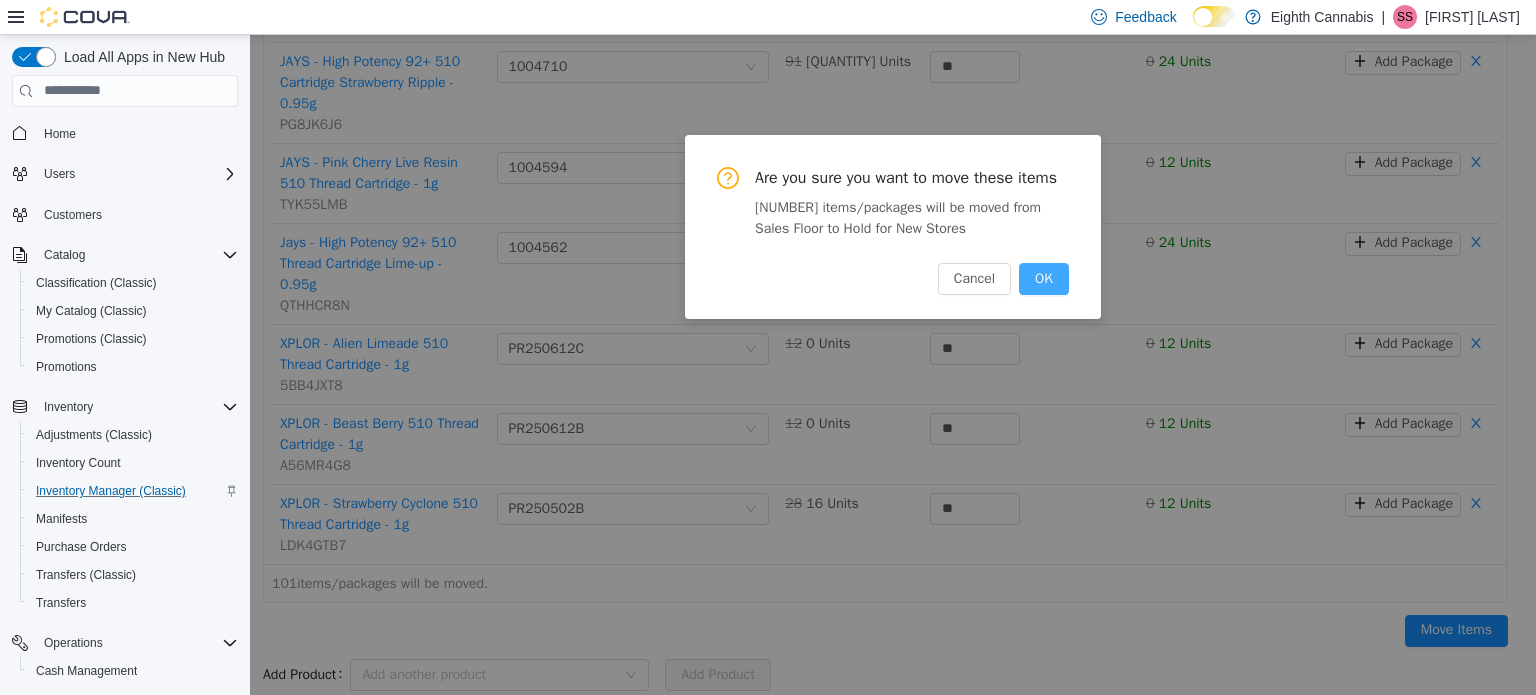 click on "OK" at bounding box center (1044, 278) 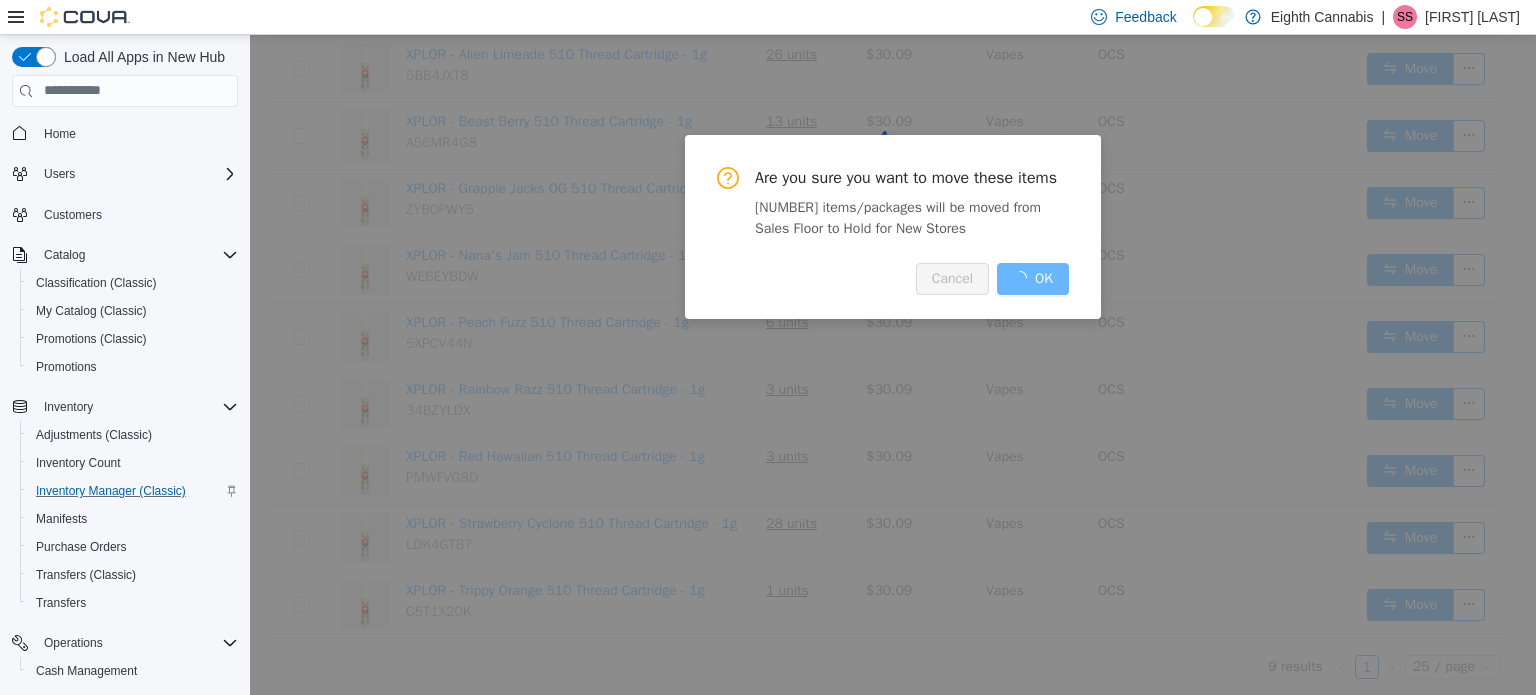 scroll, scrollTop: 0, scrollLeft: 0, axis: both 